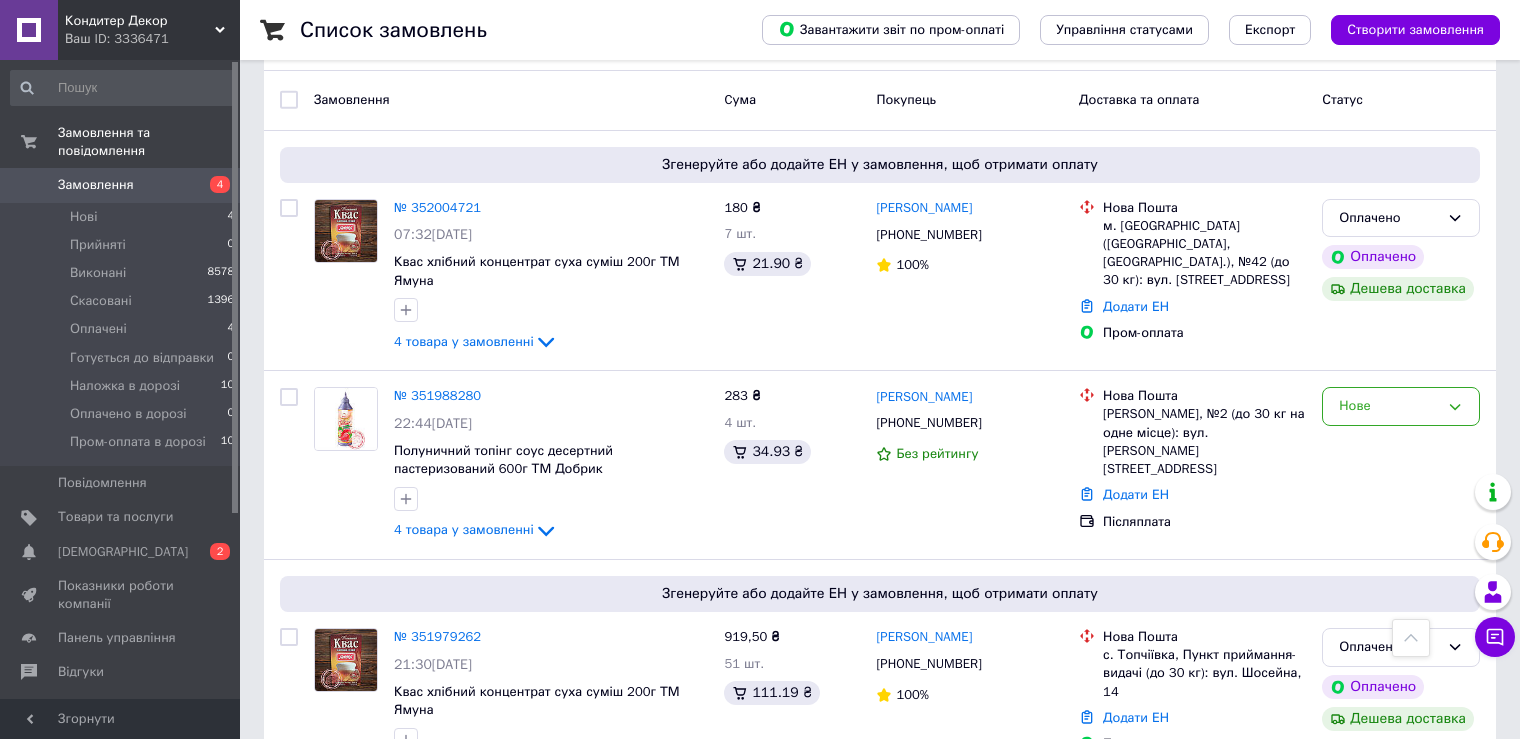 scroll, scrollTop: 0, scrollLeft: 0, axis: both 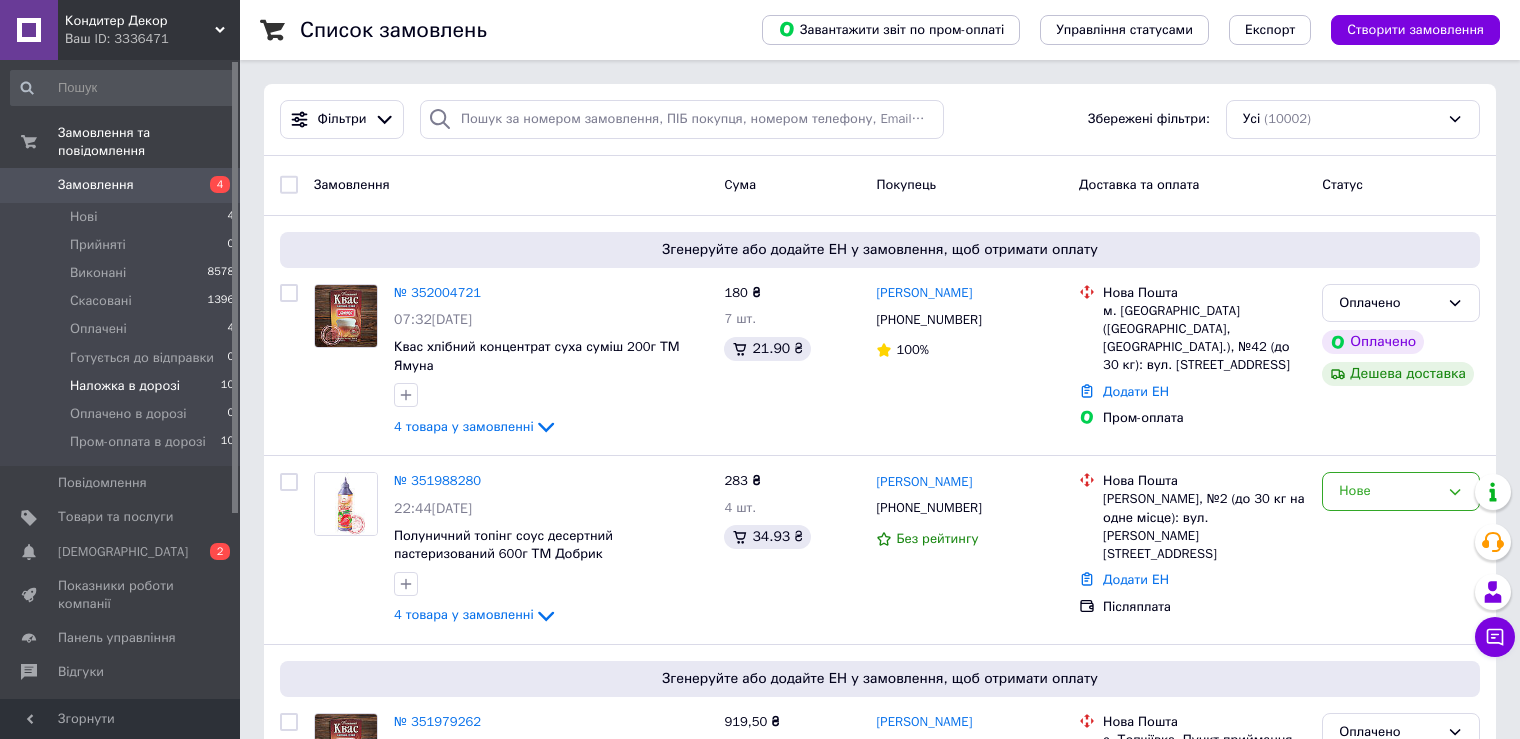 click on "Наложка в дорозі 10" at bounding box center (123, 386) 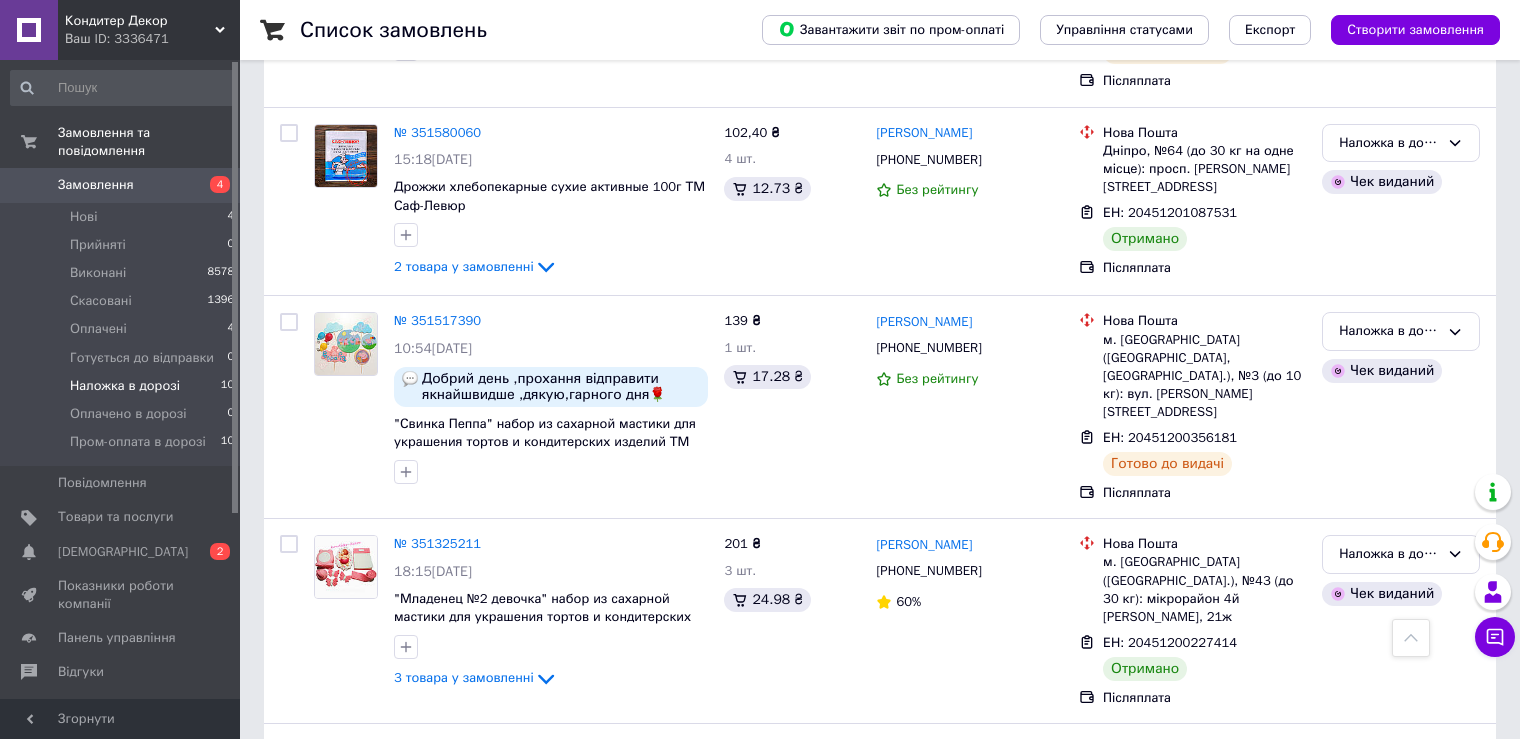scroll, scrollTop: 944, scrollLeft: 0, axis: vertical 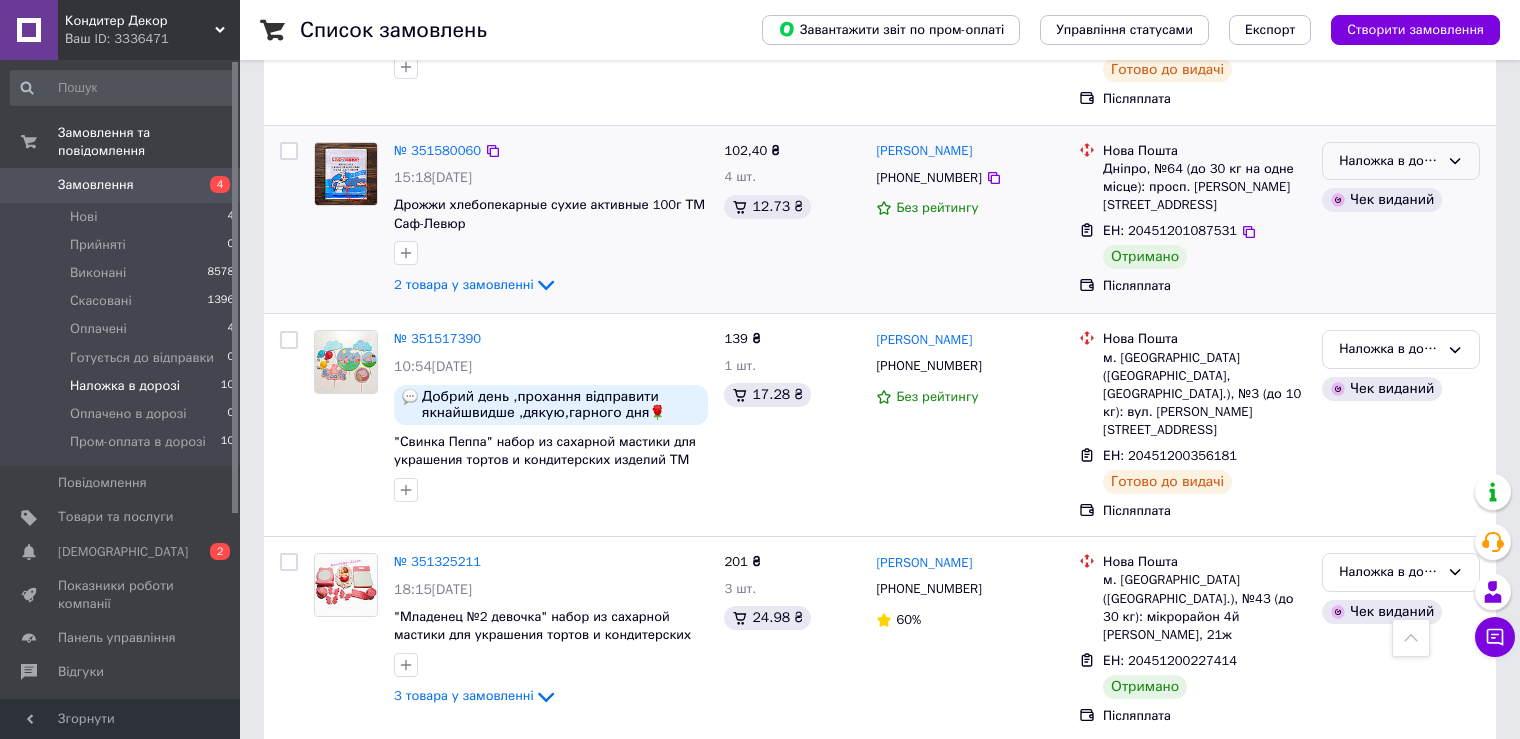 click on "Наложка в дорозі" at bounding box center [1389, 161] 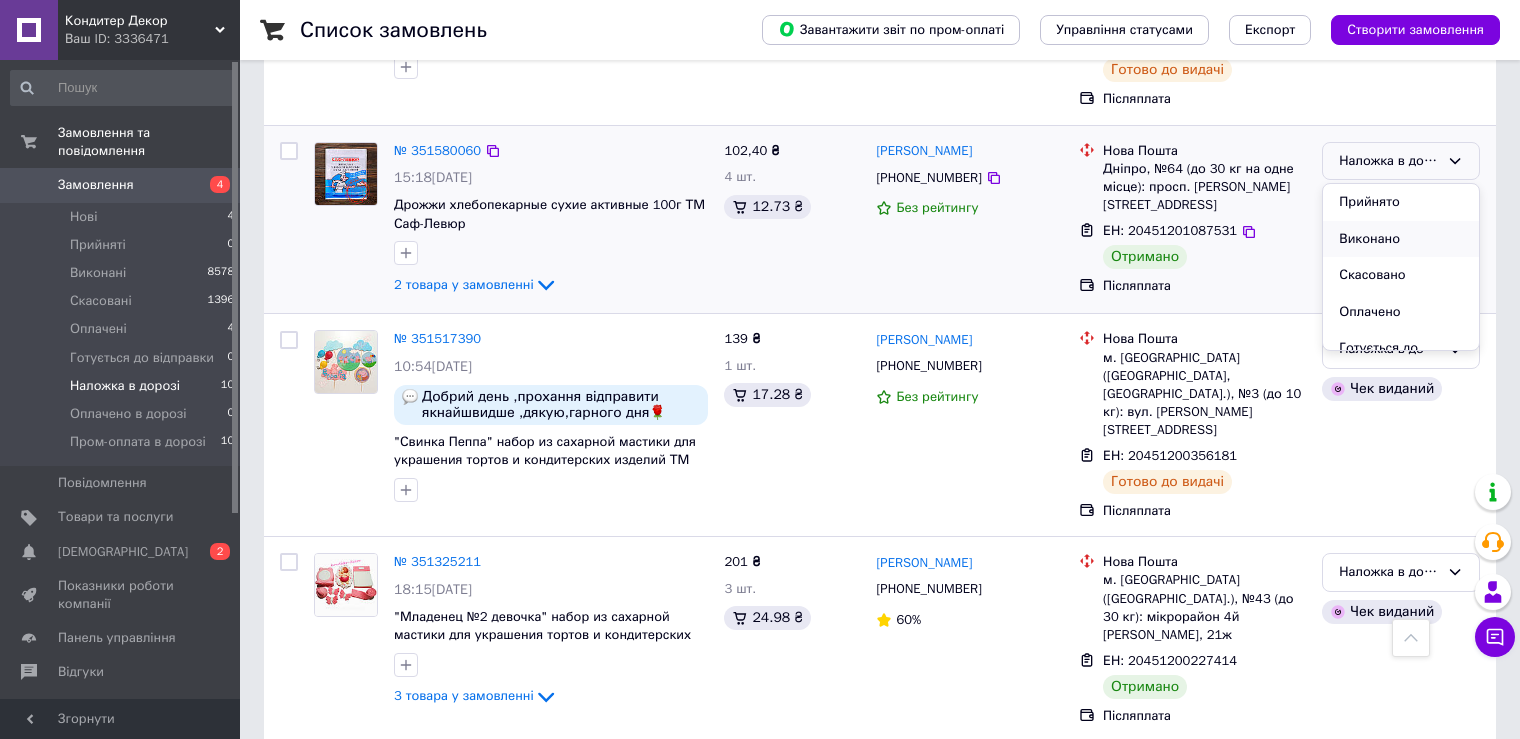 click on "Виконано" at bounding box center (1401, 239) 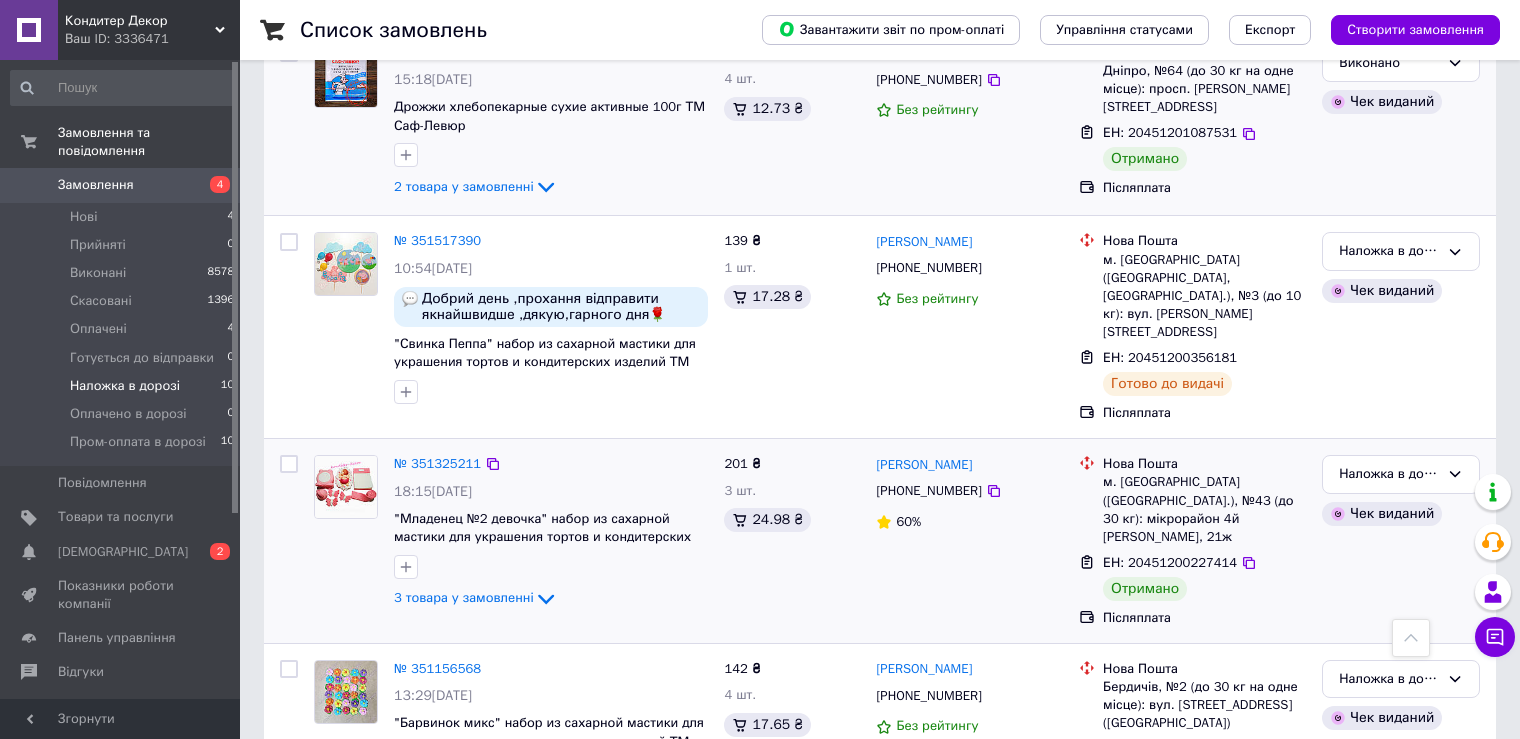 scroll, scrollTop: 1044, scrollLeft: 0, axis: vertical 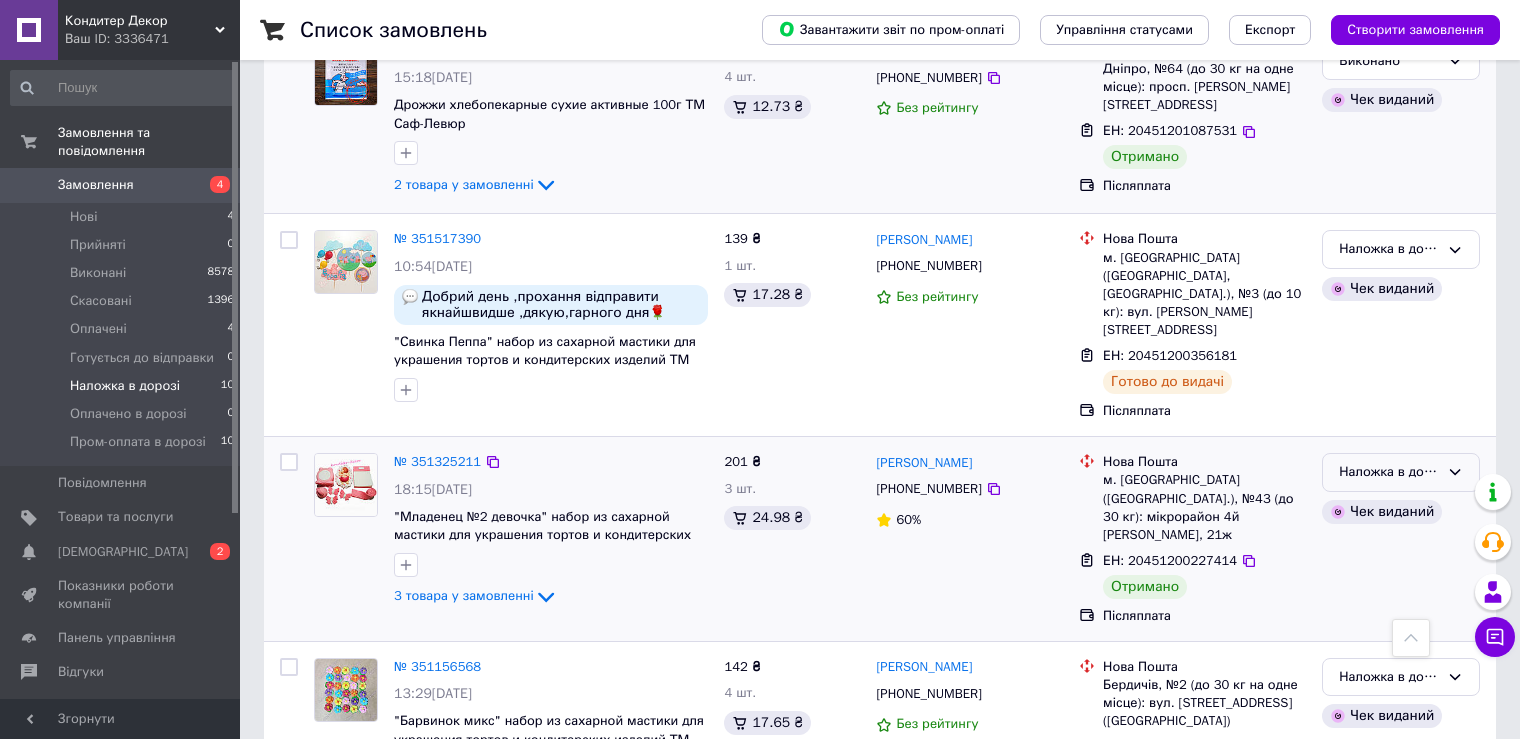 click on "Наложка в дорозі" at bounding box center [1389, 472] 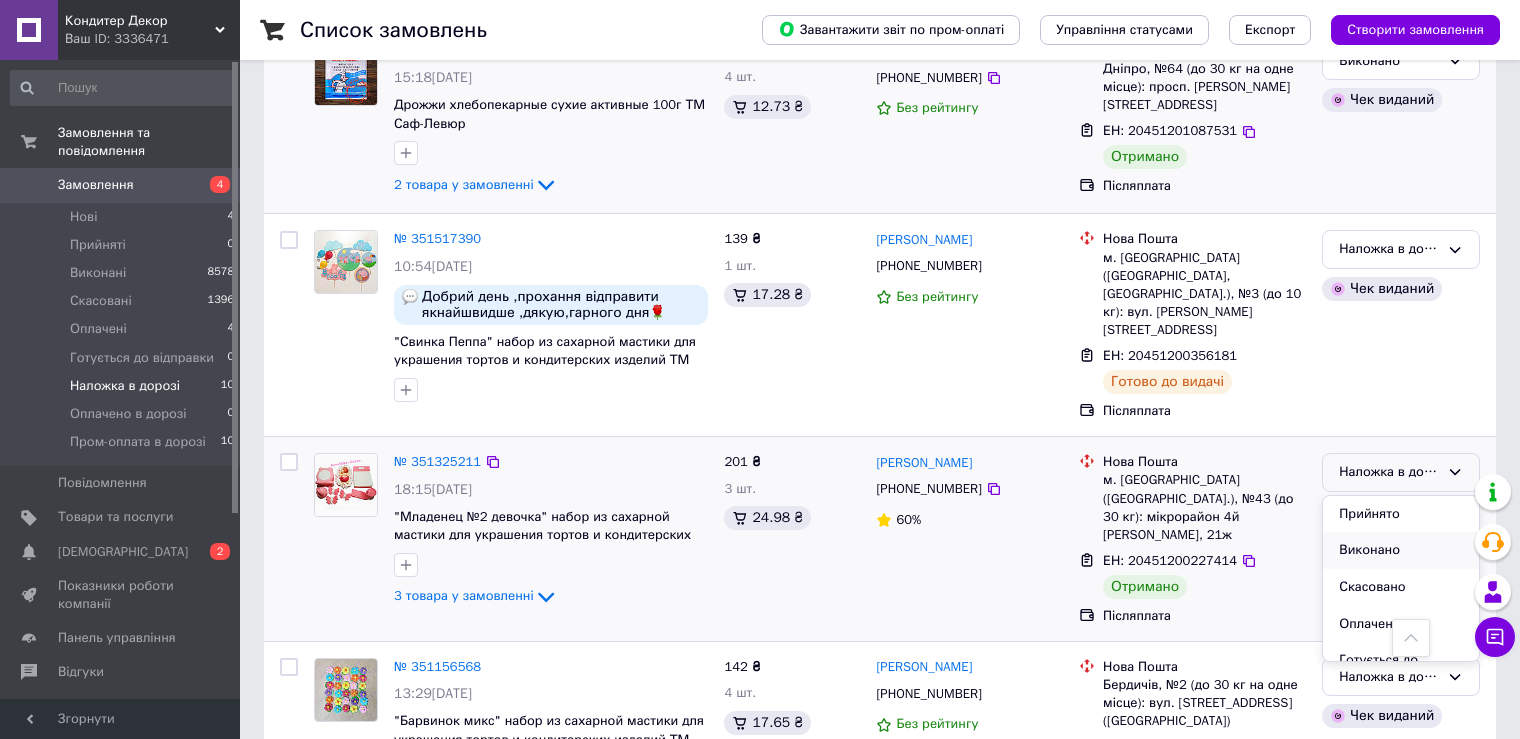 click on "Виконано" at bounding box center (1401, 550) 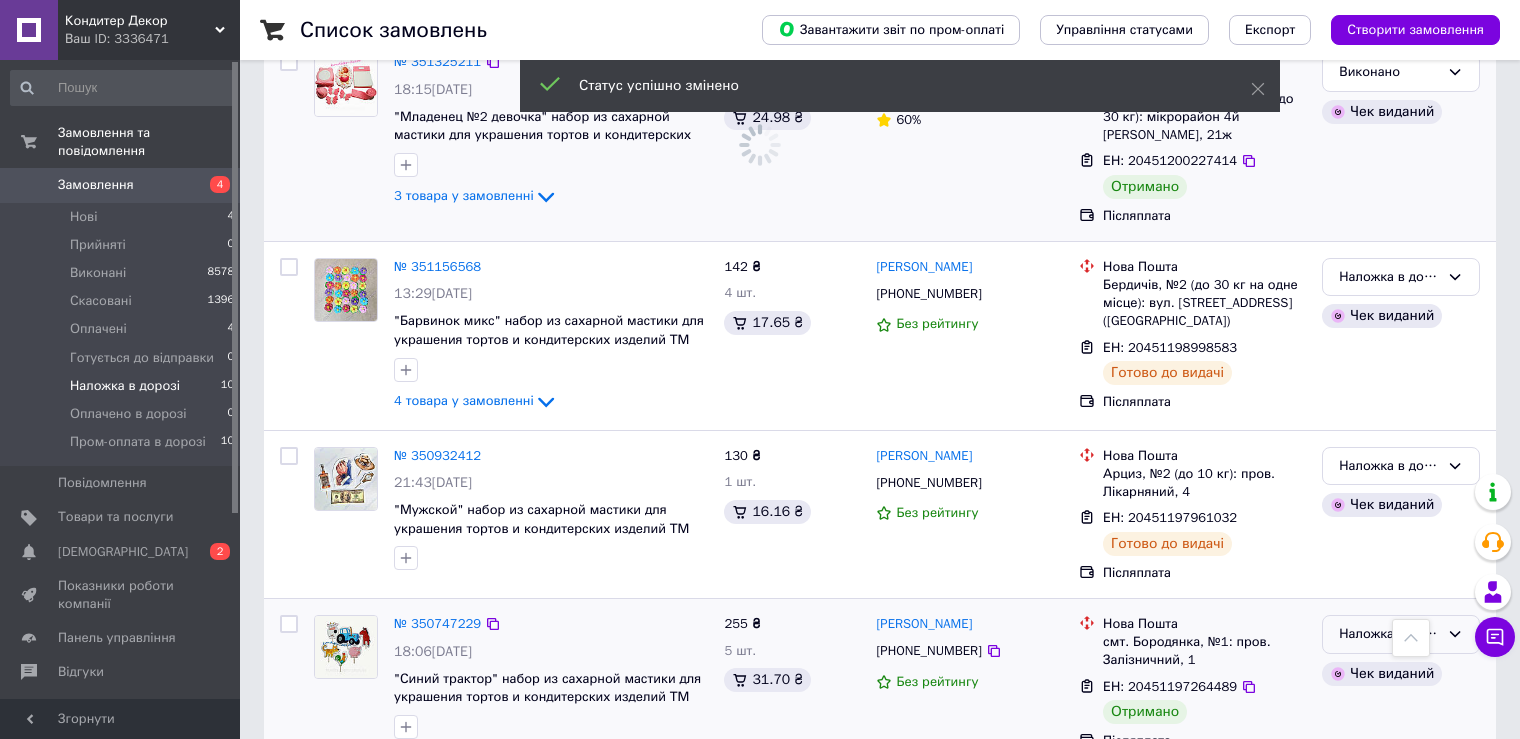 scroll, scrollTop: 1256, scrollLeft: 0, axis: vertical 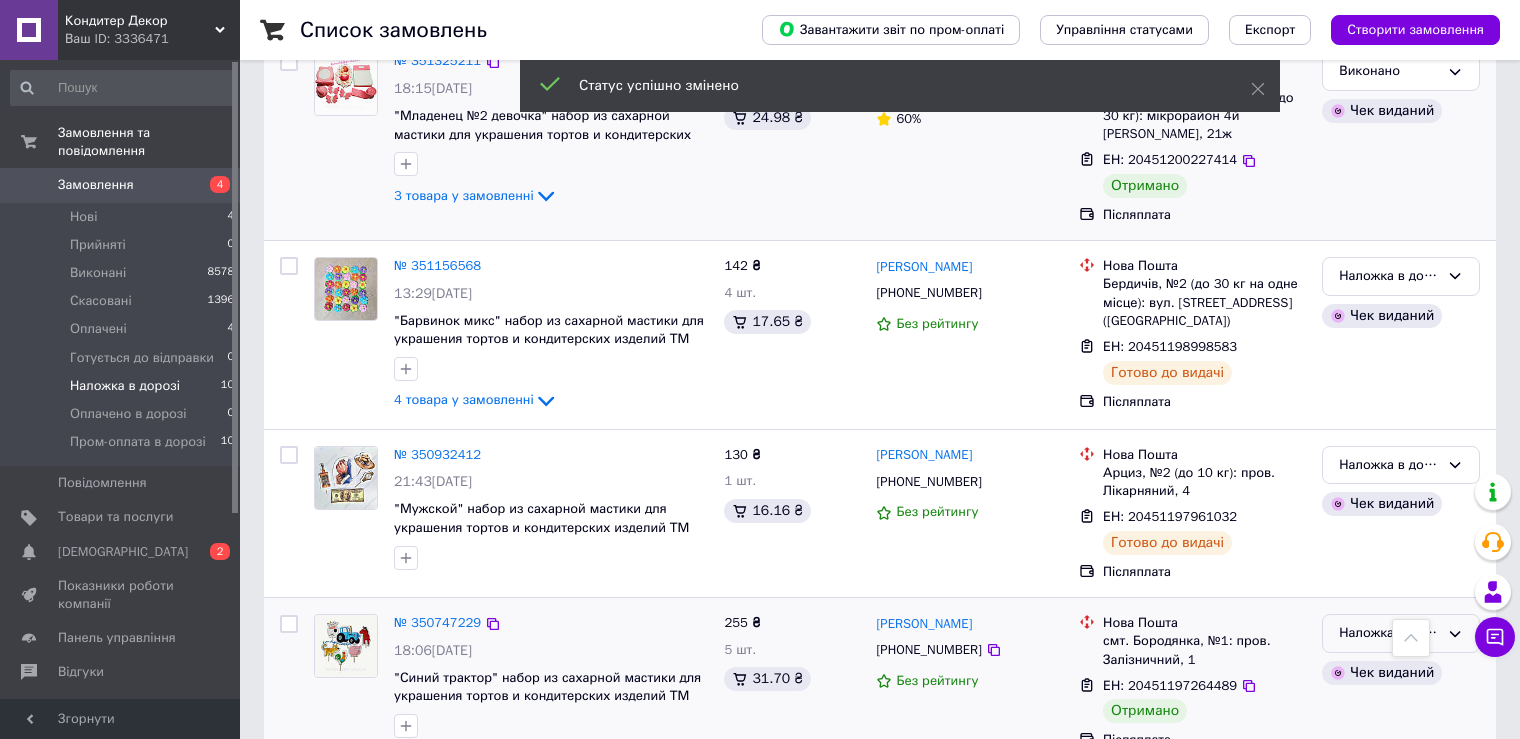 click on "Наложка в дорозі" at bounding box center [1389, 633] 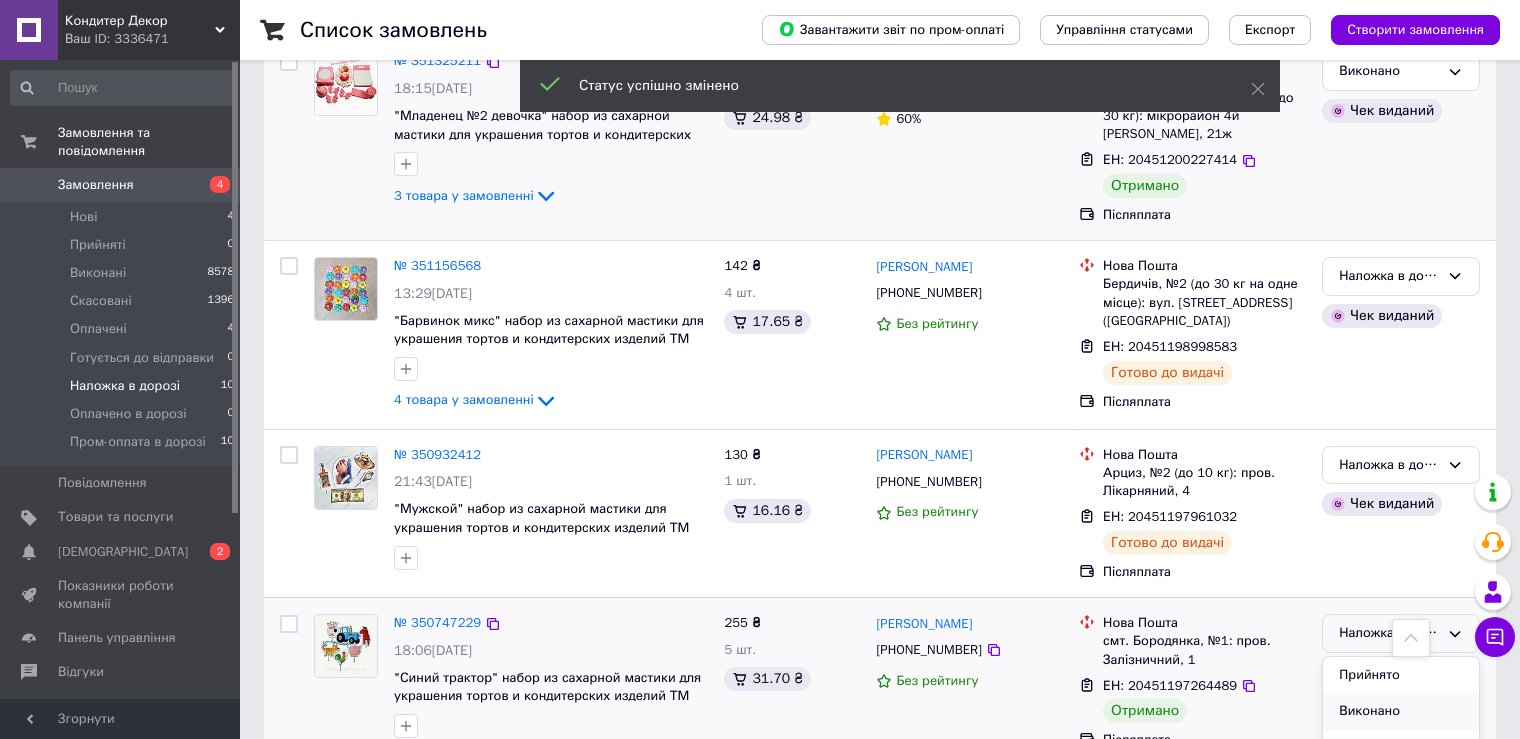 click on "Виконано" at bounding box center (1401, 711) 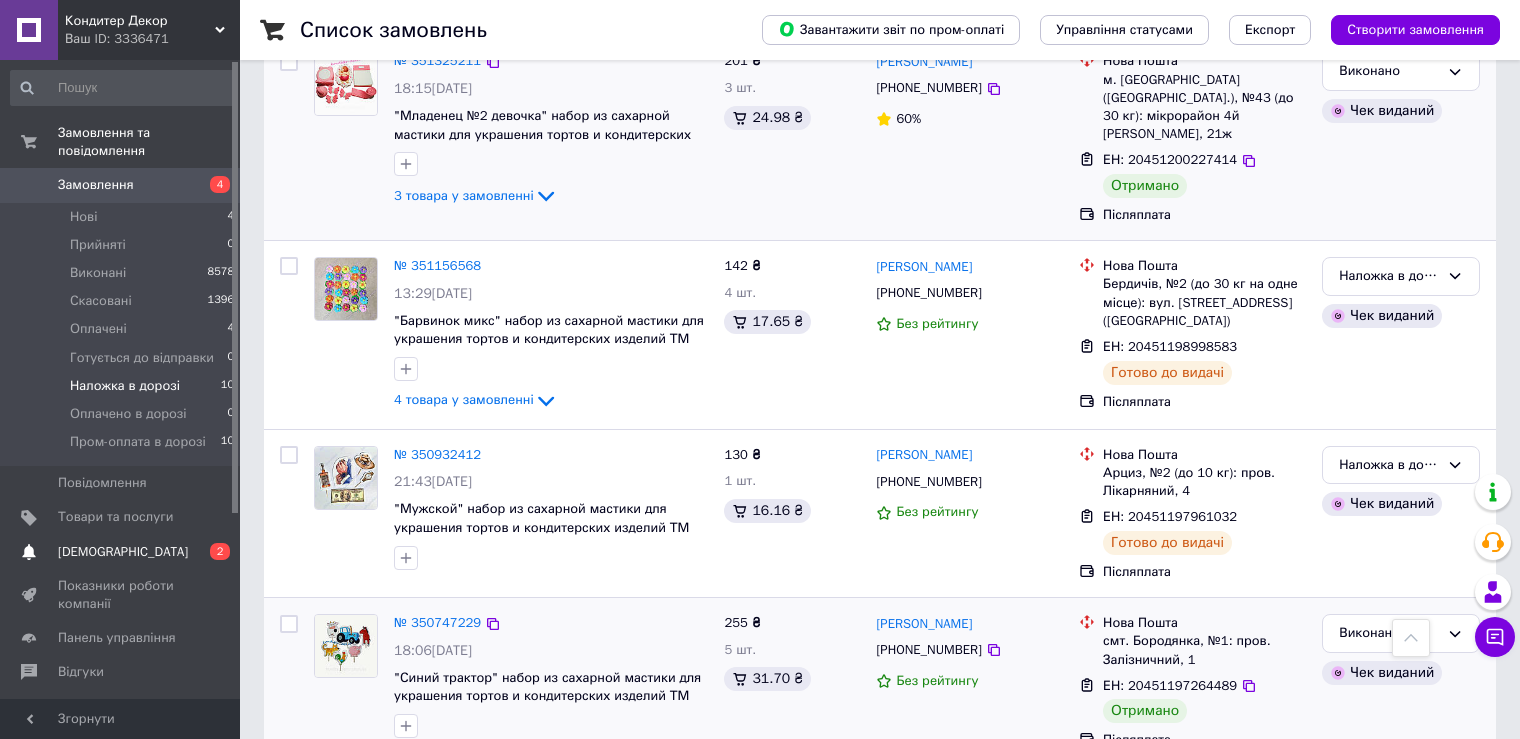 click on "[DEMOGRAPHIC_DATA] 0 2" at bounding box center (123, 552) 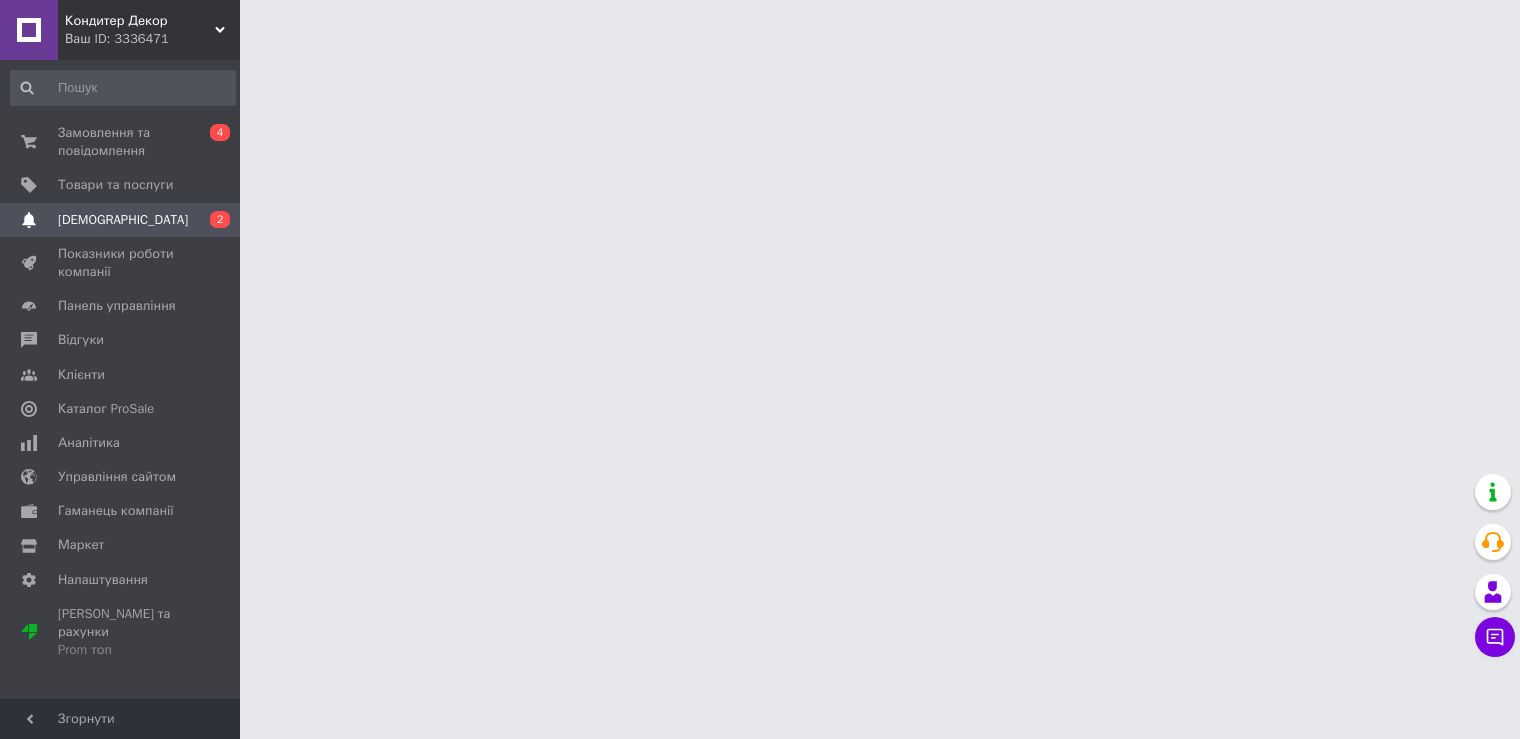 scroll, scrollTop: 0, scrollLeft: 0, axis: both 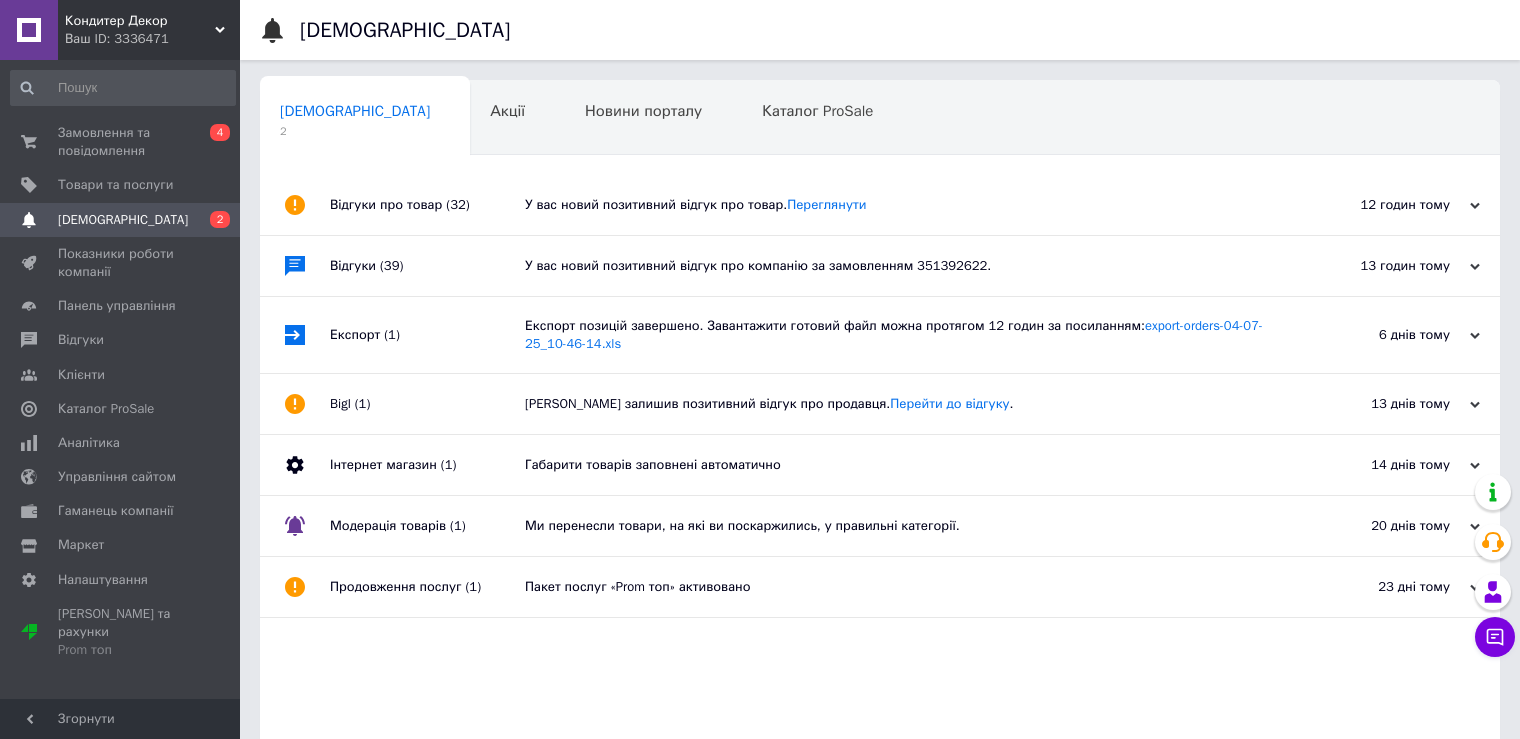 click on "У вас новий позитивний відгук про компанію за замовленням 351392622." at bounding box center (902, 266) 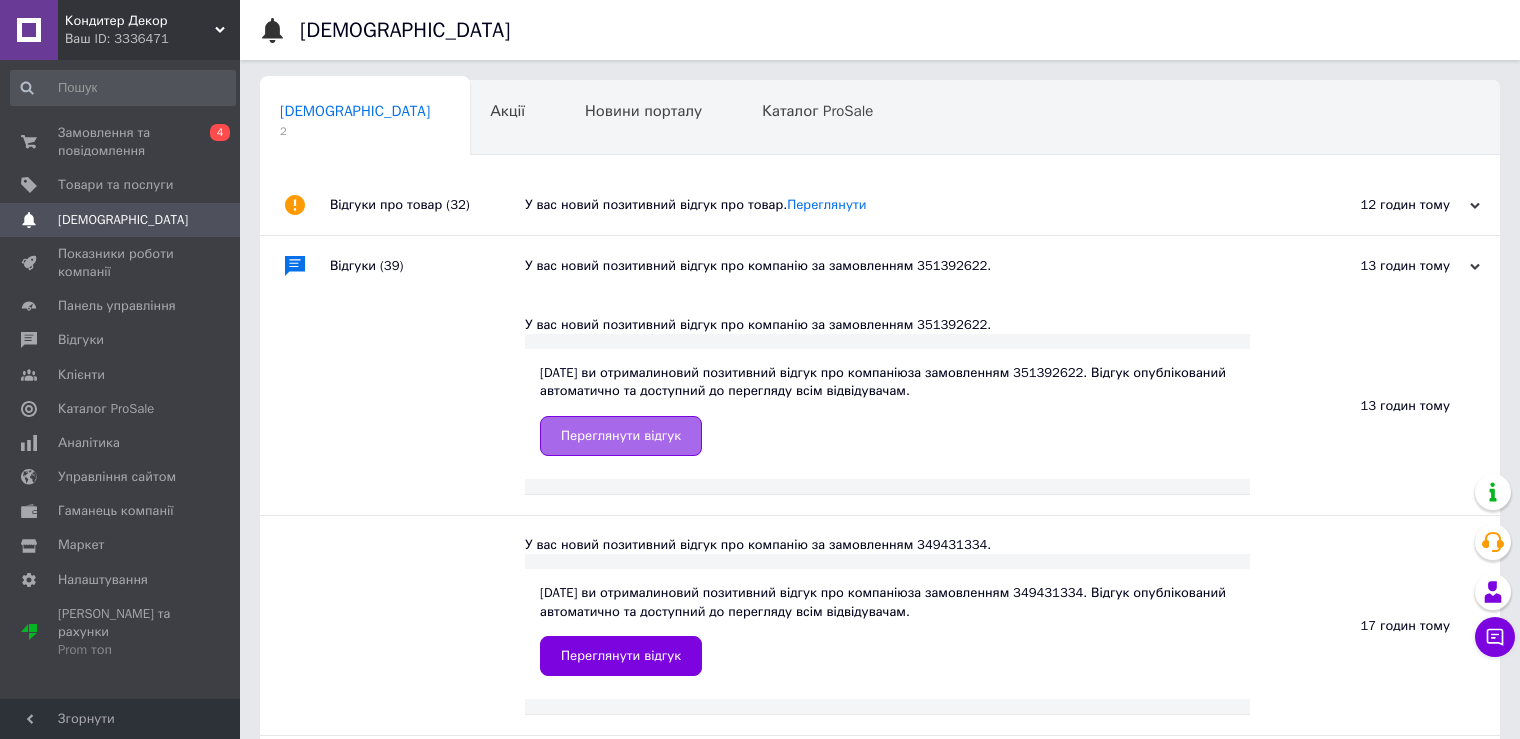 click on "Переглянути відгук" at bounding box center [621, 436] 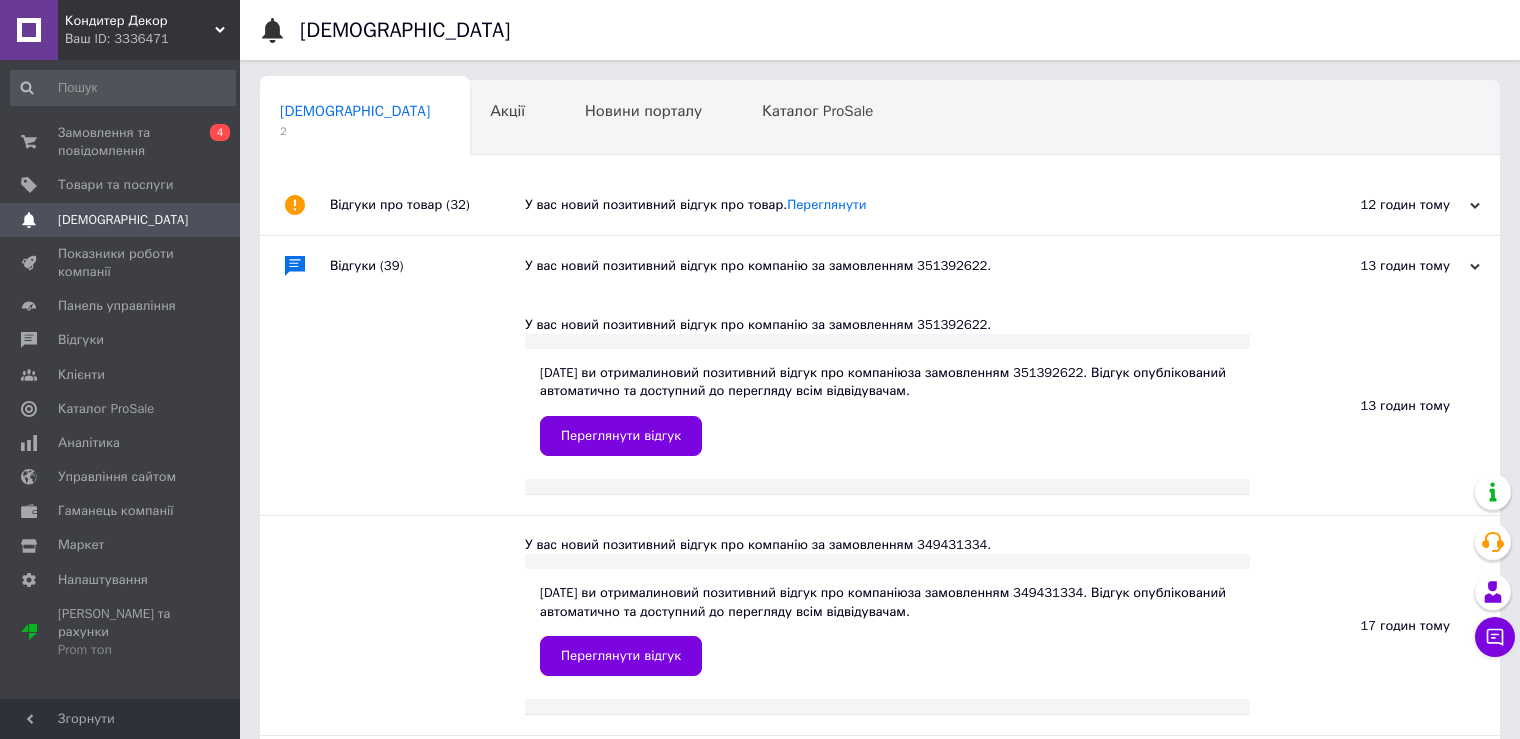 click on "У вас новий позитивний відгук про компанію за замовленням 351392622." at bounding box center [902, 266] 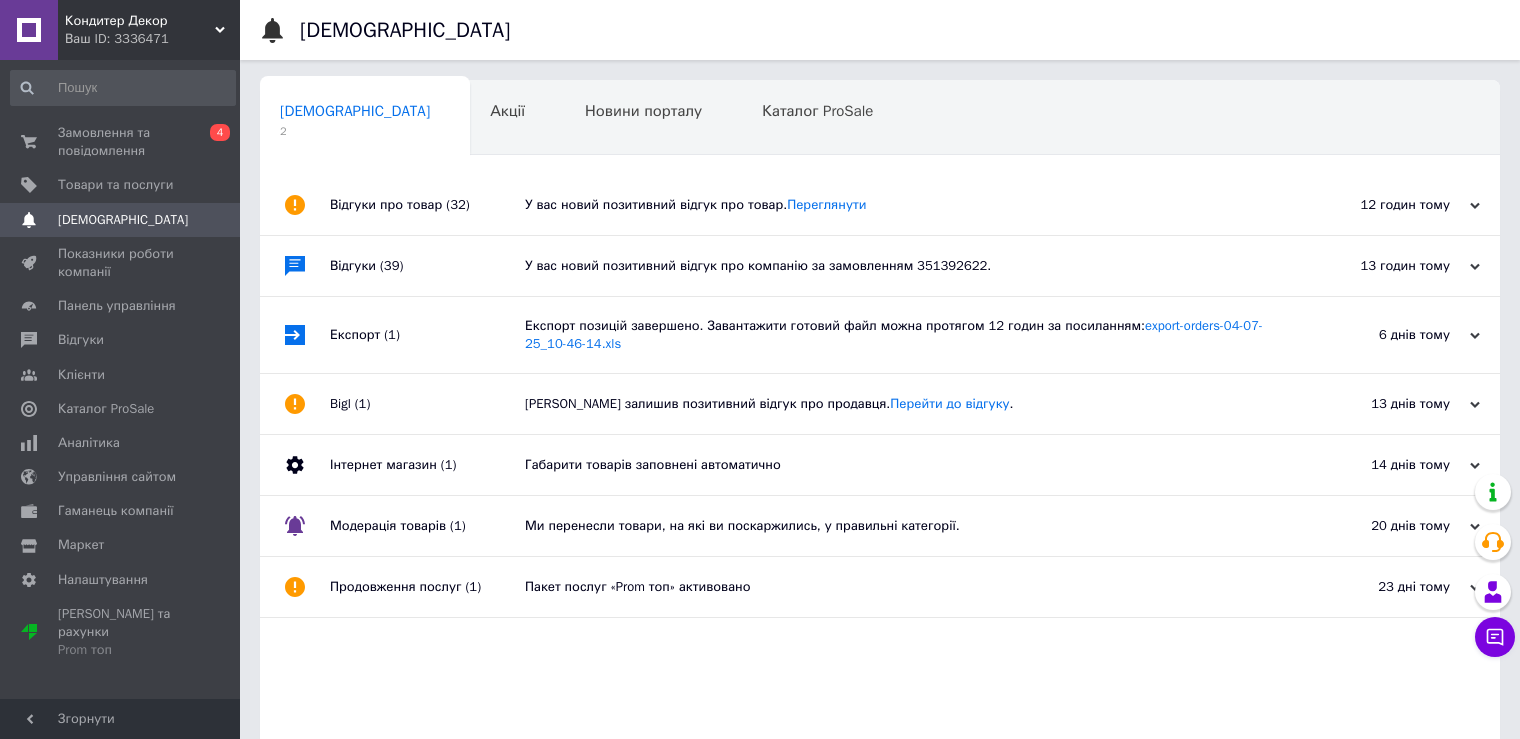 click on "У вас новий позитивний відгук про товар.  [GEOGRAPHIC_DATA]" at bounding box center [902, 205] 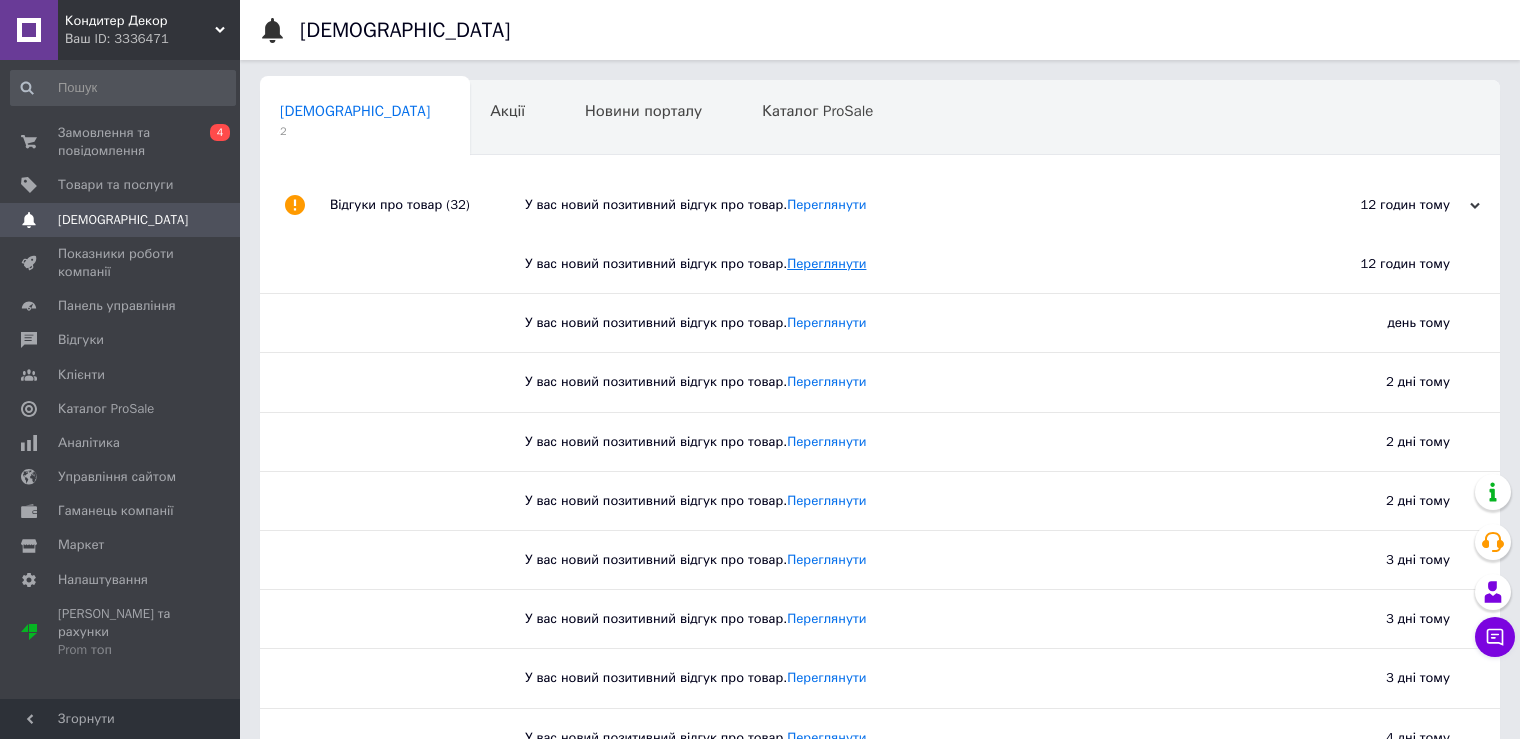 click on "Переглянути" at bounding box center [826, 263] 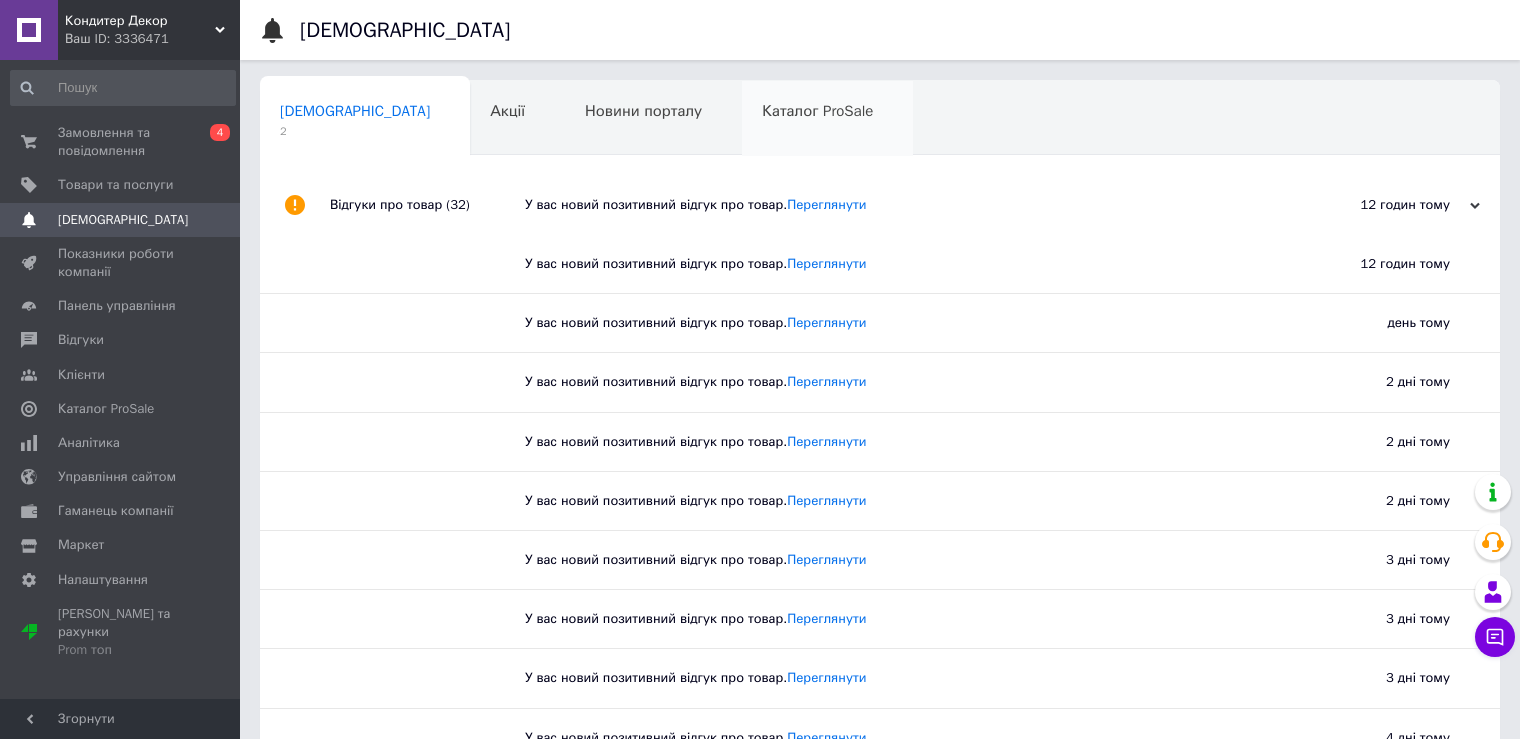 click on "Каталог ProSale 0" at bounding box center [827, 119] 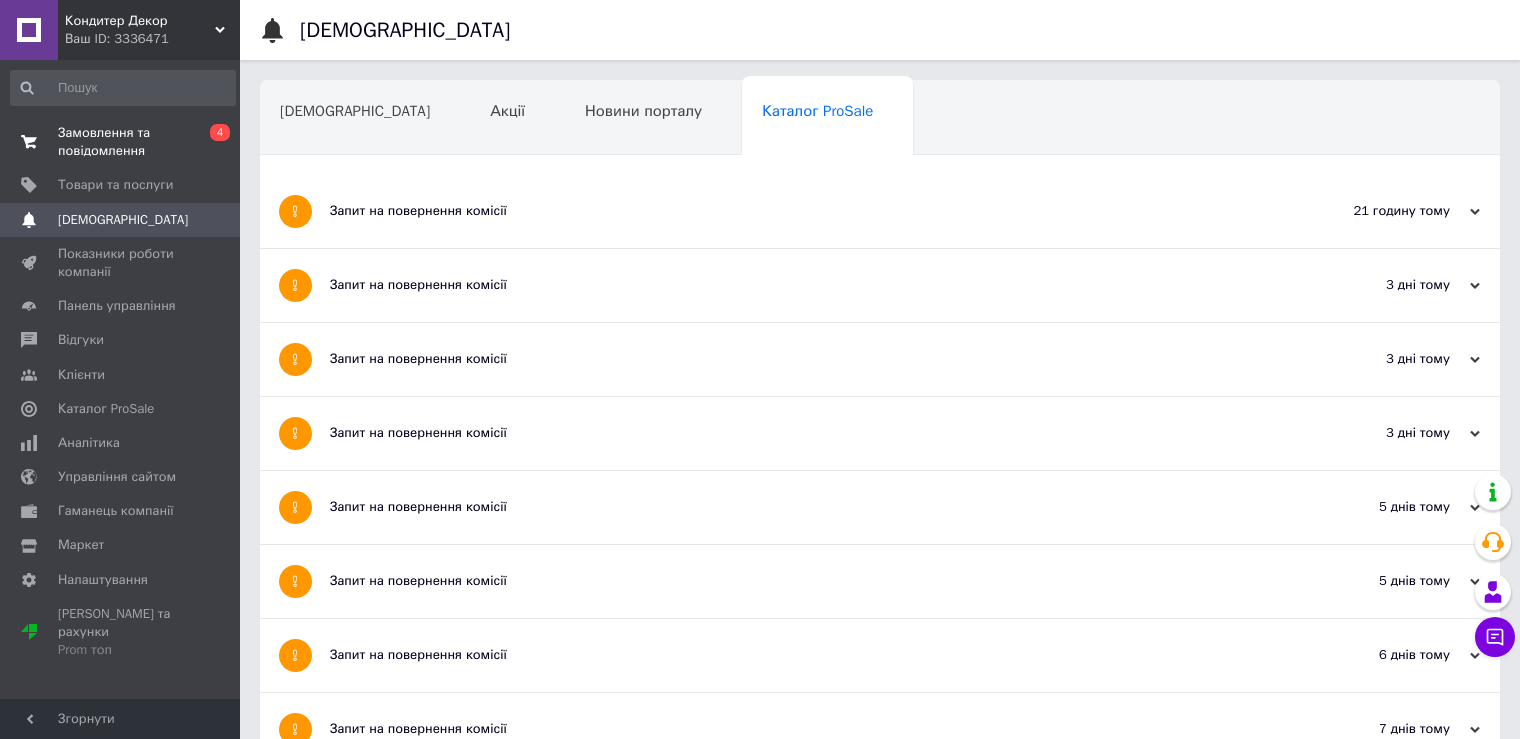 click on "0 4" at bounding box center [212, 142] 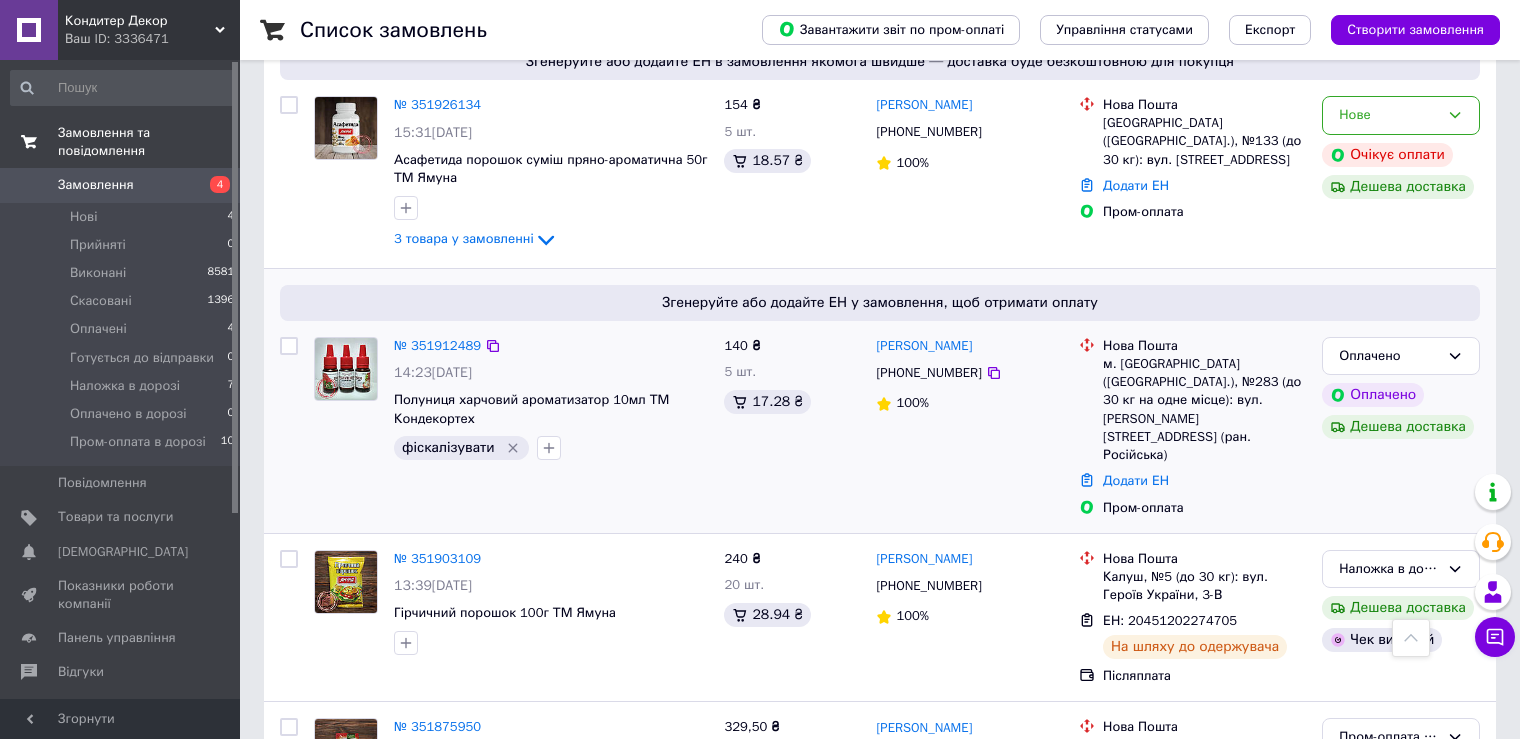 scroll, scrollTop: 1500, scrollLeft: 0, axis: vertical 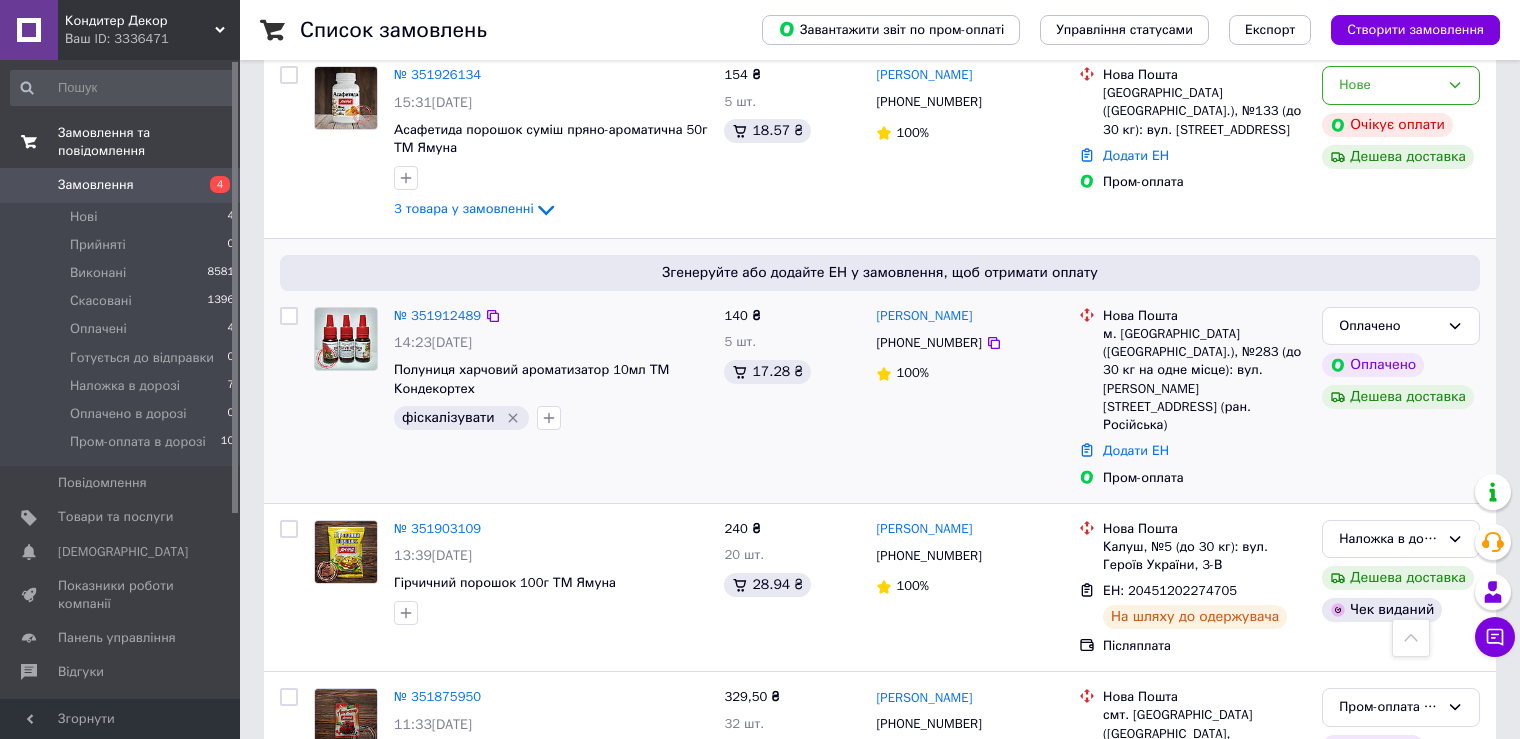 click 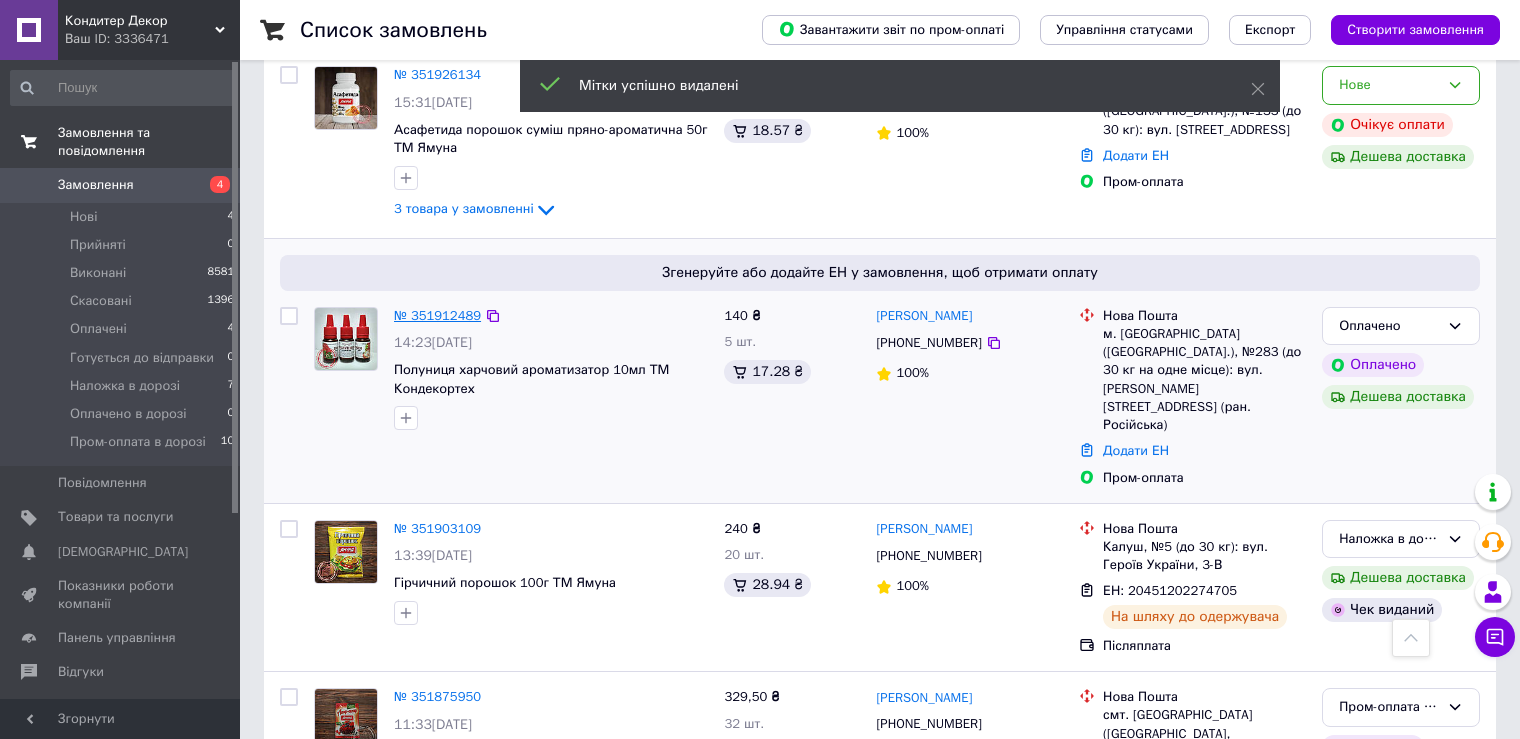 click on "№ 351912489" at bounding box center [437, 315] 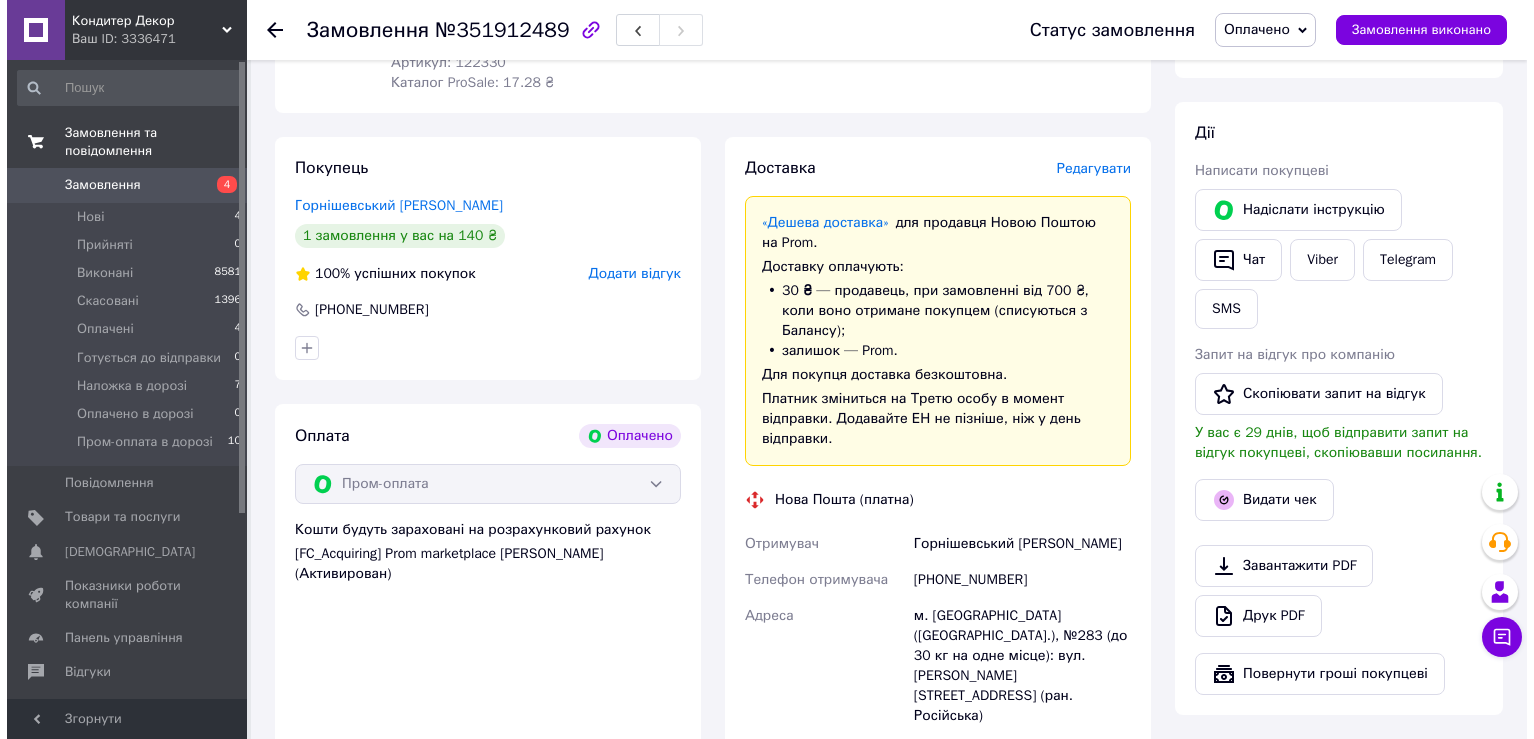 scroll, scrollTop: 400, scrollLeft: 0, axis: vertical 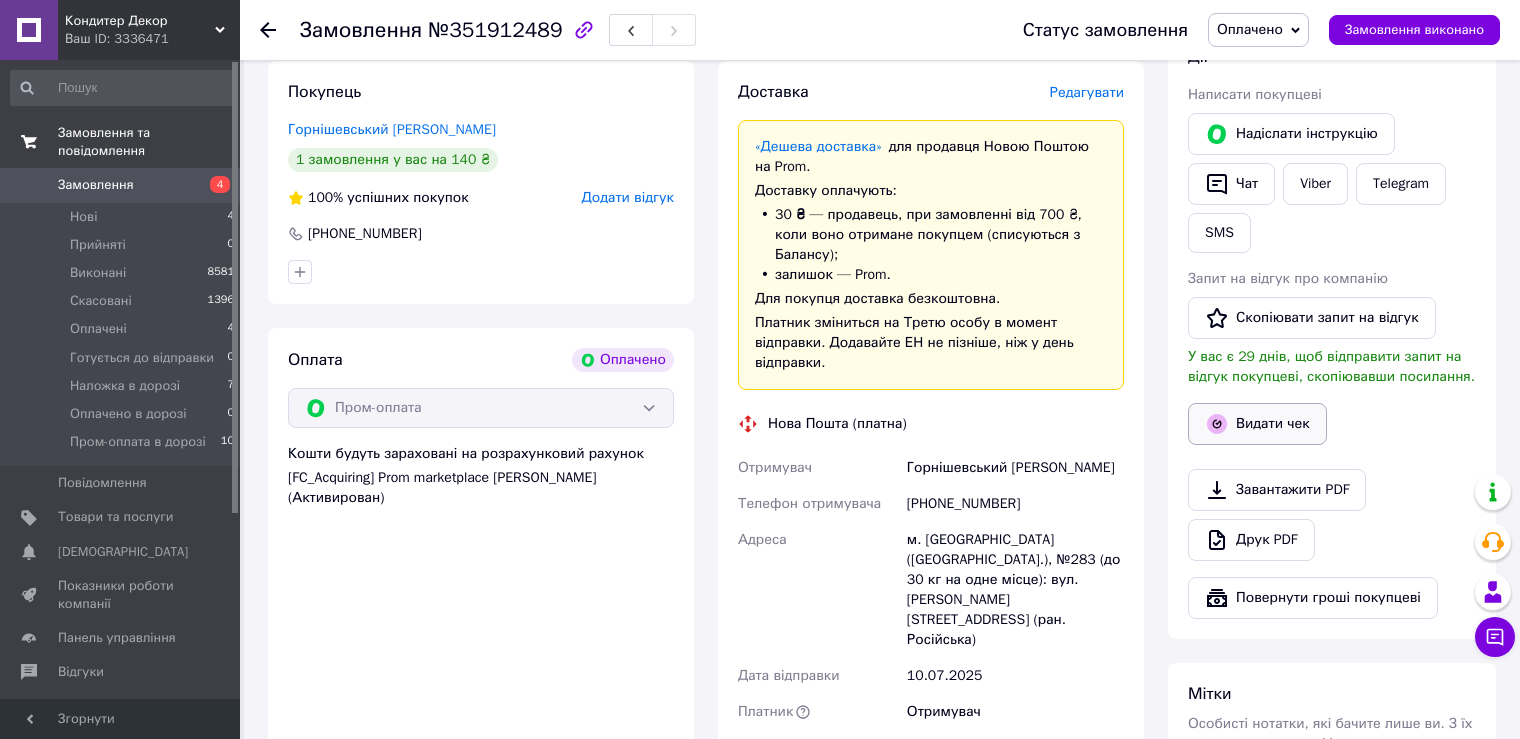click on "Видати чек" at bounding box center (1257, 424) 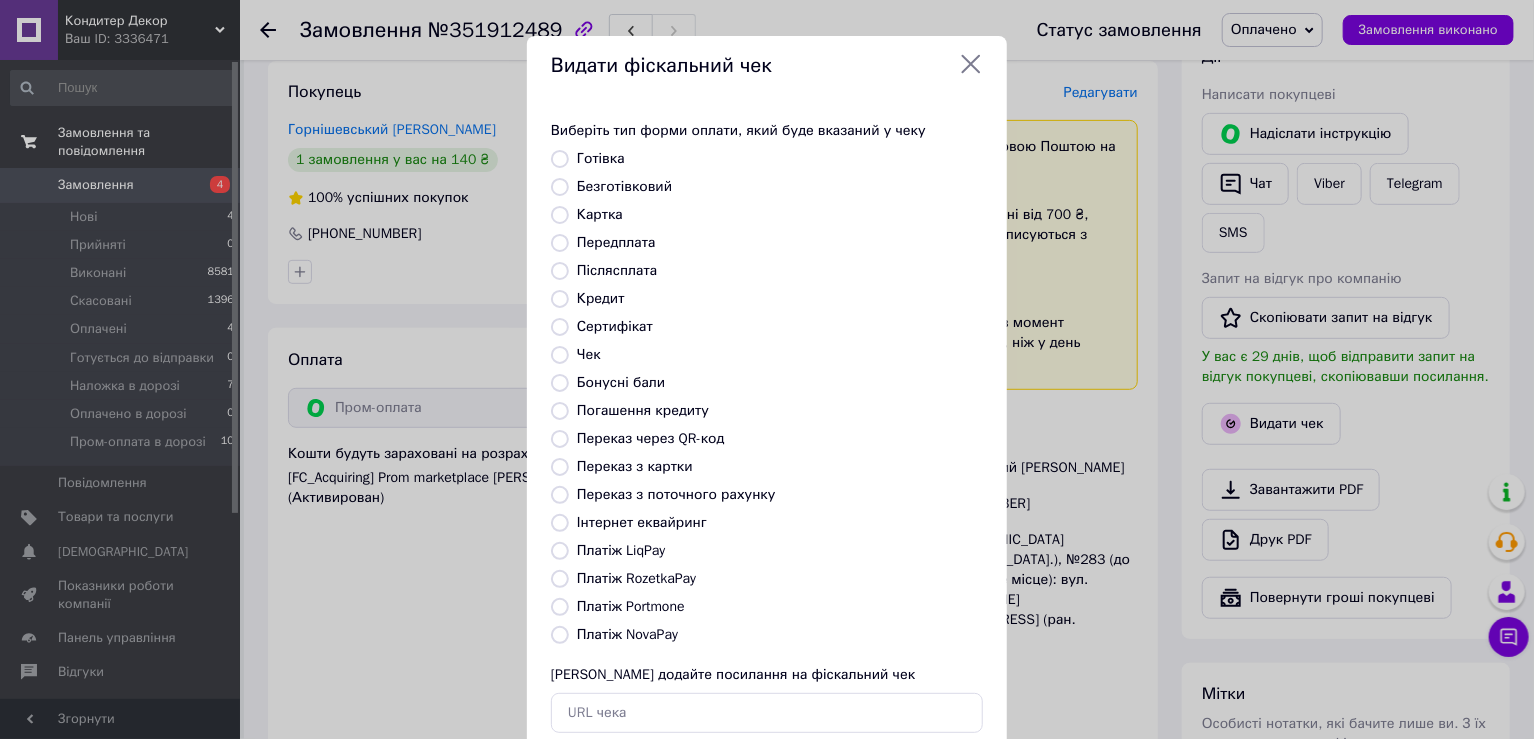 click on "Платіж RozetkaPay" at bounding box center [636, 578] 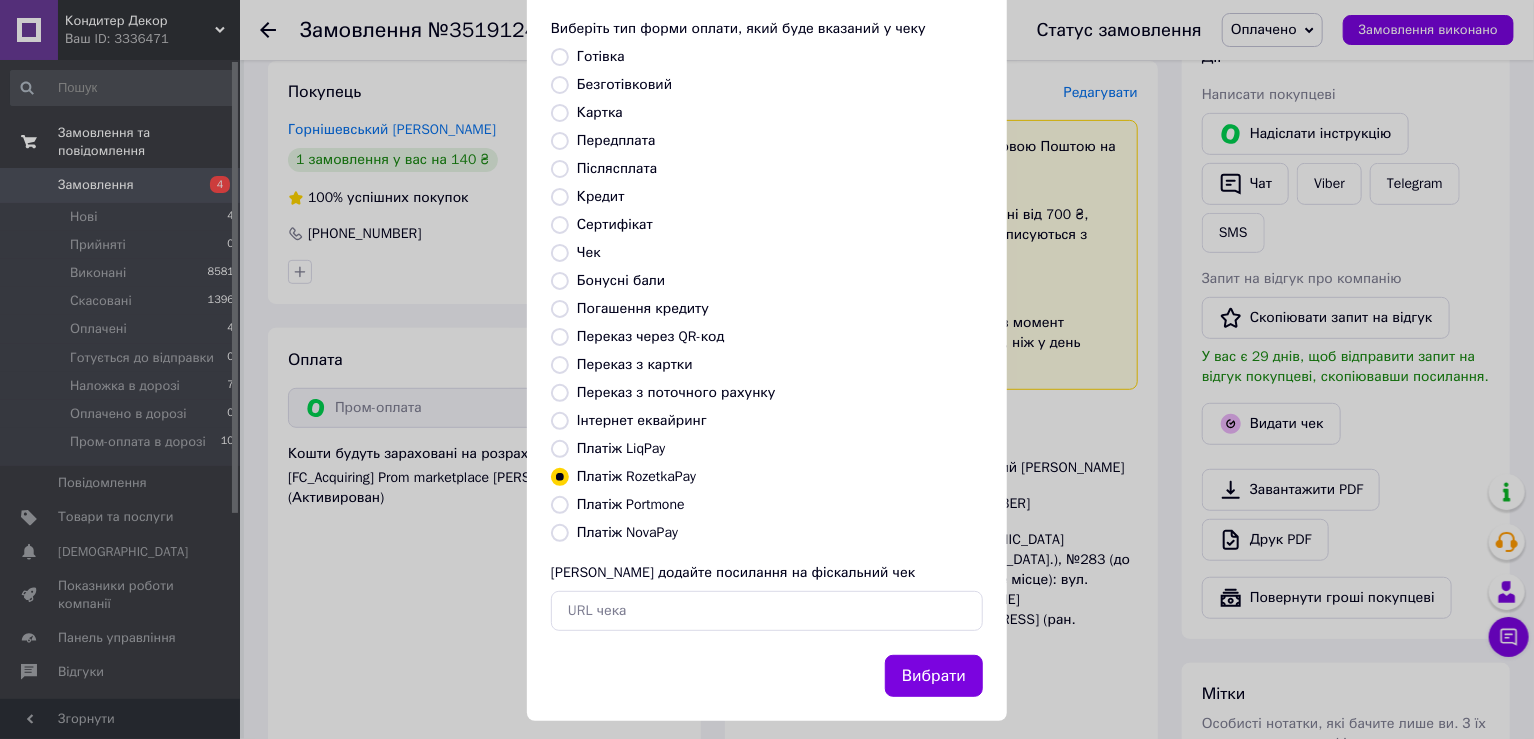 scroll, scrollTop: 119, scrollLeft: 0, axis: vertical 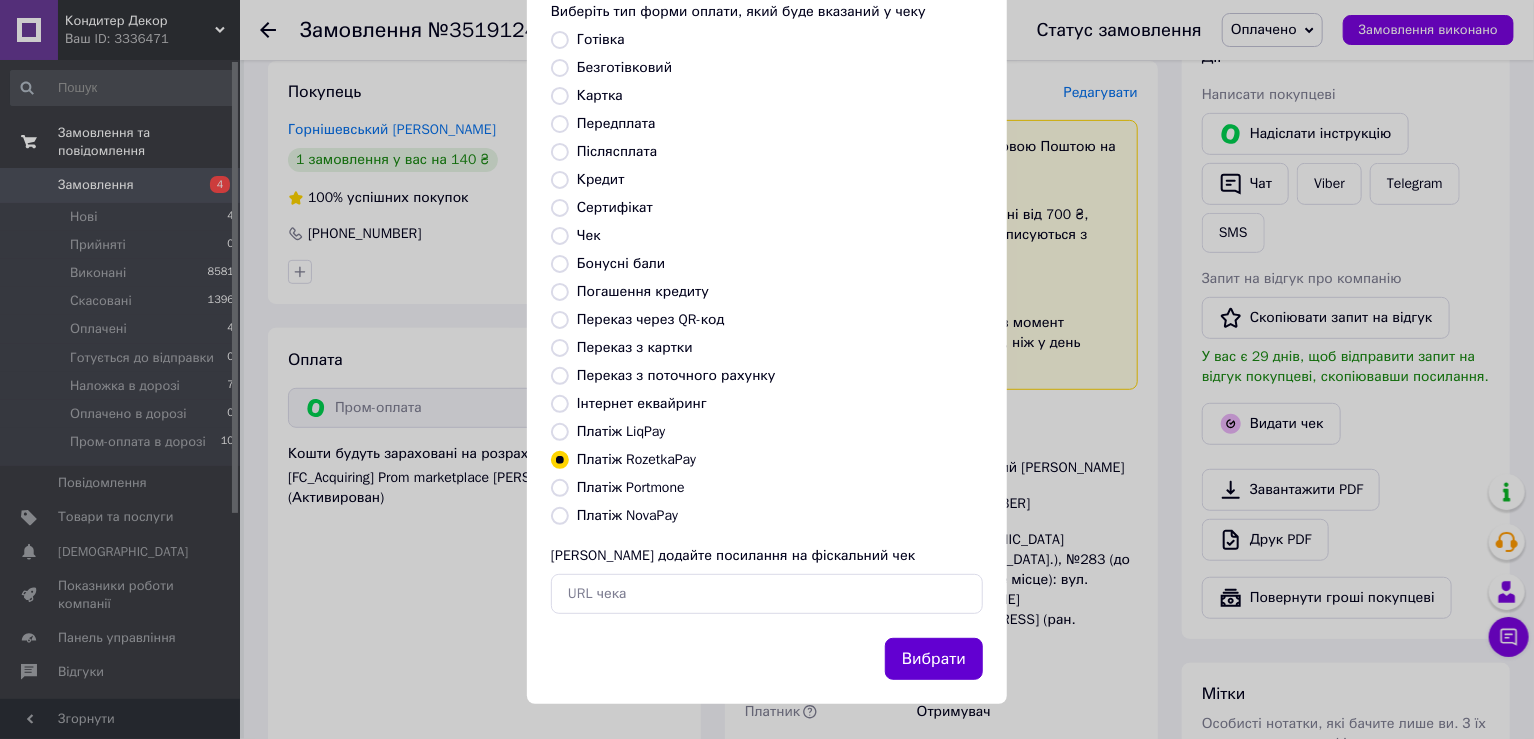 click on "Вибрати" at bounding box center (934, 659) 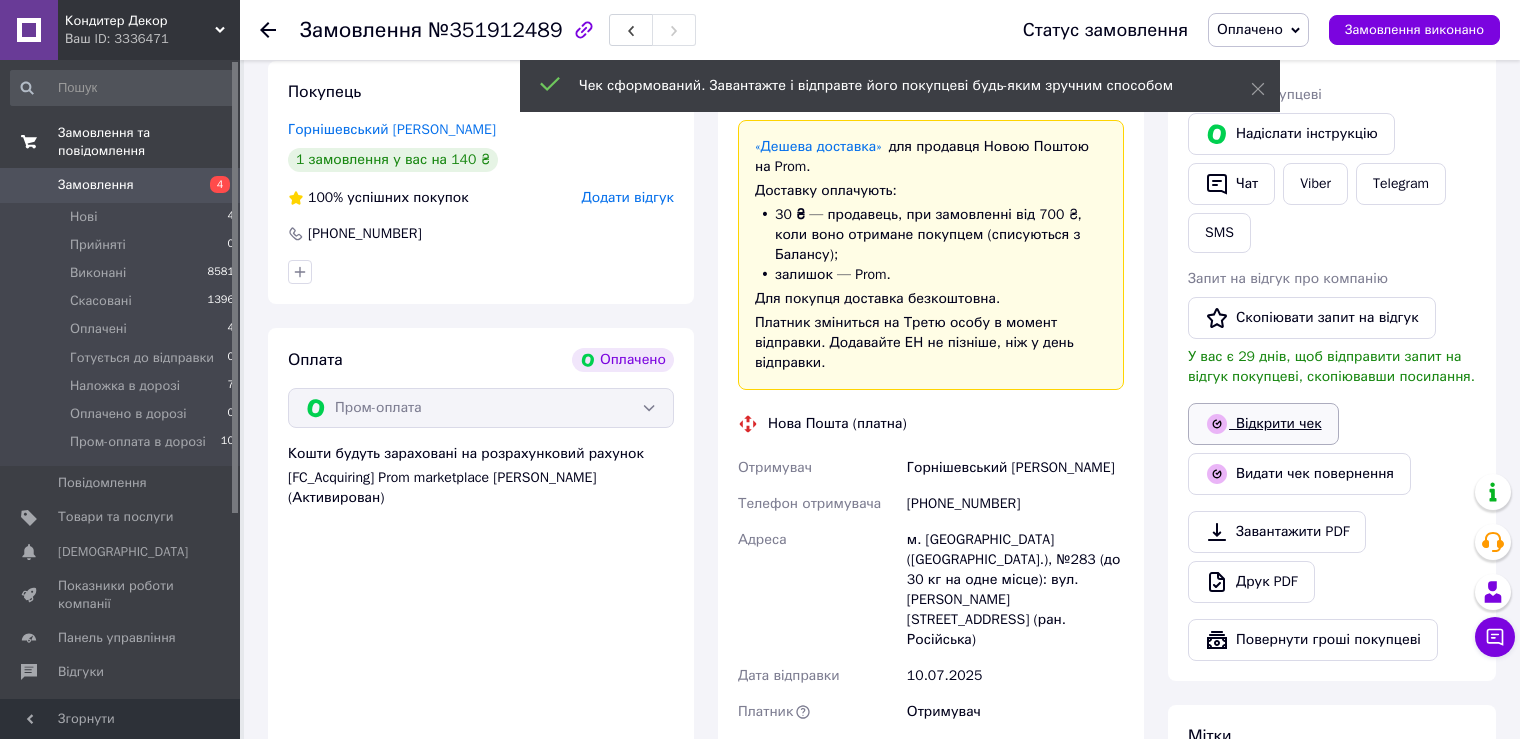 click on "Відкрити чек" at bounding box center [1263, 424] 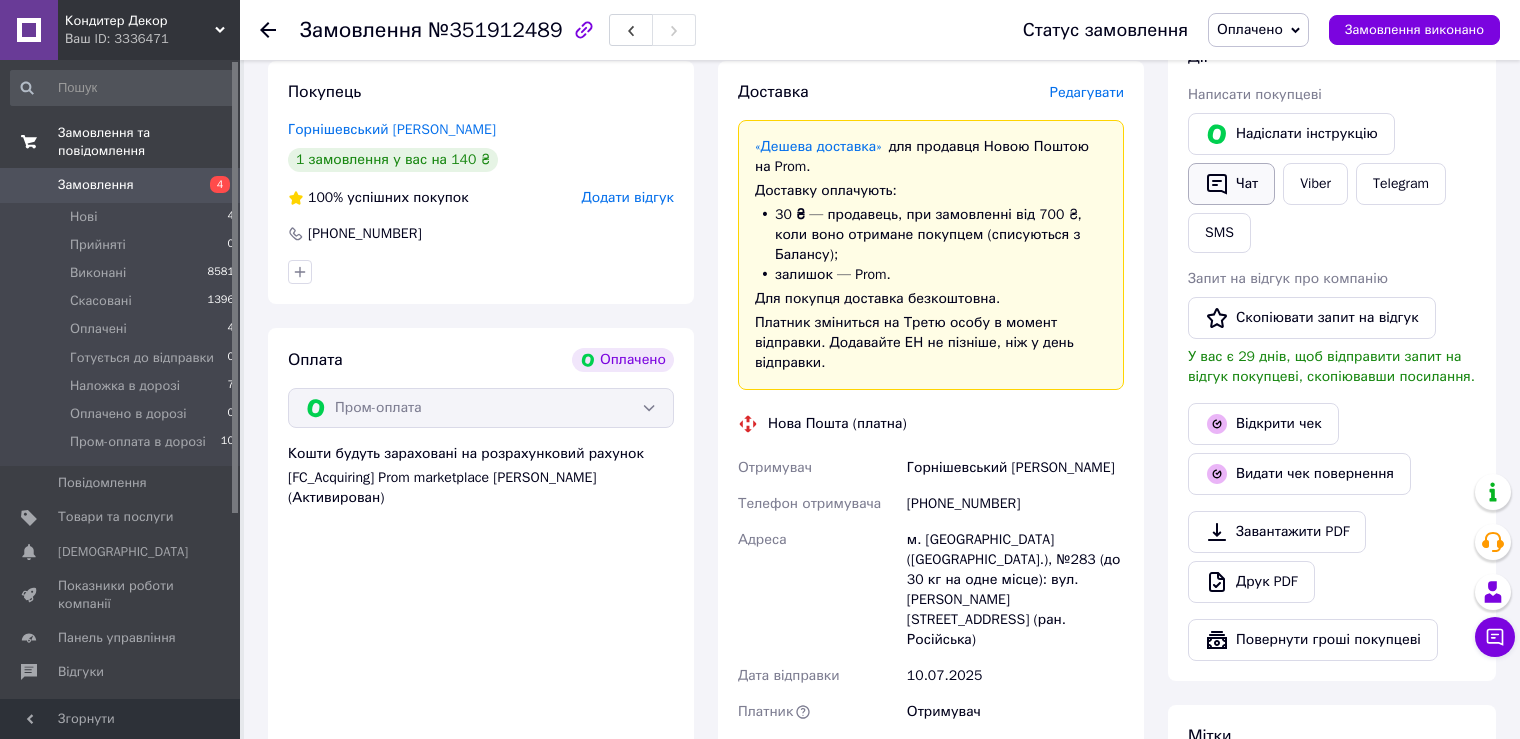 click on "Чат" at bounding box center [1231, 184] 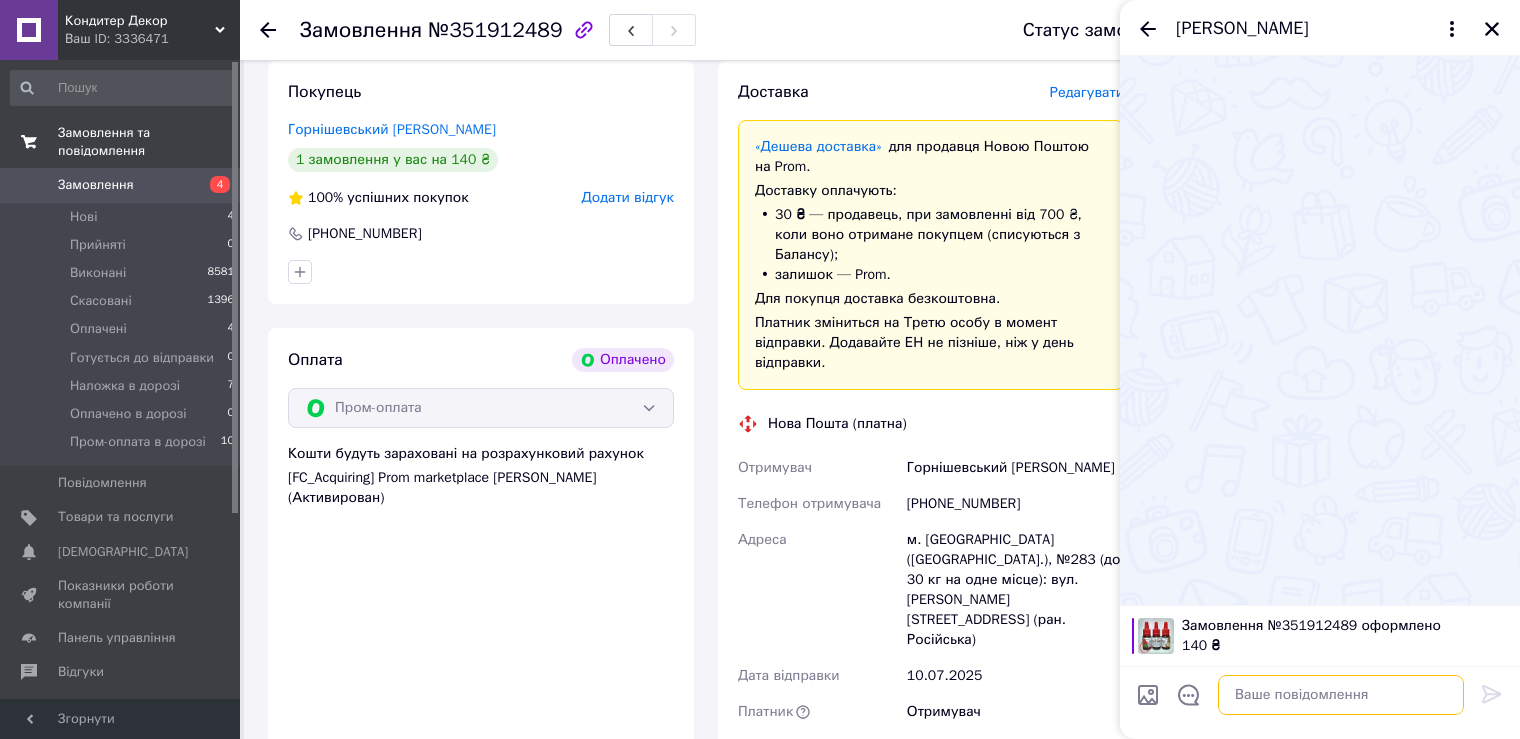 click at bounding box center [1341, 695] 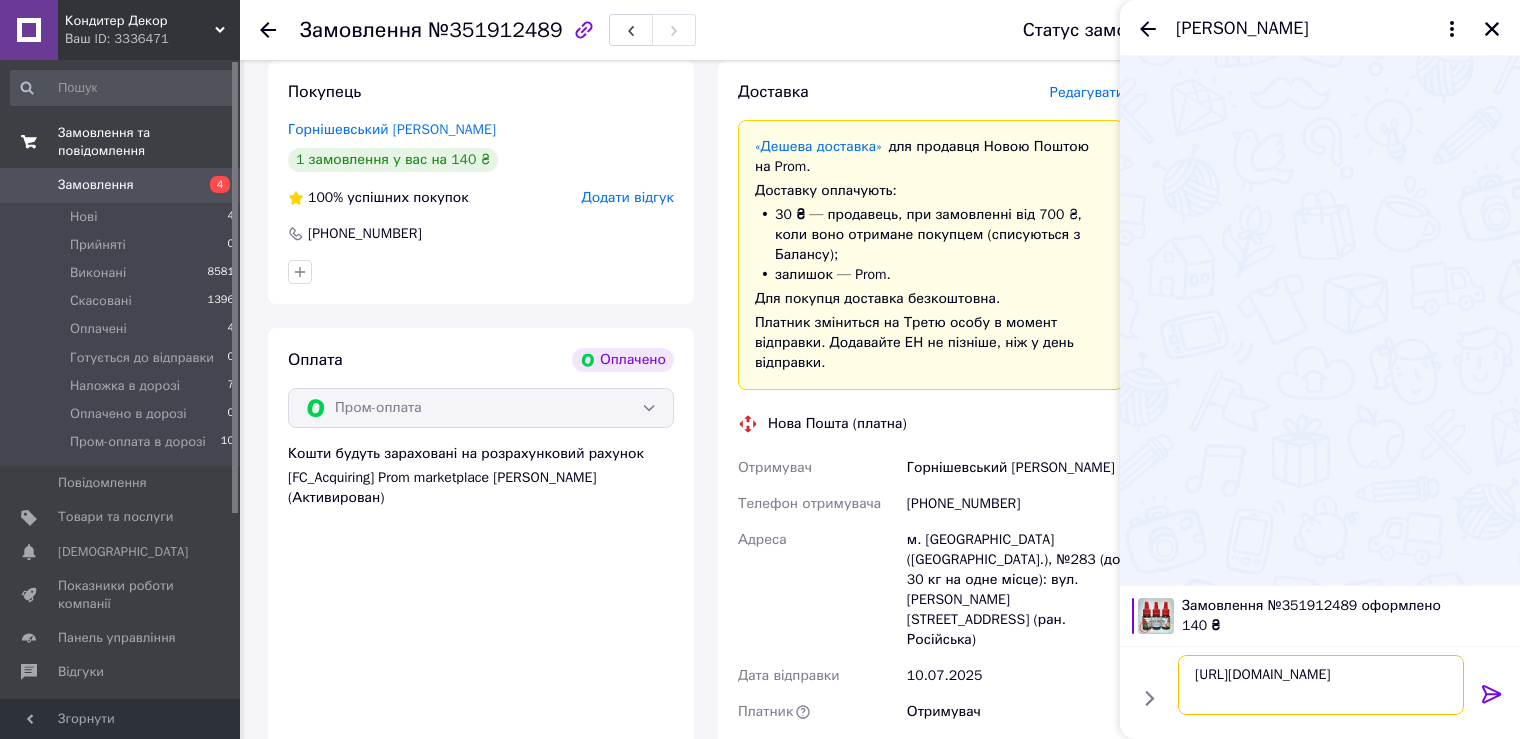 type 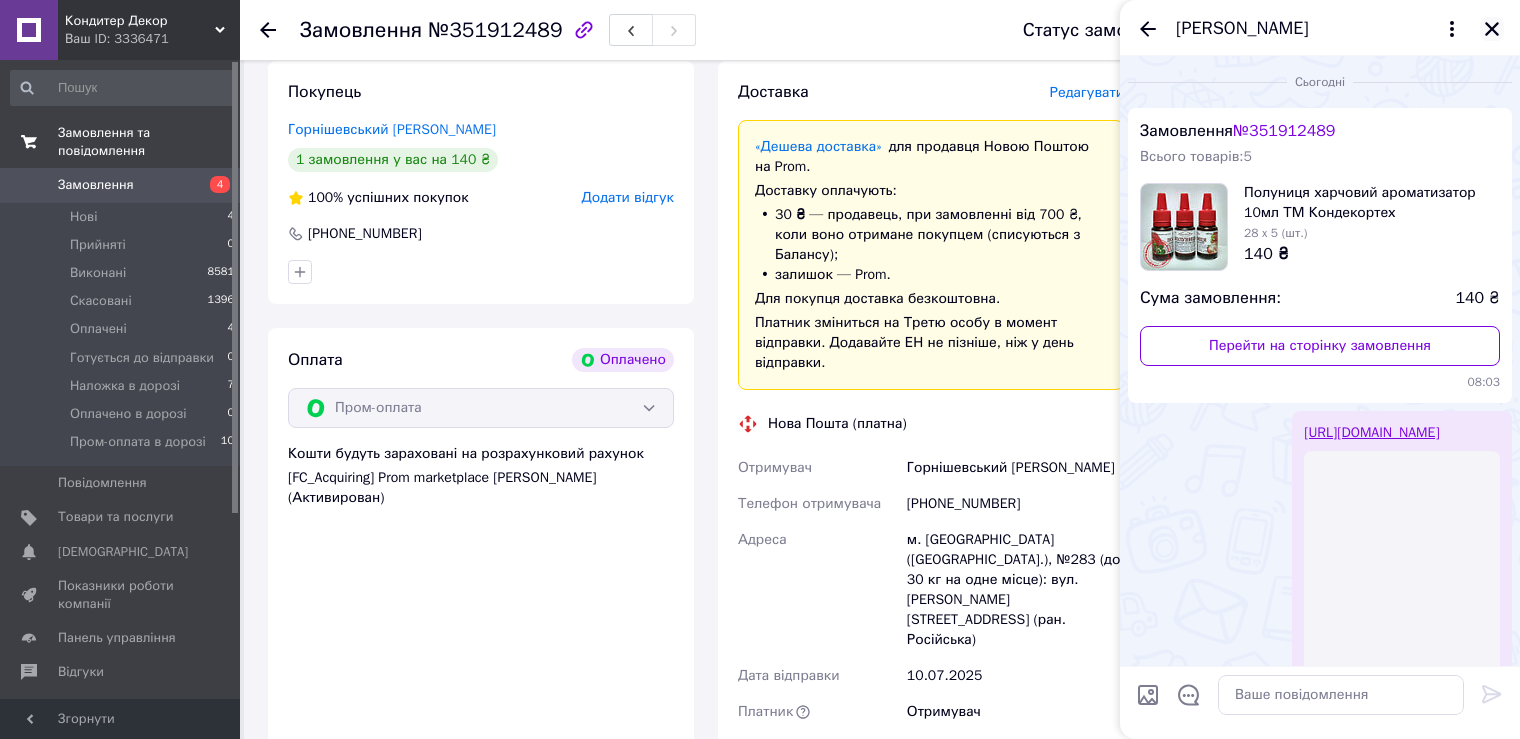 click 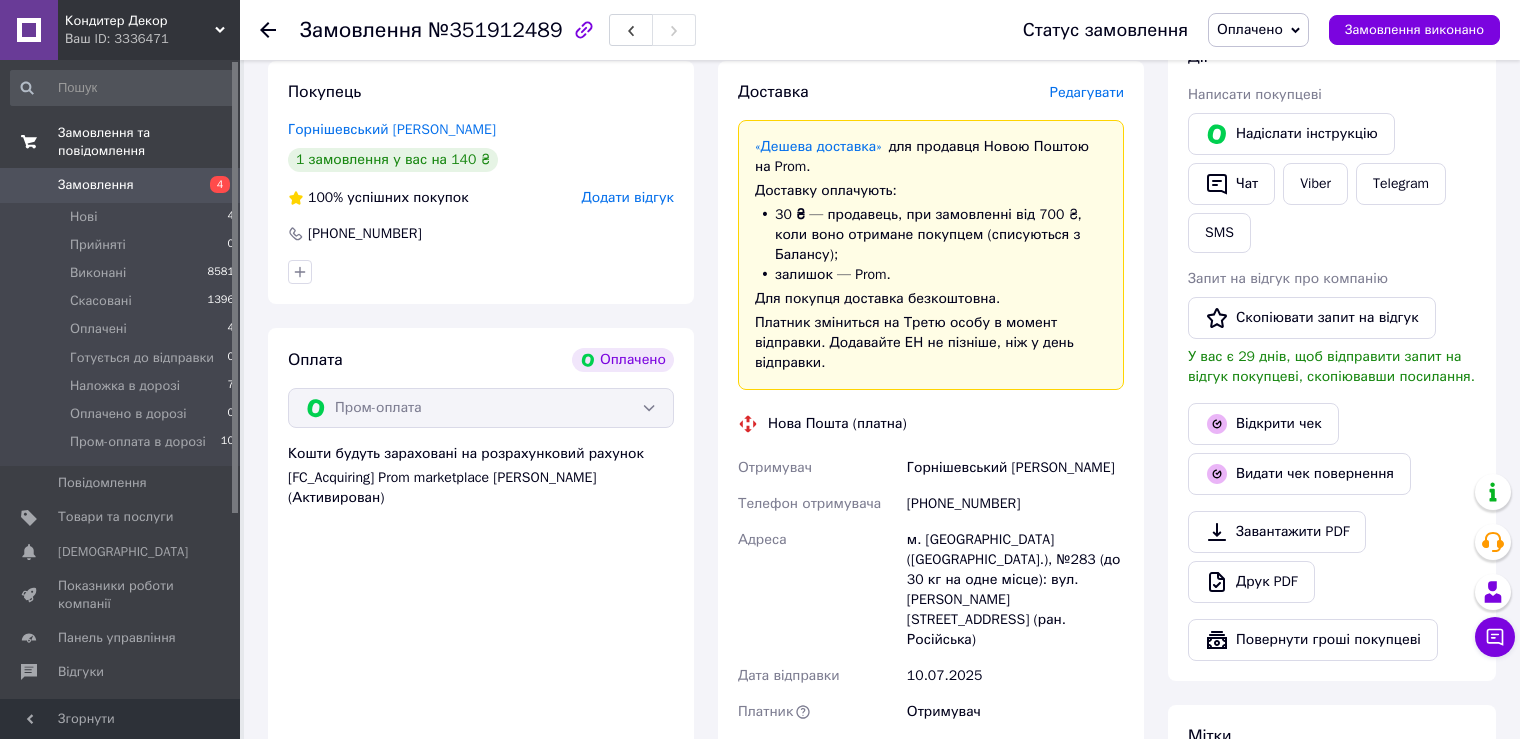 click on "Редагувати" at bounding box center [1087, 92] 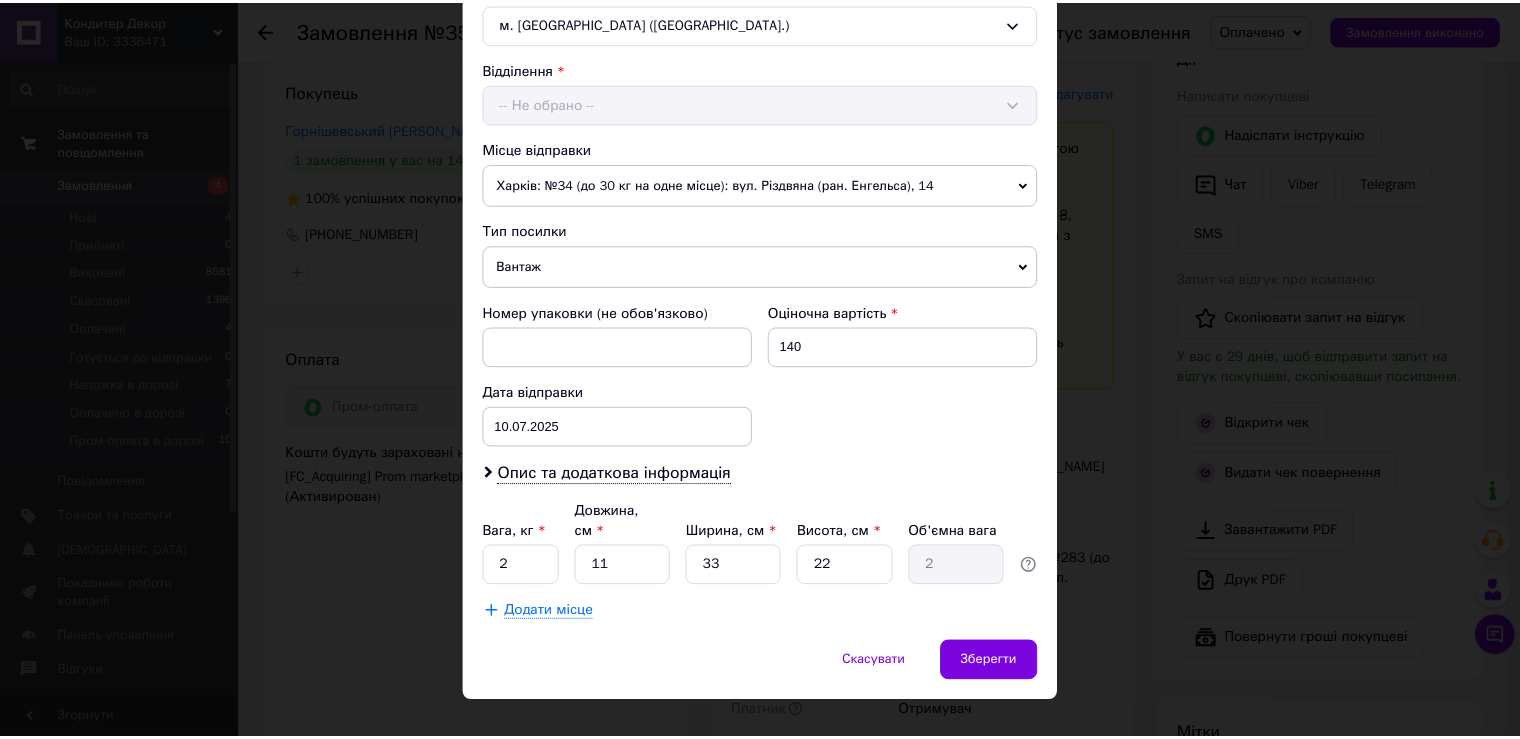 scroll, scrollTop: 583, scrollLeft: 0, axis: vertical 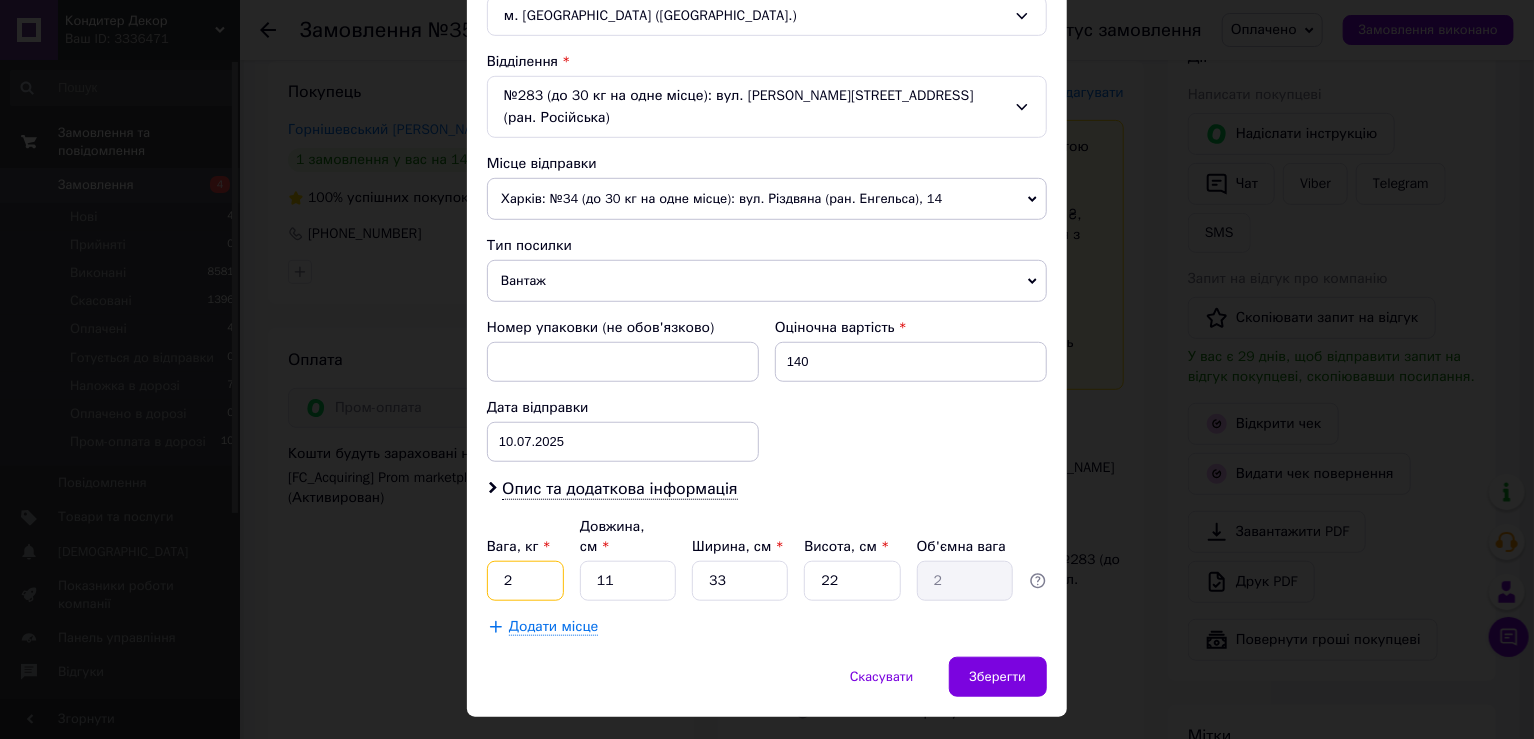 click on "2" at bounding box center (525, 581) 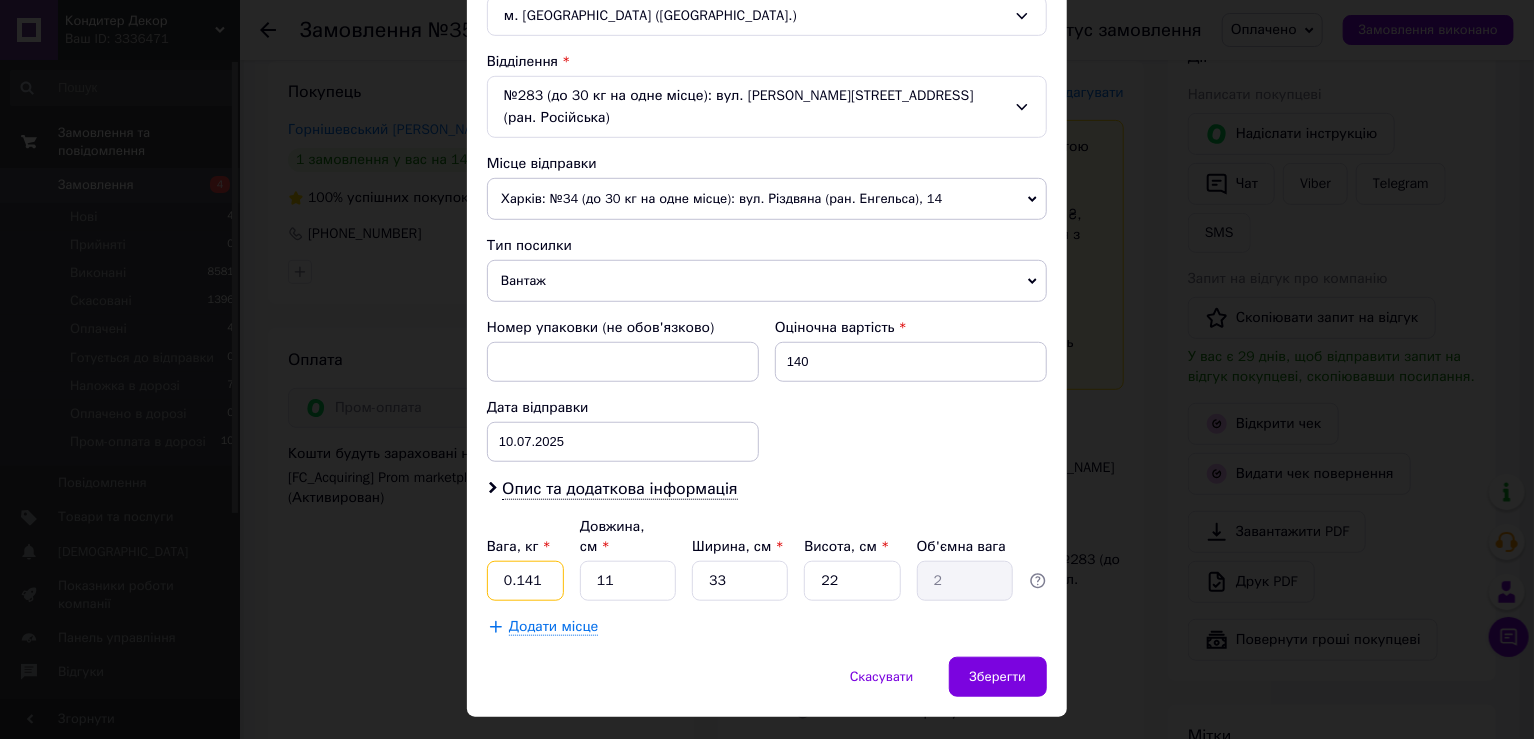 type on "0.141" 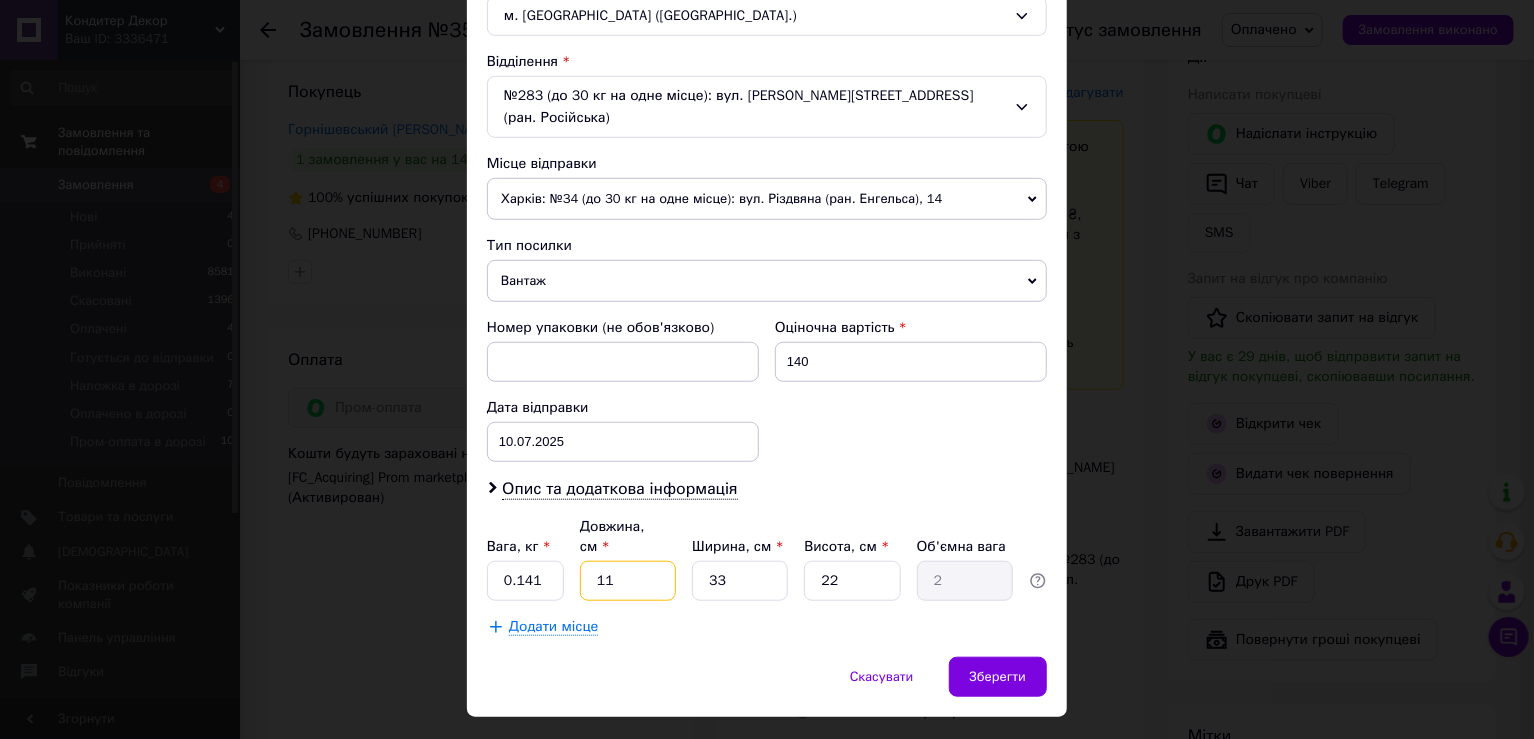 type on "1" 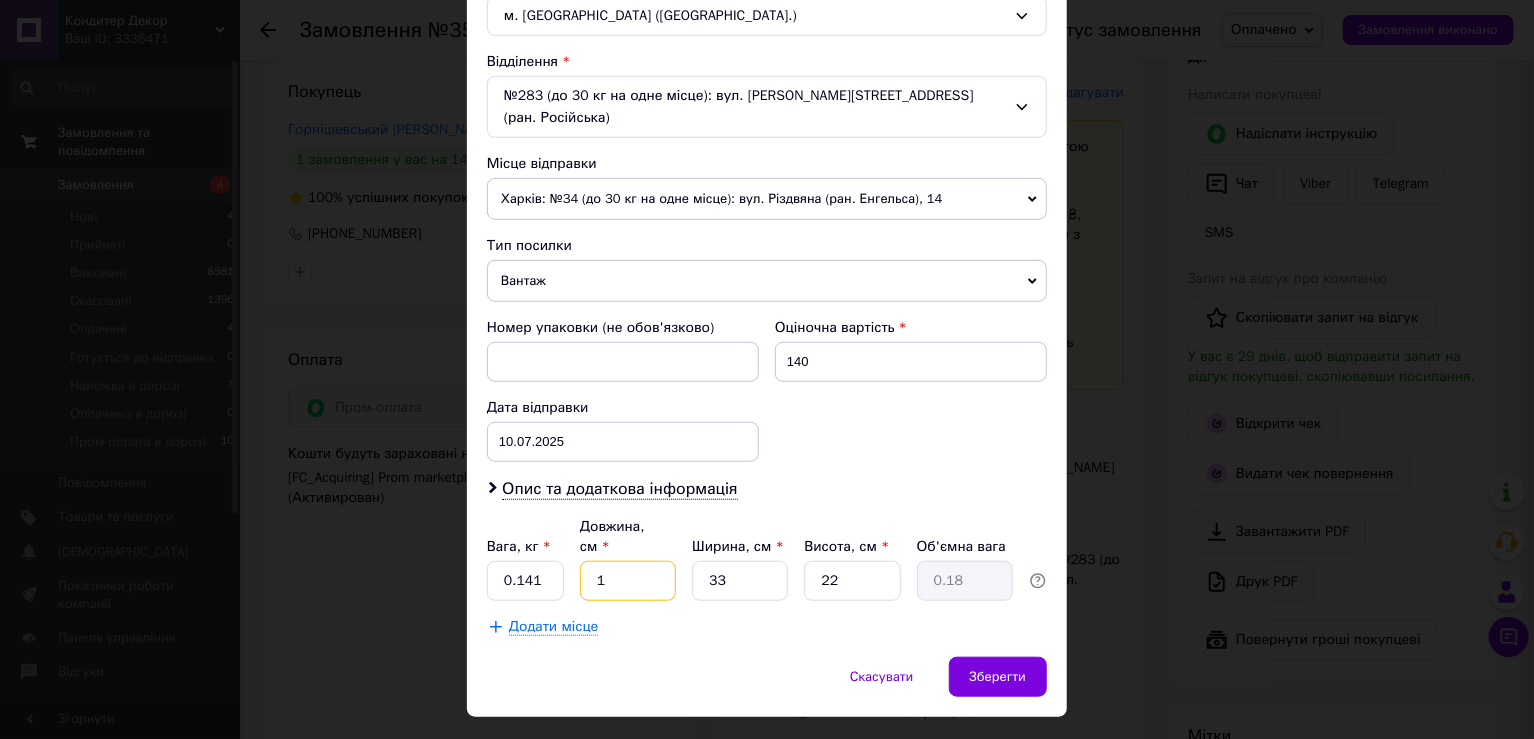 type on "18" 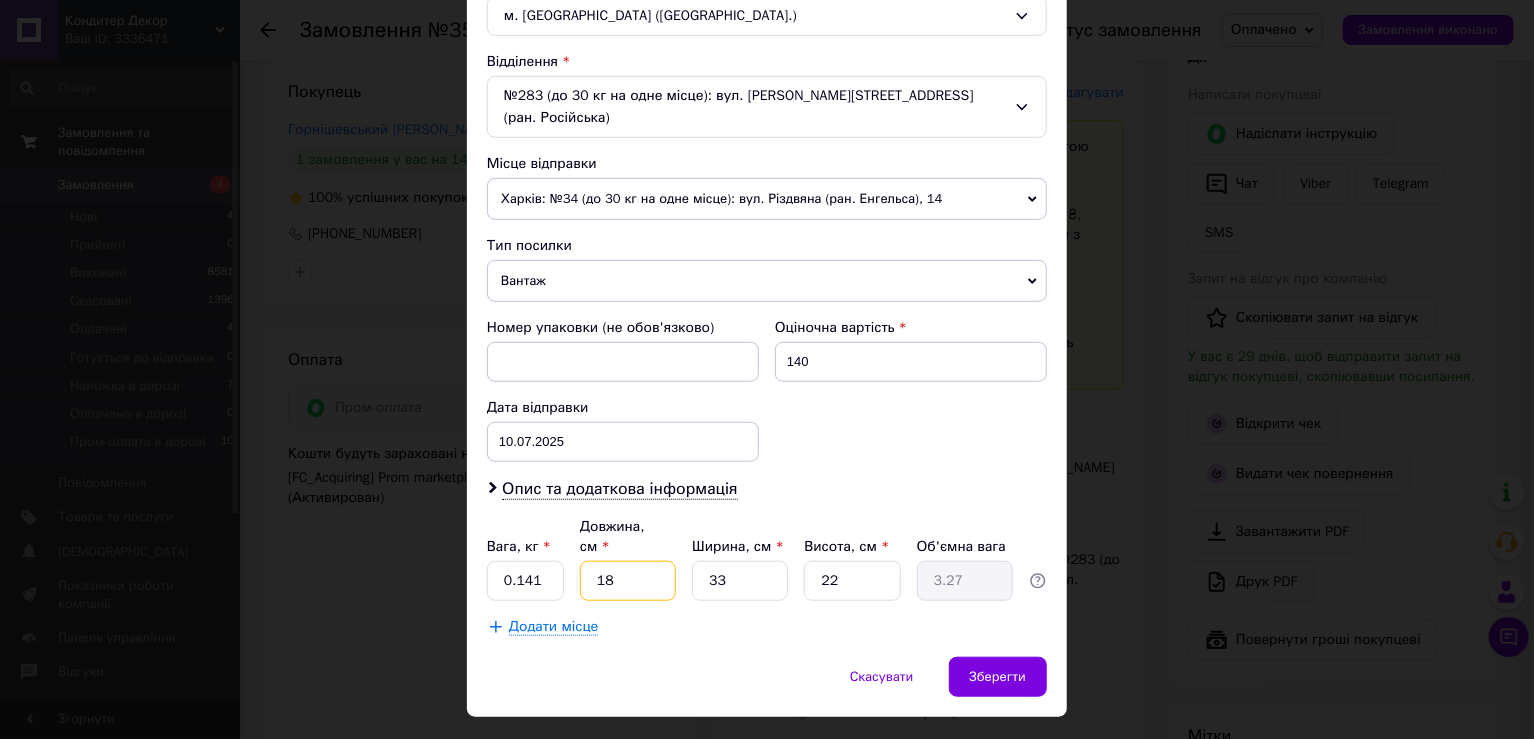 type on "18" 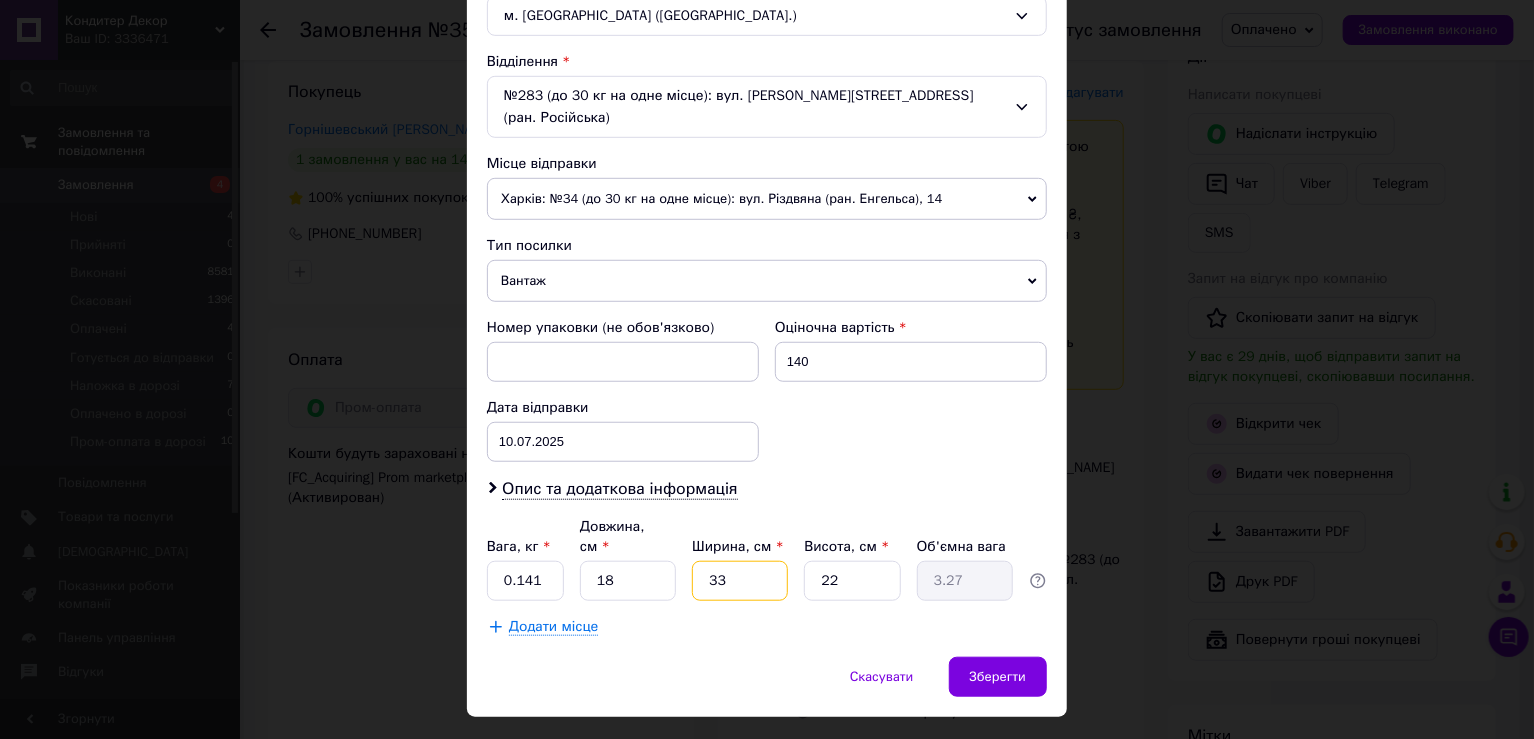 type on "1" 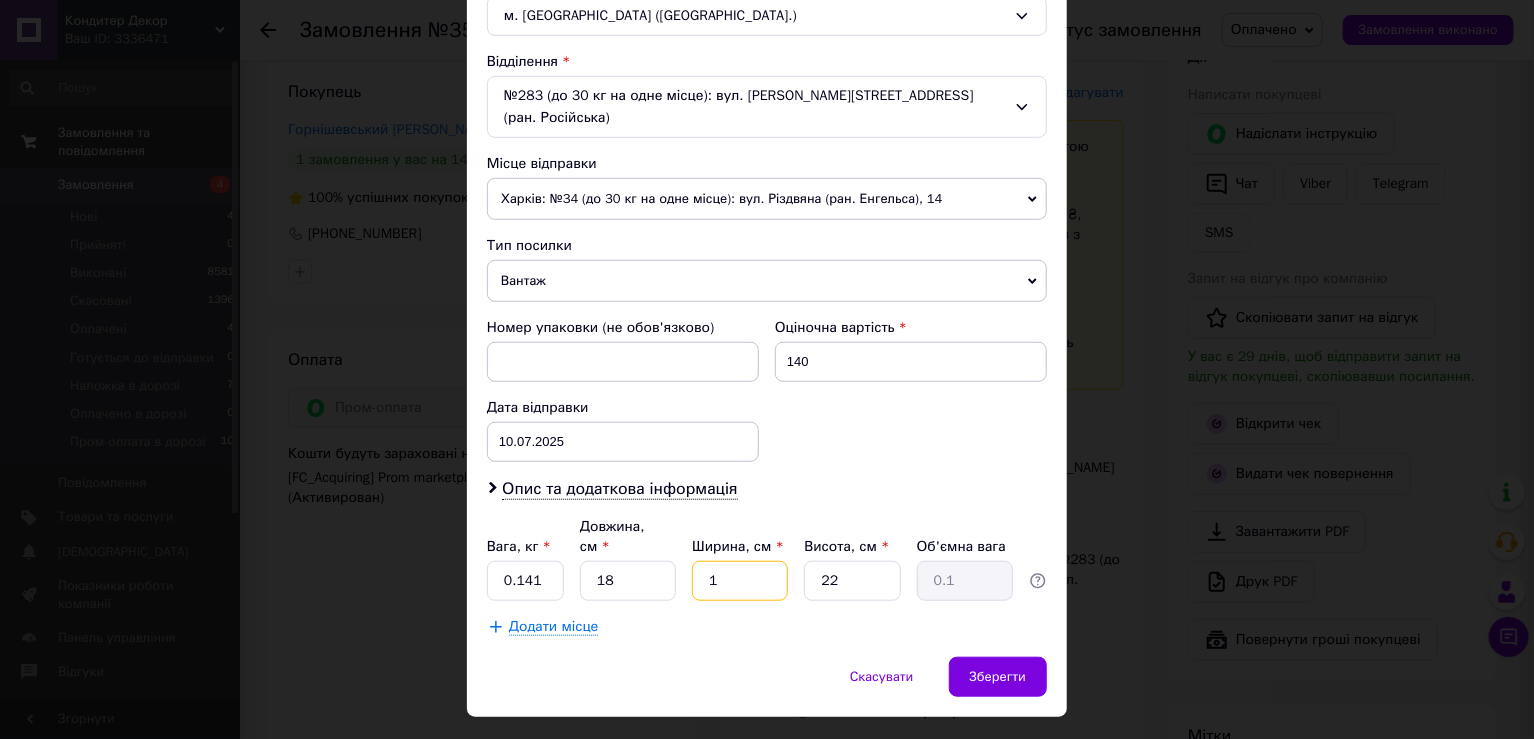 type on "13" 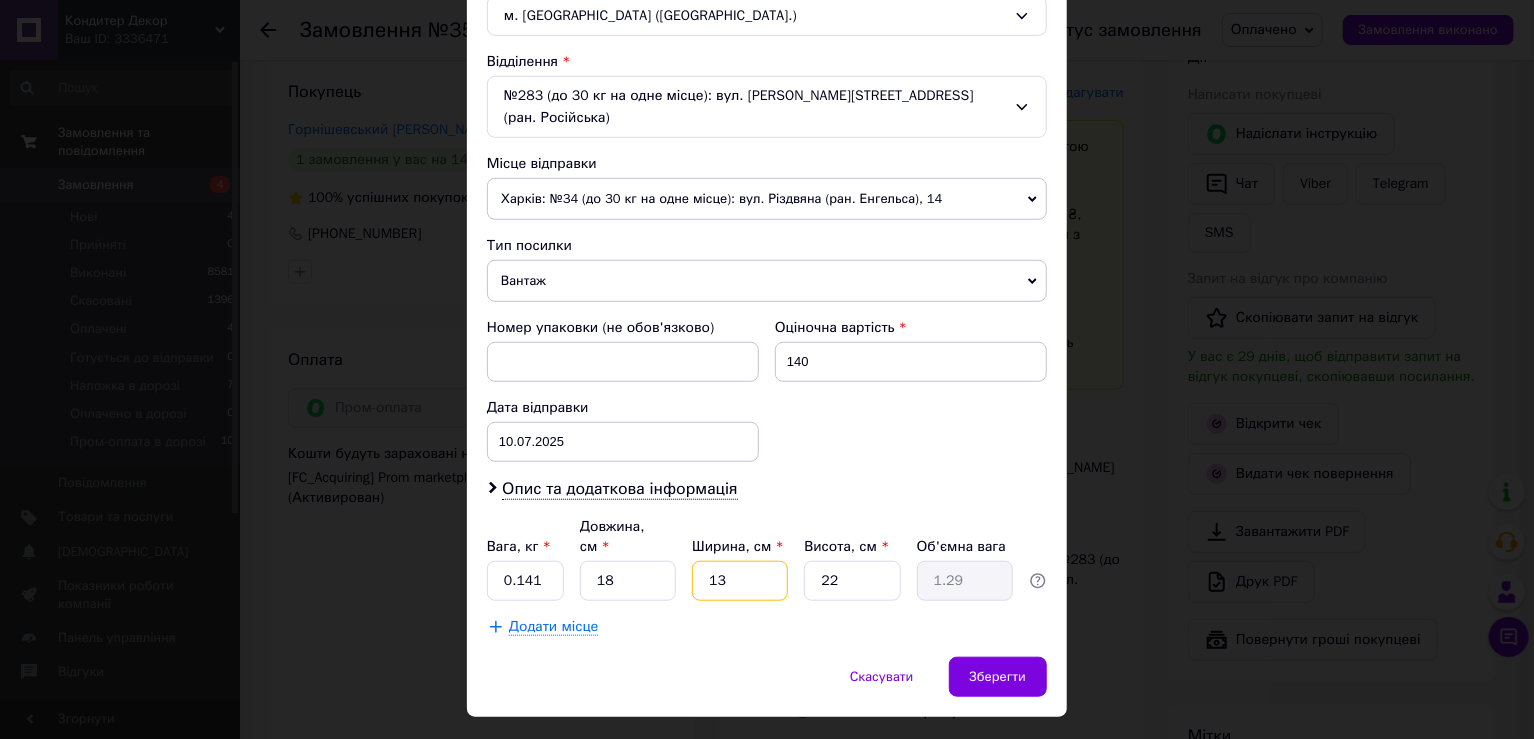 type on "13" 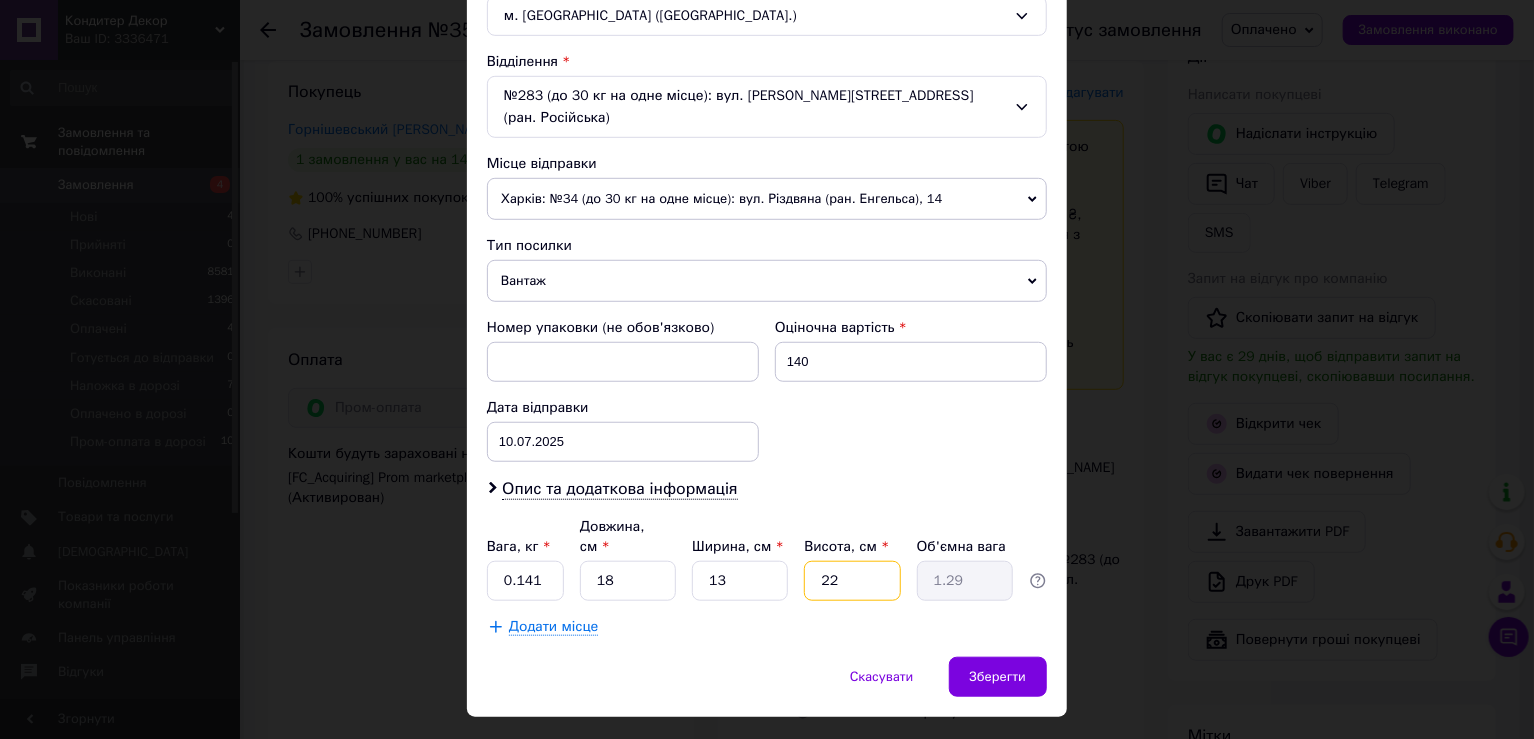 type on "6" 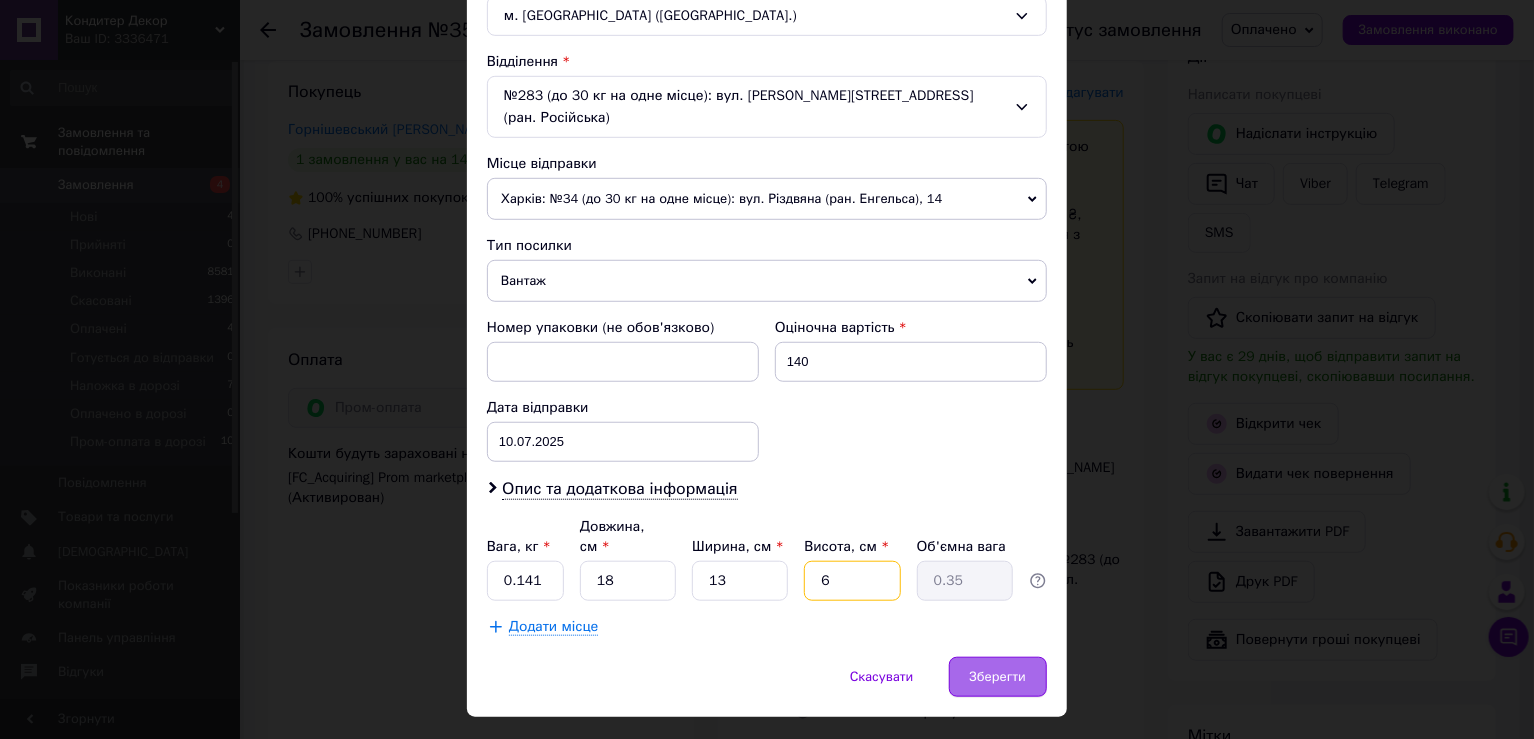 type on "6" 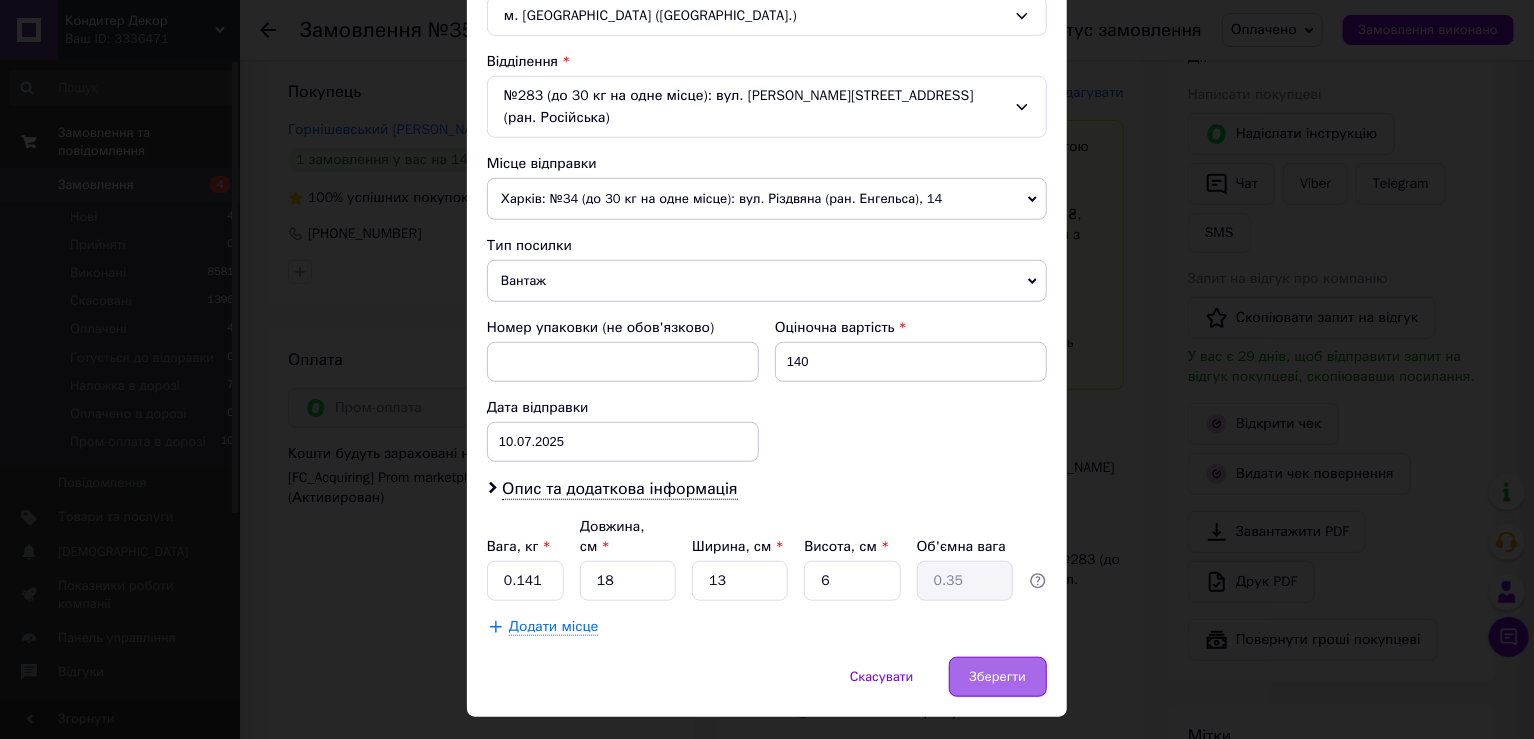 click on "Зберегти" at bounding box center (998, 677) 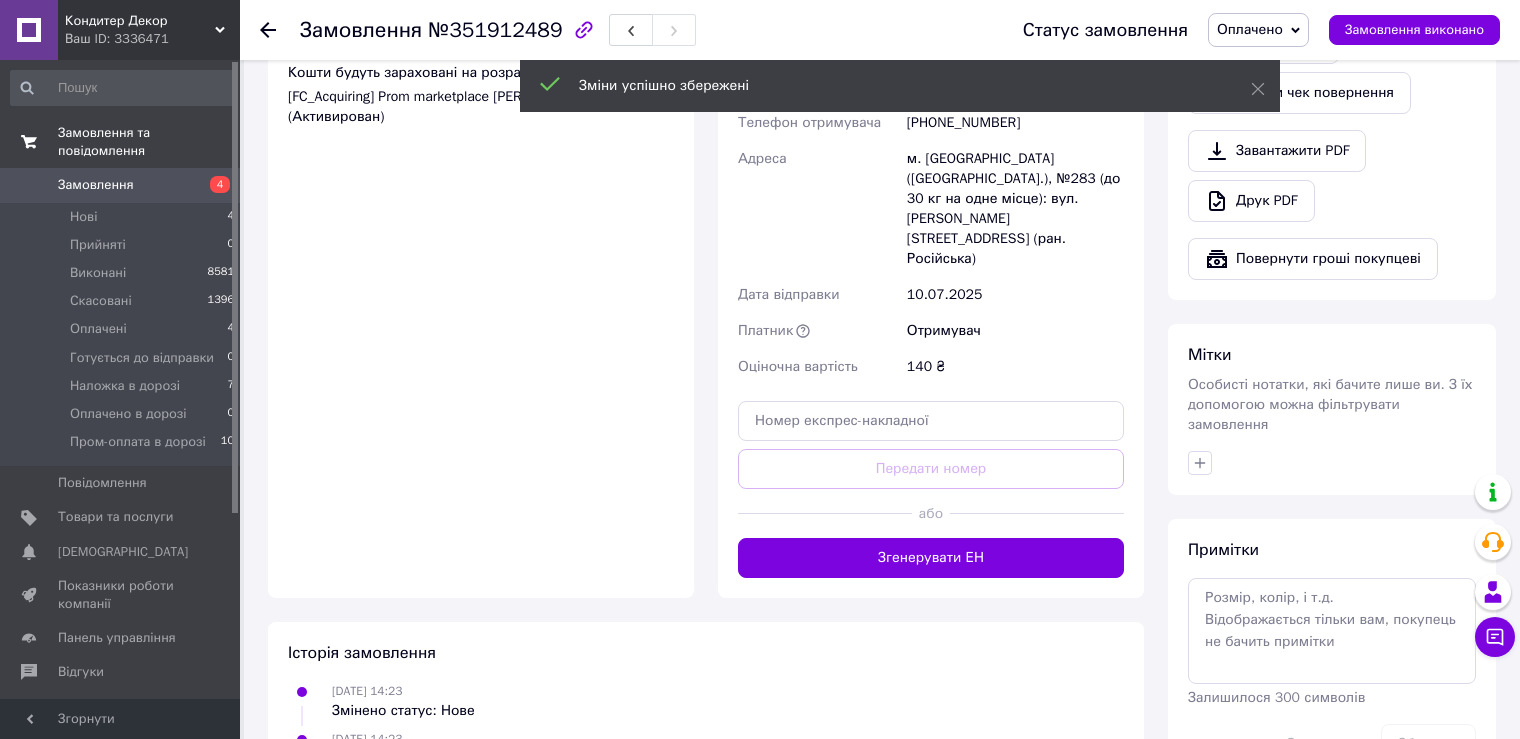 scroll, scrollTop: 800, scrollLeft: 0, axis: vertical 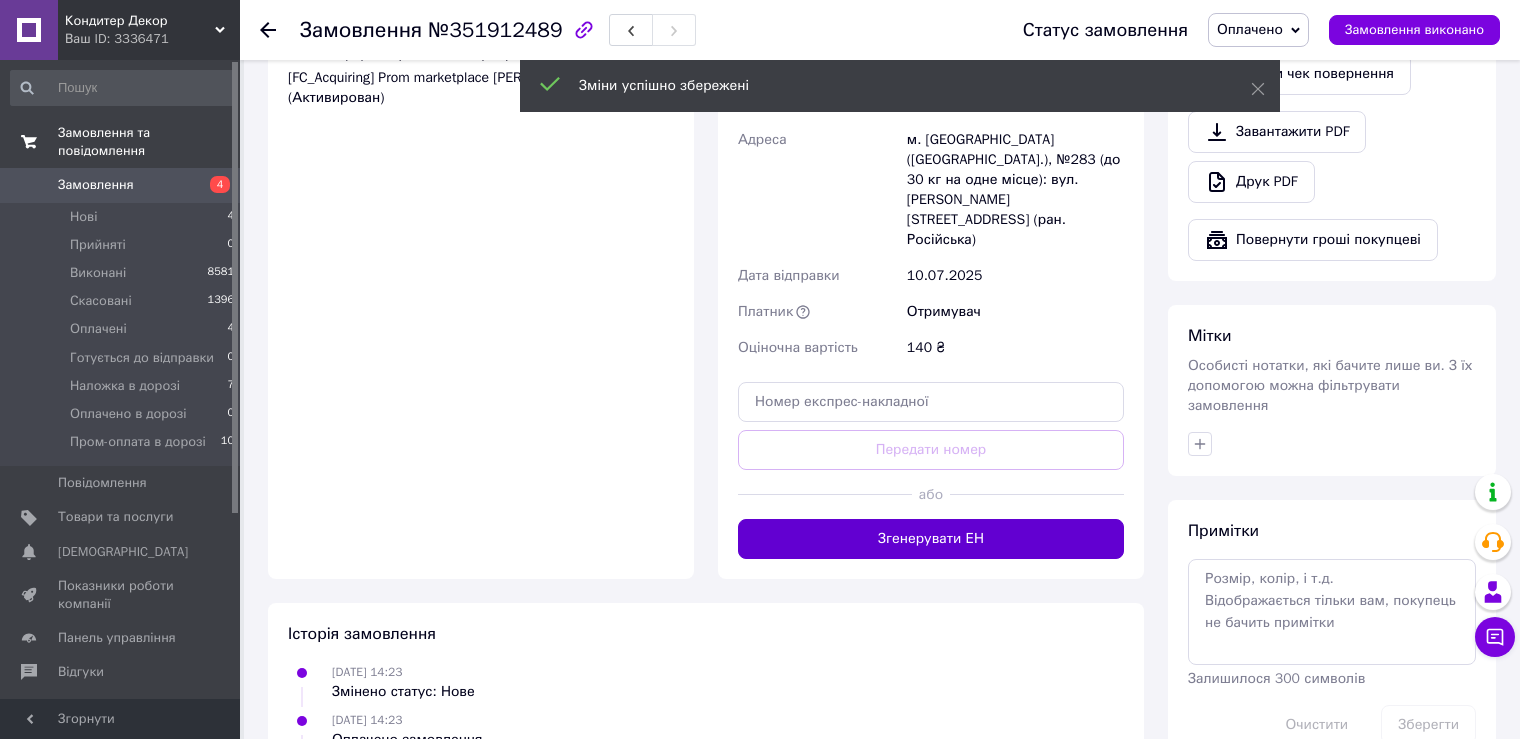 click on "Згенерувати ЕН" at bounding box center (931, 539) 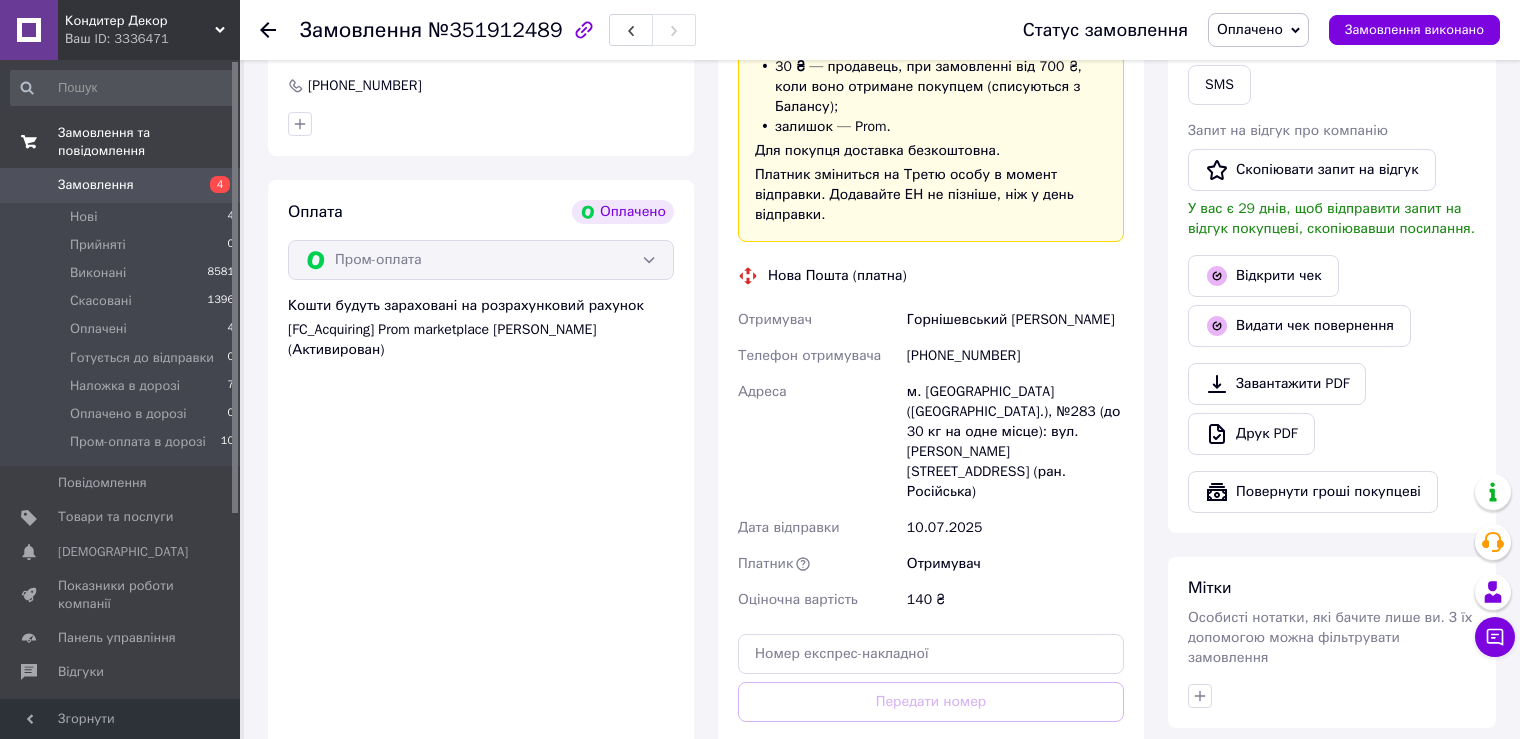 scroll, scrollTop: 500, scrollLeft: 0, axis: vertical 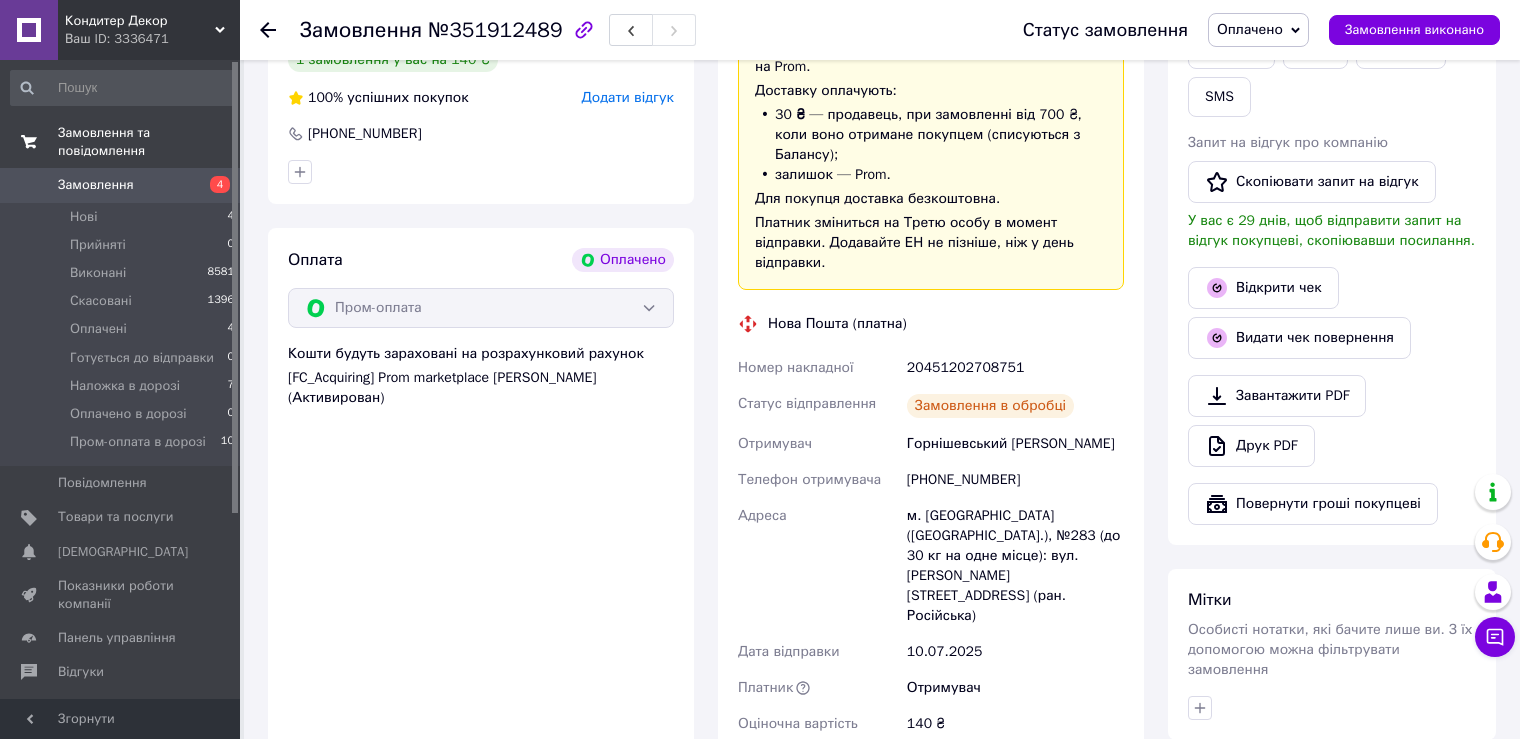 click on "Оплачено" at bounding box center (1250, 29) 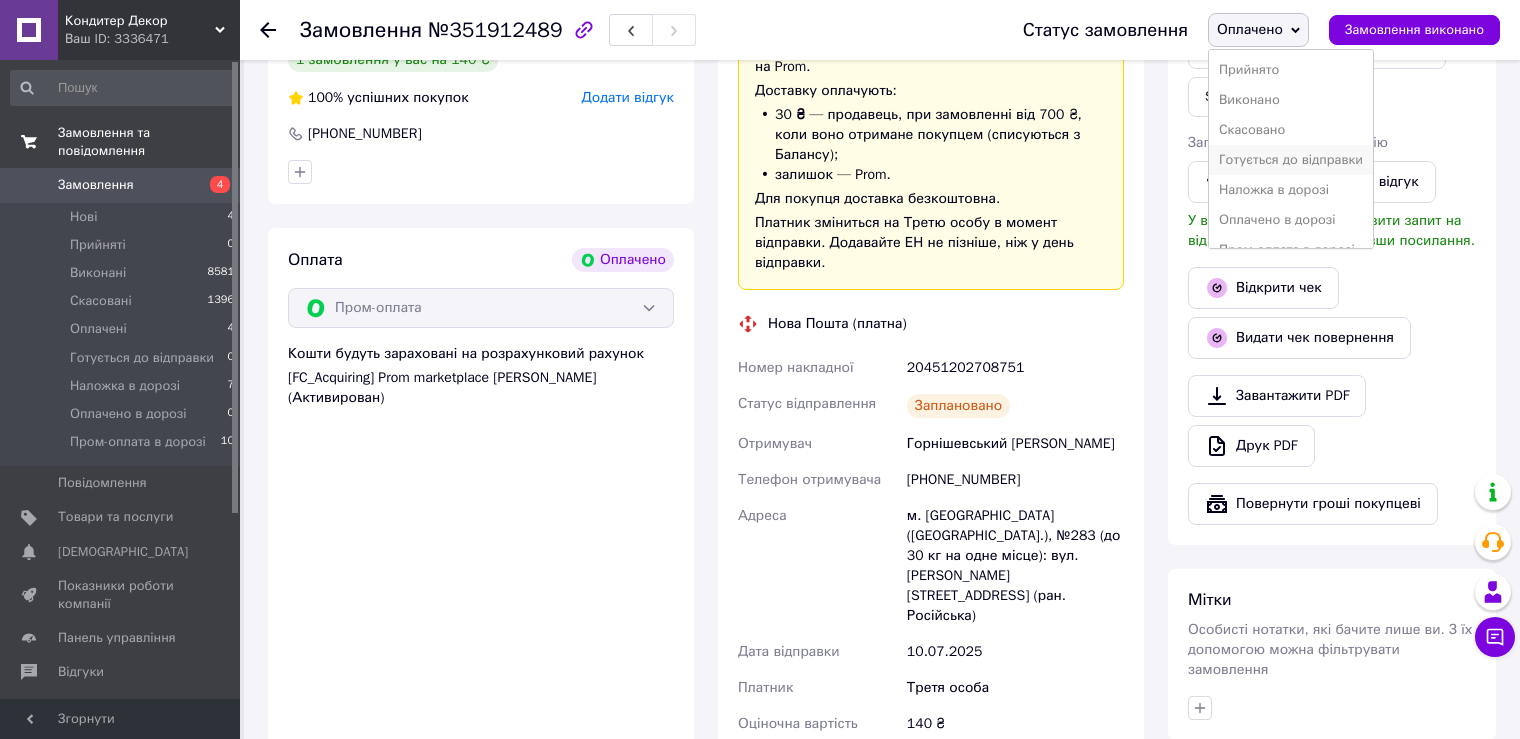 click on "Готується до відправки" at bounding box center [1291, 160] 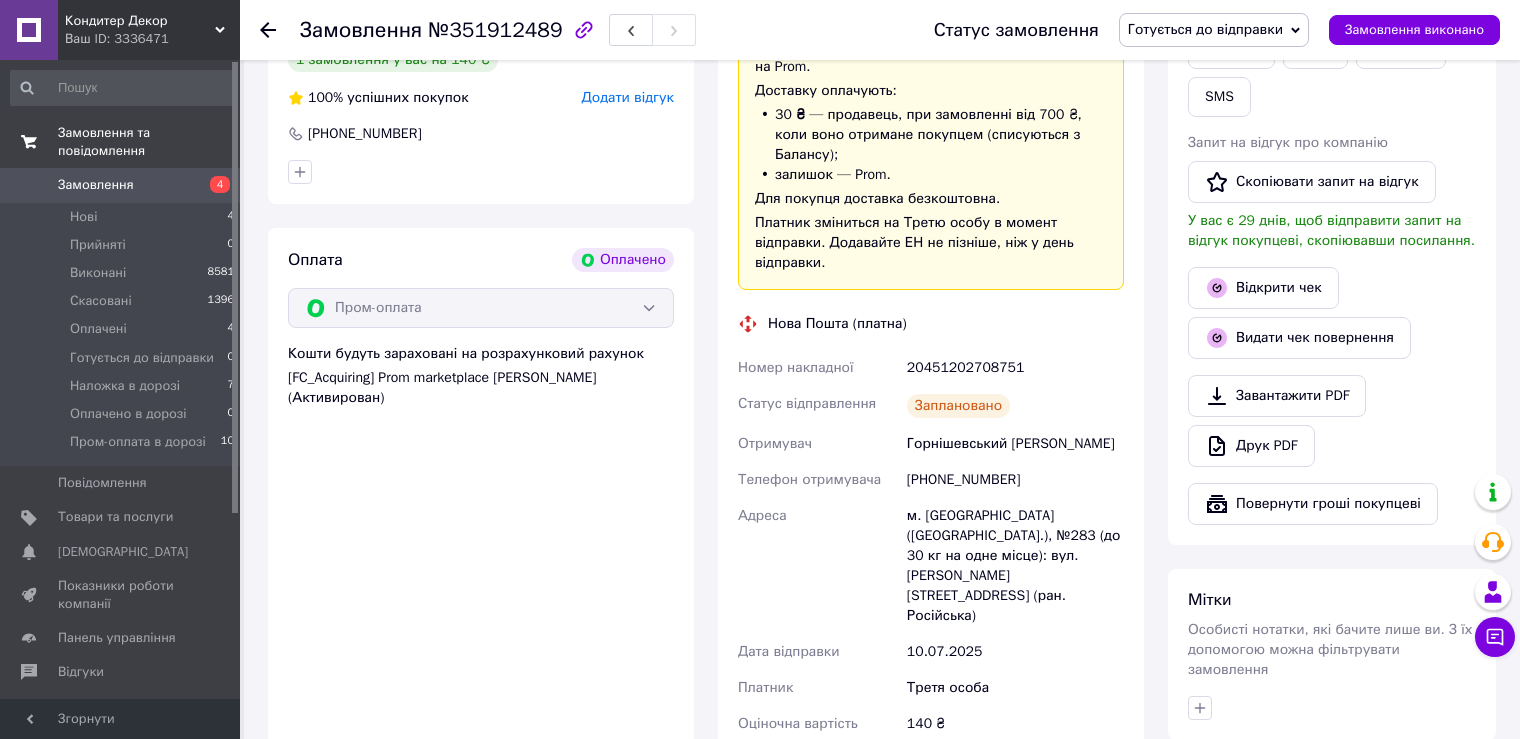 click on "Замовлення №351912489 Статус замовлення Готується до відправки Прийнято Виконано Скасовано Оплачено Наложка в дорозі Оплачено в дорозі Пром-оплата в дорозі Замовлення виконано" at bounding box center (880, 30) 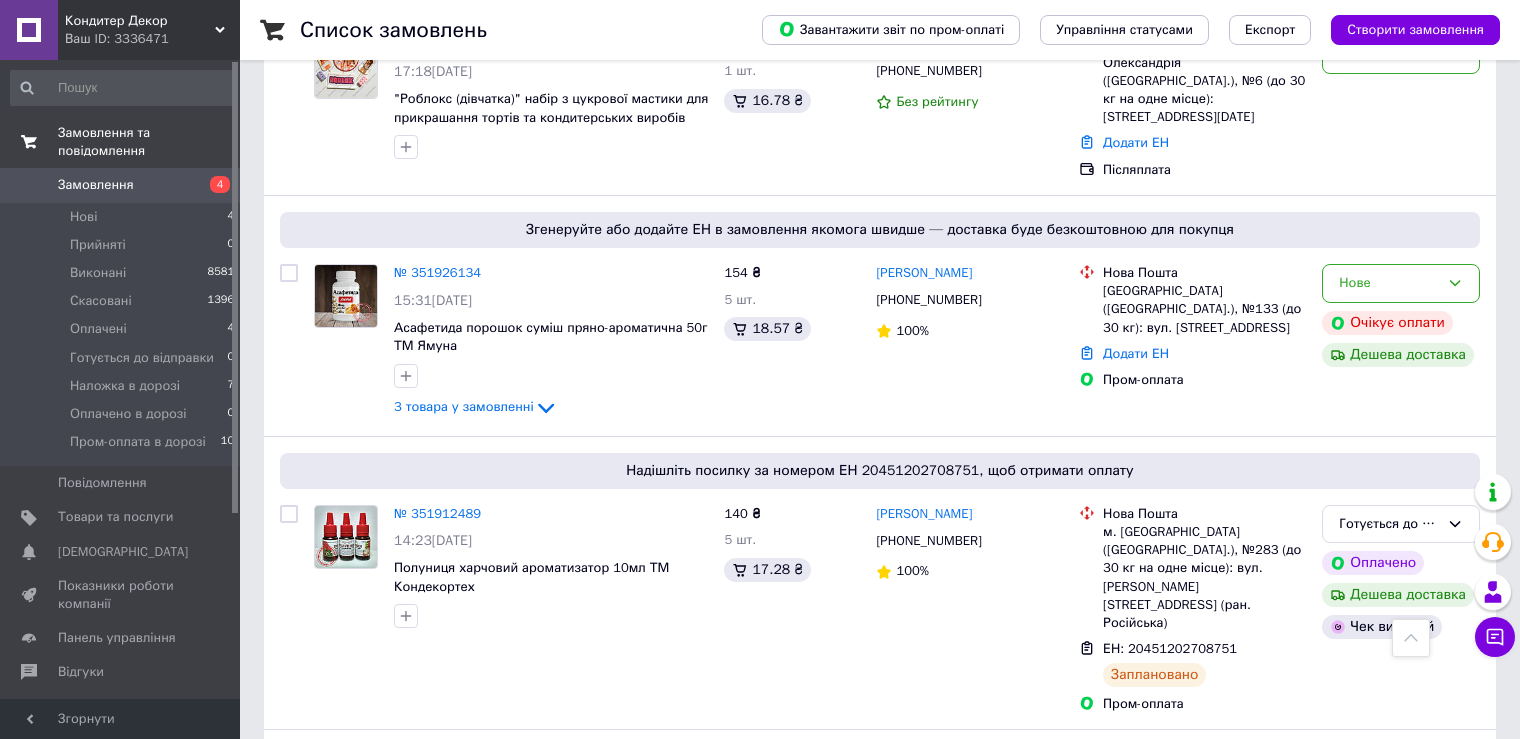 scroll, scrollTop: 1300, scrollLeft: 0, axis: vertical 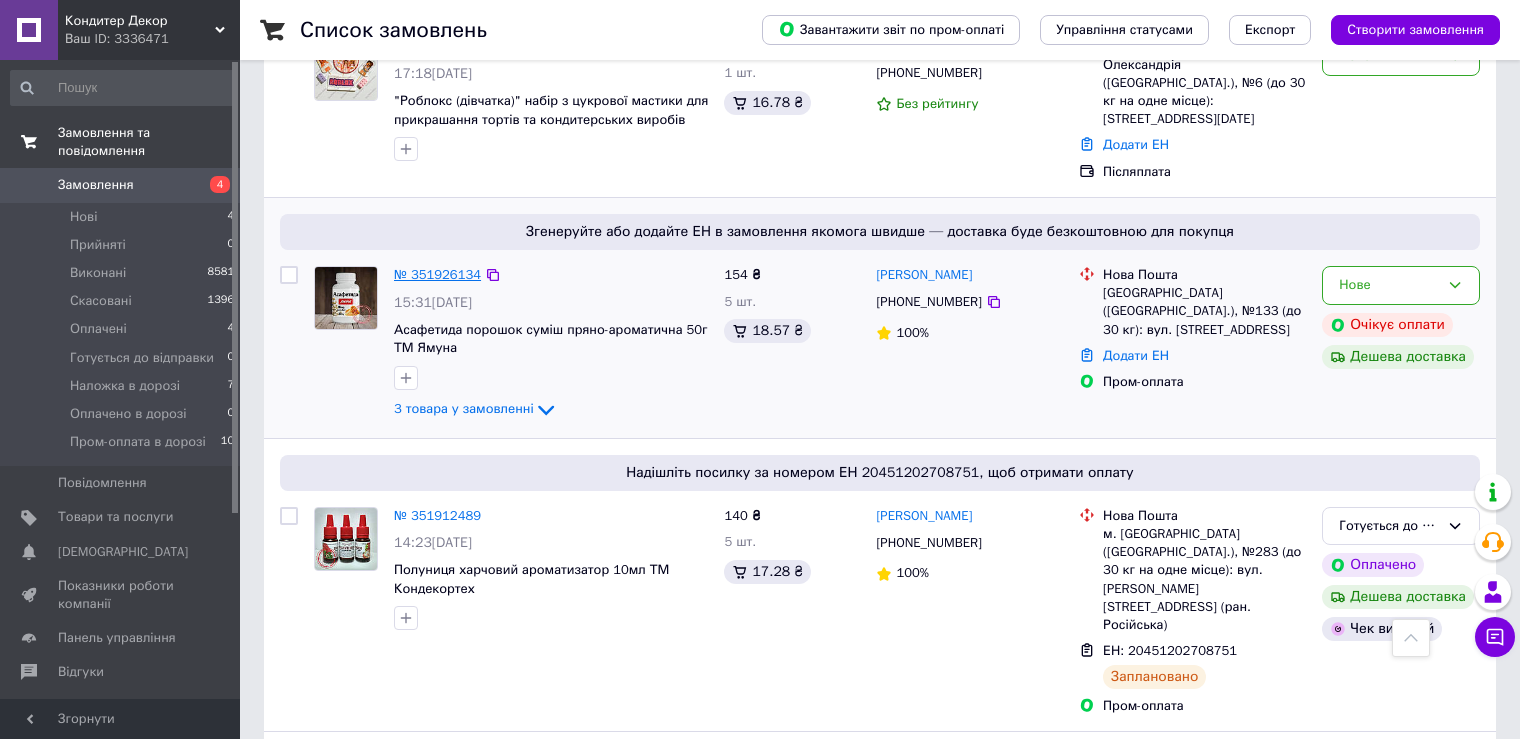 click on "№ 351926134" at bounding box center [437, 274] 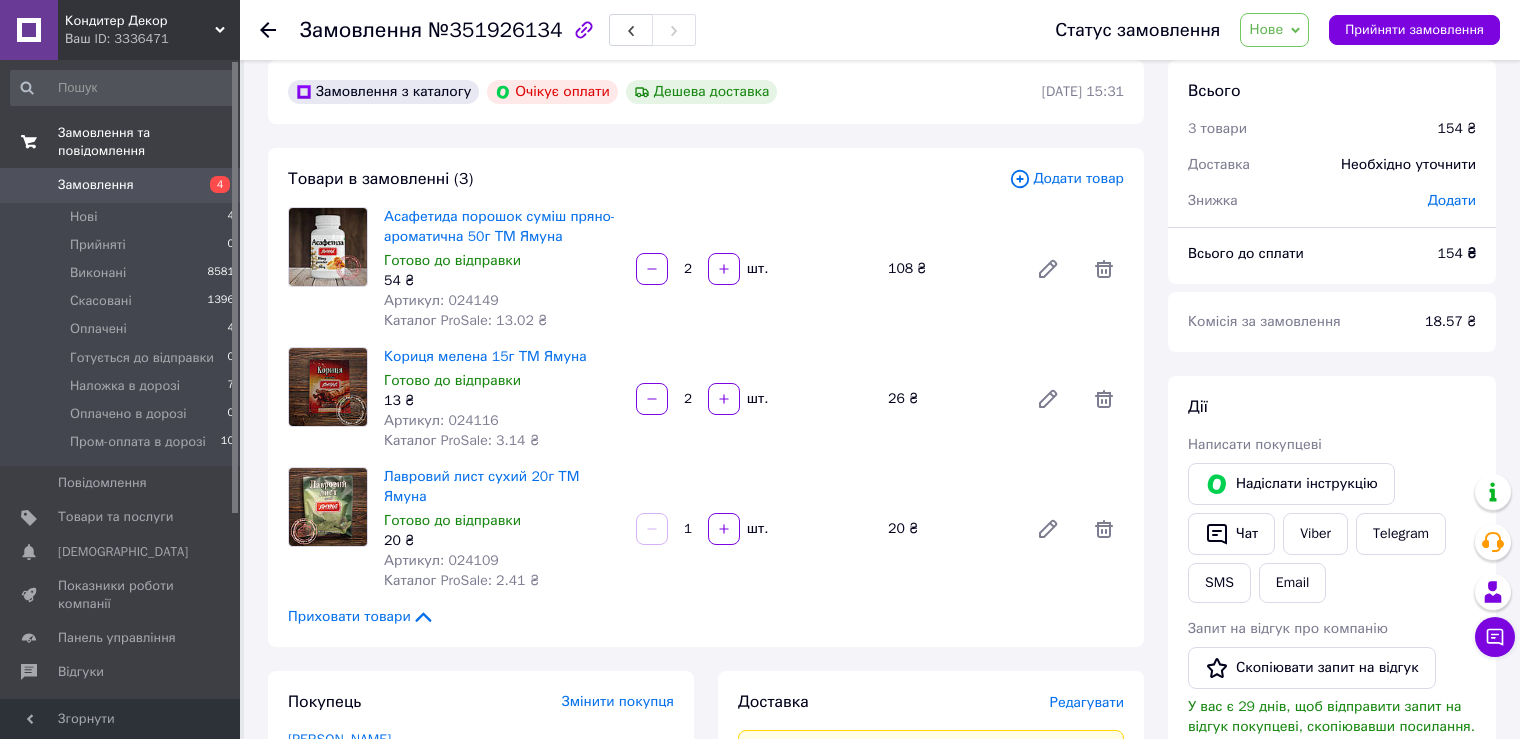 scroll, scrollTop: 0, scrollLeft: 0, axis: both 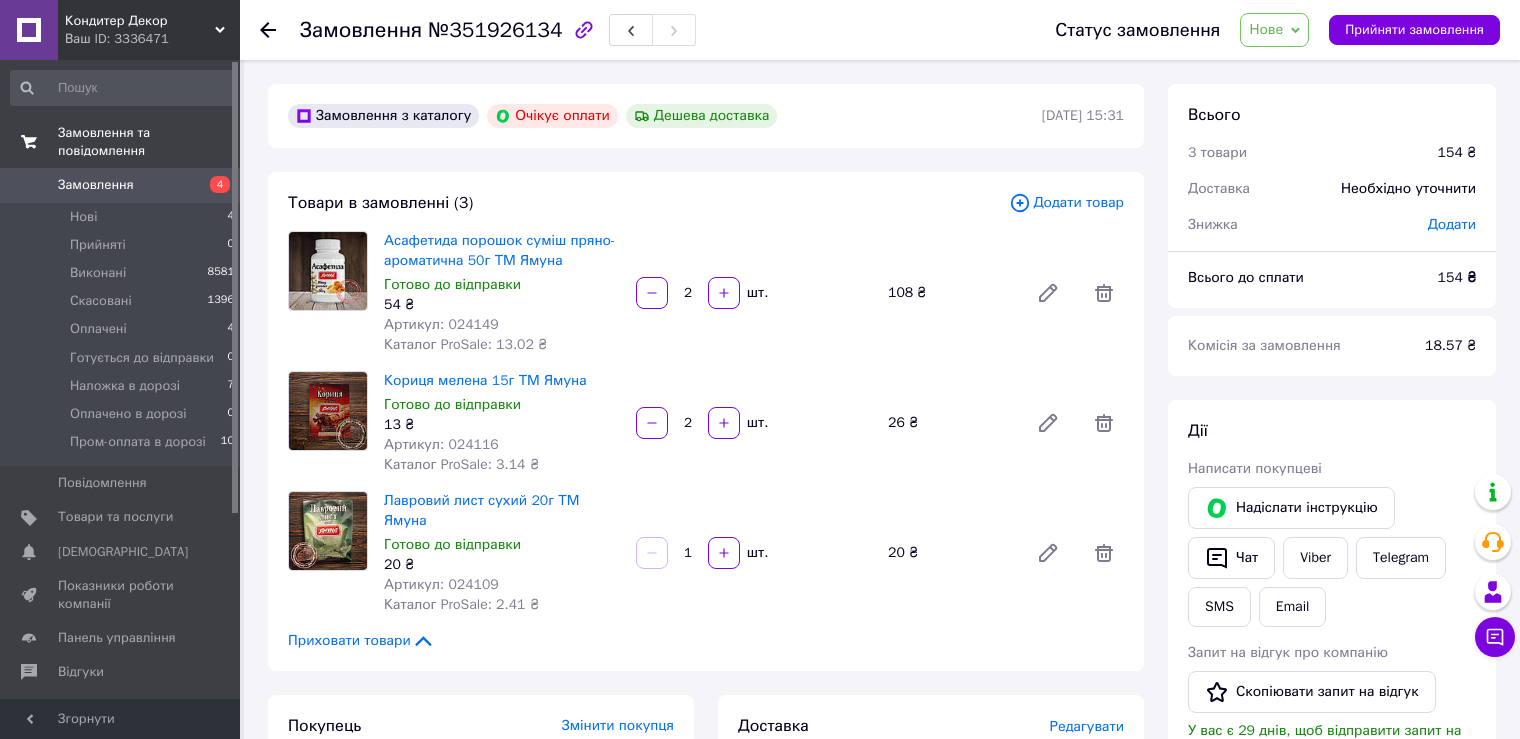 click on "Нове" at bounding box center (1274, 30) 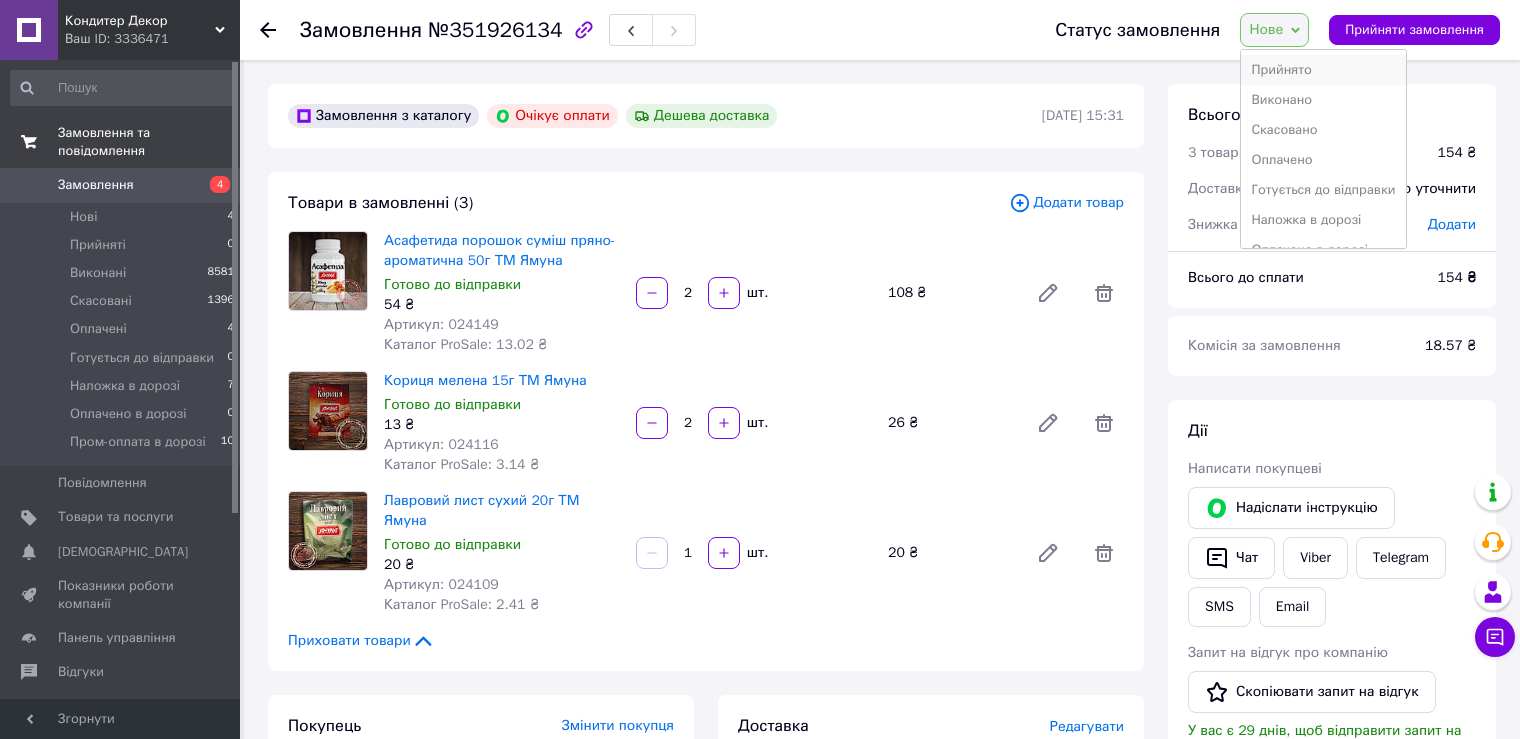 click on "Прийнято" at bounding box center (1323, 70) 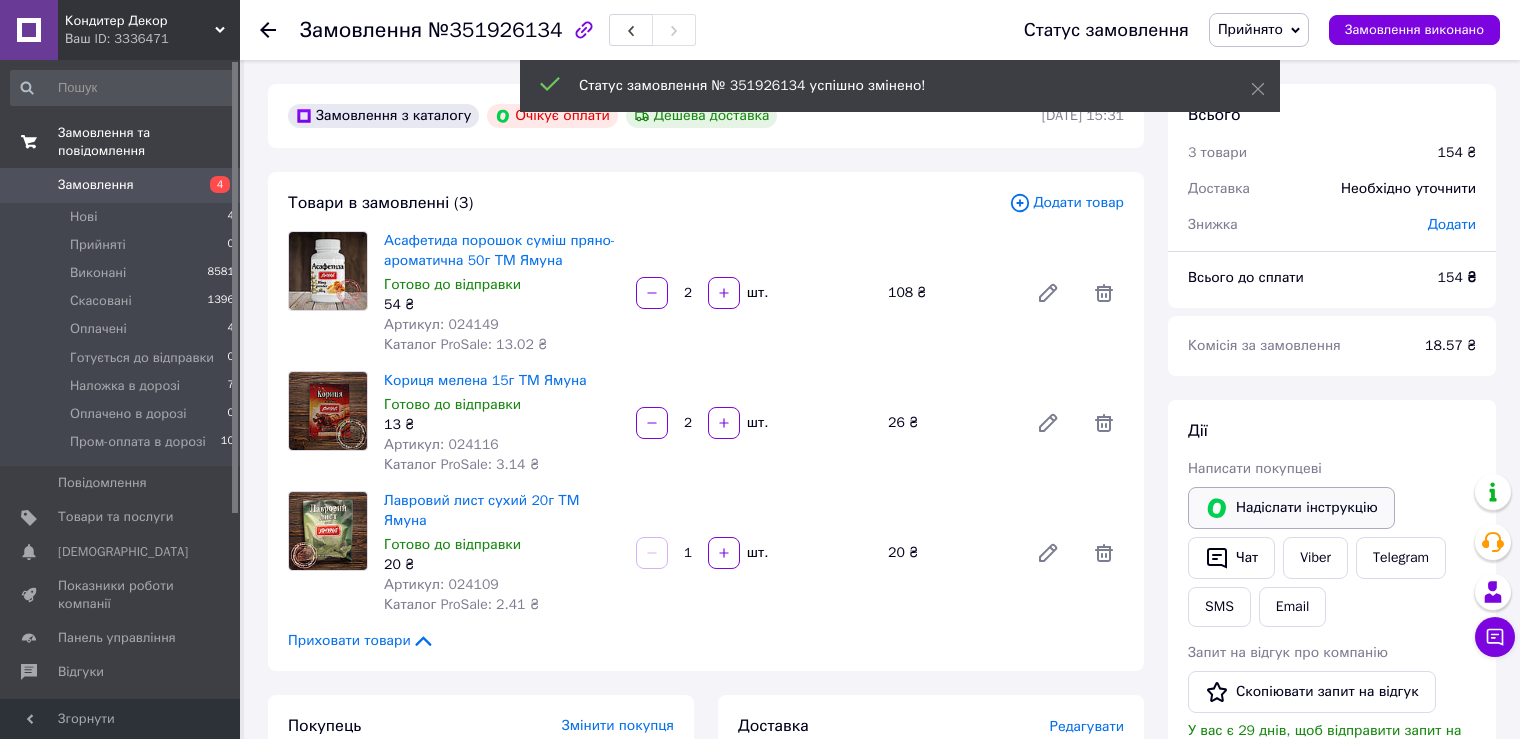 click on "Надіслати інструкцію" at bounding box center [1291, 508] 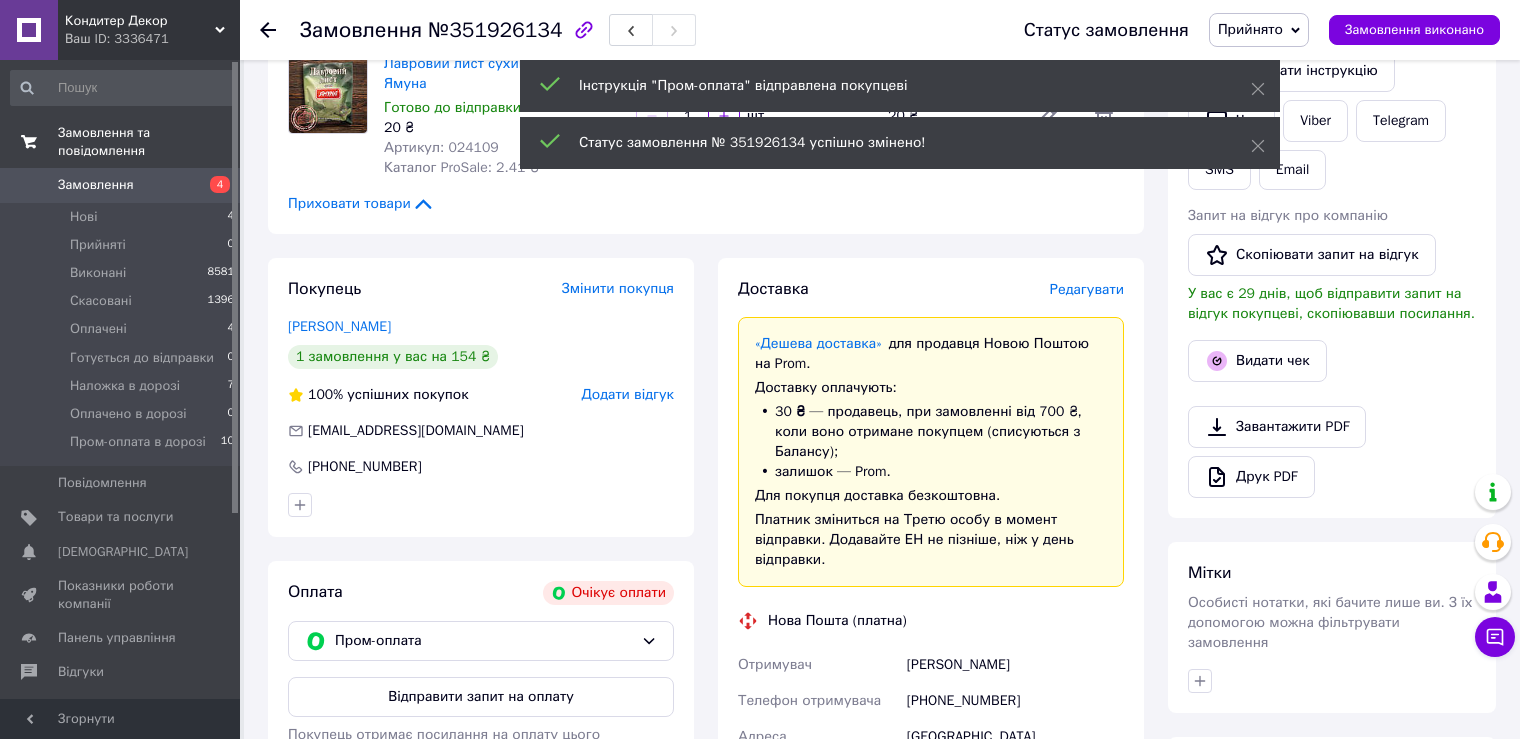 scroll, scrollTop: 900, scrollLeft: 0, axis: vertical 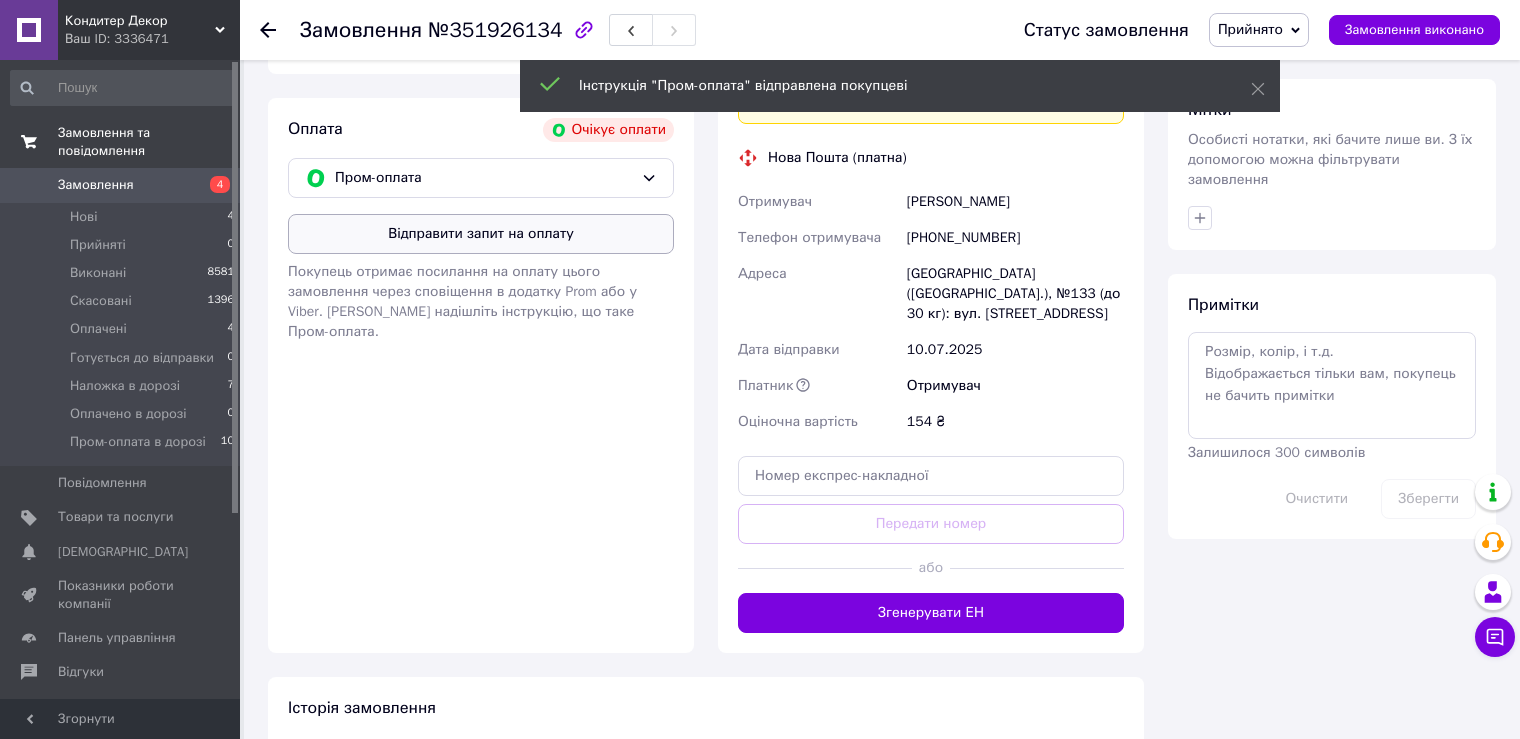 click on "Відправити запит на оплату" at bounding box center [481, 234] 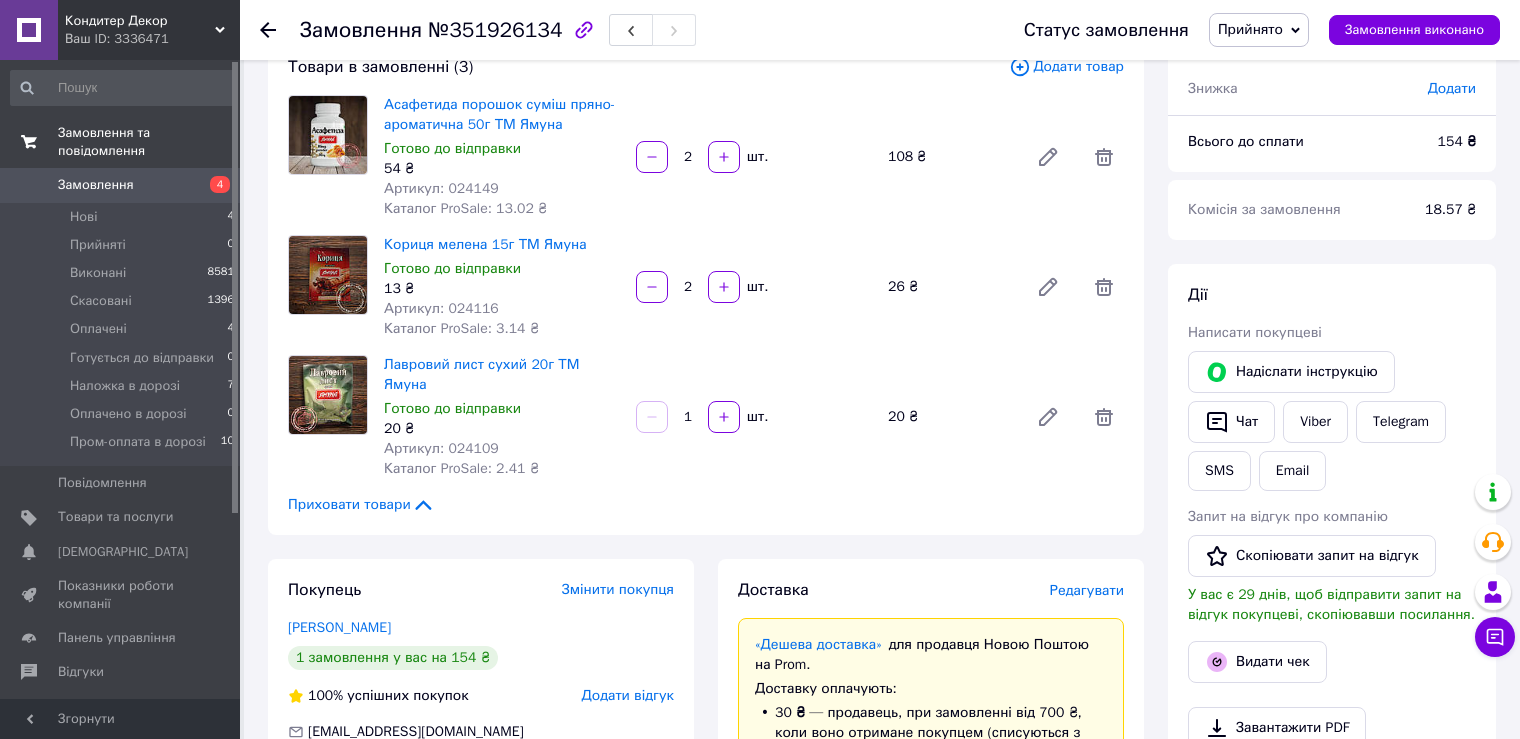 scroll, scrollTop: 0, scrollLeft: 0, axis: both 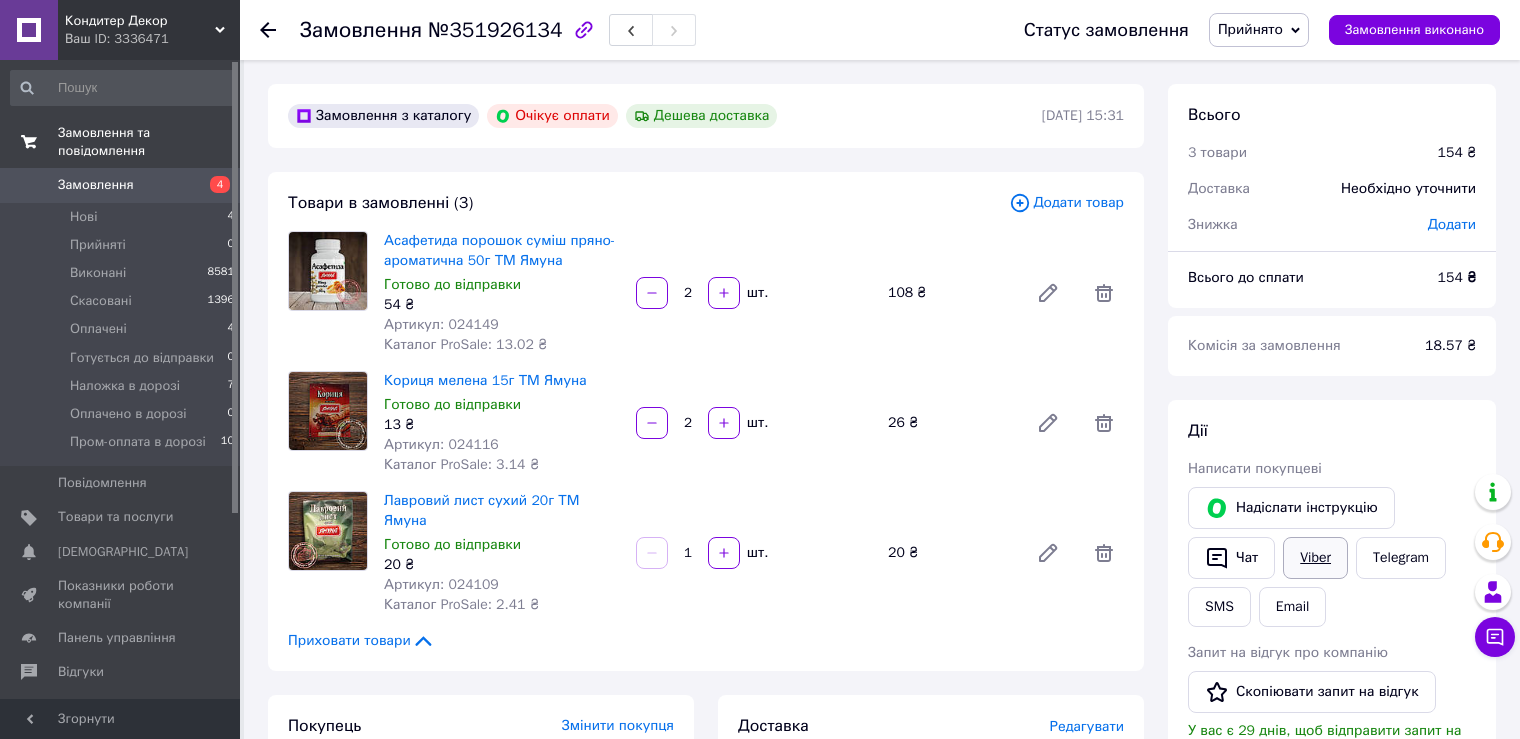 click on "Viber" at bounding box center (1315, 558) 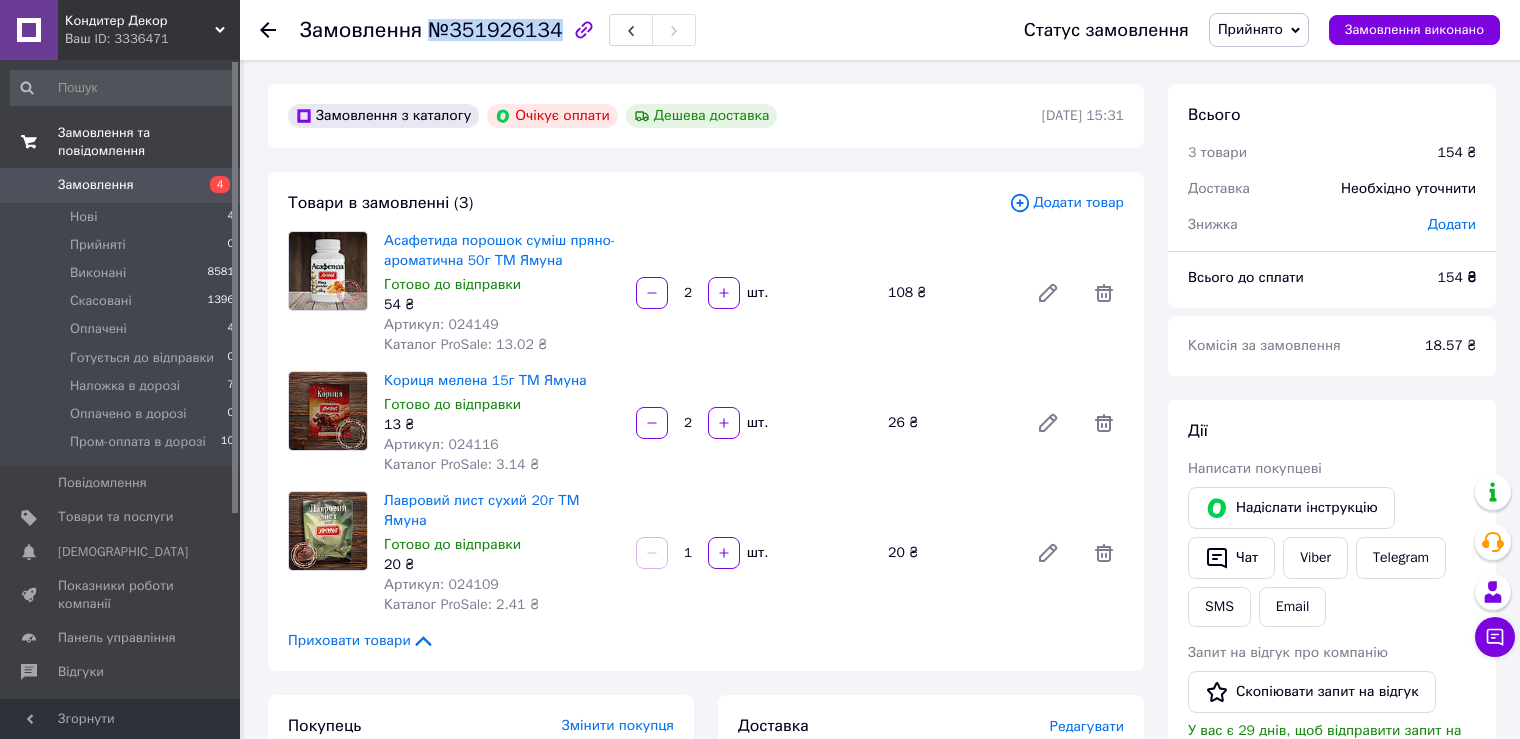 drag, startPoint x: 424, startPoint y: 26, endPoint x: 544, endPoint y: 29, distance: 120.03749 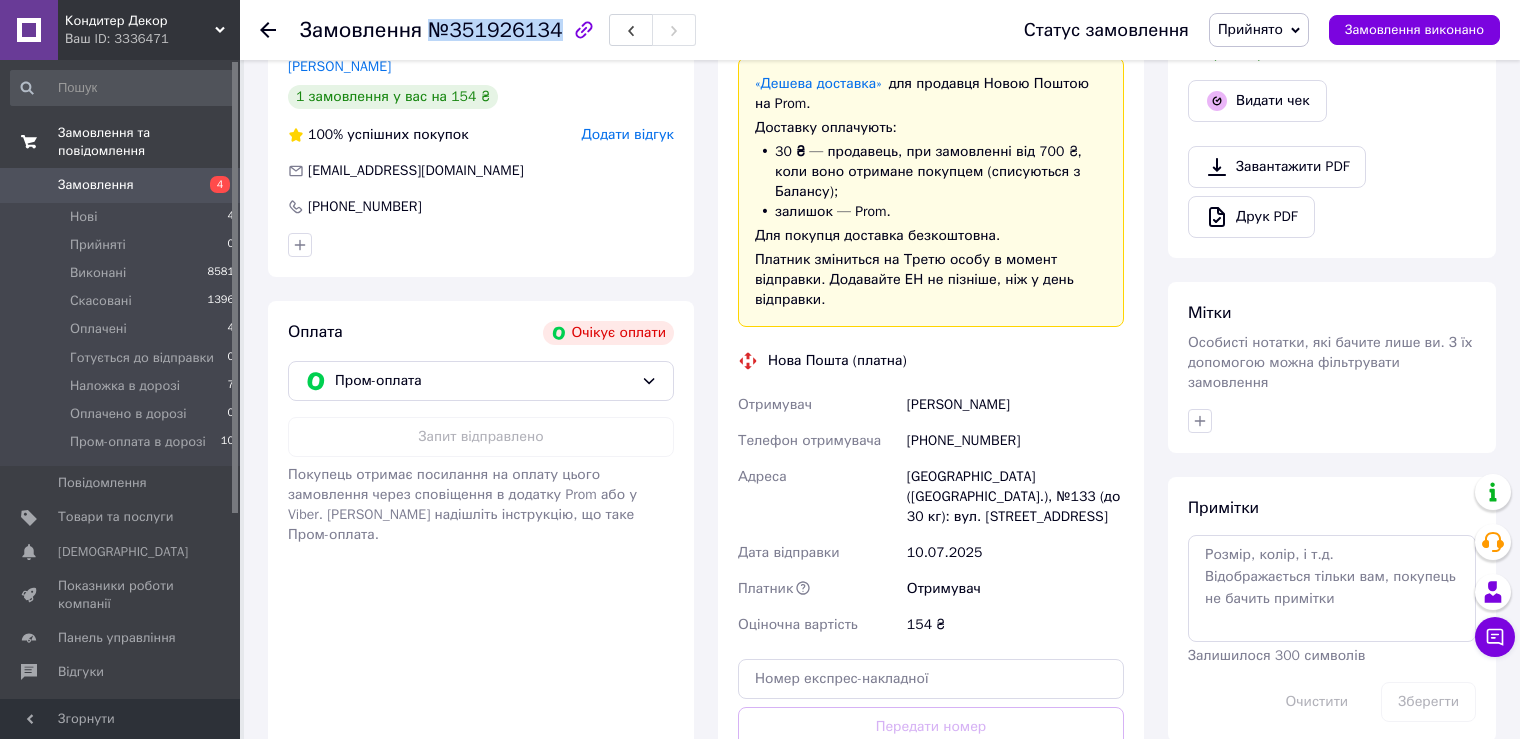 scroll, scrollTop: 700, scrollLeft: 0, axis: vertical 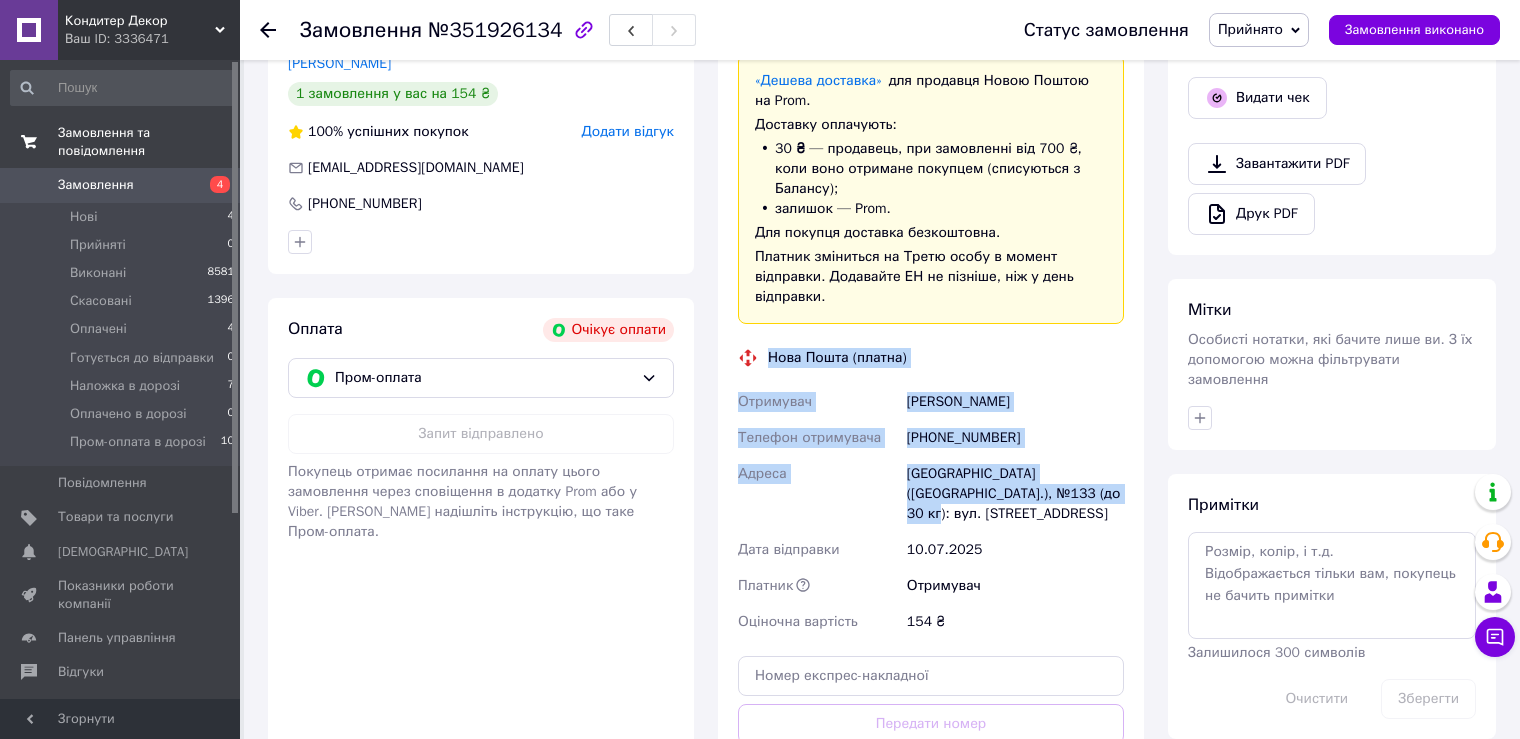 drag, startPoint x: 768, startPoint y: 314, endPoint x: 1055, endPoint y: 448, distance: 316.7412 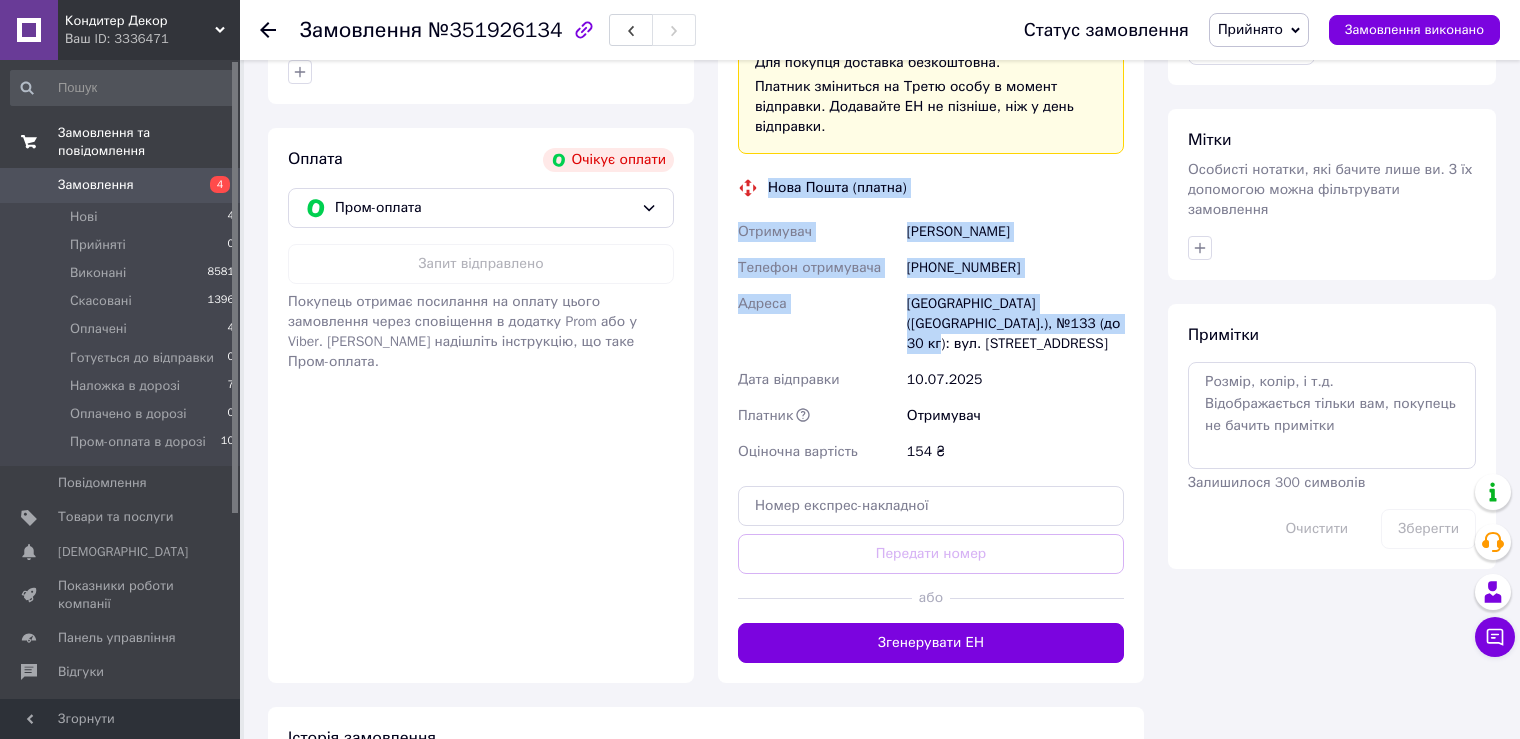 scroll, scrollTop: 868, scrollLeft: 0, axis: vertical 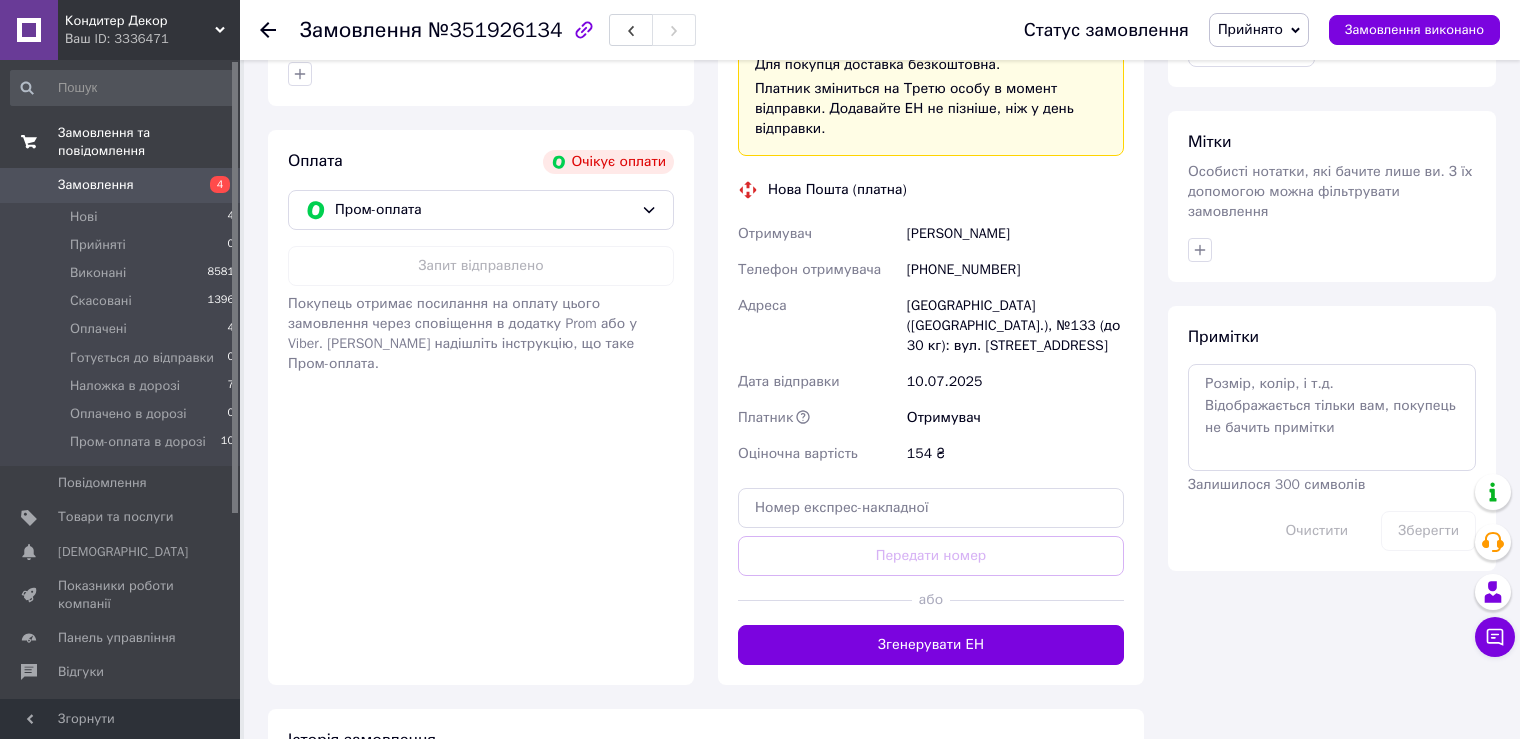click at bounding box center (1332, 250) 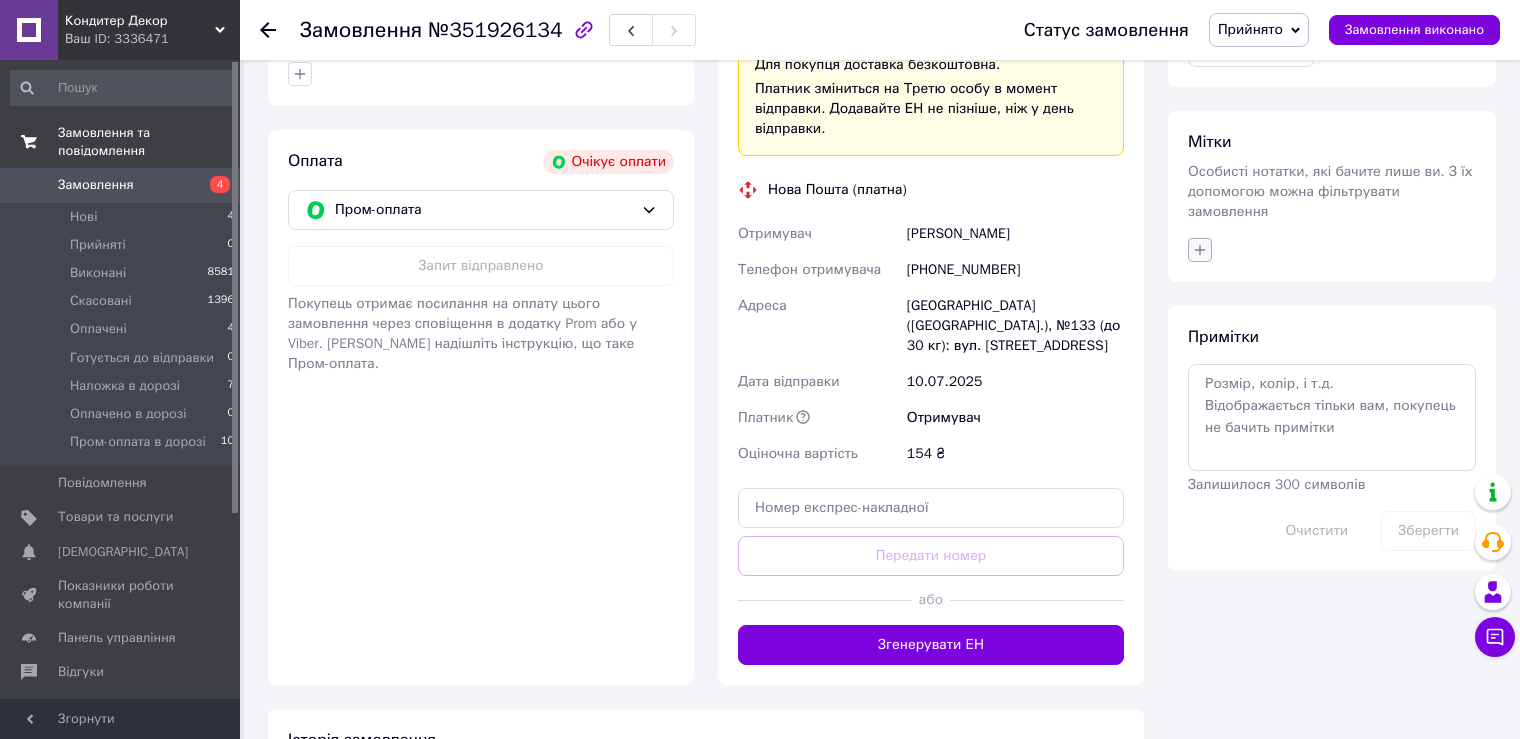 click 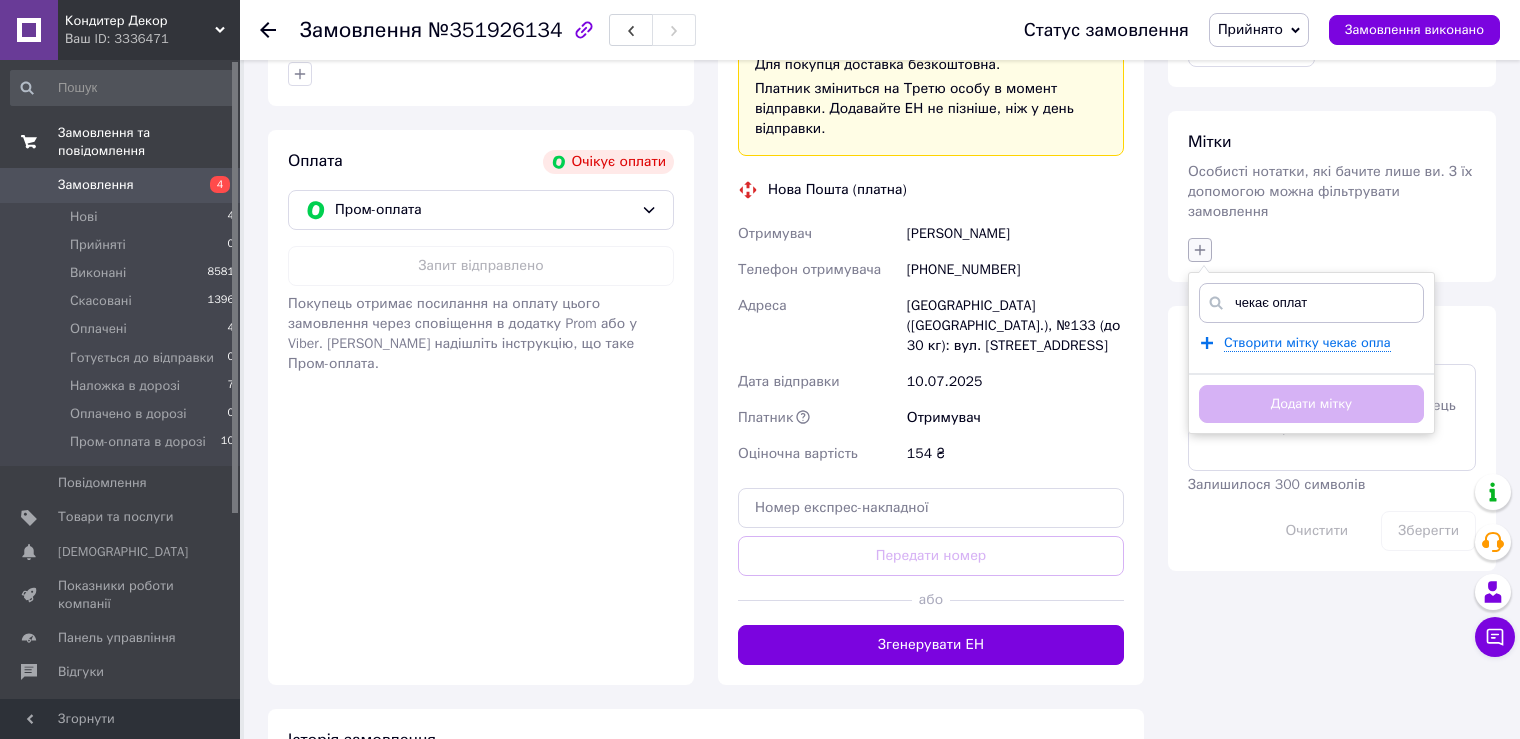 type on "чекає оплату" 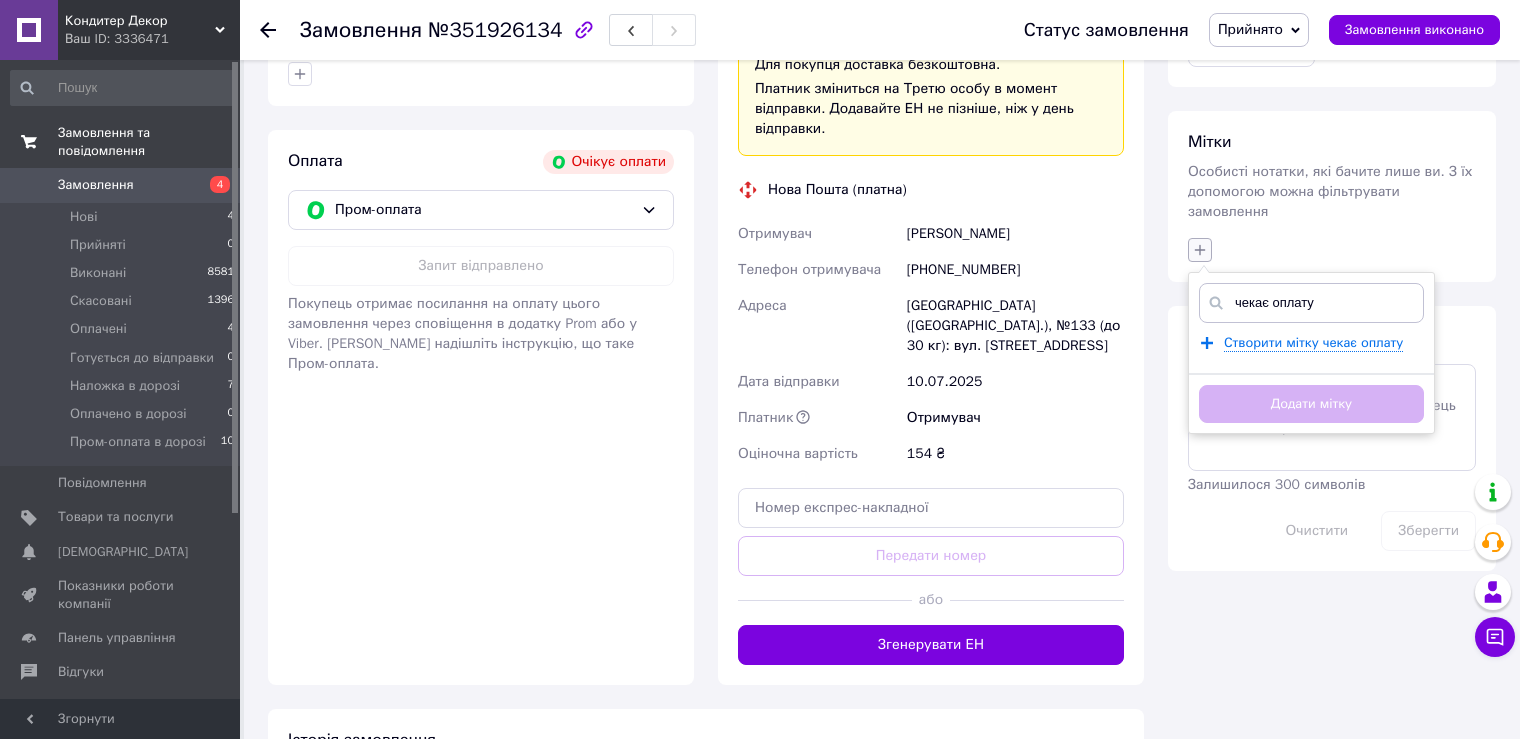 type 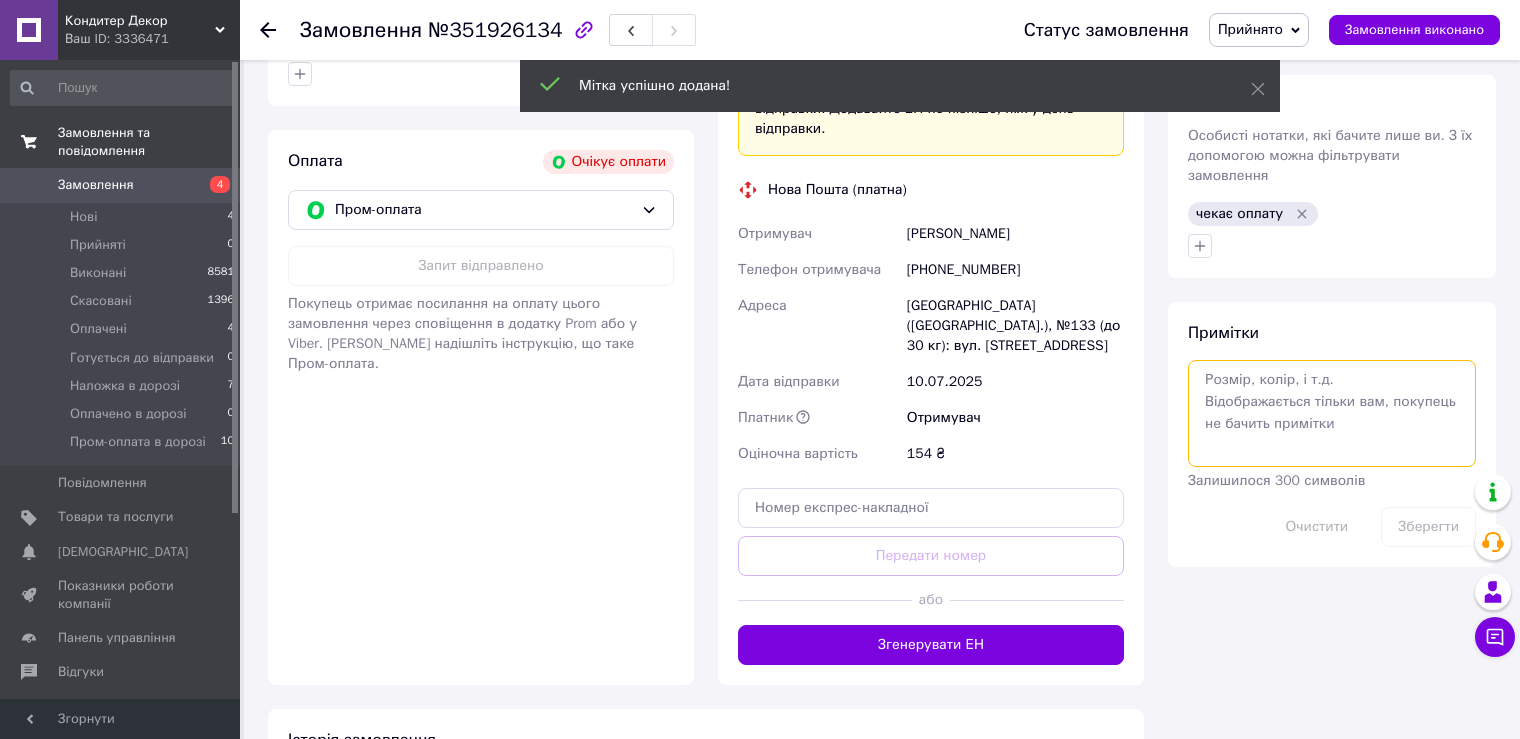 click at bounding box center (1332, 413) 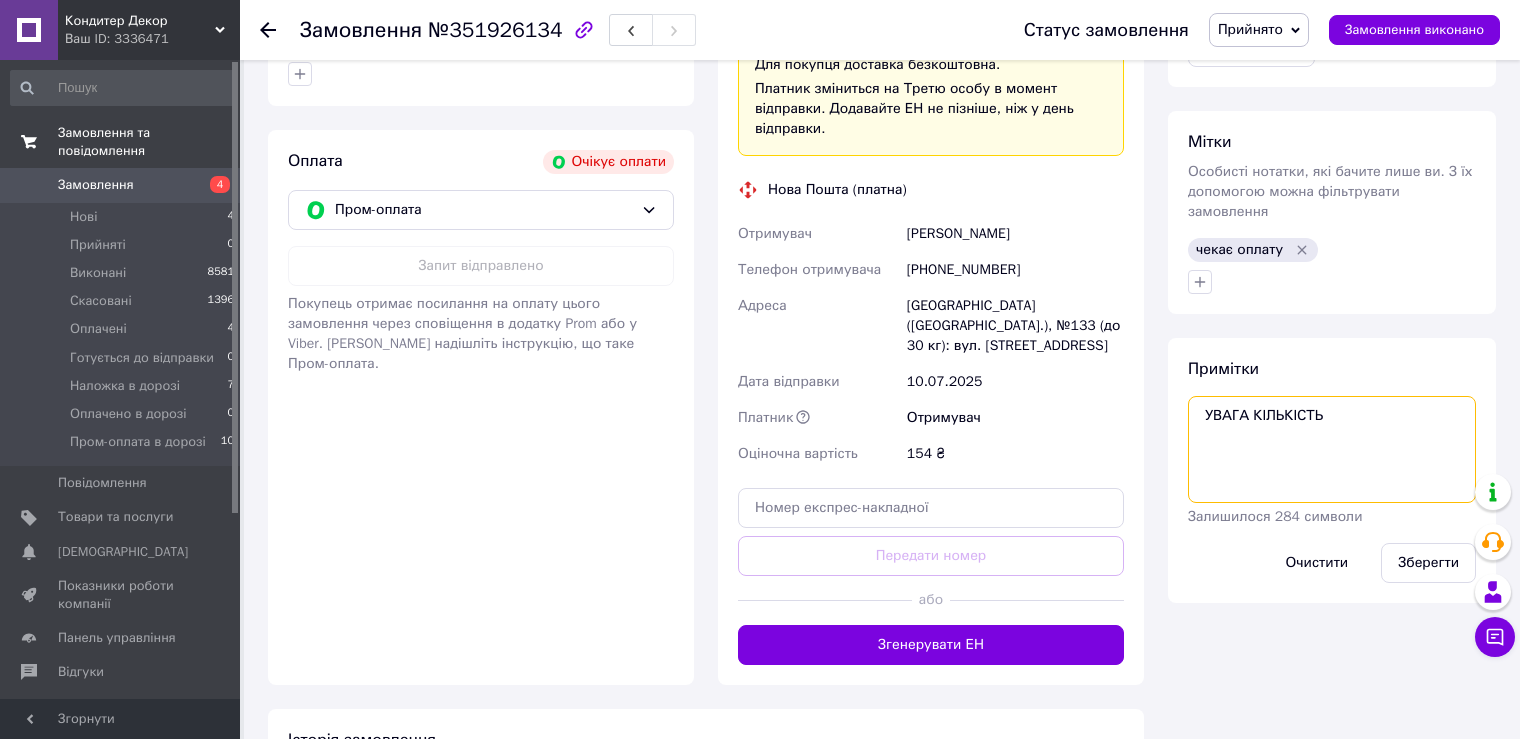 paste on "чекає оплату" 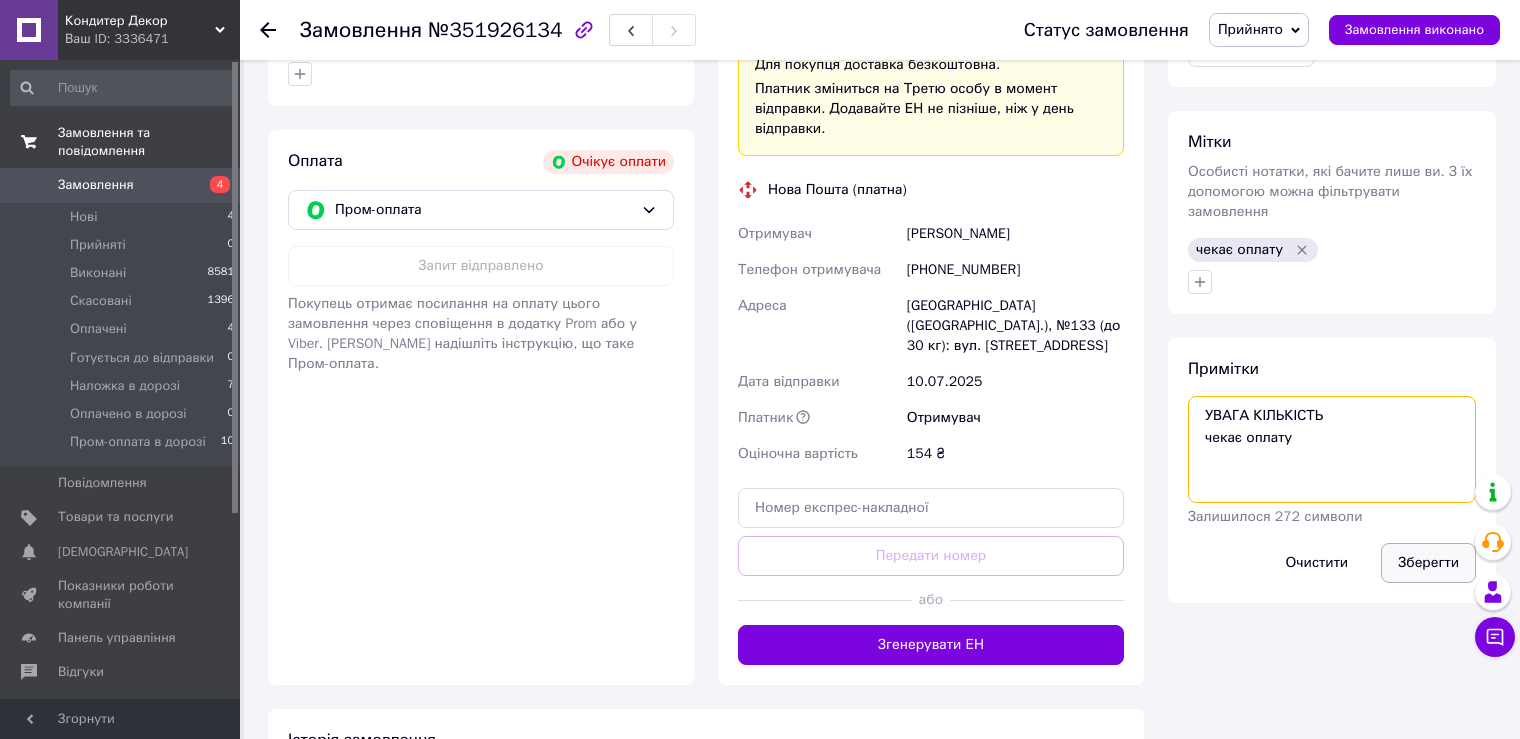 type on "УВАГА КІЛЬКІСТЬ
чекає оплату" 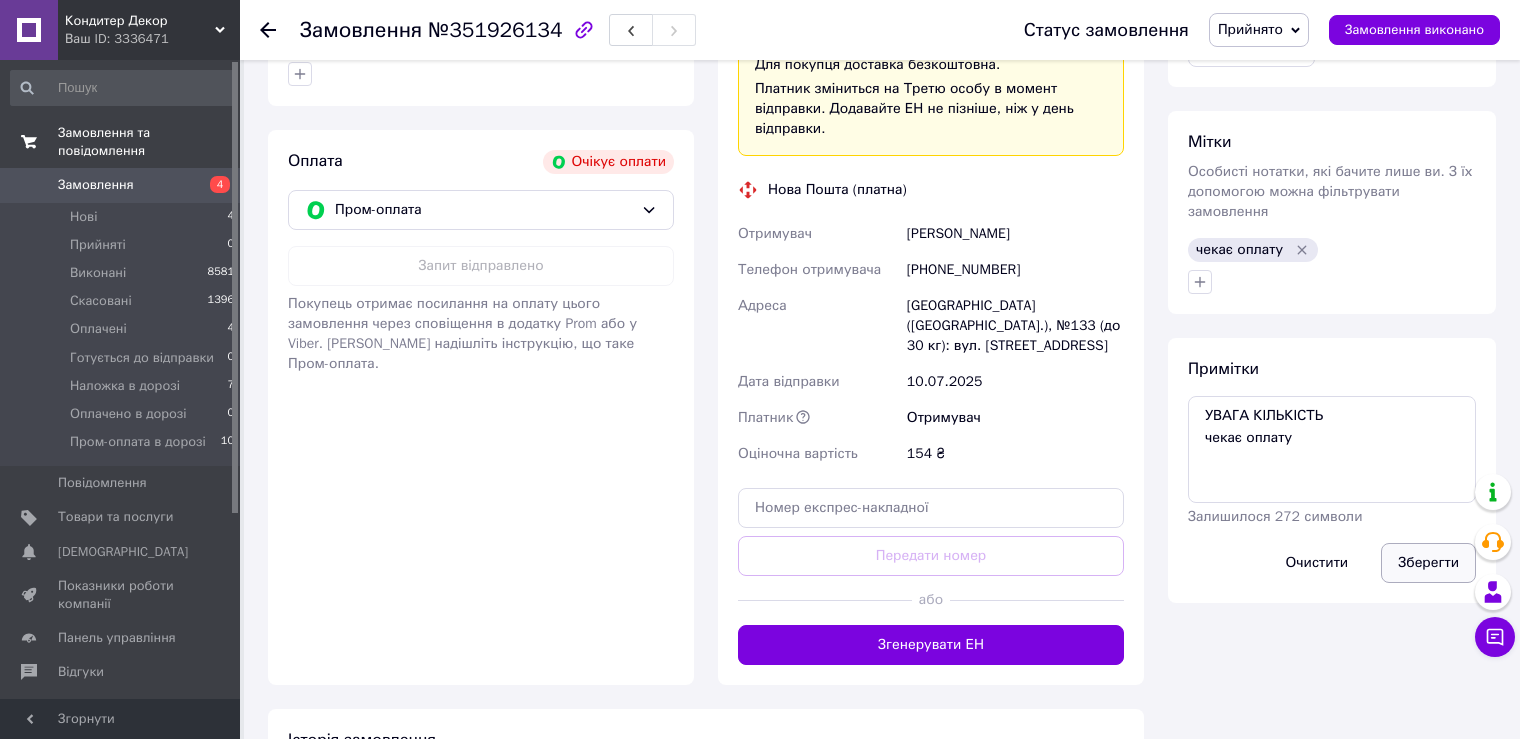 click on "Зберегти" at bounding box center (1428, 563) 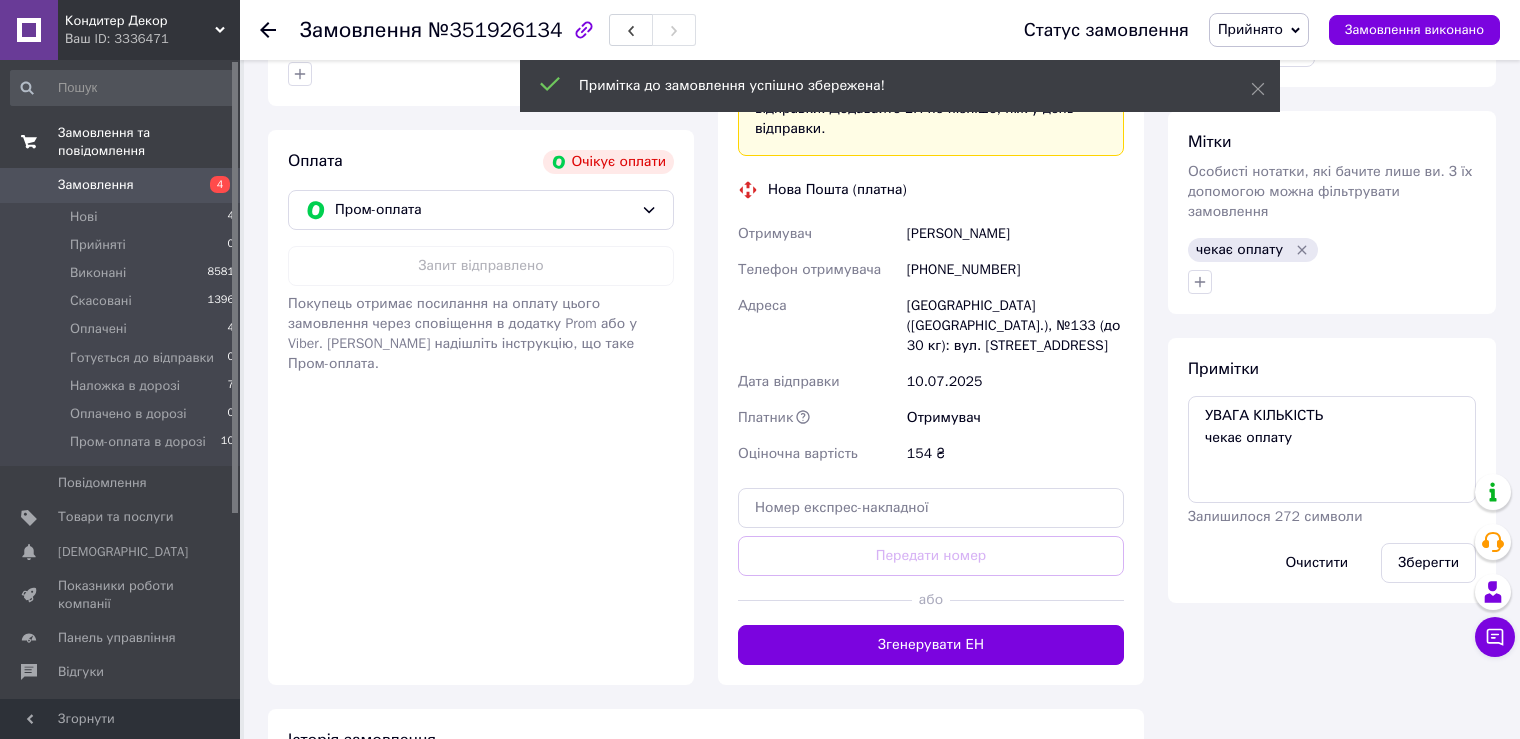 click 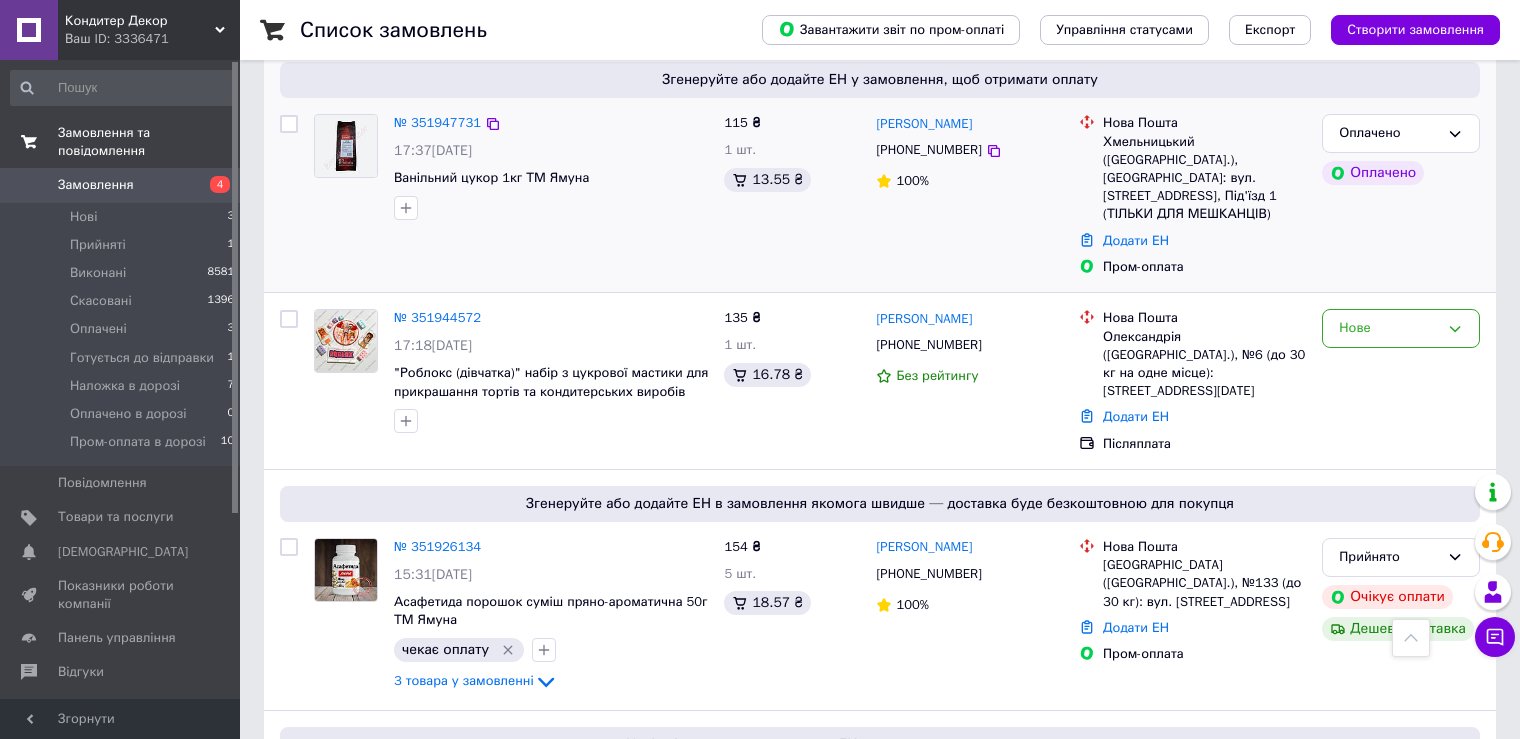 scroll, scrollTop: 1200, scrollLeft: 0, axis: vertical 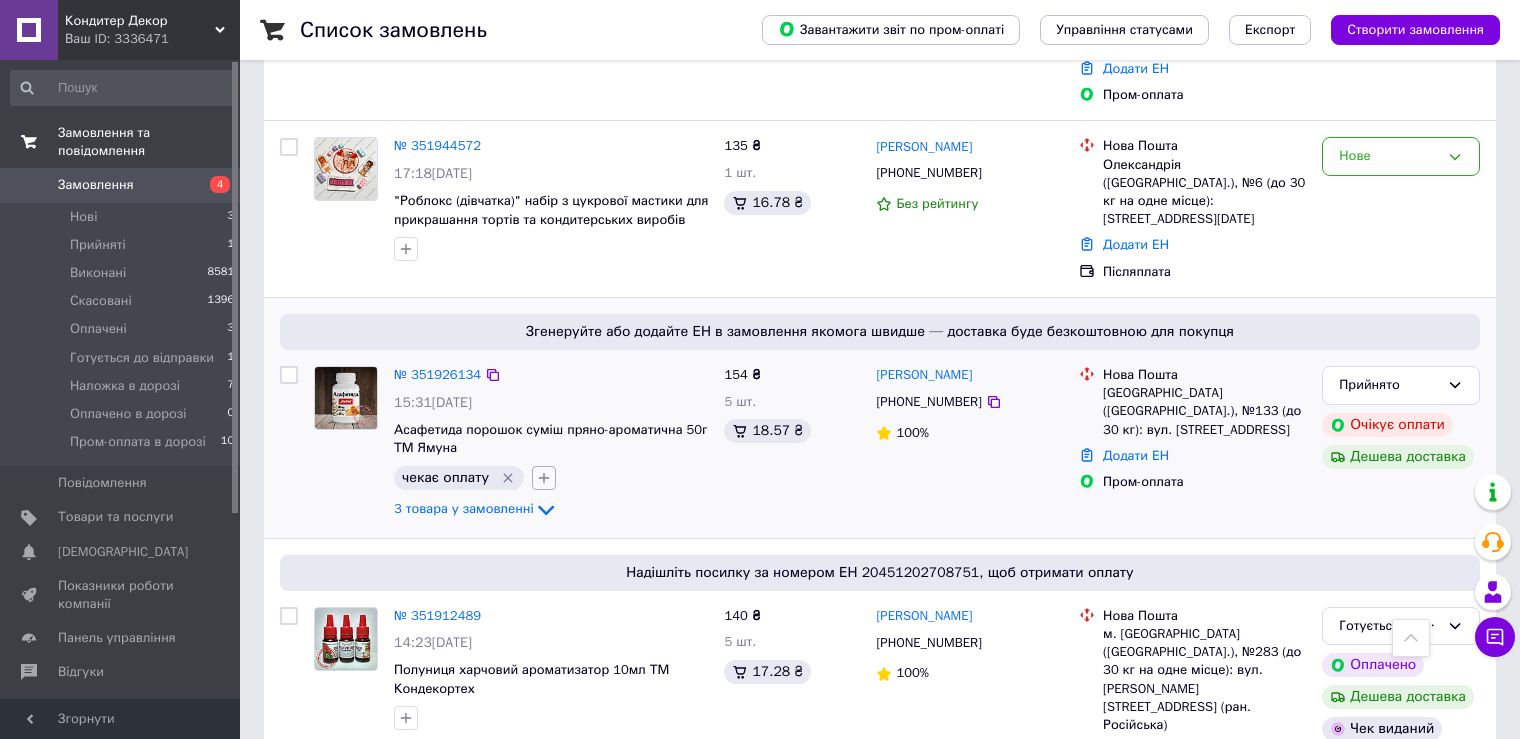 click at bounding box center [544, 478] 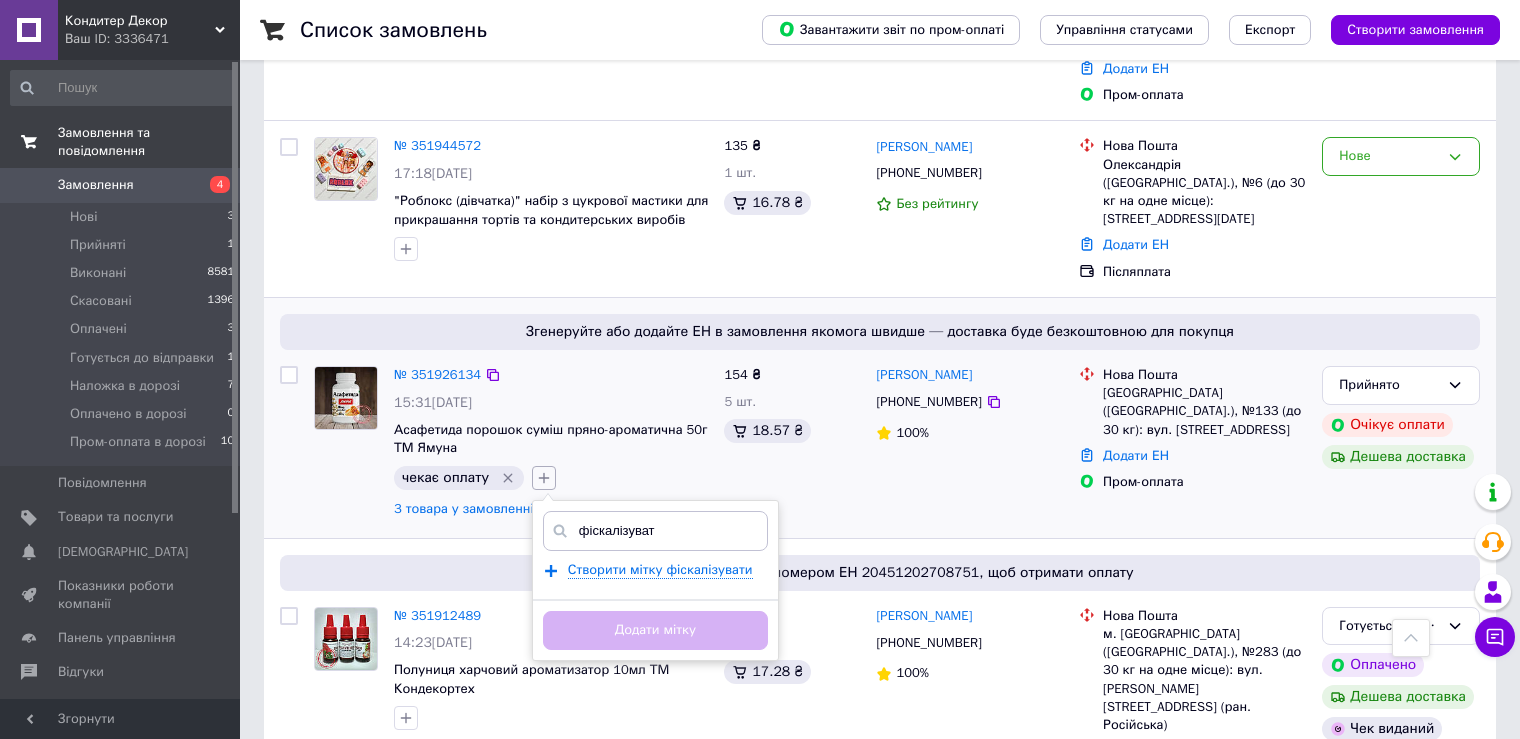 type on "фіскалізувати" 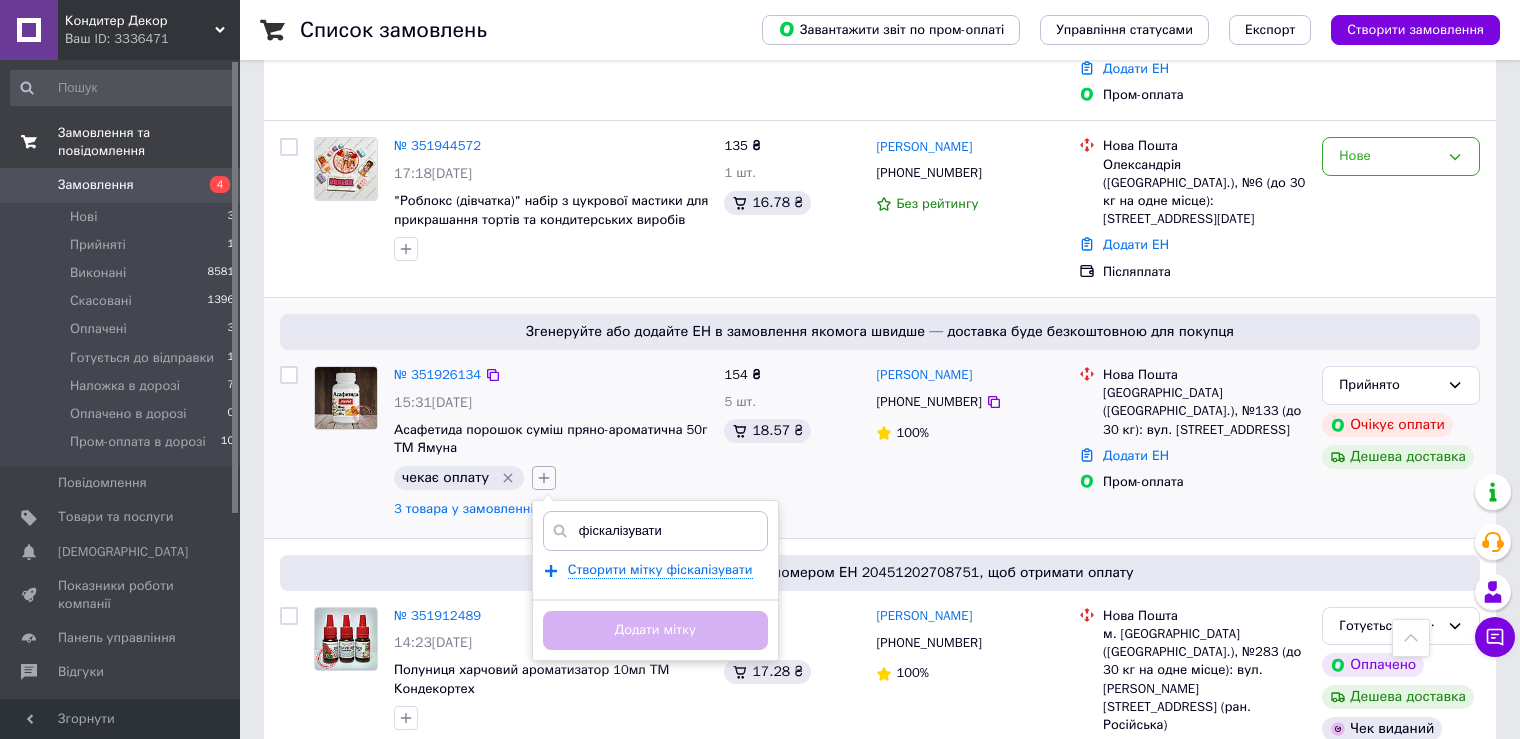 type 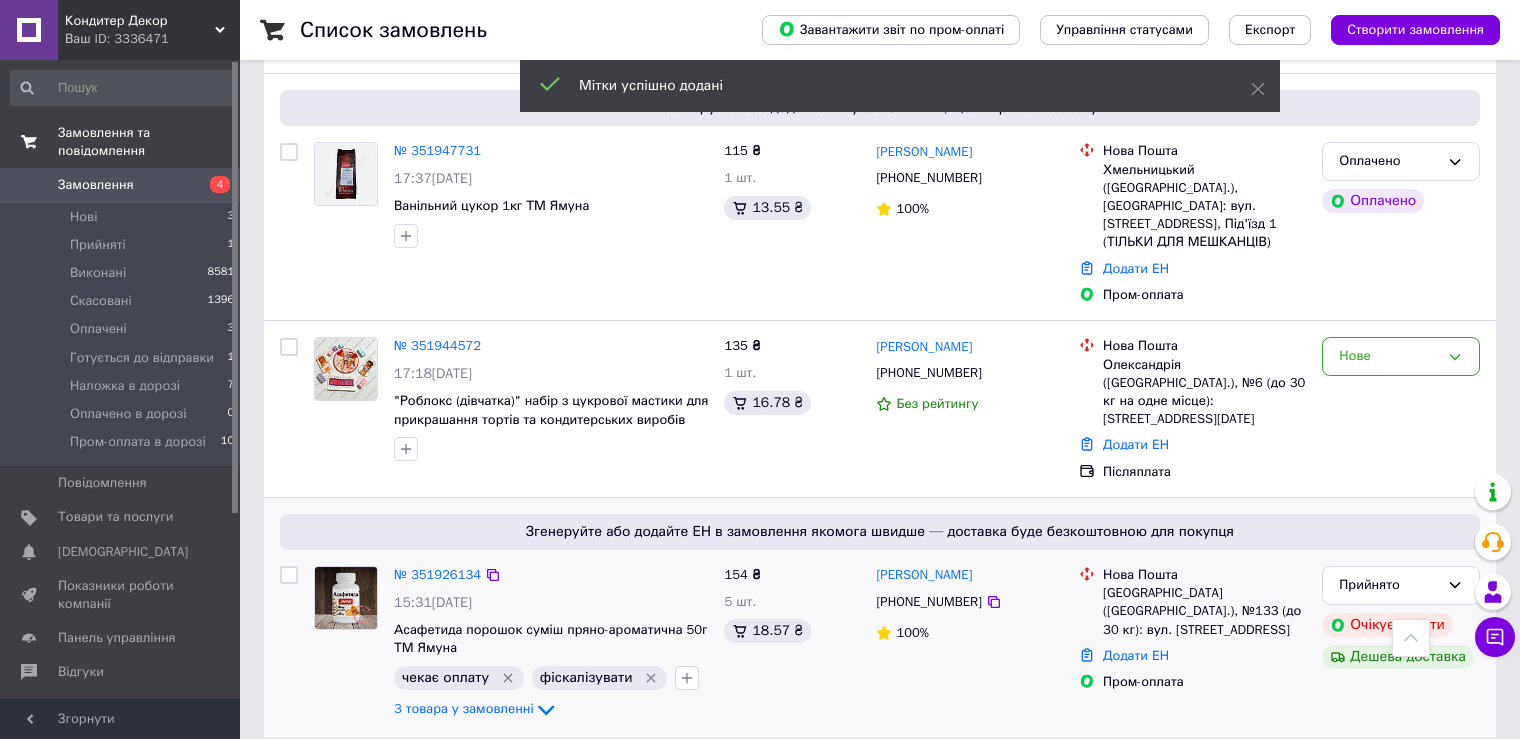 scroll, scrollTop: 1000, scrollLeft: 0, axis: vertical 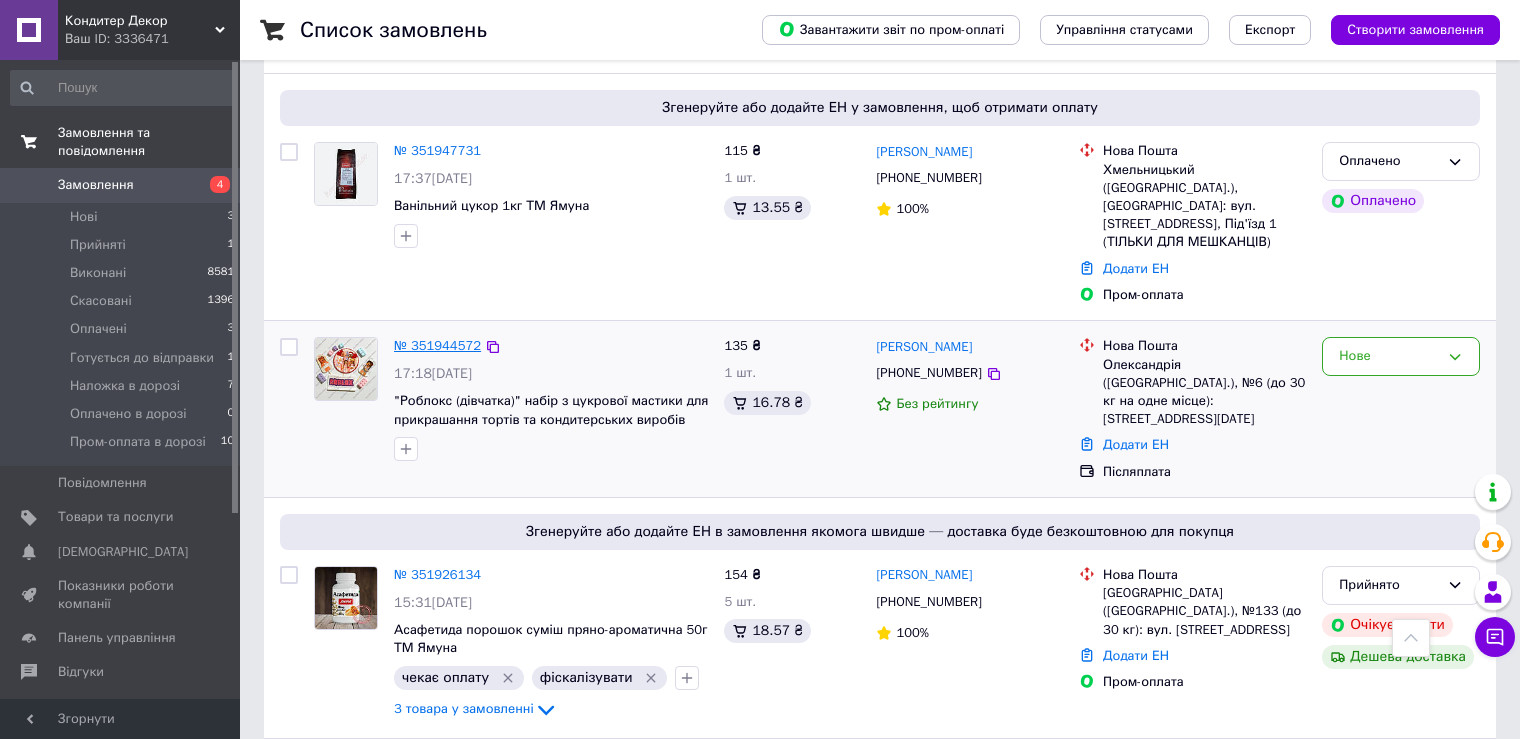 click on "№ 351944572" at bounding box center [437, 345] 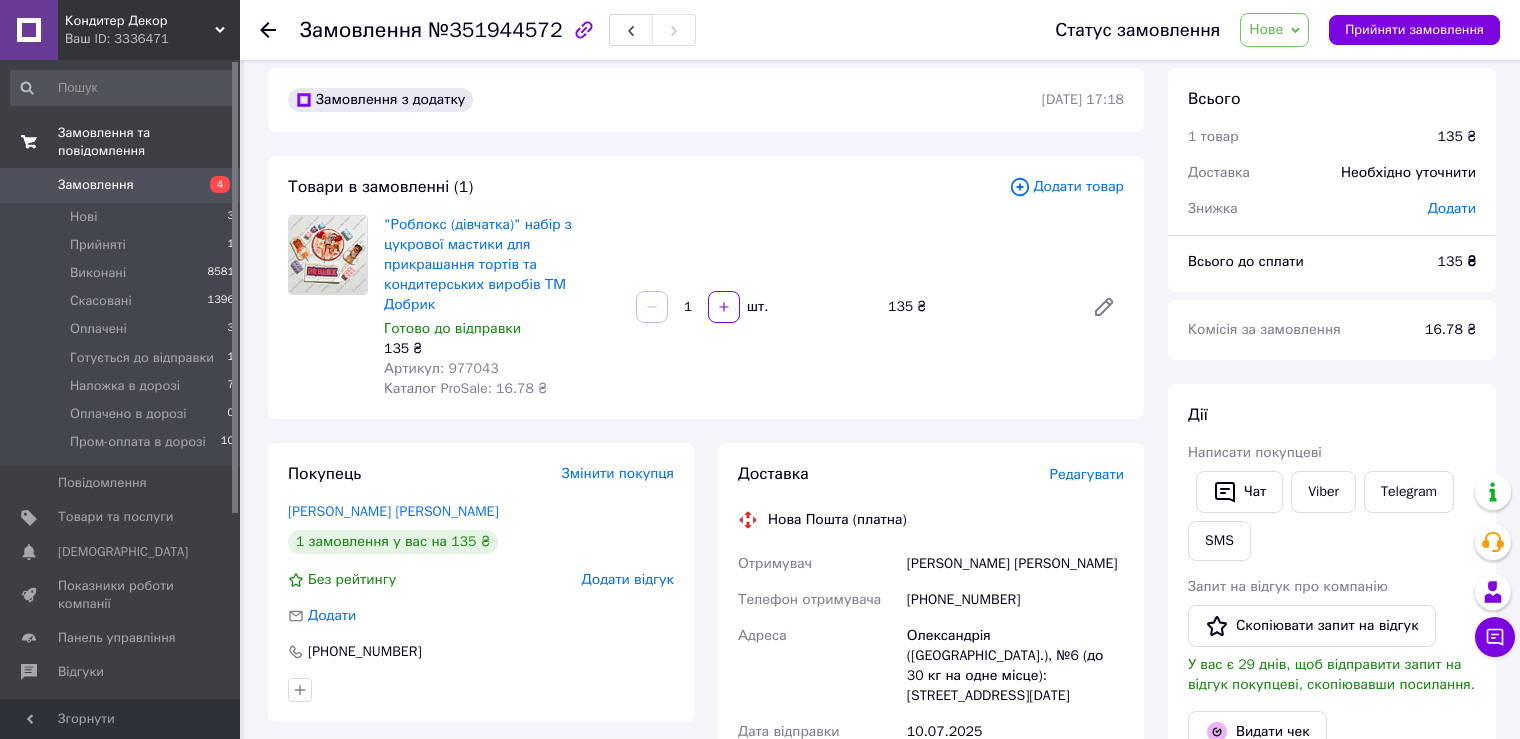 scroll, scrollTop: 0, scrollLeft: 0, axis: both 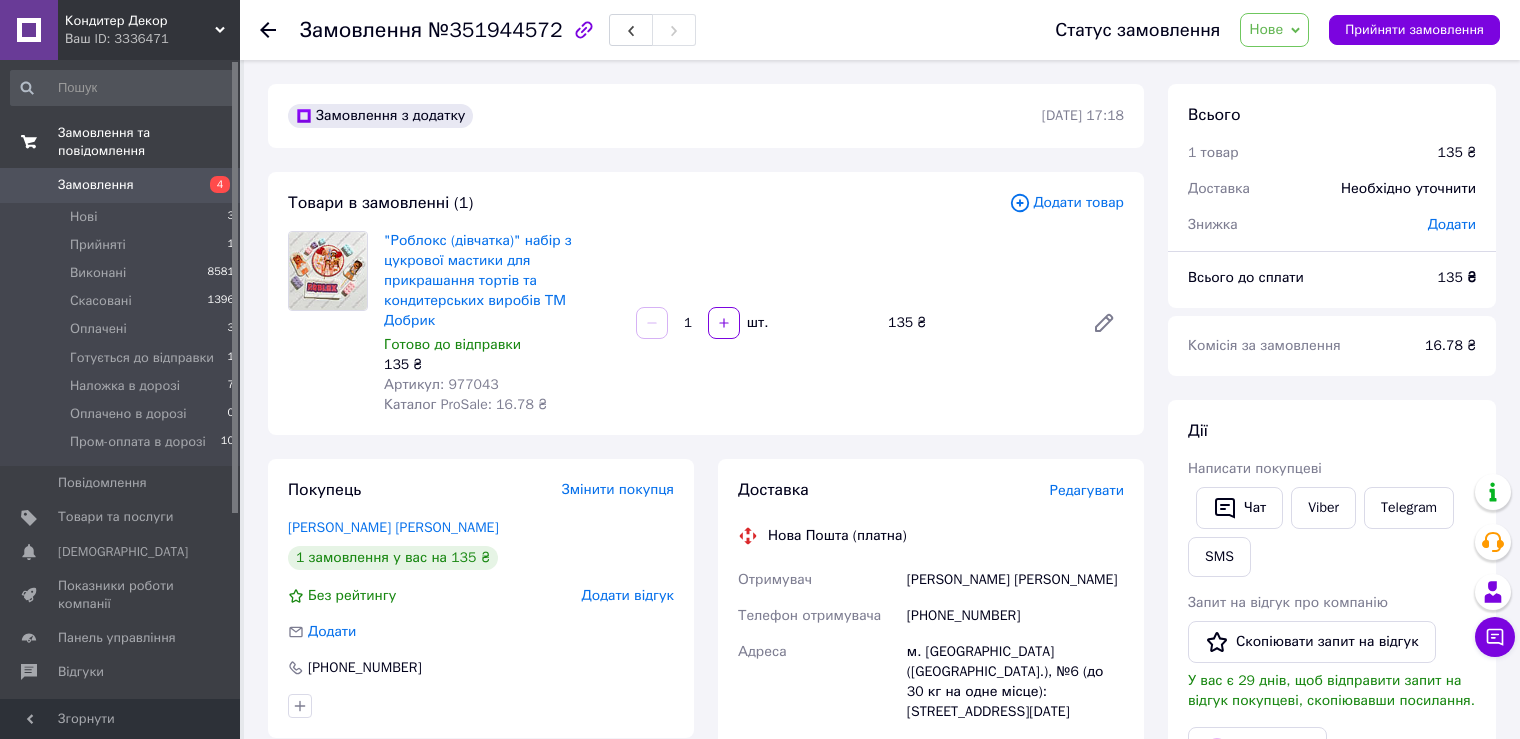 drag, startPoint x: 1271, startPoint y: 36, endPoint x: 1278, endPoint y: 55, distance: 20.248457 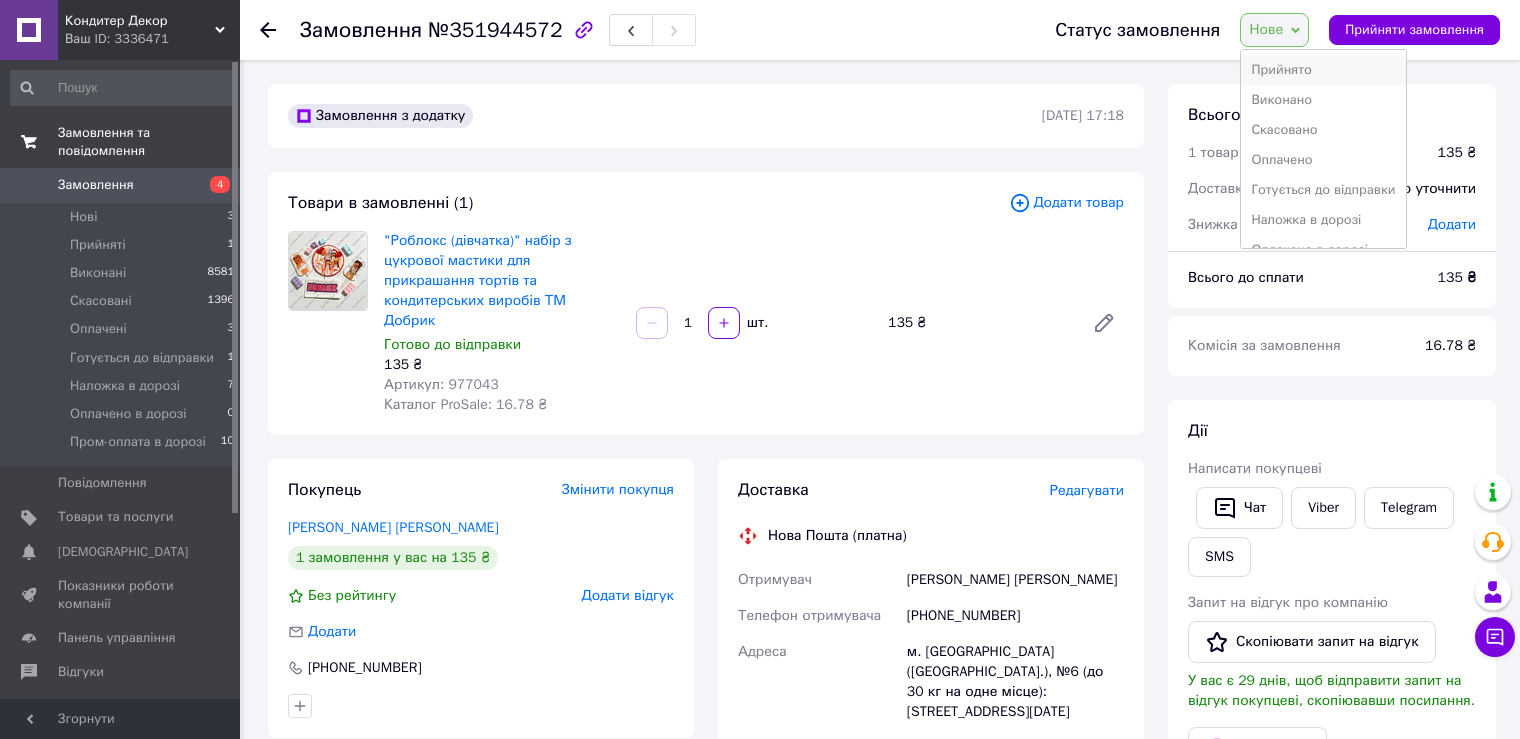click on "Прийнято" at bounding box center (1323, 70) 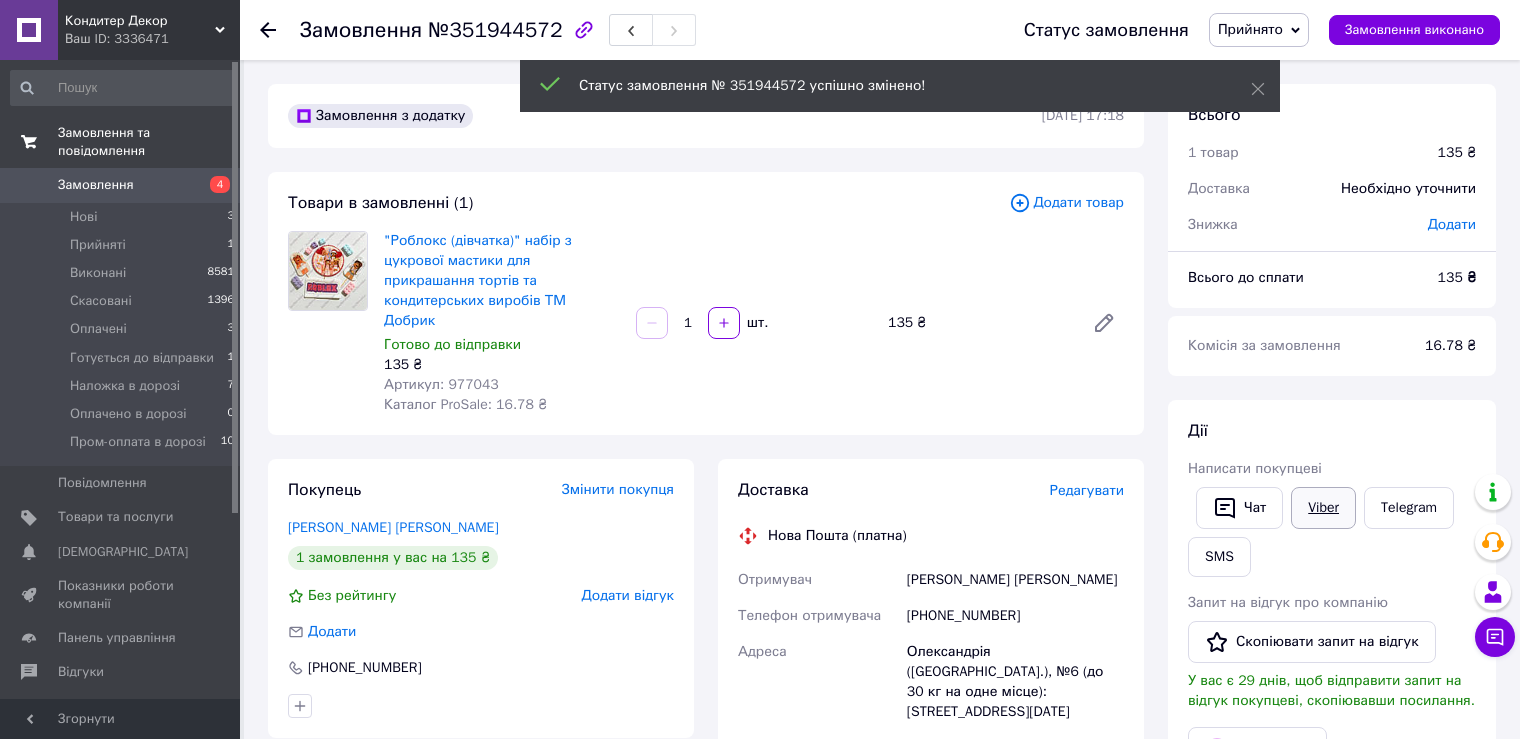 click on "Viber" at bounding box center [1323, 508] 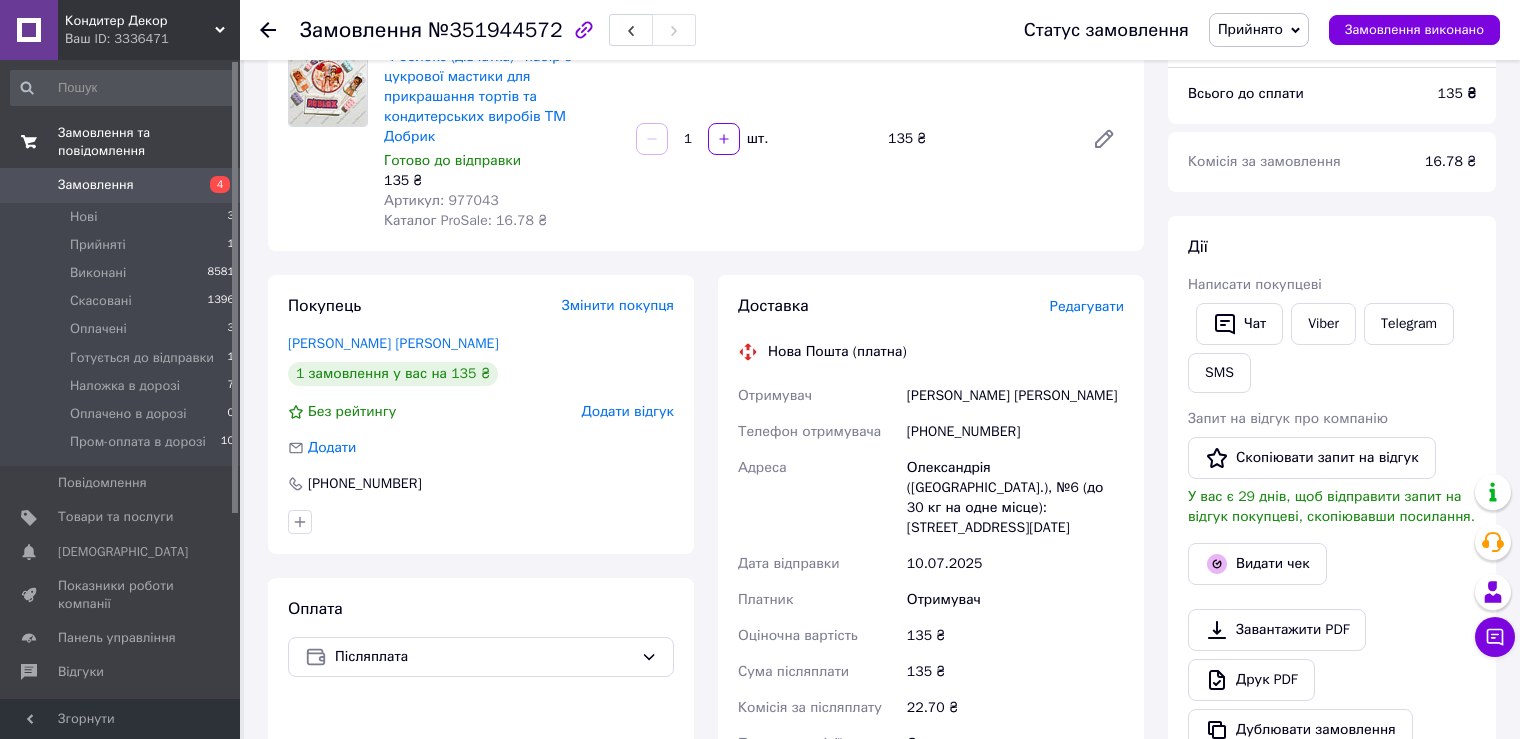 scroll, scrollTop: 300, scrollLeft: 0, axis: vertical 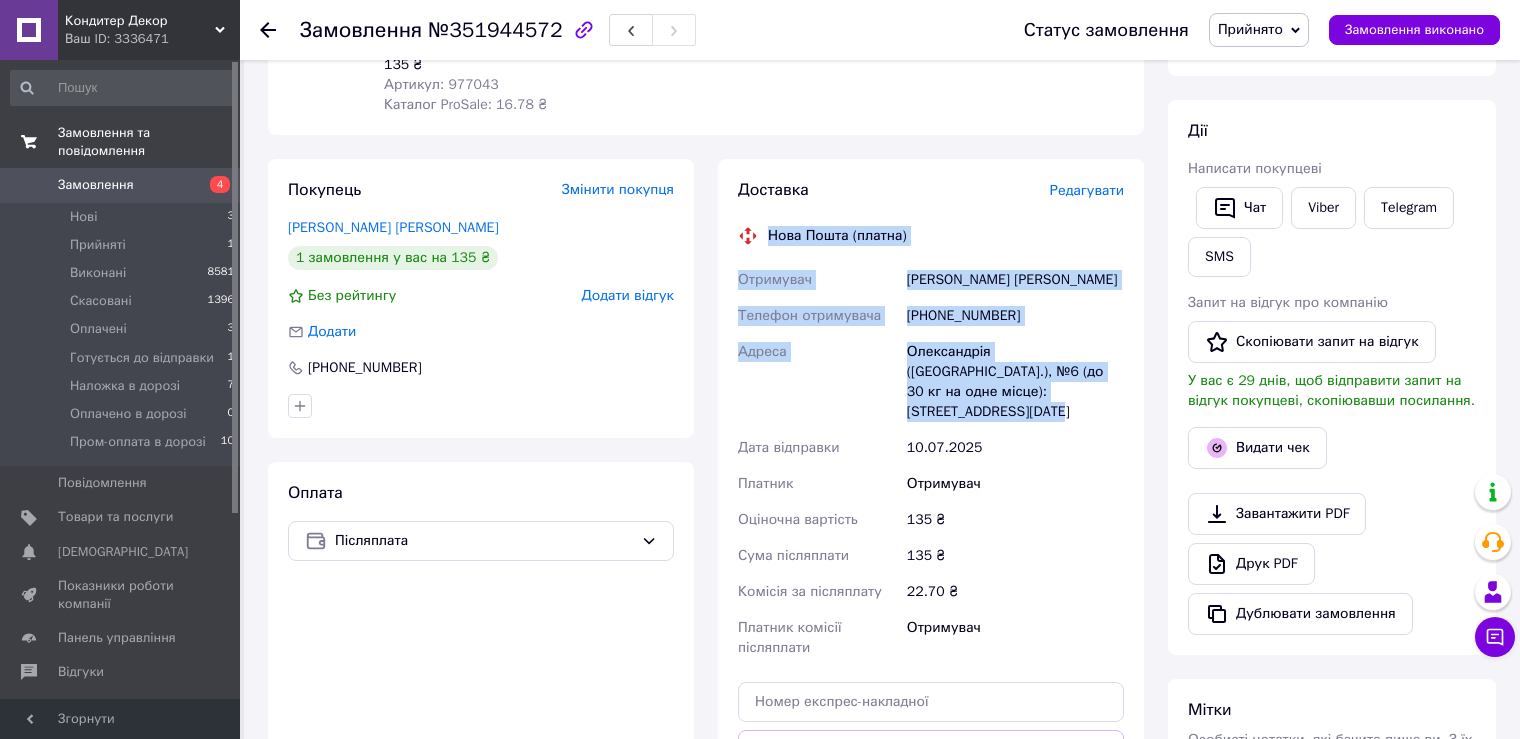 drag, startPoint x: 767, startPoint y: 211, endPoint x: 1079, endPoint y: 372, distance: 351.09116 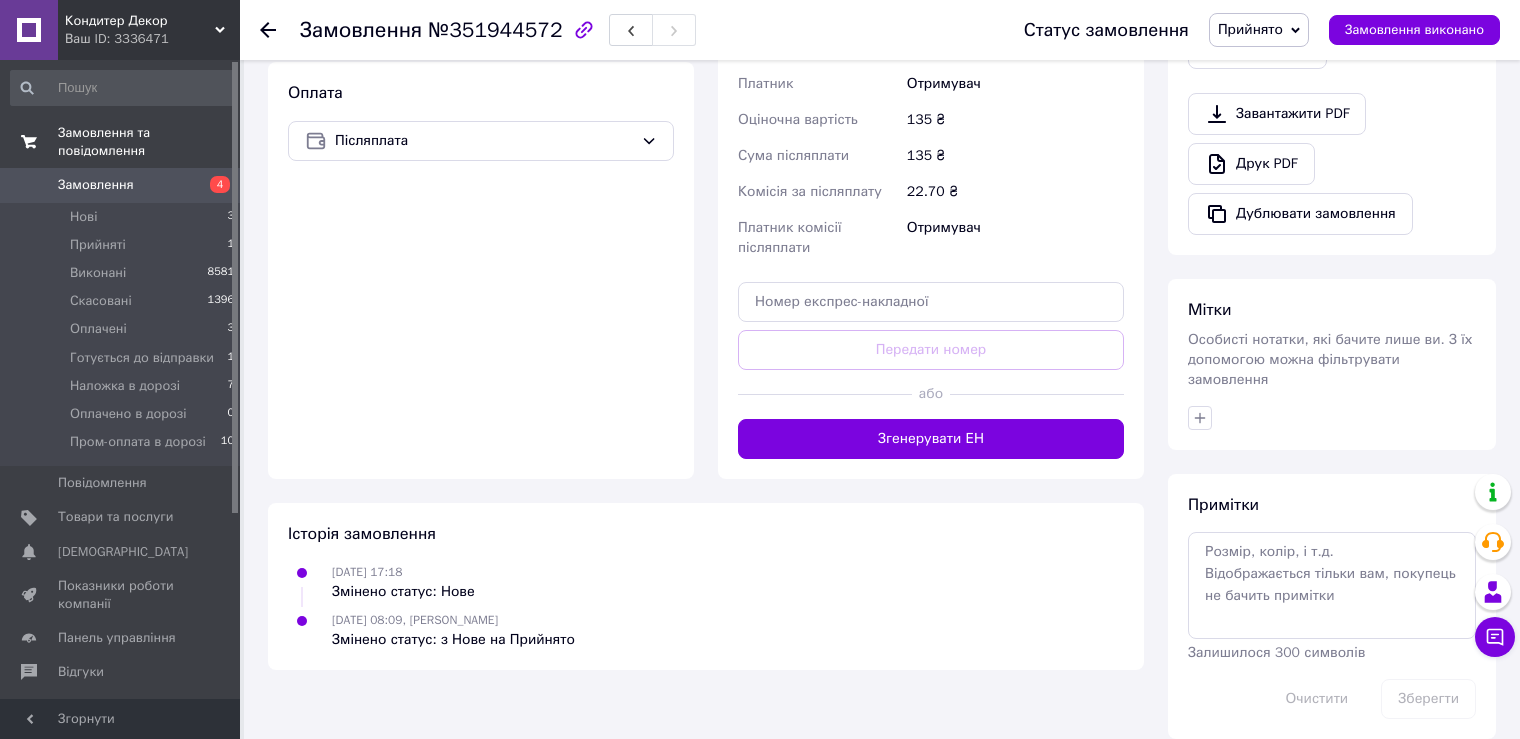 scroll, scrollTop: 700, scrollLeft: 0, axis: vertical 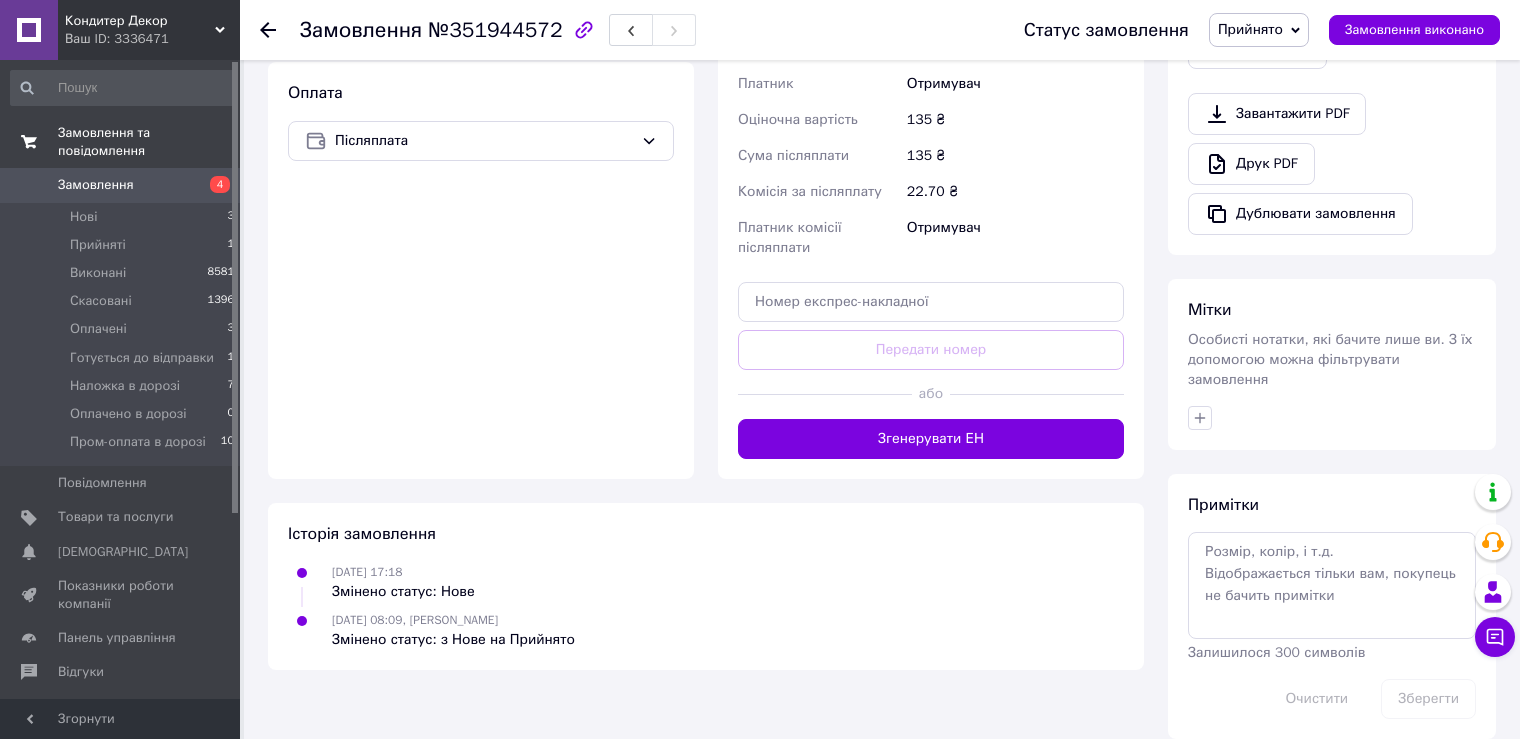 drag, startPoint x: 1195, startPoint y: 391, endPoint x: 1219, endPoint y: 412, distance: 31.890438 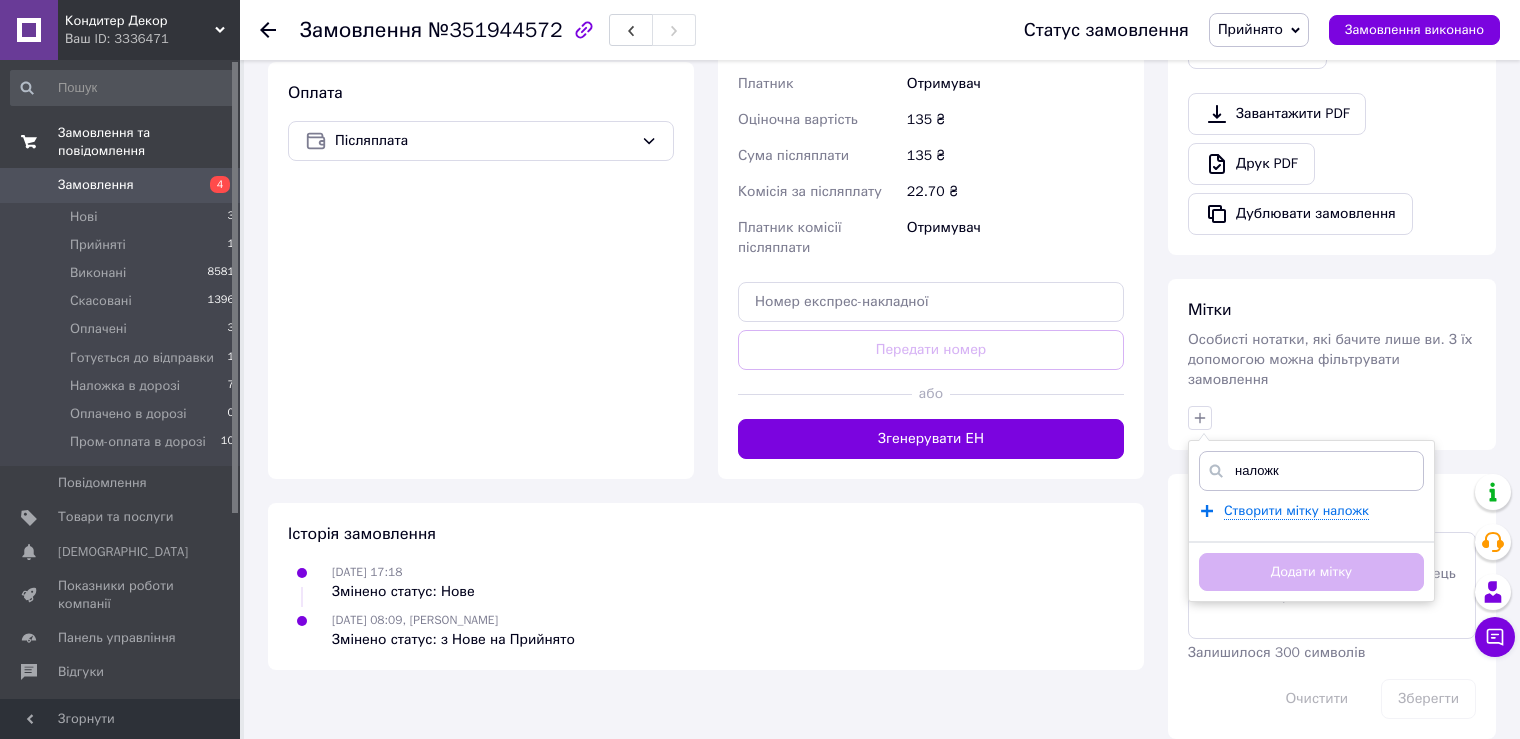 type on "наложка" 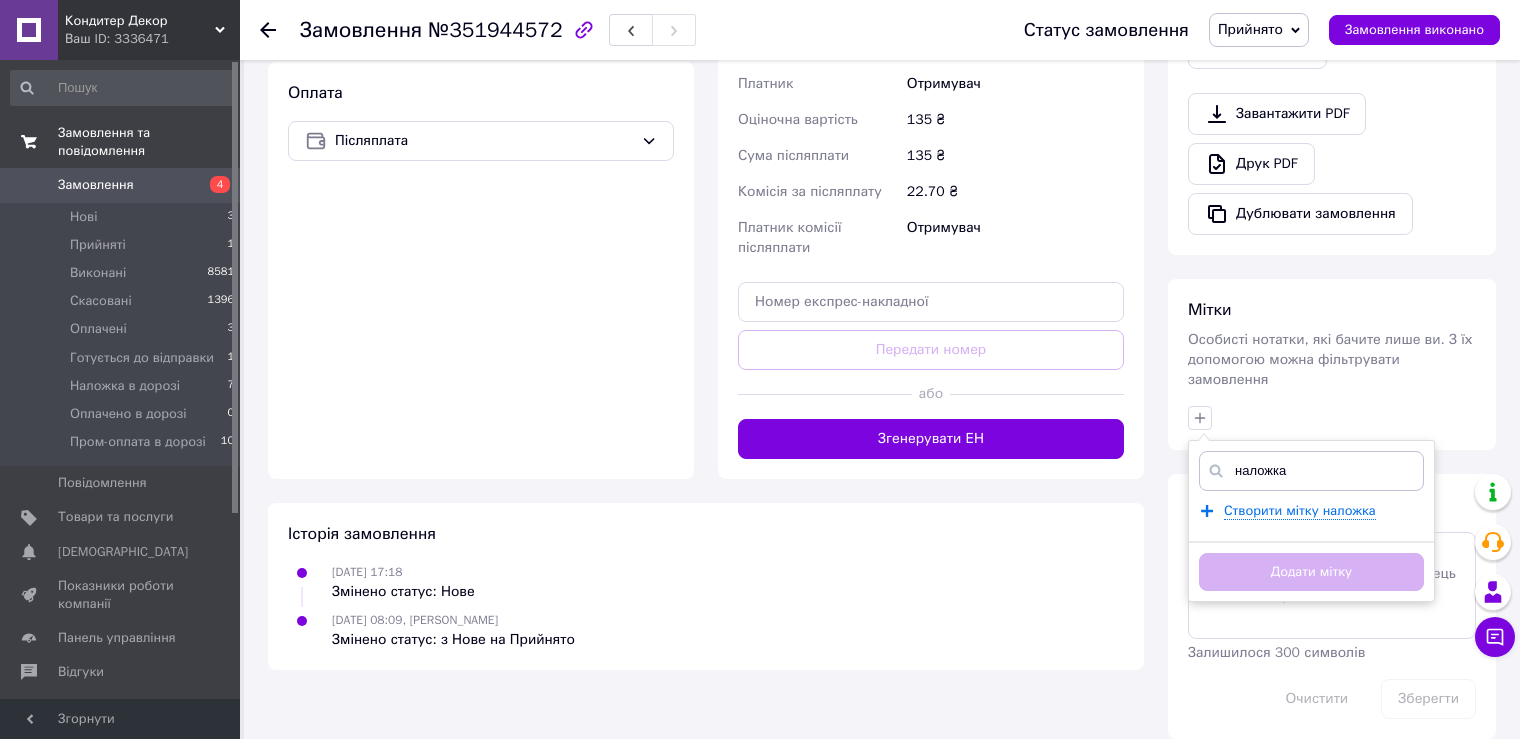 type 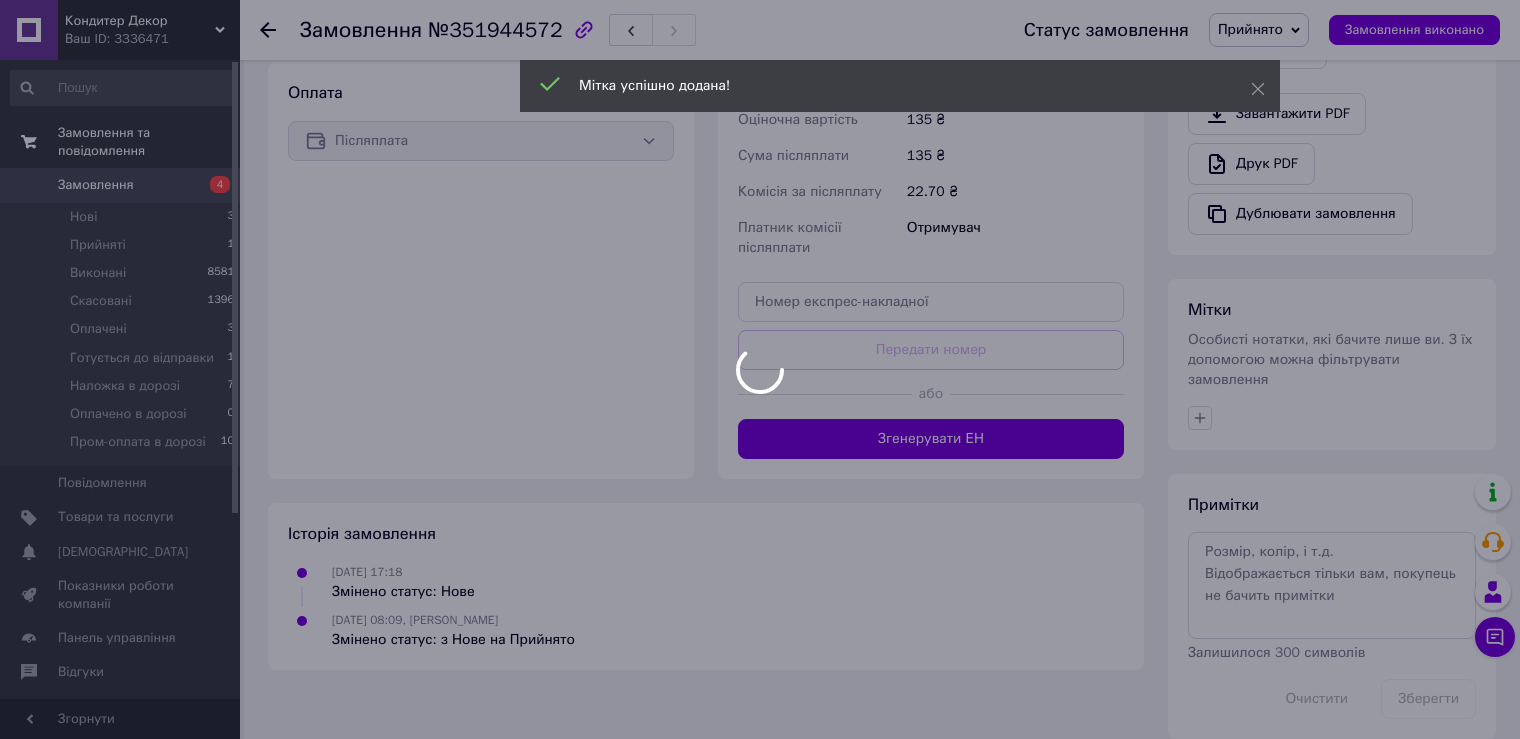 scroll, scrollTop: 697, scrollLeft: 0, axis: vertical 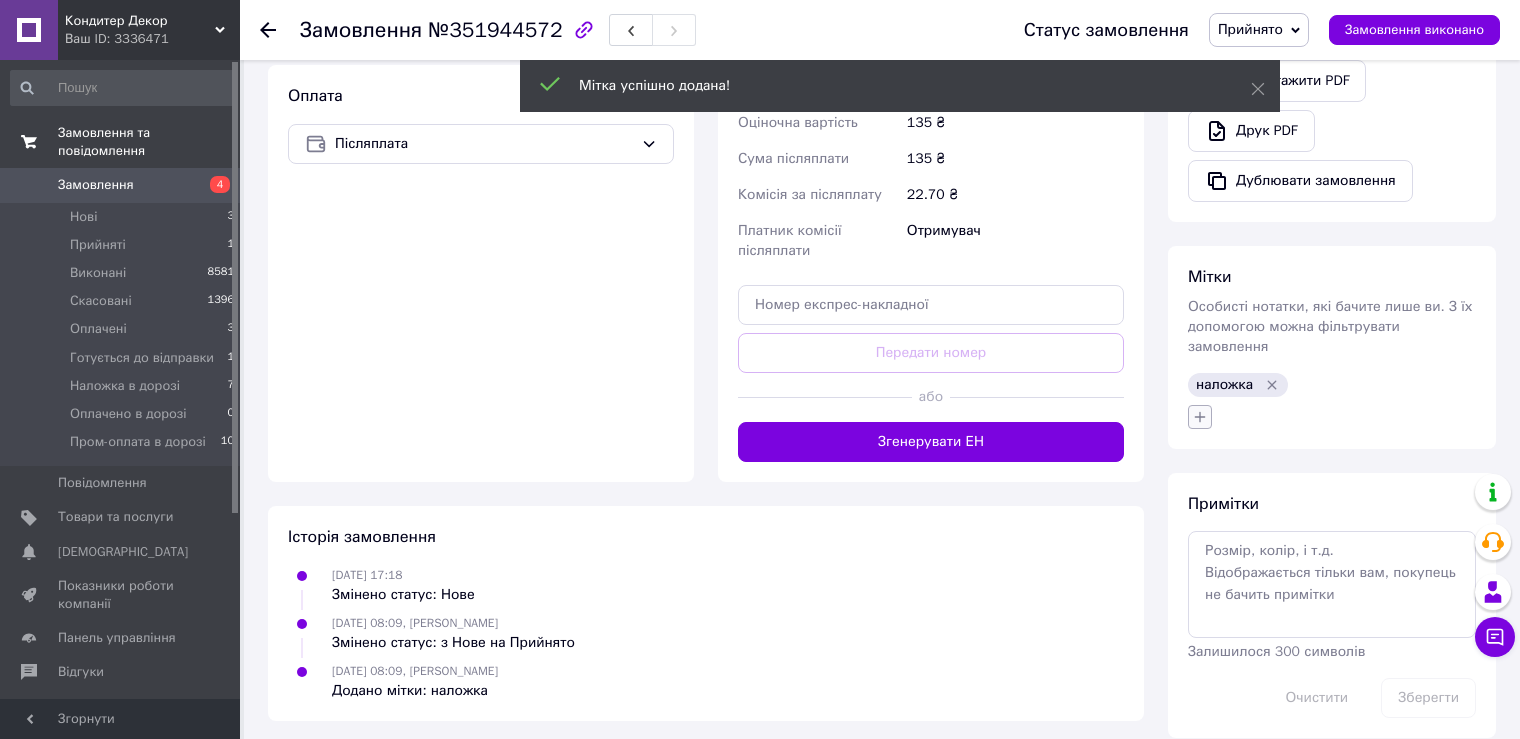 click at bounding box center (1200, 417) 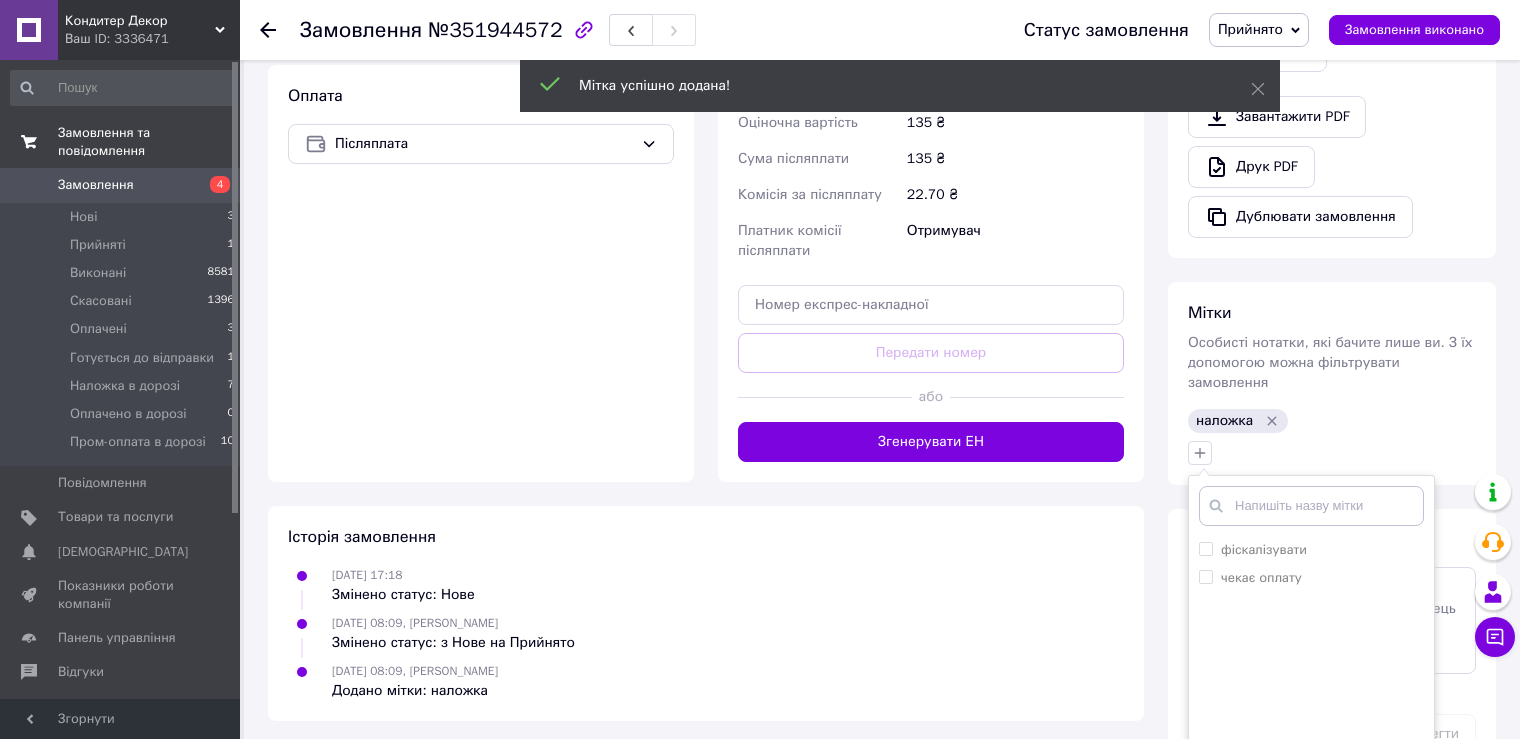 click at bounding box center (1311, 506) 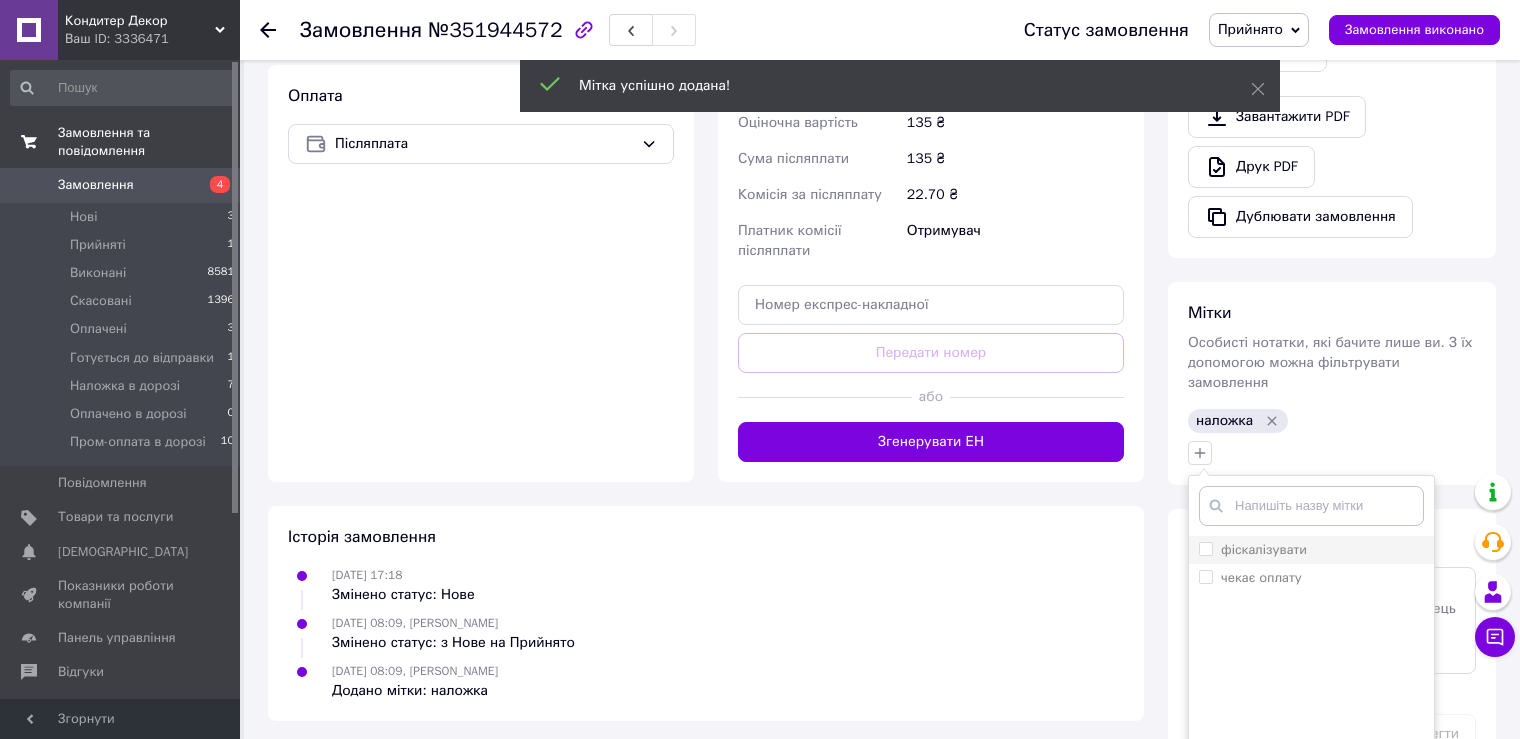 click on "фіскалізувати" at bounding box center (1311, 550) 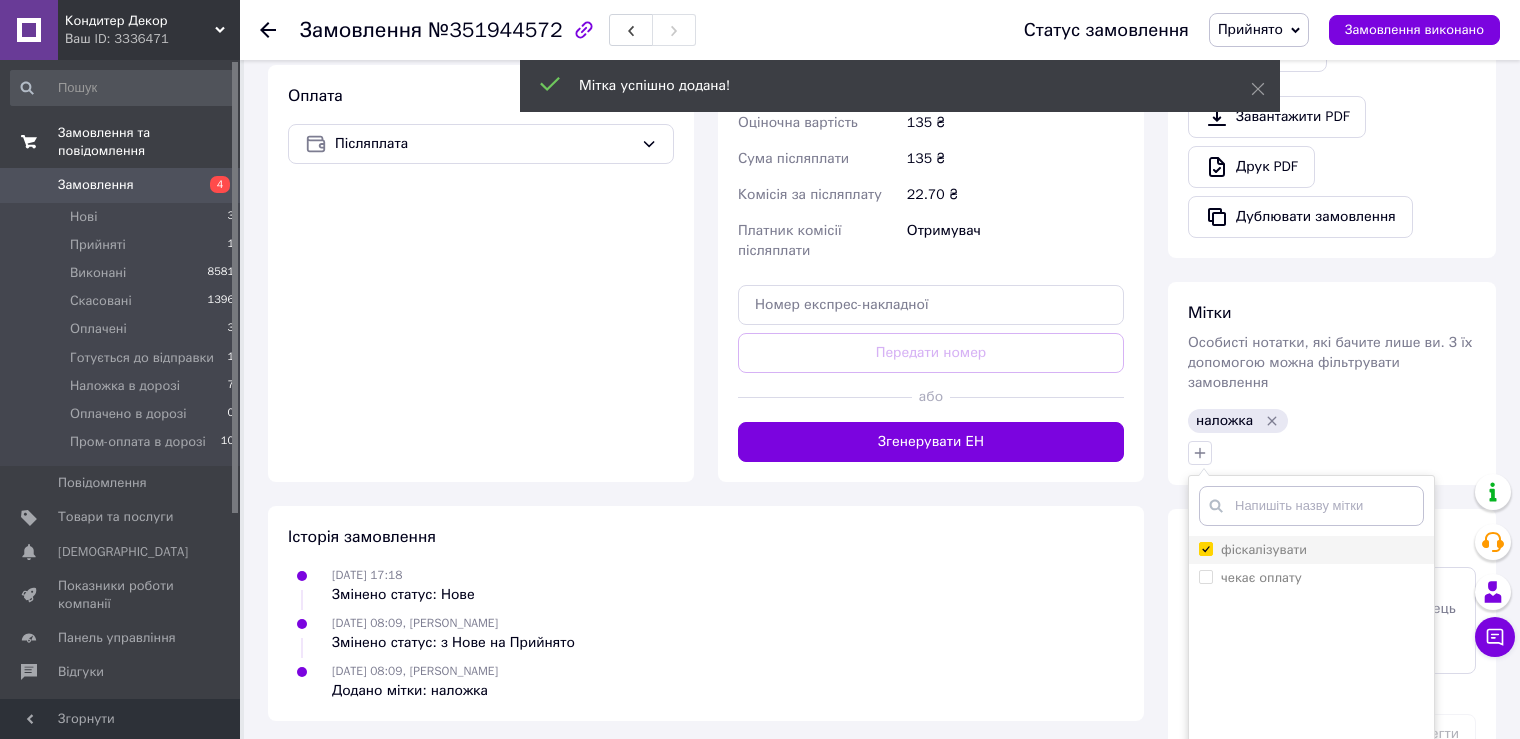 checkbox on "true" 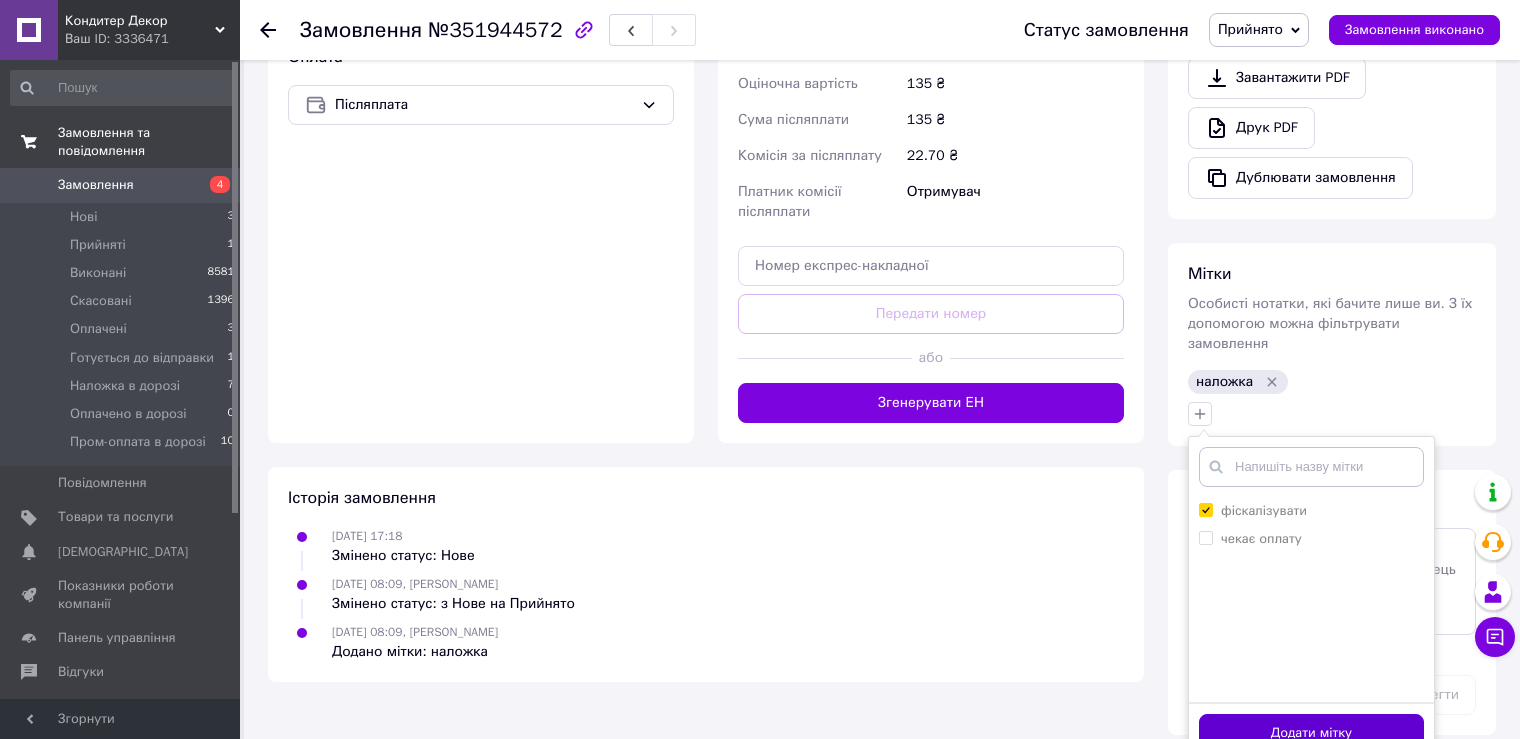 click on "Додати мітку" at bounding box center [1311, 733] 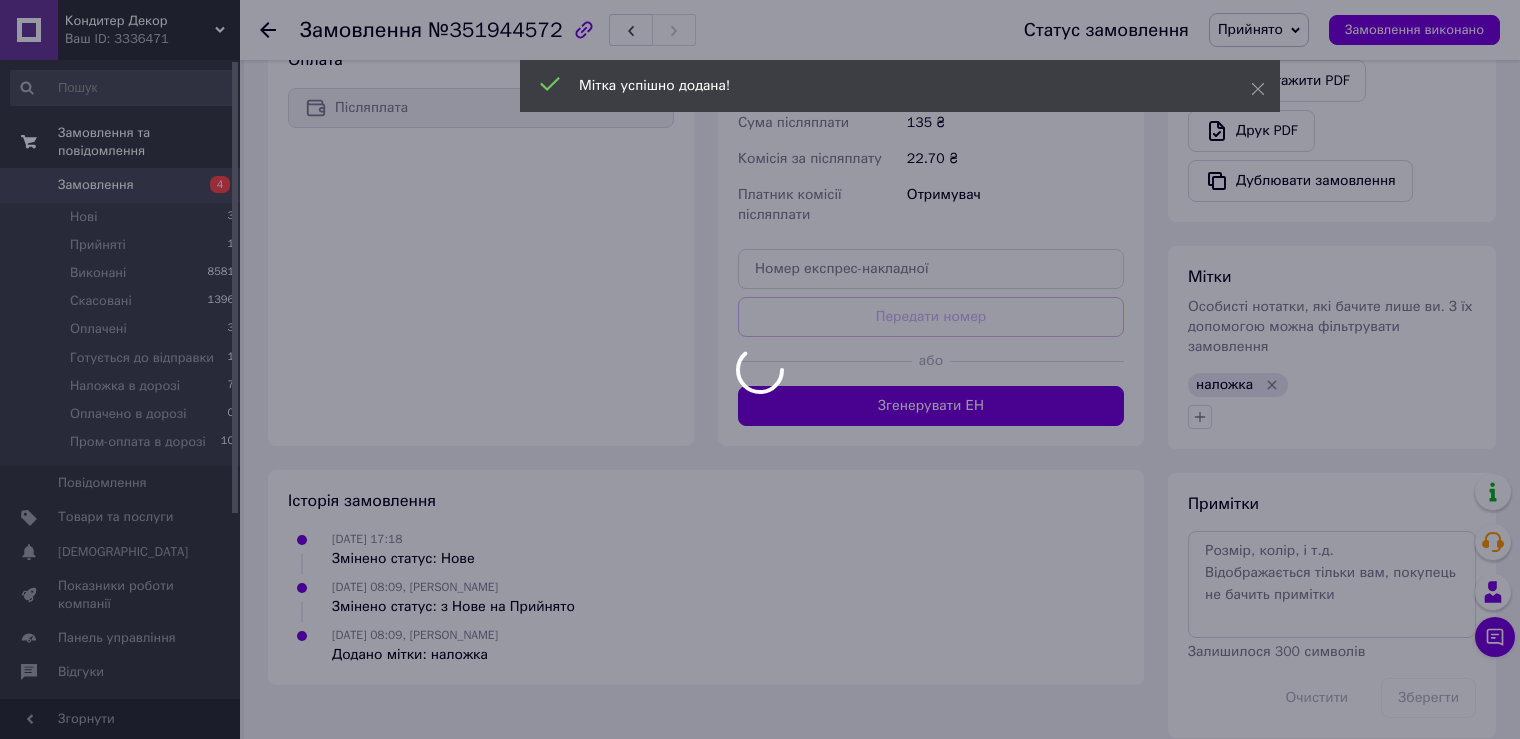 scroll, scrollTop: 711, scrollLeft: 0, axis: vertical 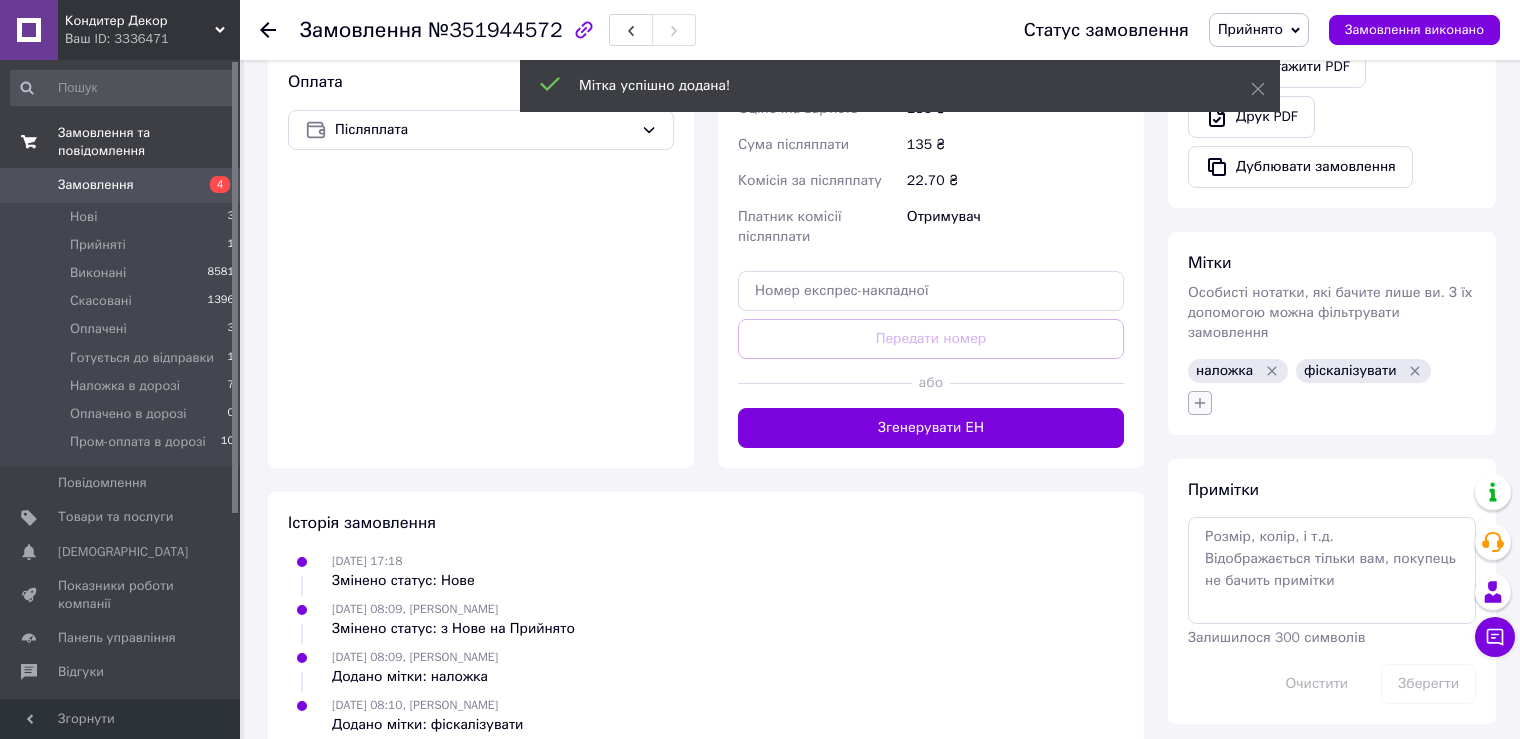 click 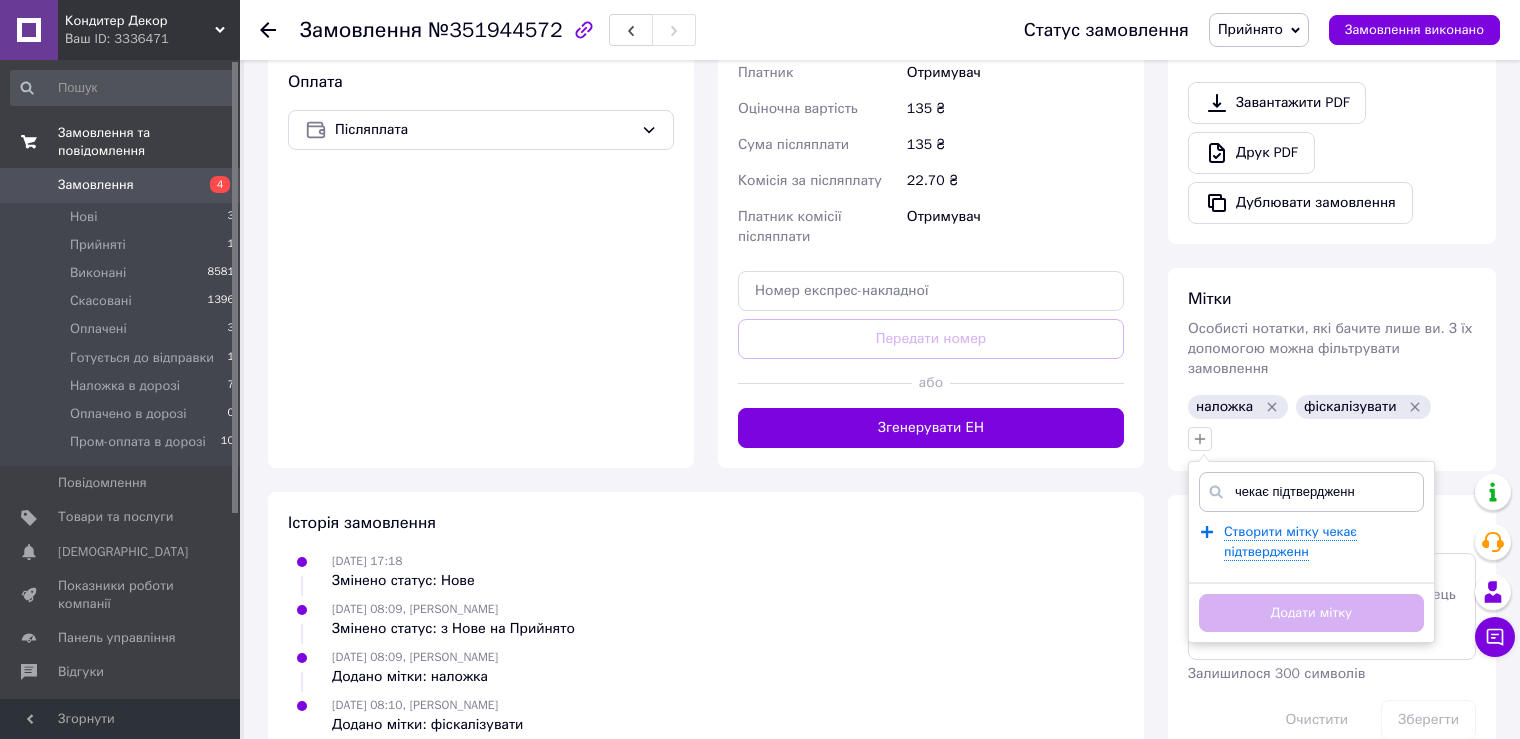 type on "чекає підтвердження" 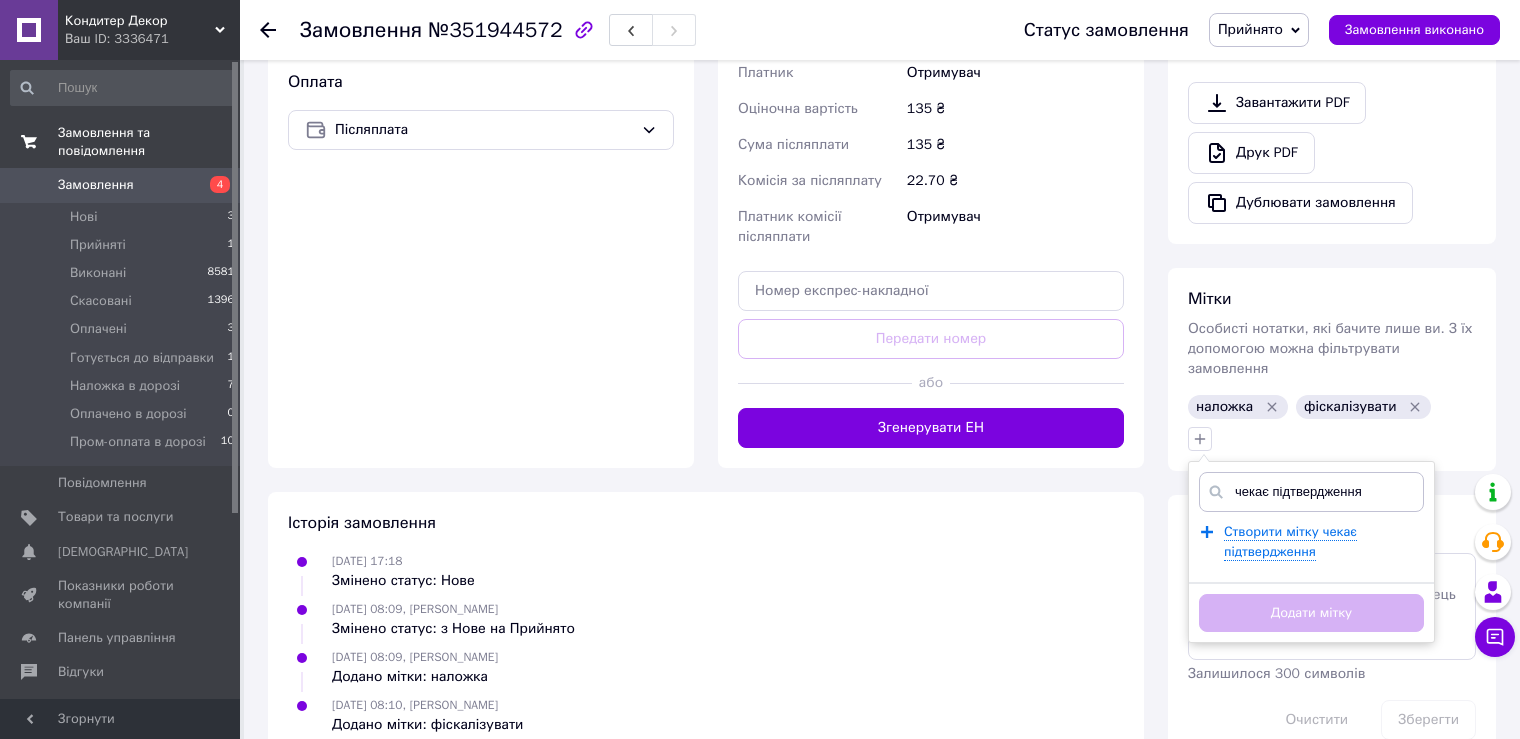 type 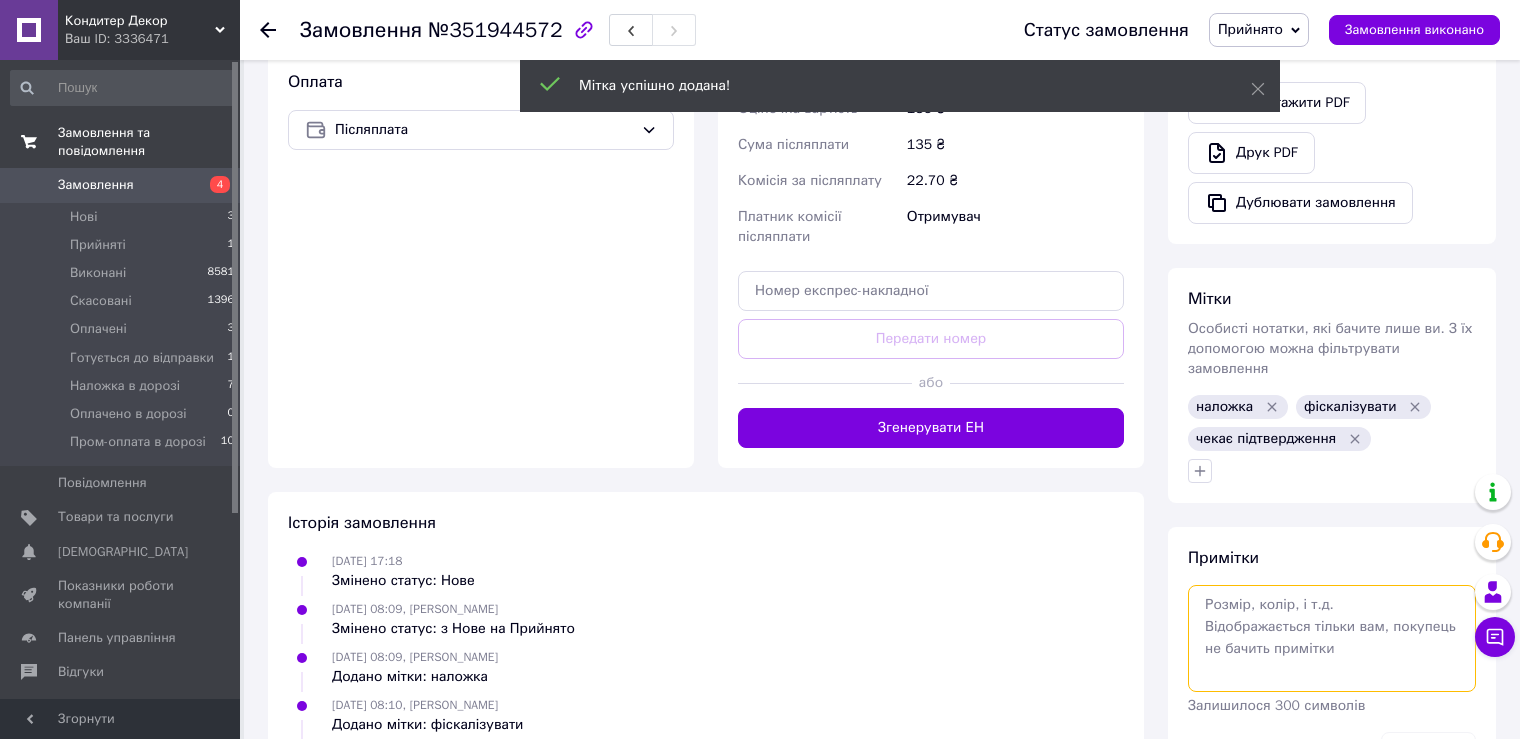 click at bounding box center [1332, 638] 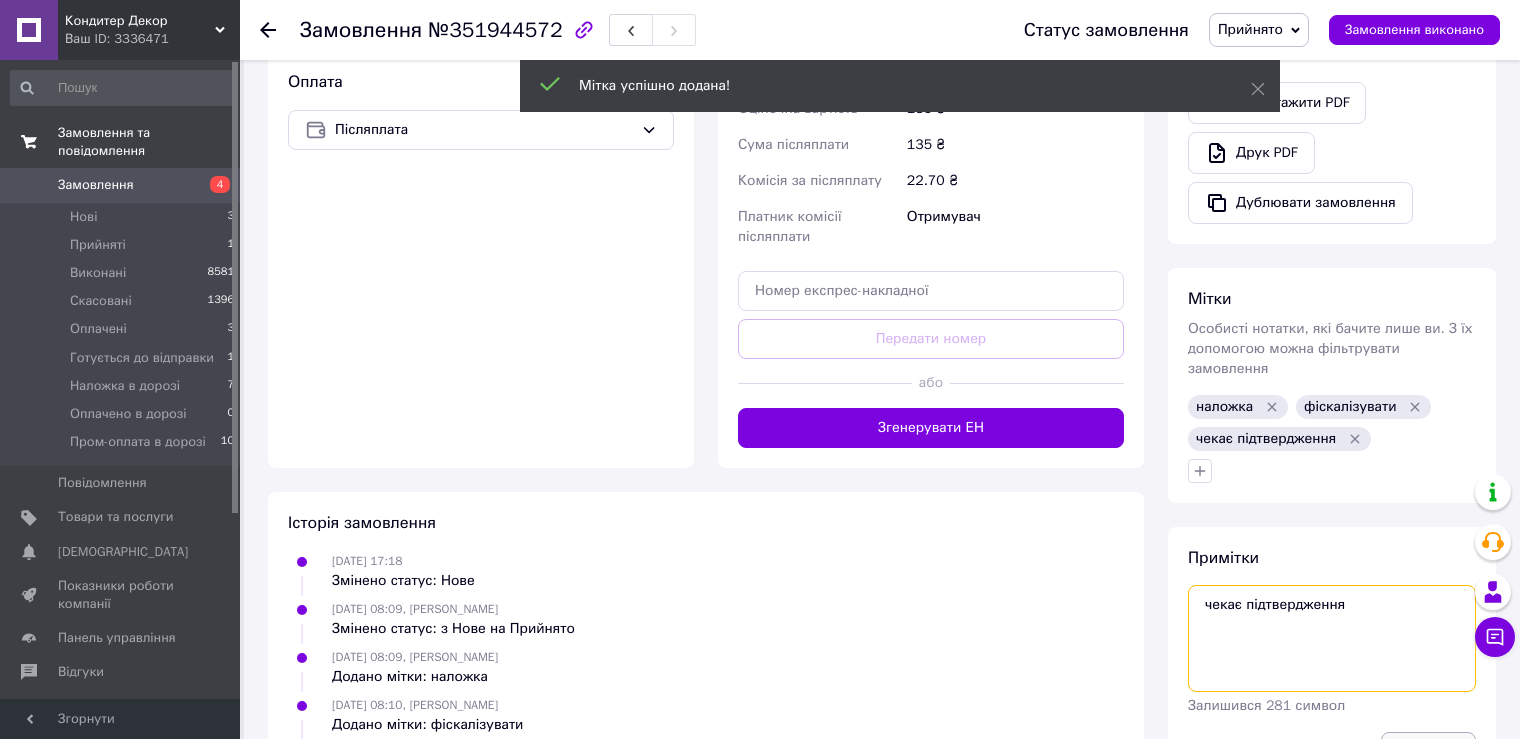type on "чекає підтвердження" 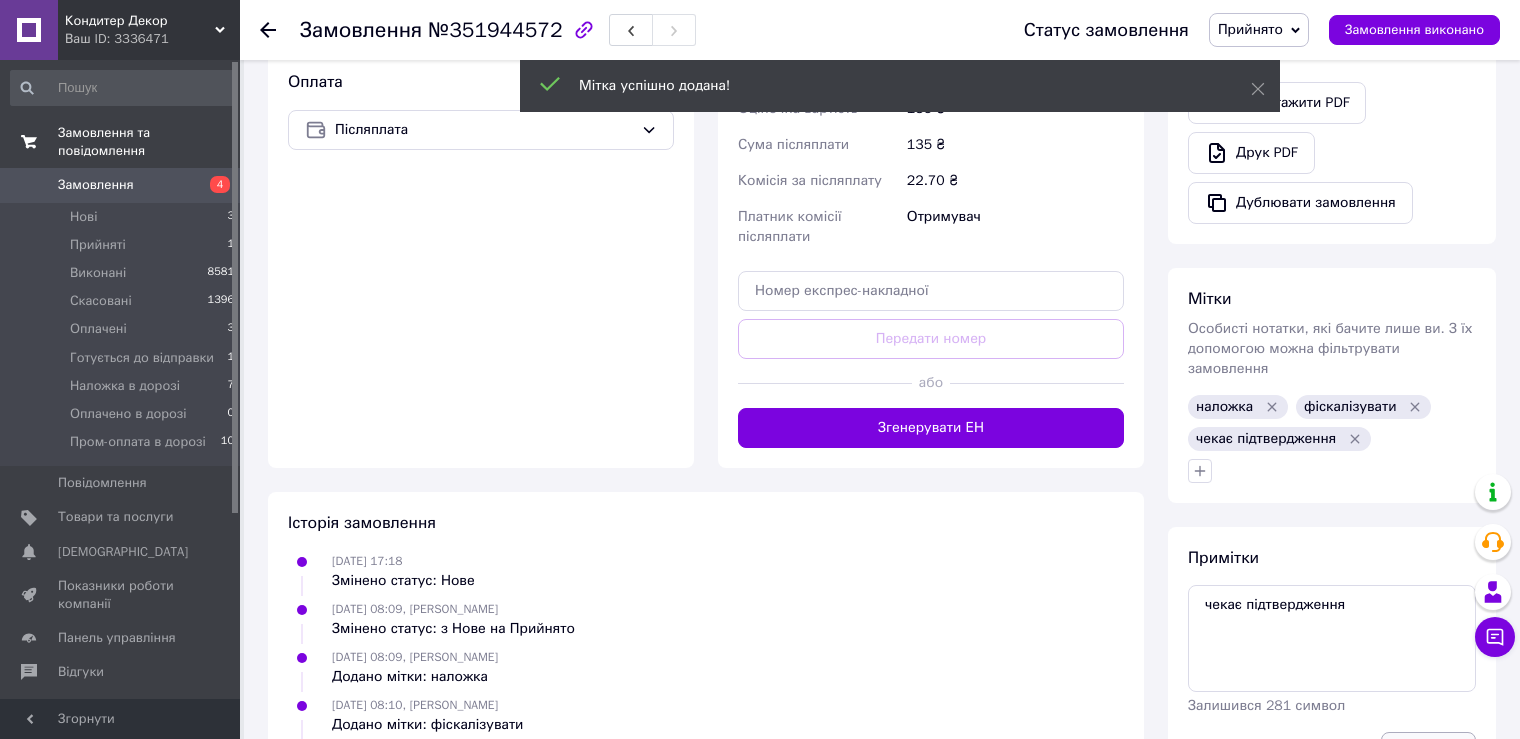 click on "Зберегти" at bounding box center [1428, 752] 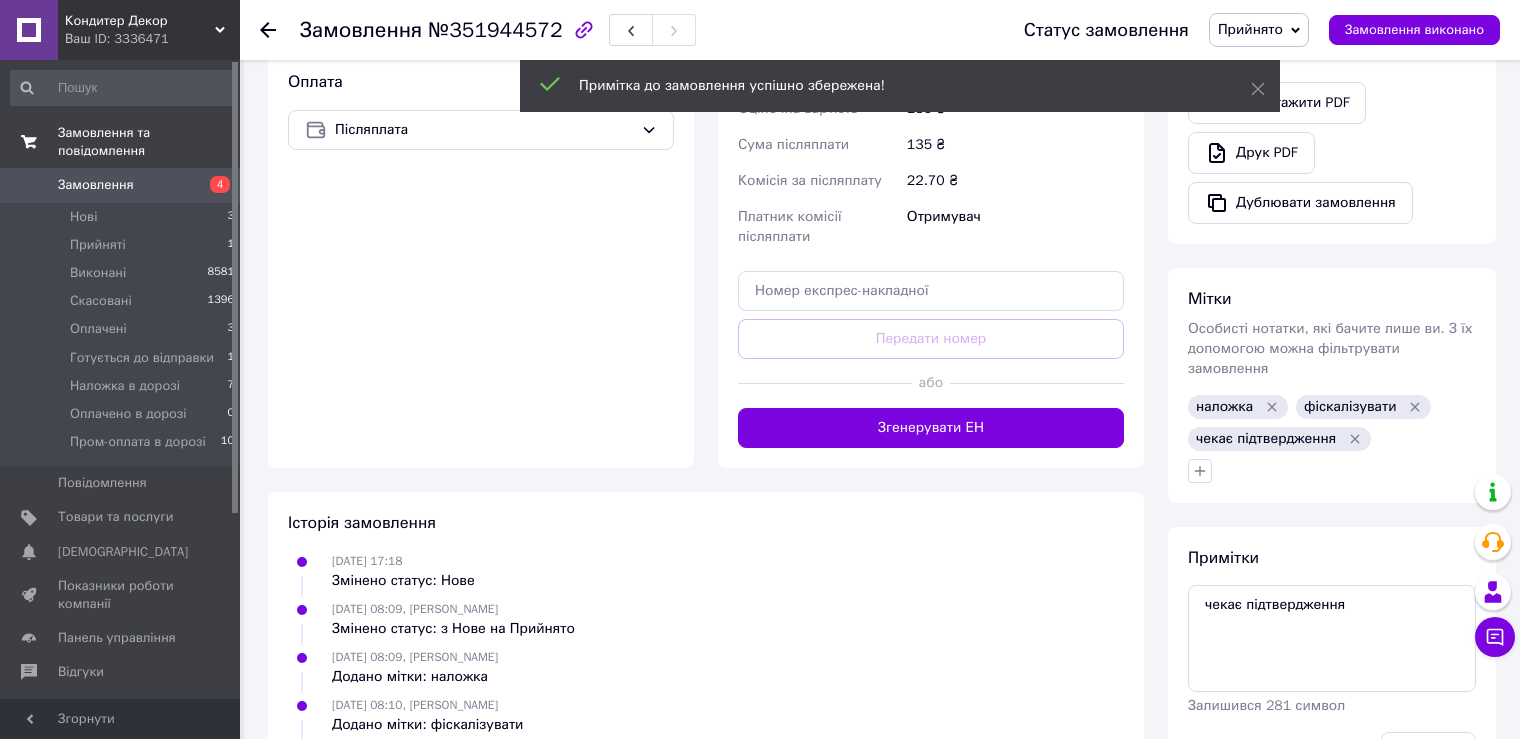 click 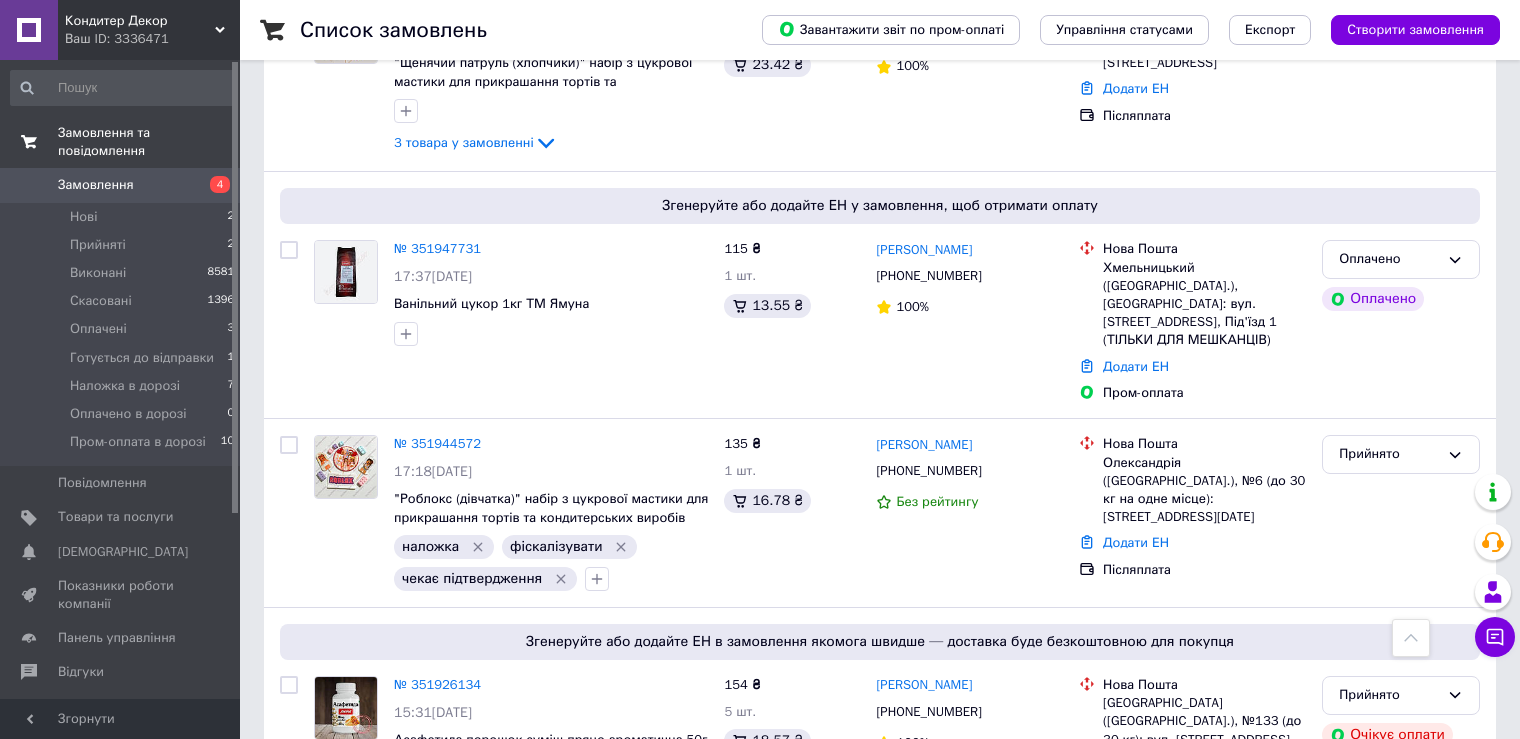 scroll, scrollTop: 900, scrollLeft: 0, axis: vertical 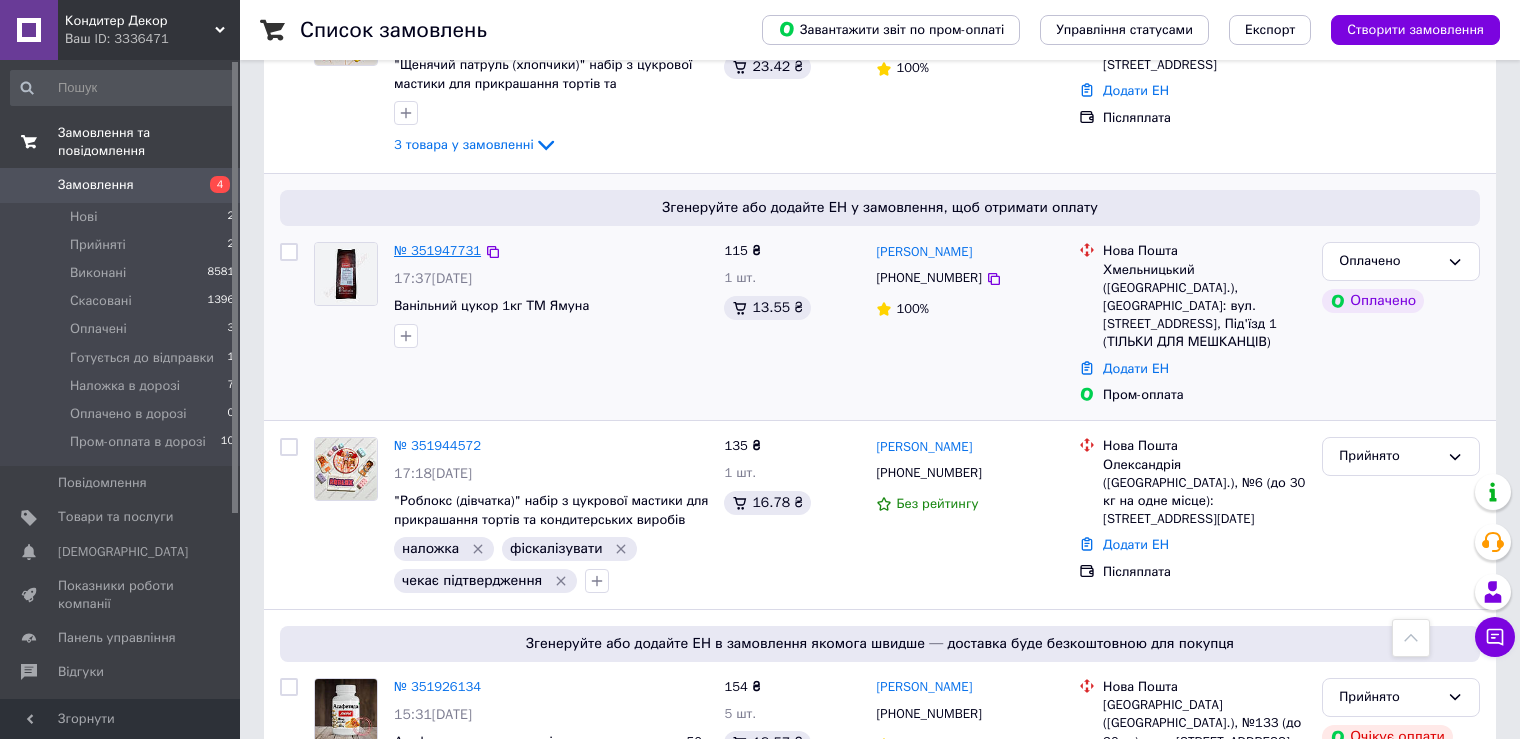 click on "№ 351947731" at bounding box center [437, 250] 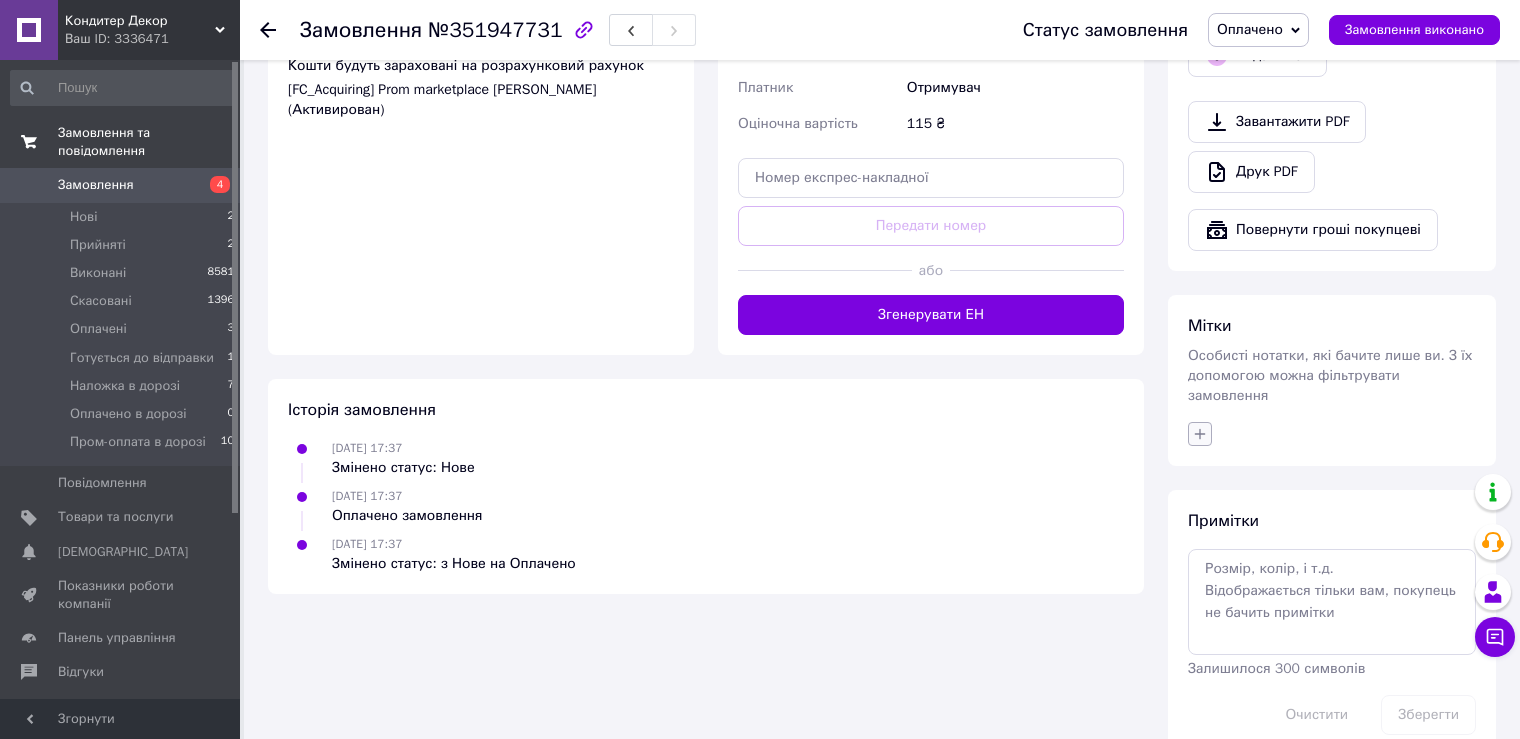 scroll, scrollTop: 786, scrollLeft: 0, axis: vertical 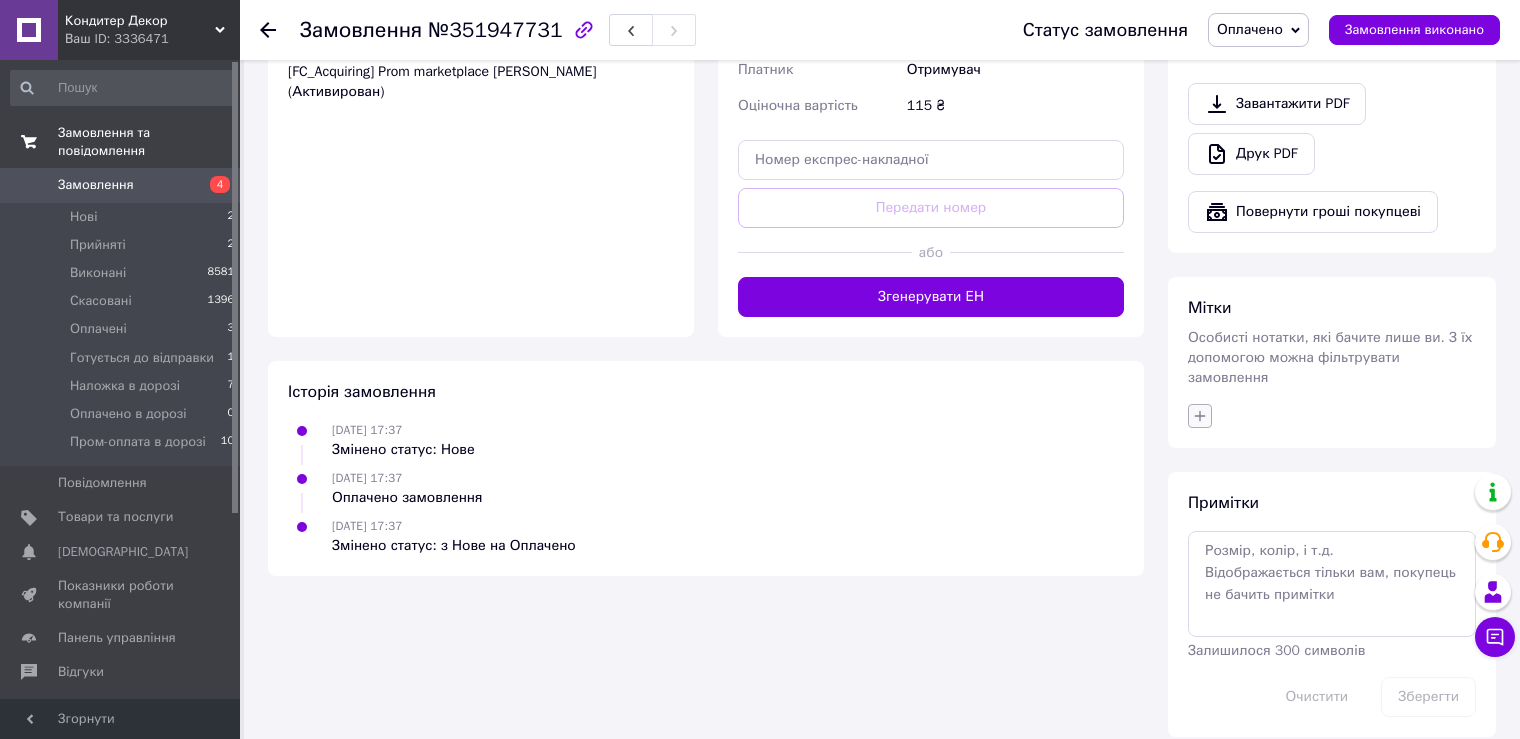 click 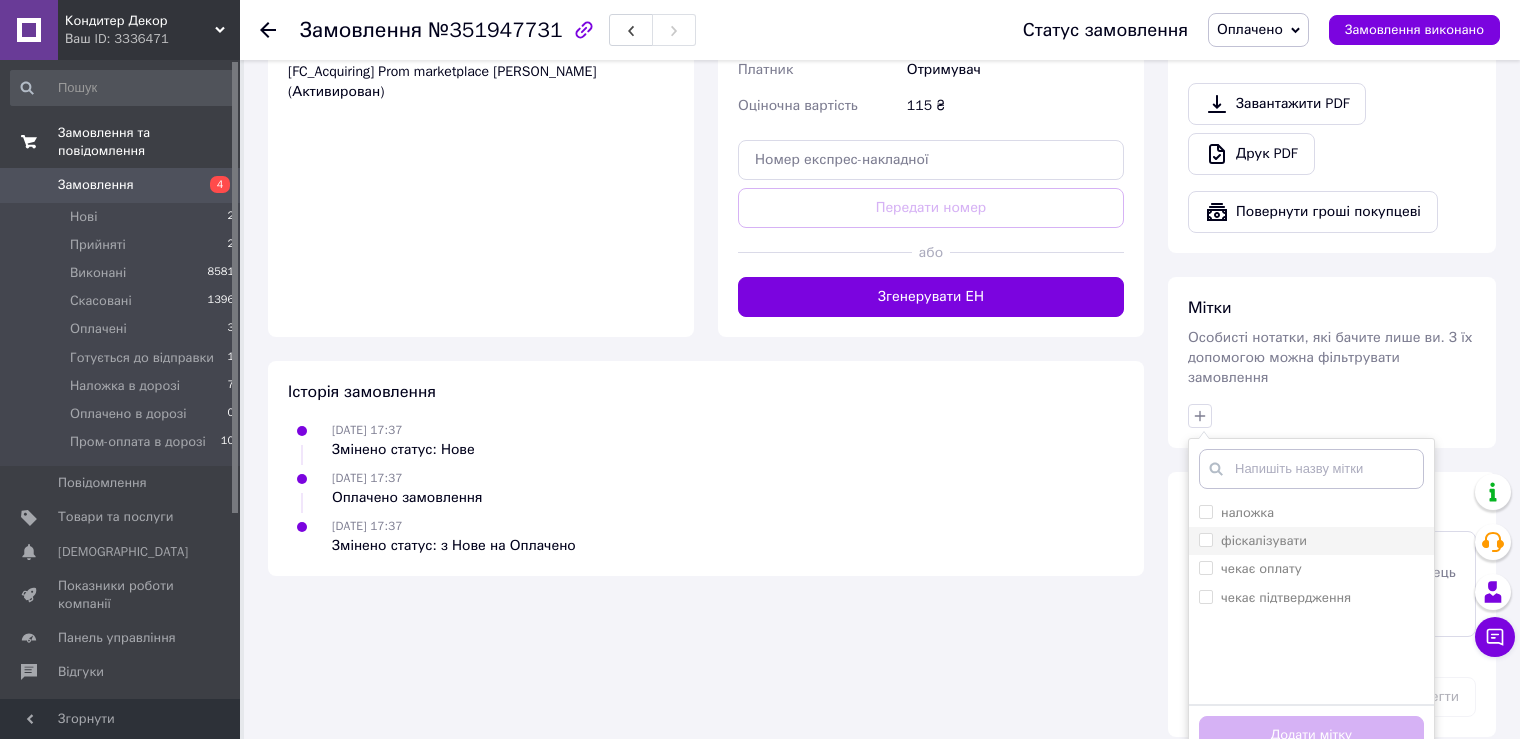click on "фіскалізувати" at bounding box center (1205, 539) 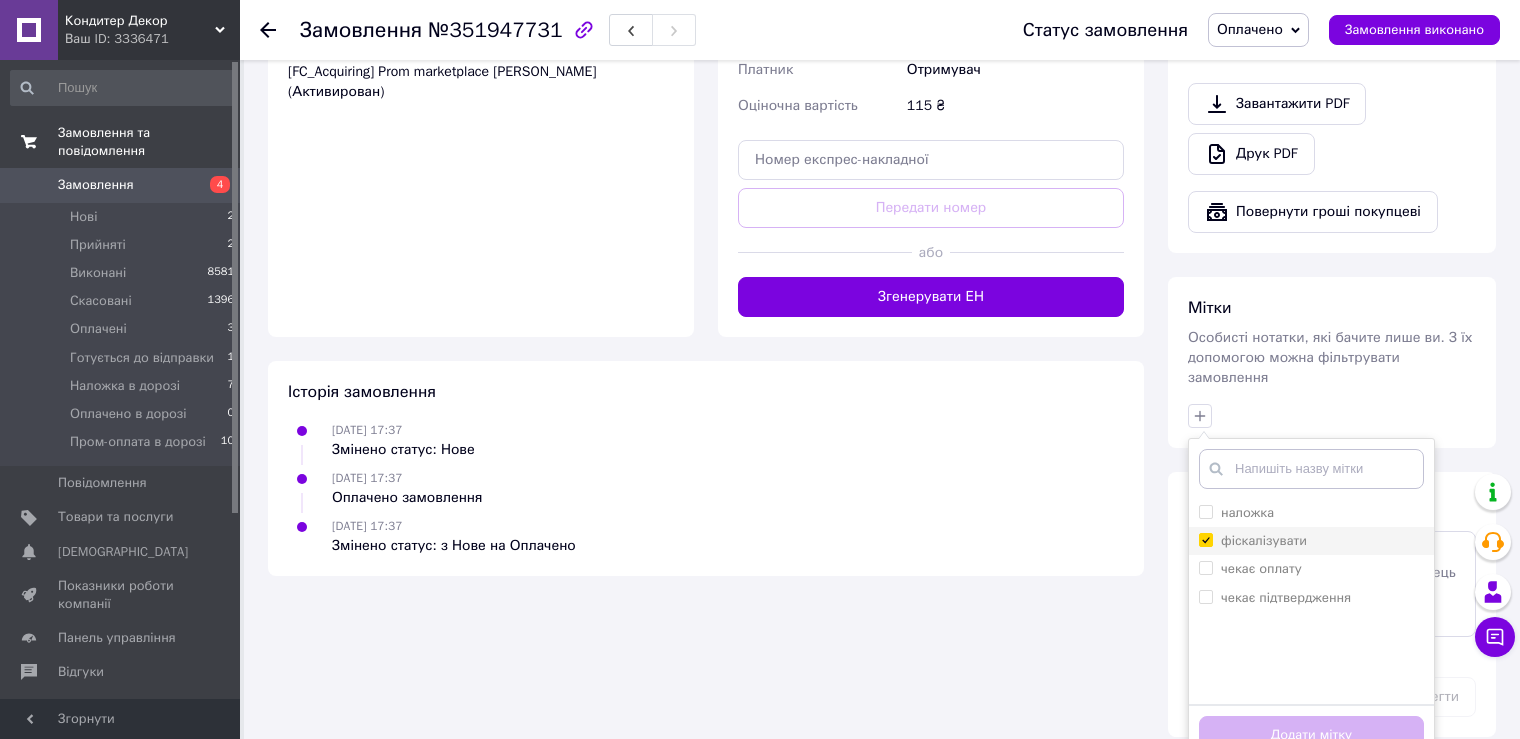 checkbox on "true" 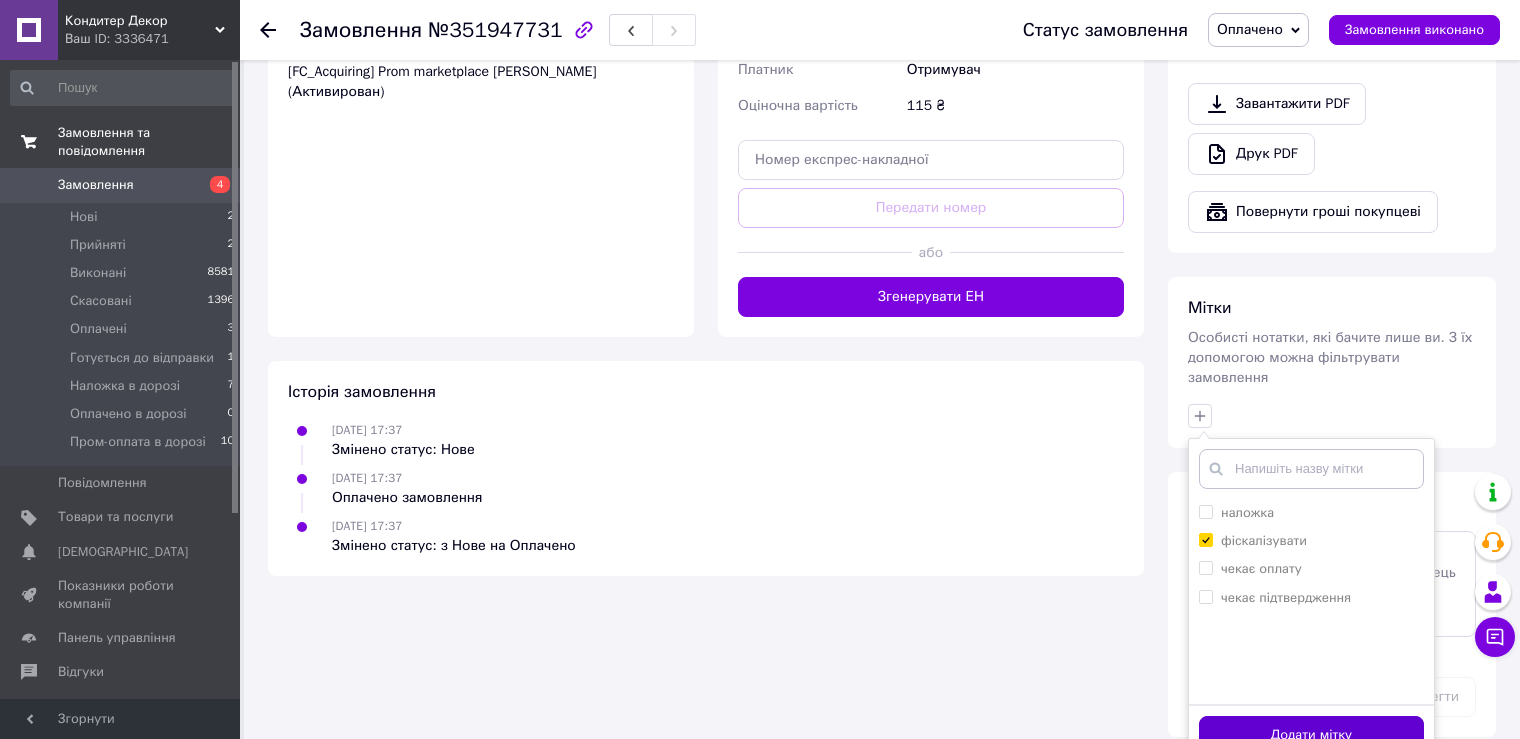click on "Додати мітку" at bounding box center [1311, 735] 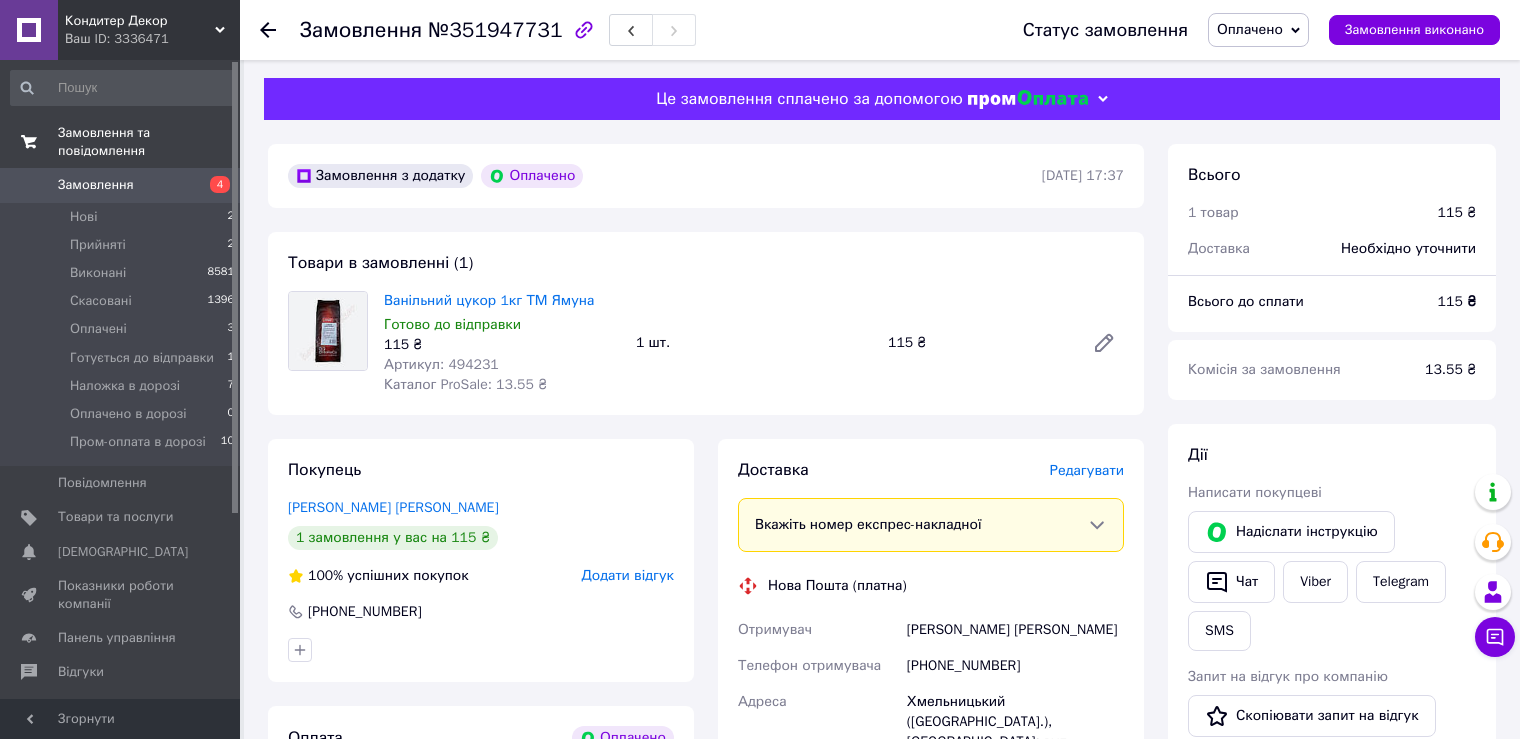 scroll, scrollTop: 0, scrollLeft: 0, axis: both 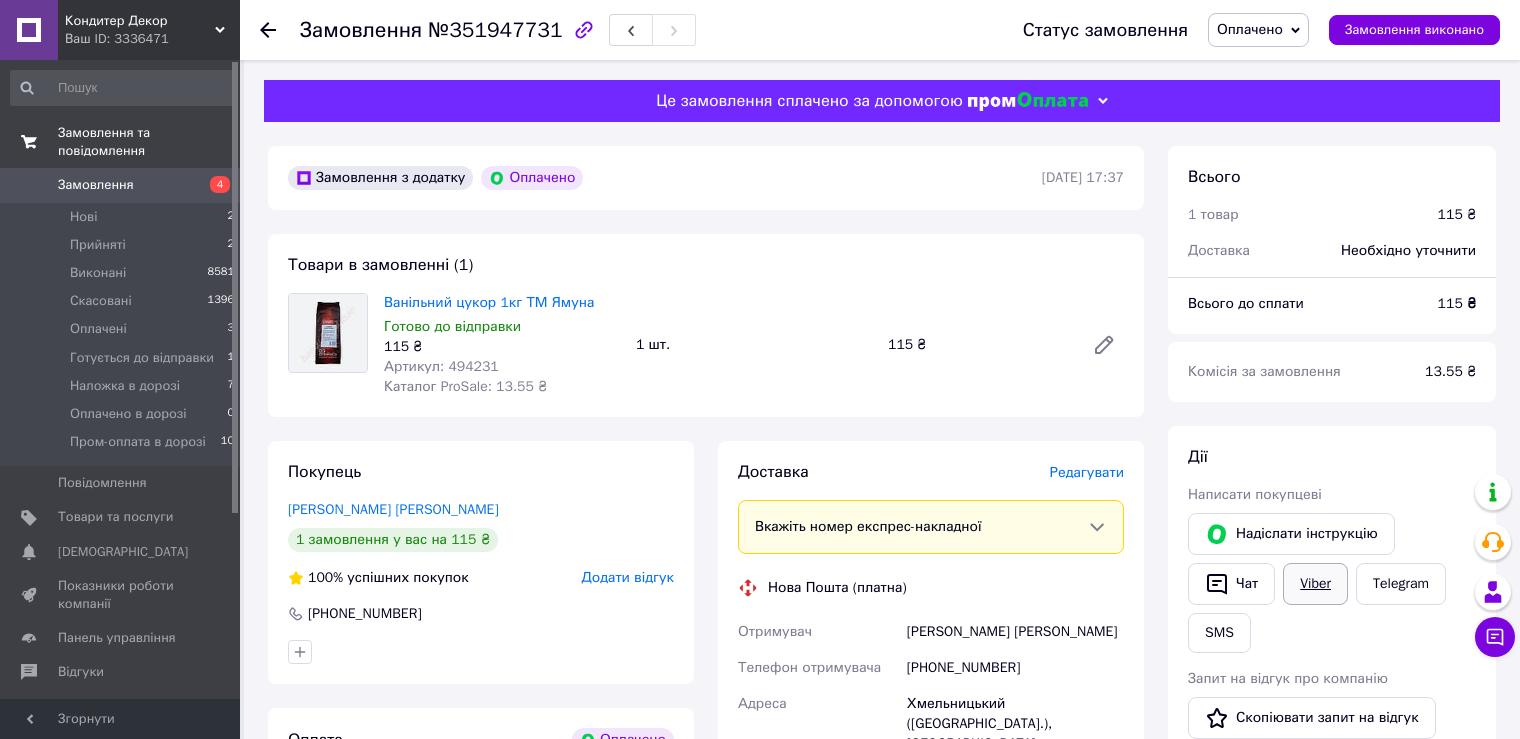 click on "Viber" at bounding box center (1315, 584) 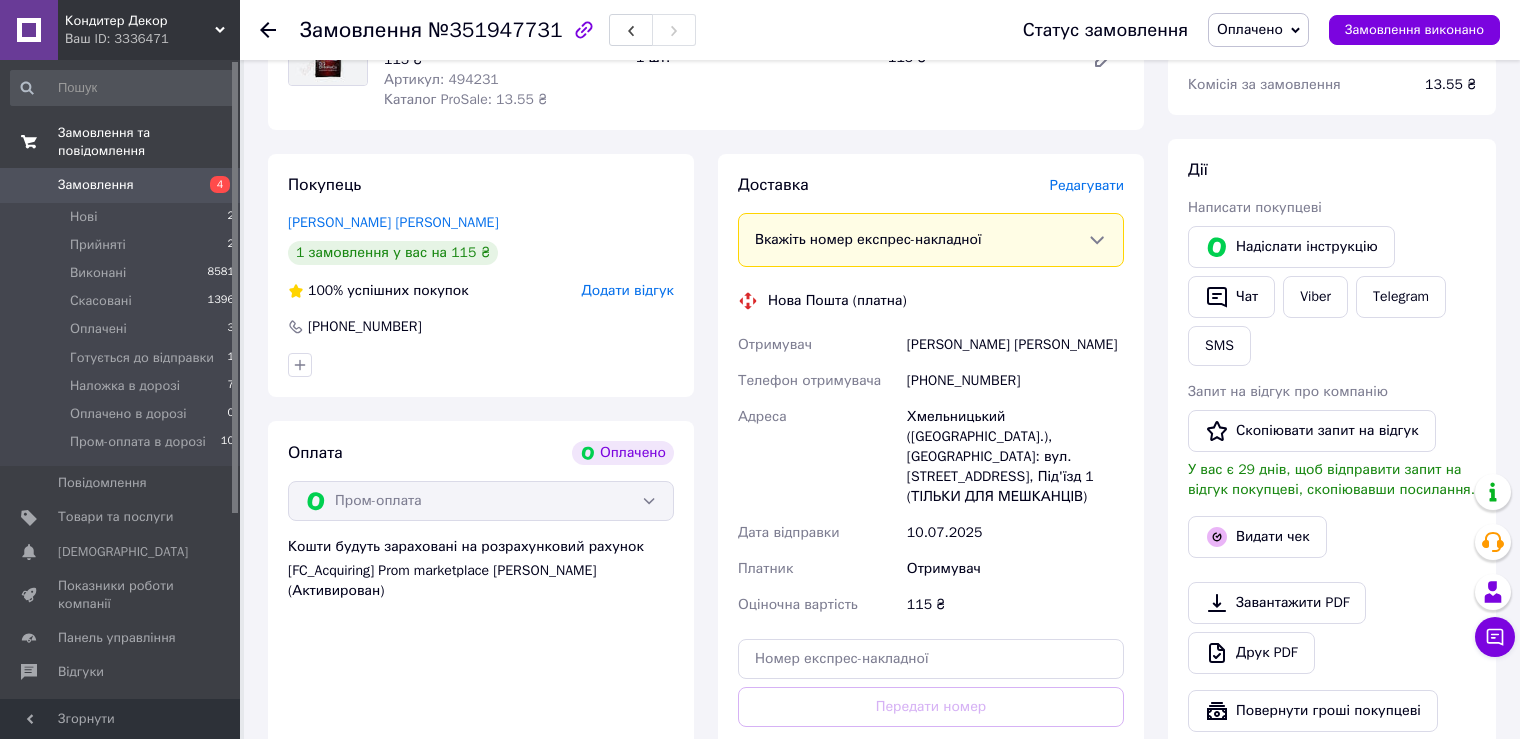 scroll, scrollTop: 400, scrollLeft: 0, axis: vertical 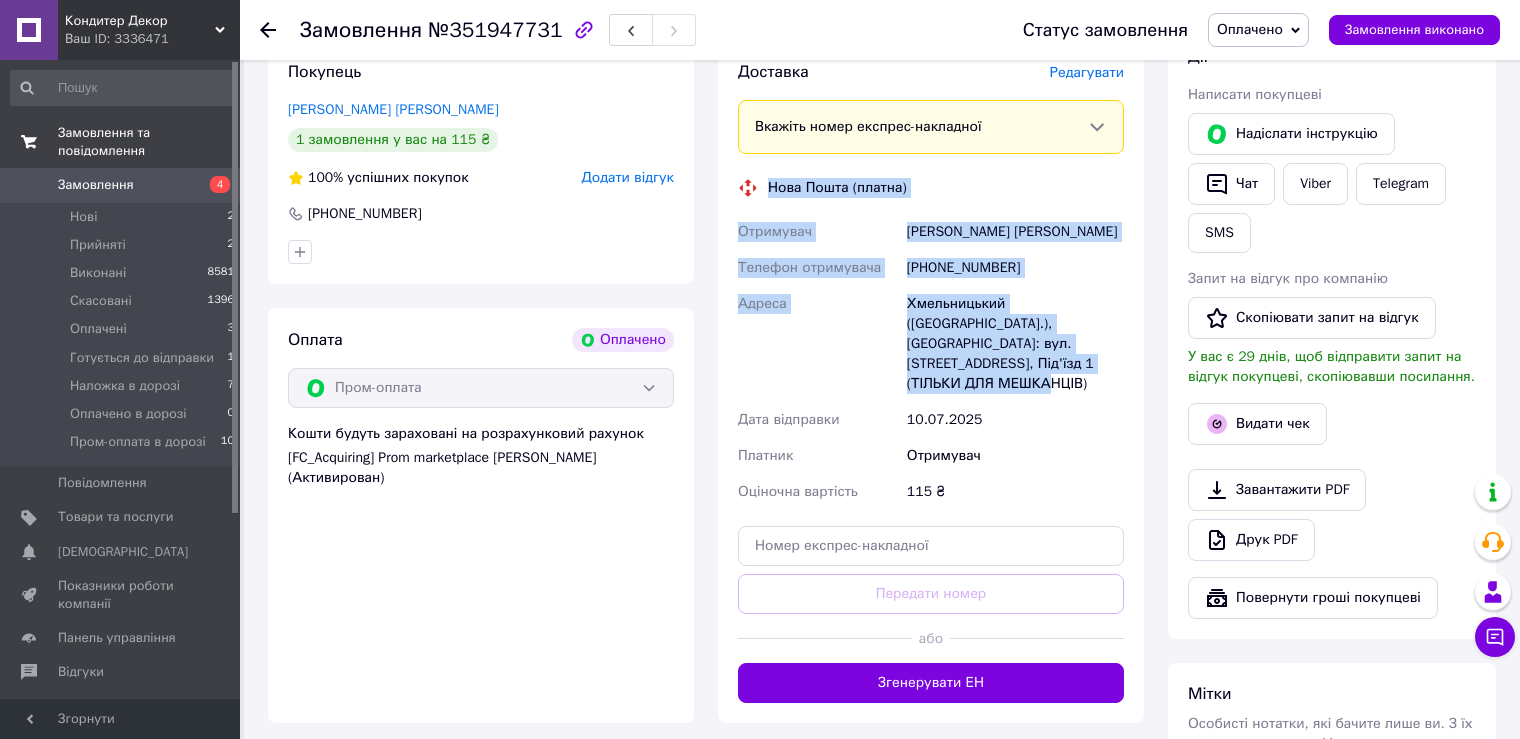 drag, startPoint x: 767, startPoint y: 182, endPoint x: 1052, endPoint y: 368, distance: 340.32486 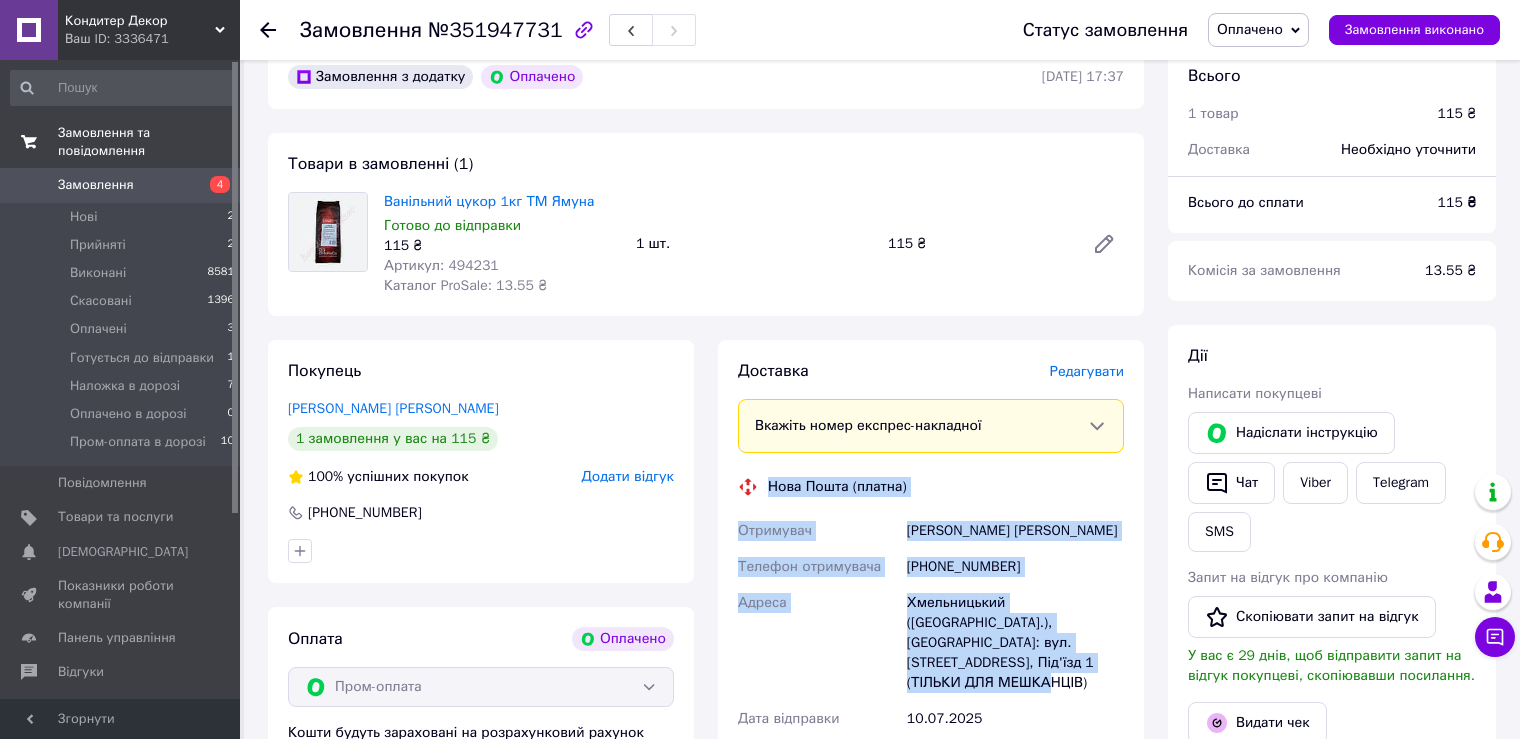scroll, scrollTop: 100, scrollLeft: 0, axis: vertical 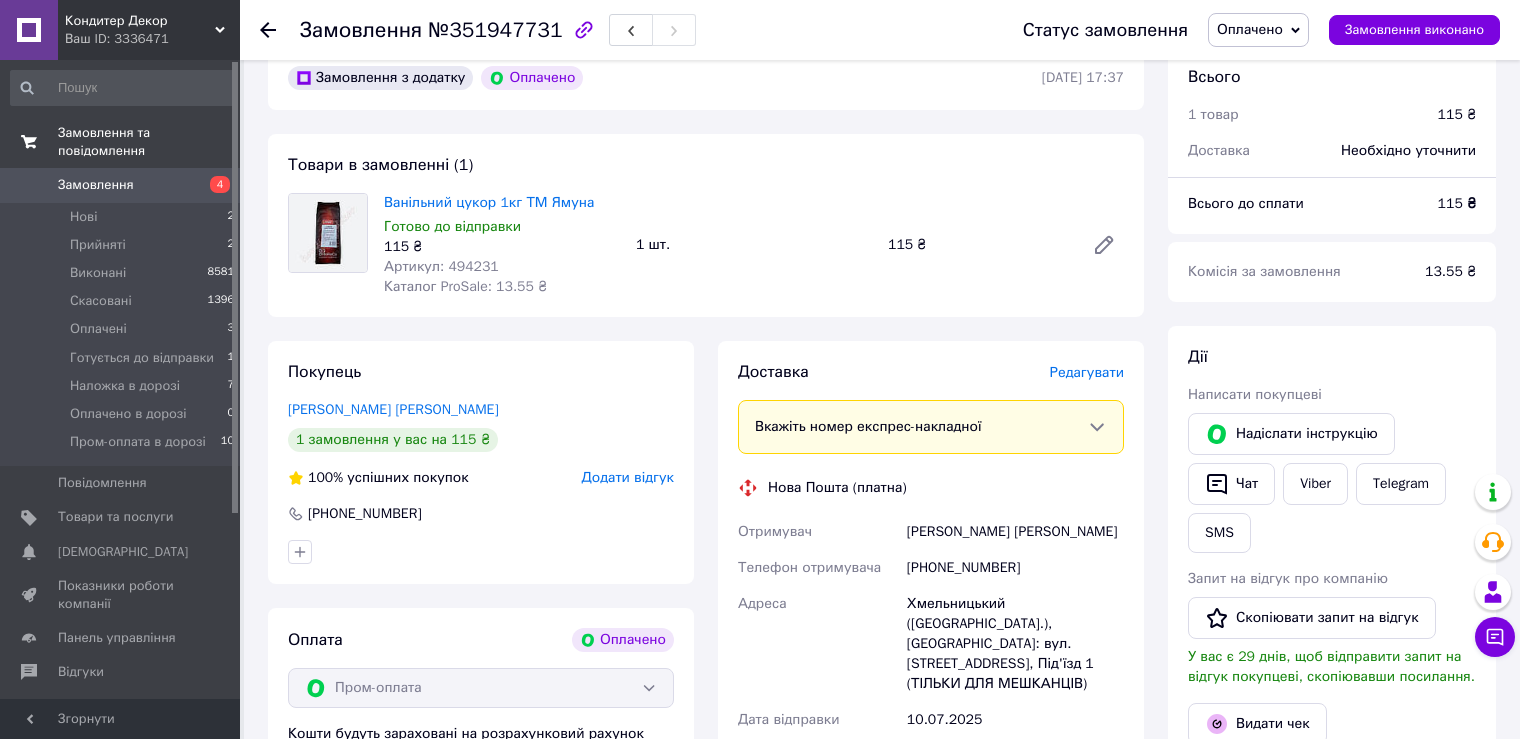 click at bounding box center (280, 30) 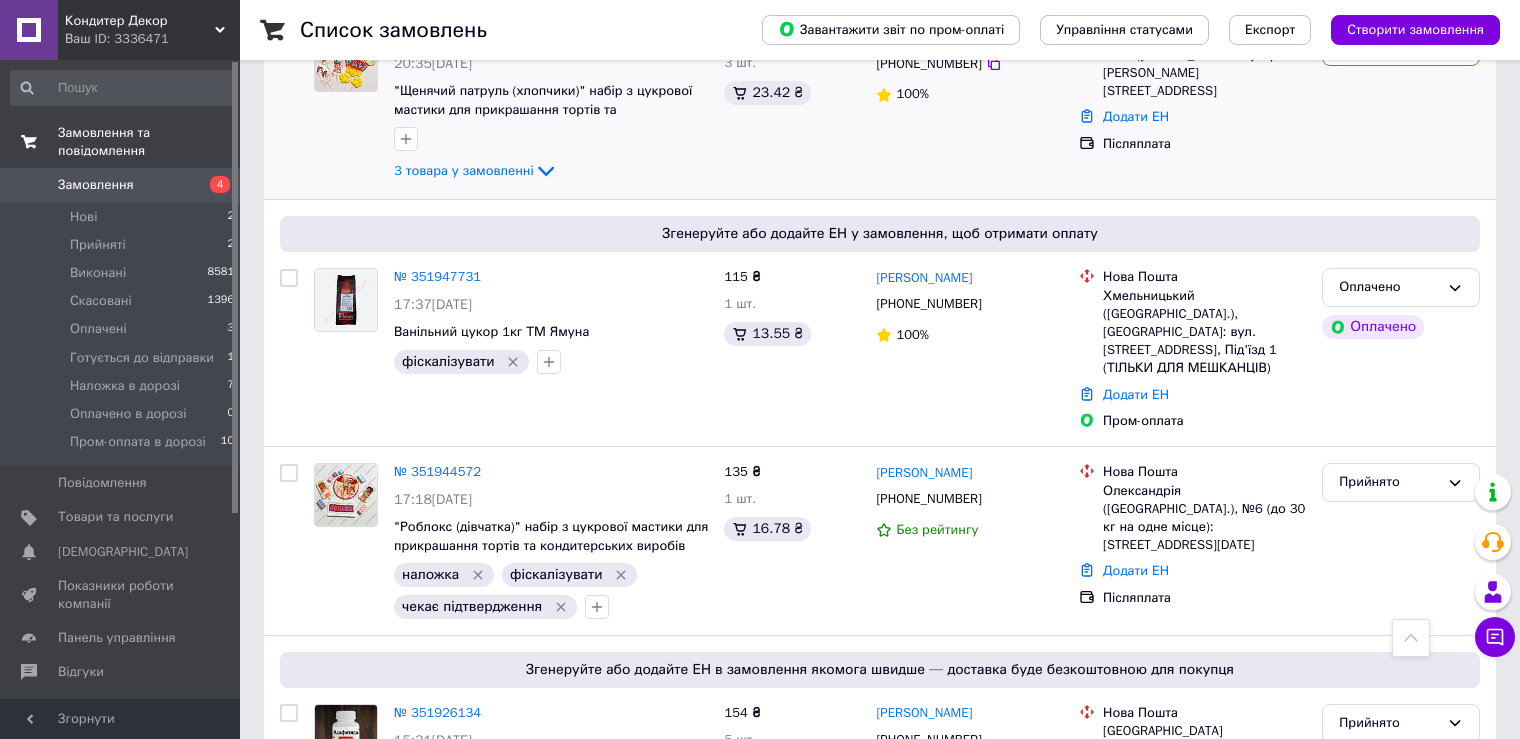 scroll, scrollTop: 900, scrollLeft: 0, axis: vertical 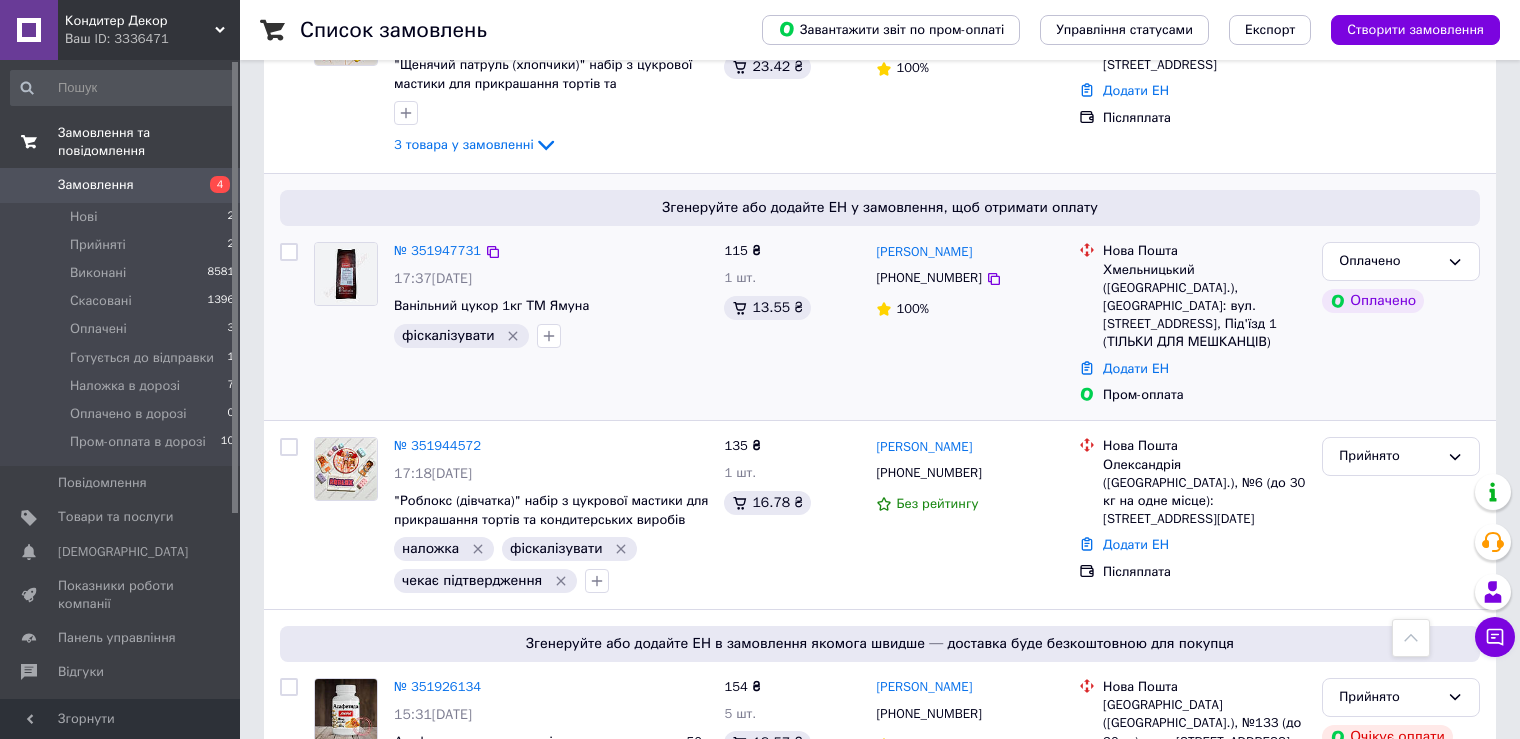 click 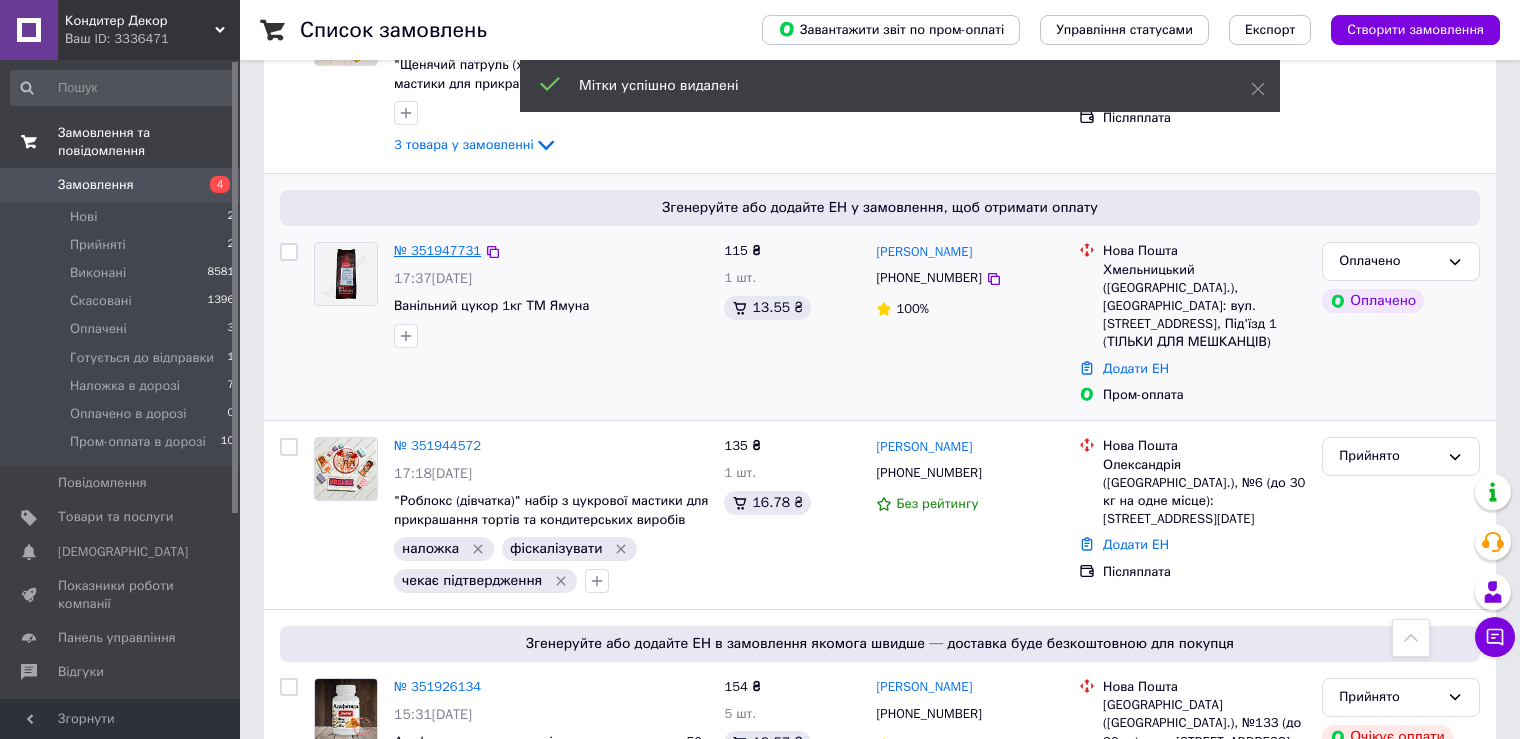 click on "№ 351947731" at bounding box center [437, 250] 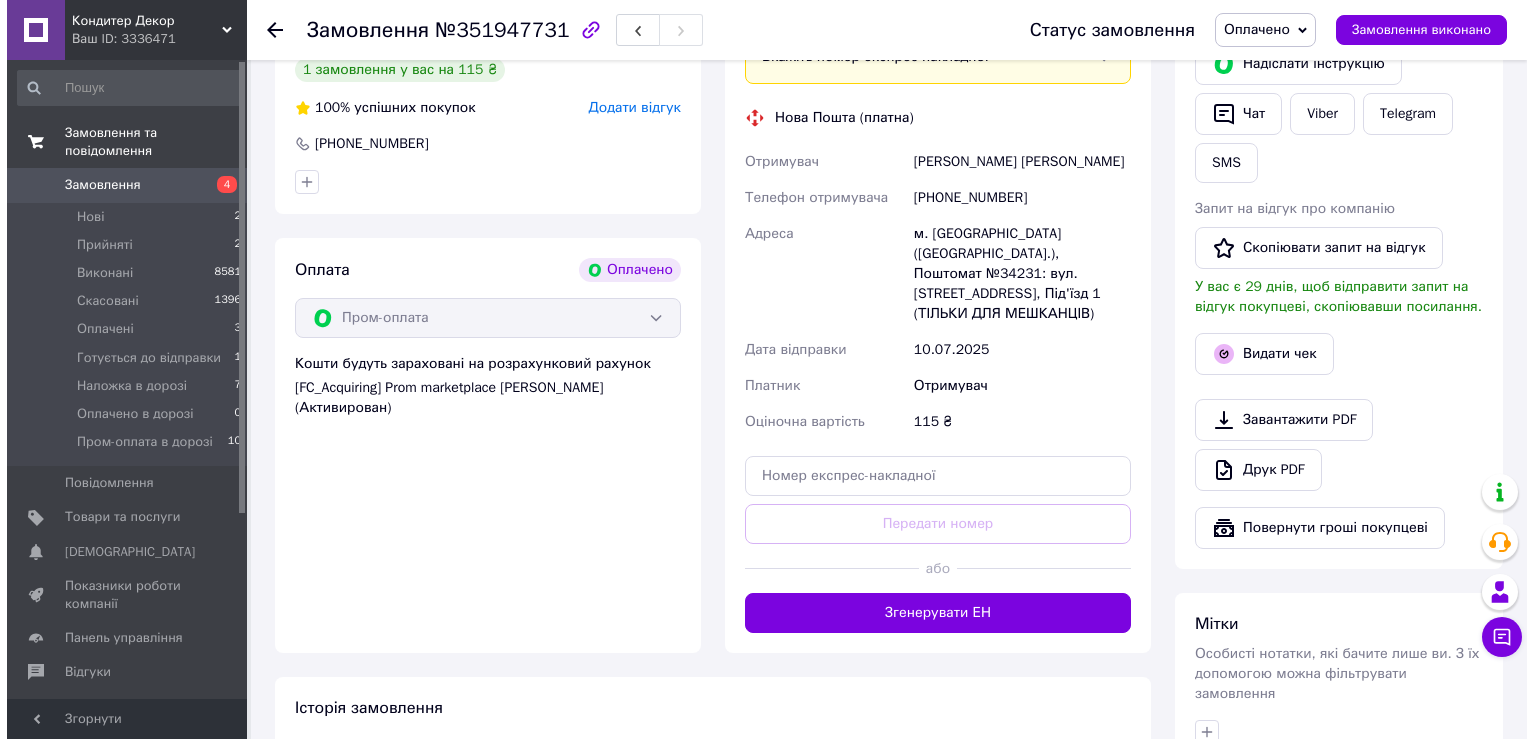 scroll, scrollTop: 386, scrollLeft: 0, axis: vertical 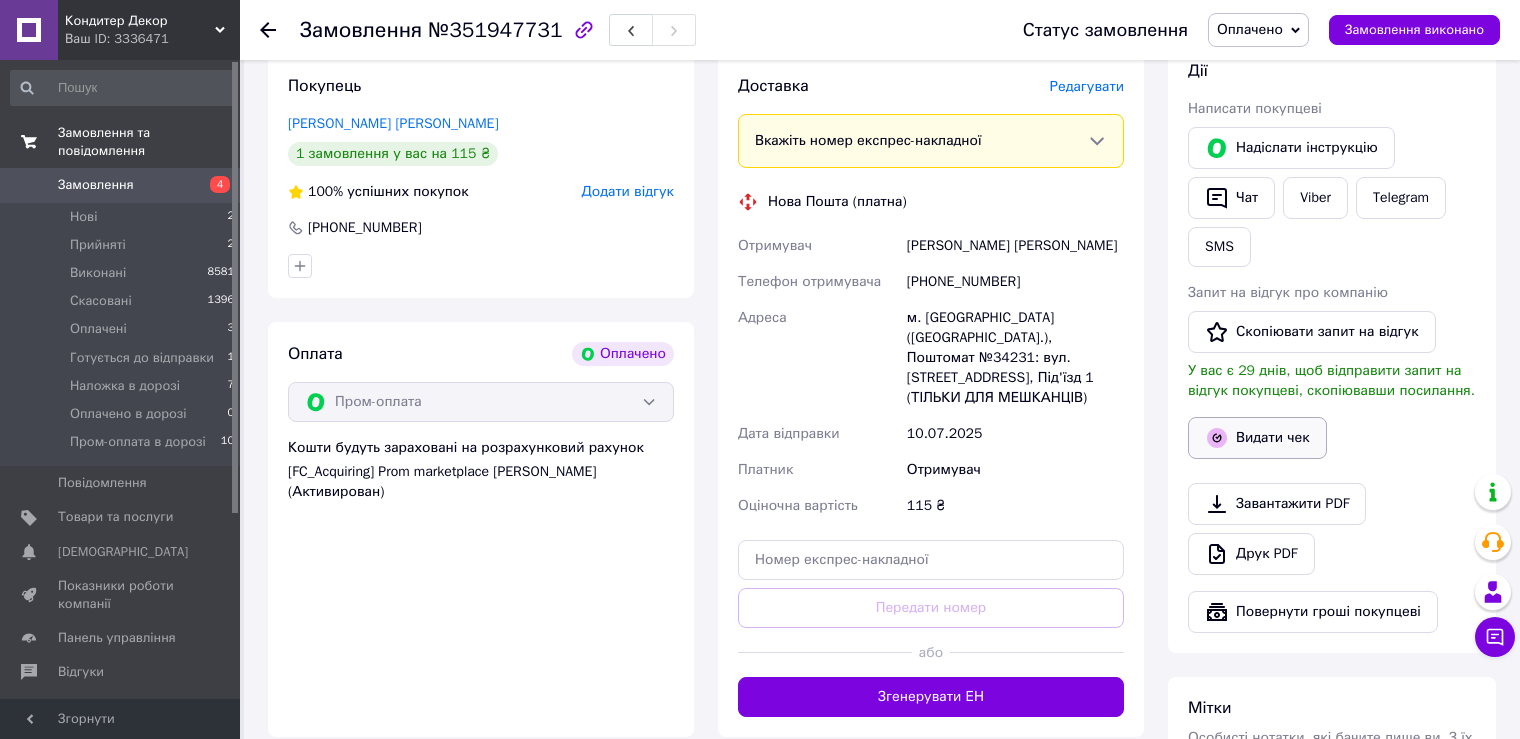 click on "Видати чек" at bounding box center [1257, 438] 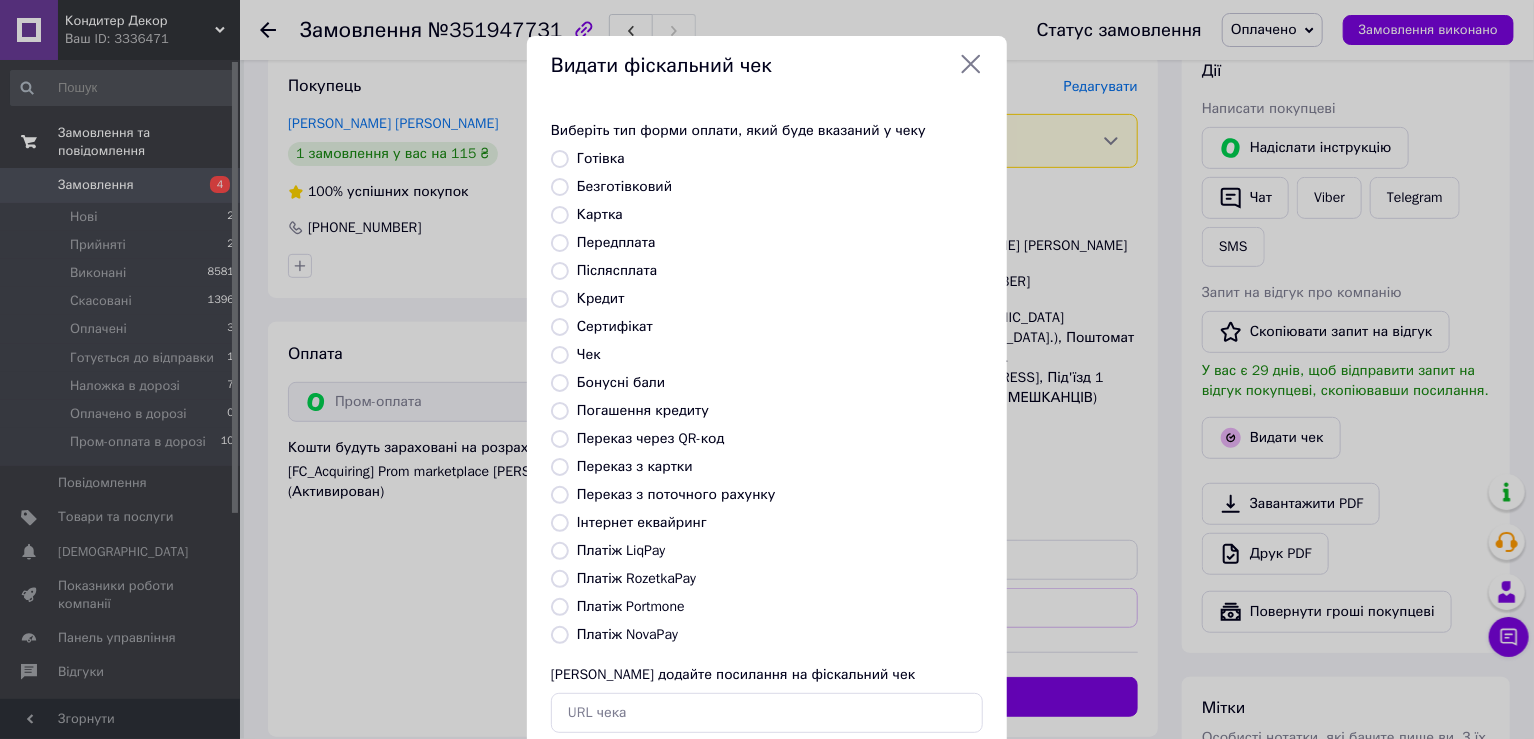 click on "Платіж RozetkaPay" at bounding box center [636, 578] 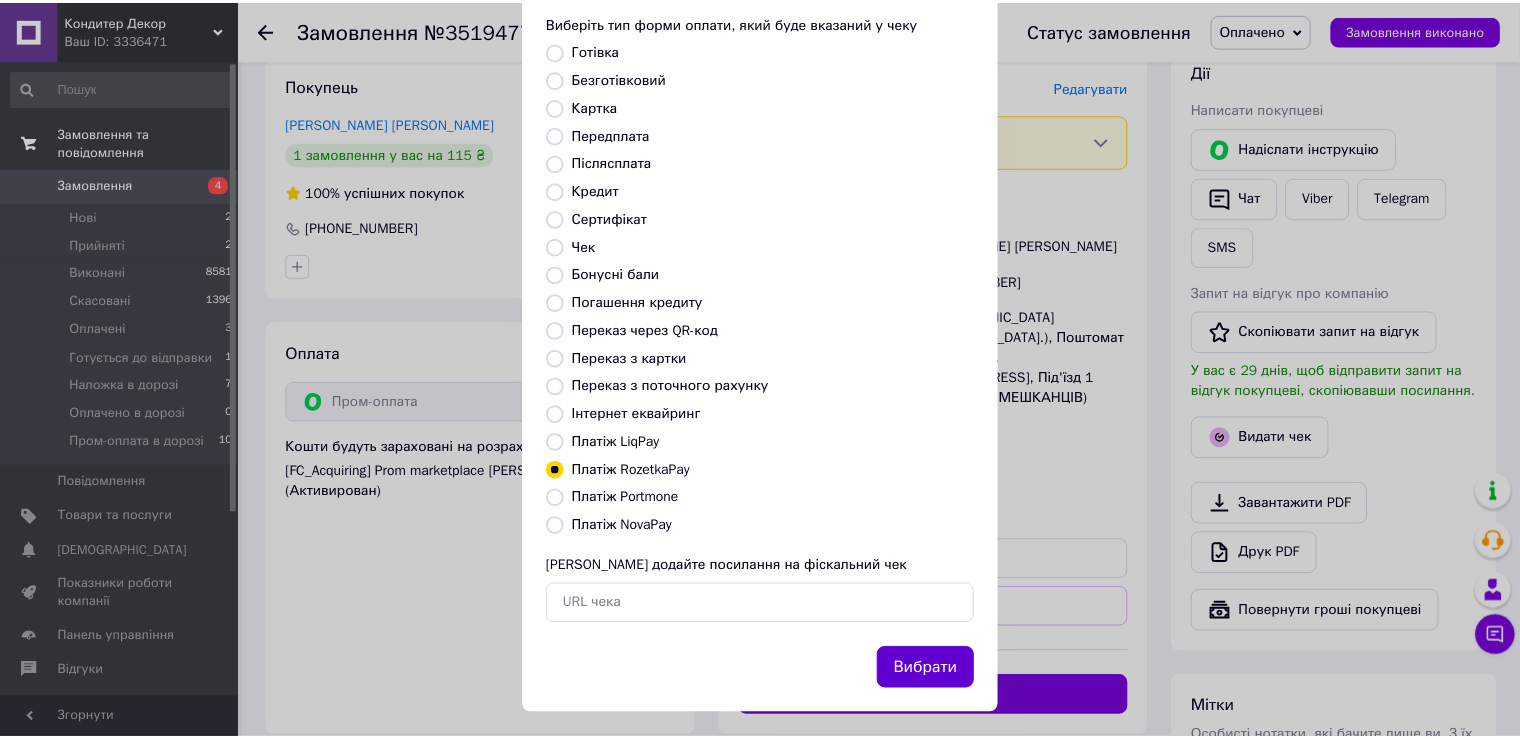 scroll, scrollTop: 119, scrollLeft: 0, axis: vertical 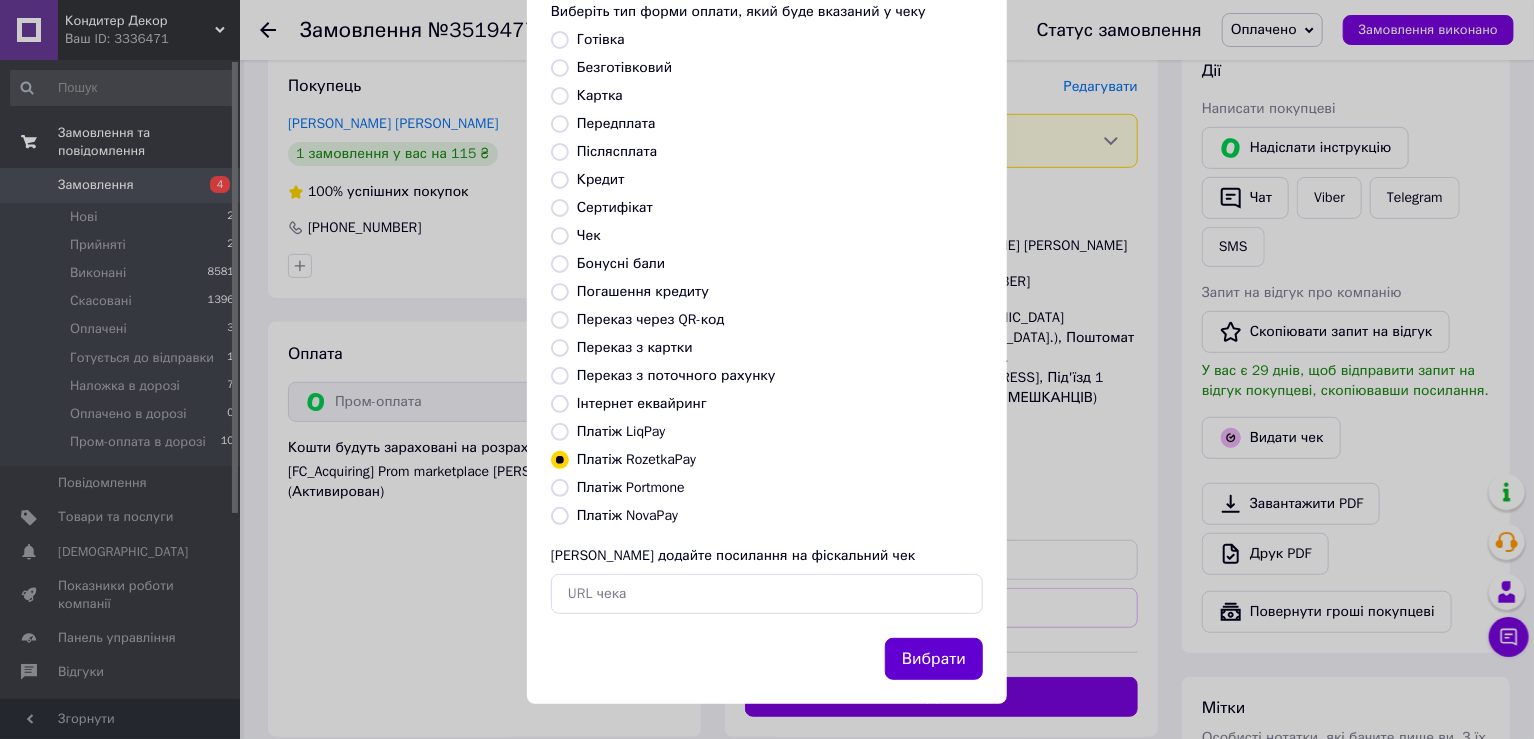 click on "Вибрати" at bounding box center (934, 659) 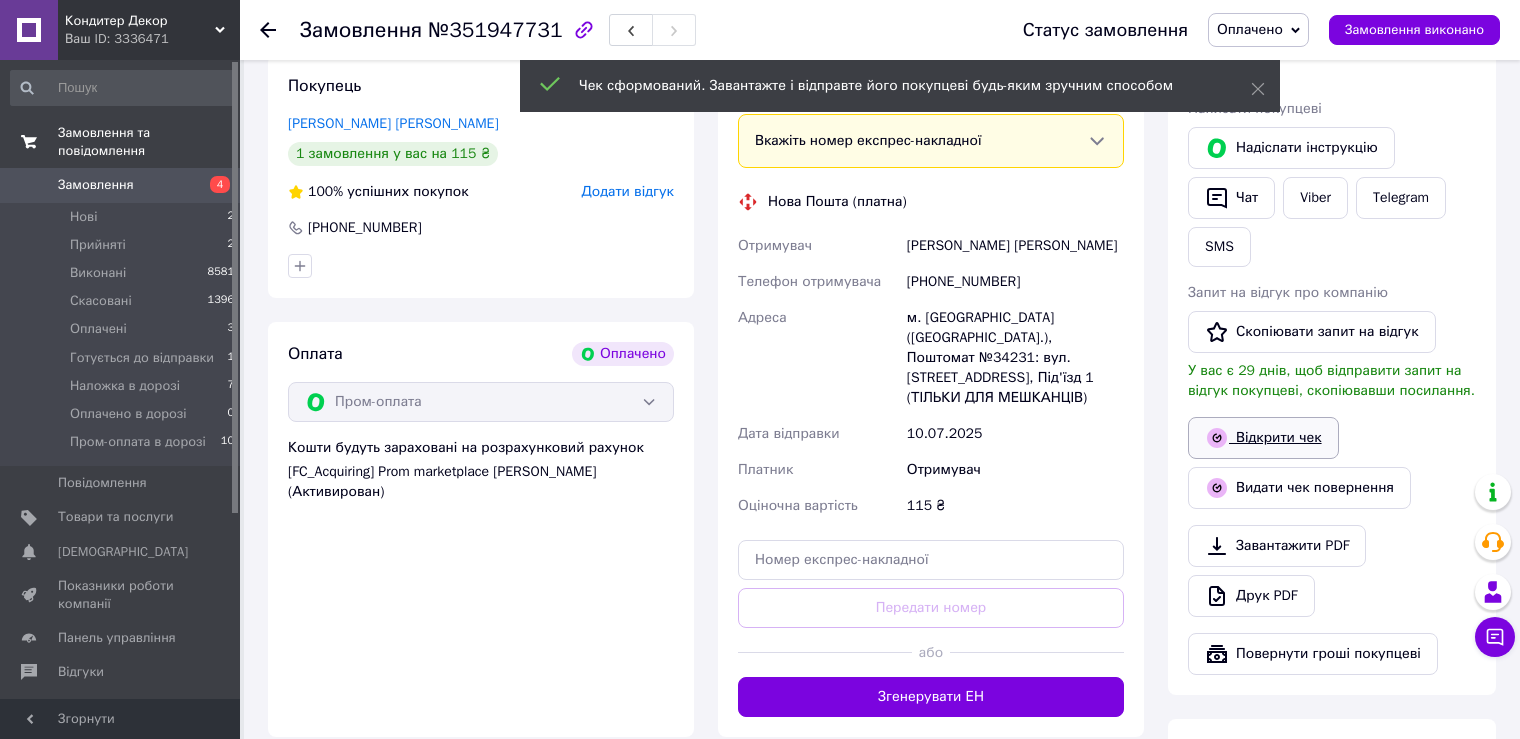 click on "Відкрити чек" at bounding box center [1263, 438] 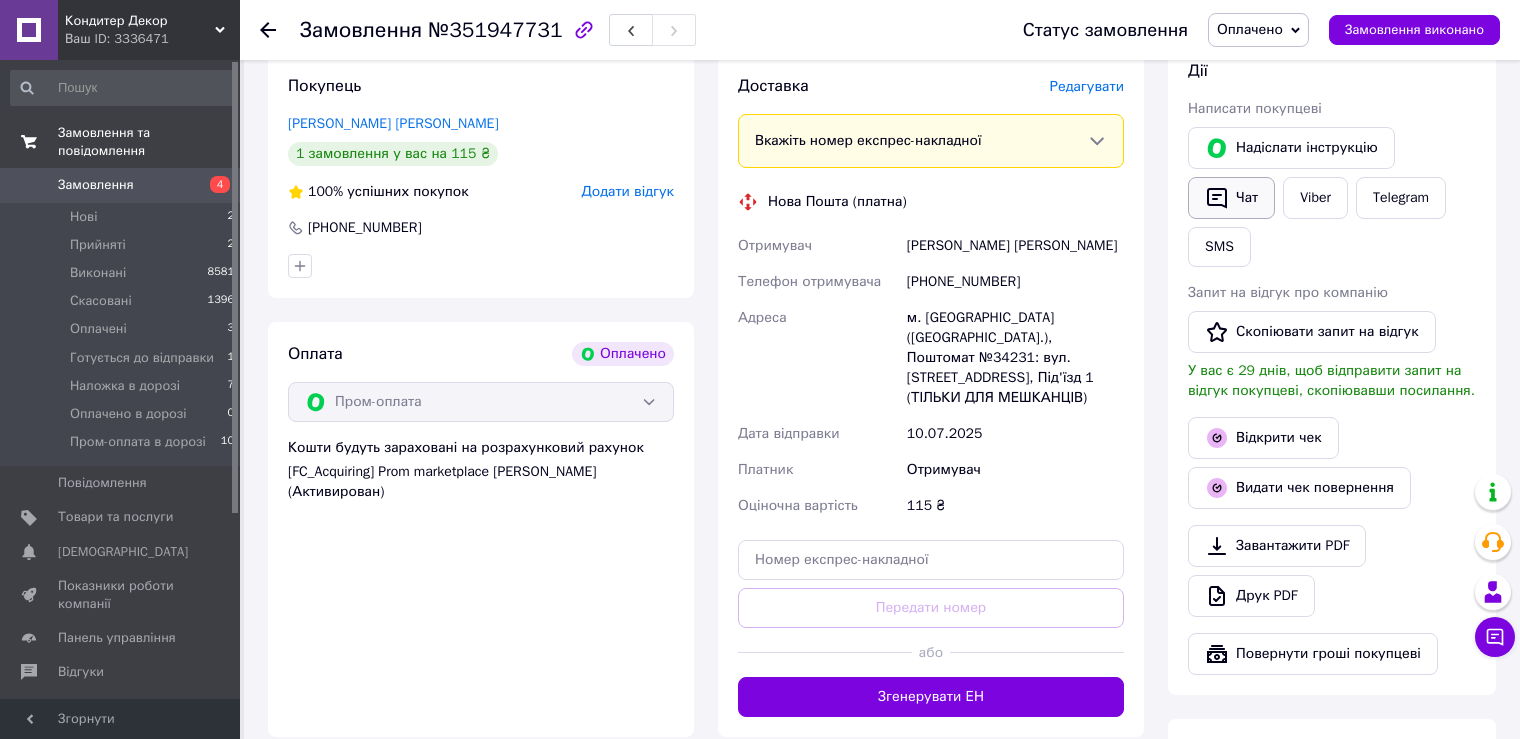 click on "Чат" at bounding box center [1231, 198] 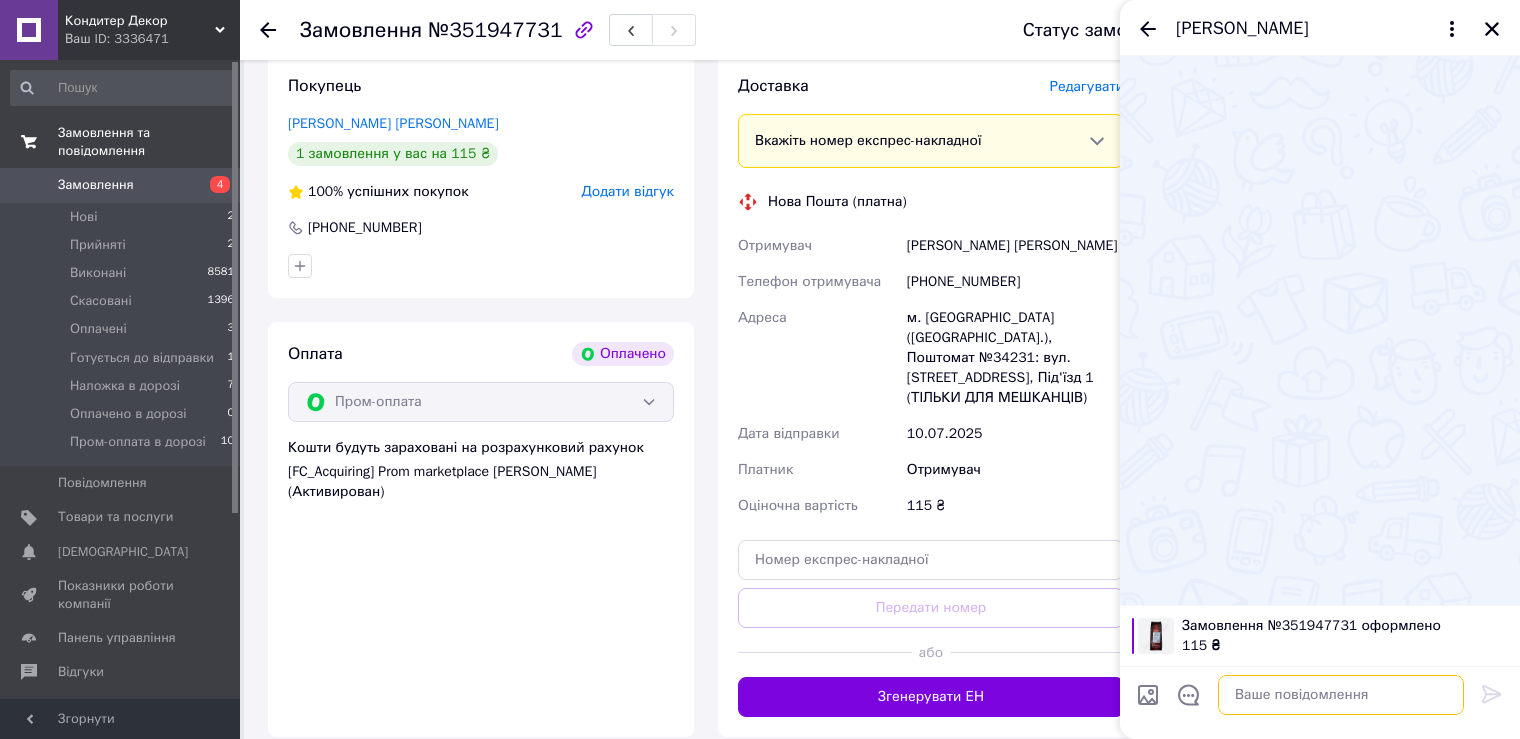 click at bounding box center [1341, 695] 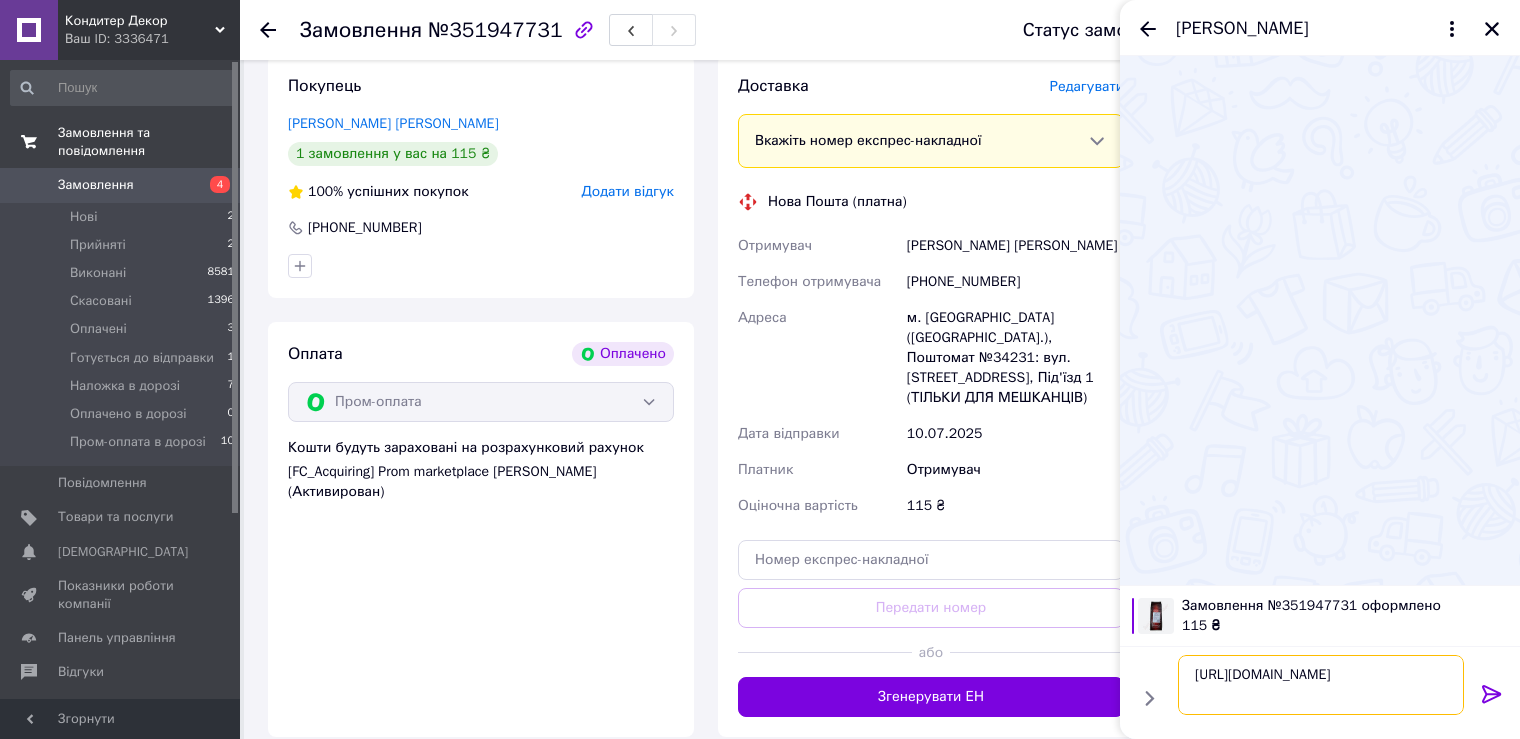 type 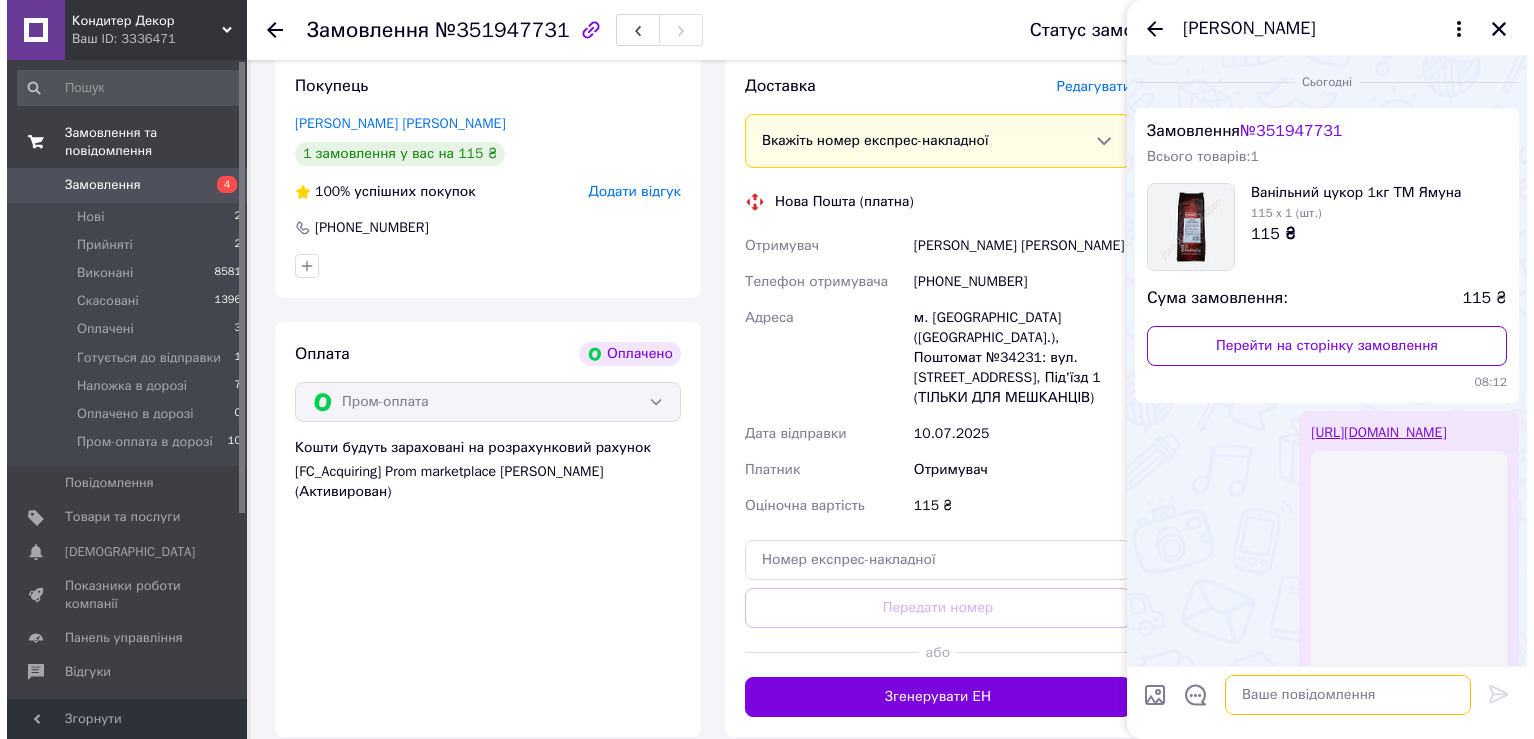 scroll, scrollTop: 85, scrollLeft: 0, axis: vertical 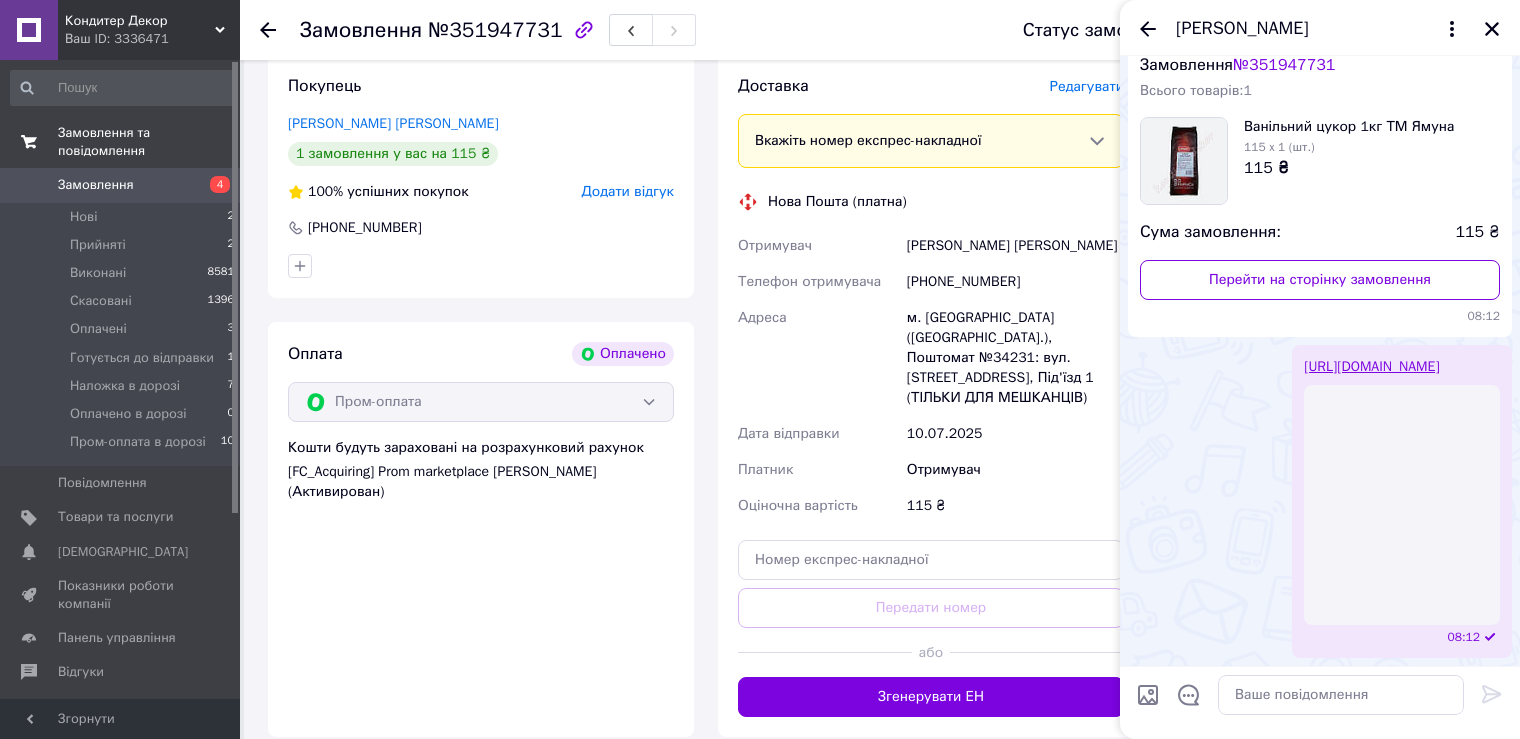 click 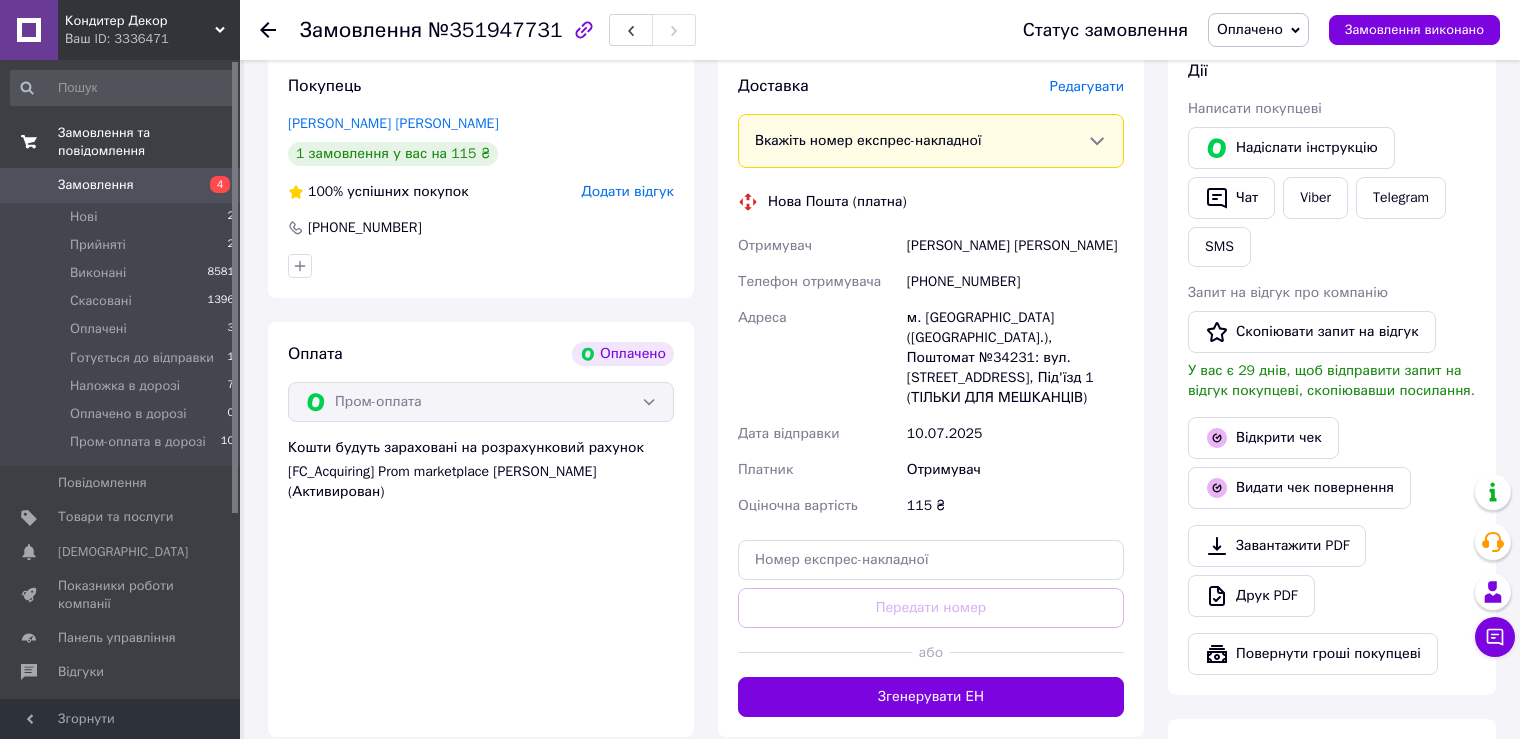 click on "Редагувати" at bounding box center (1087, 86) 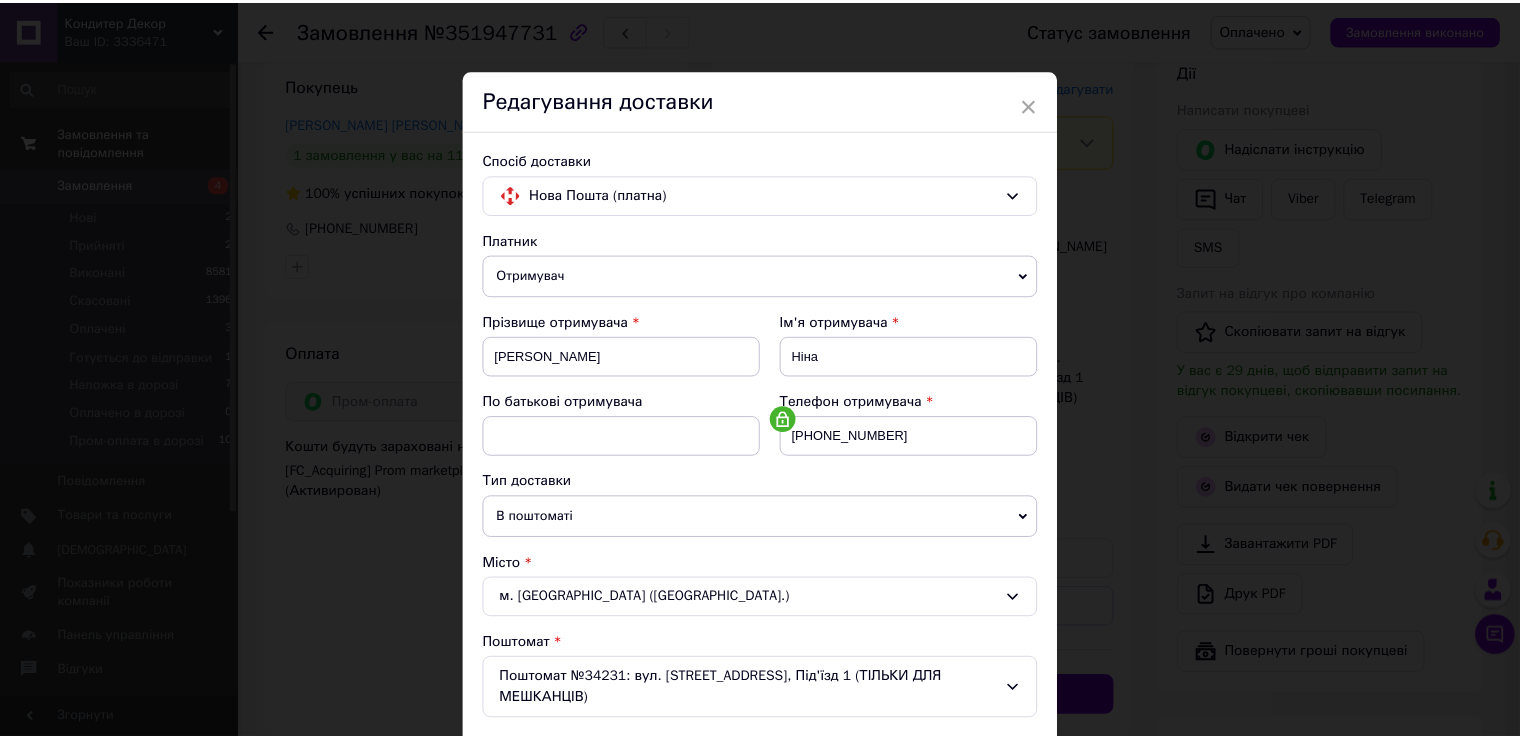scroll, scrollTop: 583, scrollLeft: 0, axis: vertical 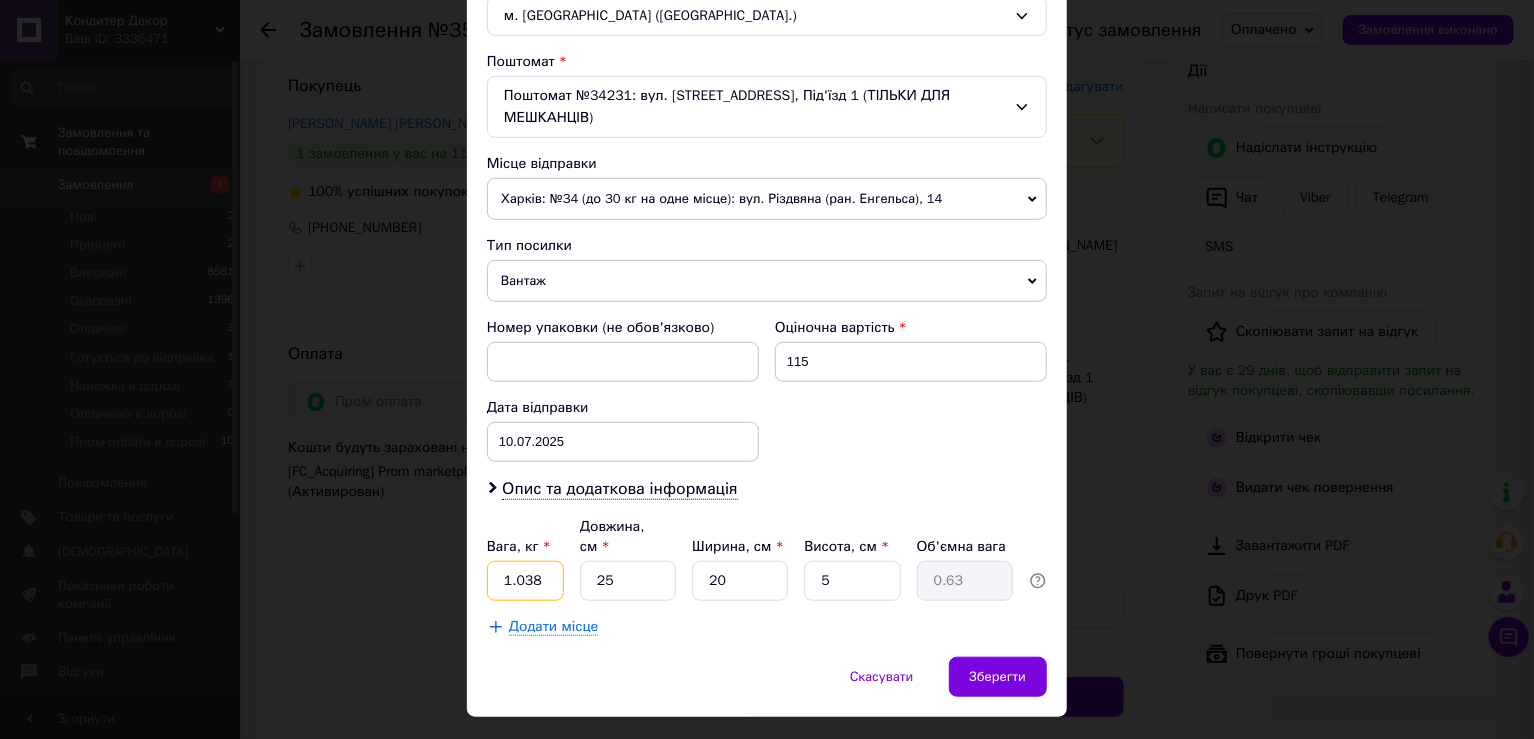 drag, startPoint x: 535, startPoint y: 532, endPoint x: 565, endPoint y: 531, distance: 30.016663 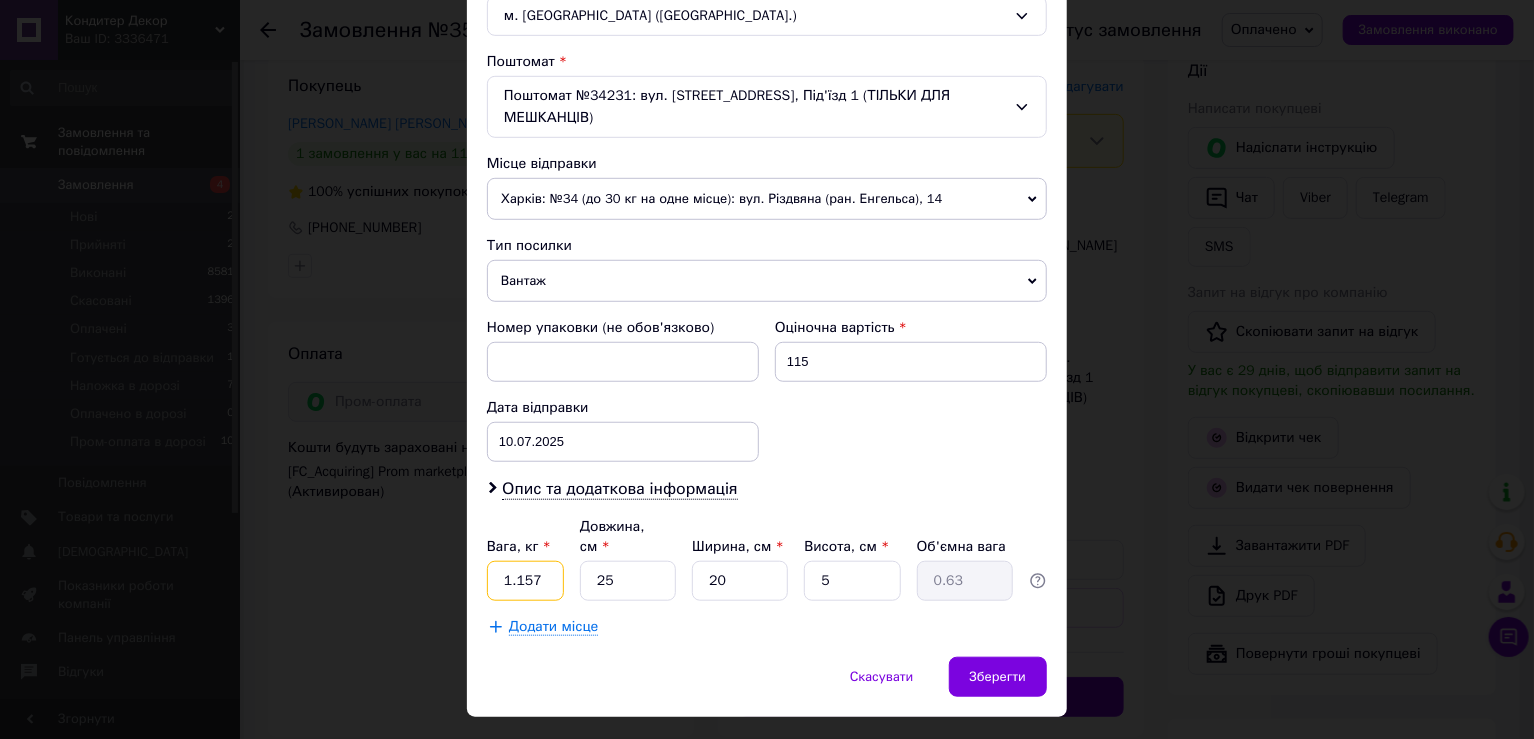 type on "1.157" 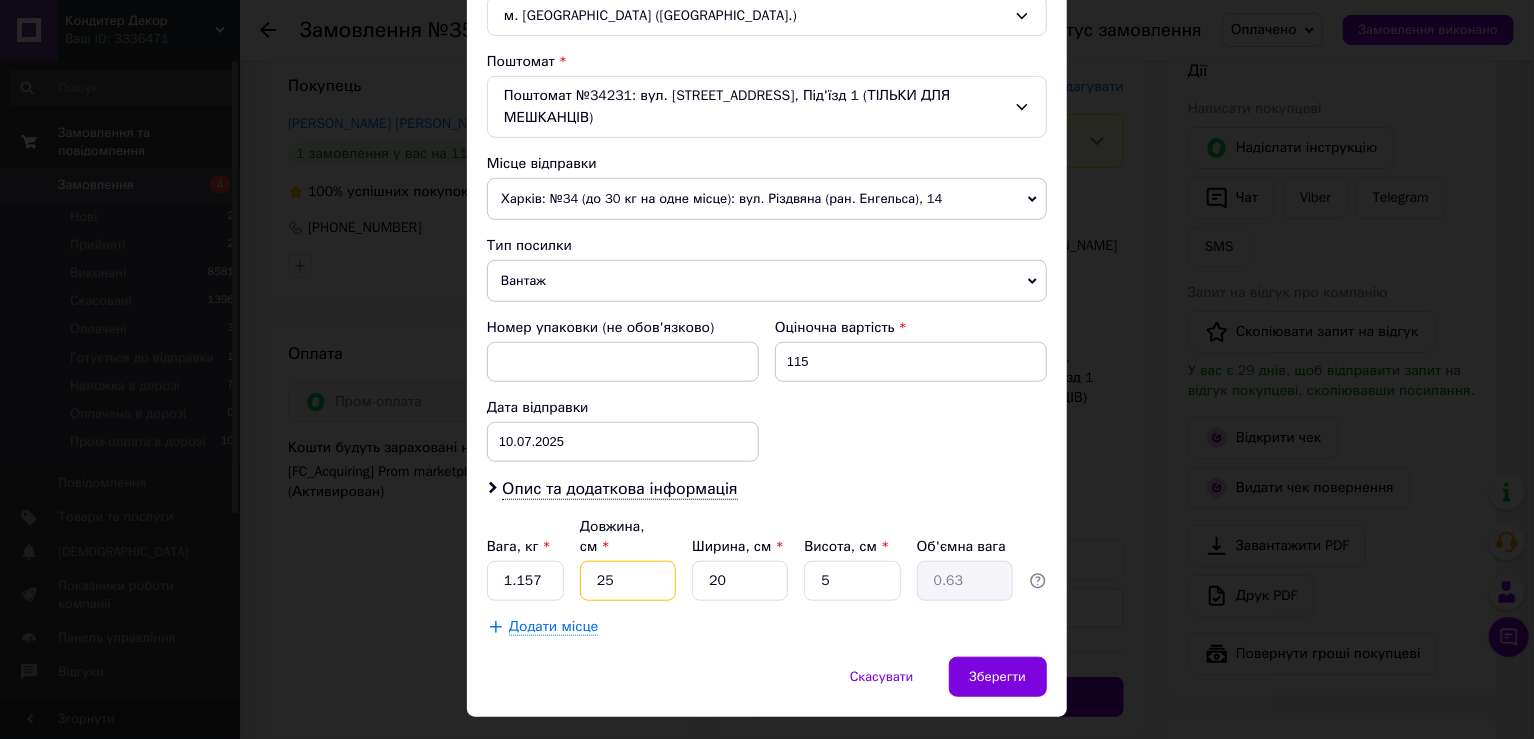 type on "2" 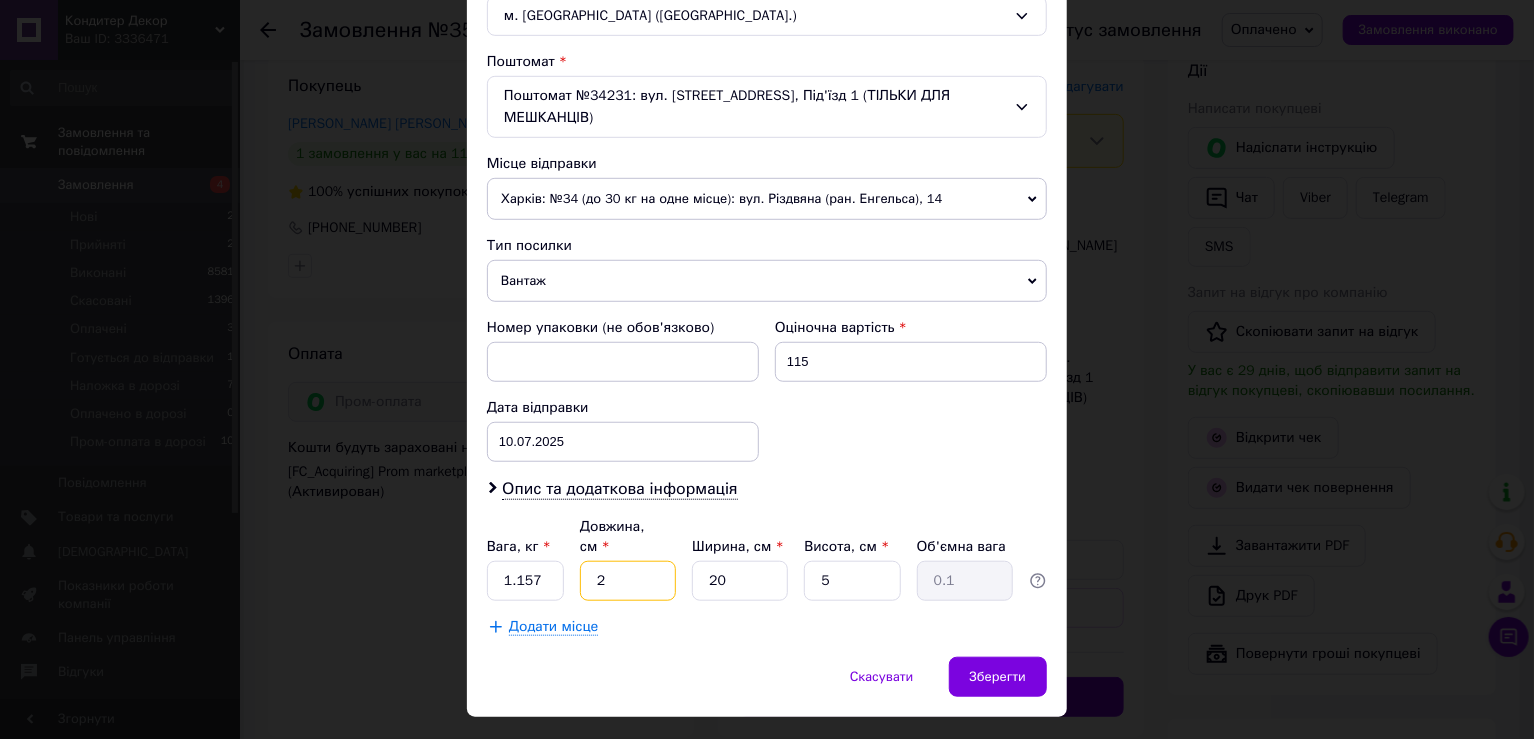 type on "26" 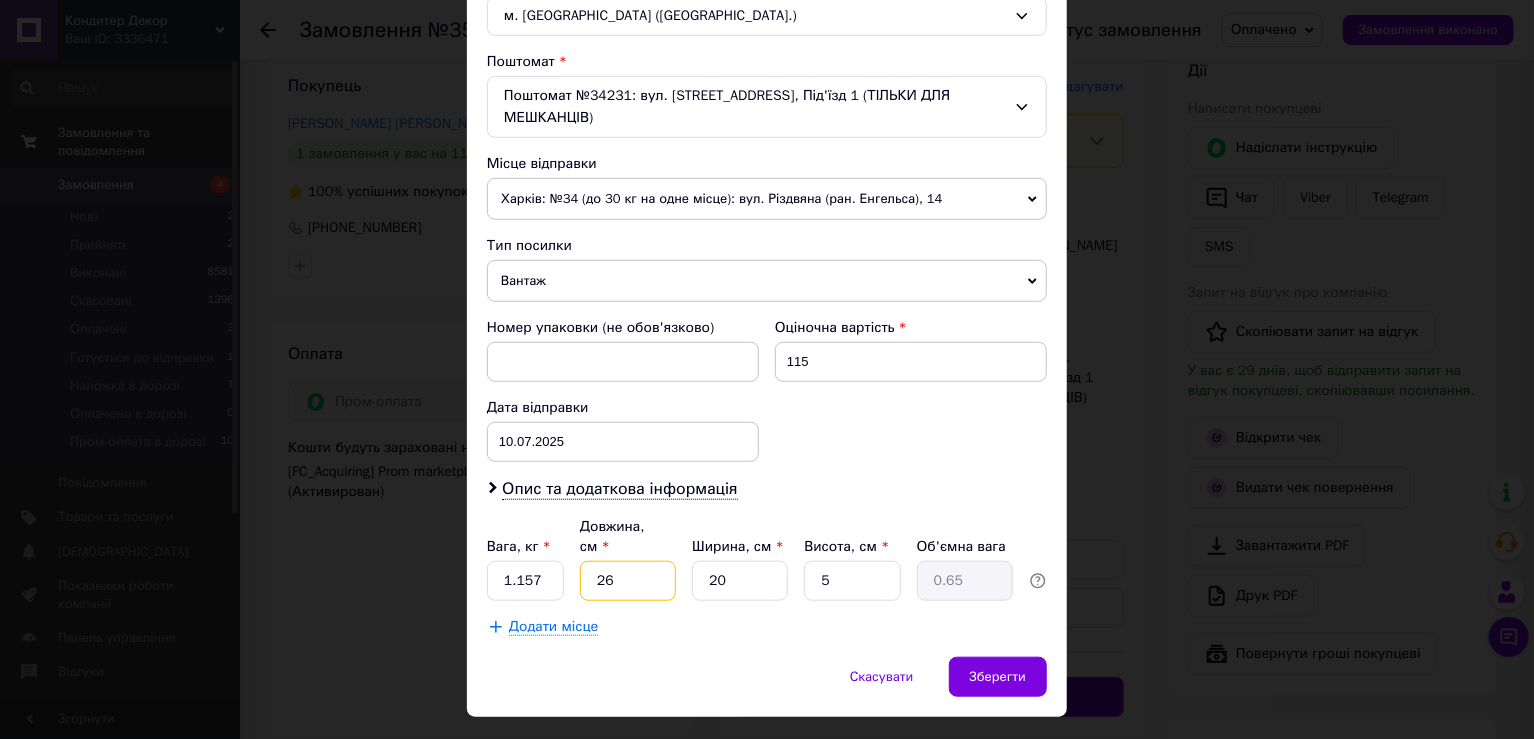type on "26" 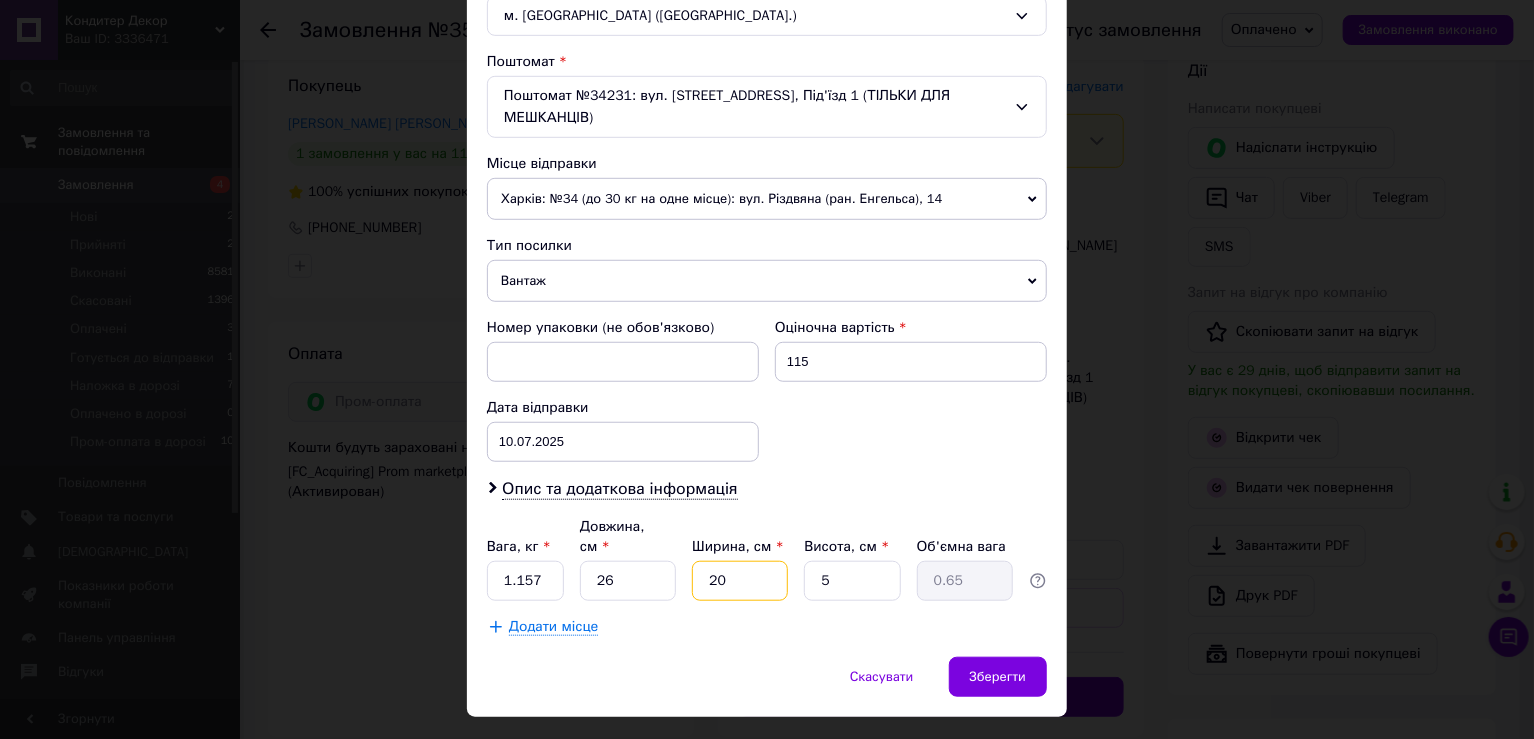 type on "1" 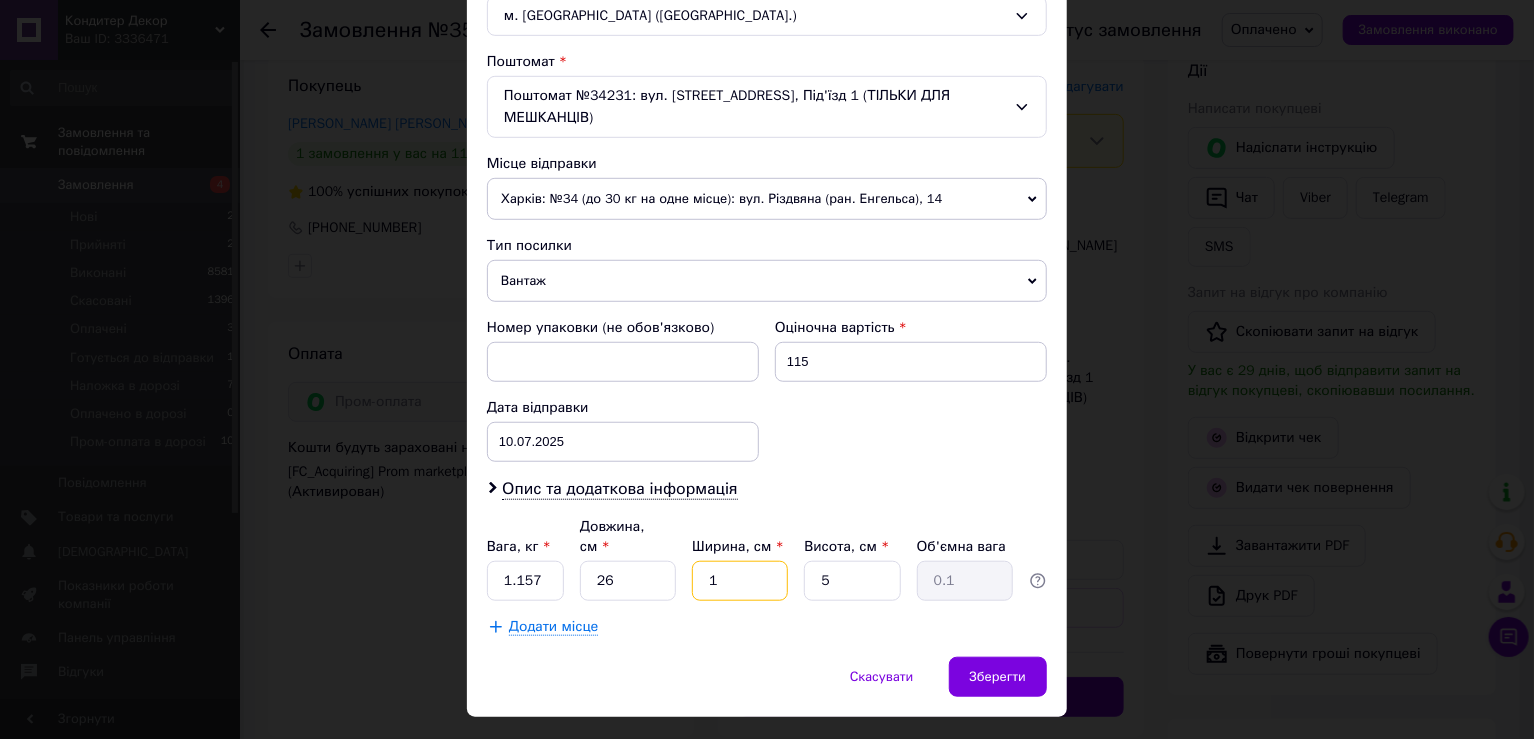 type on "14" 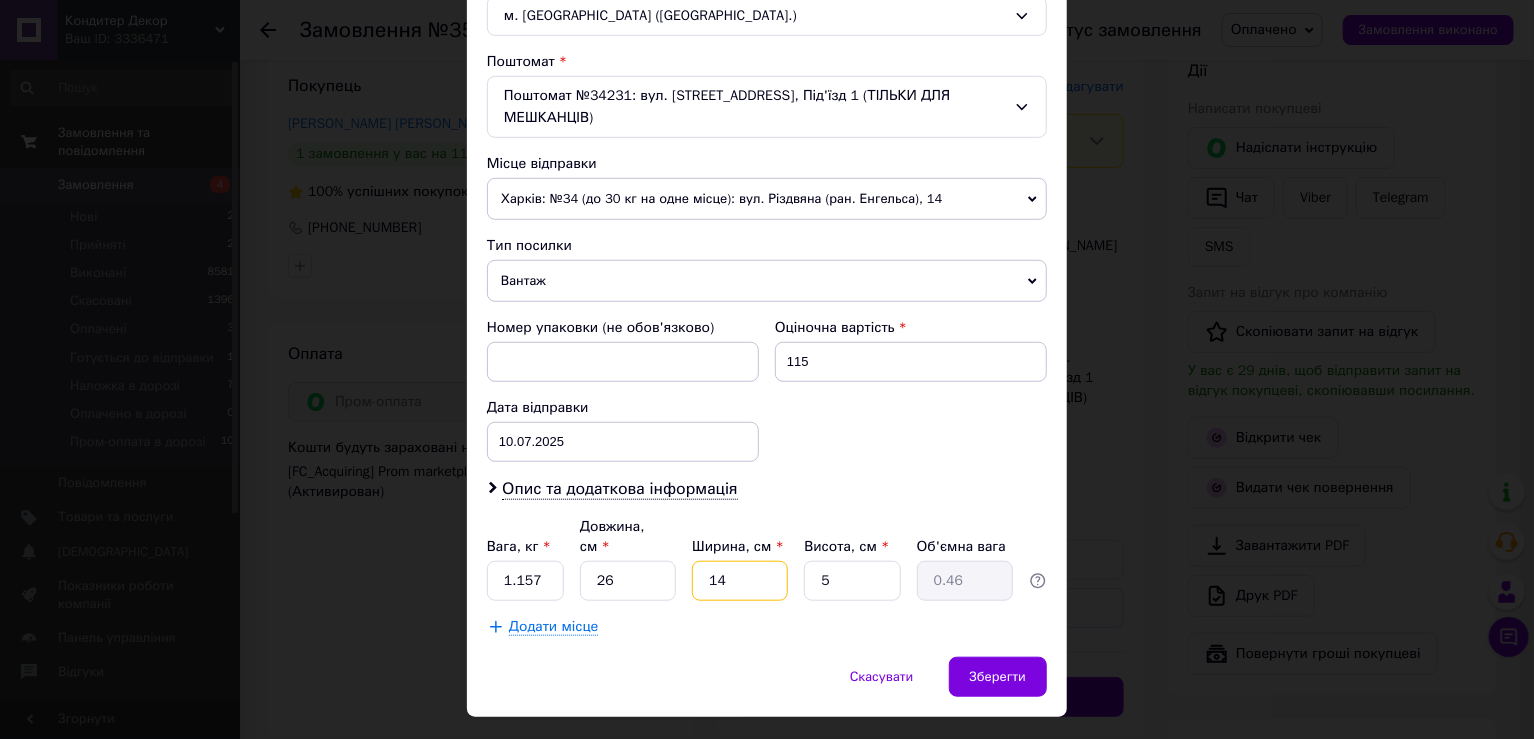 type on "14" 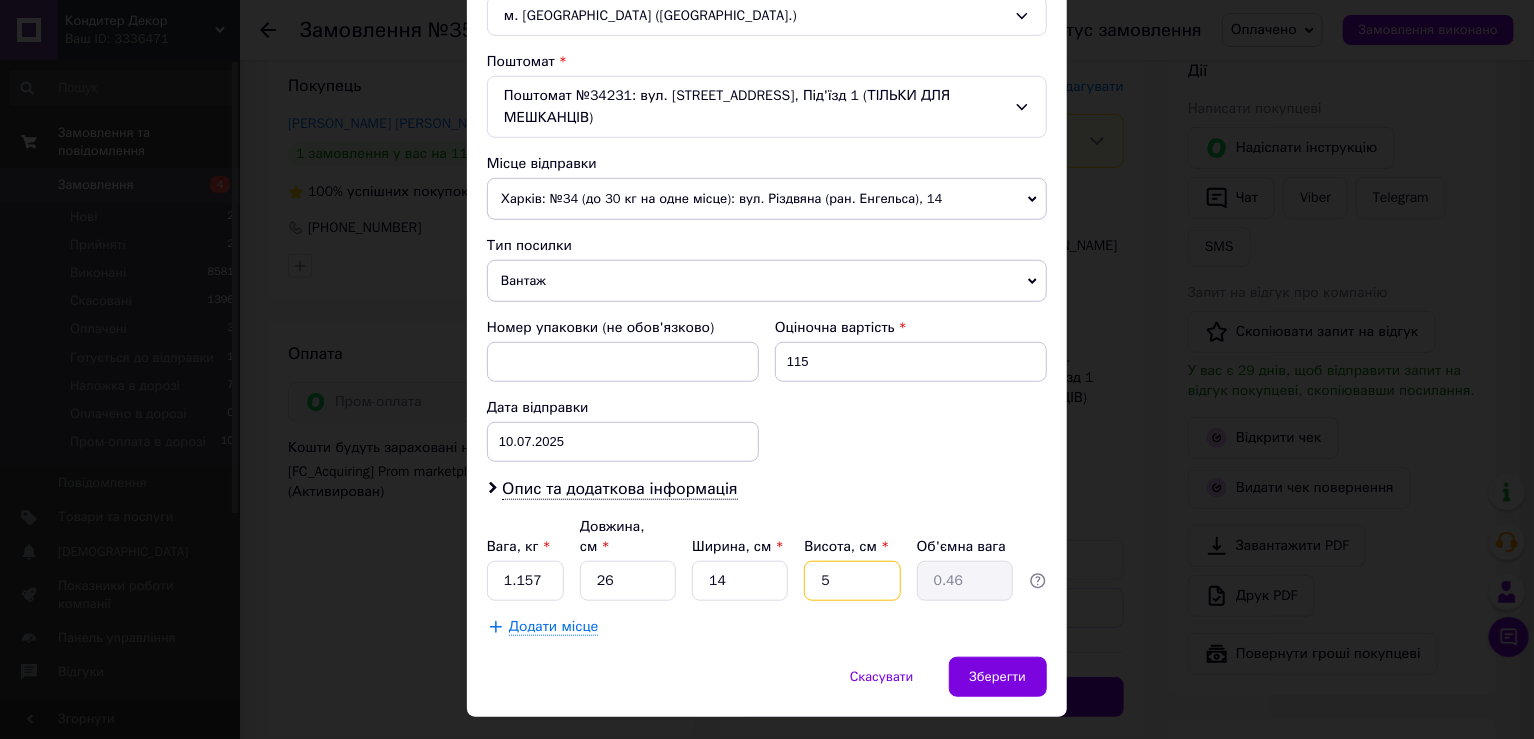 type on "1" 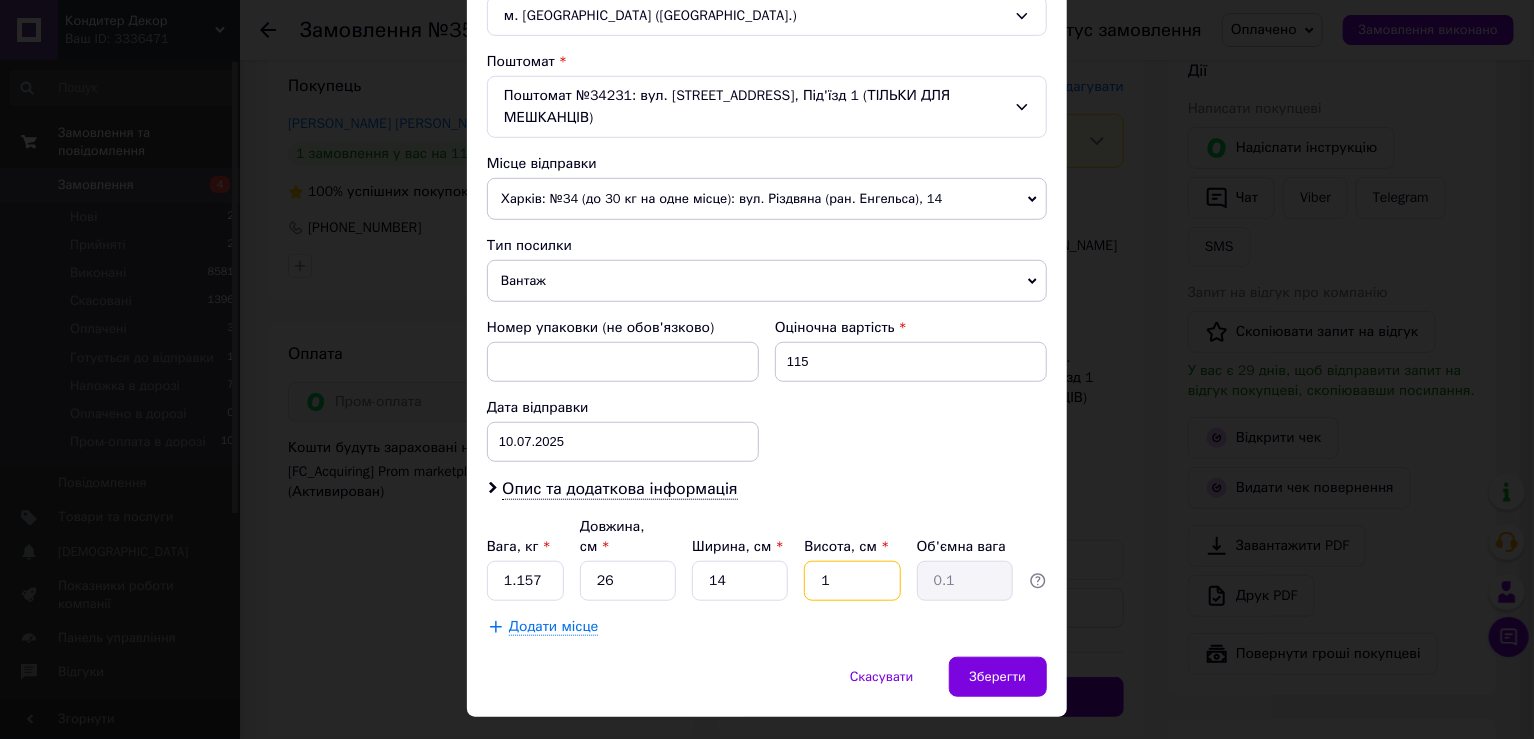 type on "11" 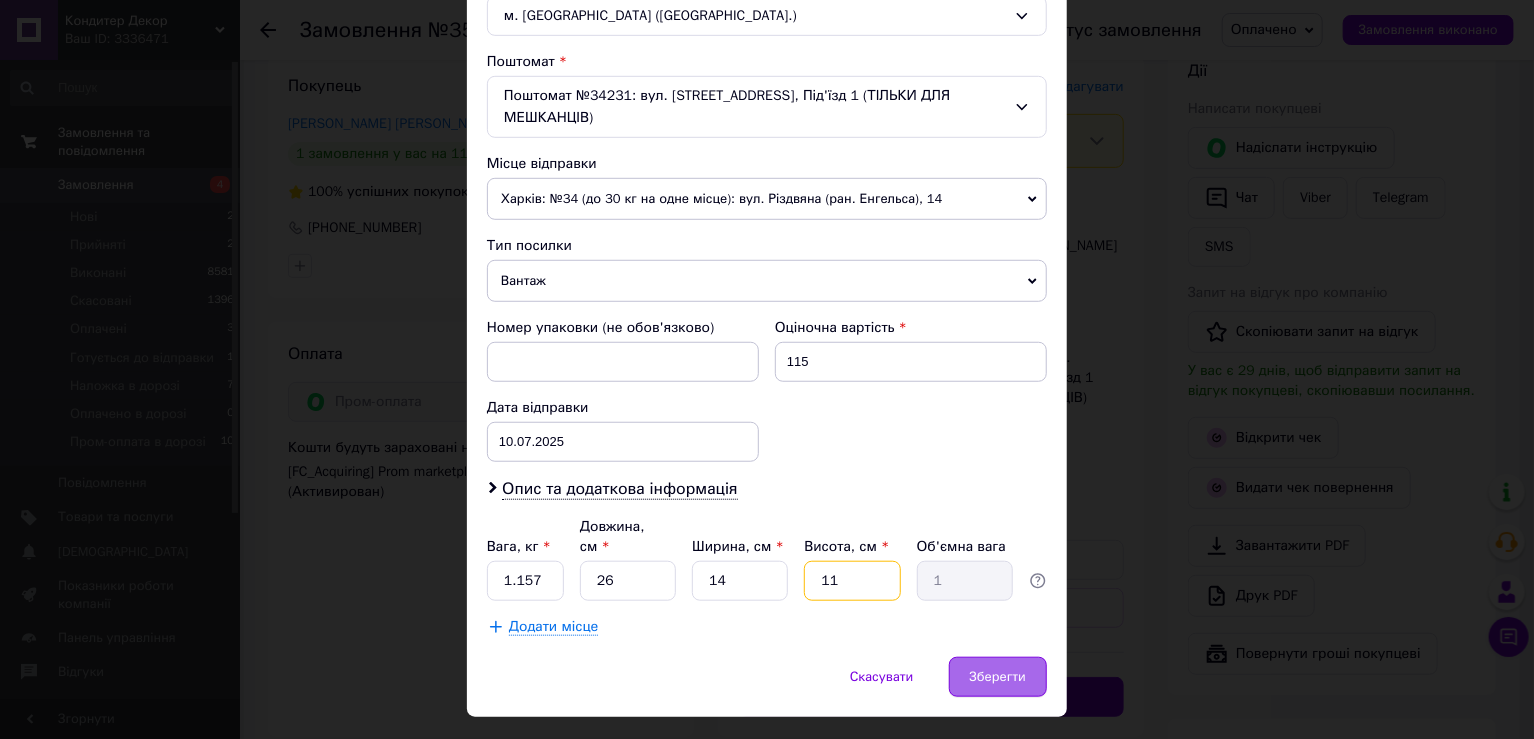 type on "11" 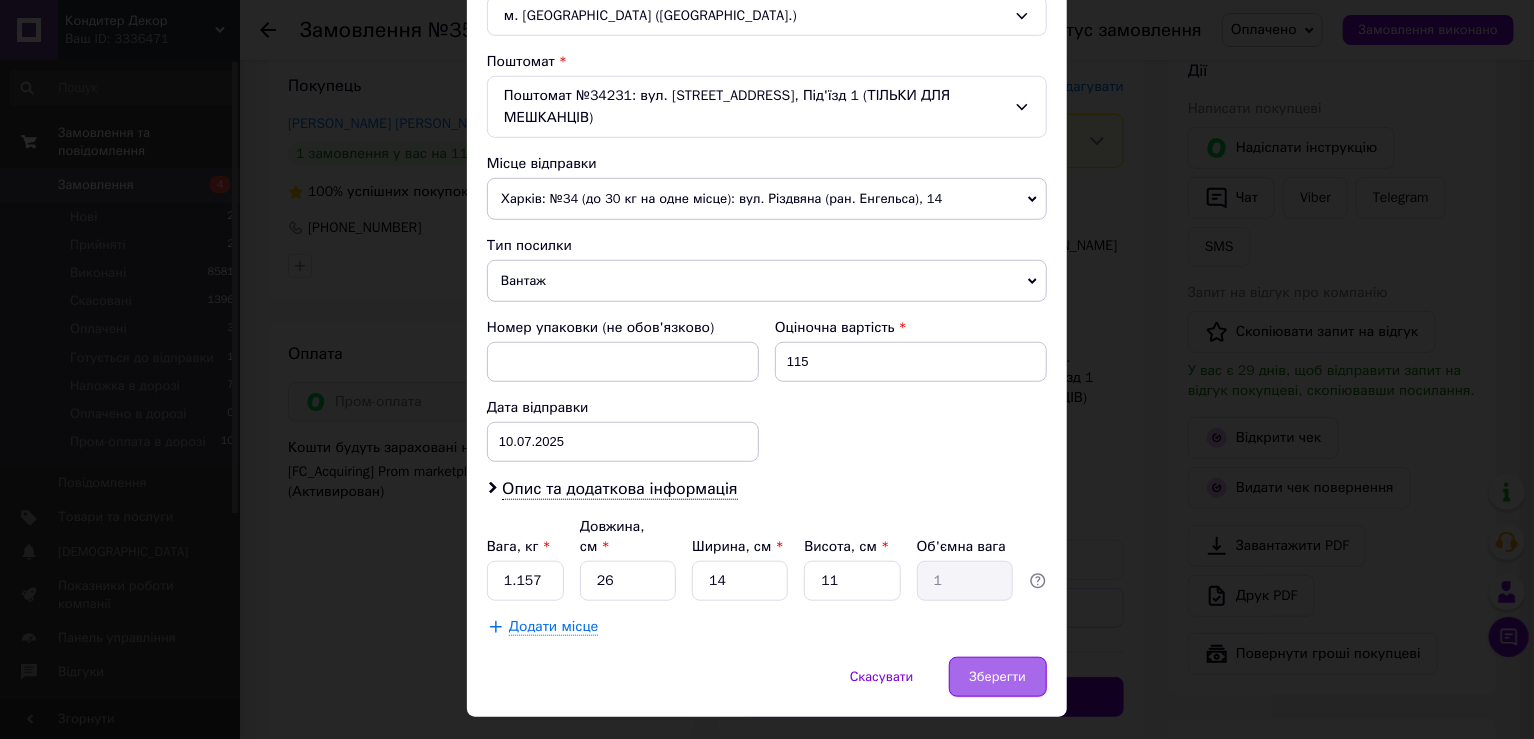 click on "Зберегти" at bounding box center [998, 677] 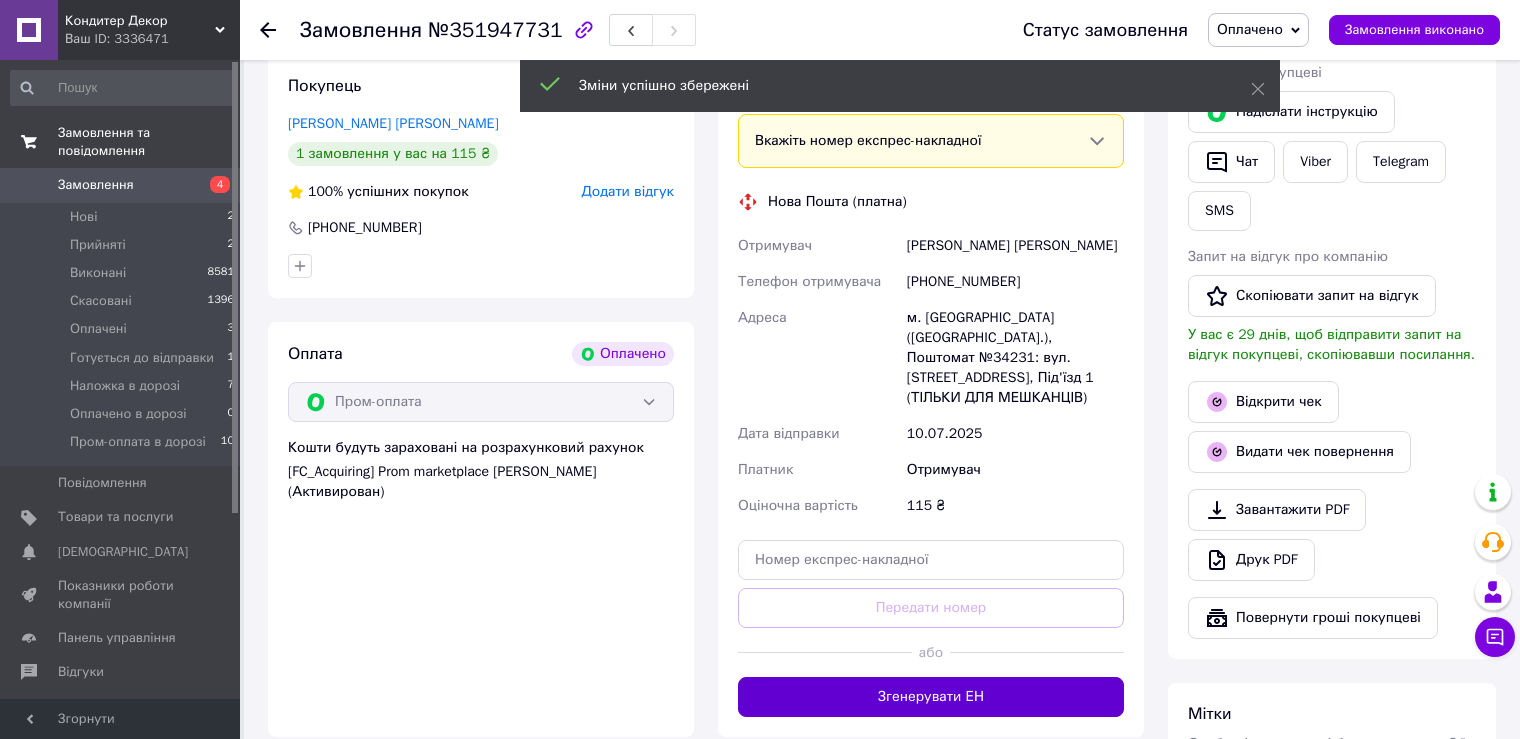 click on "Згенерувати ЕН" at bounding box center [931, 697] 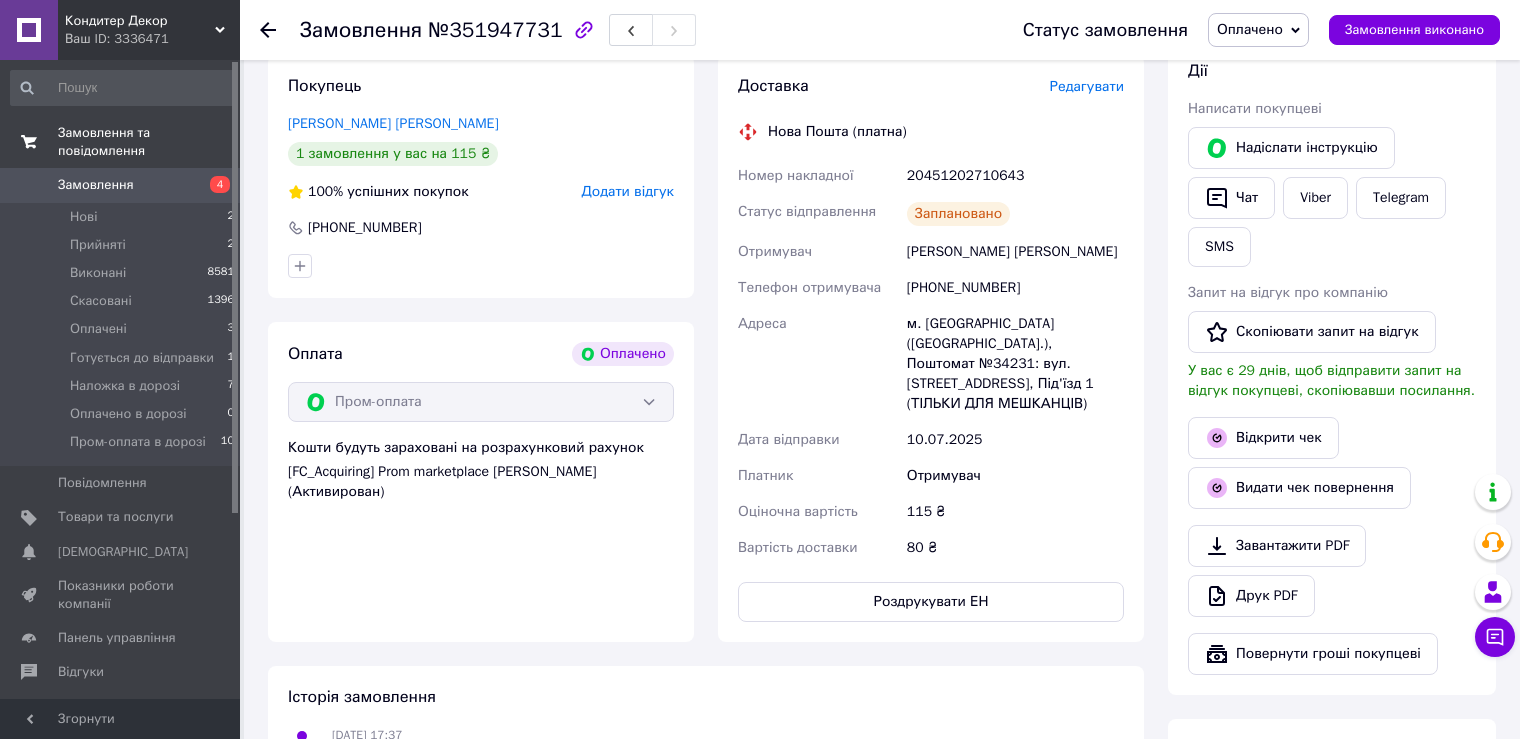 drag, startPoint x: 1257, startPoint y: 30, endPoint x: 1262, endPoint y: 65, distance: 35.35534 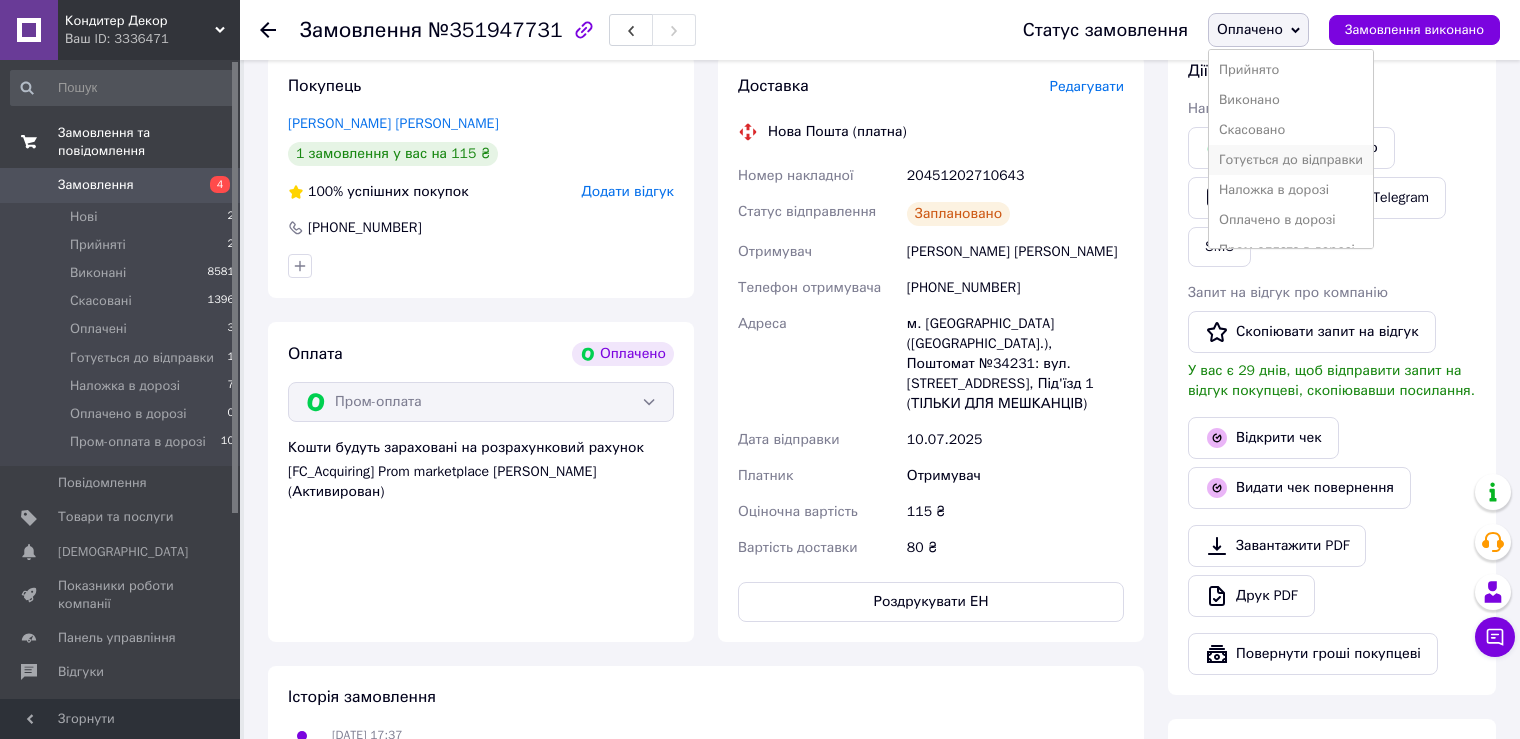 click on "Готується до відправки" at bounding box center [1291, 160] 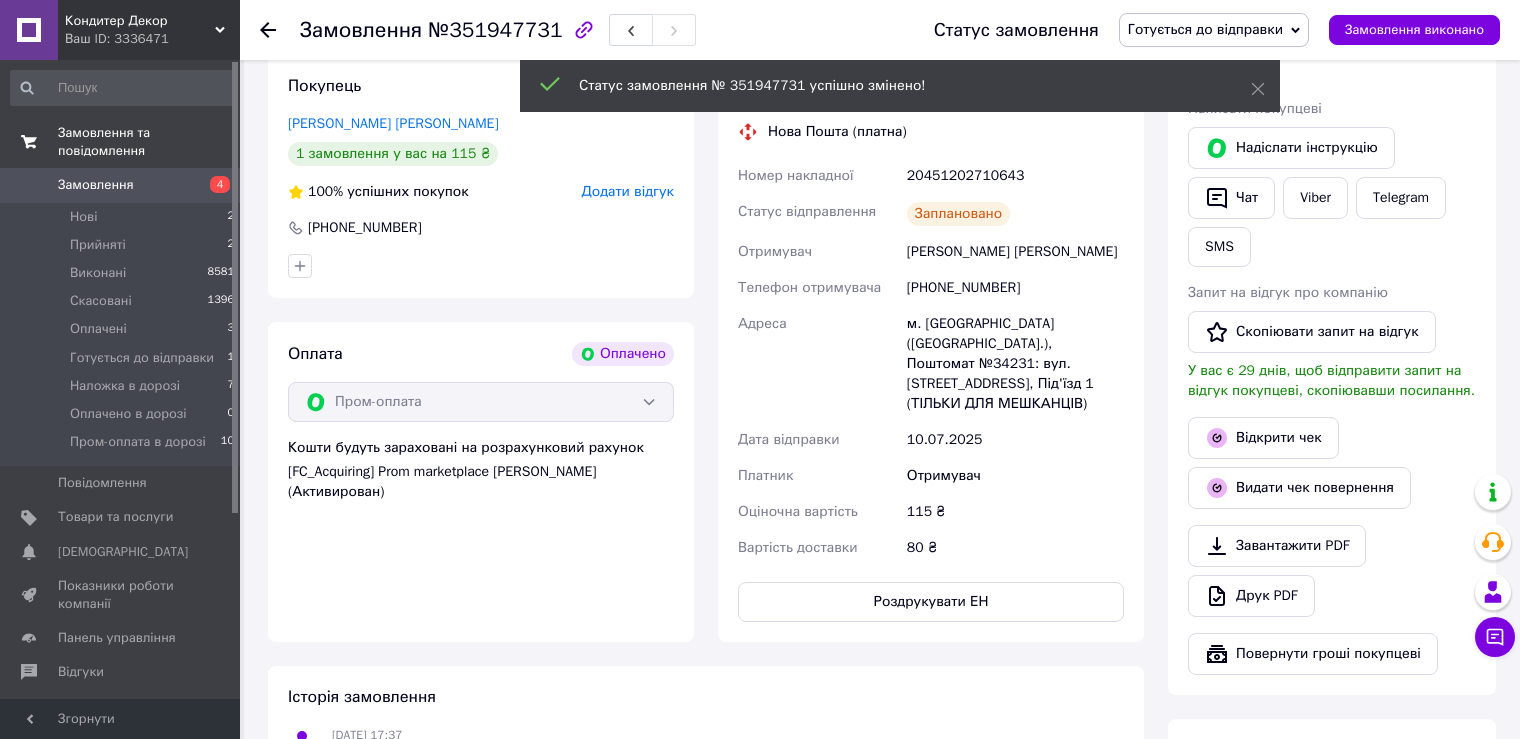 click 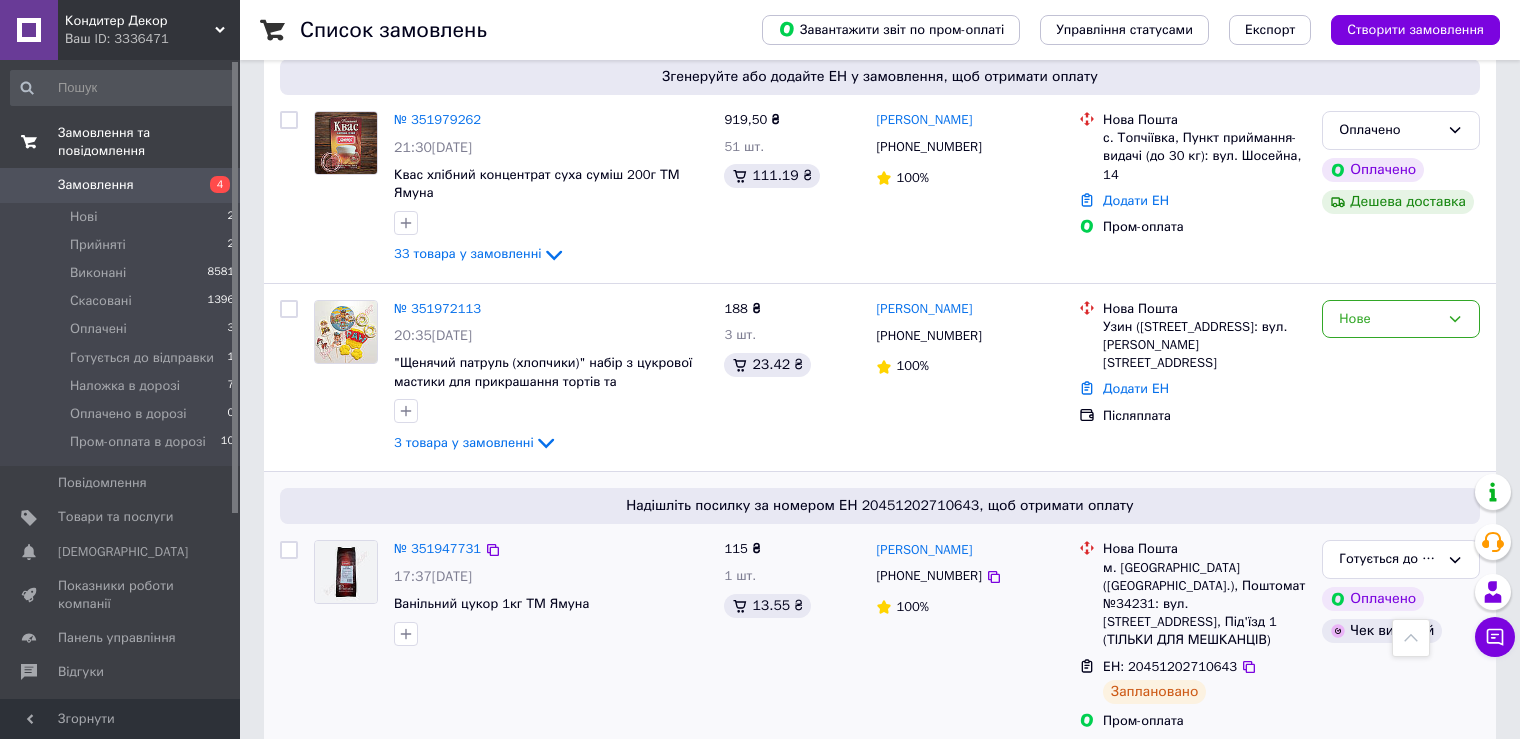 scroll, scrollTop: 600, scrollLeft: 0, axis: vertical 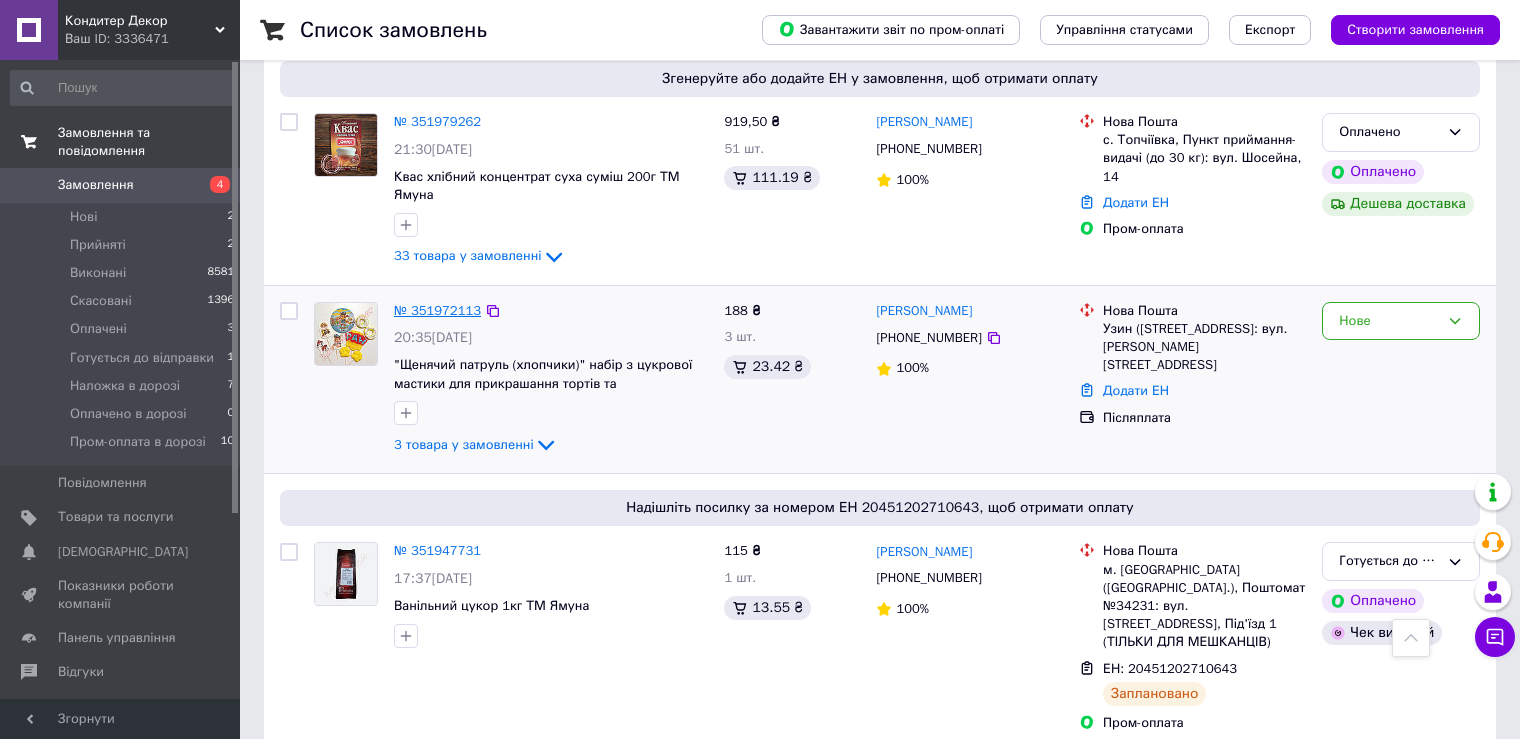 click on "№ 351972113" at bounding box center (437, 310) 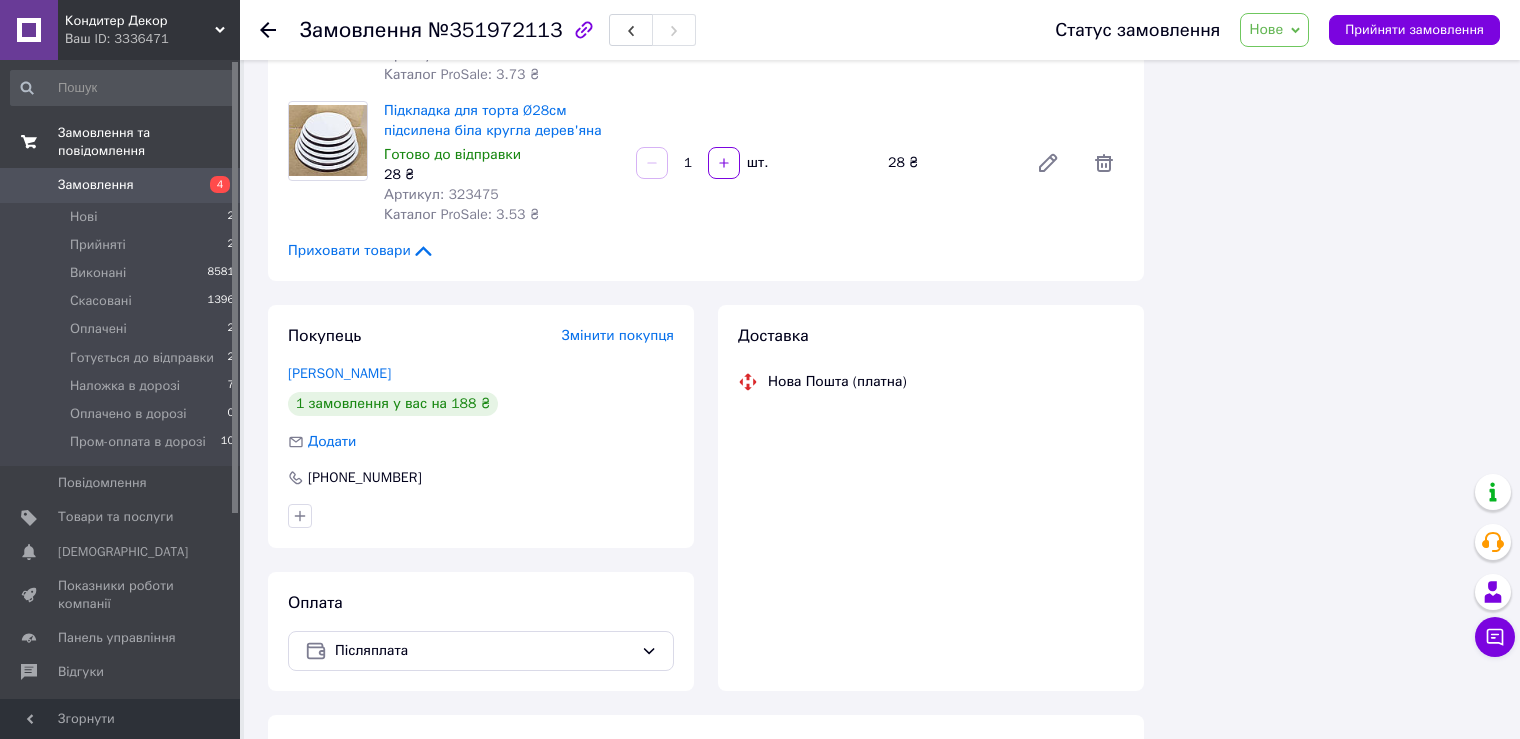 scroll, scrollTop: 600, scrollLeft: 0, axis: vertical 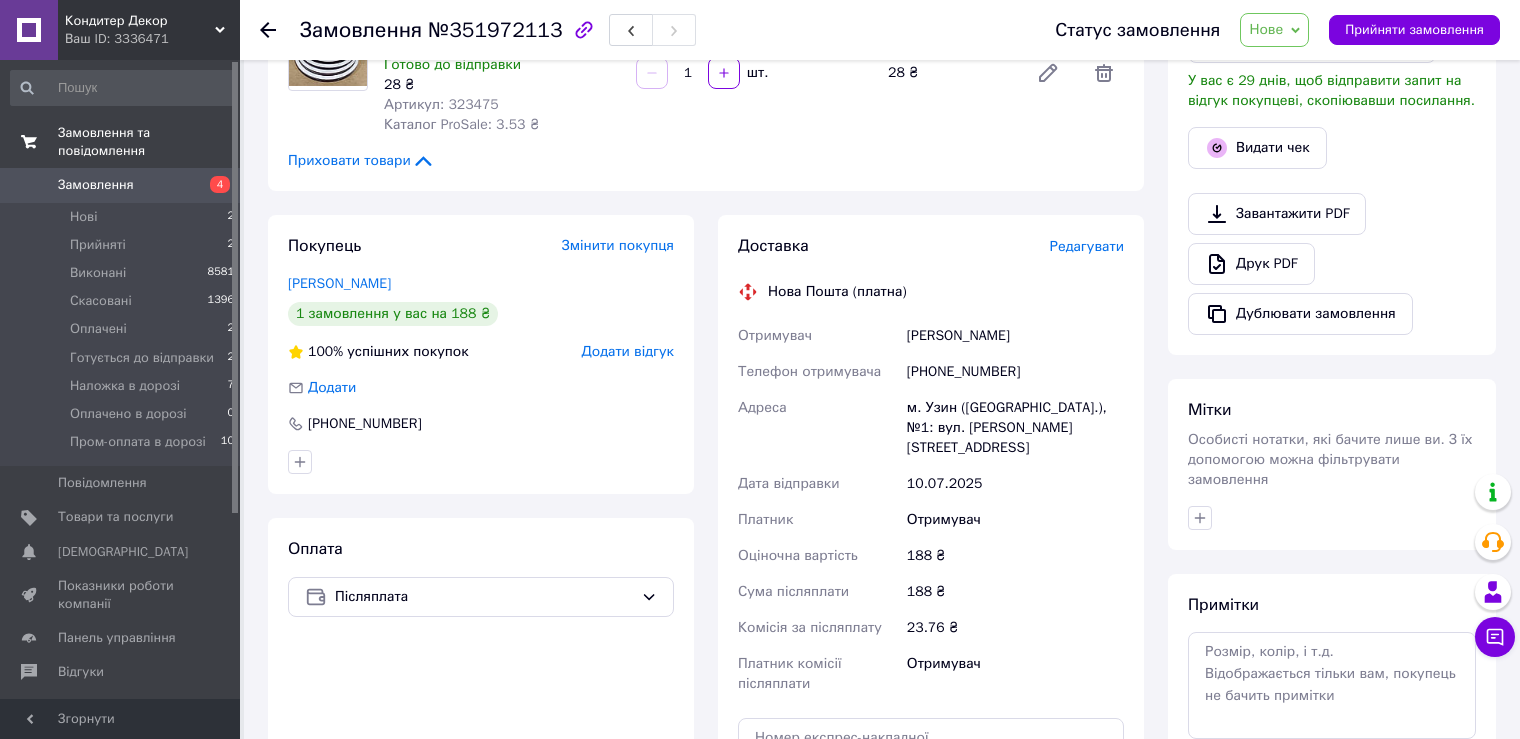 click on "Нове" at bounding box center (1274, 30) 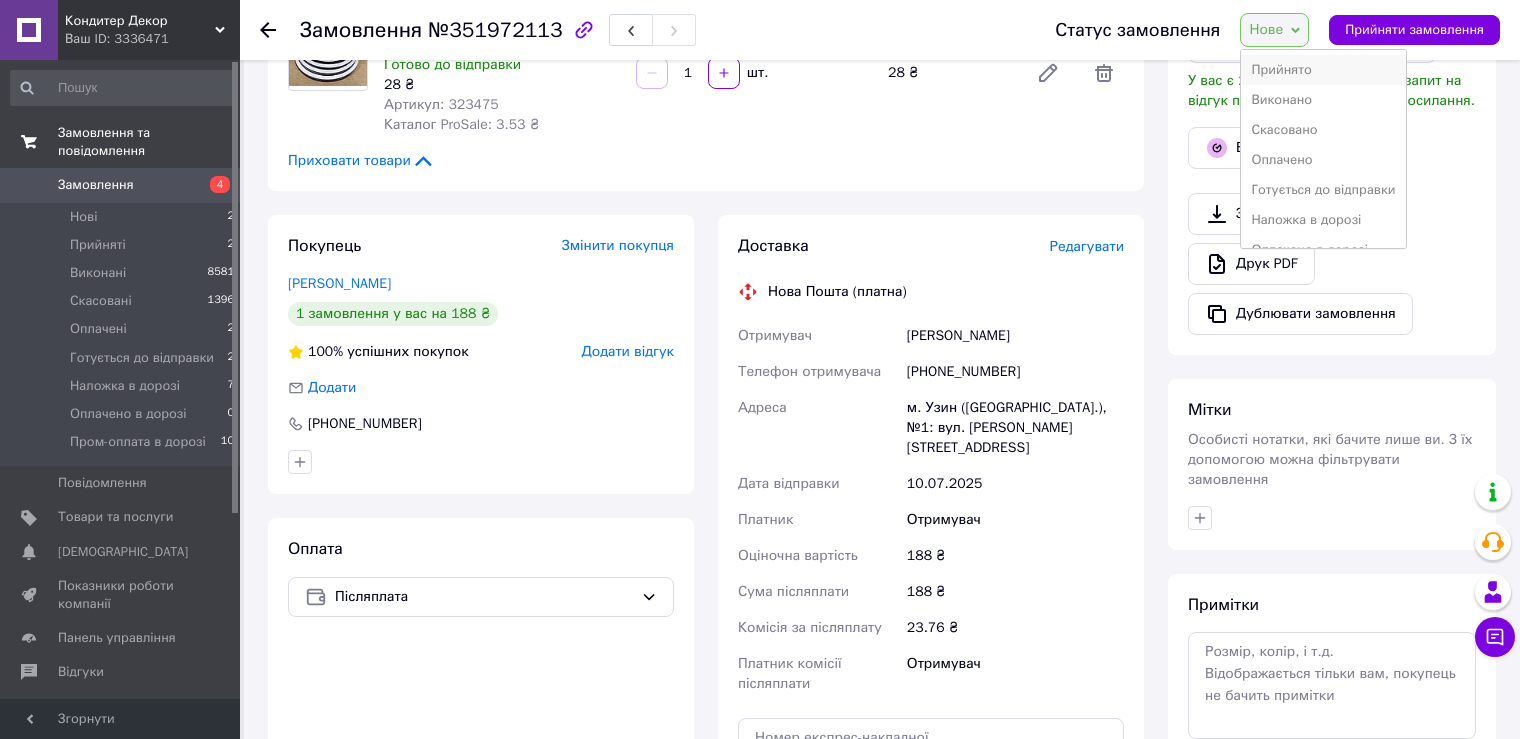 click on "Прийнято" at bounding box center [1323, 70] 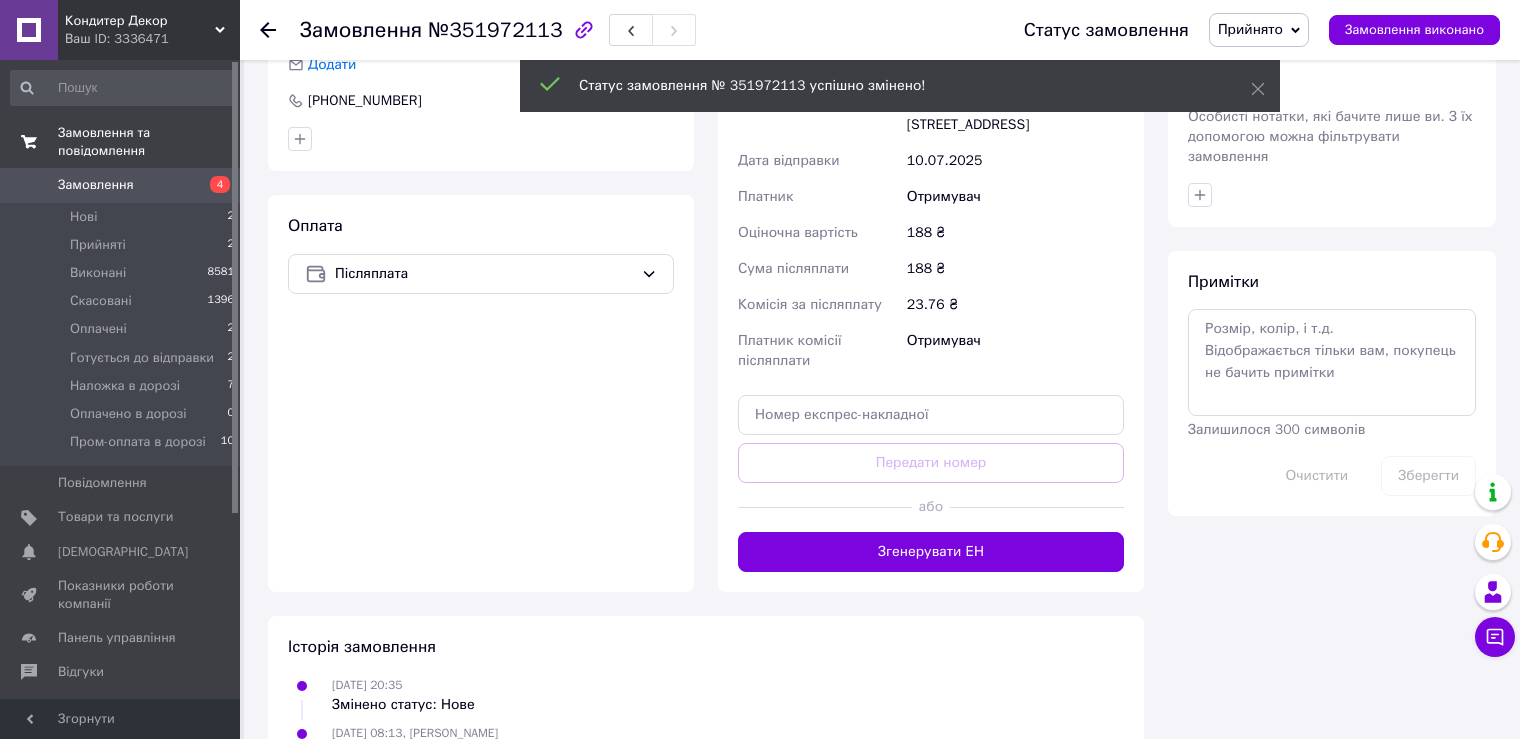 scroll, scrollTop: 930, scrollLeft: 0, axis: vertical 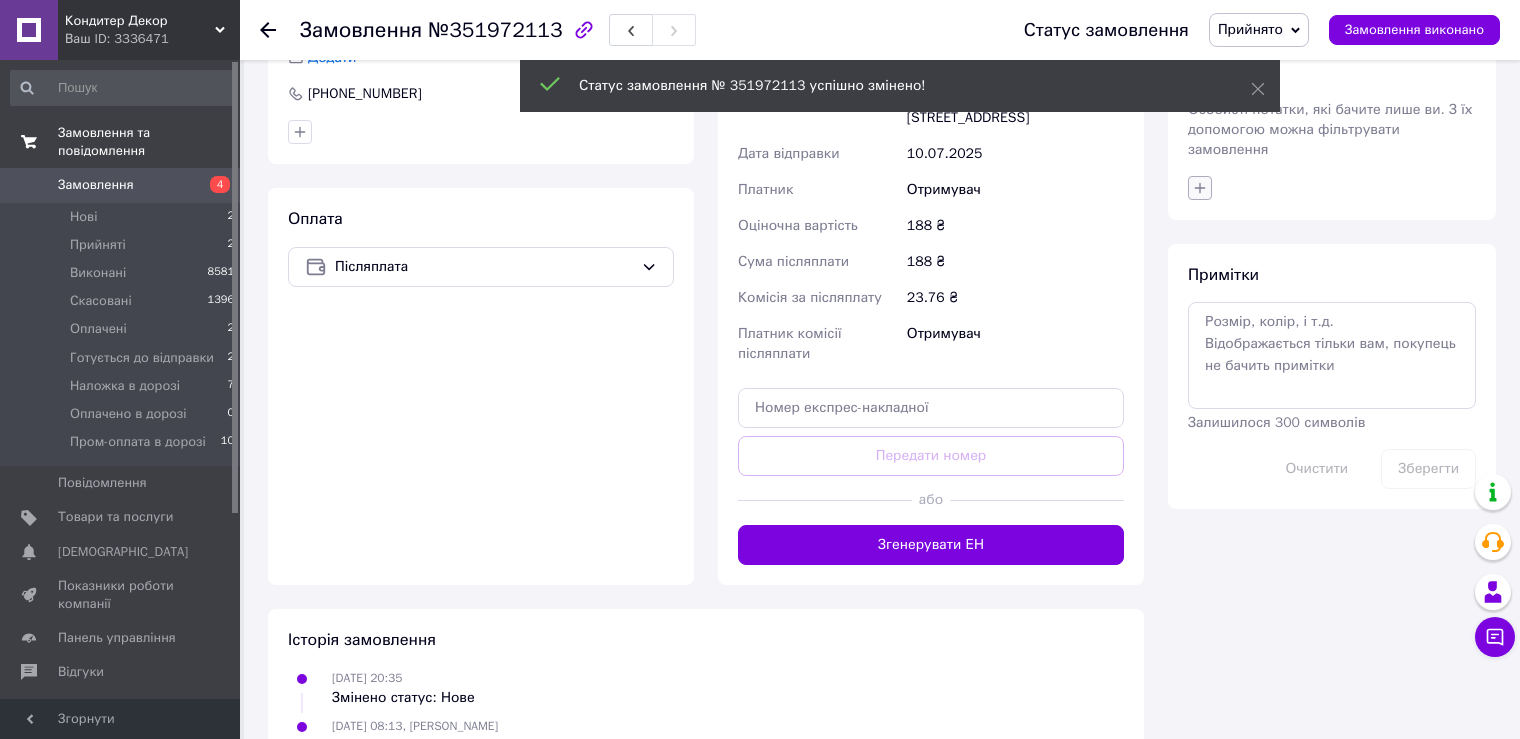 click 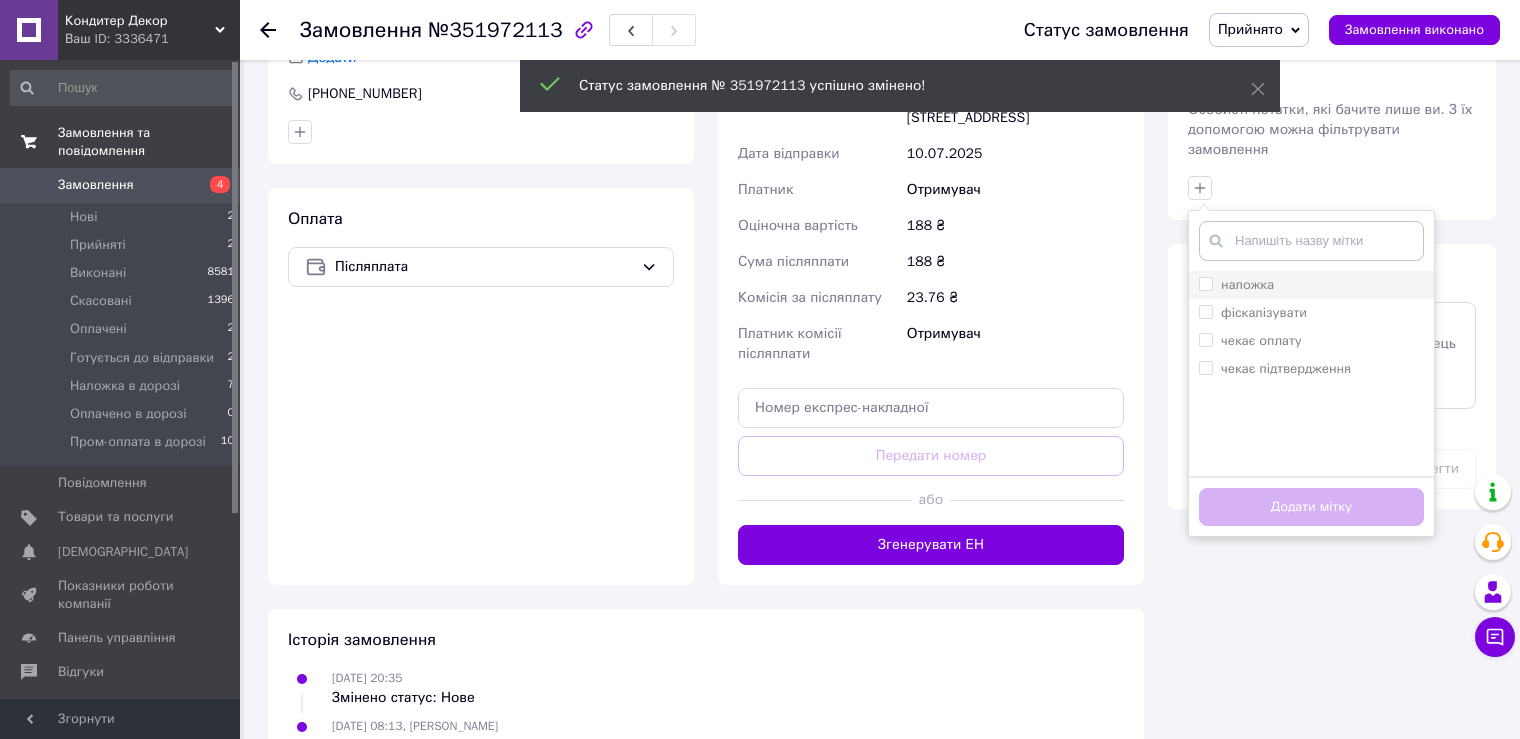 click on "наложка" at bounding box center (1205, 283) 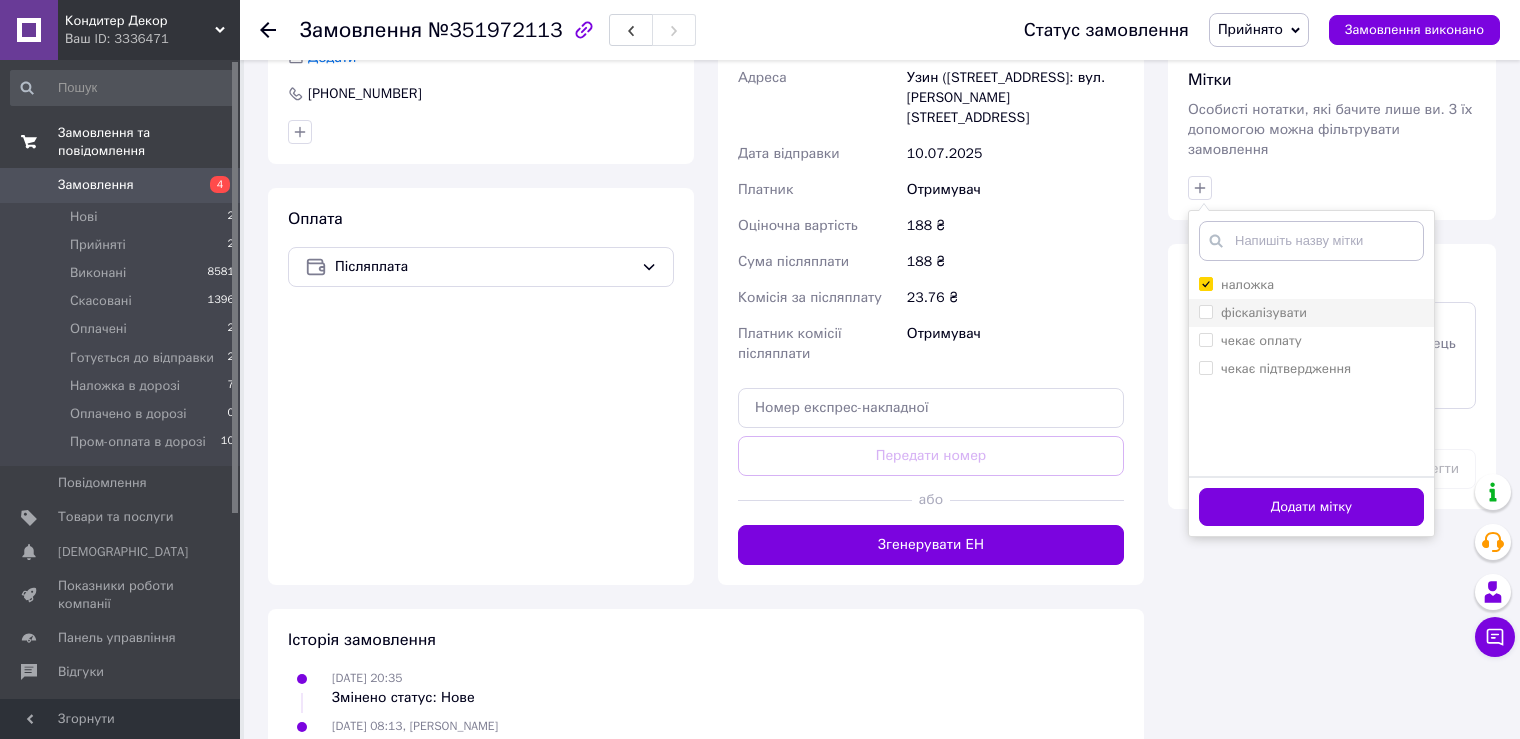 click on "фіскалізувати" at bounding box center [1311, 313] 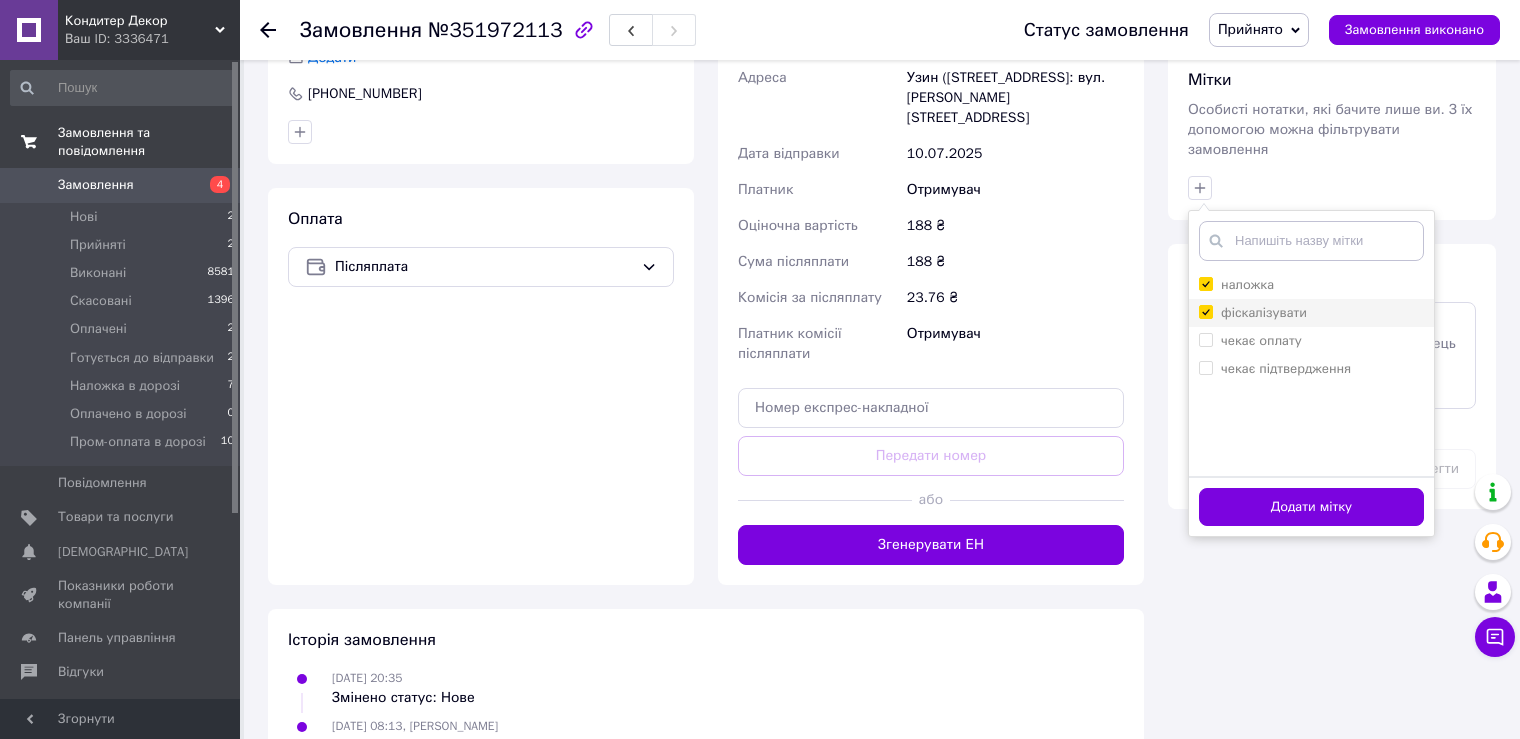 checkbox on "true" 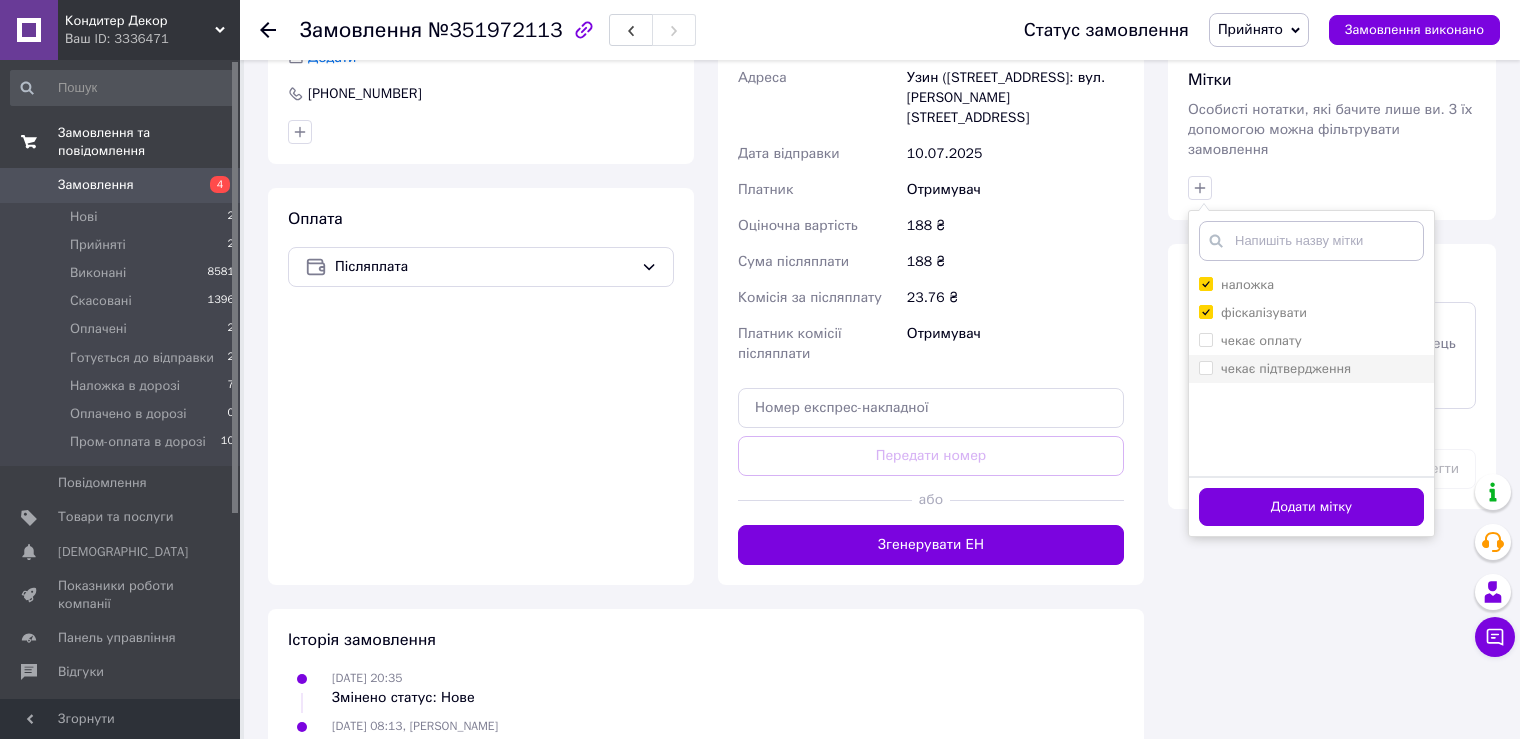 click on "чекає підтвердження" at bounding box center [1205, 367] 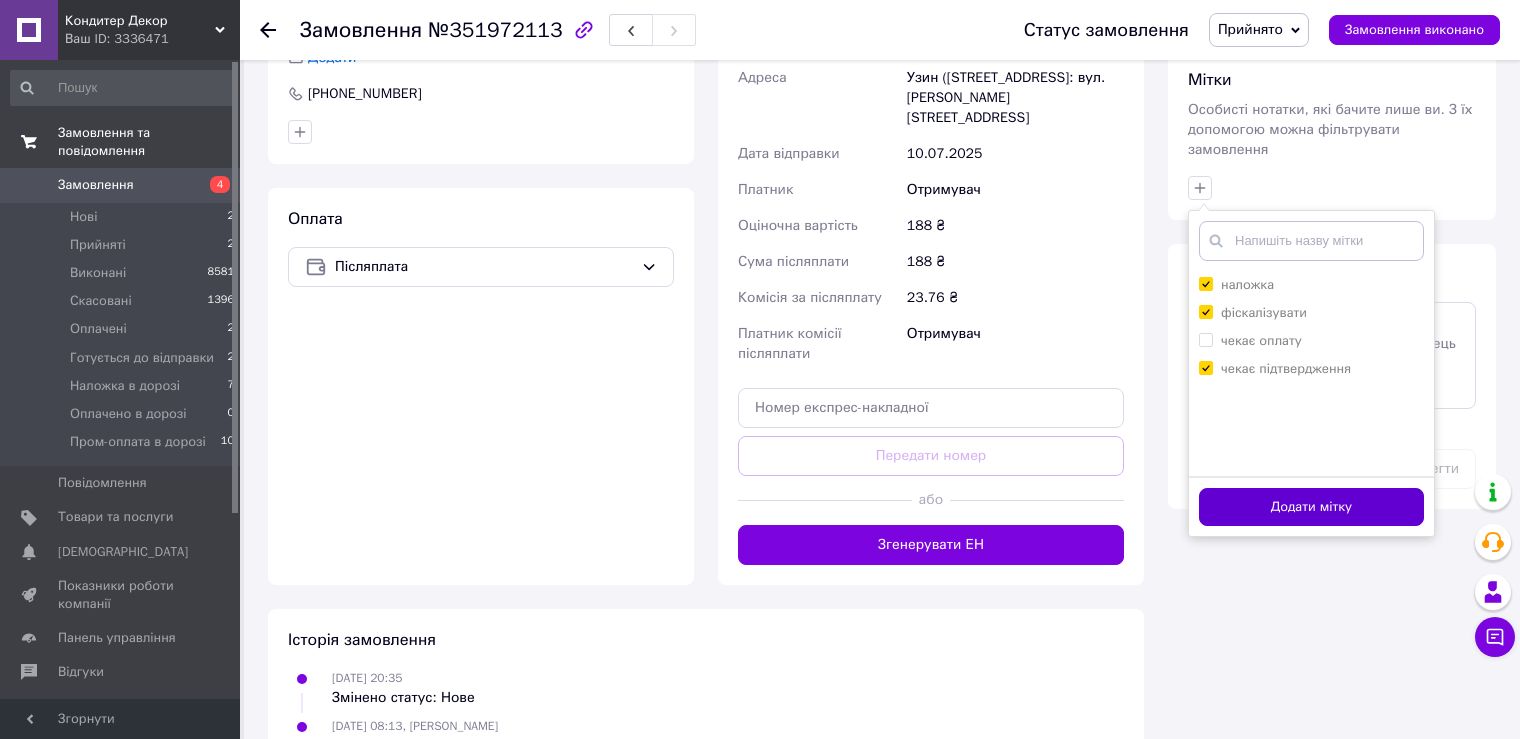 click on "Додати мітку" at bounding box center [1311, 507] 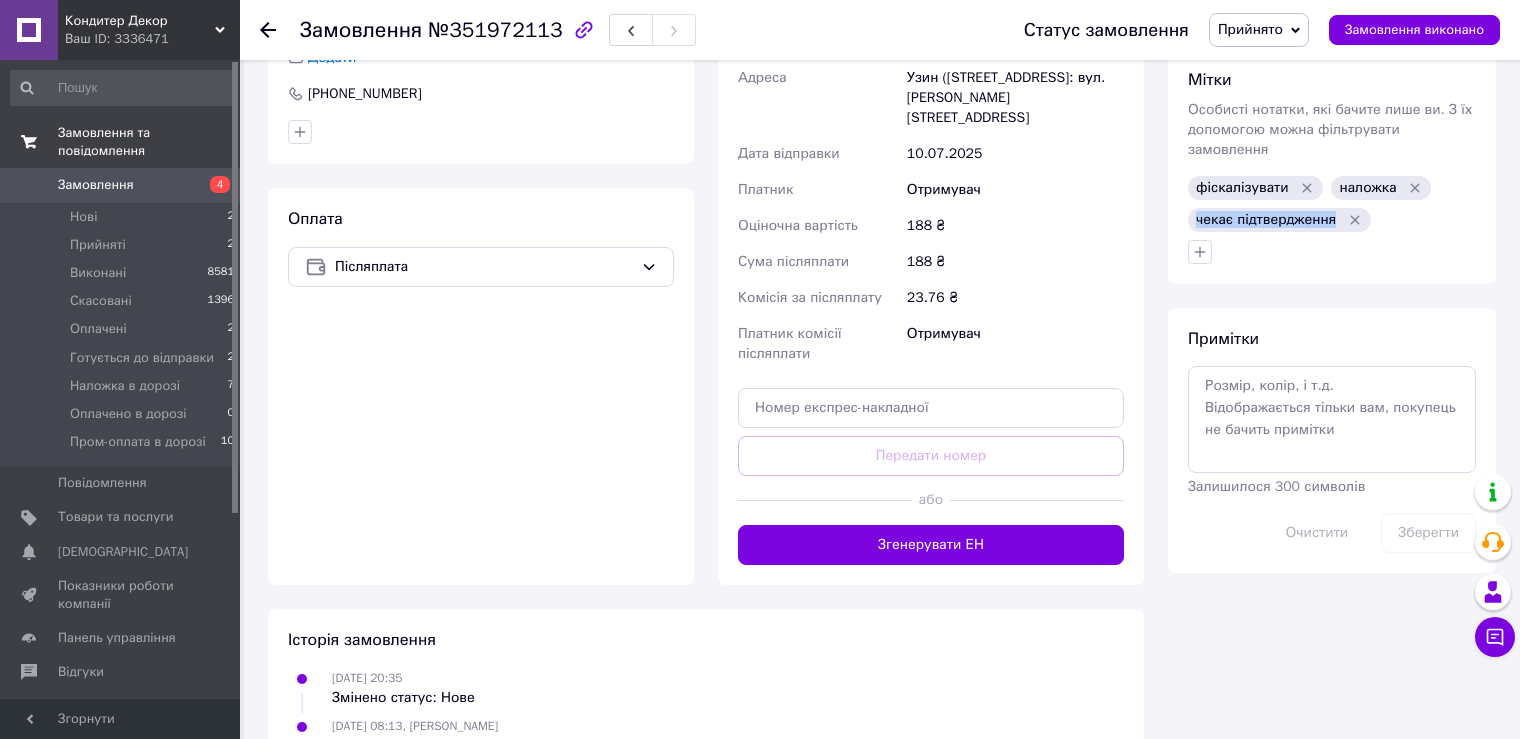 drag, startPoint x: 1196, startPoint y: 195, endPoint x: 1331, endPoint y: 204, distance: 135.29967 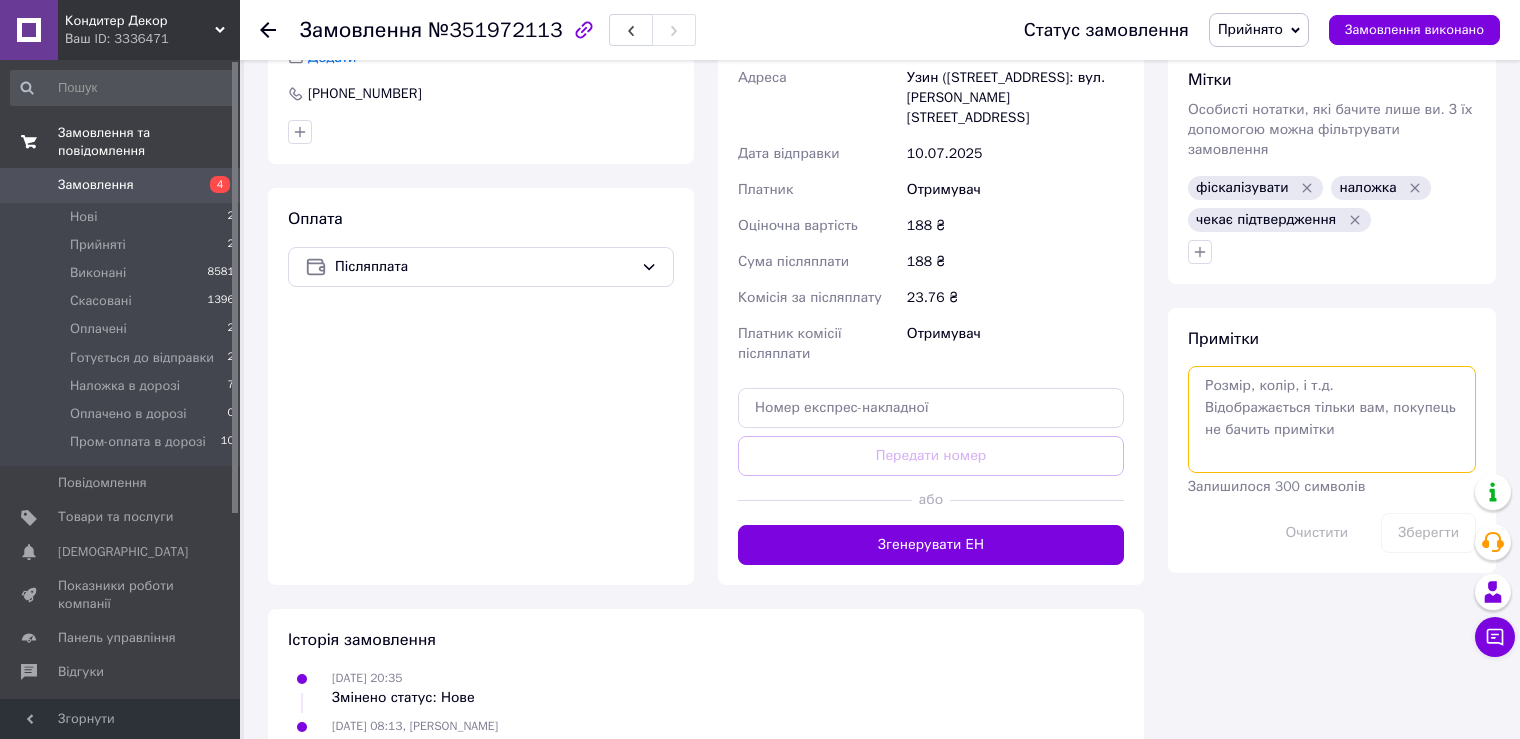 click at bounding box center [1332, 419] 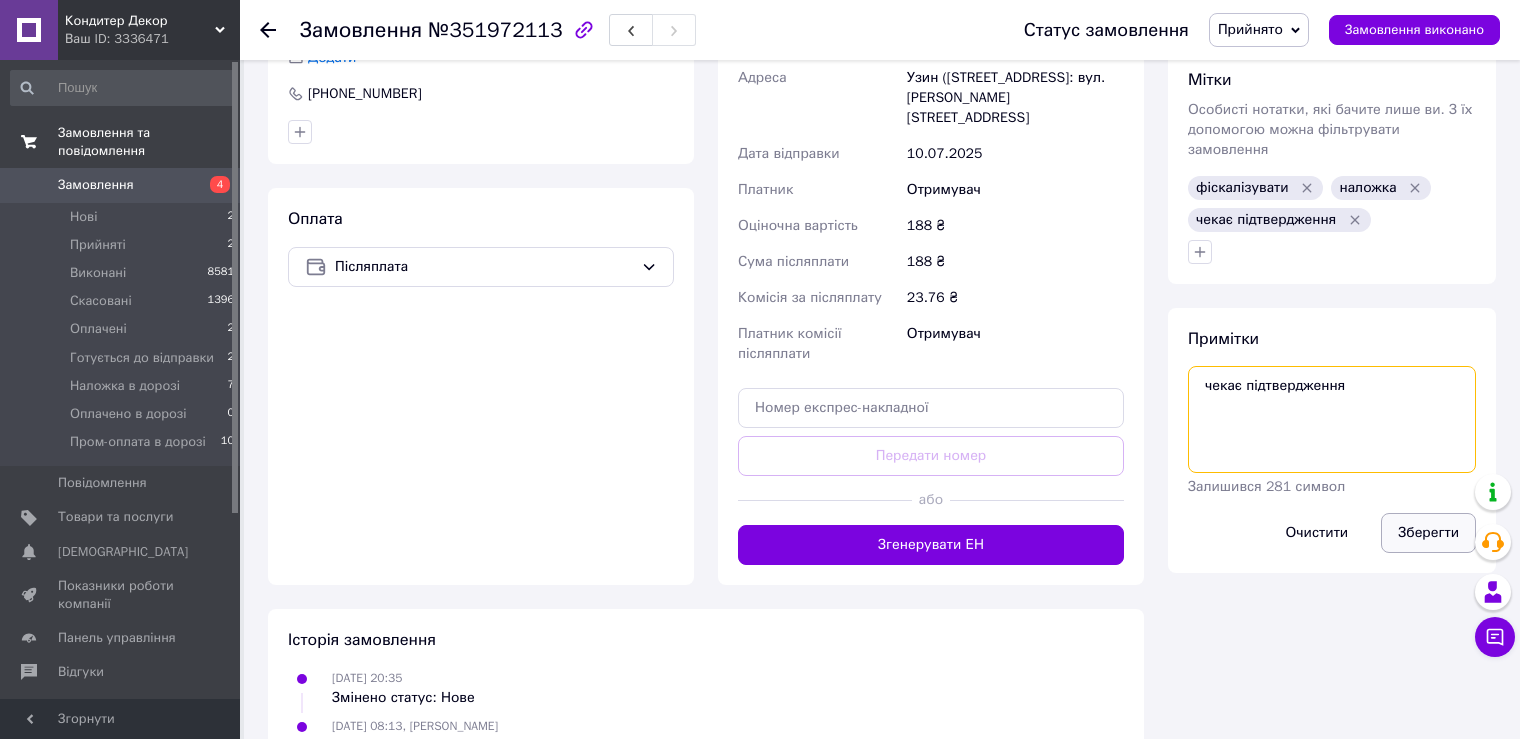 type on "чекає підтвердження" 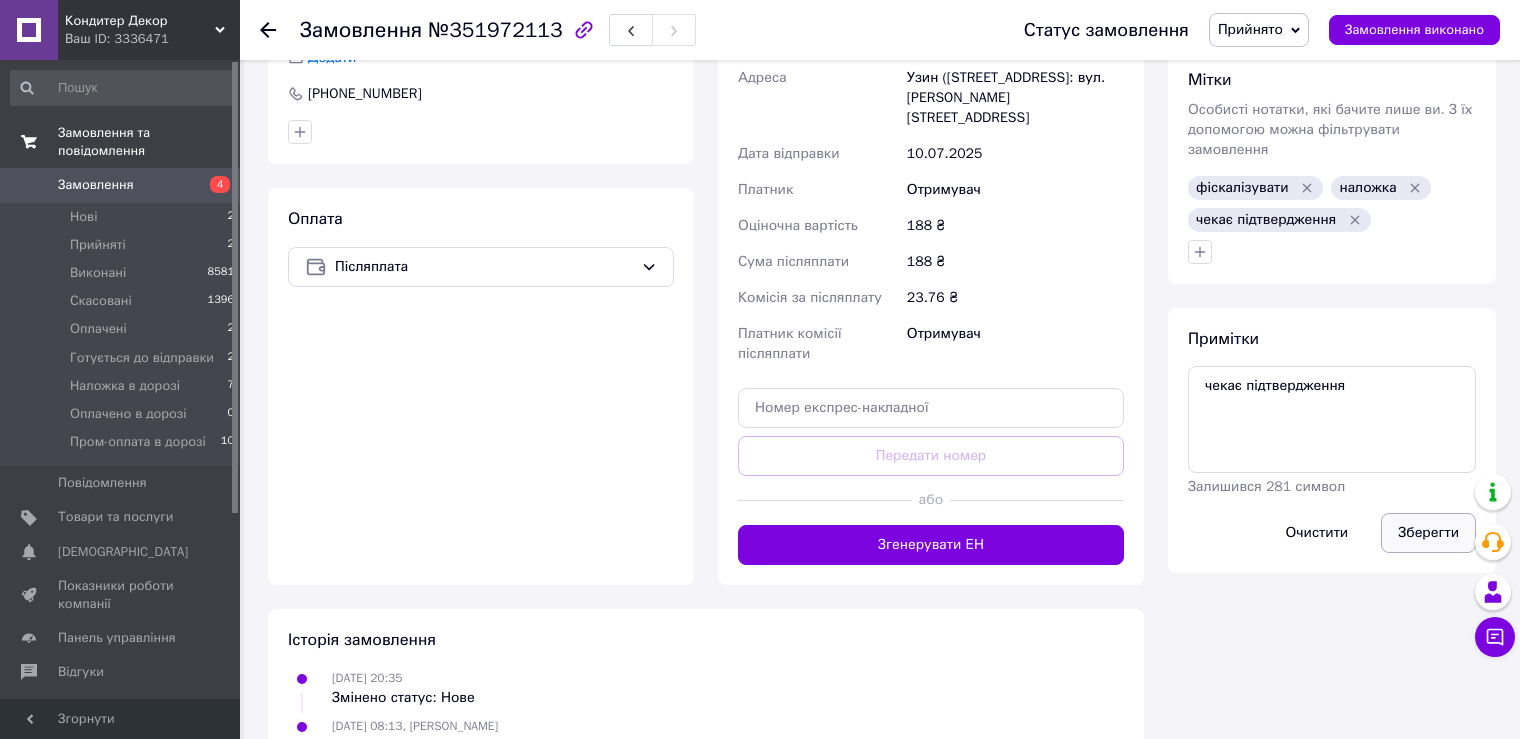 click on "Зберегти" at bounding box center (1428, 533) 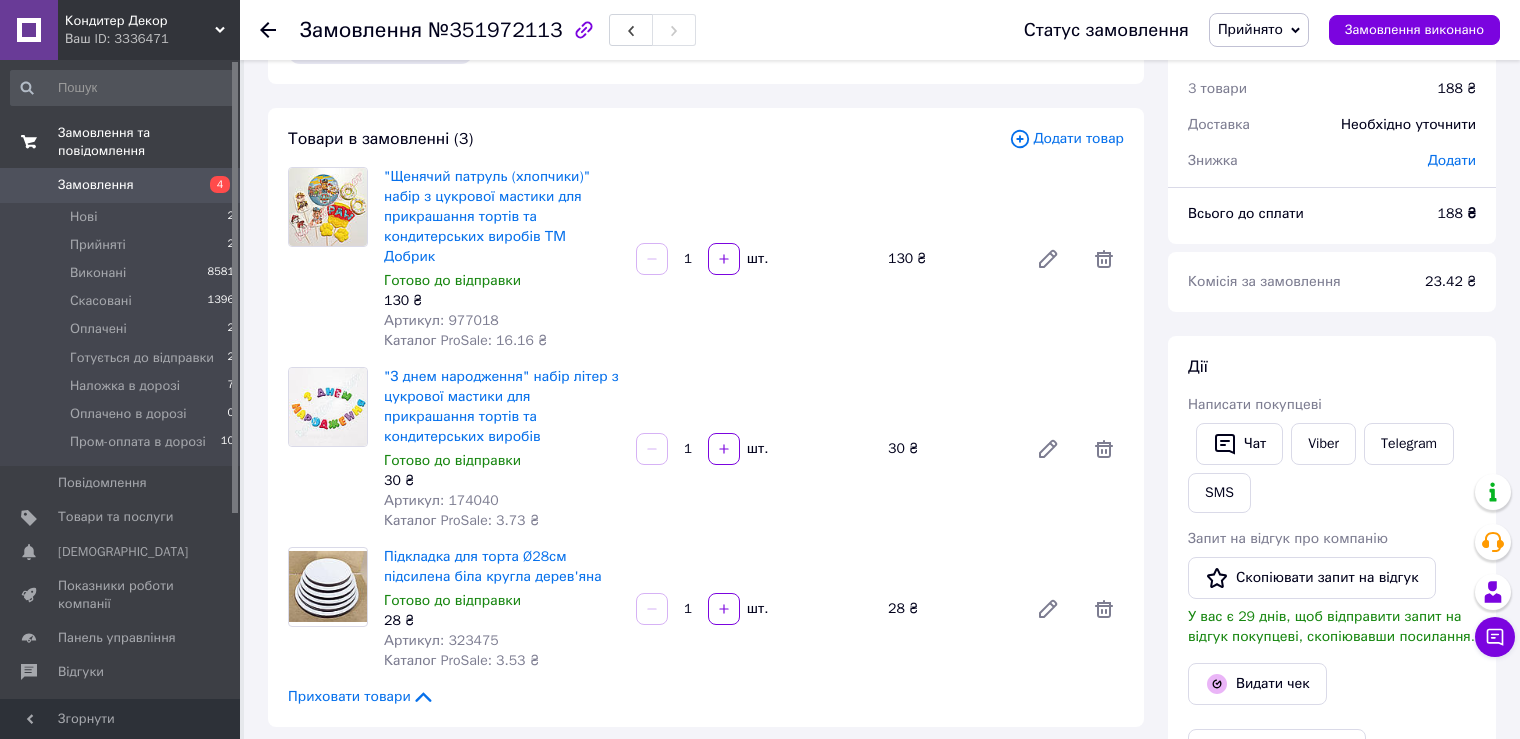 scroll, scrollTop: 0, scrollLeft: 0, axis: both 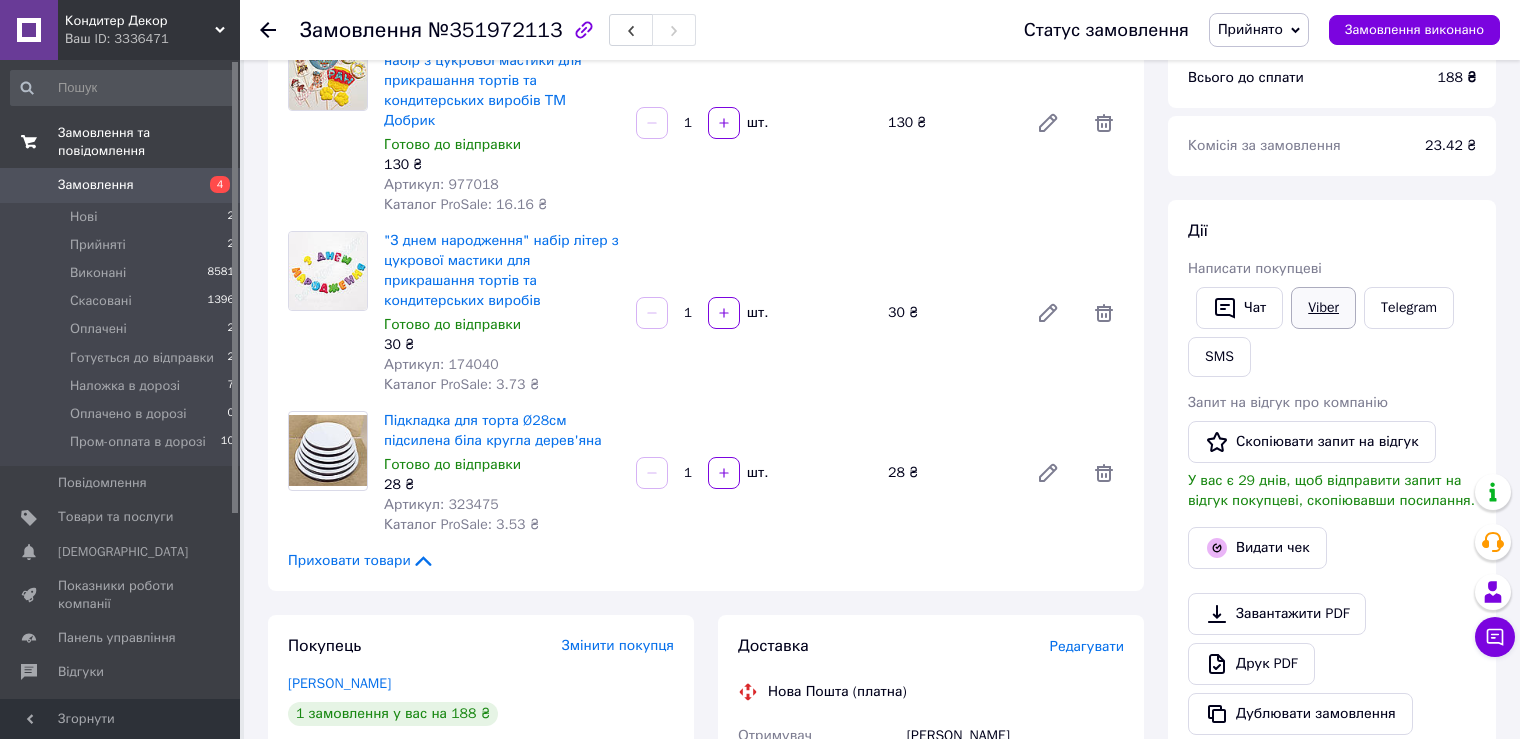 click on "Viber" at bounding box center (1323, 308) 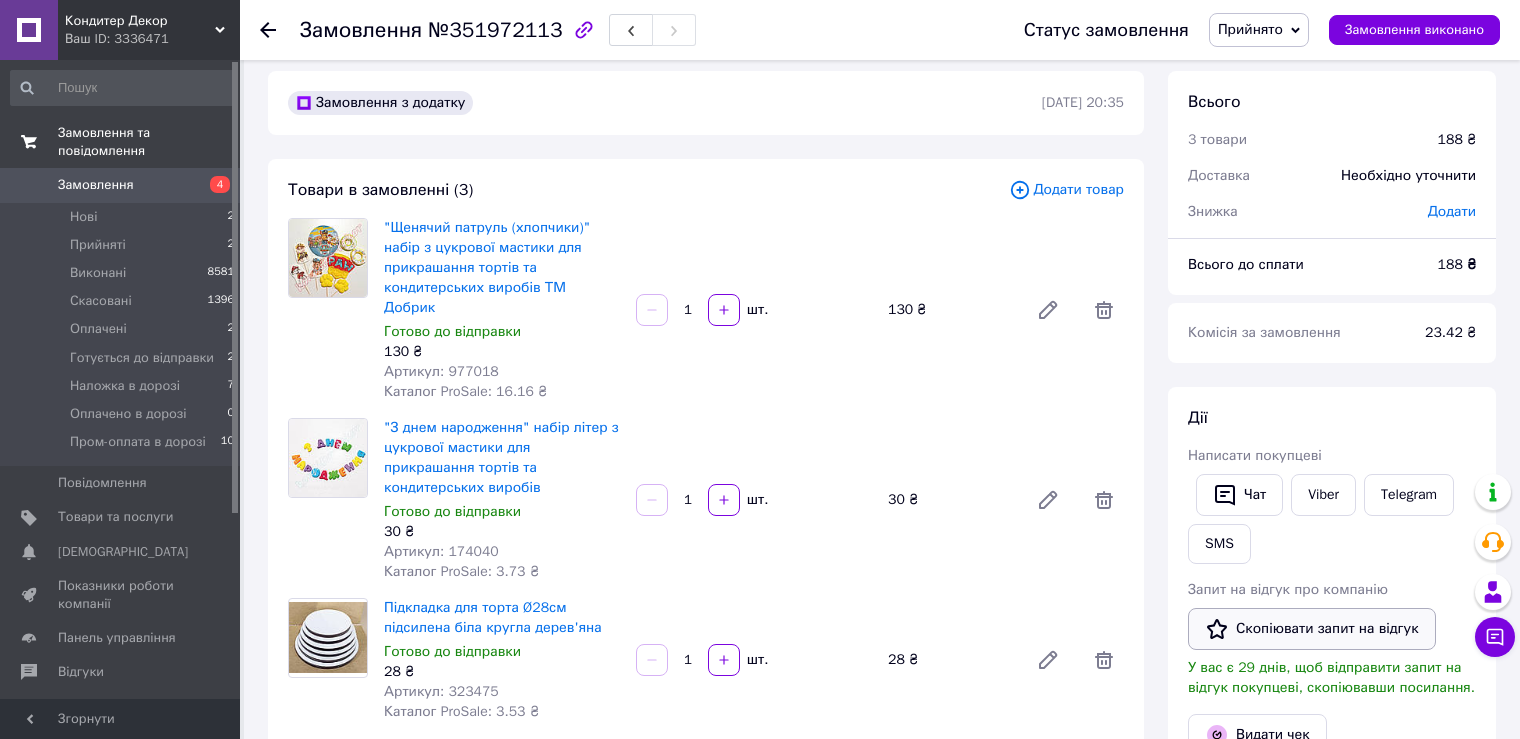 scroll, scrollTop: 0, scrollLeft: 0, axis: both 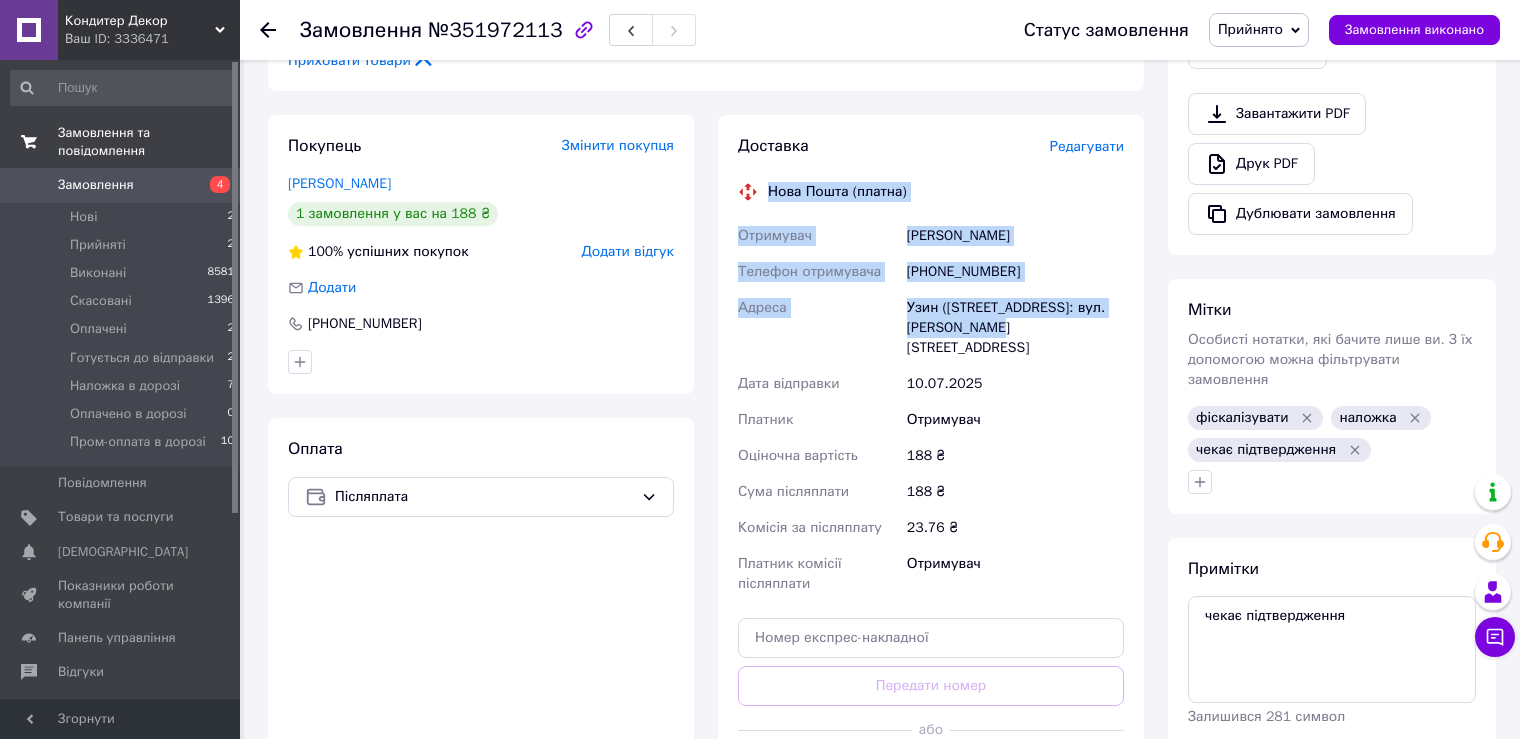 drag, startPoint x: 768, startPoint y: 145, endPoint x: 987, endPoint y: 282, distance: 258.3215 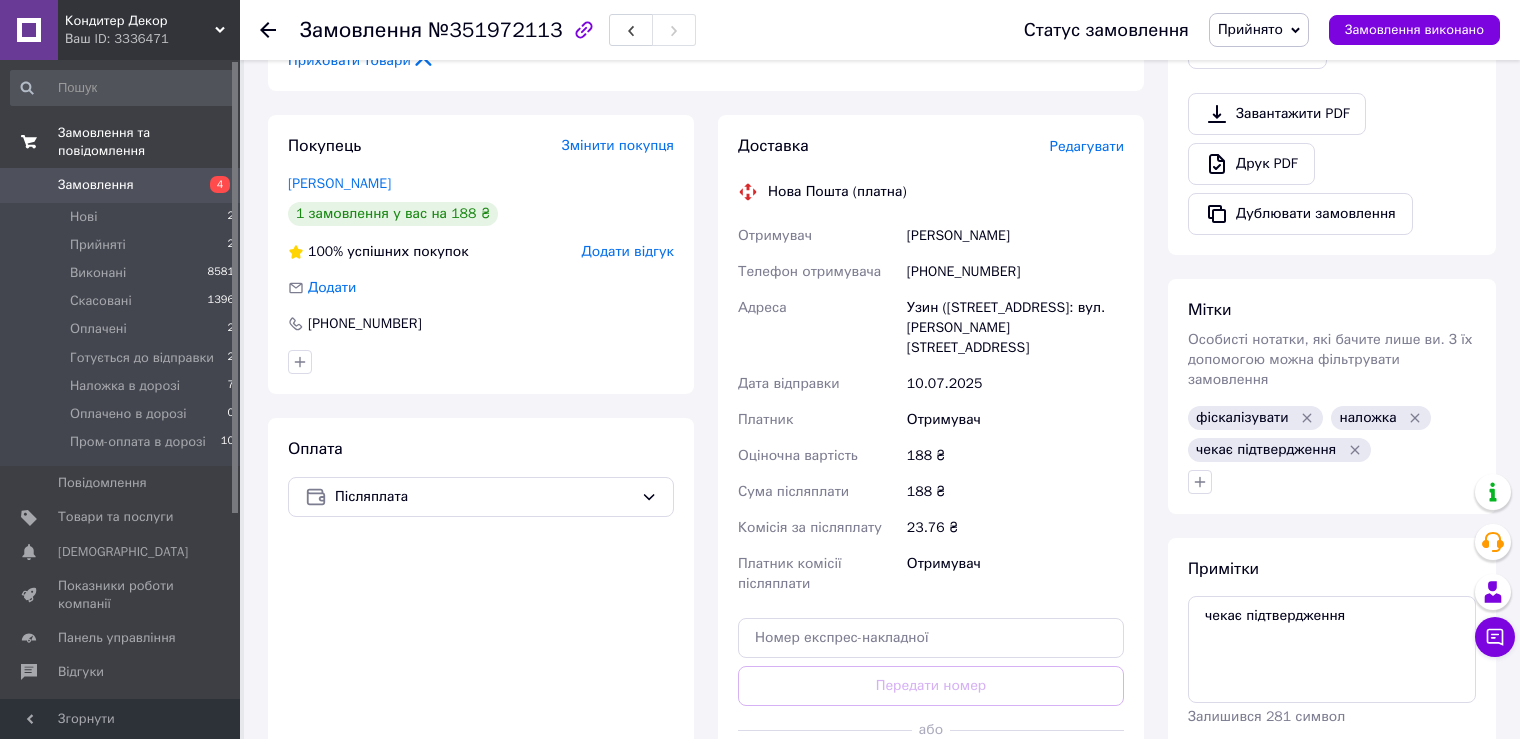 click 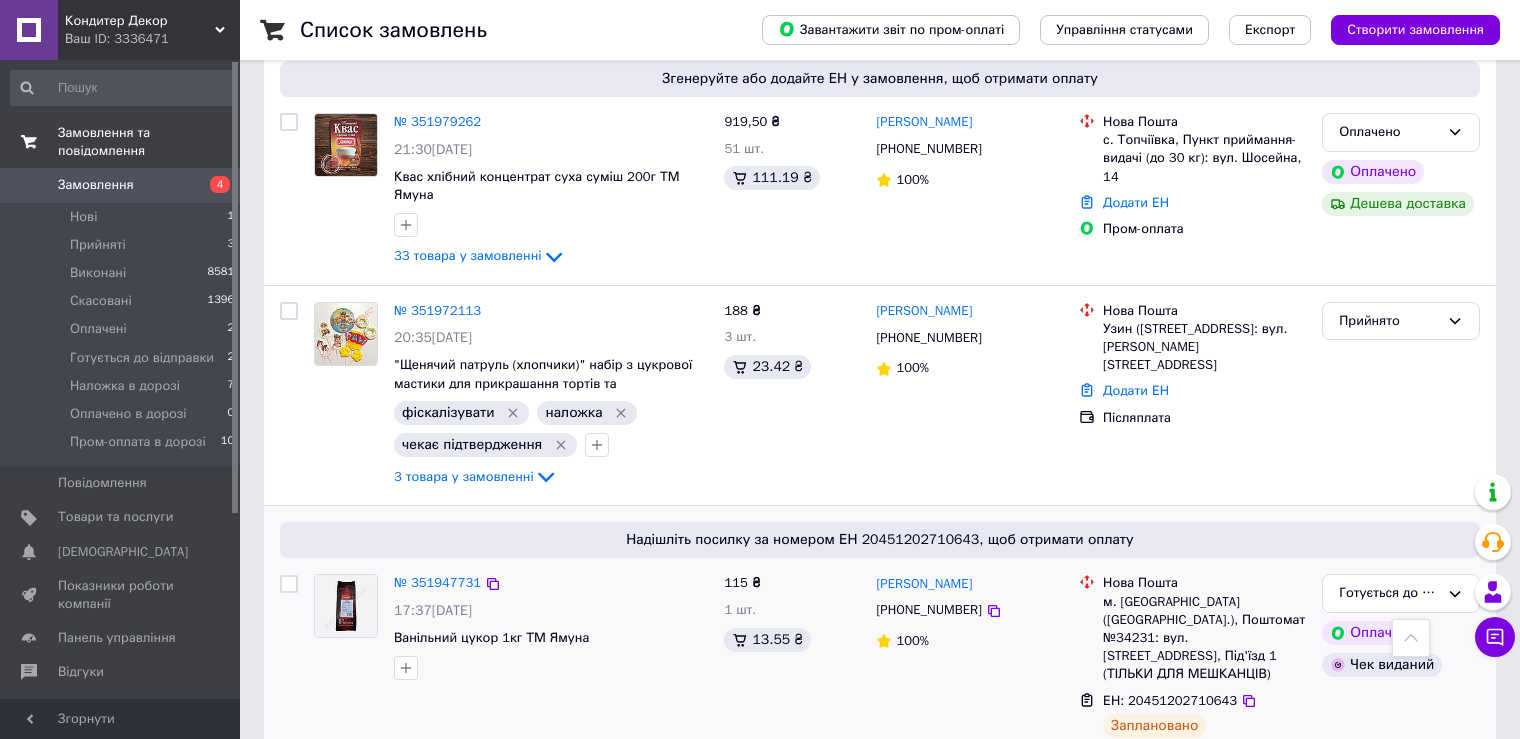 scroll, scrollTop: 1200, scrollLeft: 0, axis: vertical 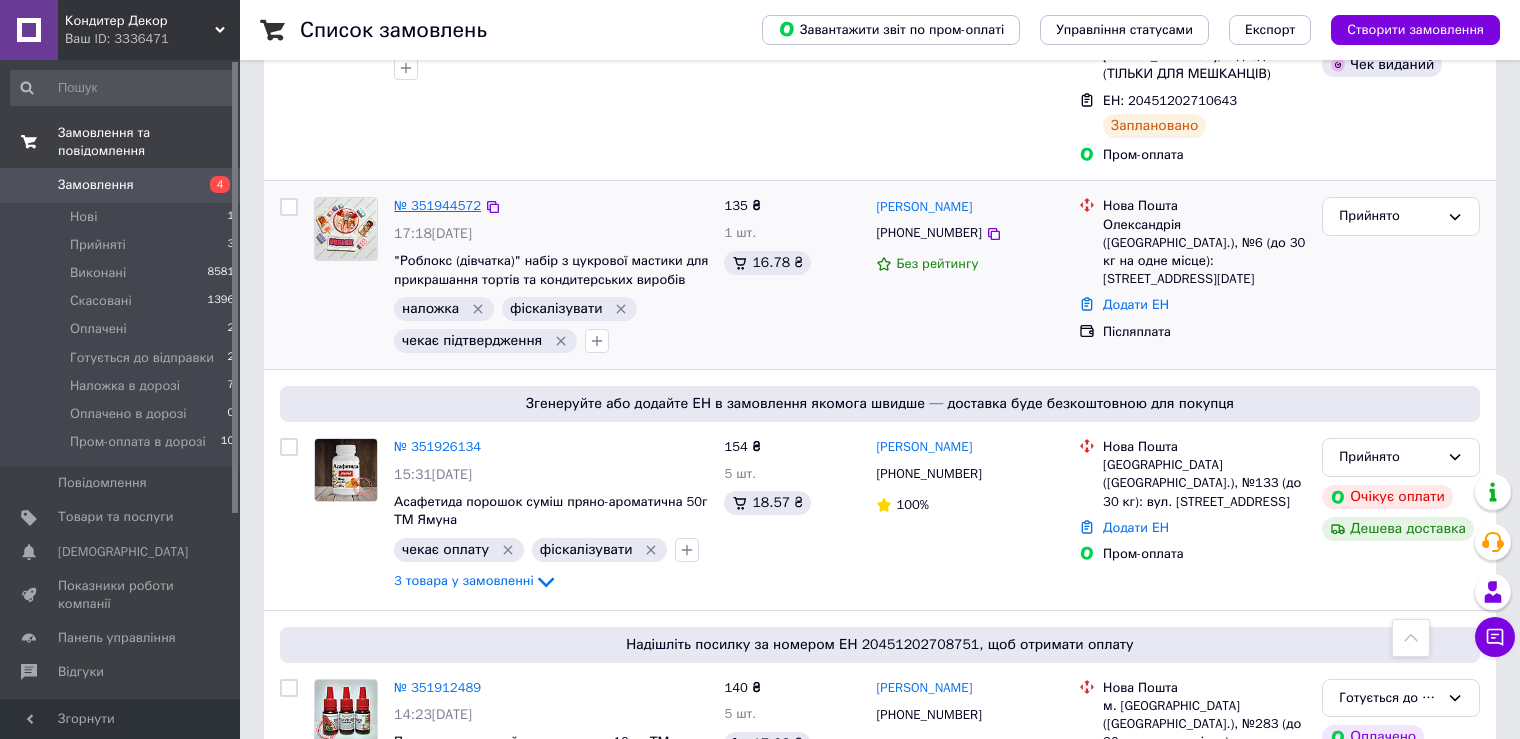 click on "№ 351944572" at bounding box center [437, 205] 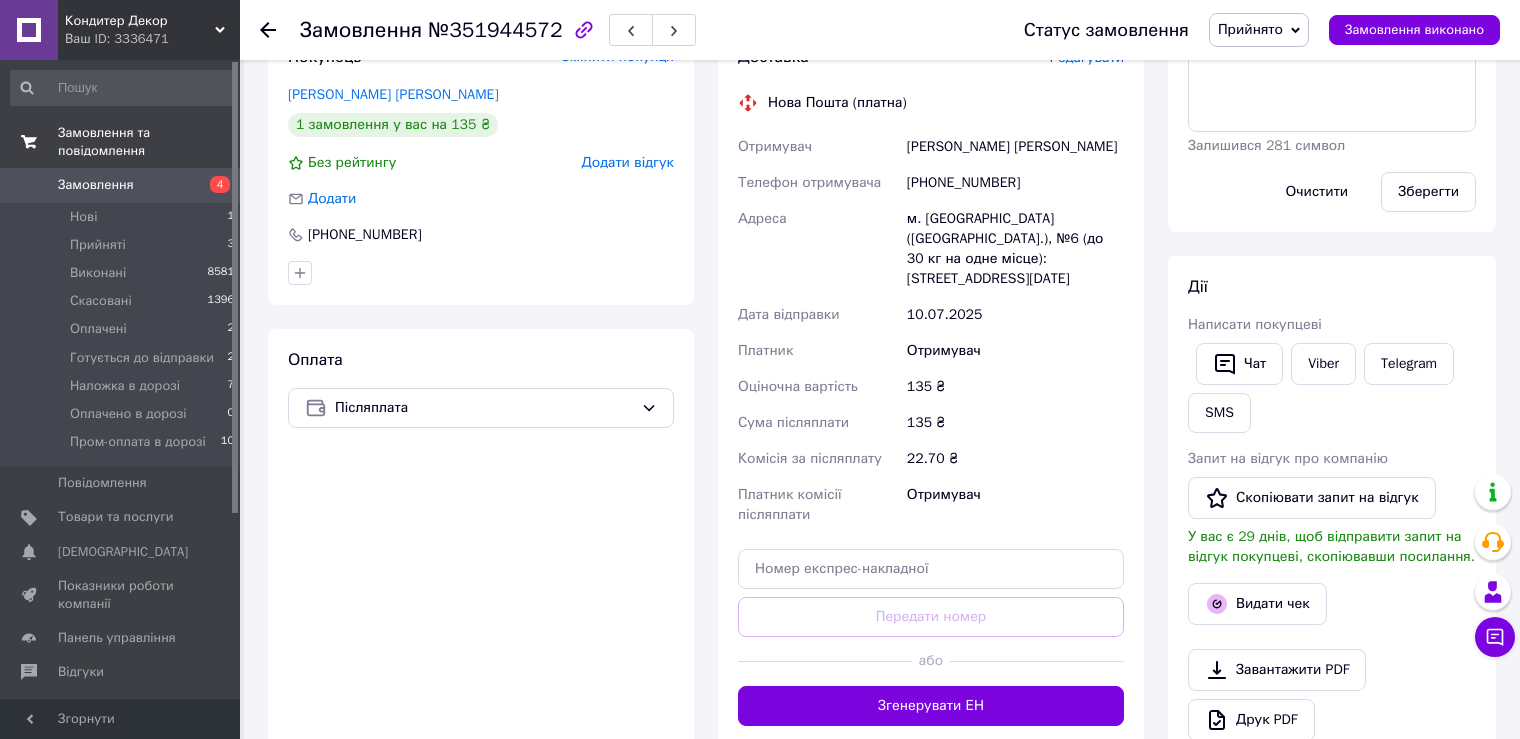 scroll, scrollTop: 407, scrollLeft: 0, axis: vertical 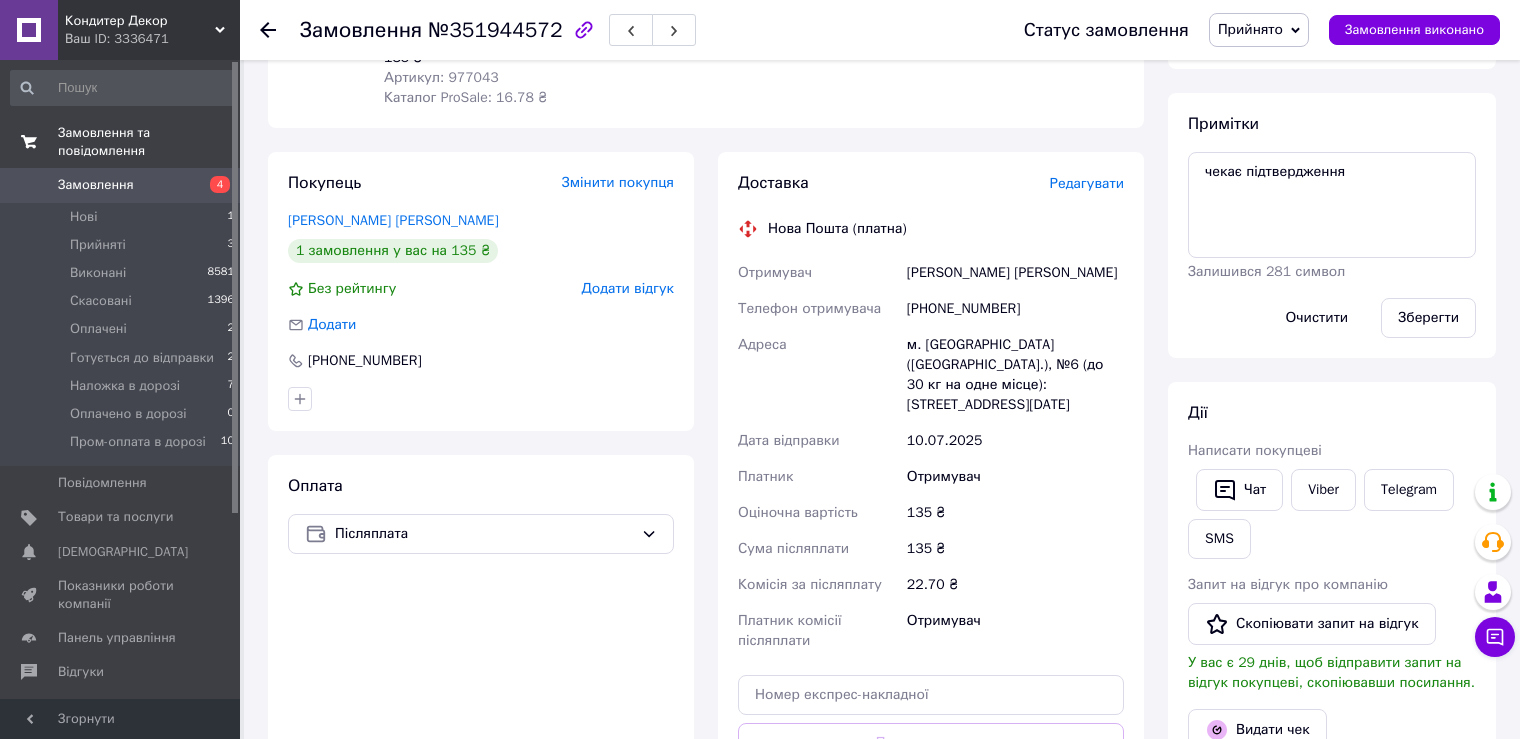 click 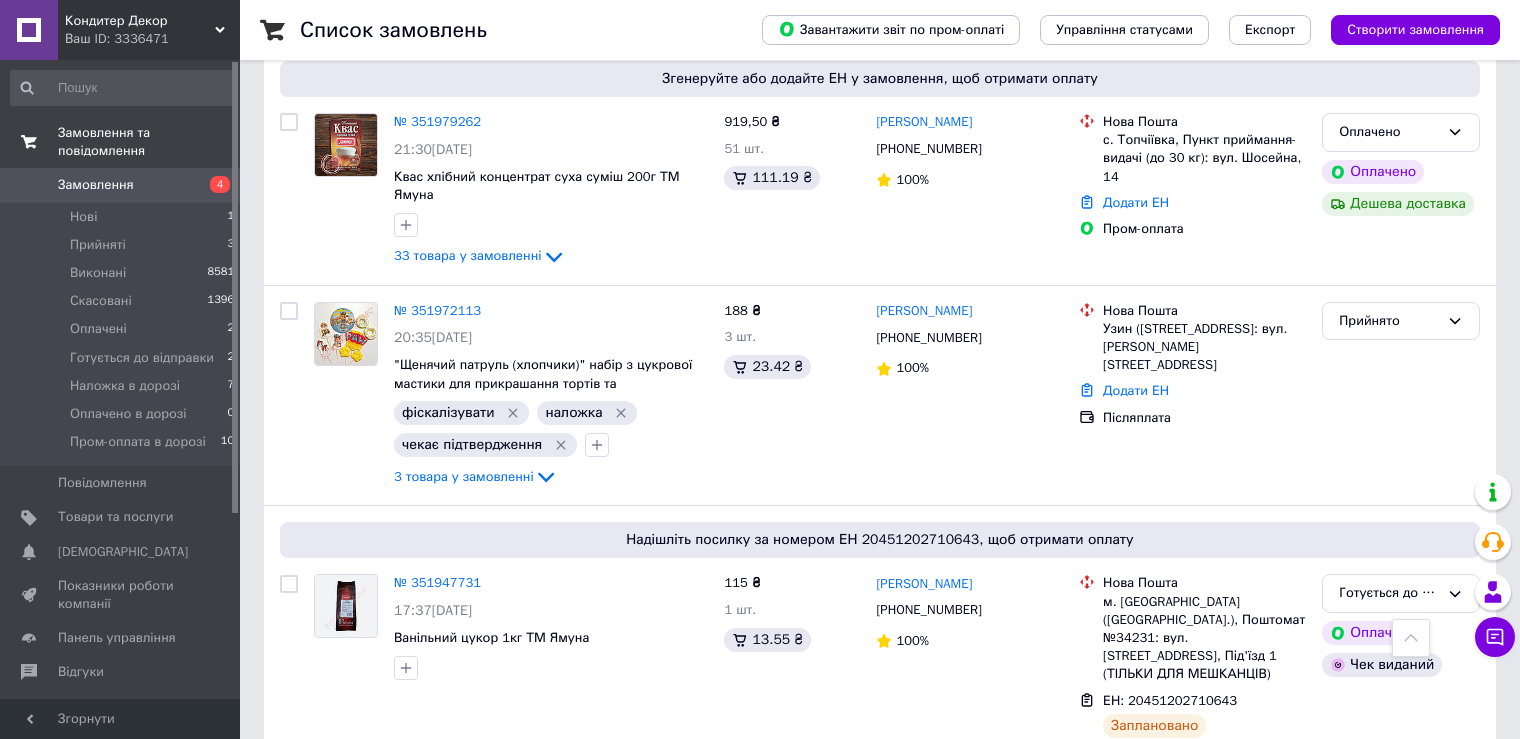scroll, scrollTop: 500, scrollLeft: 0, axis: vertical 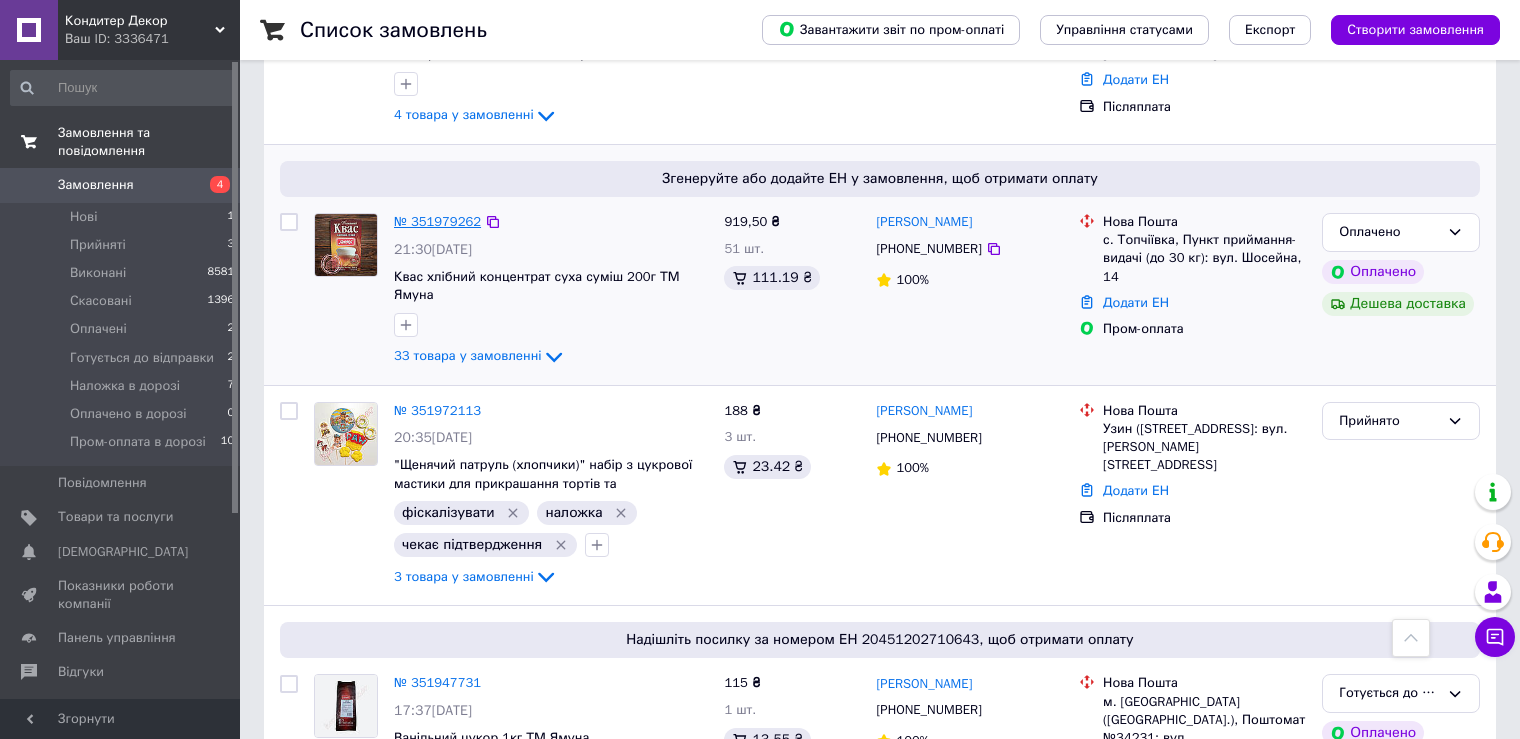 click on "№ 351979262" at bounding box center [437, 221] 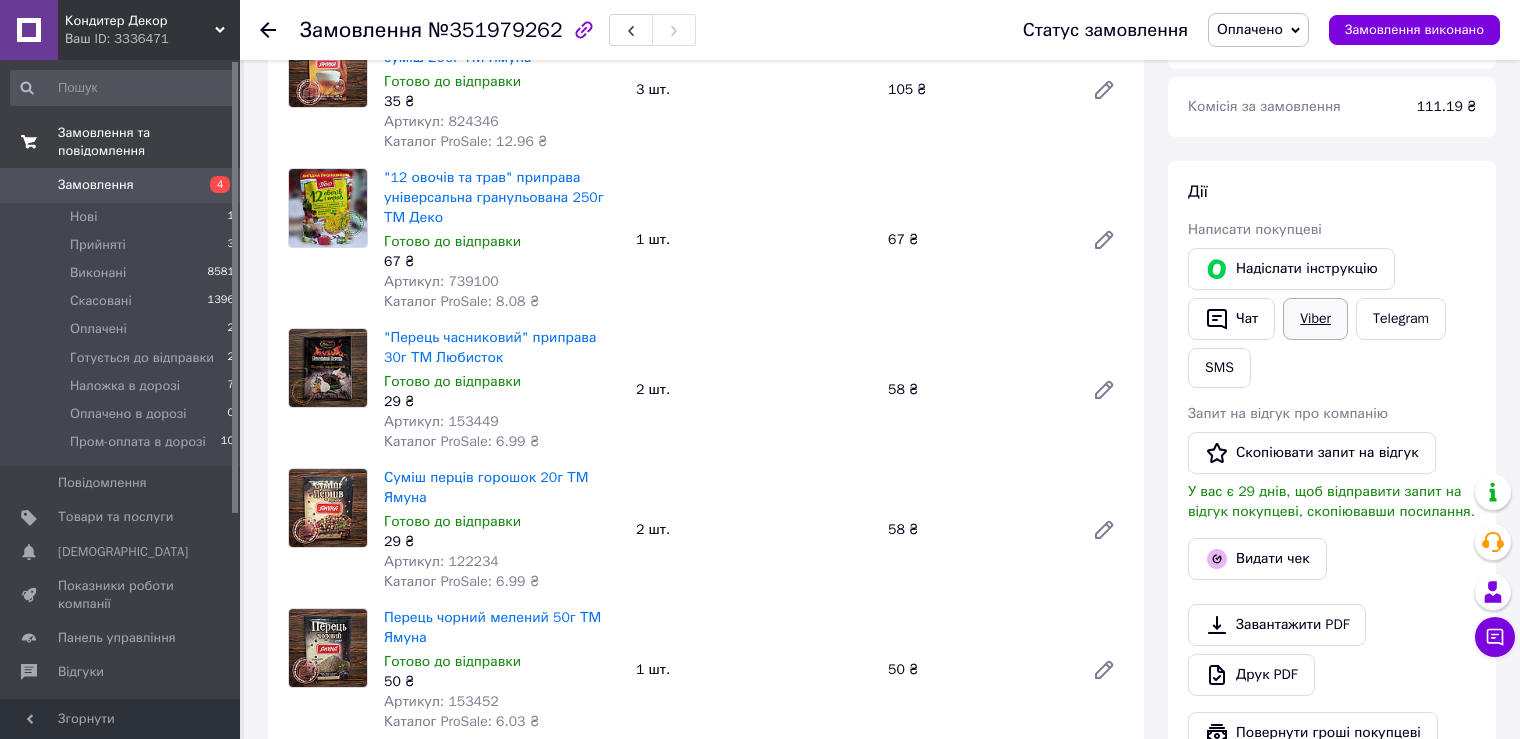 scroll, scrollTop: 200, scrollLeft: 0, axis: vertical 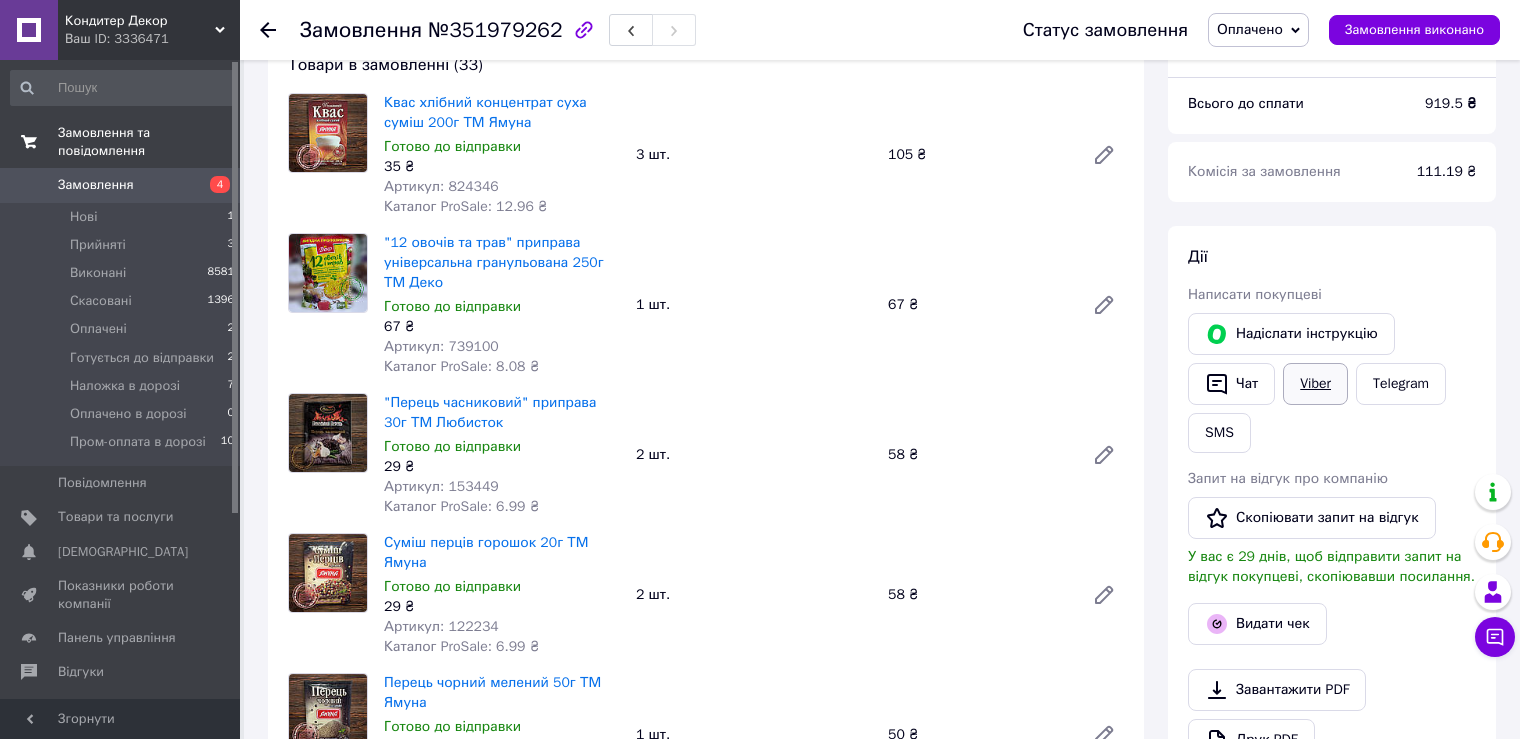 click on "Viber" at bounding box center [1315, 384] 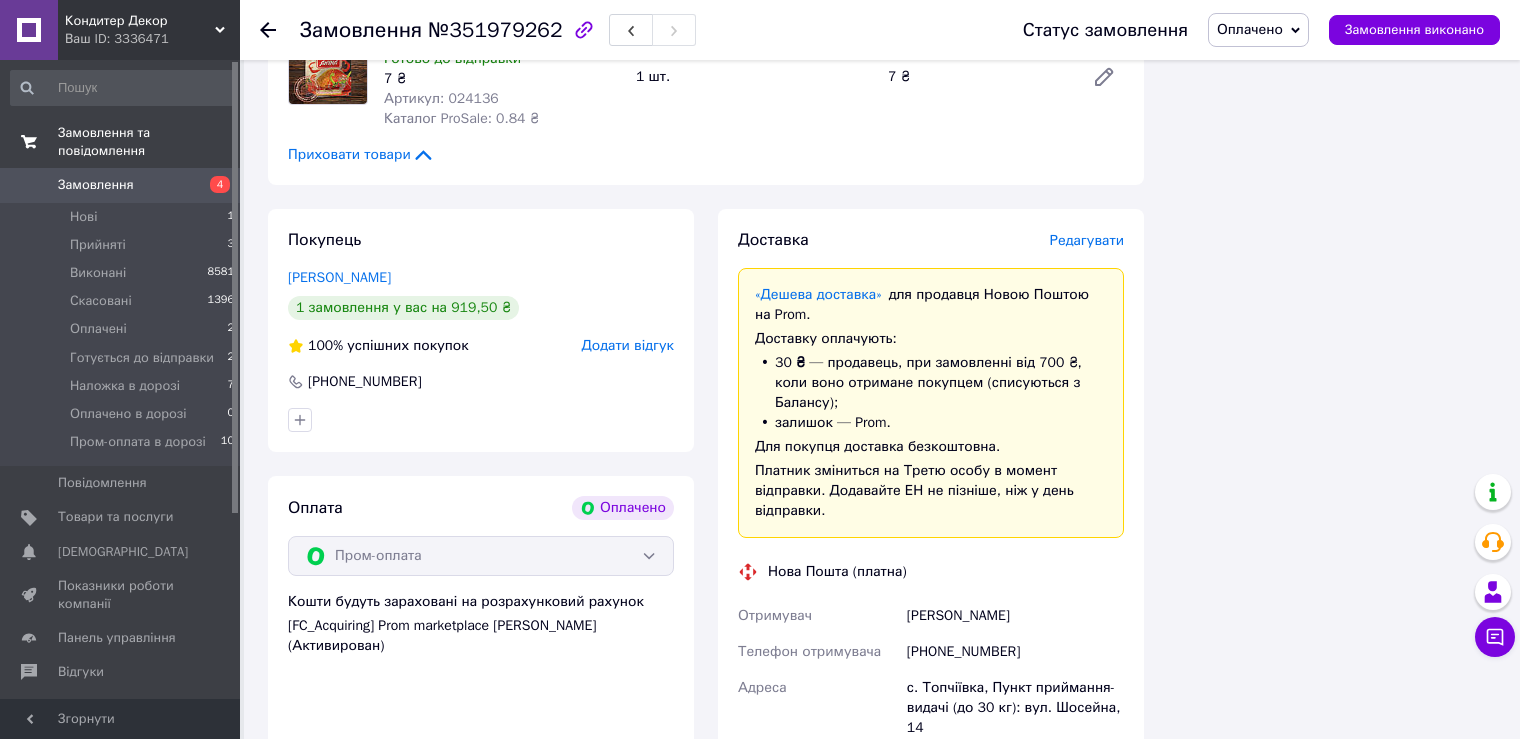 scroll, scrollTop: 5300, scrollLeft: 0, axis: vertical 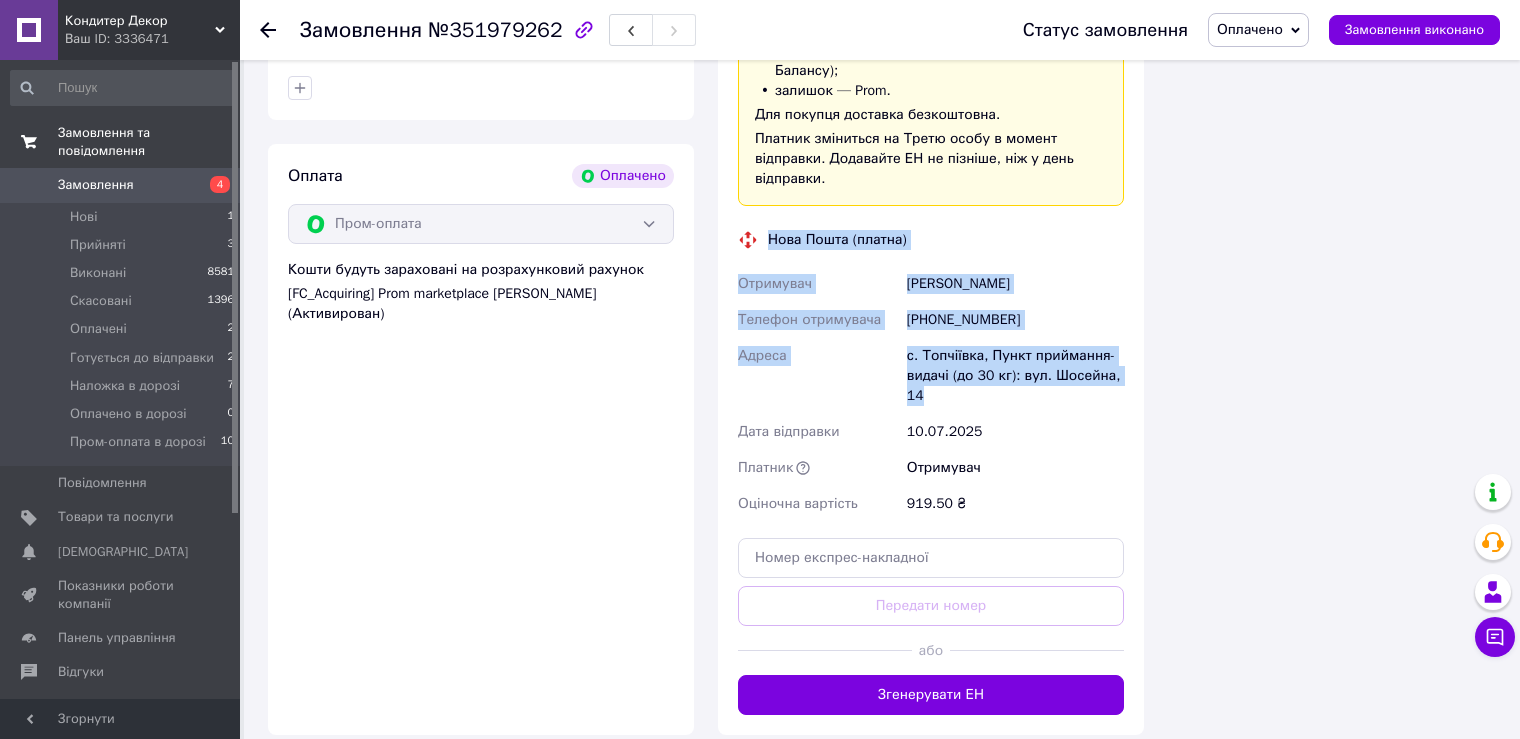 drag, startPoint x: 767, startPoint y: 156, endPoint x: 979, endPoint y: 320, distance: 268.02985 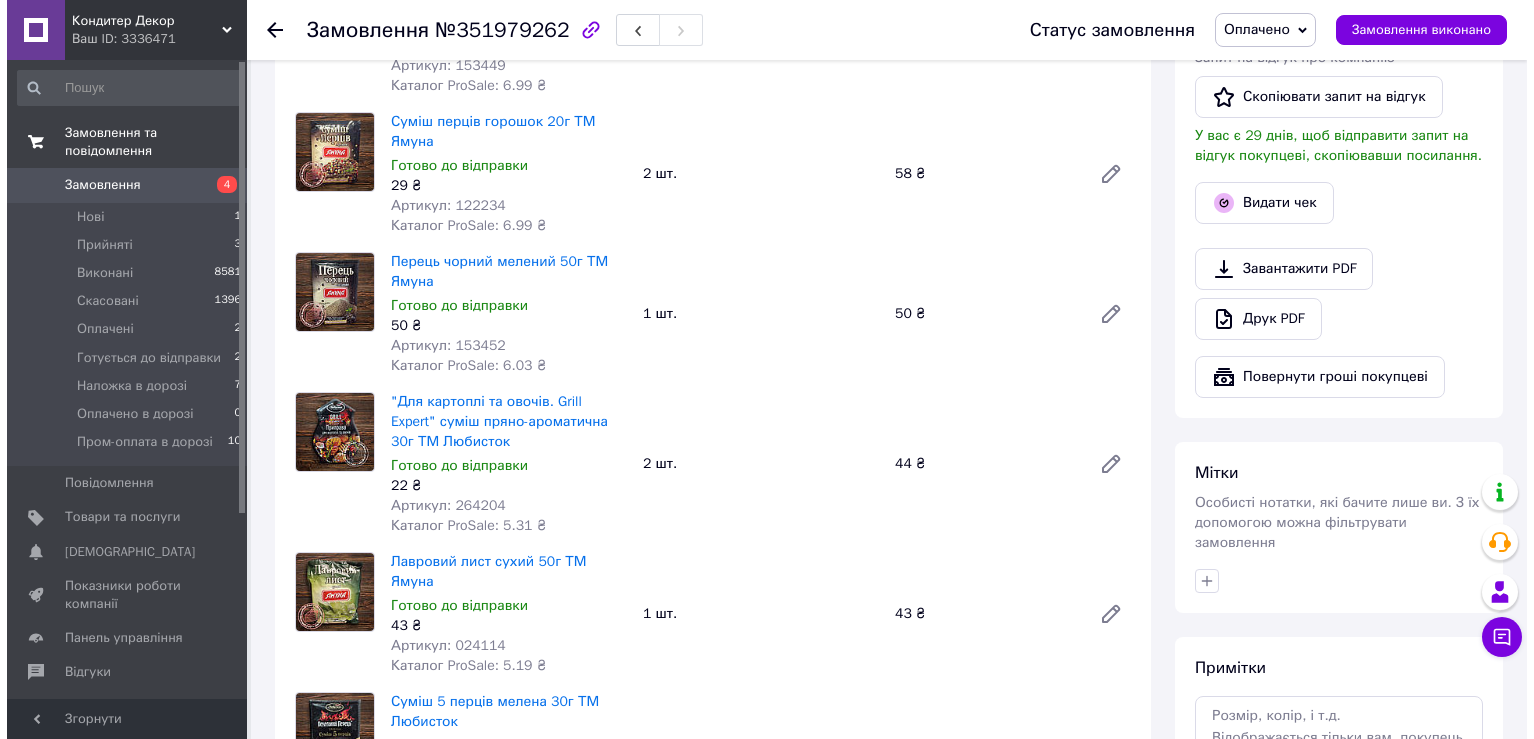 scroll, scrollTop: 500, scrollLeft: 0, axis: vertical 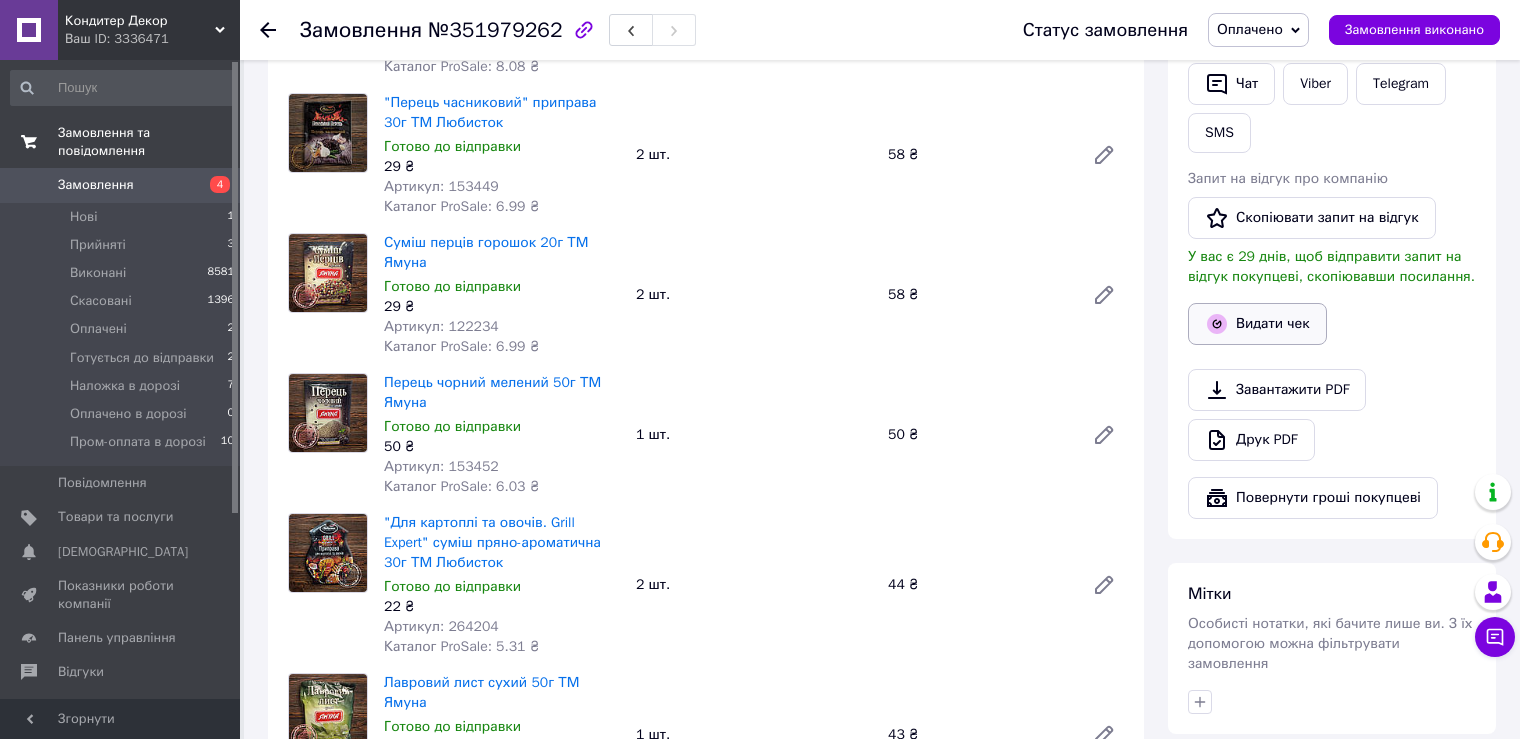 click on "Видати чек" at bounding box center (1257, 324) 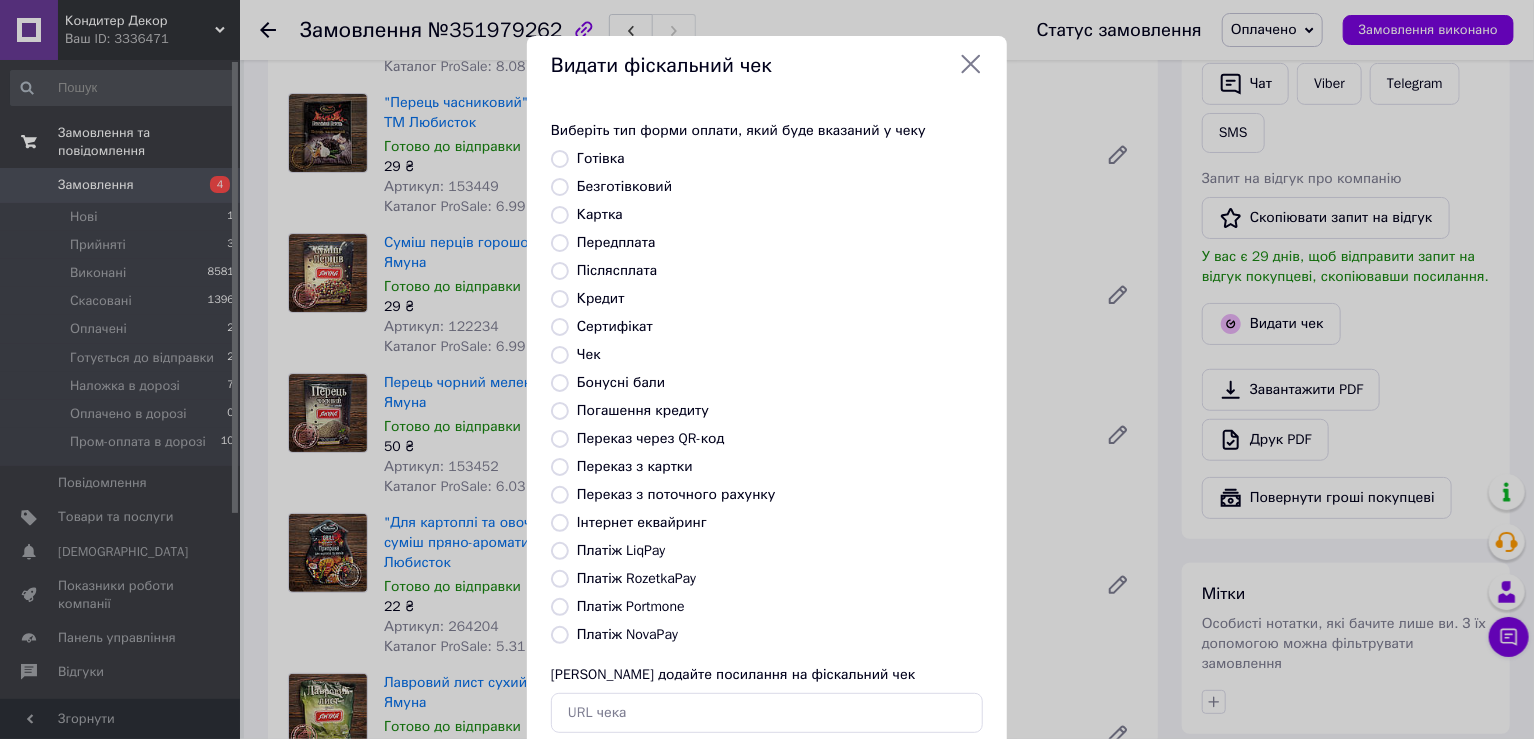 drag, startPoint x: 646, startPoint y: 579, endPoint x: 869, endPoint y: 553, distance: 224.51057 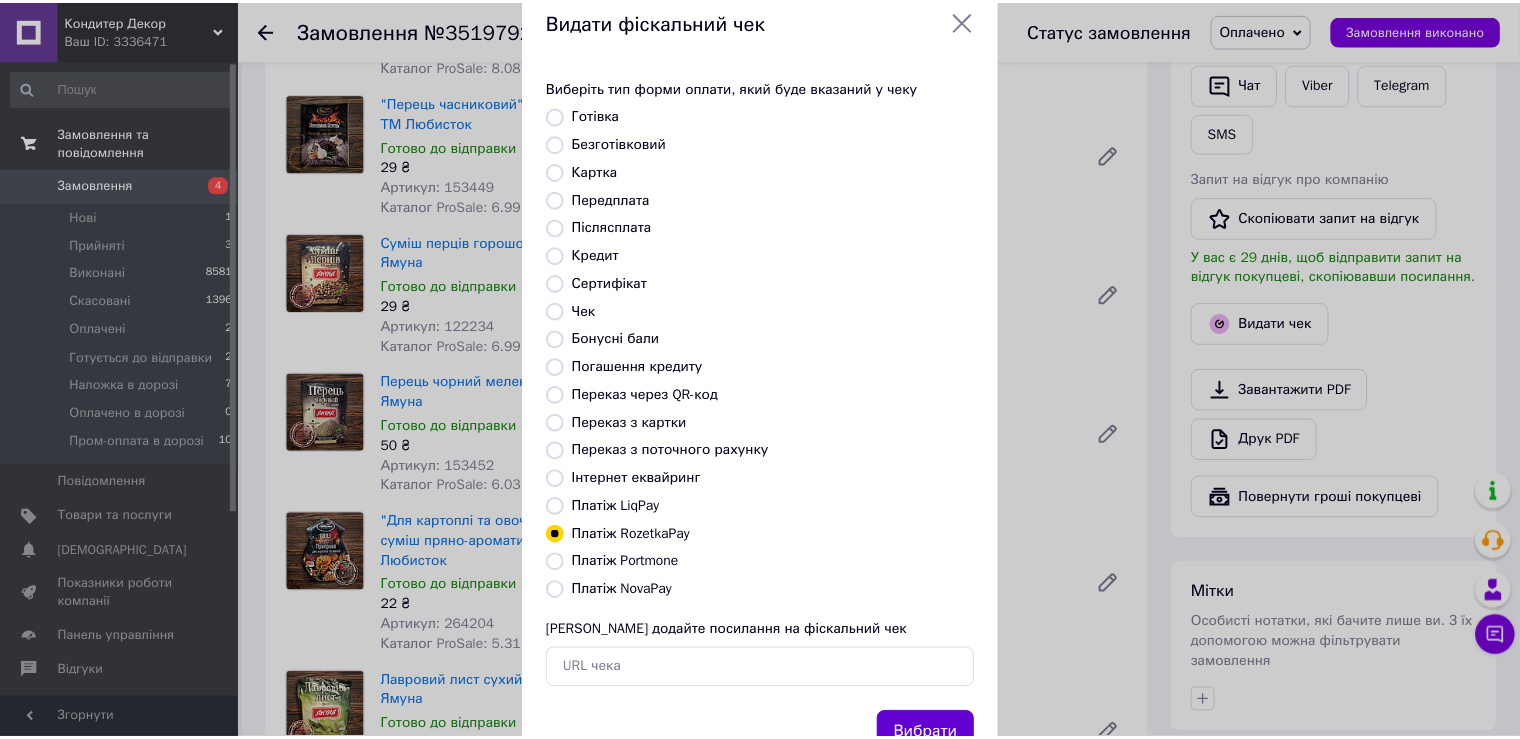 scroll, scrollTop: 119, scrollLeft: 0, axis: vertical 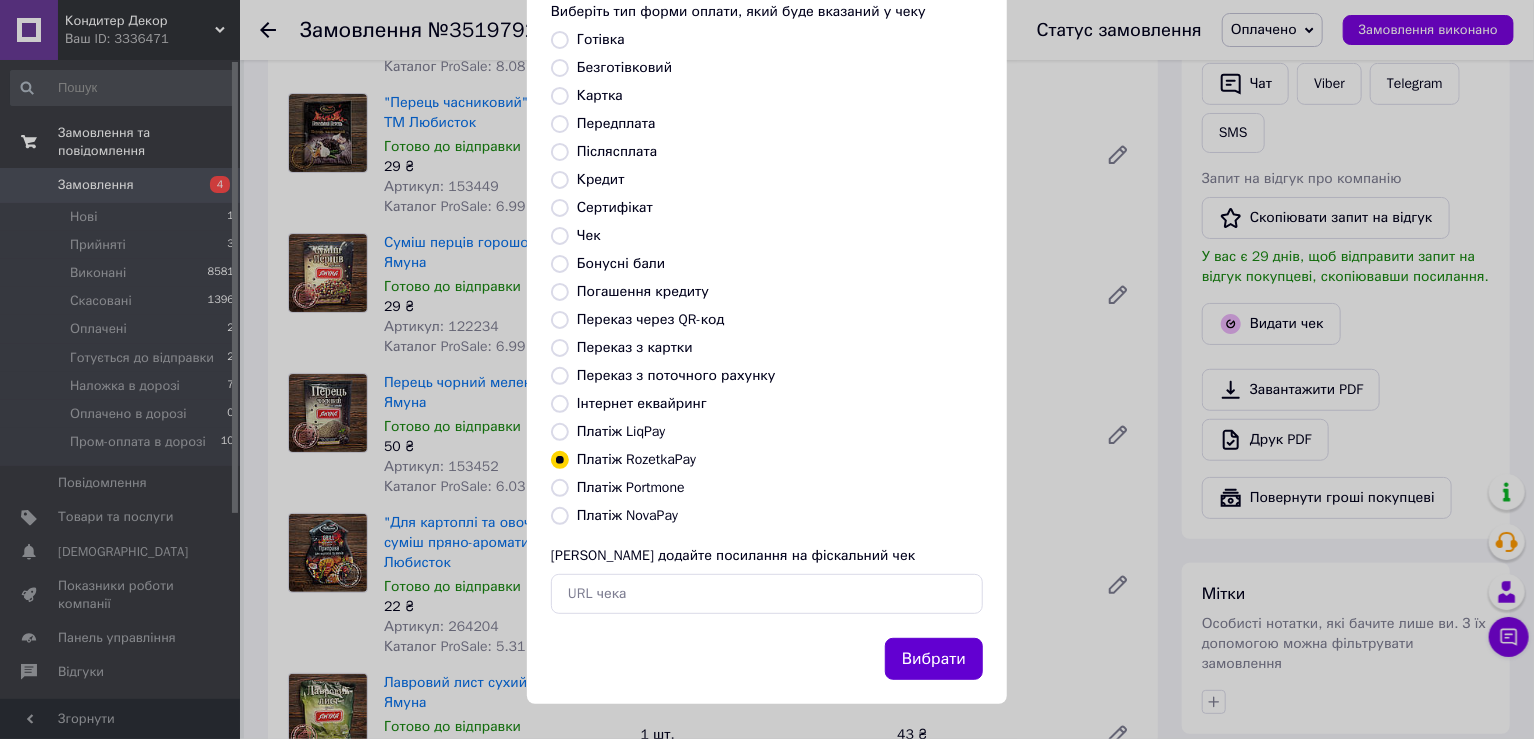 click on "Вибрати" at bounding box center (934, 659) 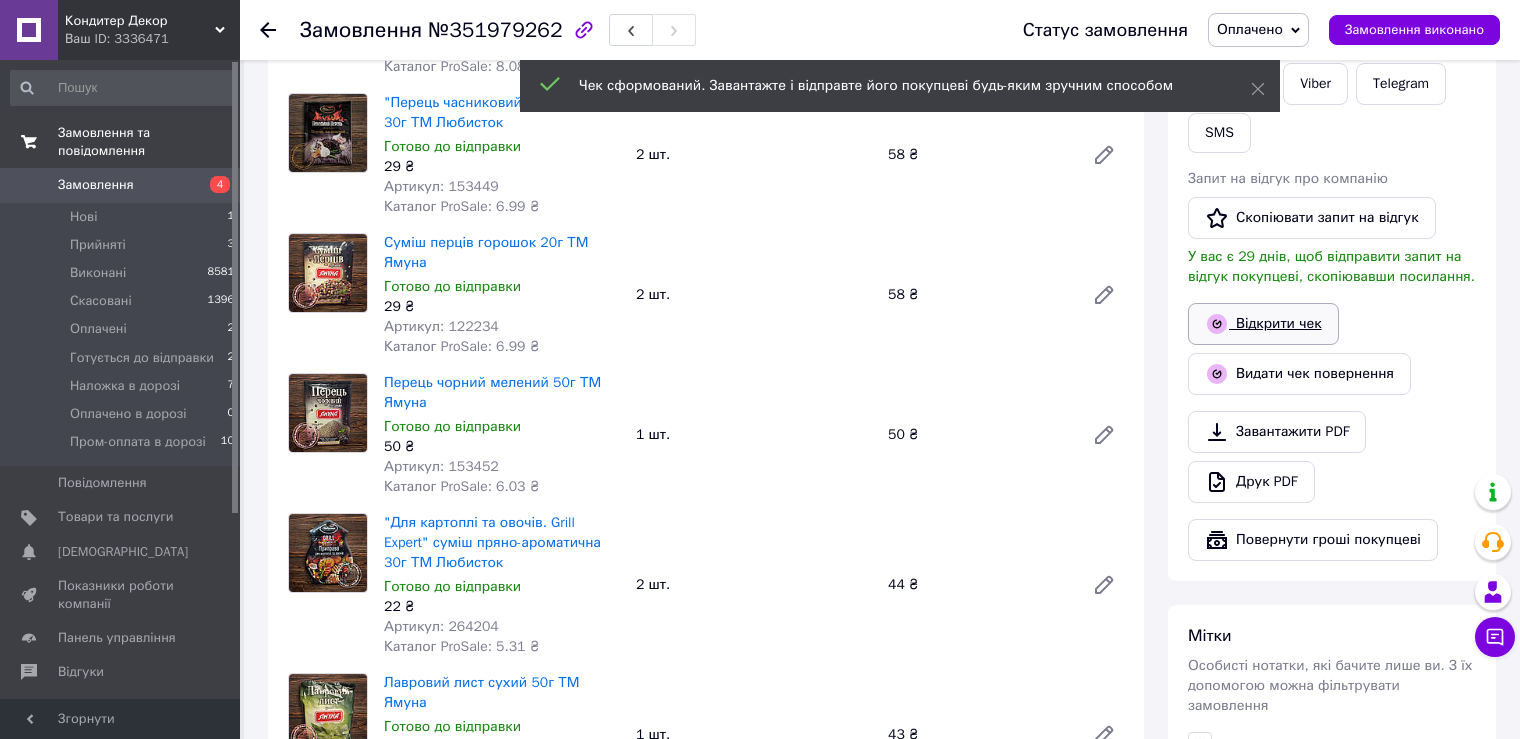click on "Відкрити чек" at bounding box center (1263, 324) 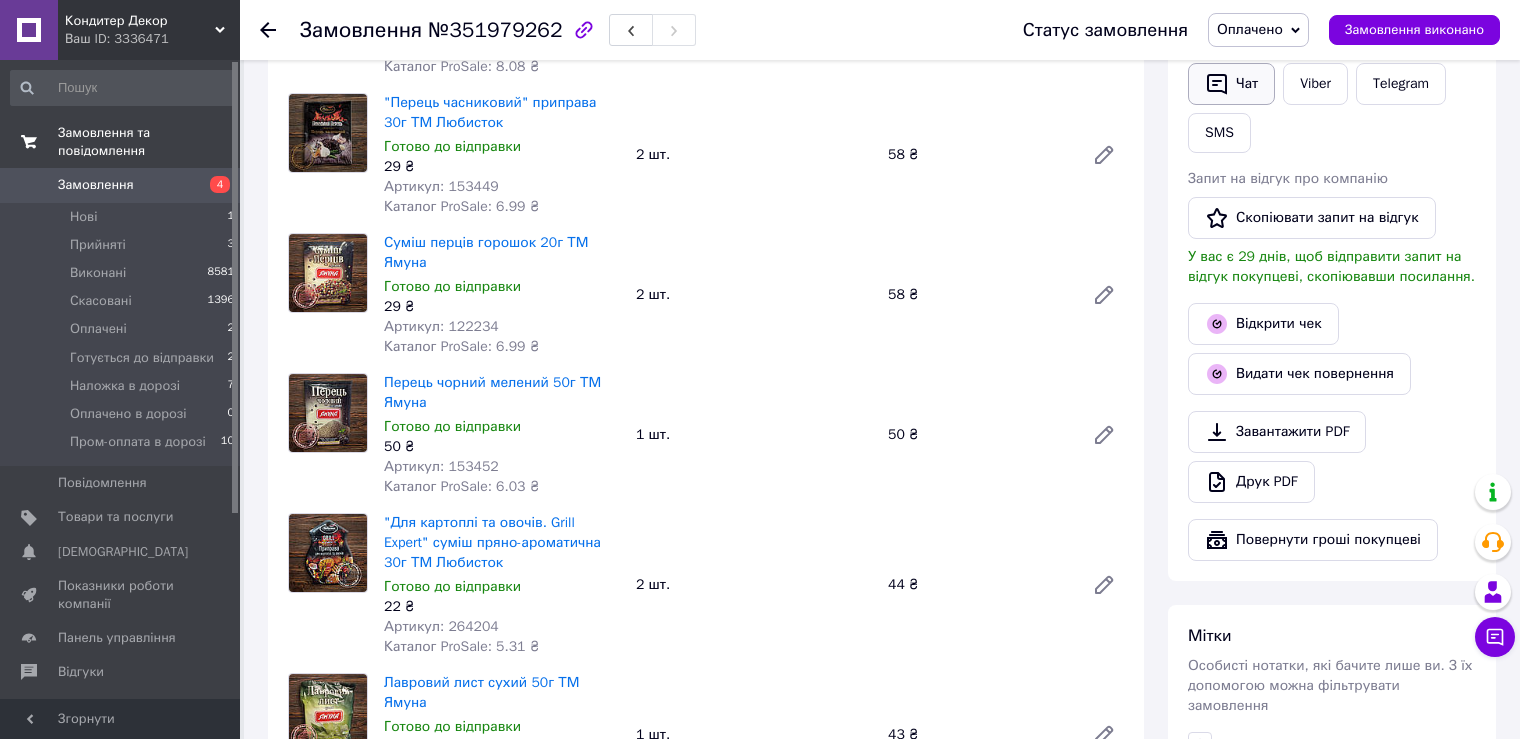 click on "Чат" at bounding box center [1231, 84] 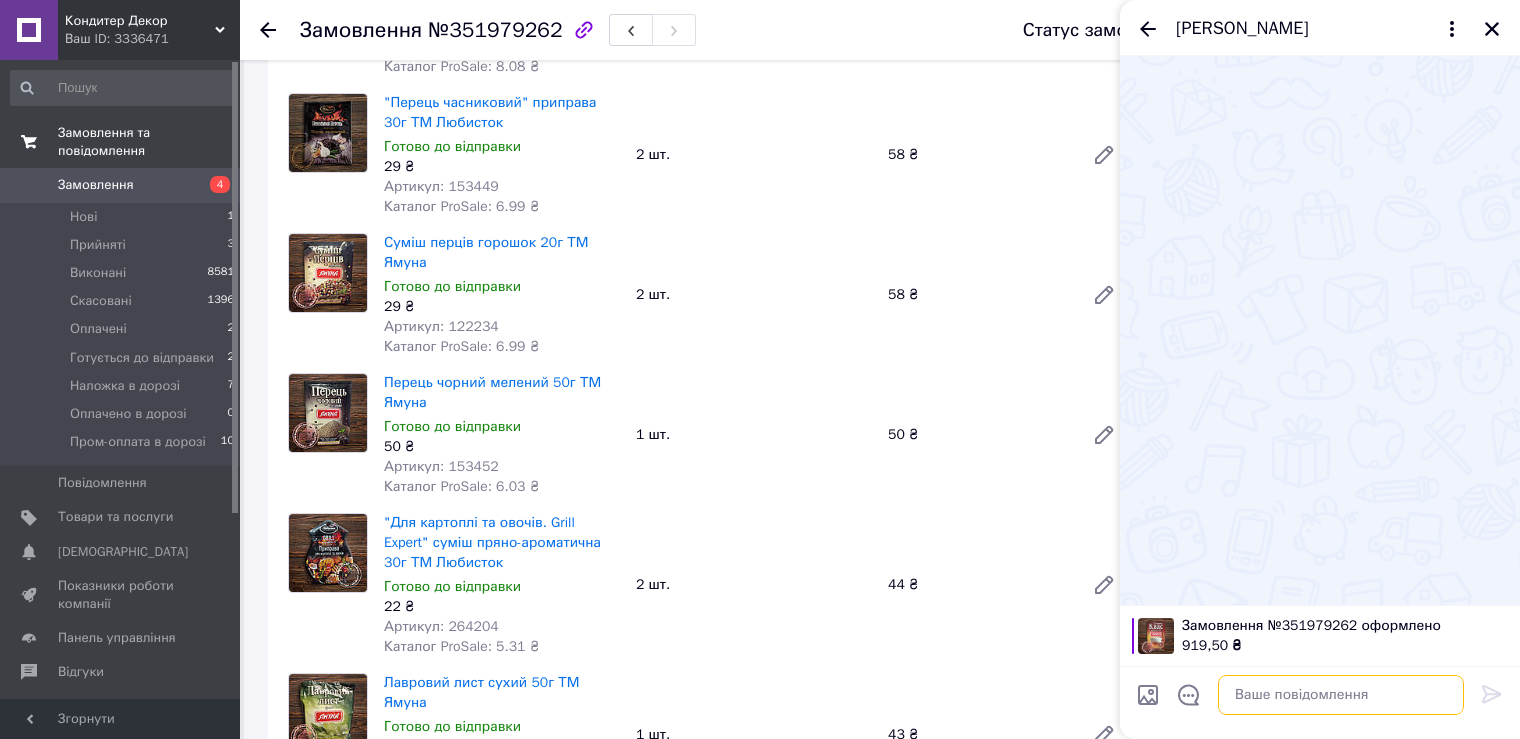 click at bounding box center [1341, 695] 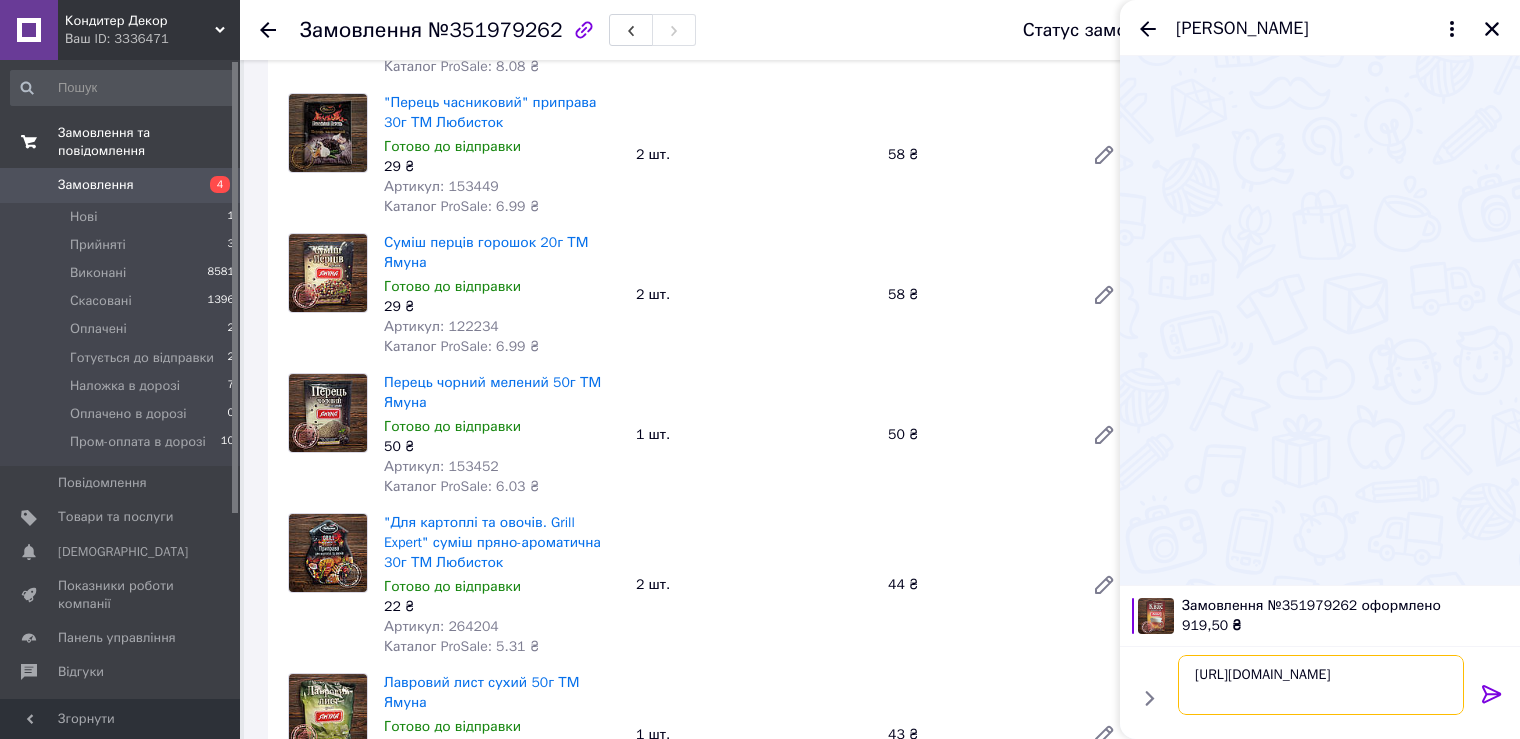 type 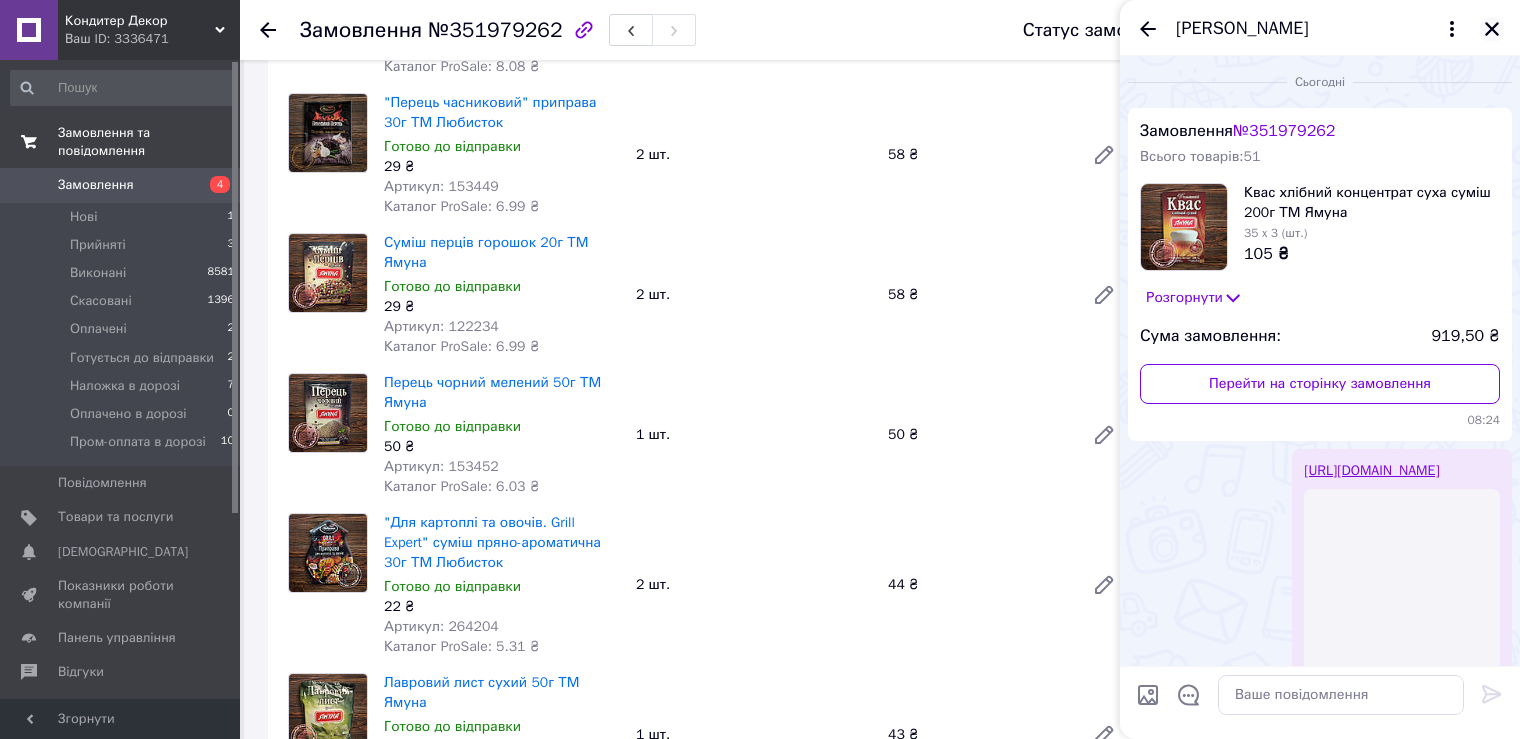 click 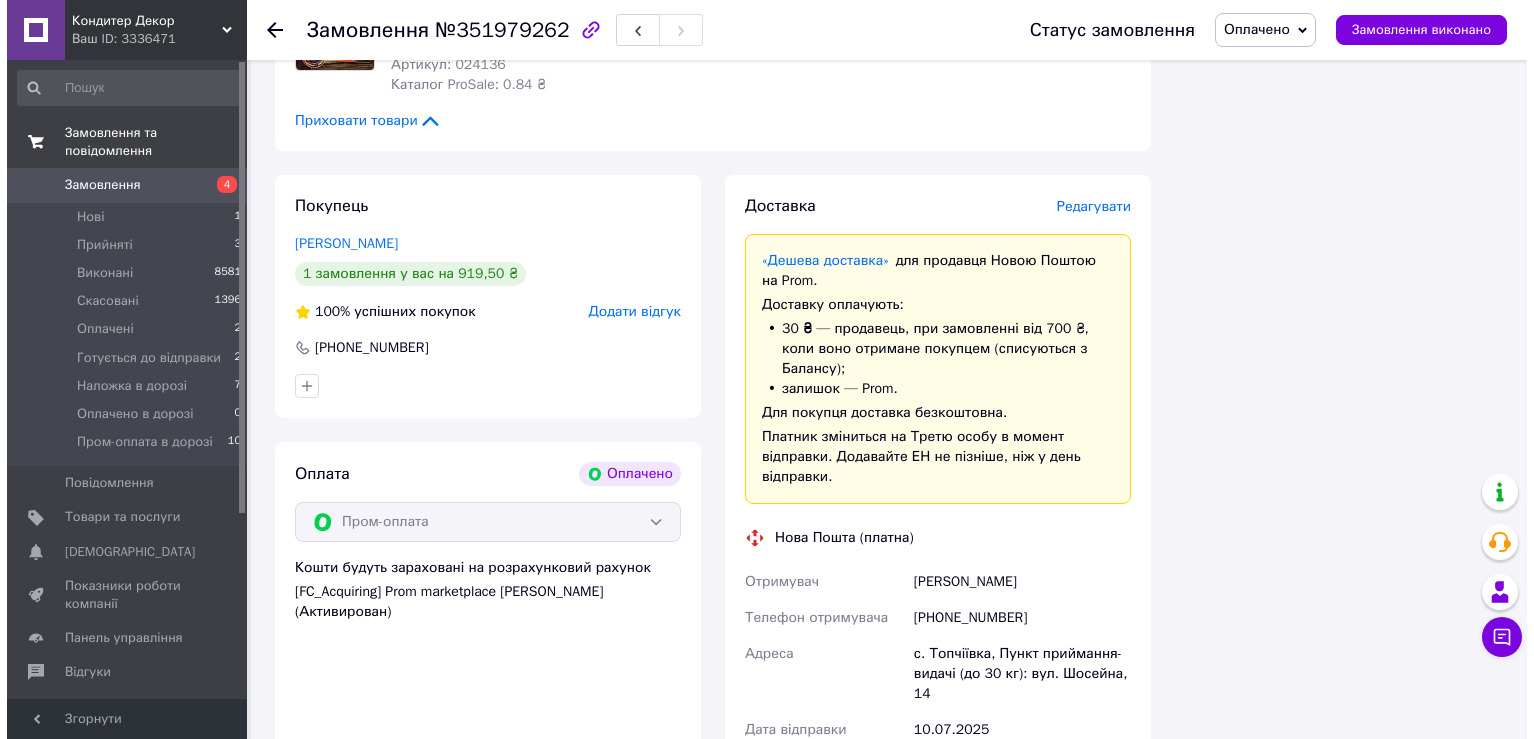 scroll, scrollTop: 5000, scrollLeft: 0, axis: vertical 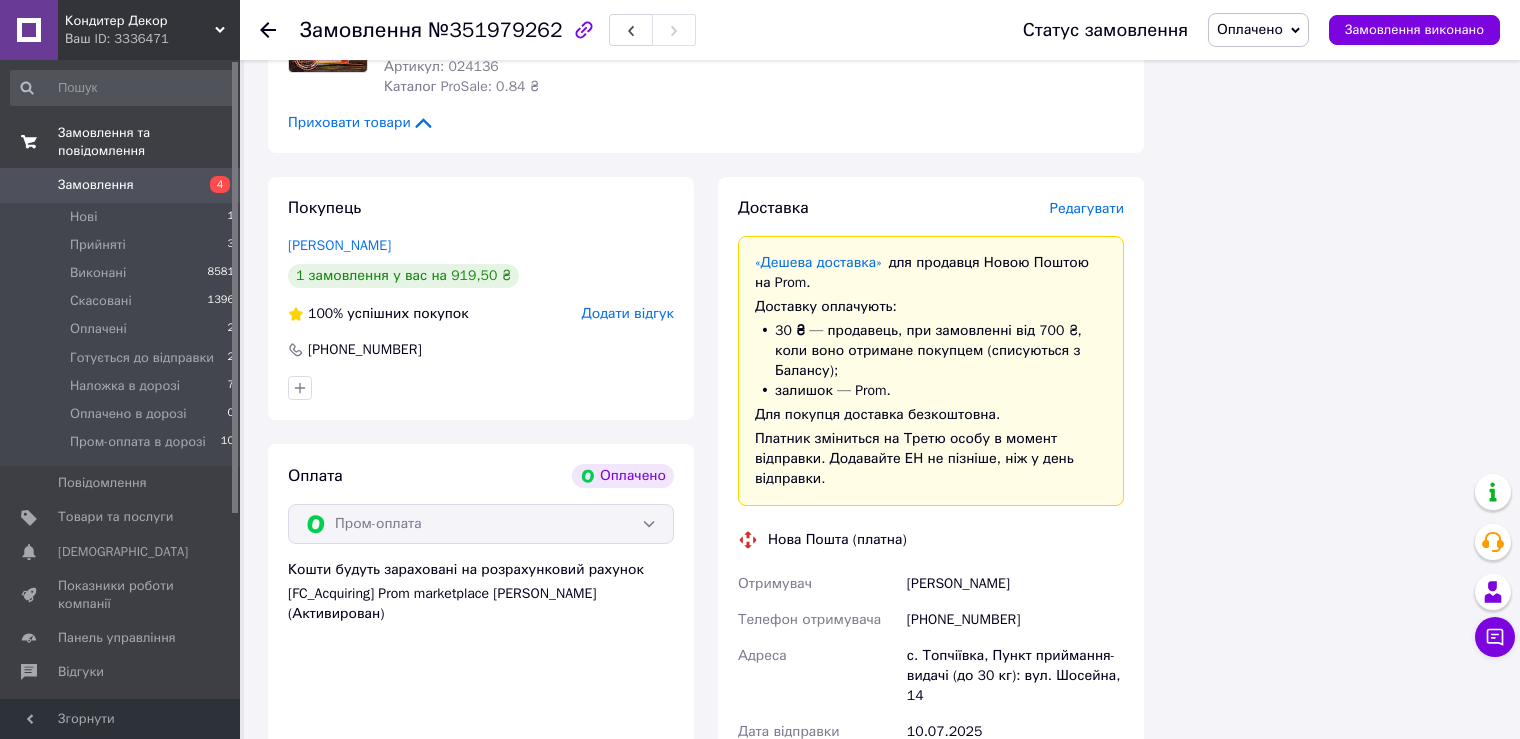 click on "Редагувати" at bounding box center (1087, 208) 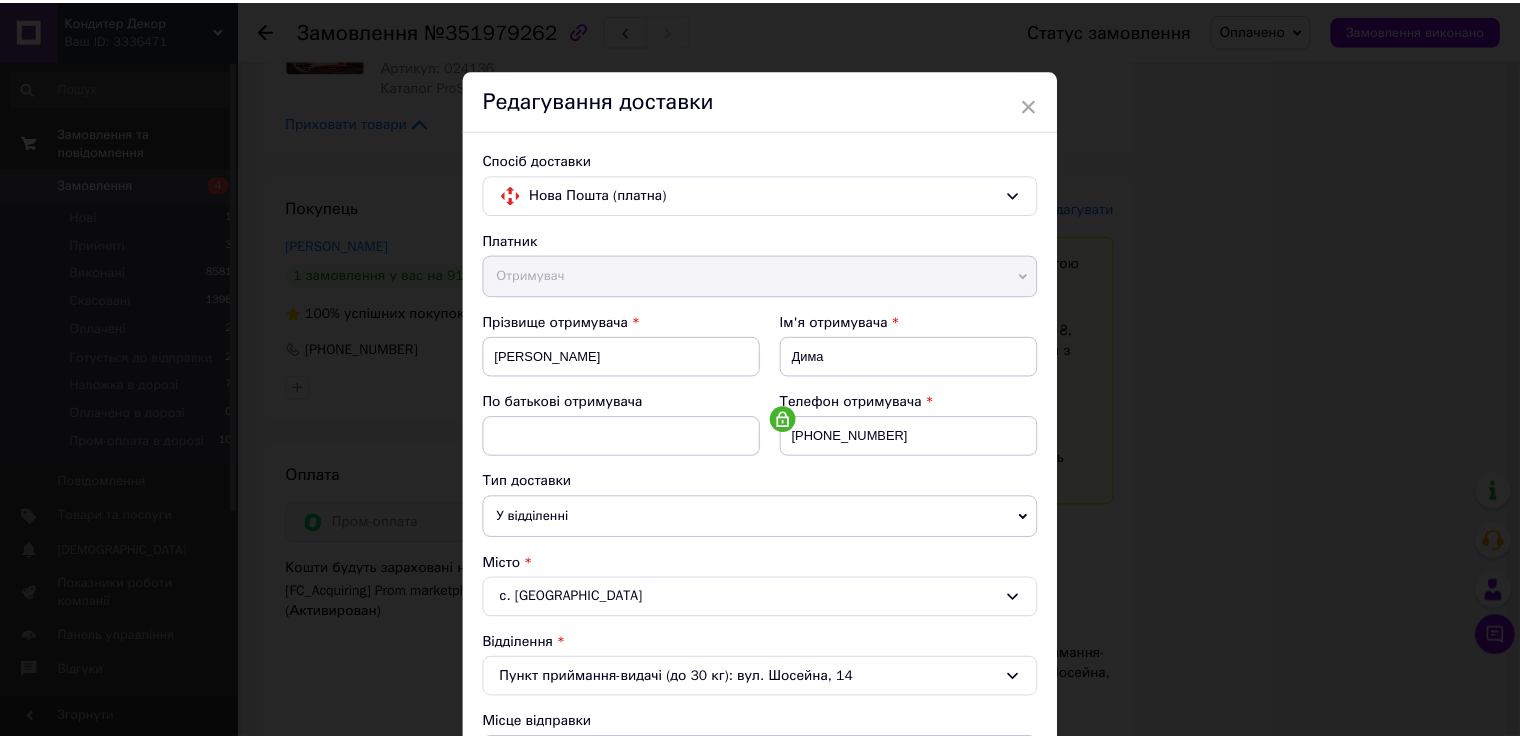 scroll, scrollTop: 583, scrollLeft: 0, axis: vertical 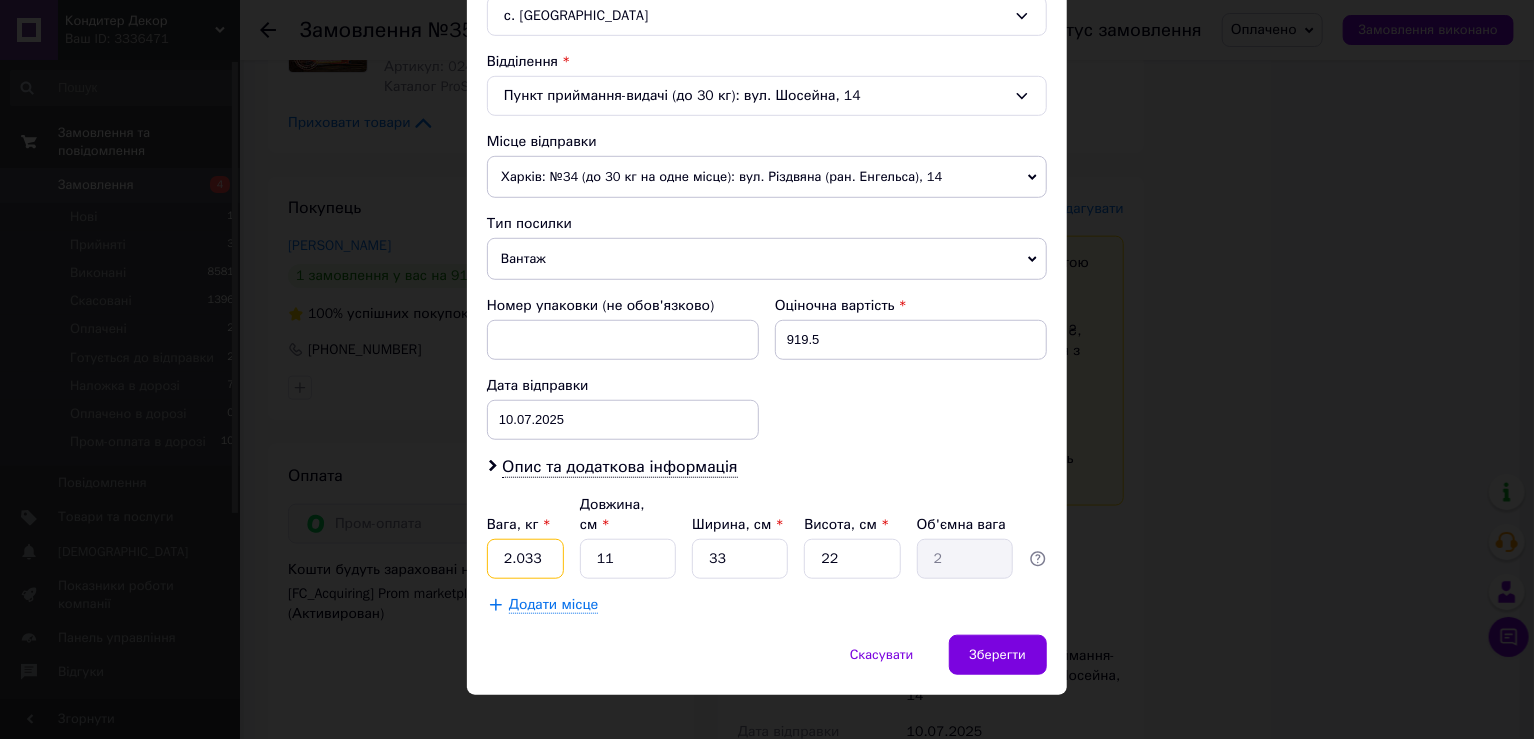 drag, startPoint x: 539, startPoint y: 531, endPoint x: 551, endPoint y: 529, distance: 12.165525 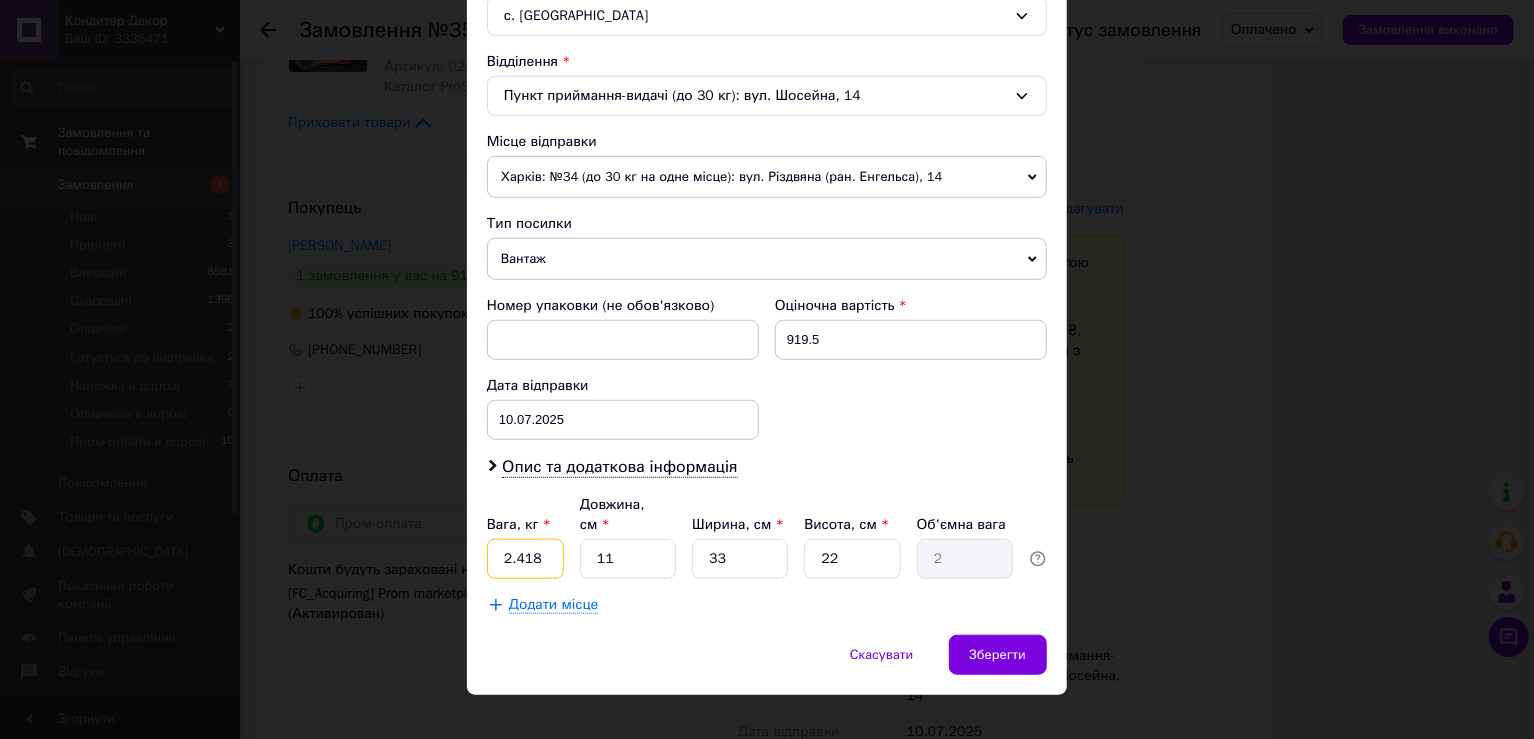 type on "2.418" 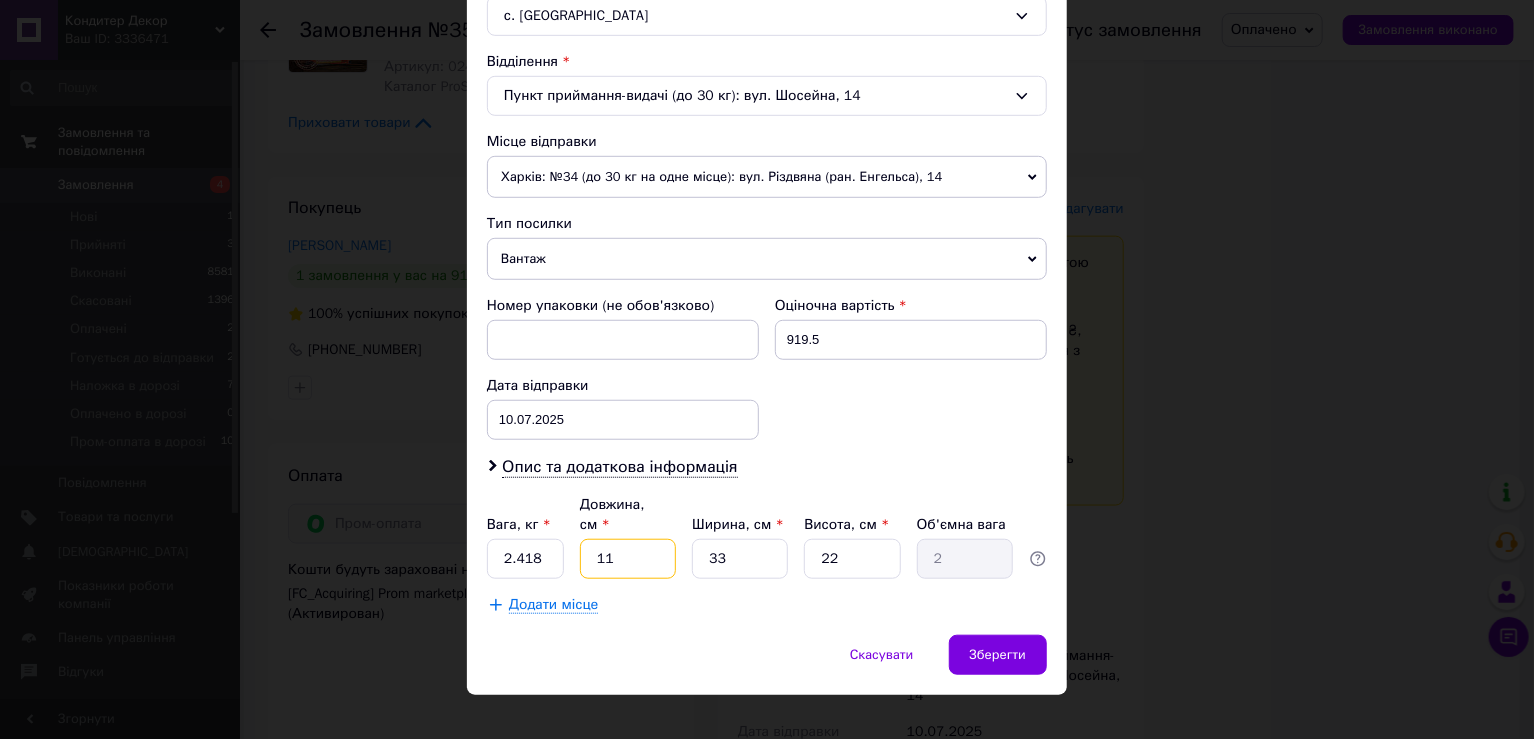 type on "3" 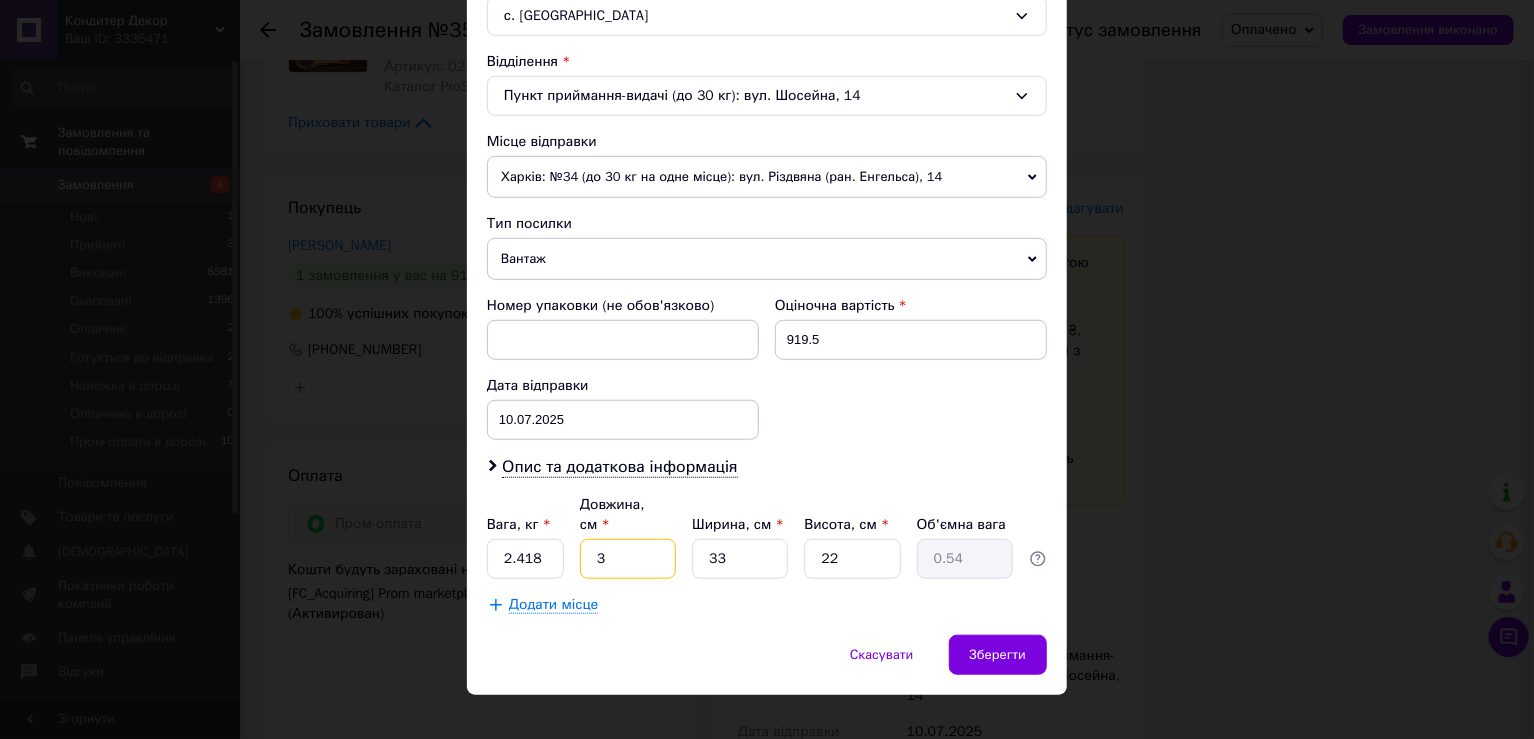 type on "34" 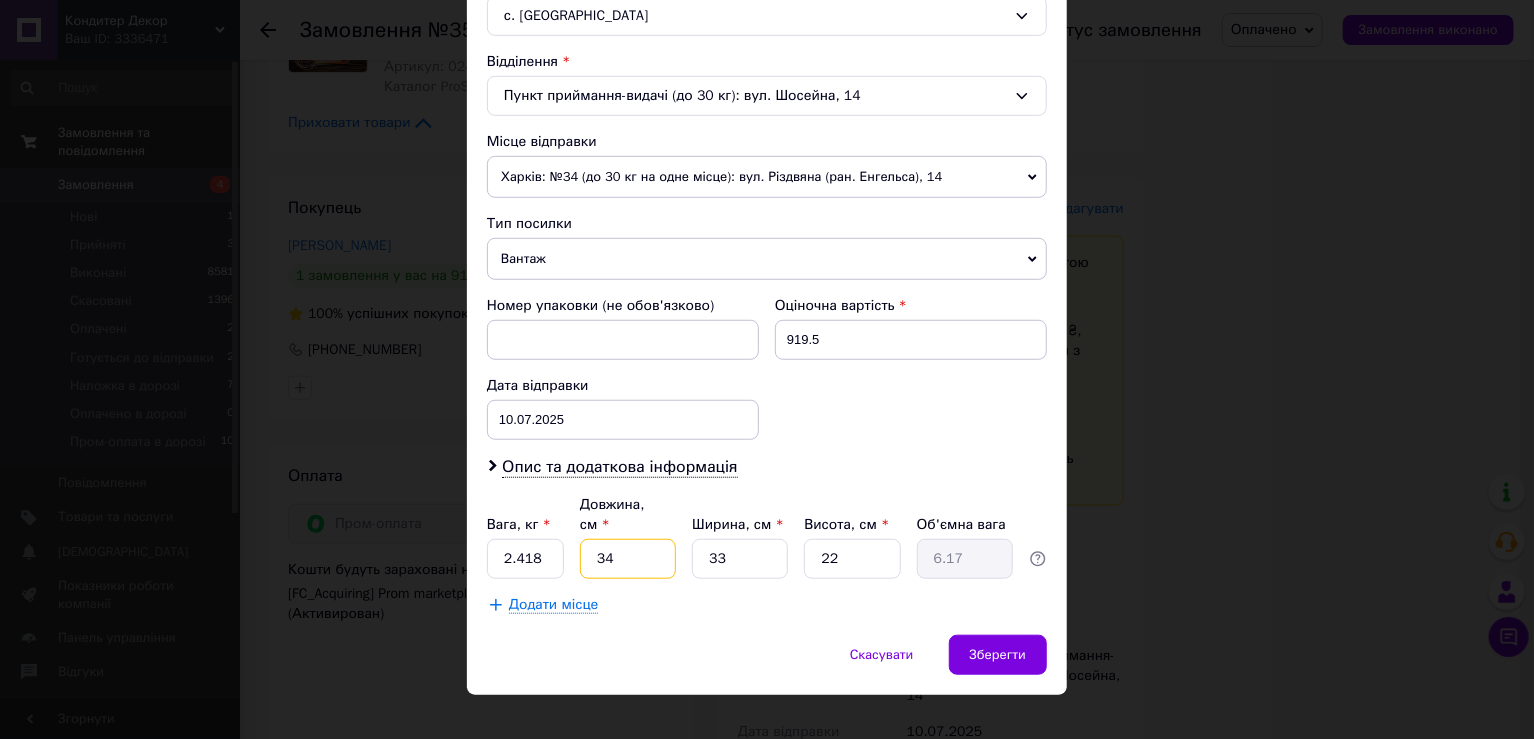 type on "34" 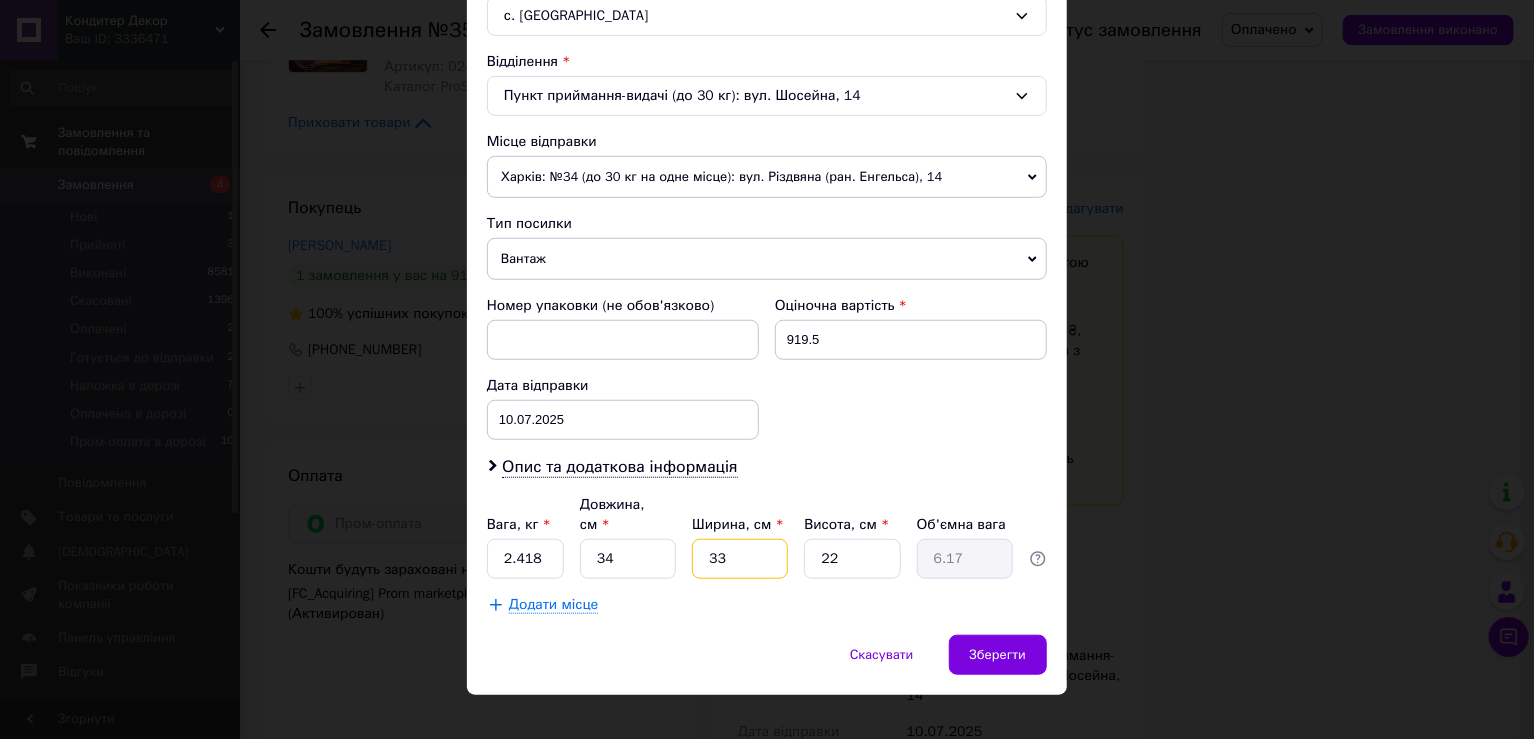 type on "2" 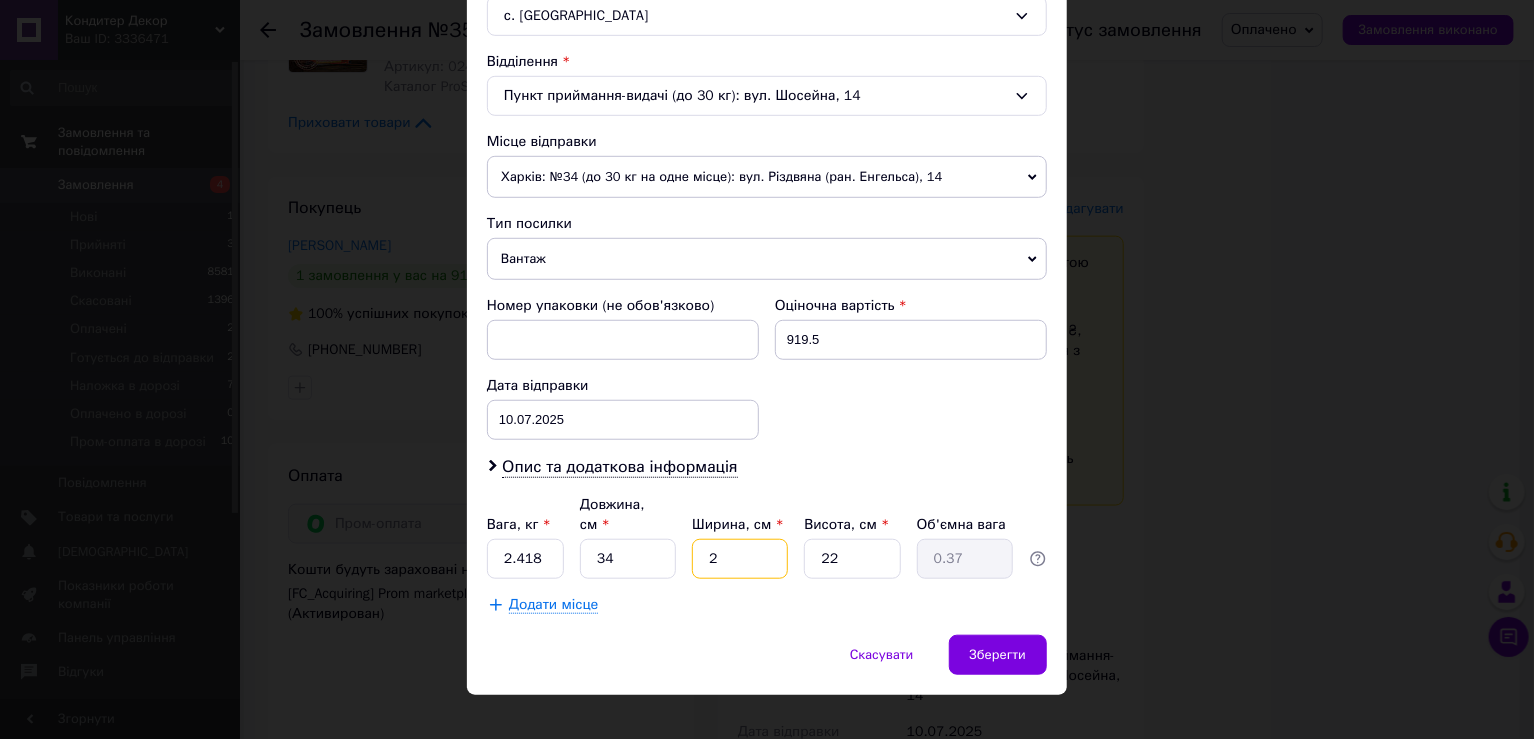 type on "25" 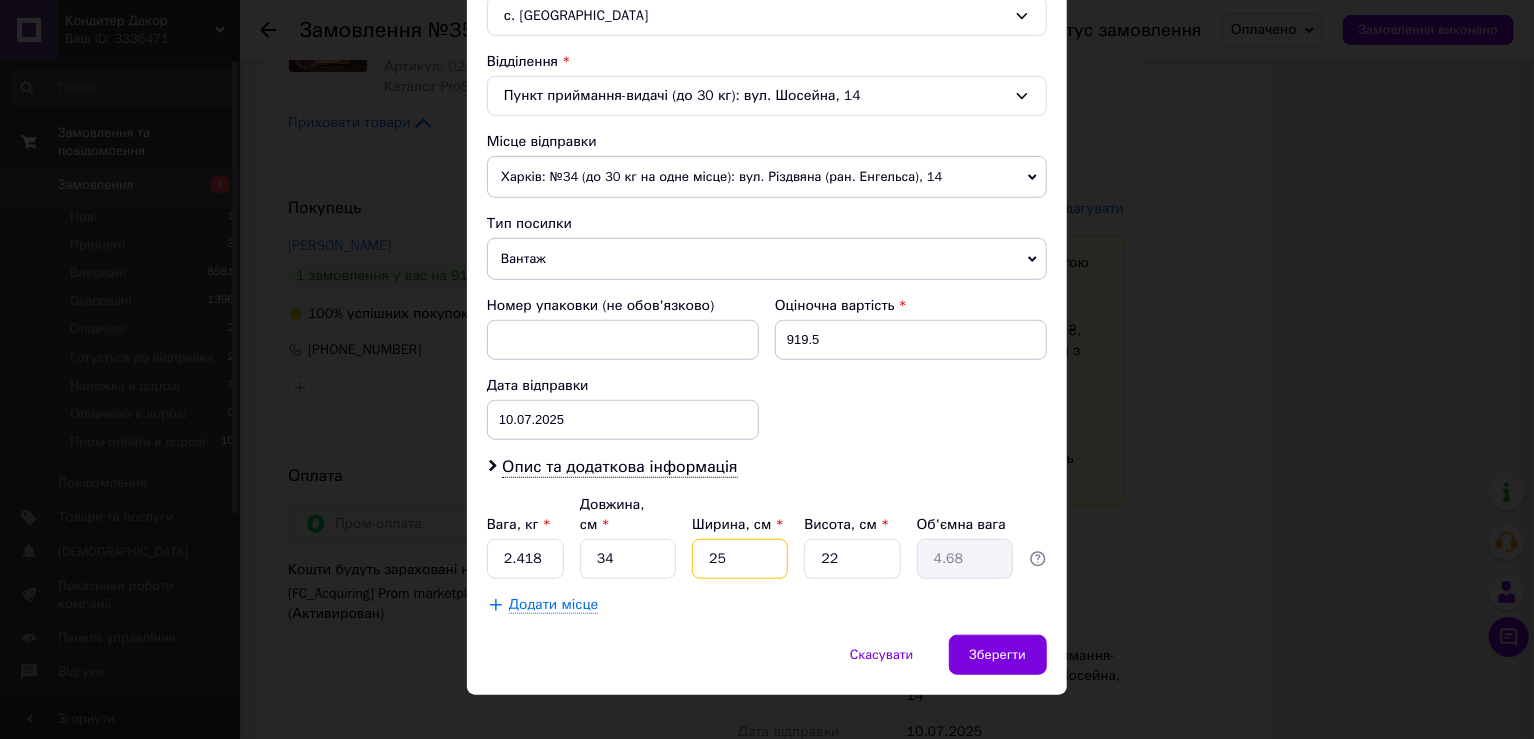 type on "25" 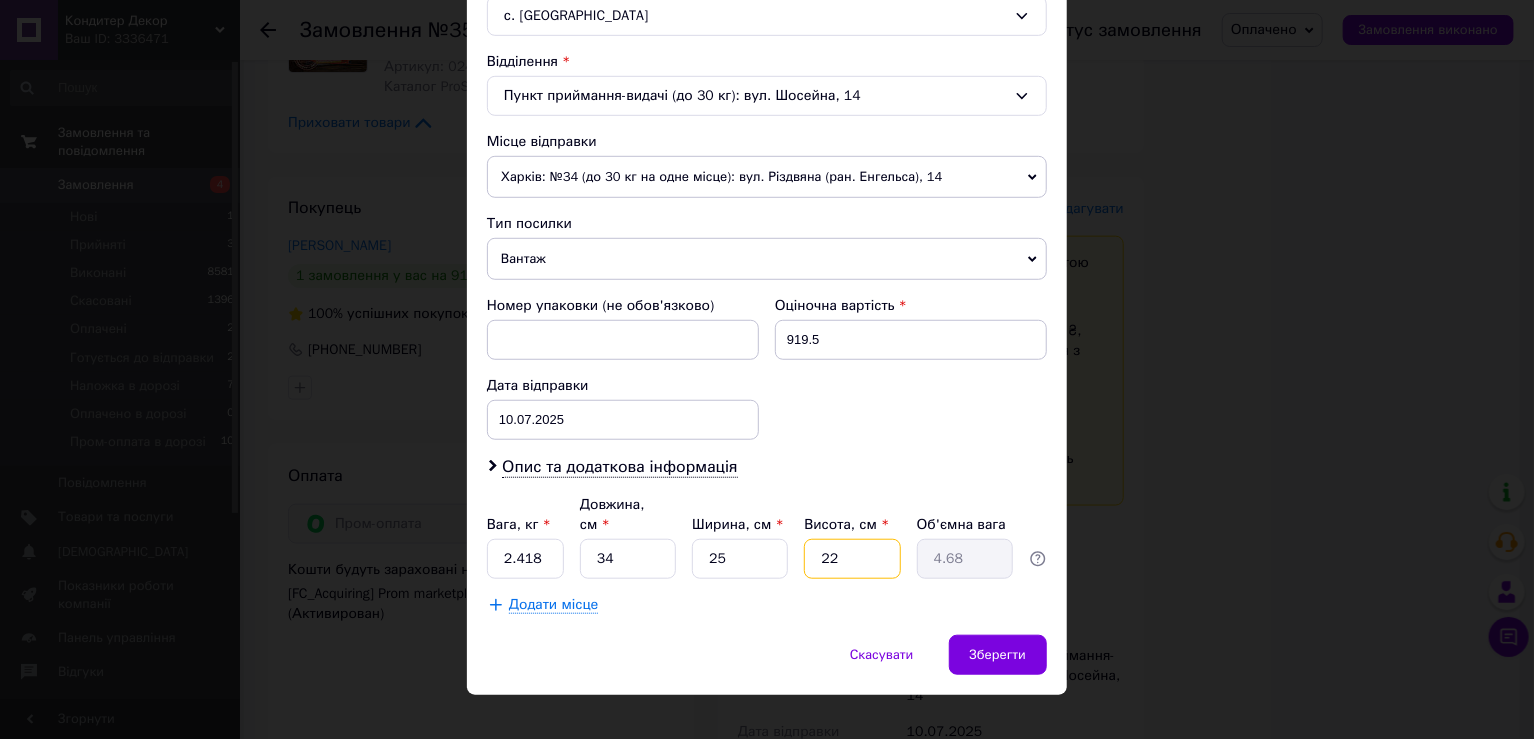 type on "1" 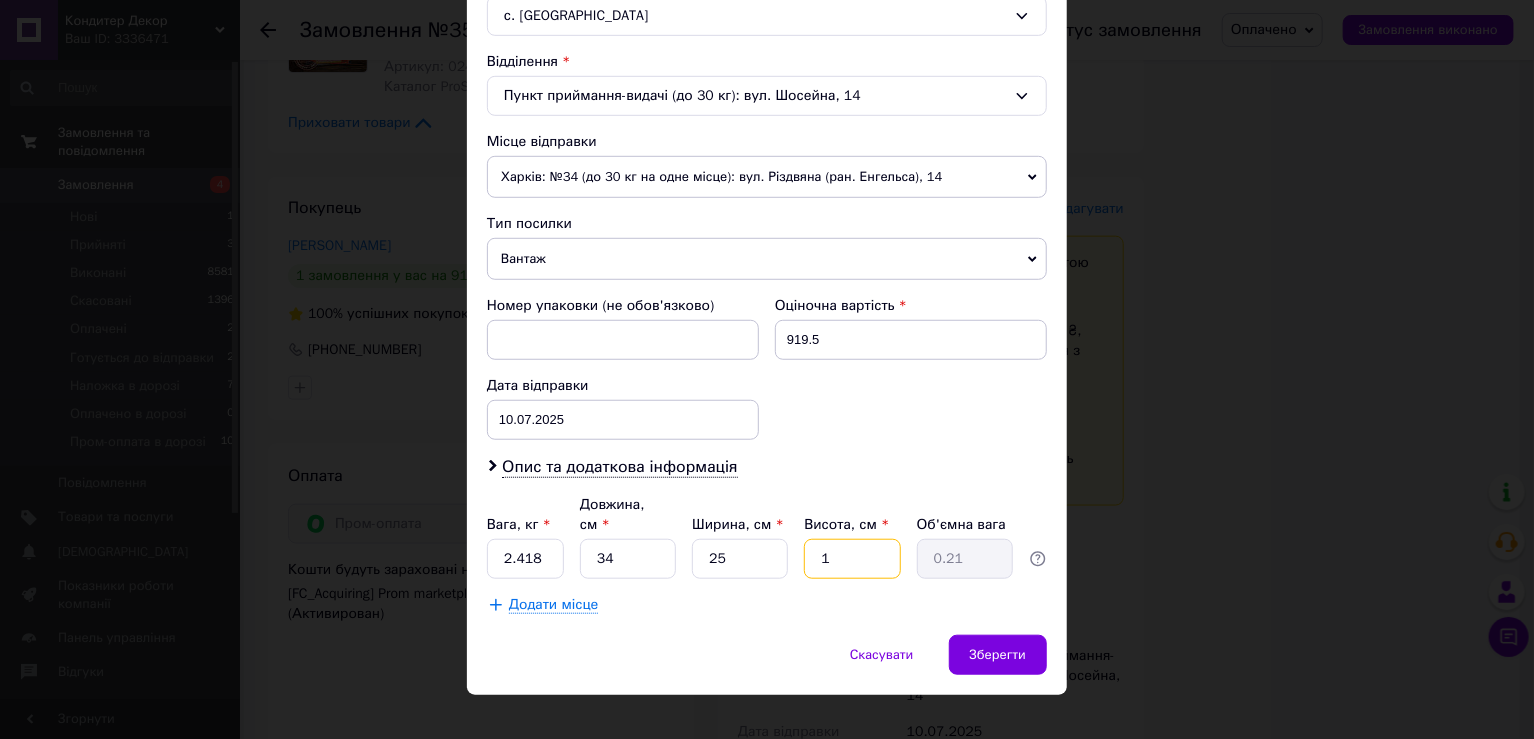 type on "13" 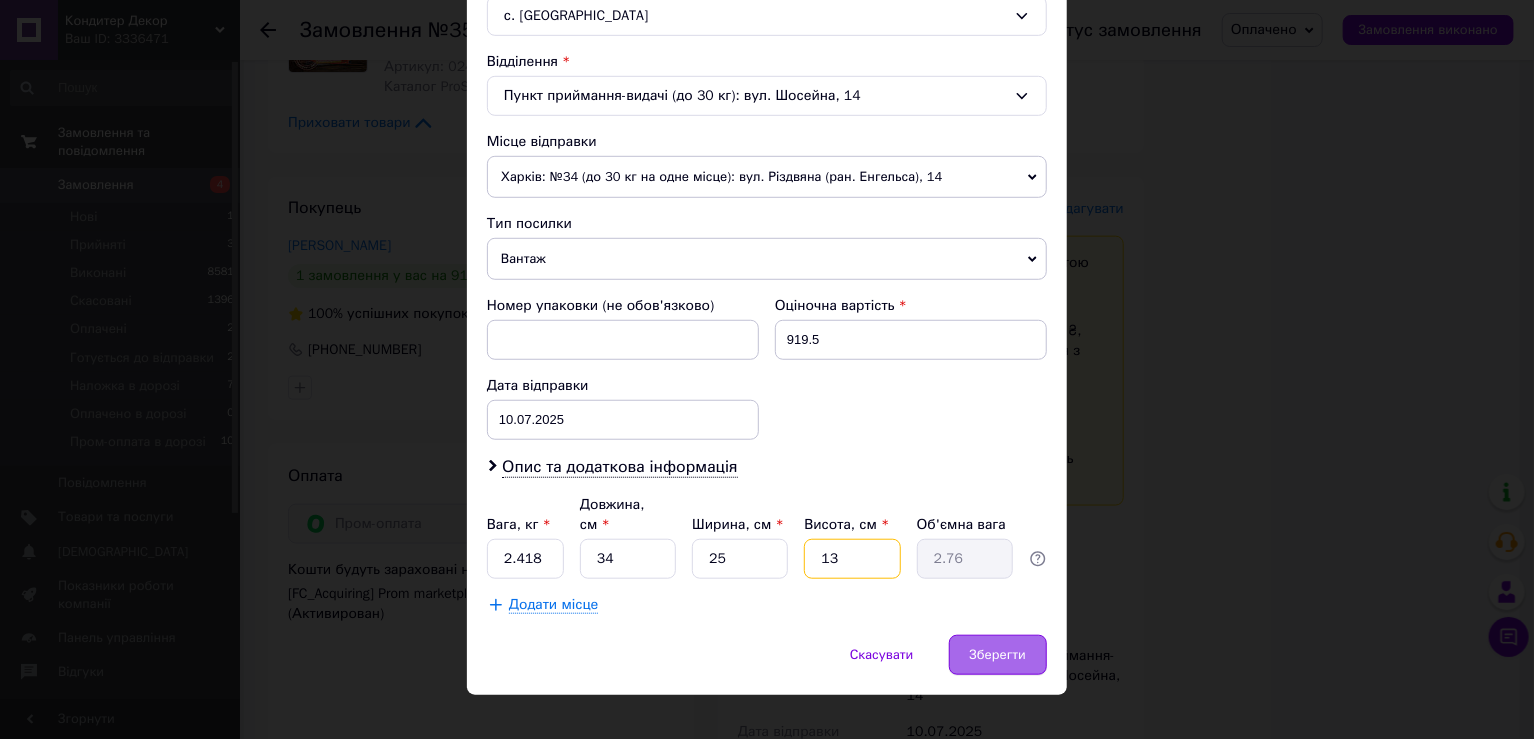 type on "13" 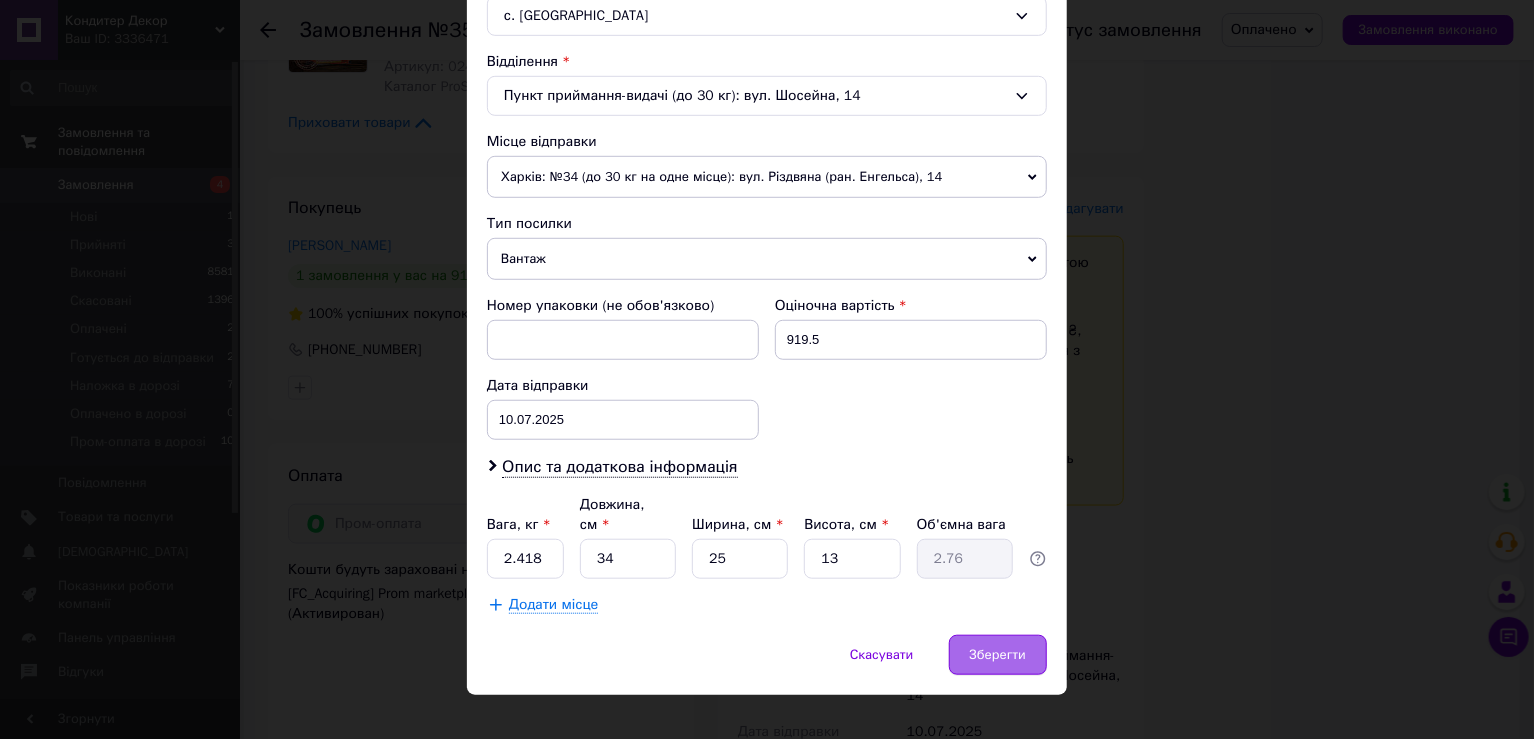 click on "Зберегти" at bounding box center (998, 655) 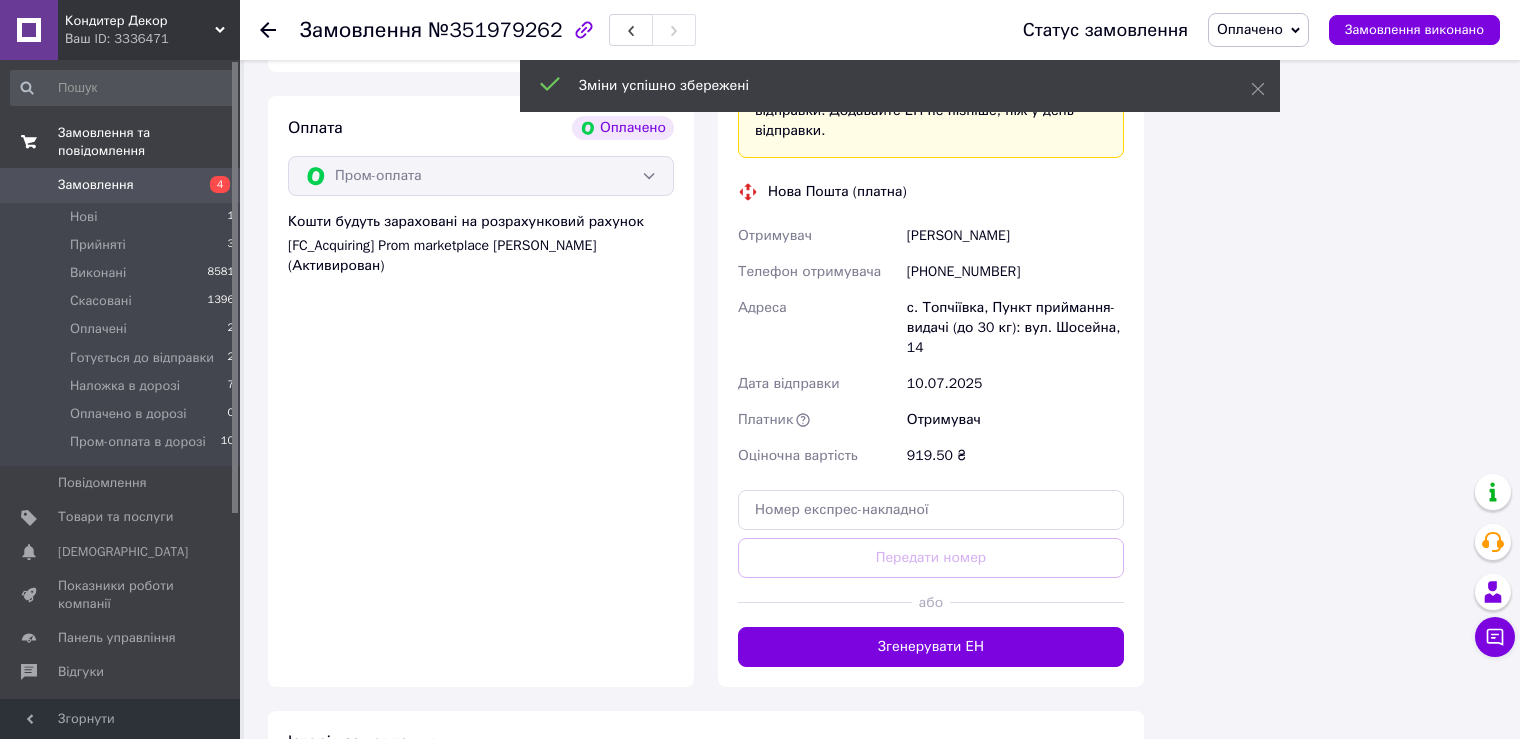 scroll, scrollTop: 5400, scrollLeft: 0, axis: vertical 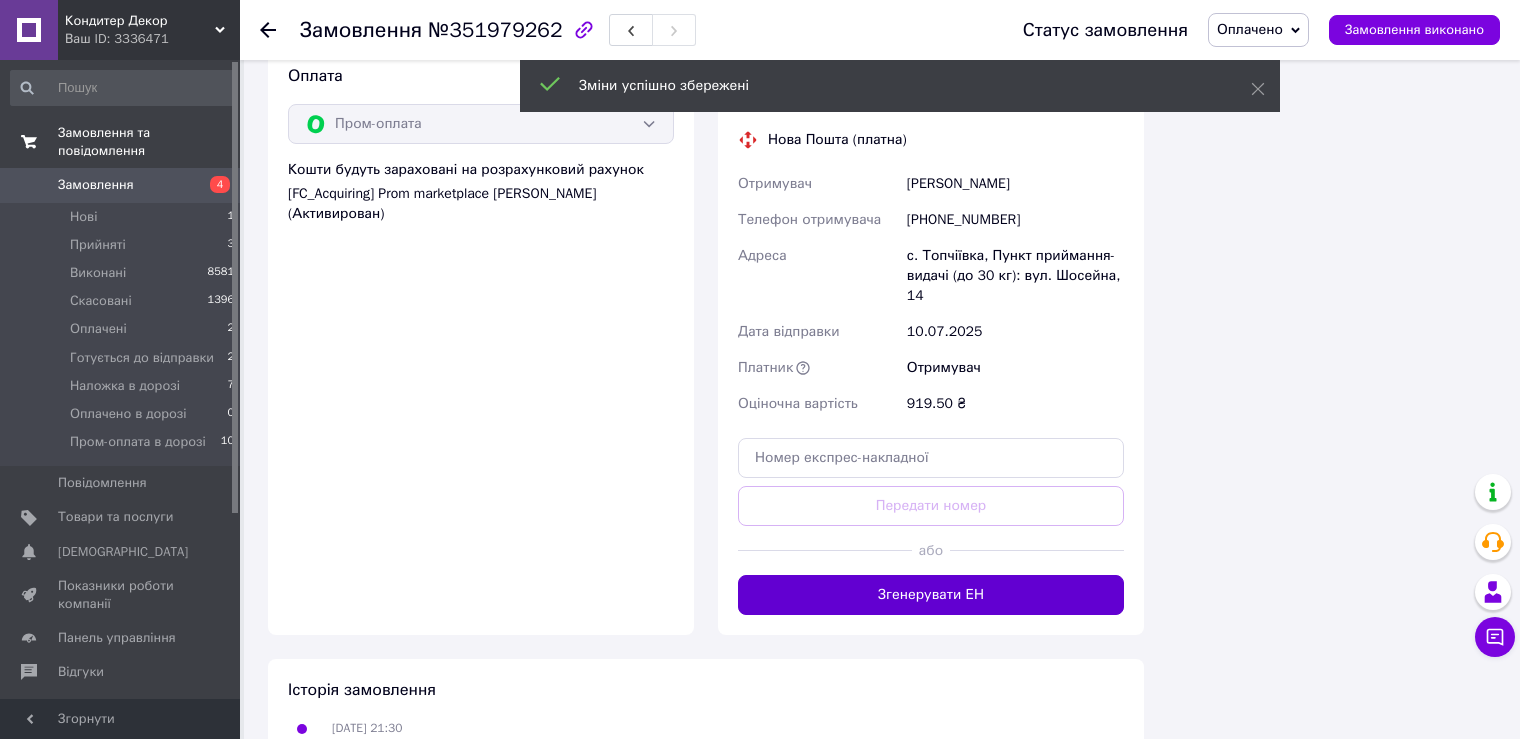 click on "Згенерувати ЕН" at bounding box center (931, 595) 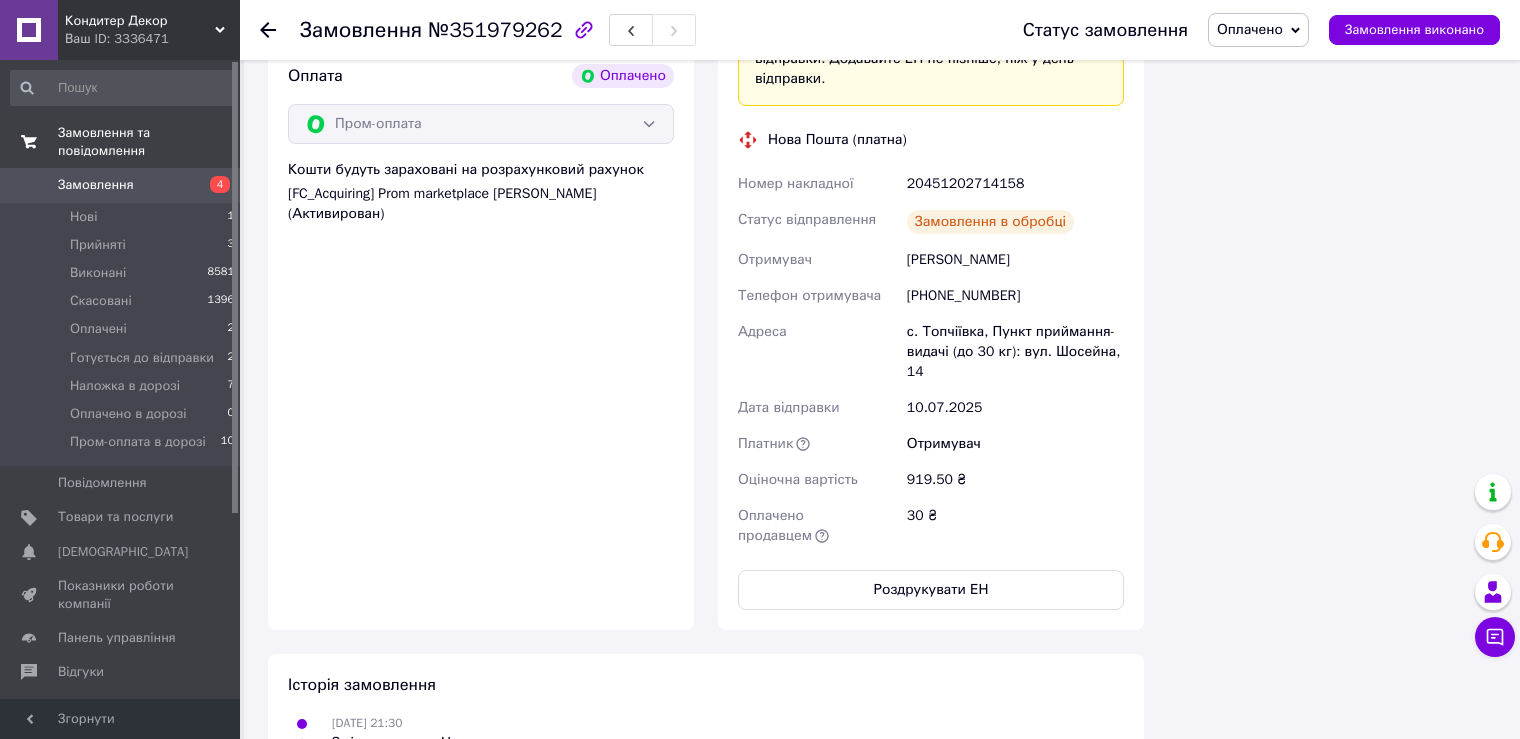 click on "Оплачено" at bounding box center (1250, 29) 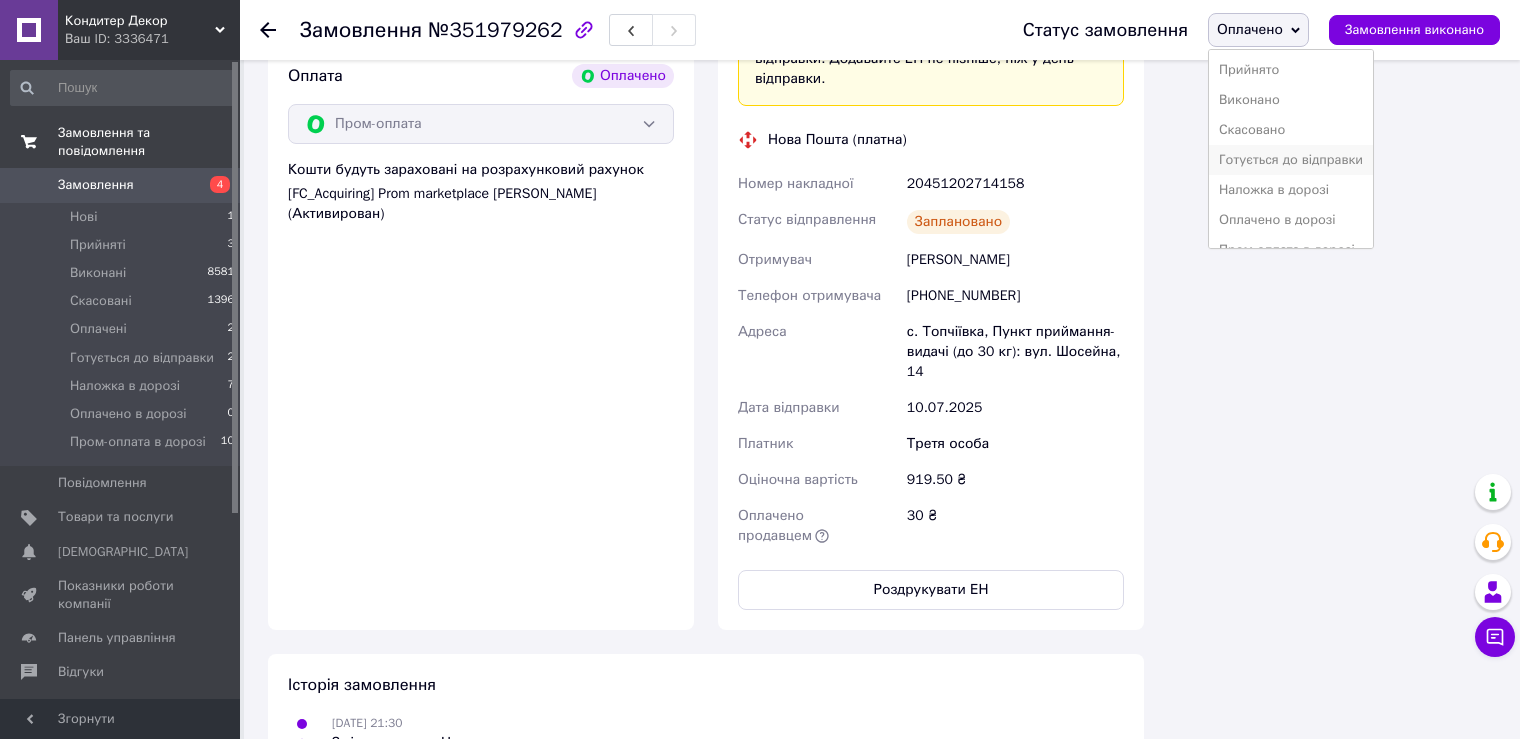 click on "Готується до відправки" at bounding box center (1291, 160) 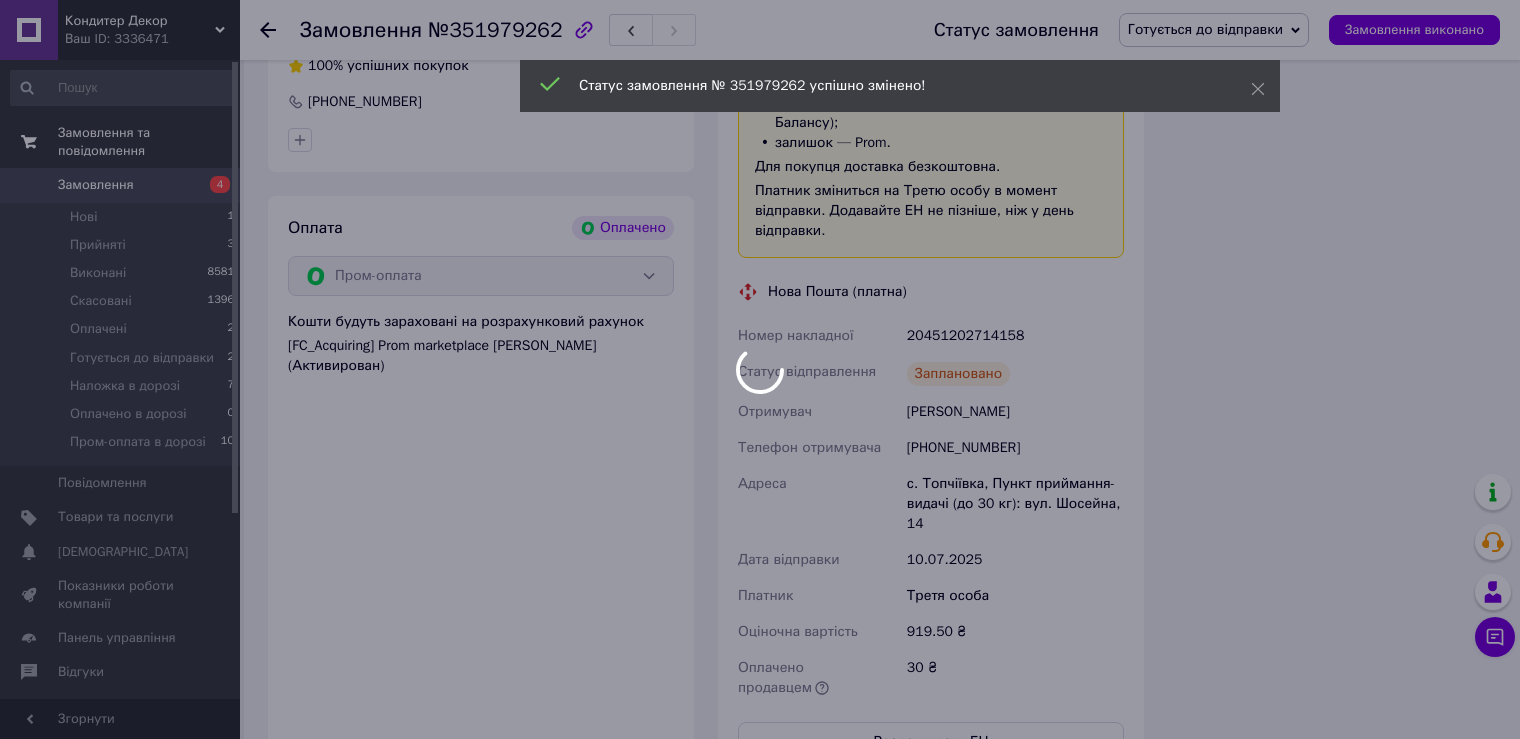 scroll, scrollTop: 5200, scrollLeft: 0, axis: vertical 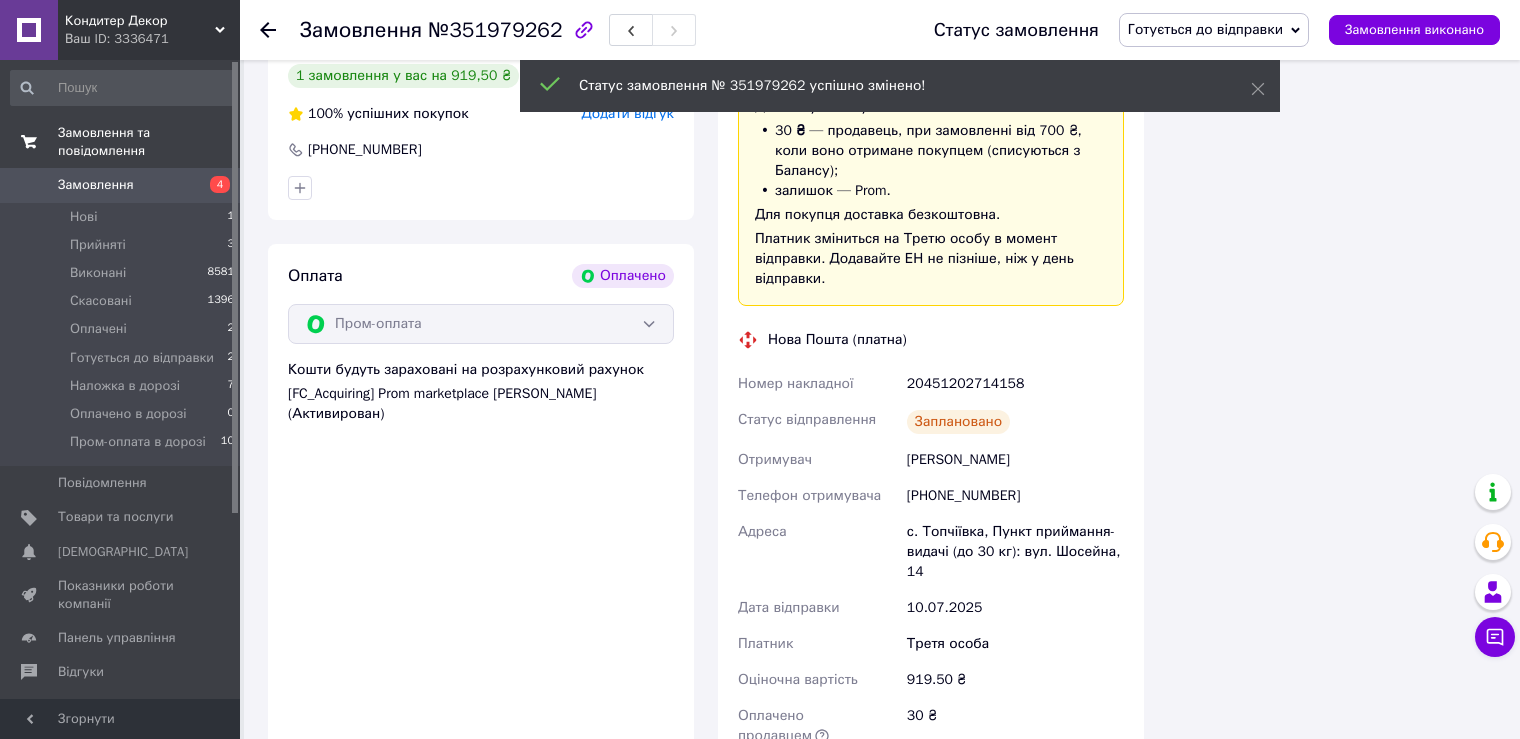 click 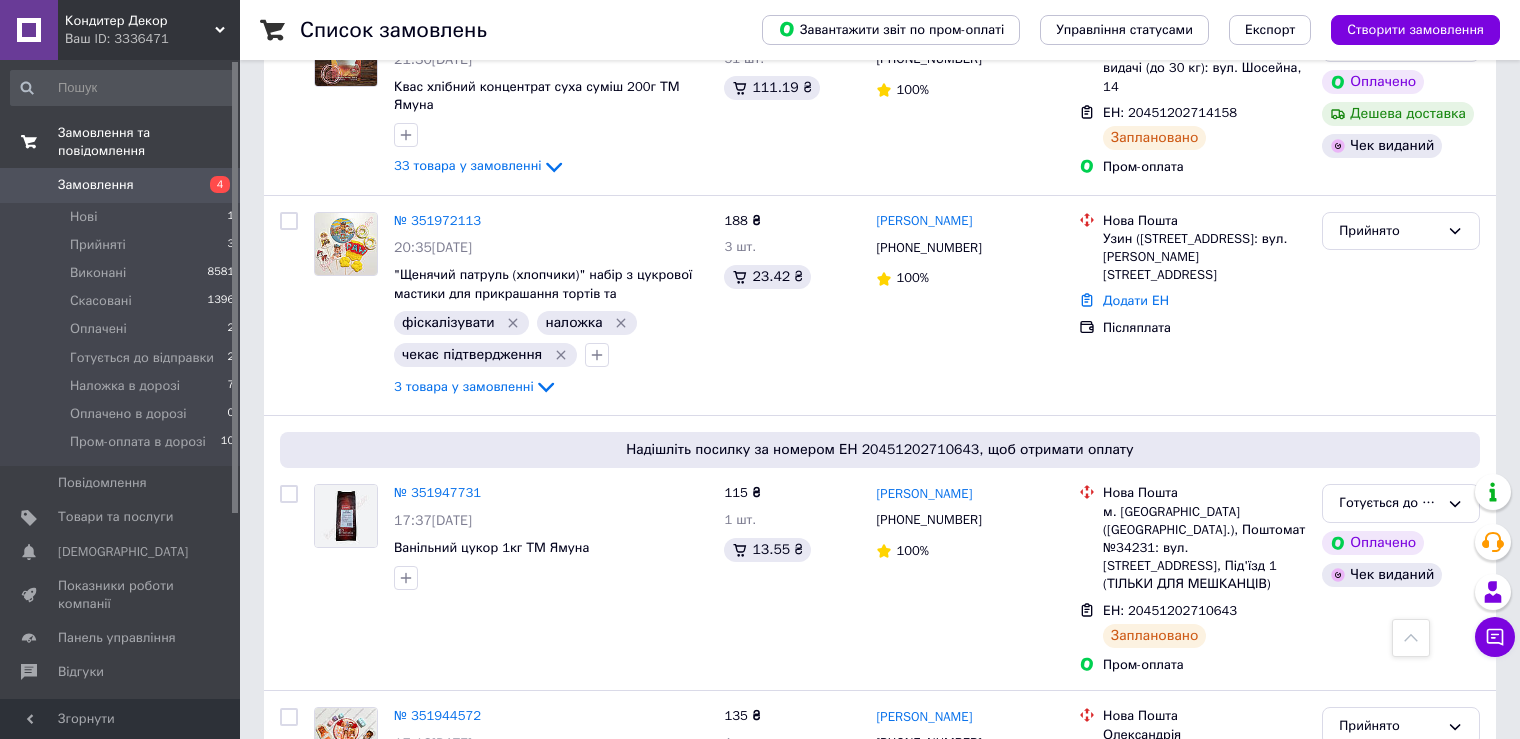 scroll, scrollTop: 700, scrollLeft: 0, axis: vertical 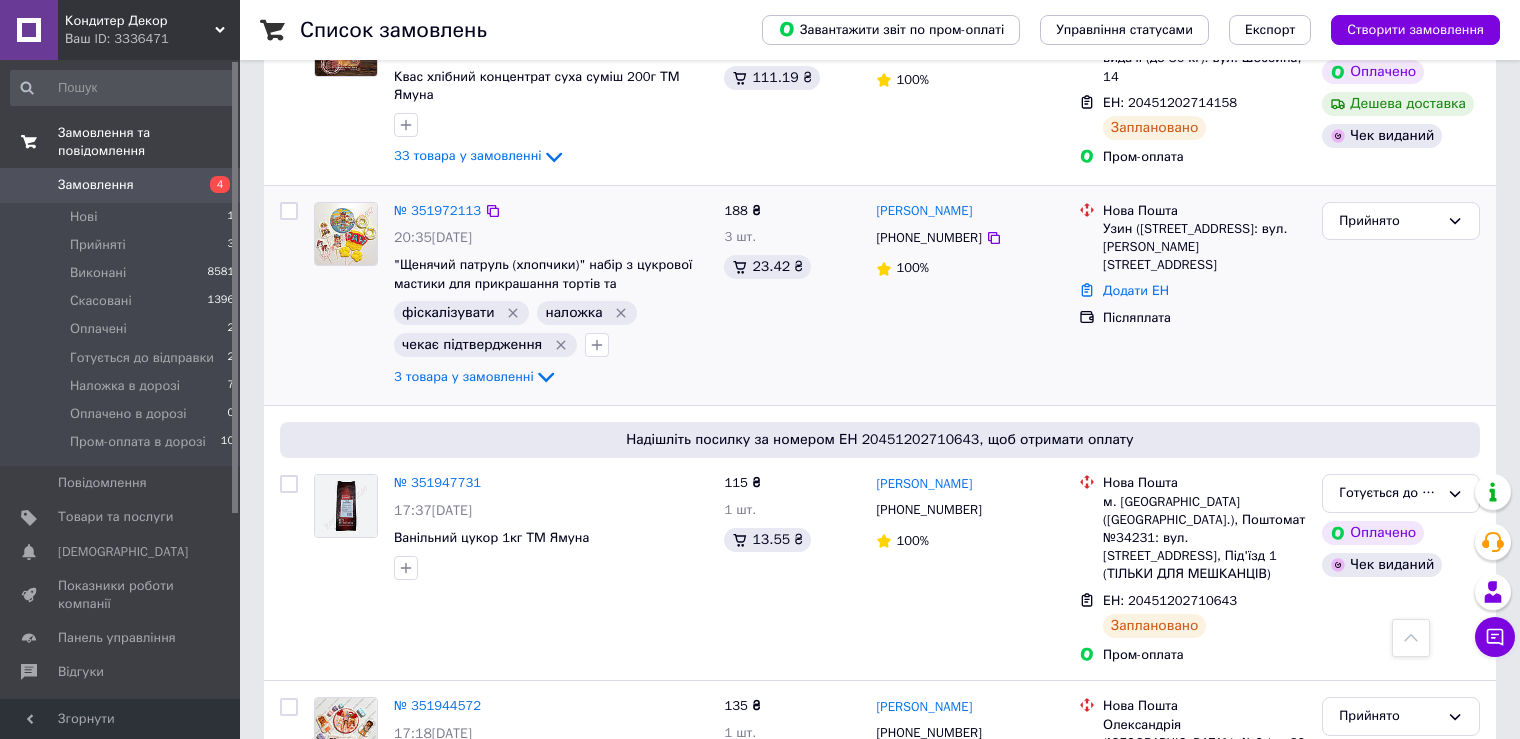 click 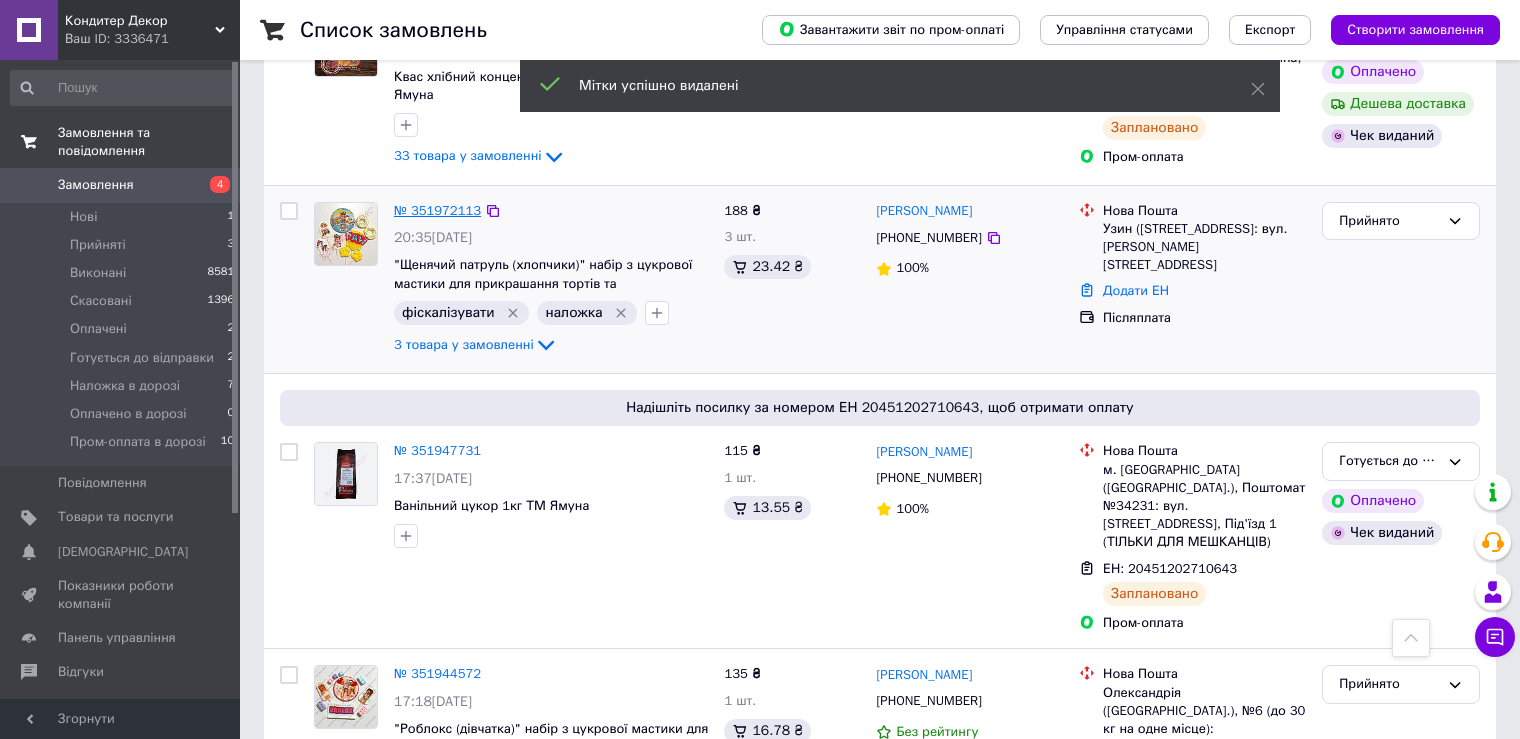 click on "№ 351972113" at bounding box center (437, 210) 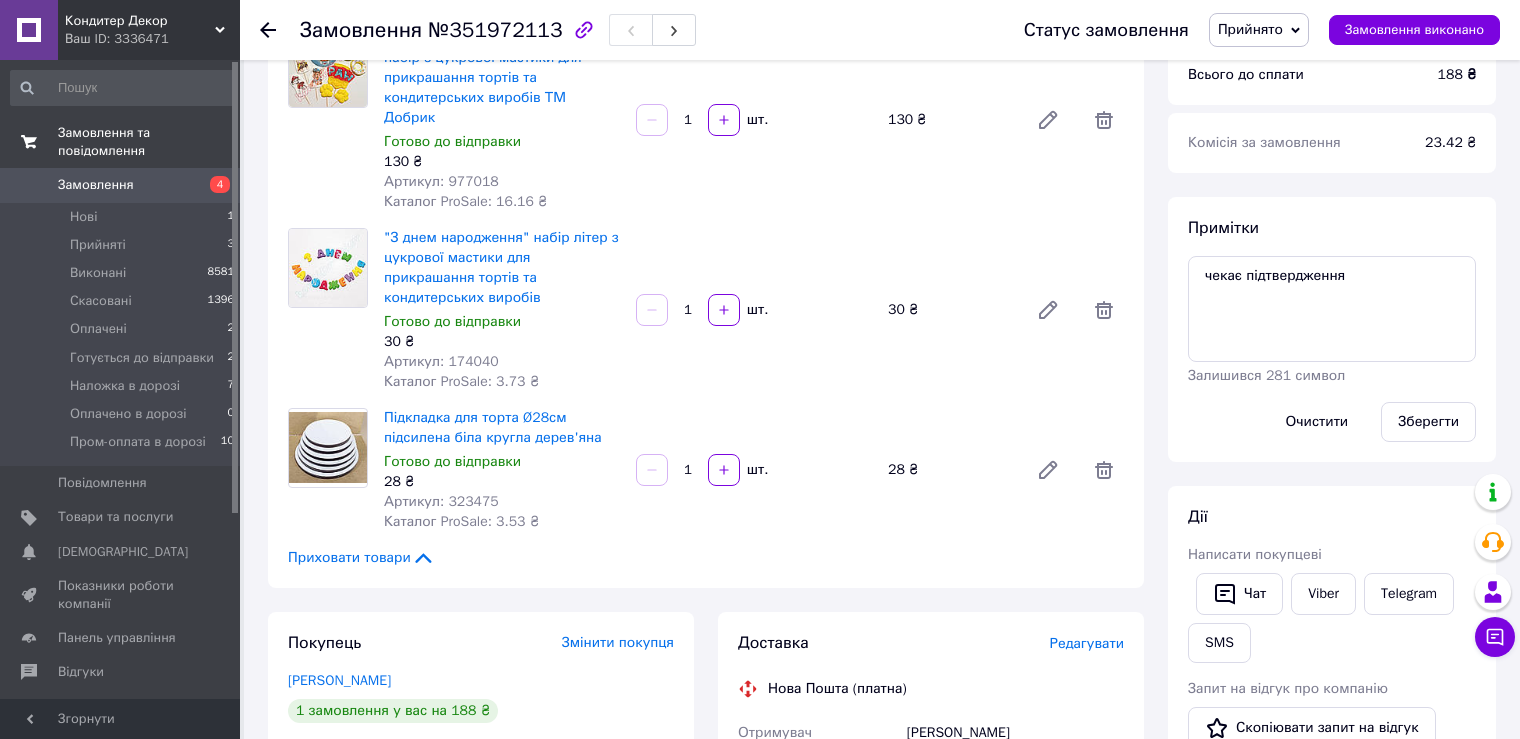 scroll, scrollTop: 200, scrollLeft: 0, axis: vertical 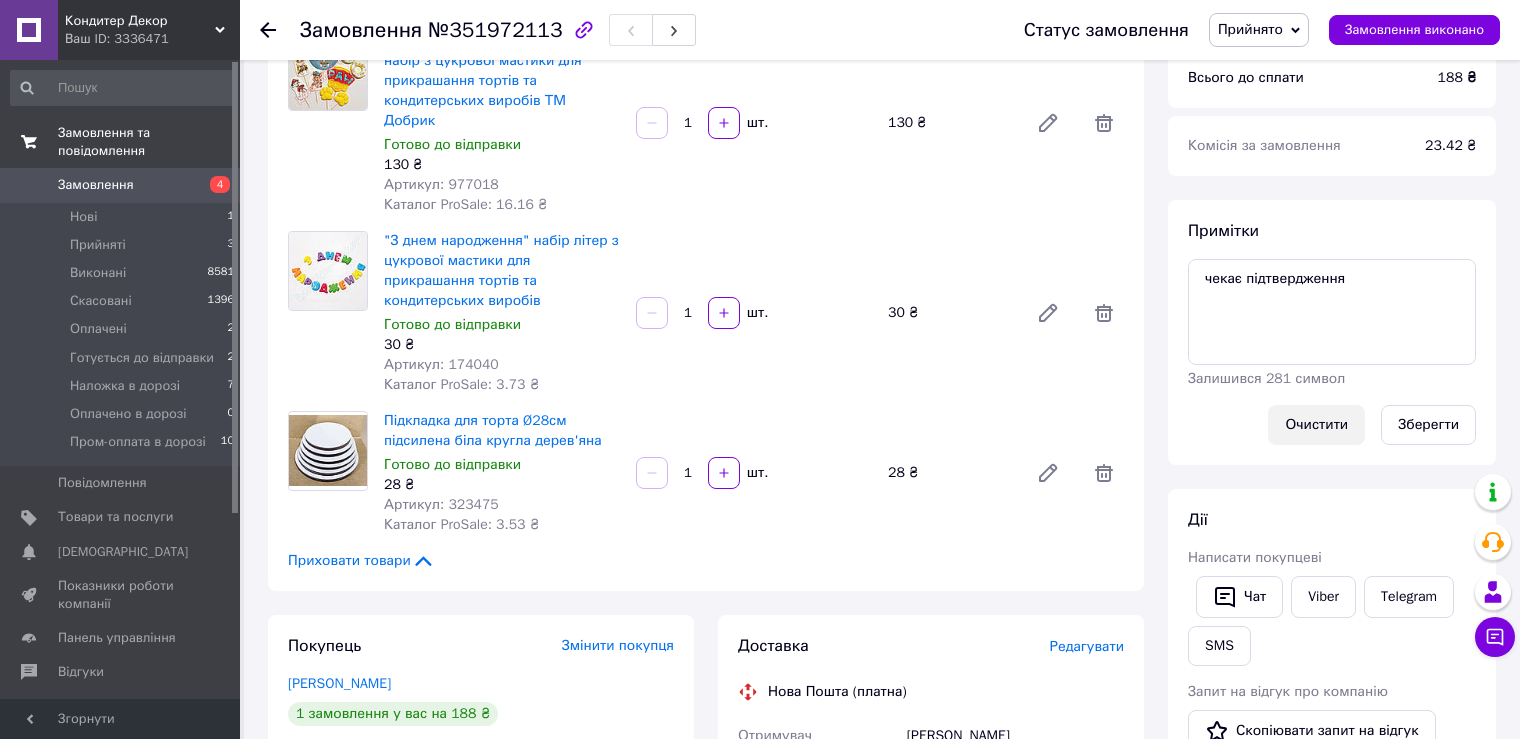 click on "Очистити" at bounding box center [1316, 425] 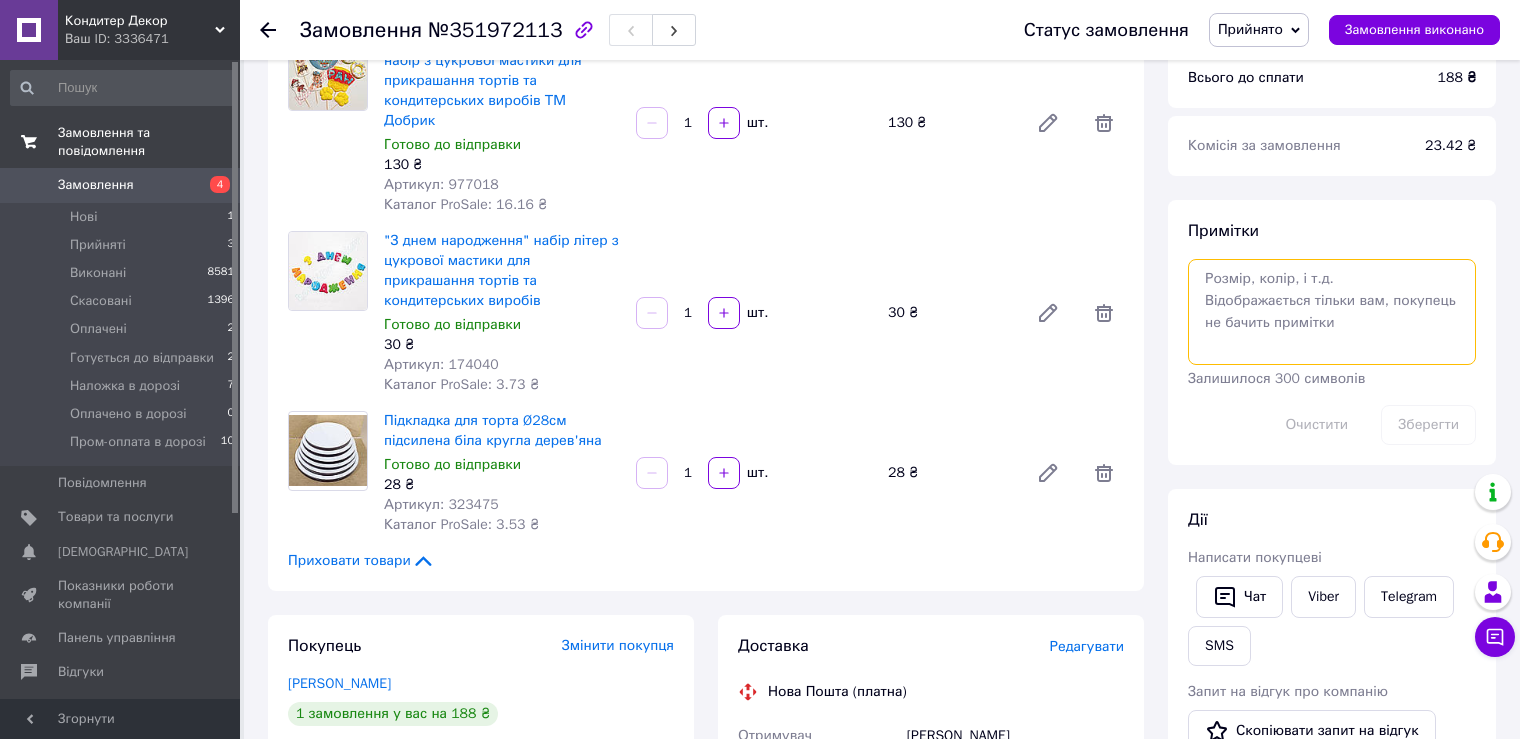 click at bounding box center [1332, 312] 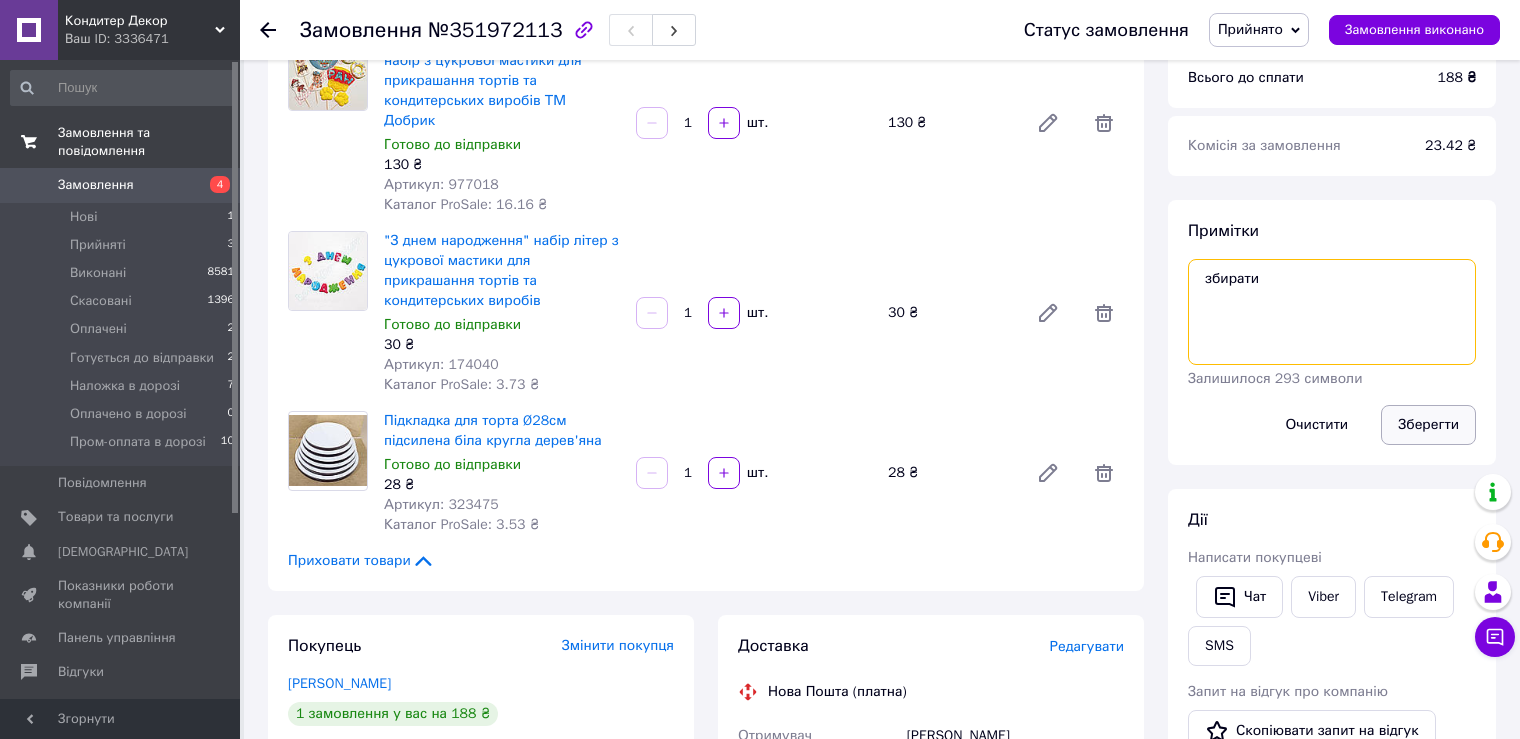 type on "збирати" 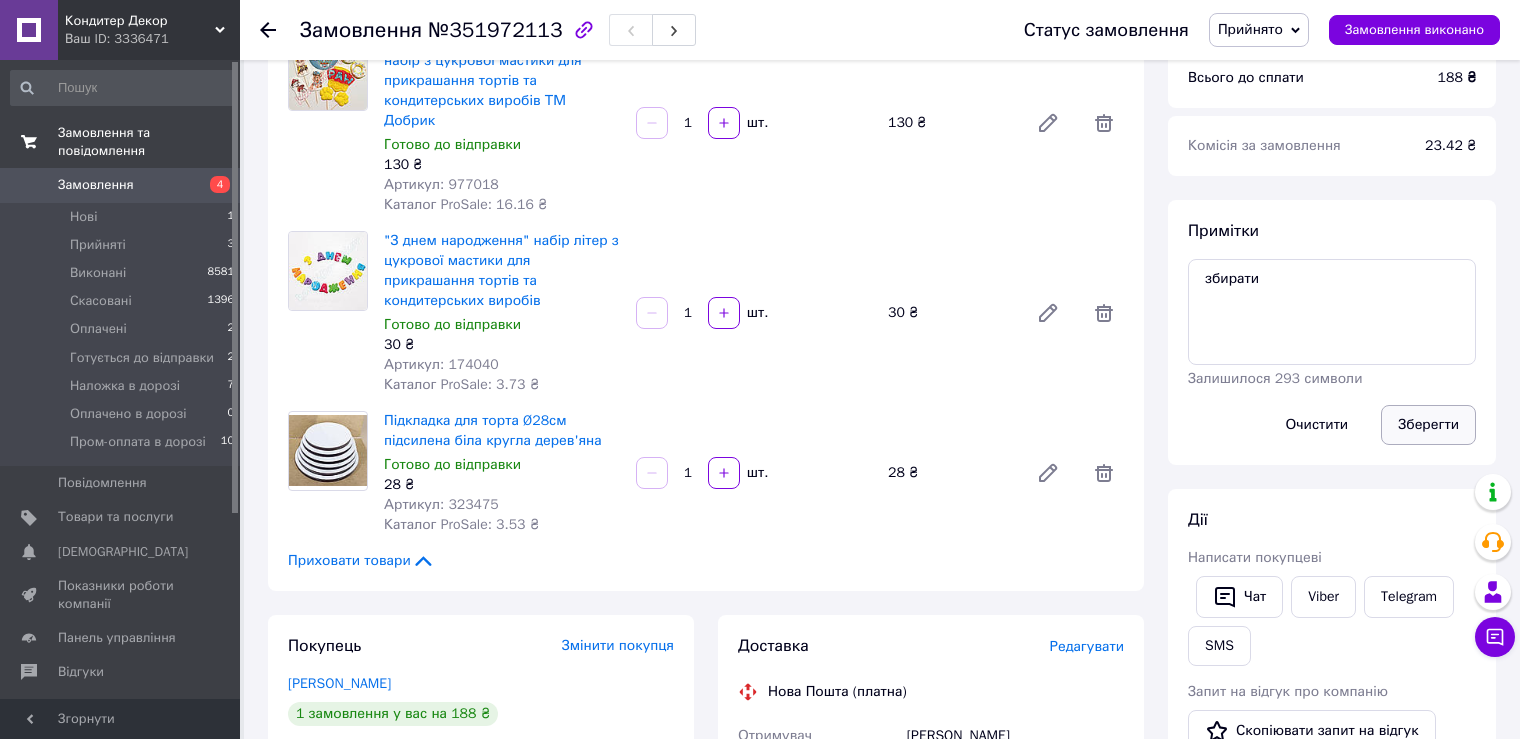 click on "Зберегти" at bounding box center [1428, 425] 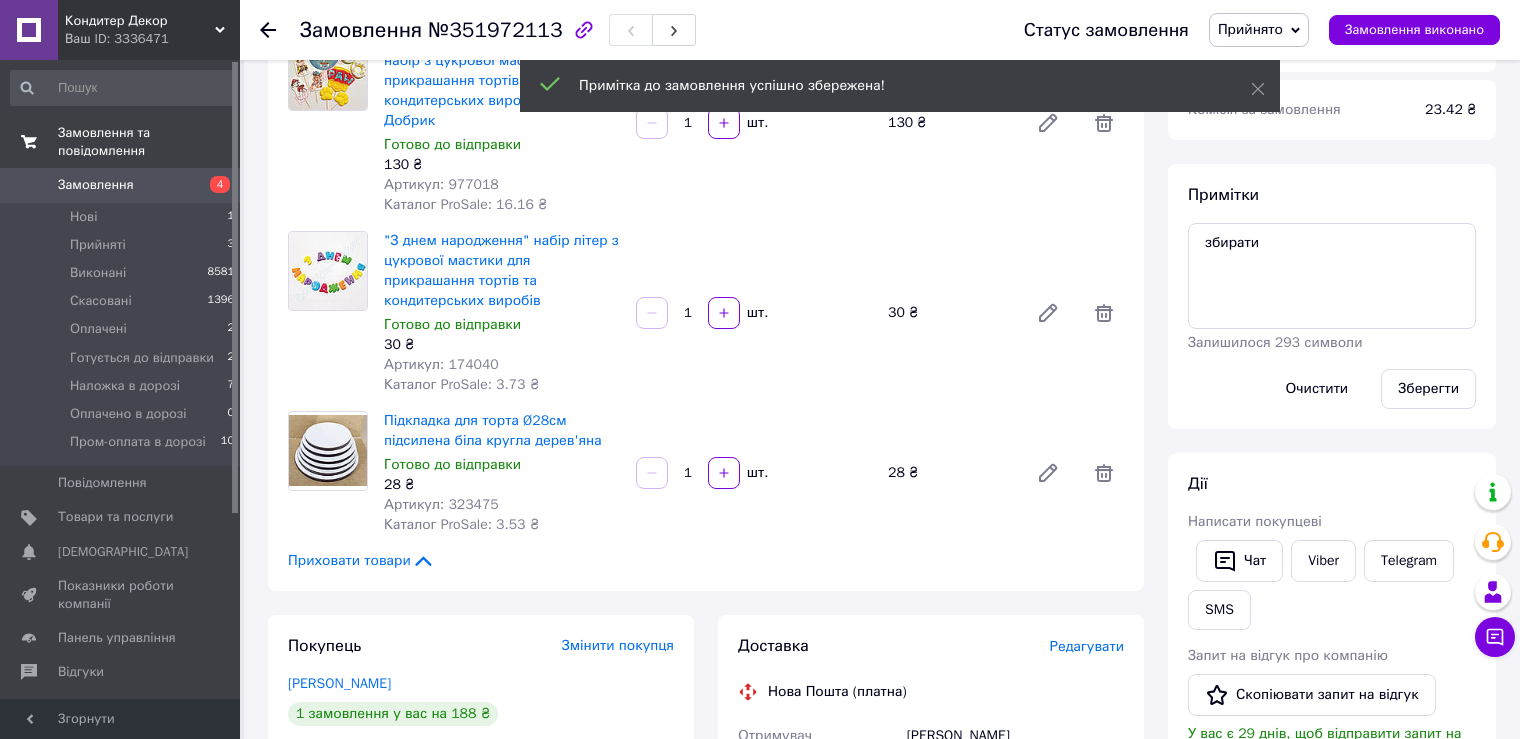 click 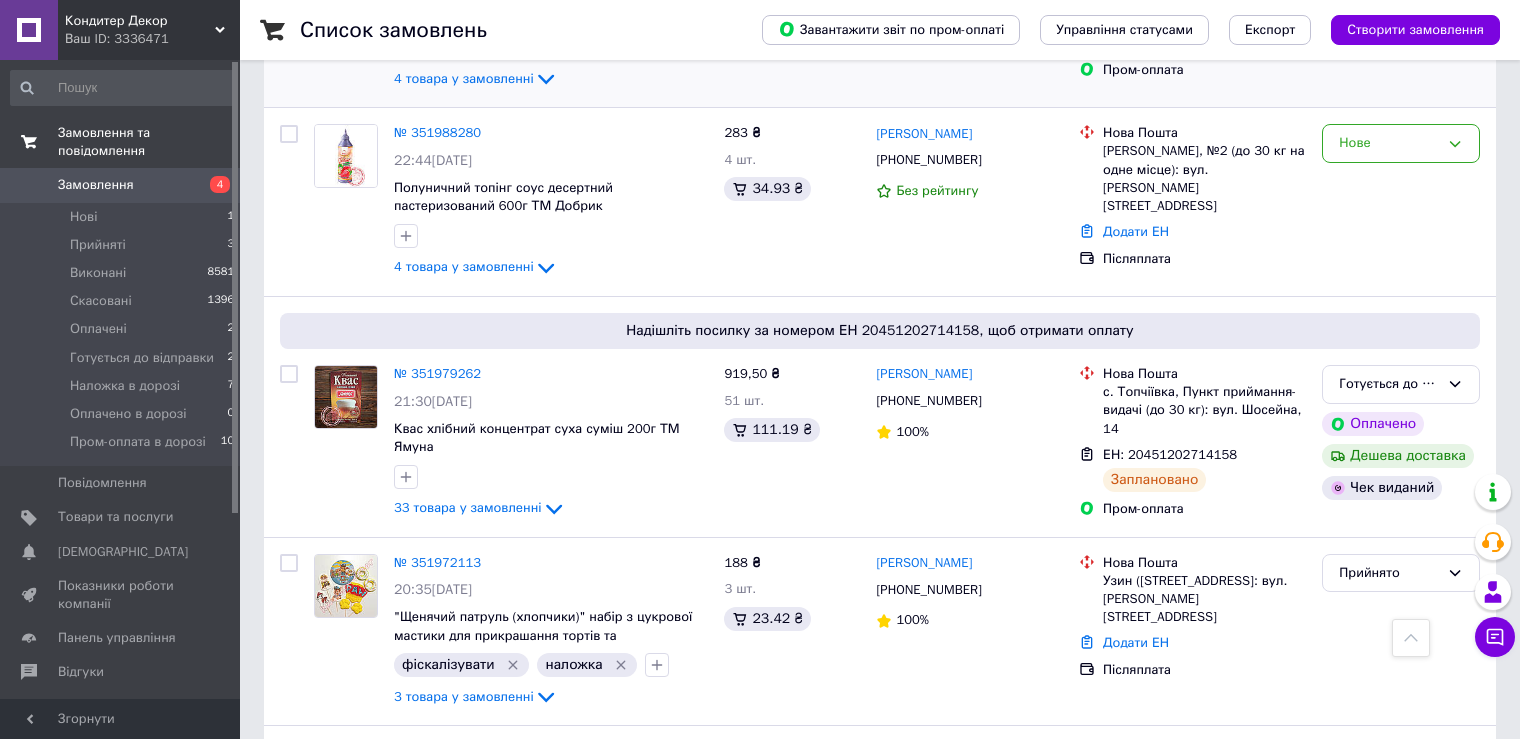 scroll, scrollTop: 300, scrollLeft: 0, axis: vertical 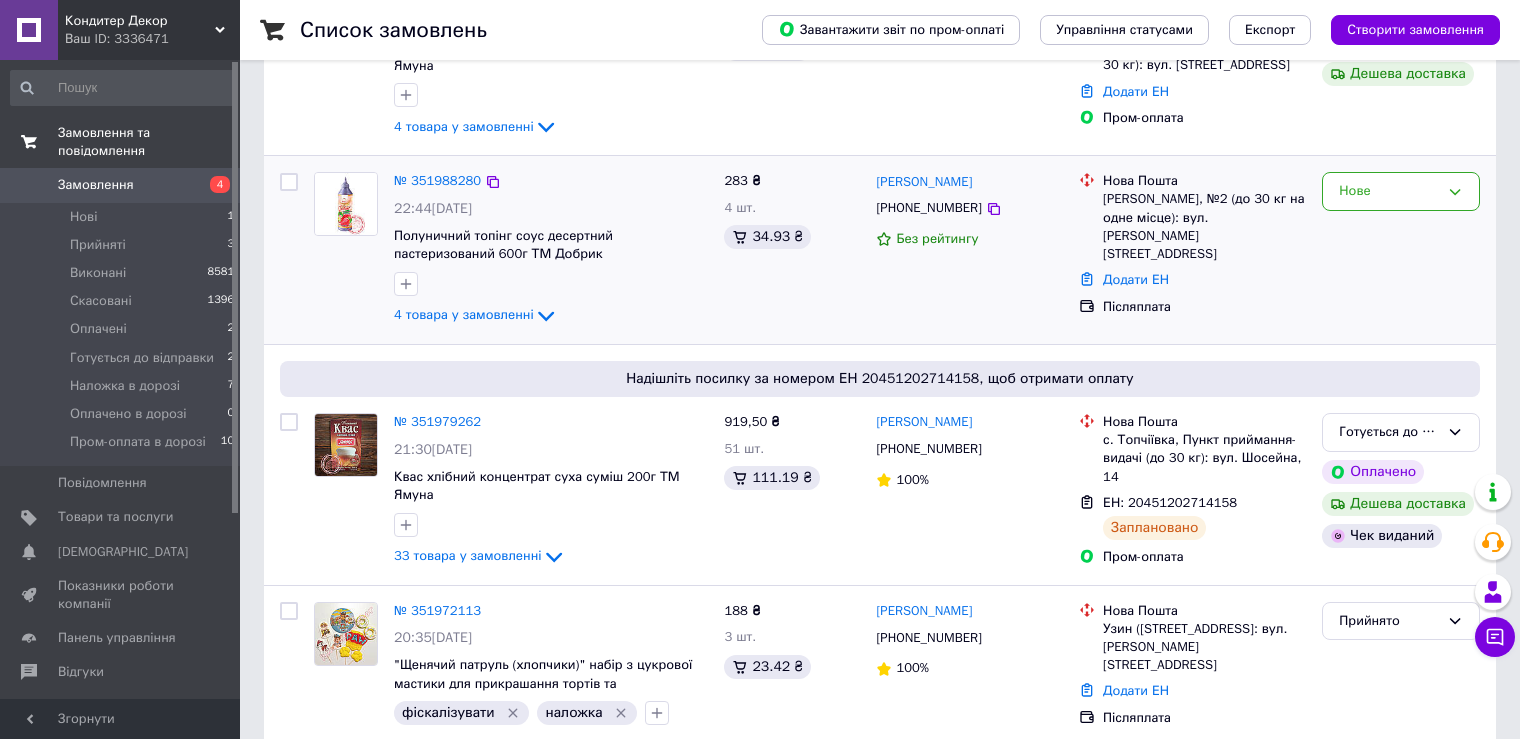click on "№ 351988280 22:44[DATE] Полуничний топінг соус десертний пастеризований 600г ТМ Добрик 4 товара у замовленні 283 ₴ 4 шт. 34.93 ₴ [PERSON_NAME] [PHONE_NUMBER] Без рейтингу Нова Пошта [PERSON_NAME], №2 (до 30 кг на одне місце): вул. [PERSON_NAME][STREET_ADDRESS] Додати ЕН Післяплата Нове" at bounding box center [880, 250] 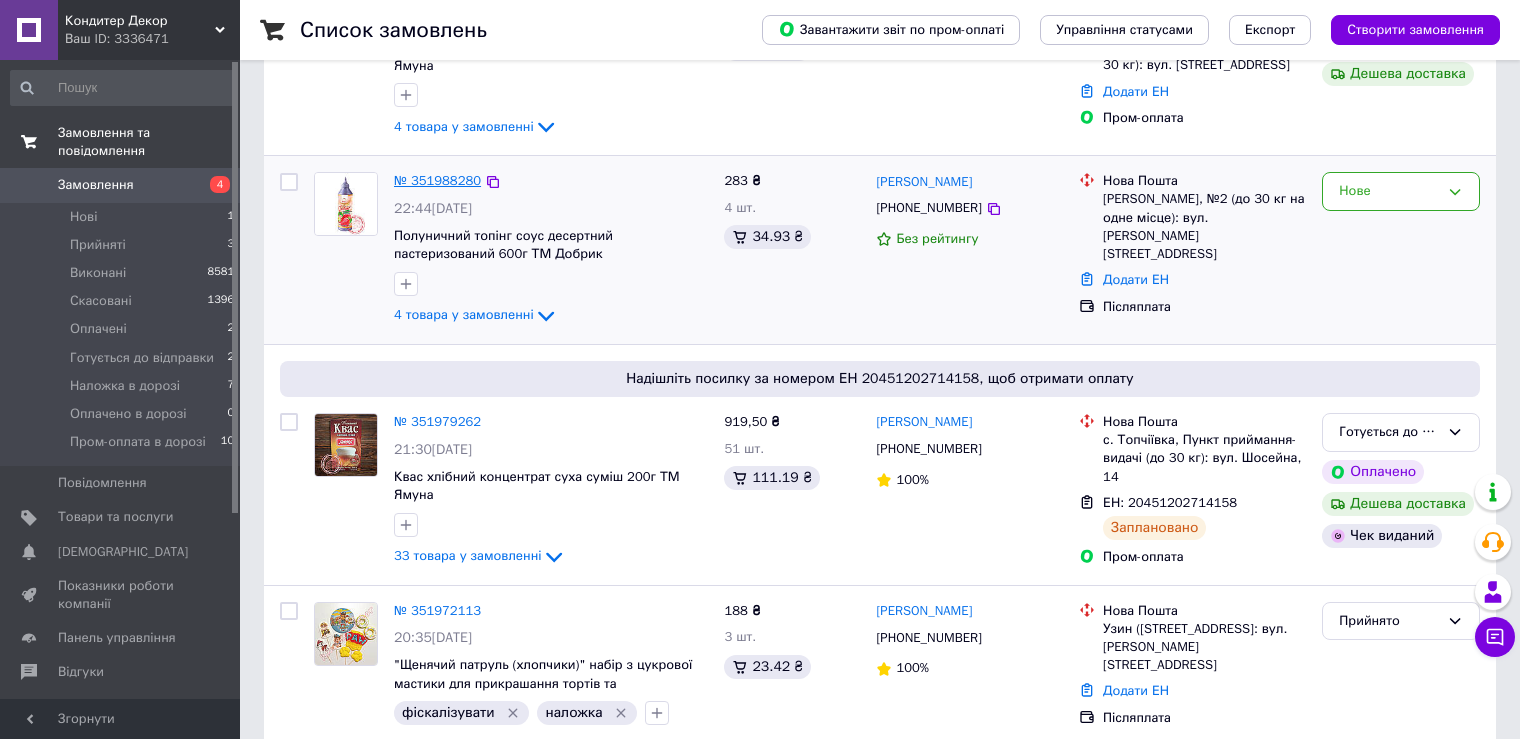 click on "№ 351988280" at bounding box center [437, 180] 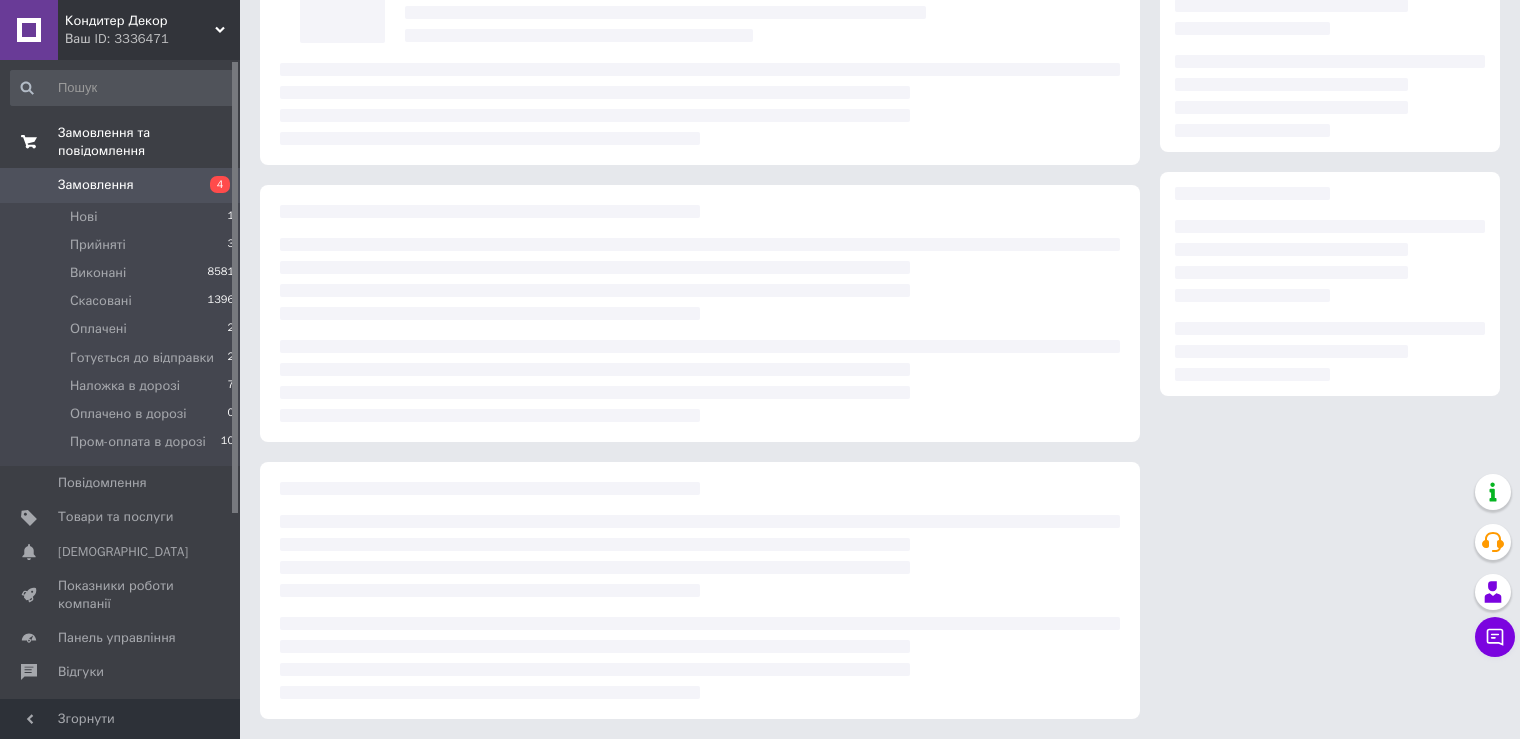 scroll, scrollTop: 300, scrollLeft: 0, axis: vertical 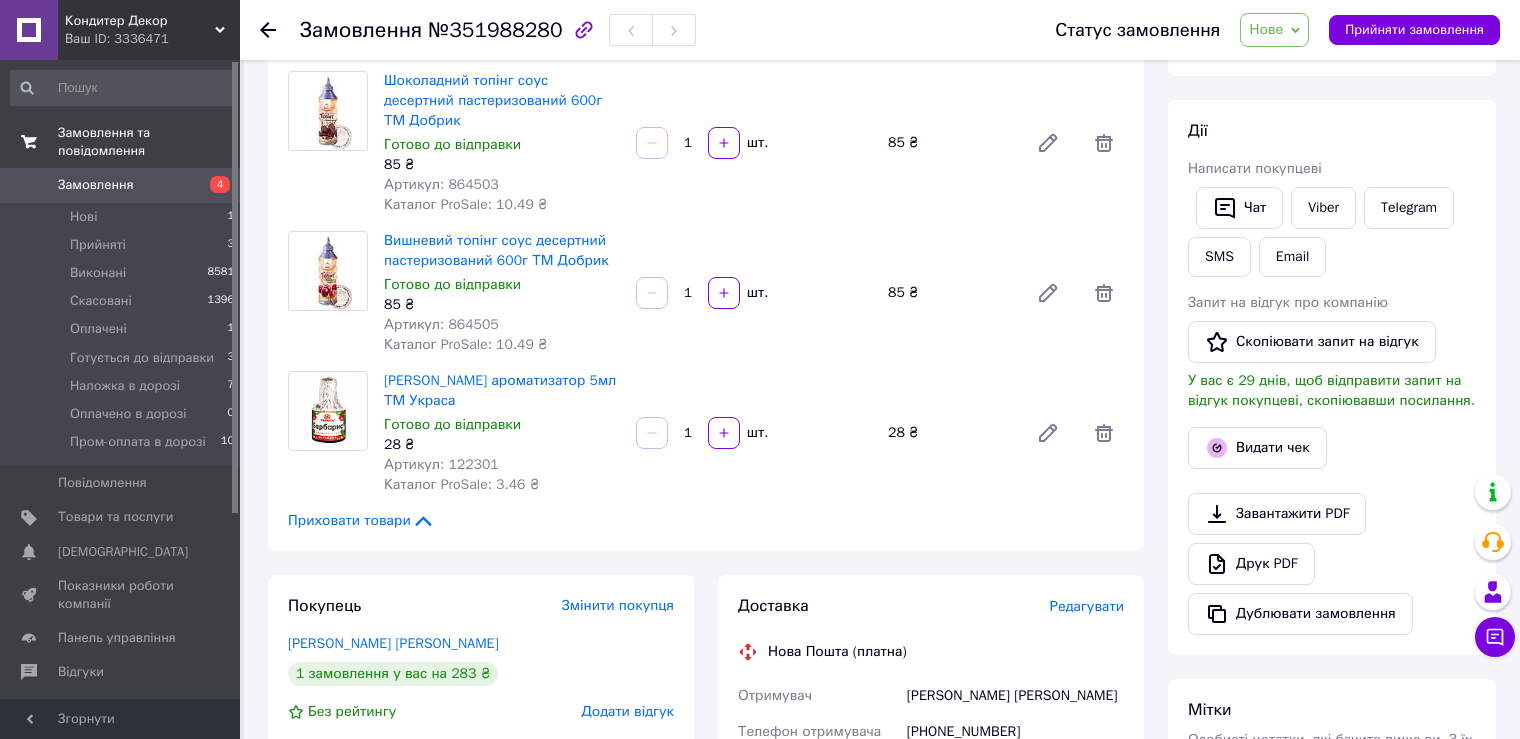 click on "Нове" at bounding box center [1274, 30] 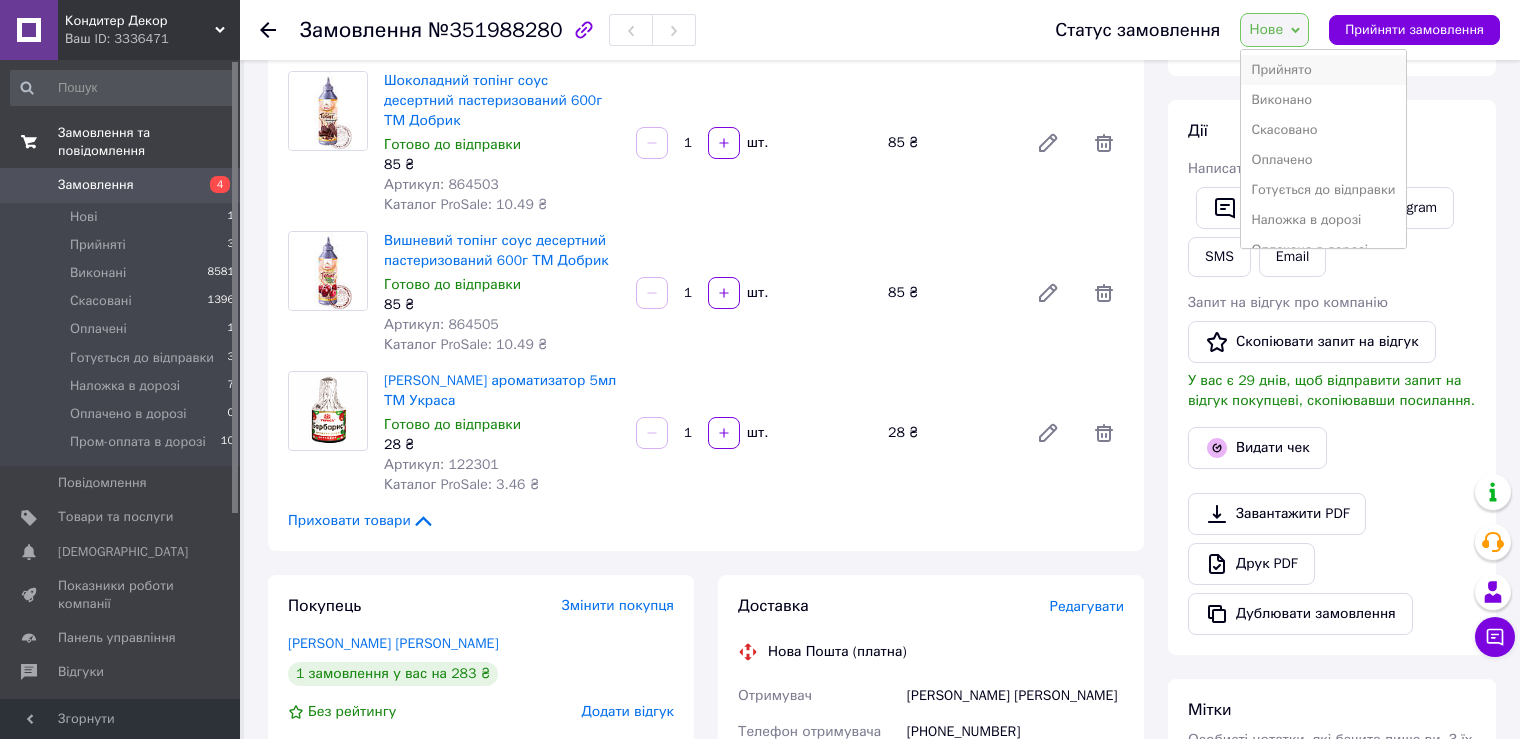 click on "Прийнято" at bounding box center (1323, 70) 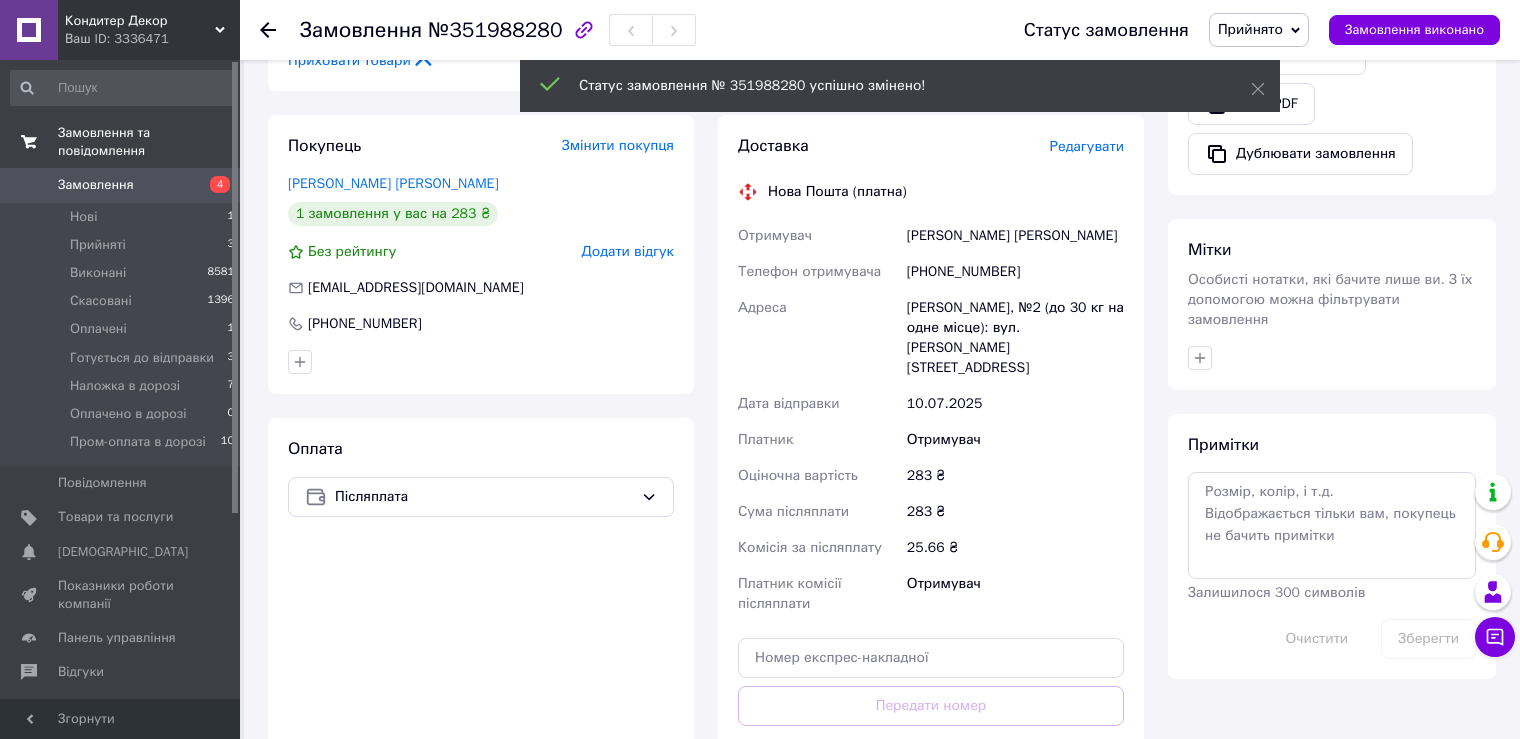 scroll, scrollTop: 800, scrollLeft: 0, axis: vertical 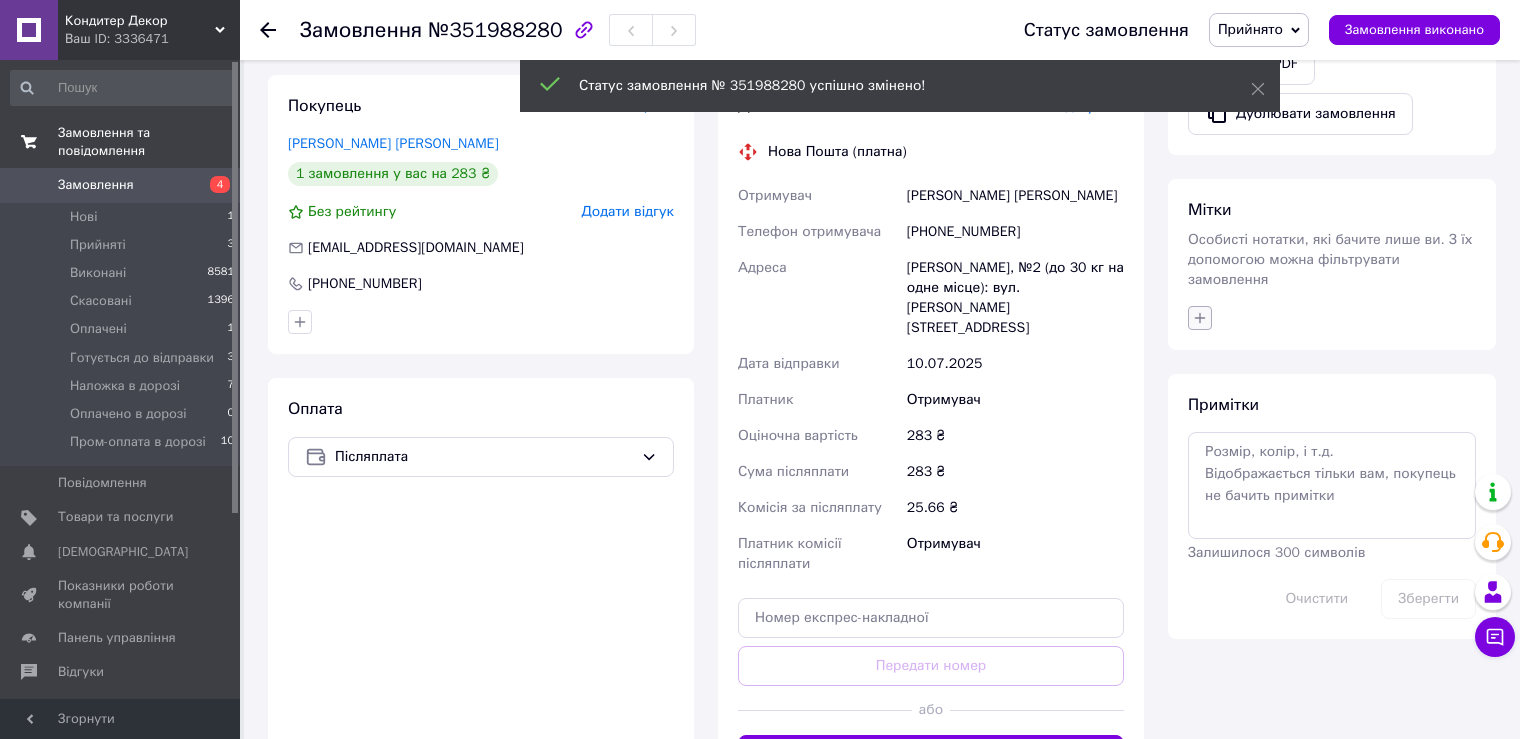 click at bounding box center (1200, 318) 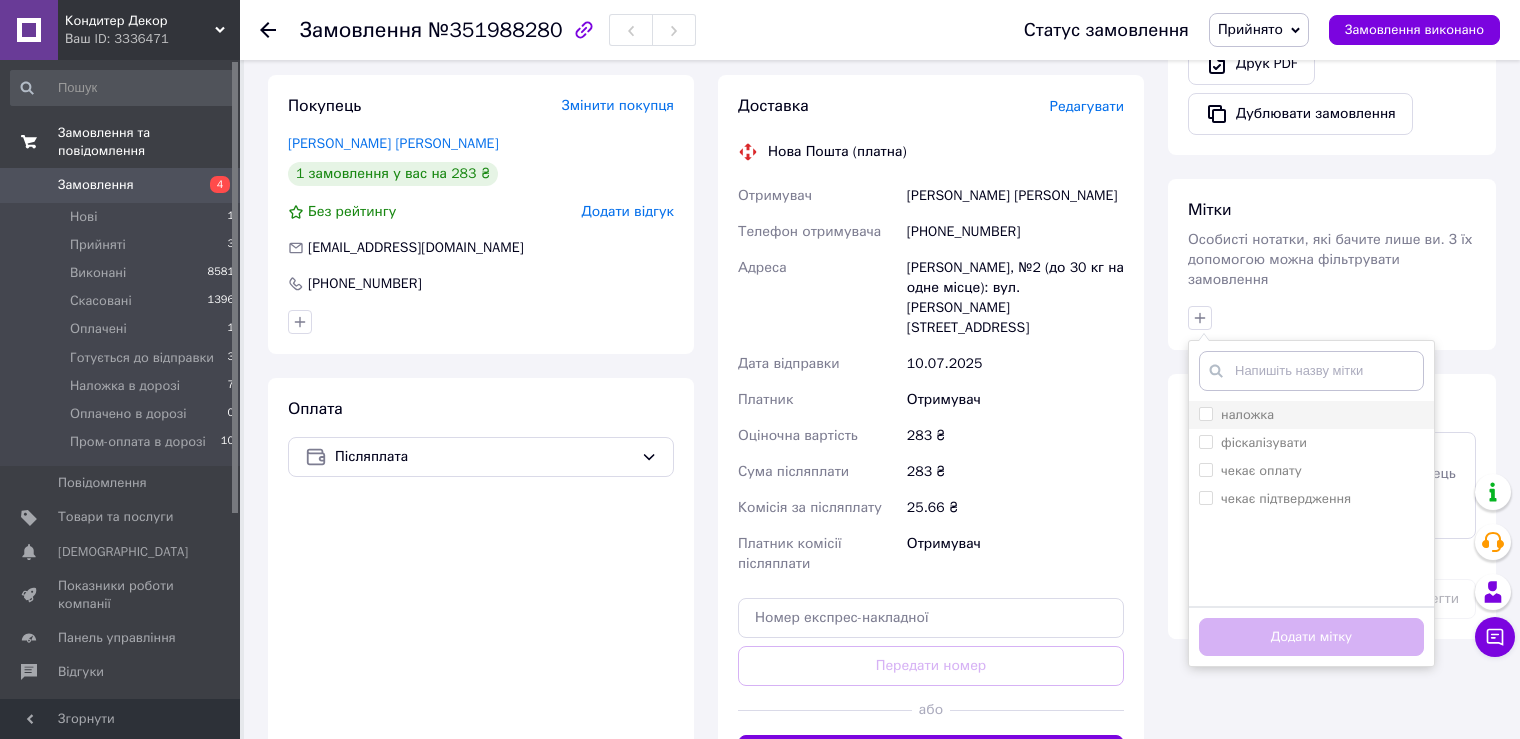 click at bounding box center [1206, 414] 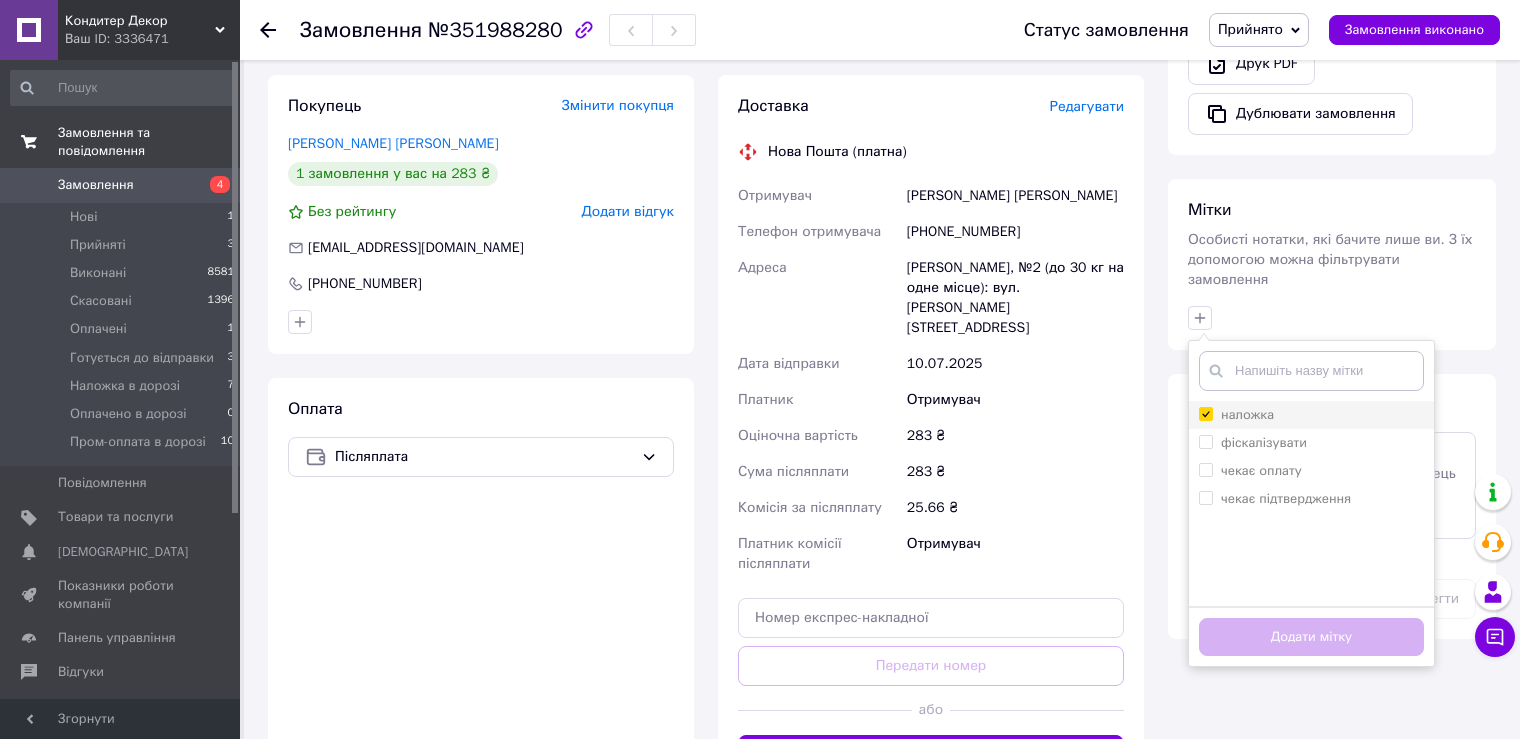 click on "наложка" at bounding box center (1205, 413) 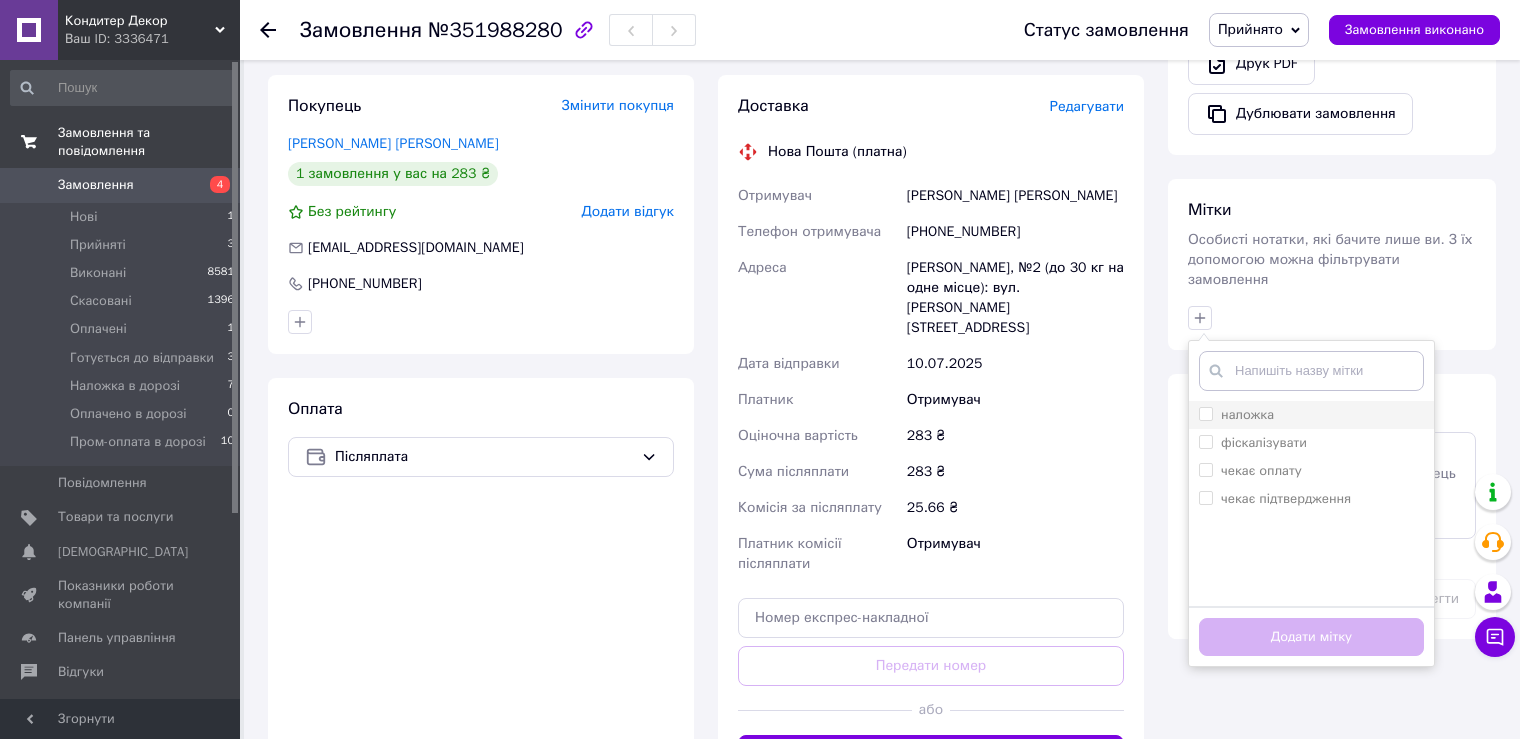 checkbox on "false" 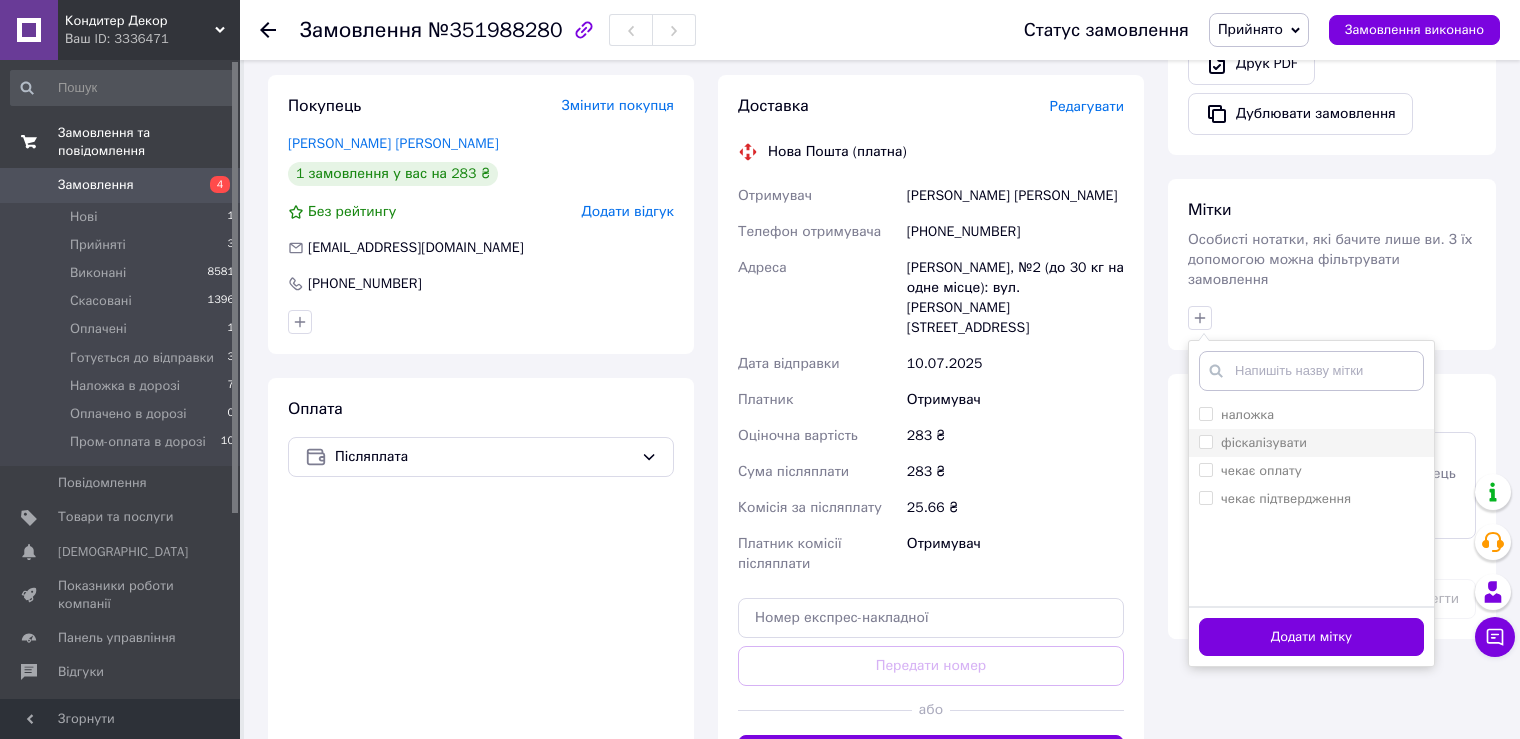click at bounding box center (1206, 442) 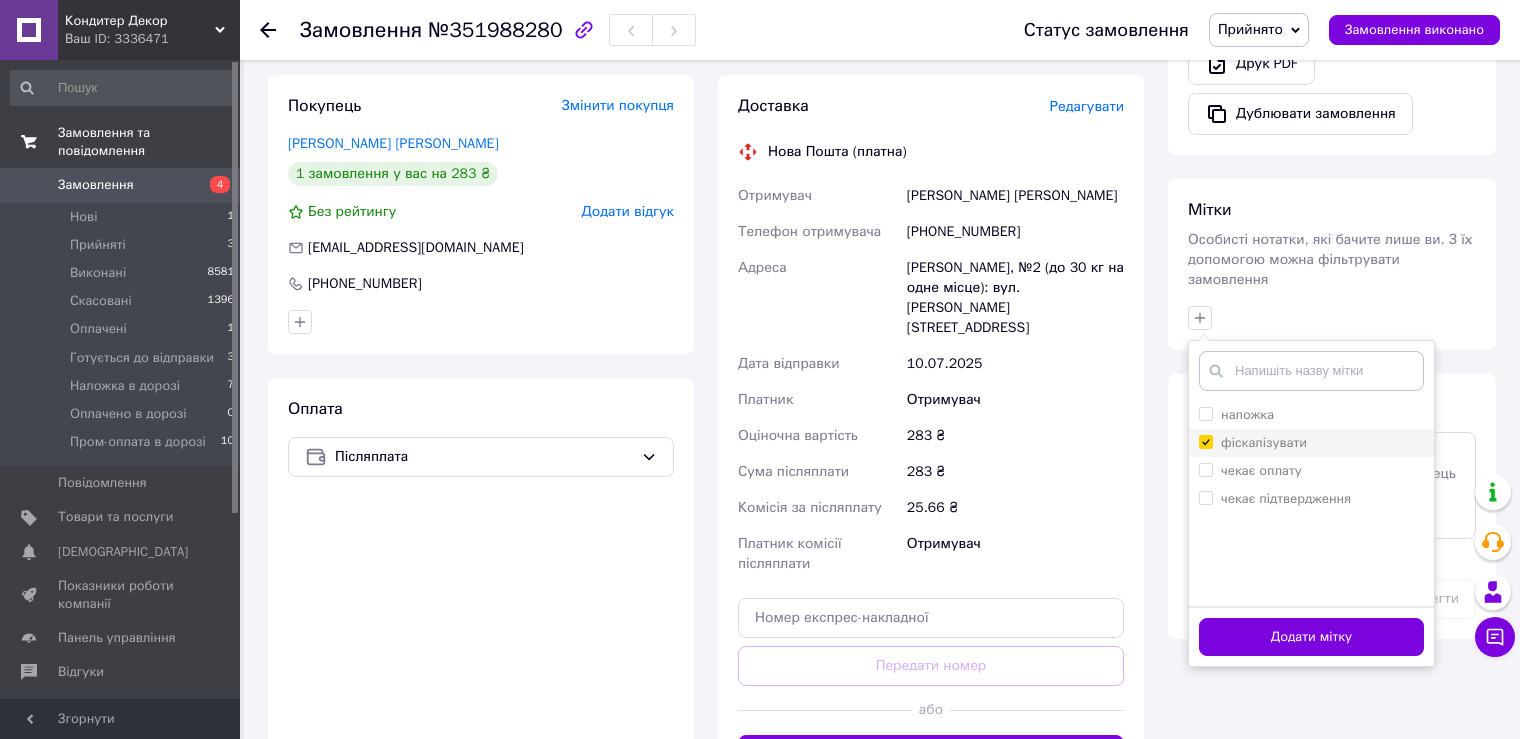 click on "фіскалізувати" at bounding box center [1205, 441] 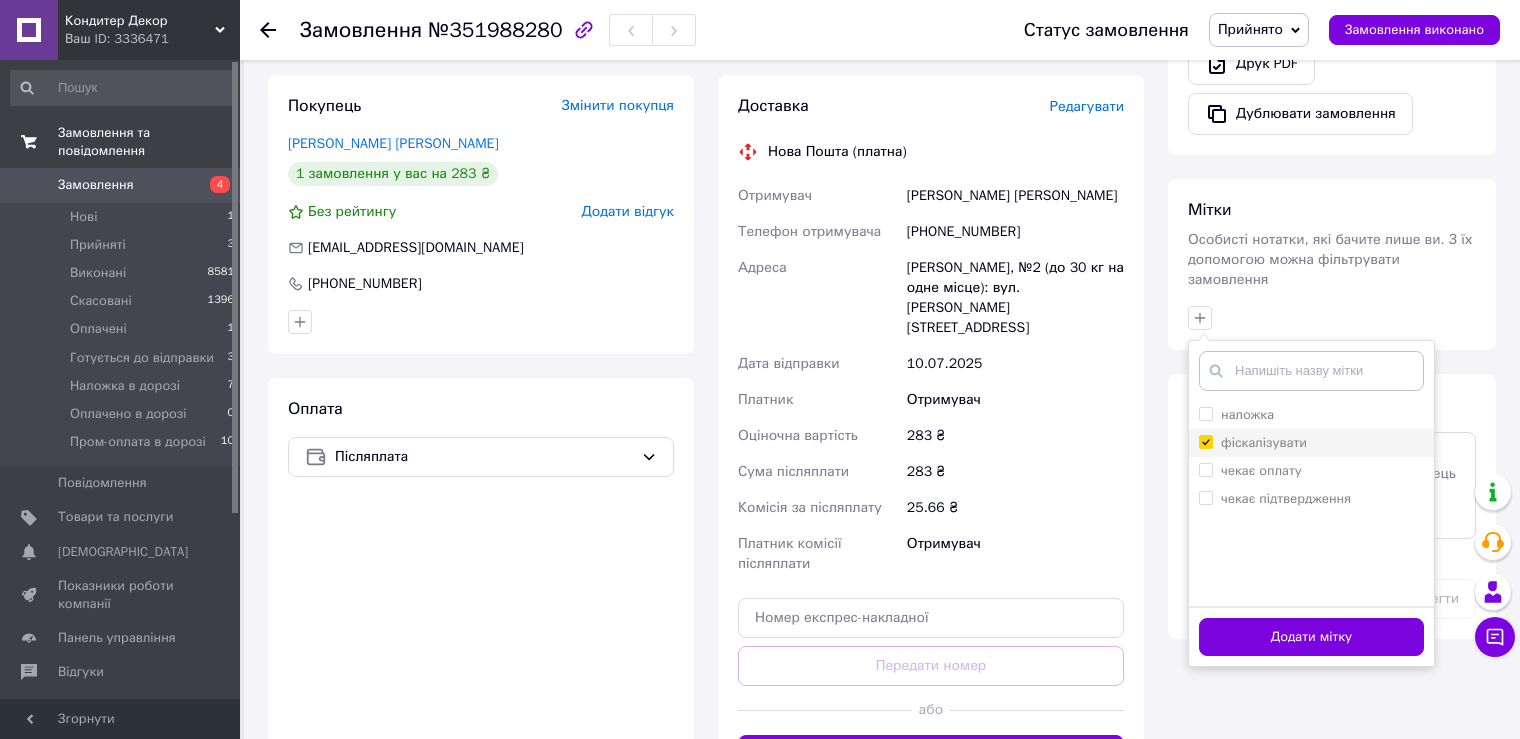 checkbox on "false" 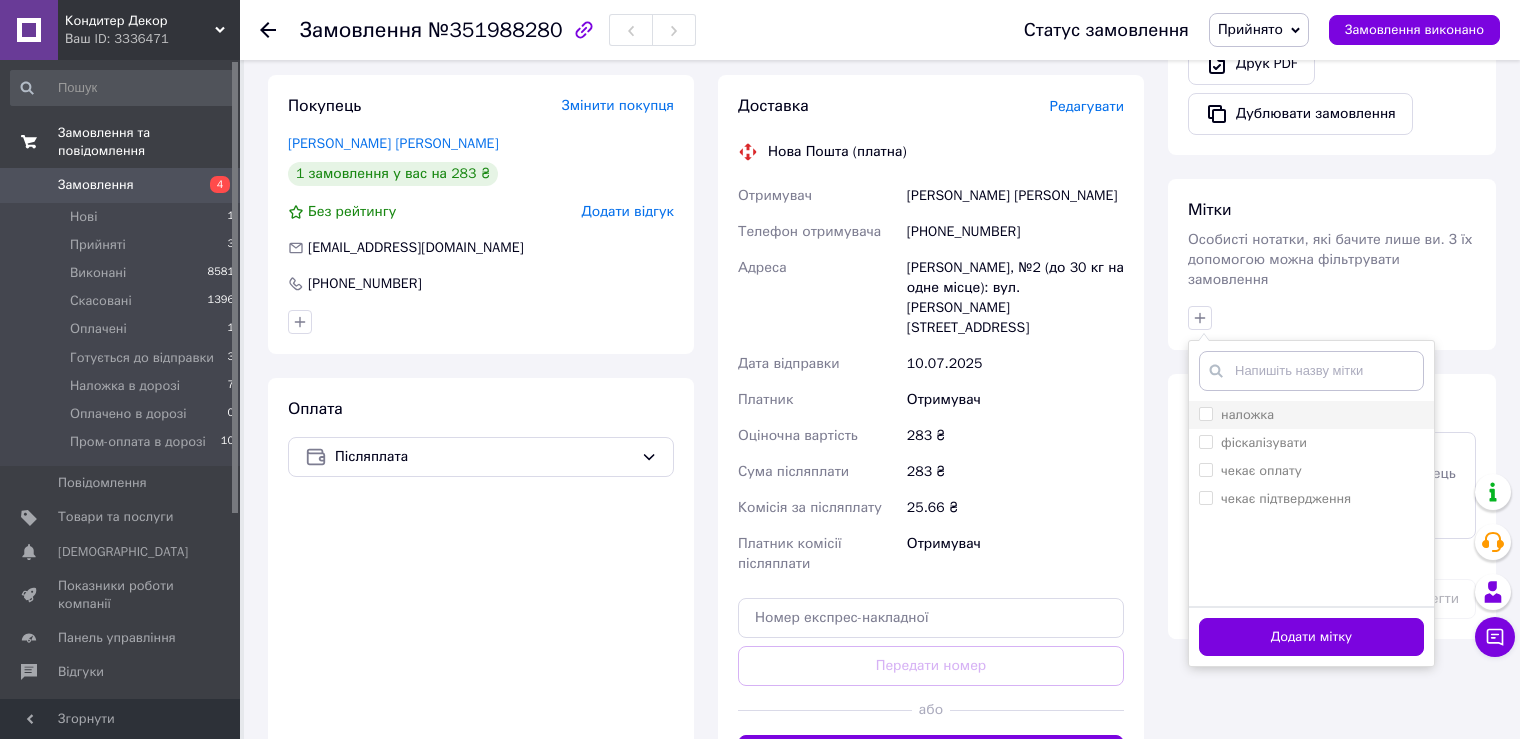 click on "наложка" at bounding box center [1205, 413] 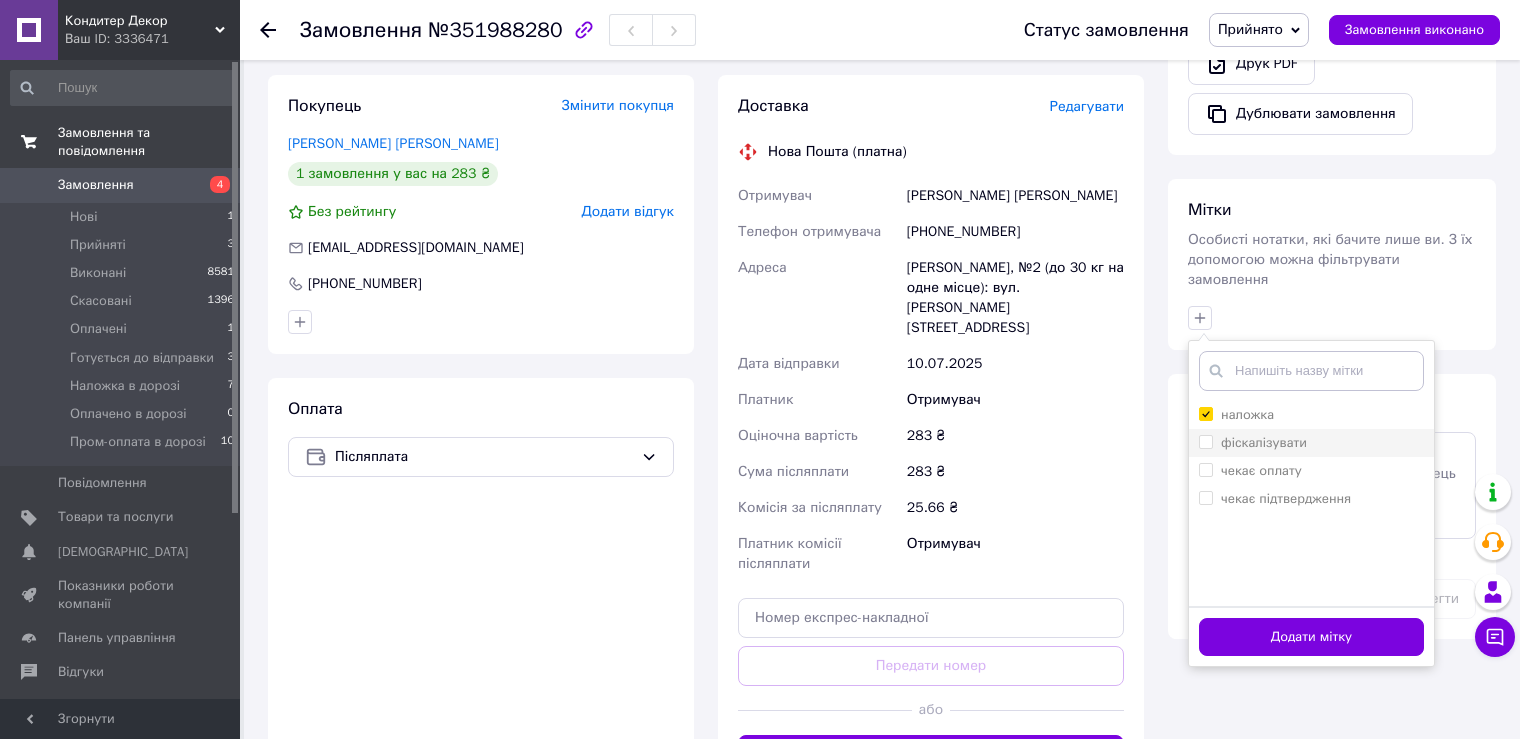 click on "фіскалізувати" at bounding box center [1253, 443] 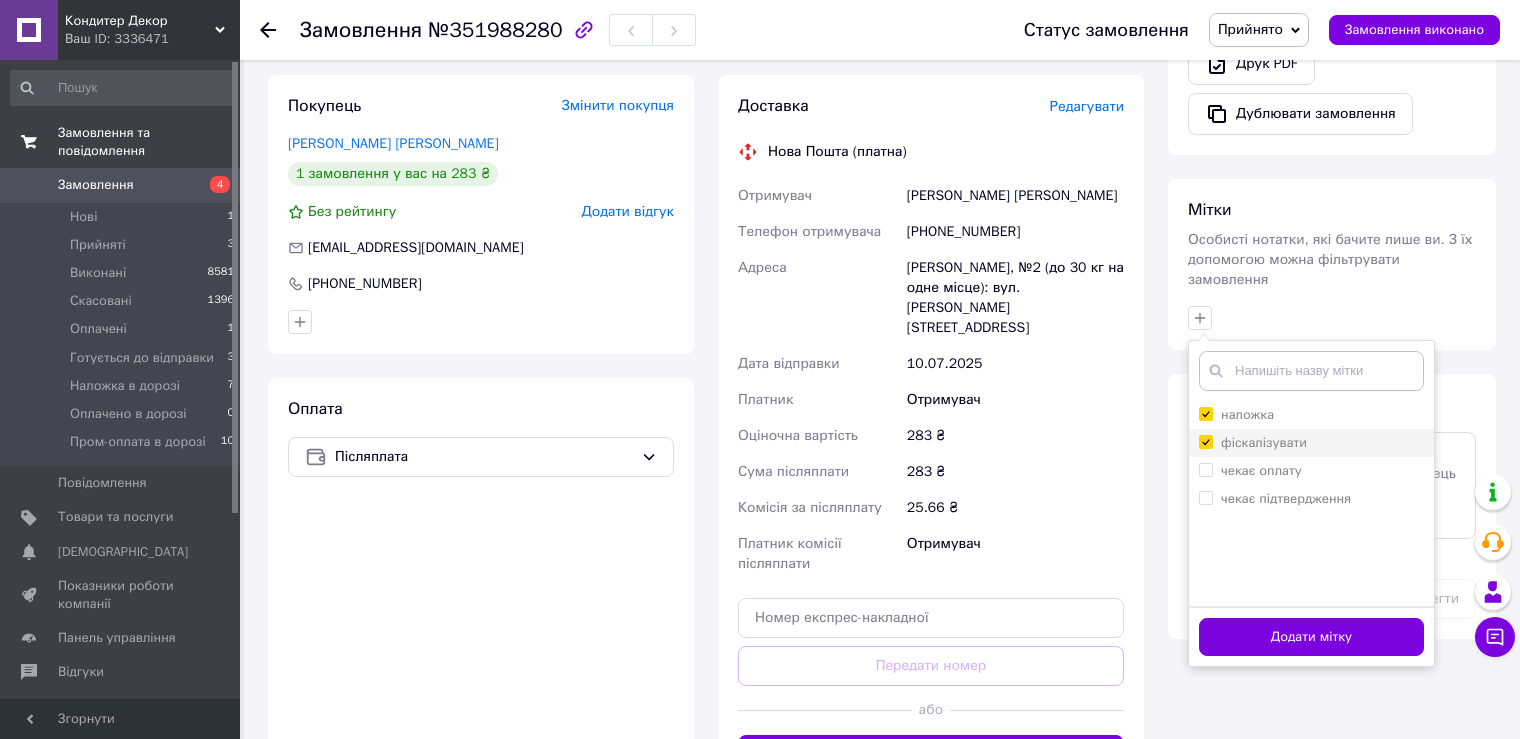 click on "фіскалізувати" at bounding box center [1205, 441] 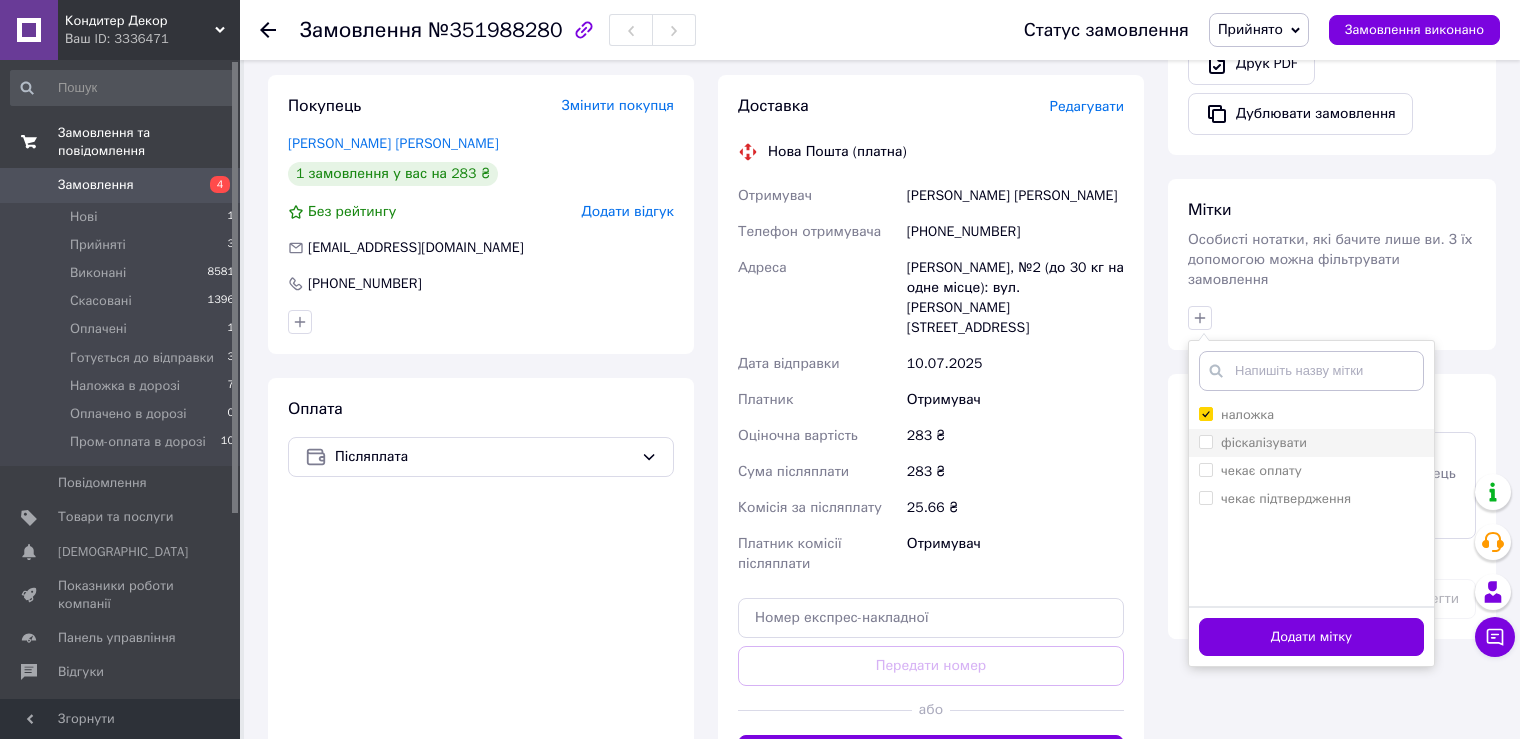 click on "фіскалізувати" at bounding box center (1205, 441) 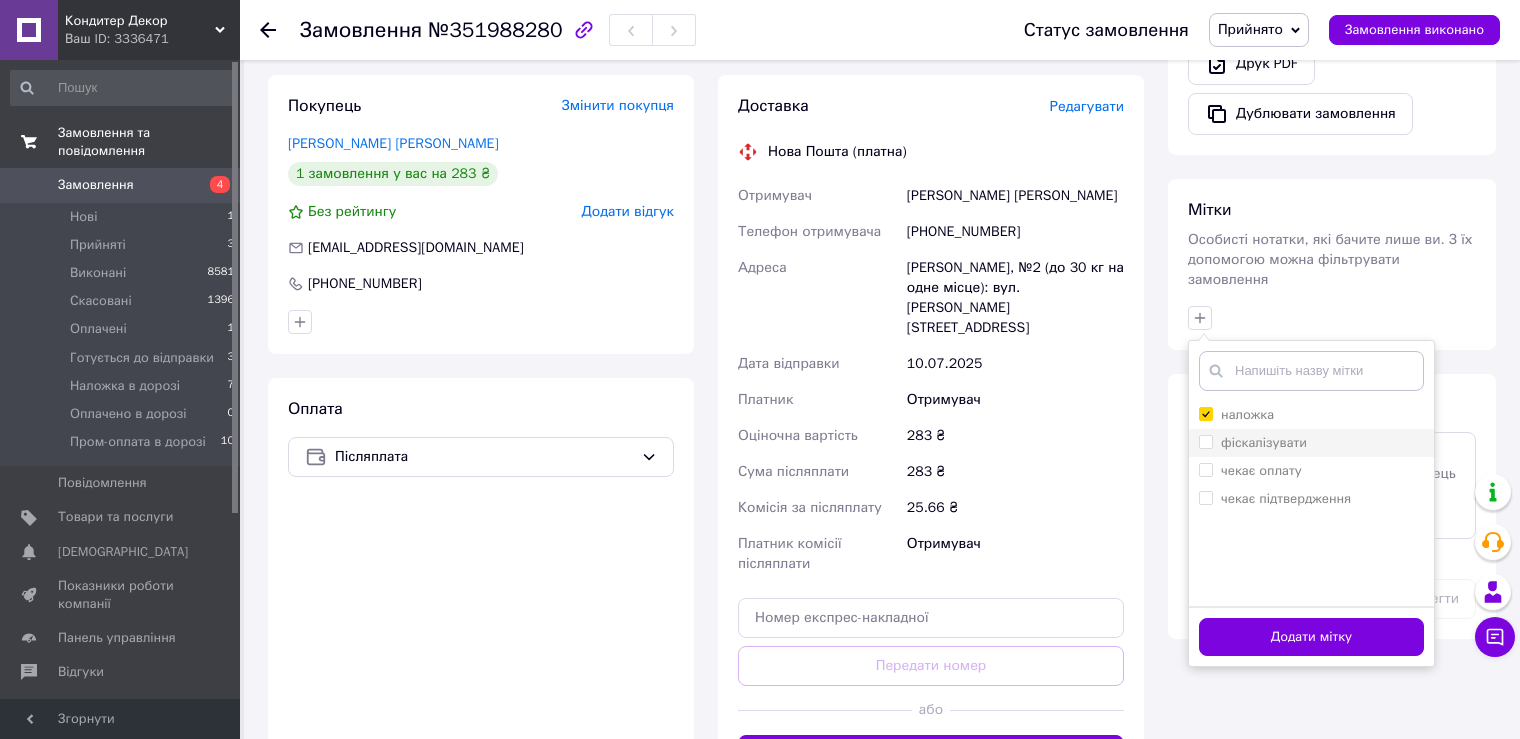 checkbox on "true" 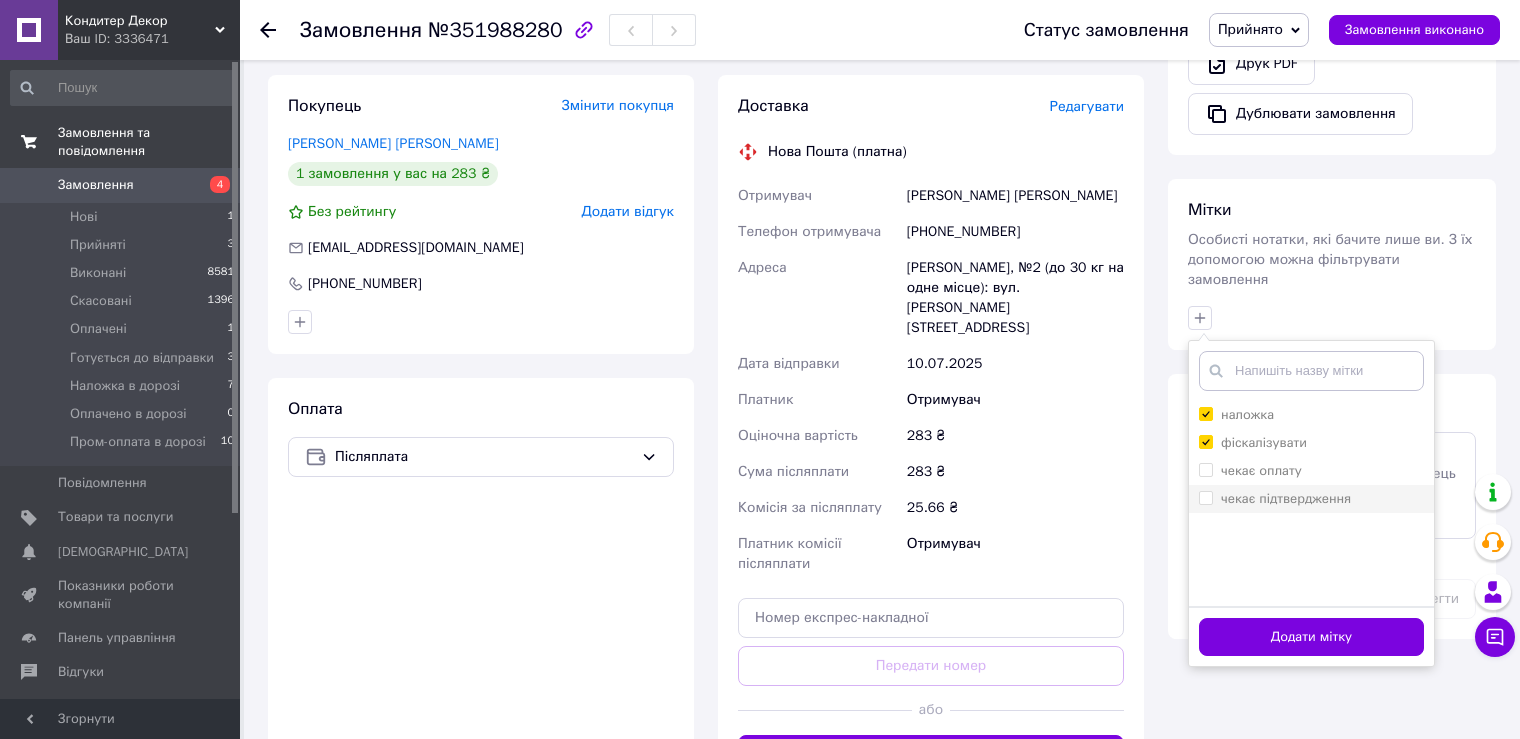 click on "чекає підтвердження" at bounding box center [1205, 497] 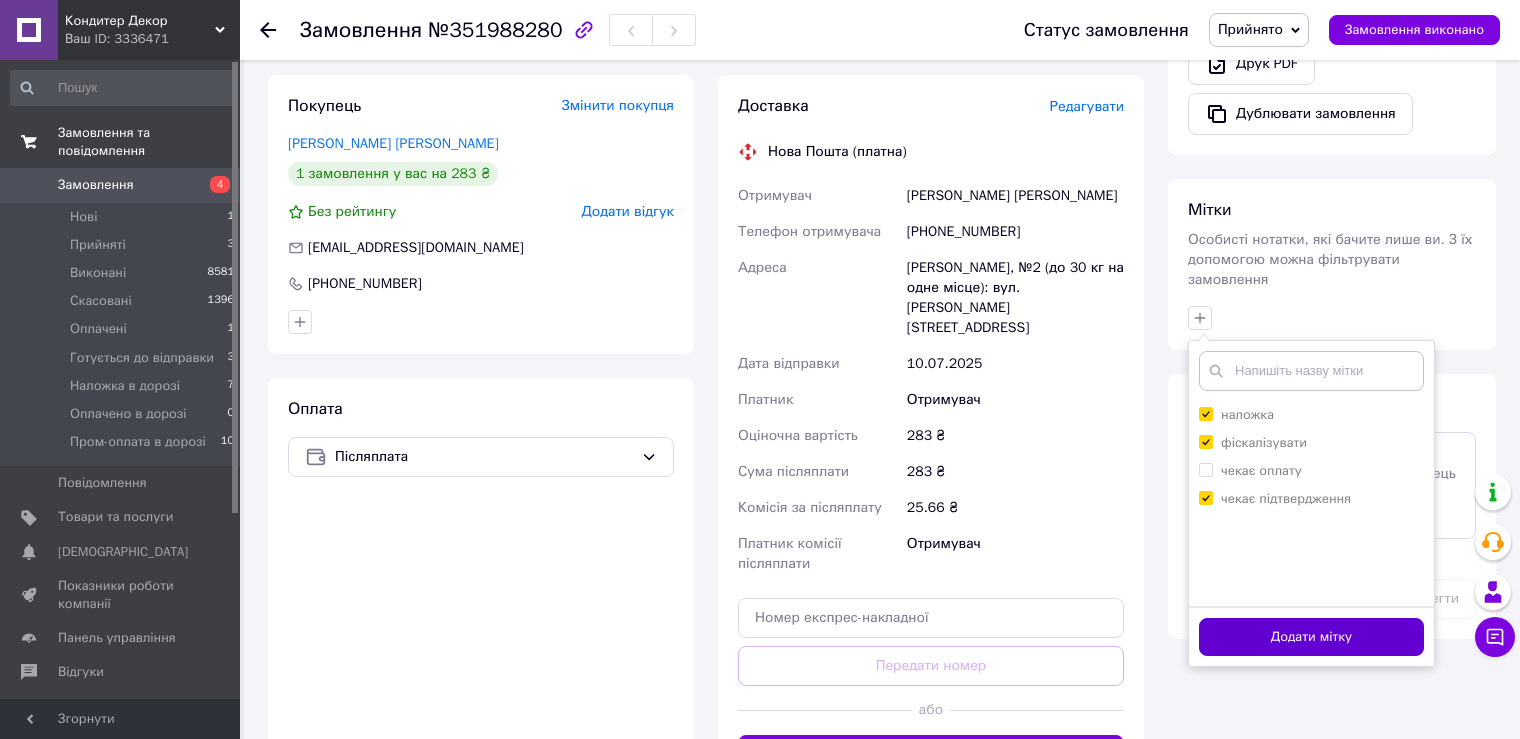 click on "Додати мітку" at bounding box center (1311, 637) 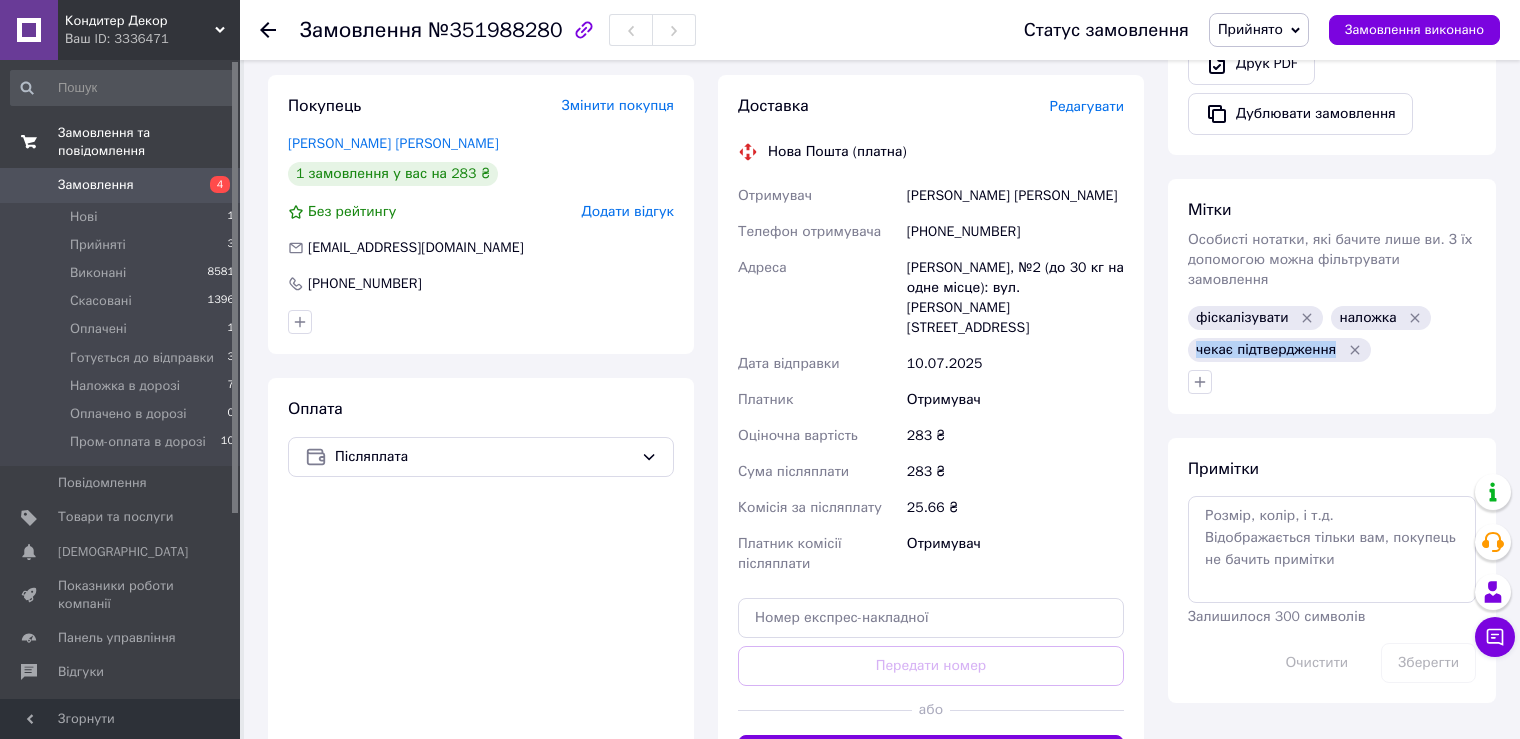 drag, startPoint x: 1197, startPoint y: 328, endPoint x: 1334, endPoint y: 329, distance: 137.00365 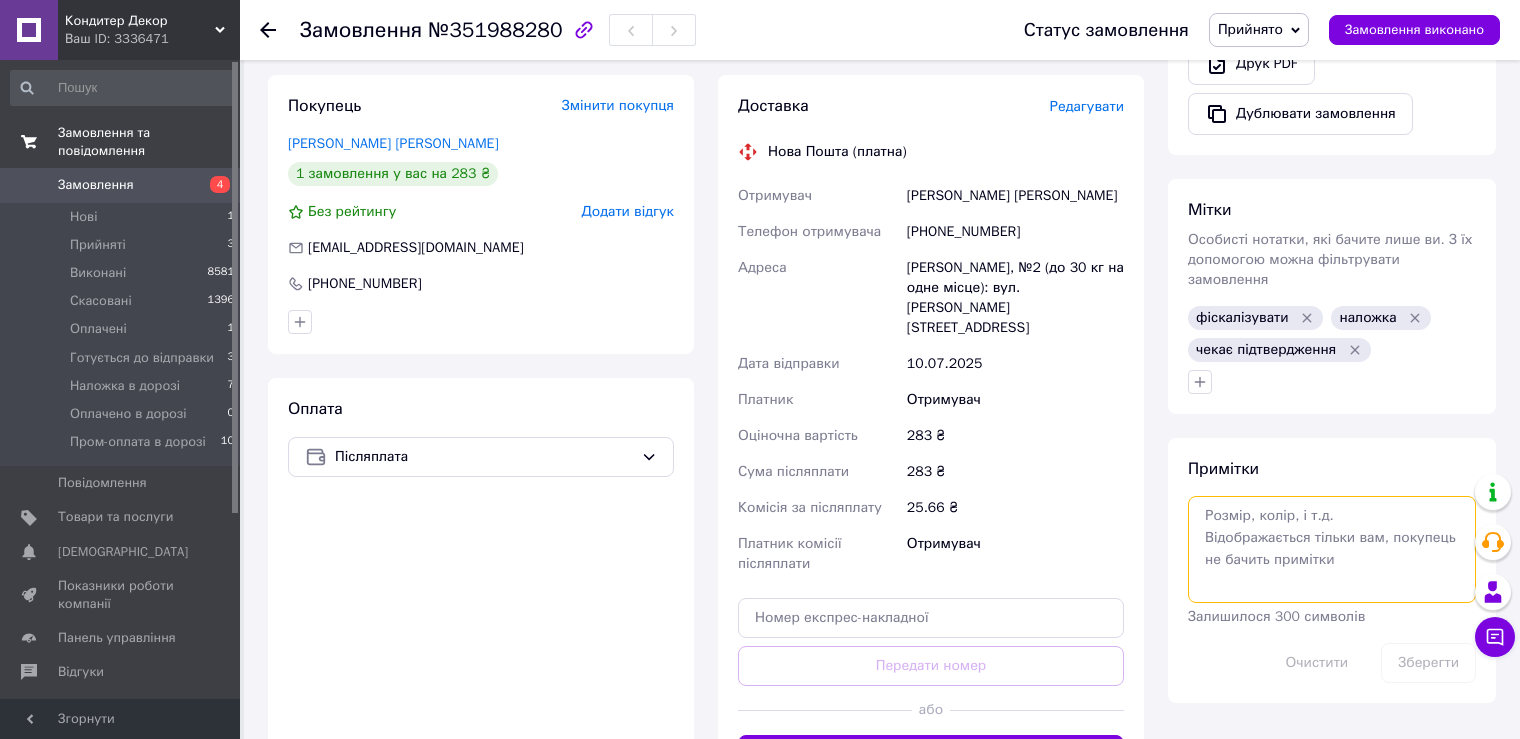 click at bounding box center [1332, 549] 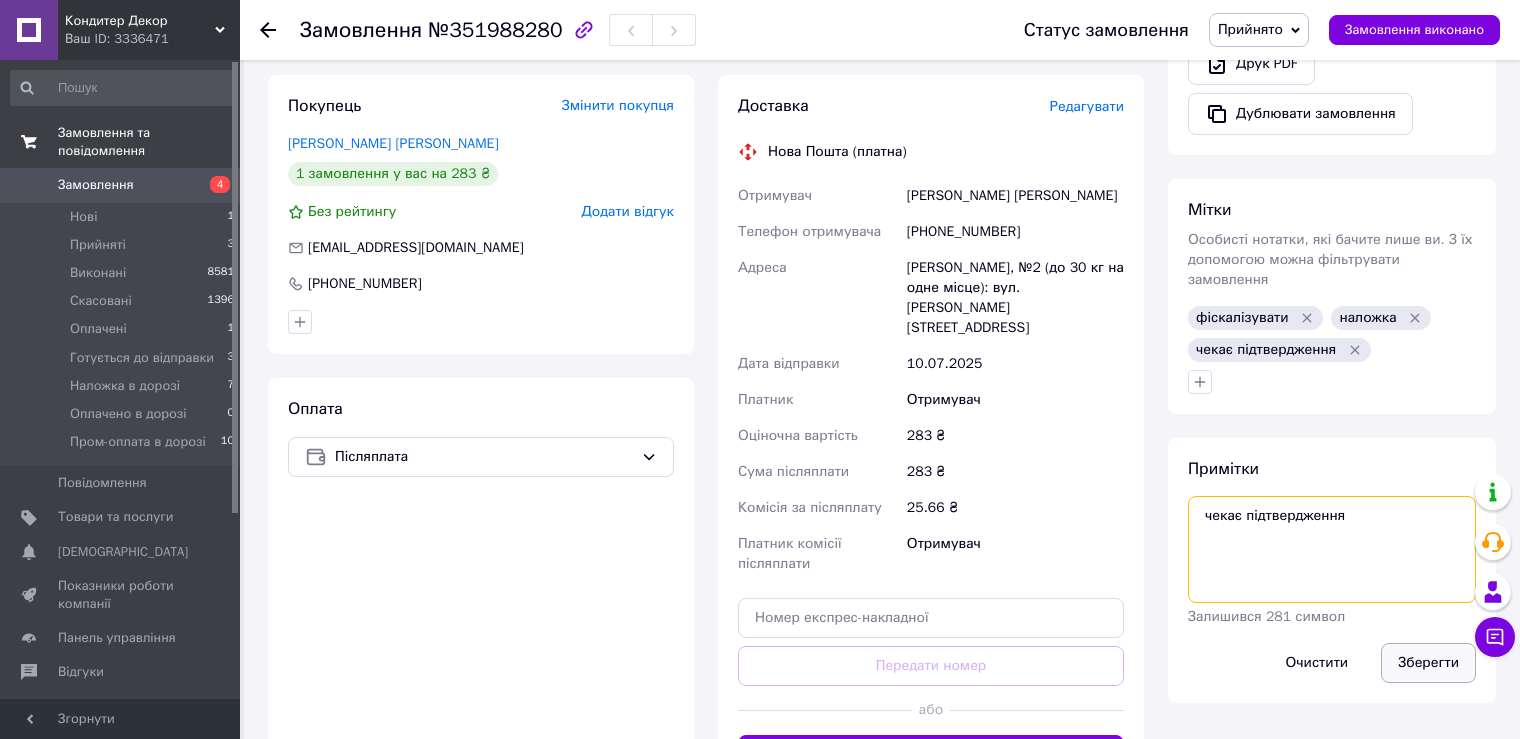 type on "чекає підтвердження" 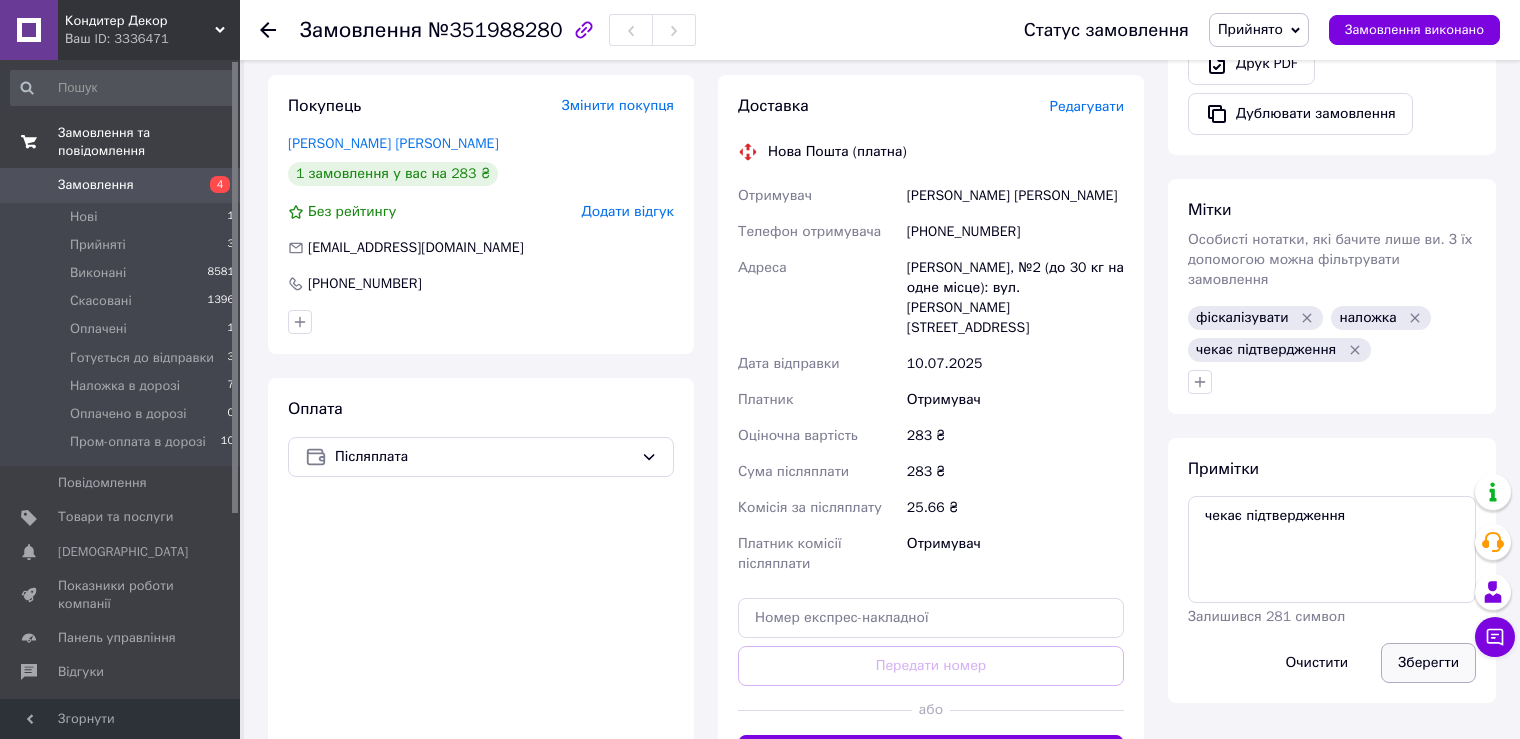 click on "Зберегти" at bounding box center [1428, 663] 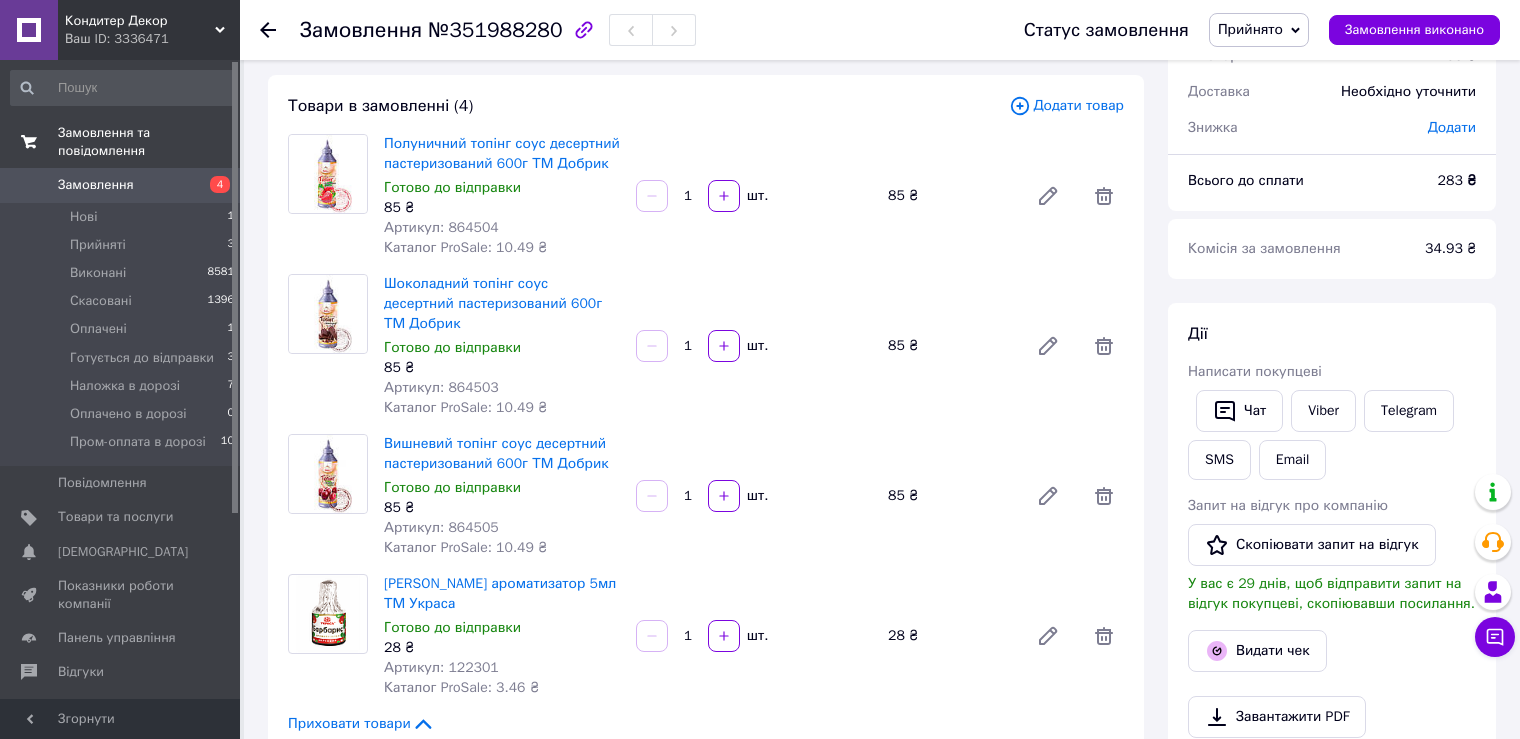 scroll, scrollTop: 100, scrollLeft: 0, axis: vertical 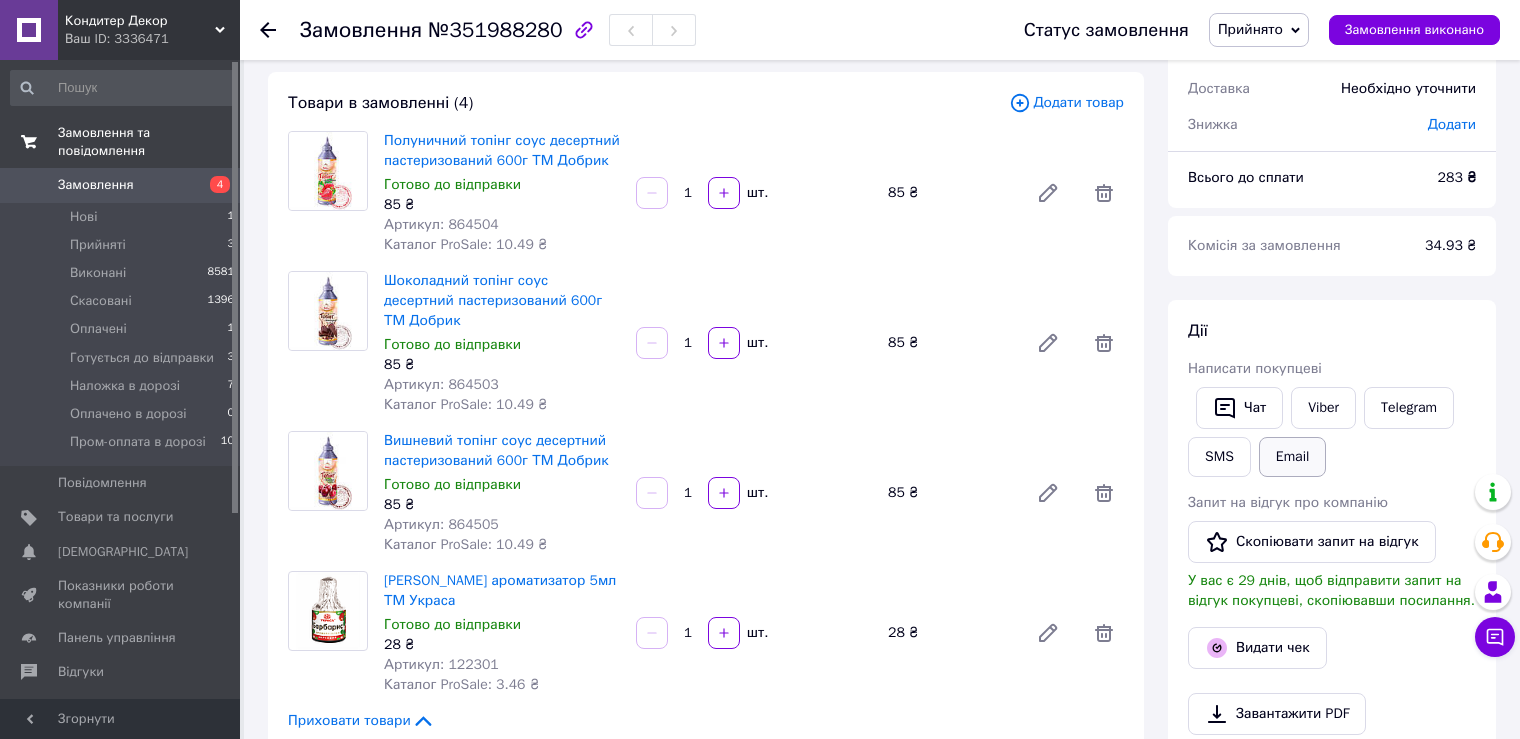click on "Email" at bounding box center [1293, 457] 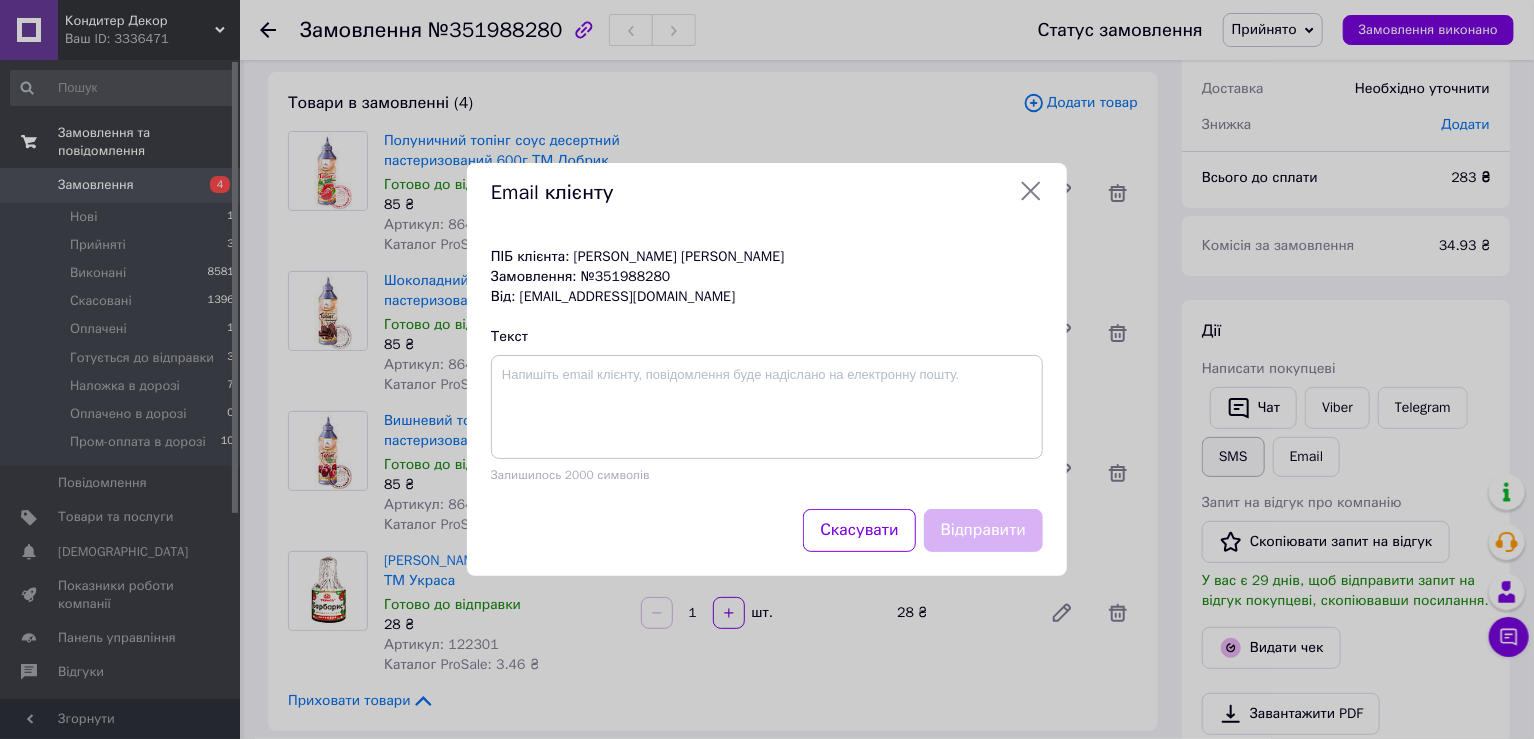drag, startPoint x: 844, startPoint y: 544, endPoint x: 1234, endPoint y: 451, distance: 400.93515 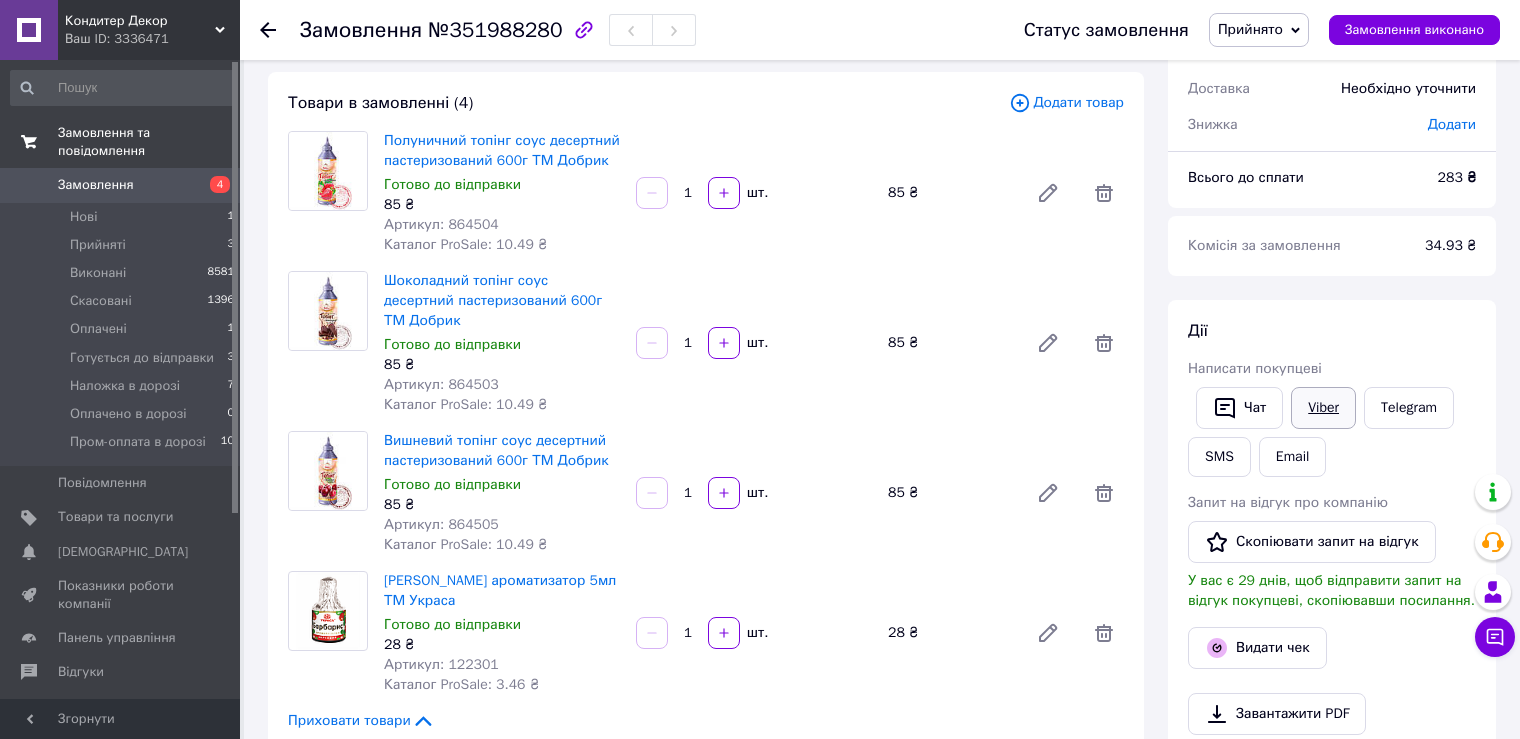 click on "Viber" at bounding box center (1323, 408) 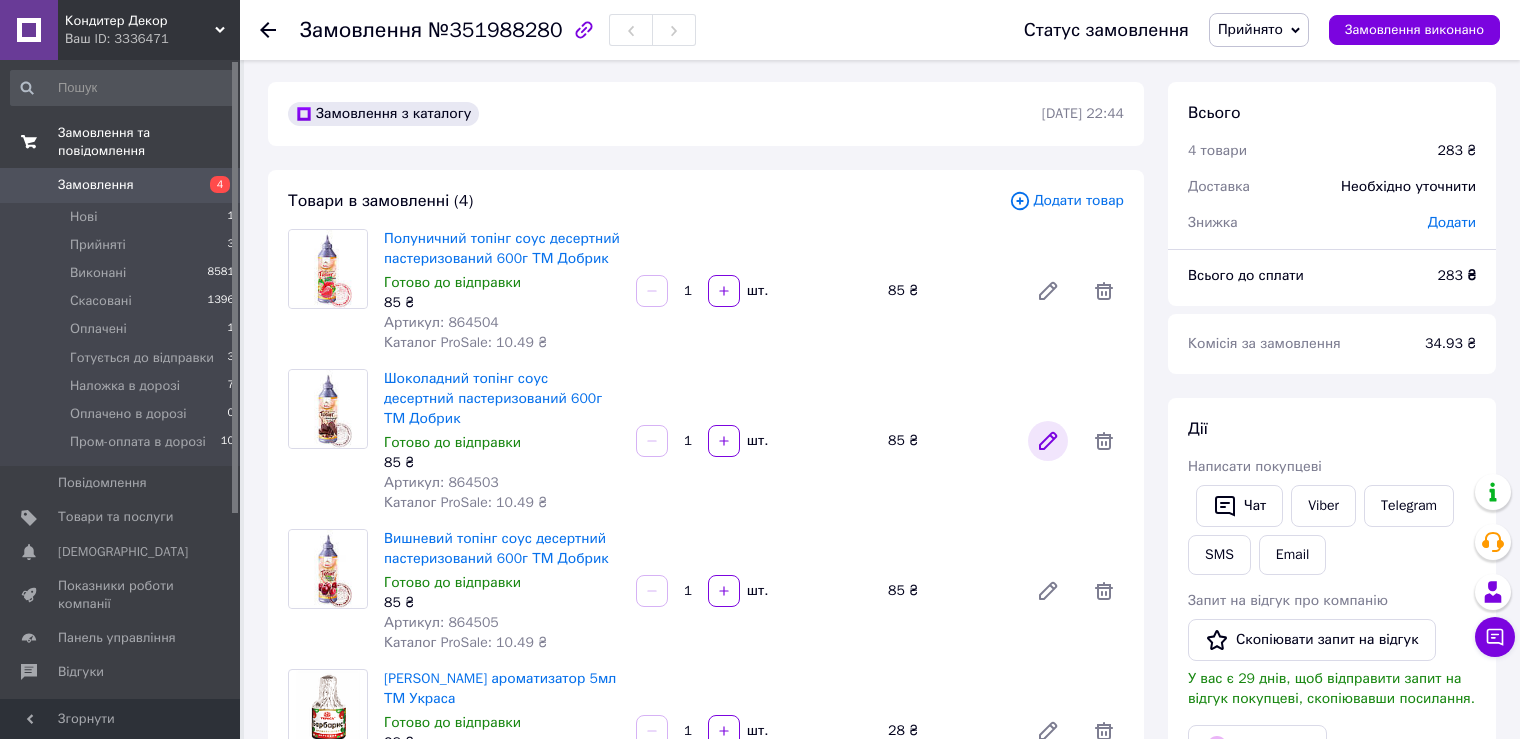 scroll, scrollTop: 0, scrollLeft: 0, axis: both 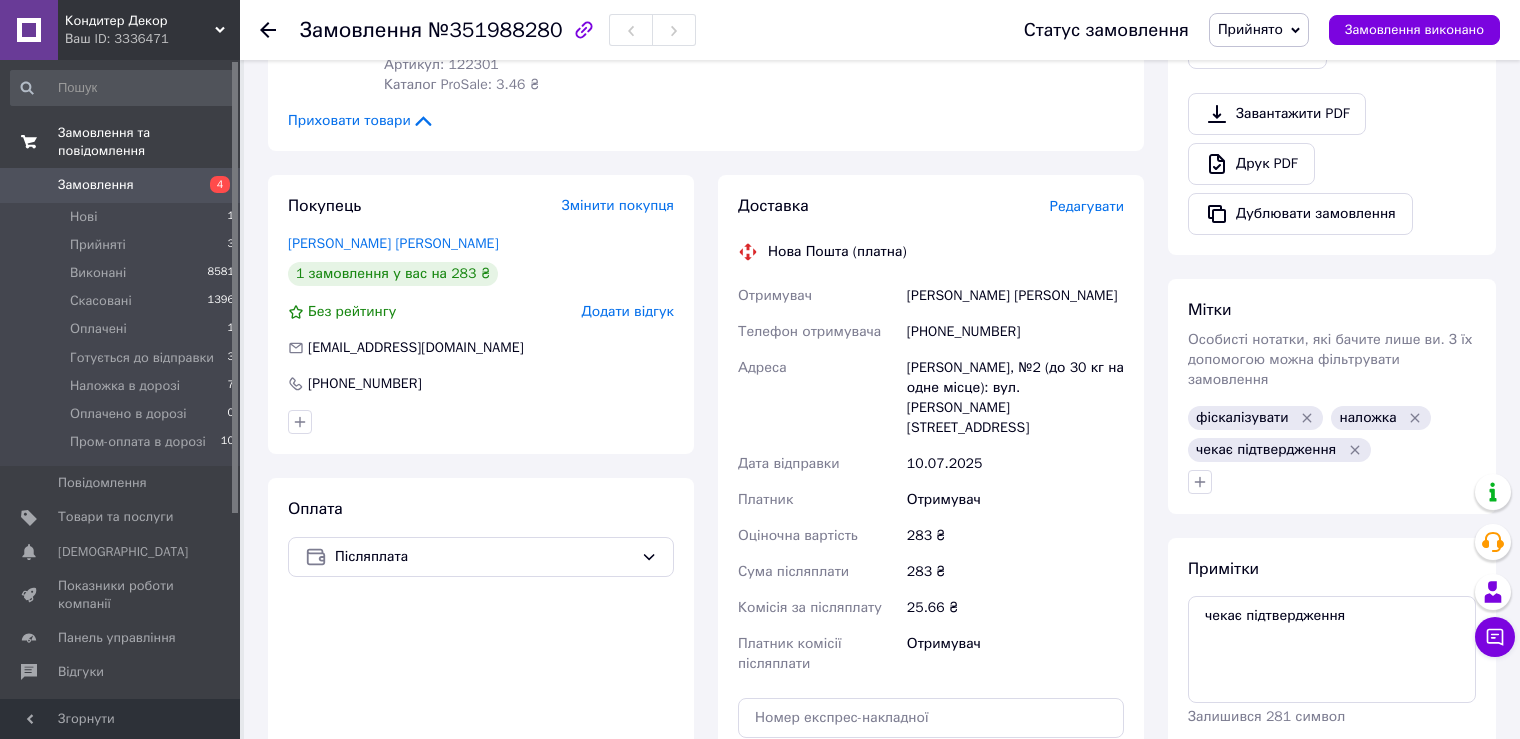 drag, startPoint x: 773, startPoint y: 233, endPoint x: 789, endPoint y: 240, distance: 17.464249 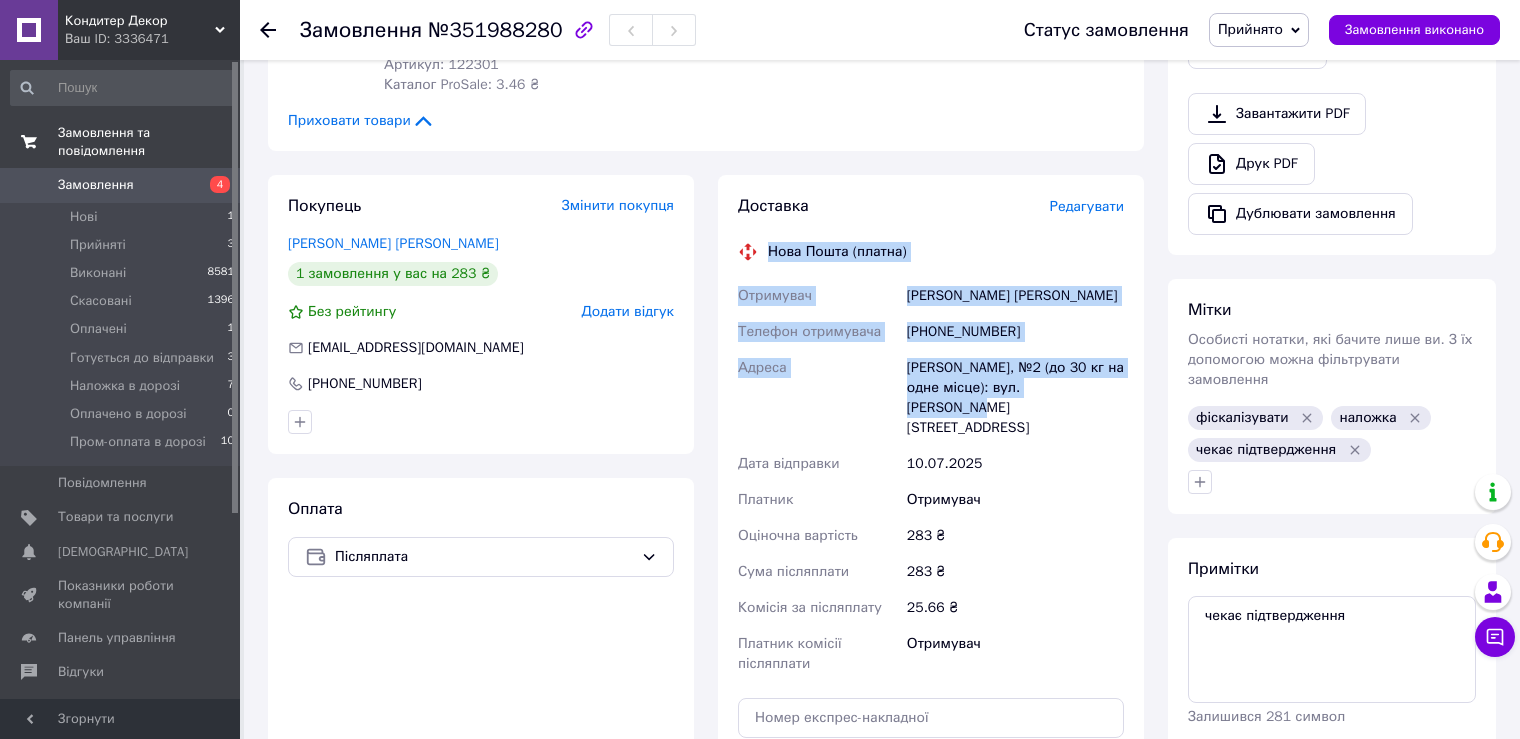 drag, startPoint x: 778, startPoint y: 238, endPoint x: 1124, endPoint y: 368, distance: 369.61603 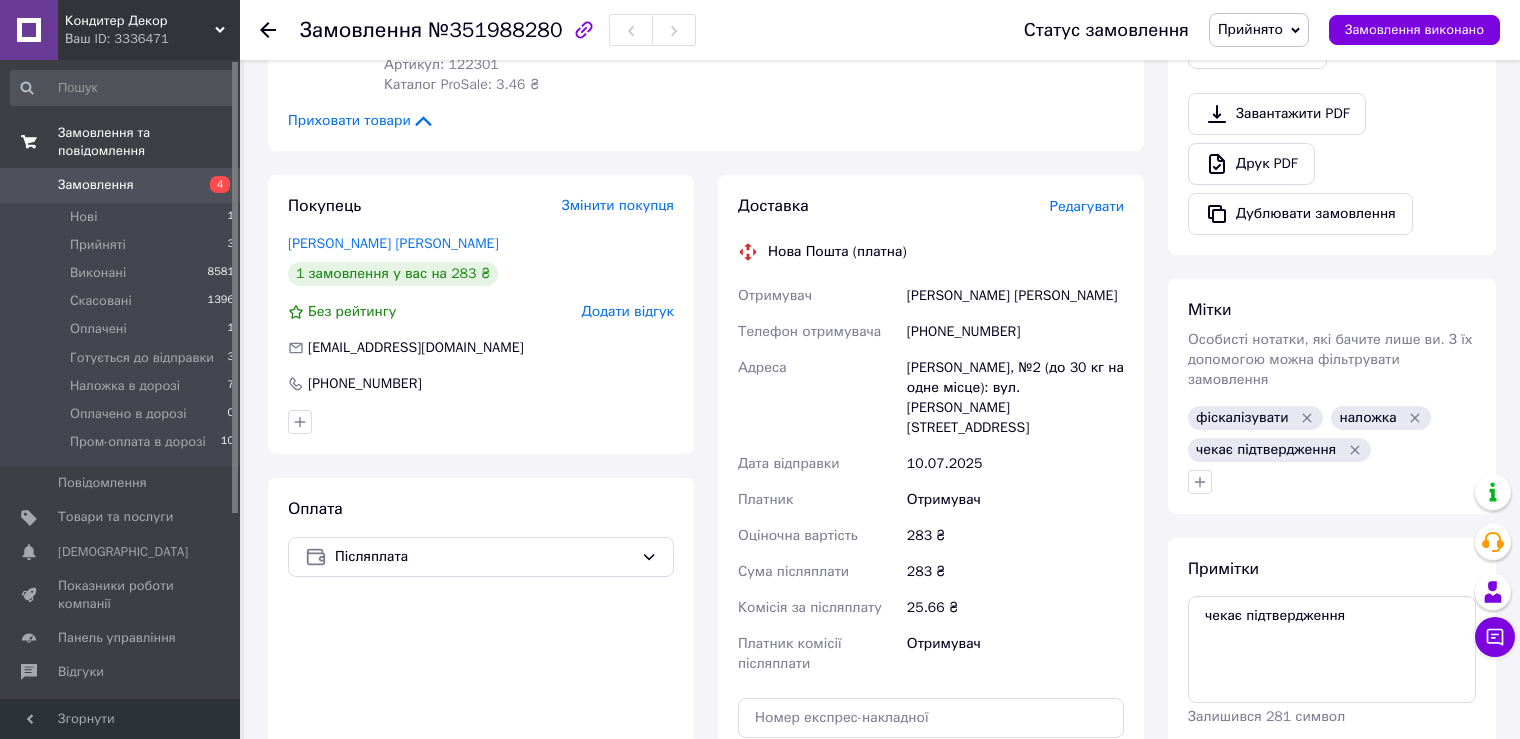 click 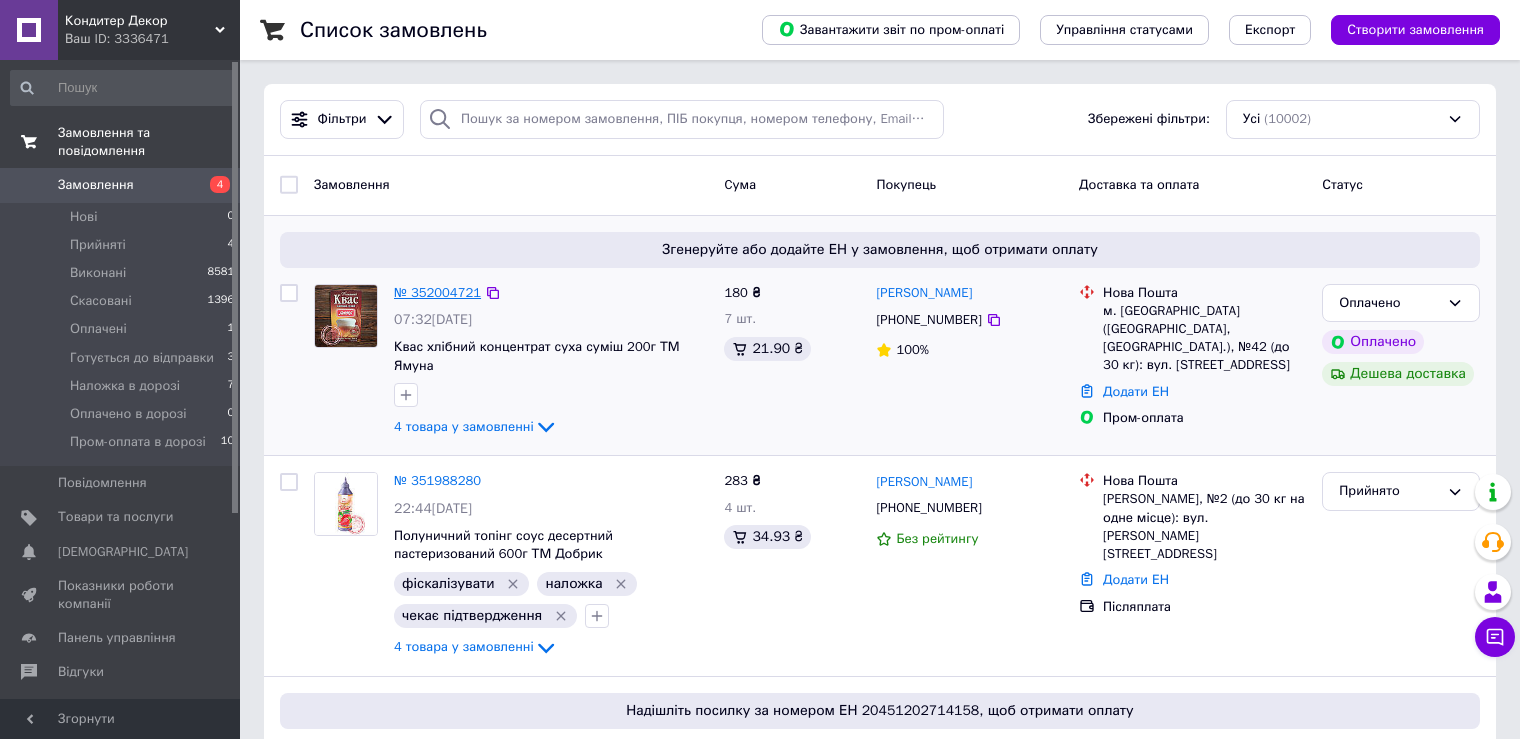 click on "№ 352004721" at bounding box center (437, 292) 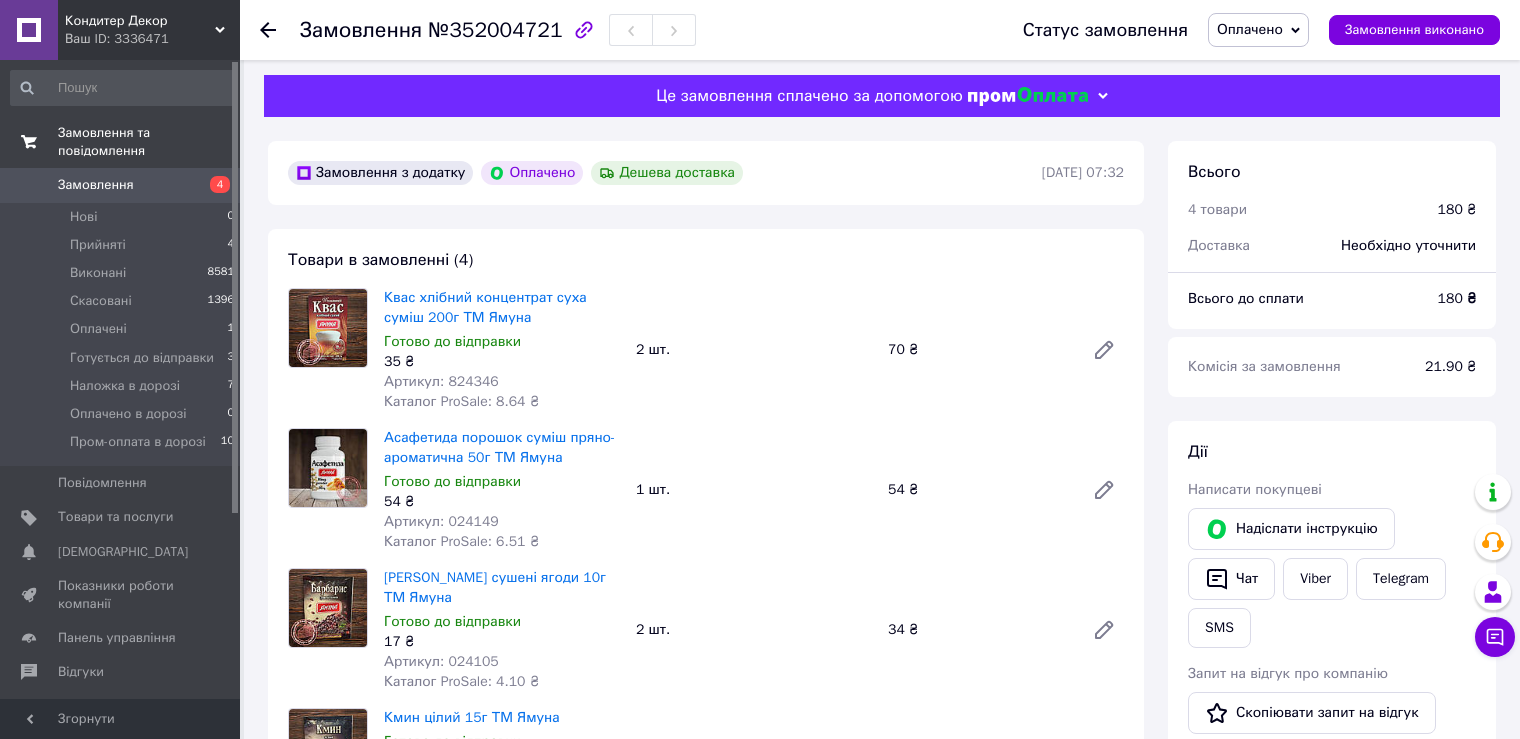 scroll, scrollTop: 0, scrollLeft: 0, axis: both 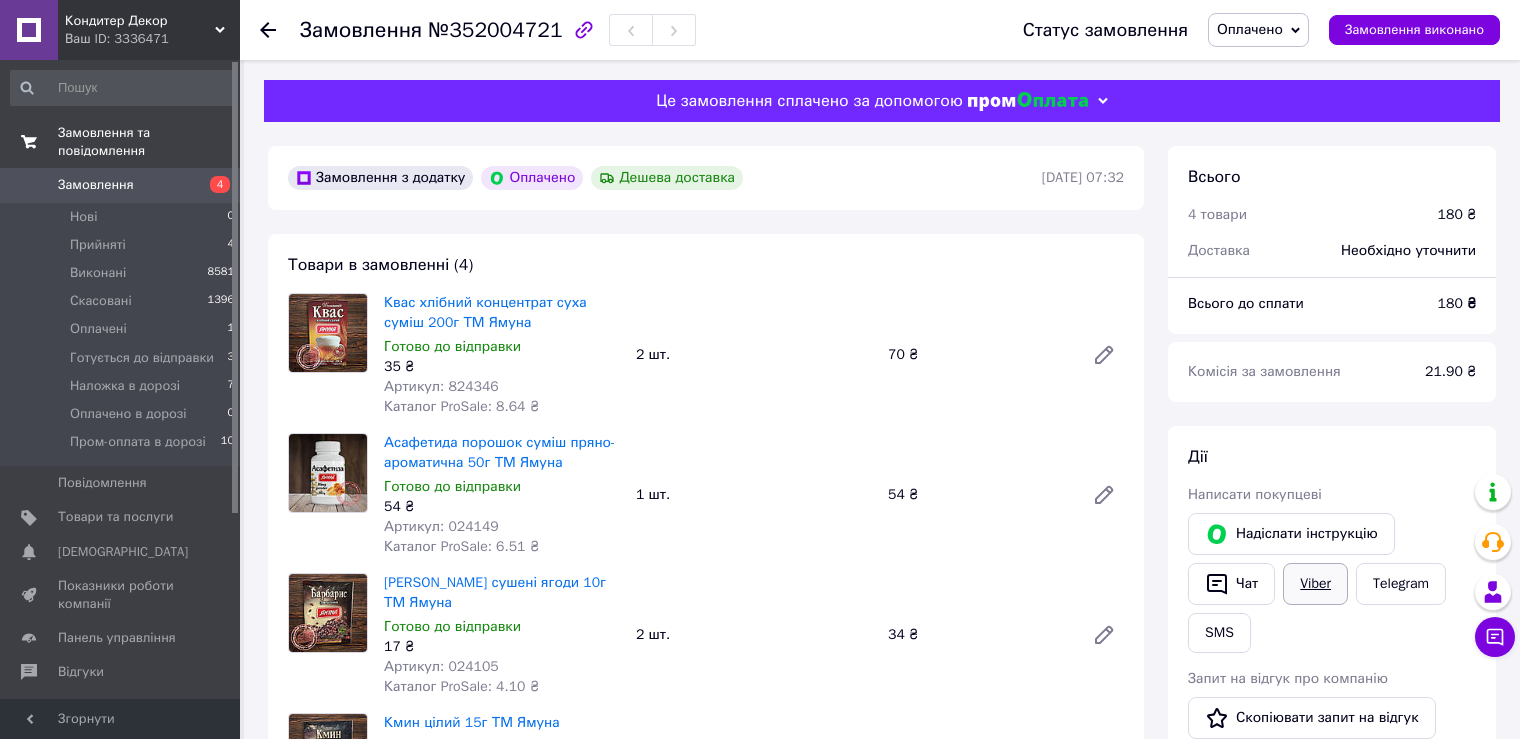 click on "Viber" at bounding box center (1315, 584) 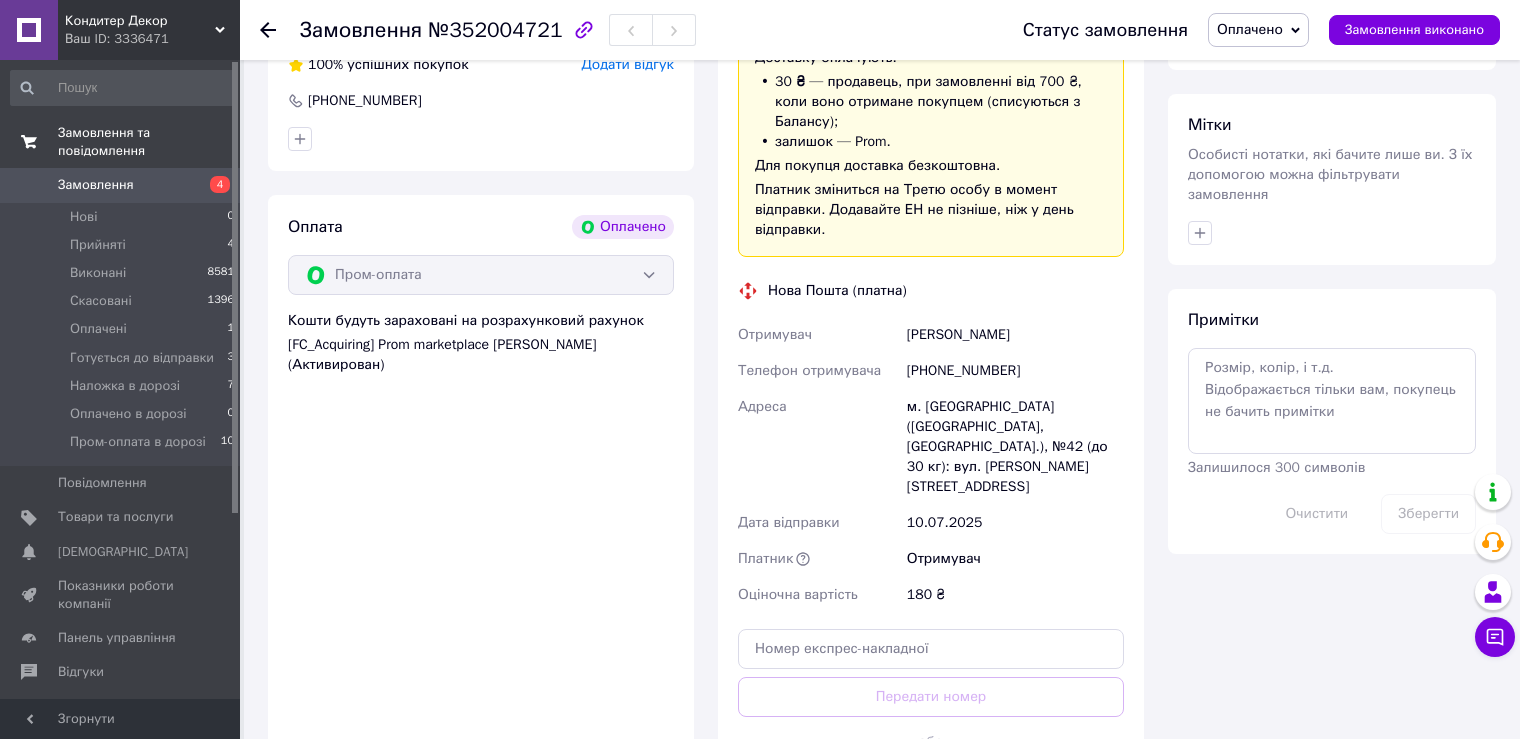 scroll, scrollTop: 1000, scrollLeft: 0, axis: vertical 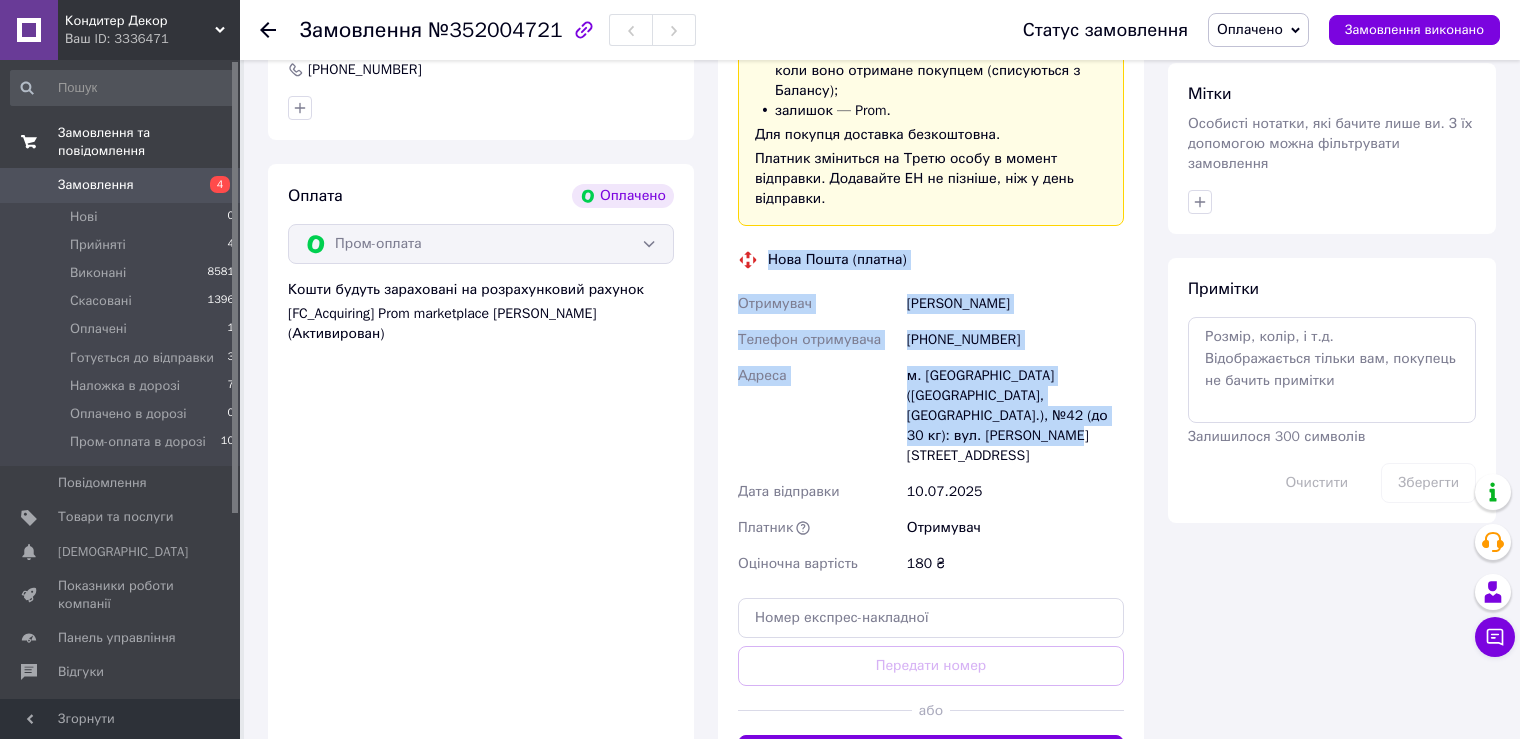 drag, startPoint x: 767, startPoint y: 241, endPoint x: 1108, endPoint y: 398, distance: 375.40643 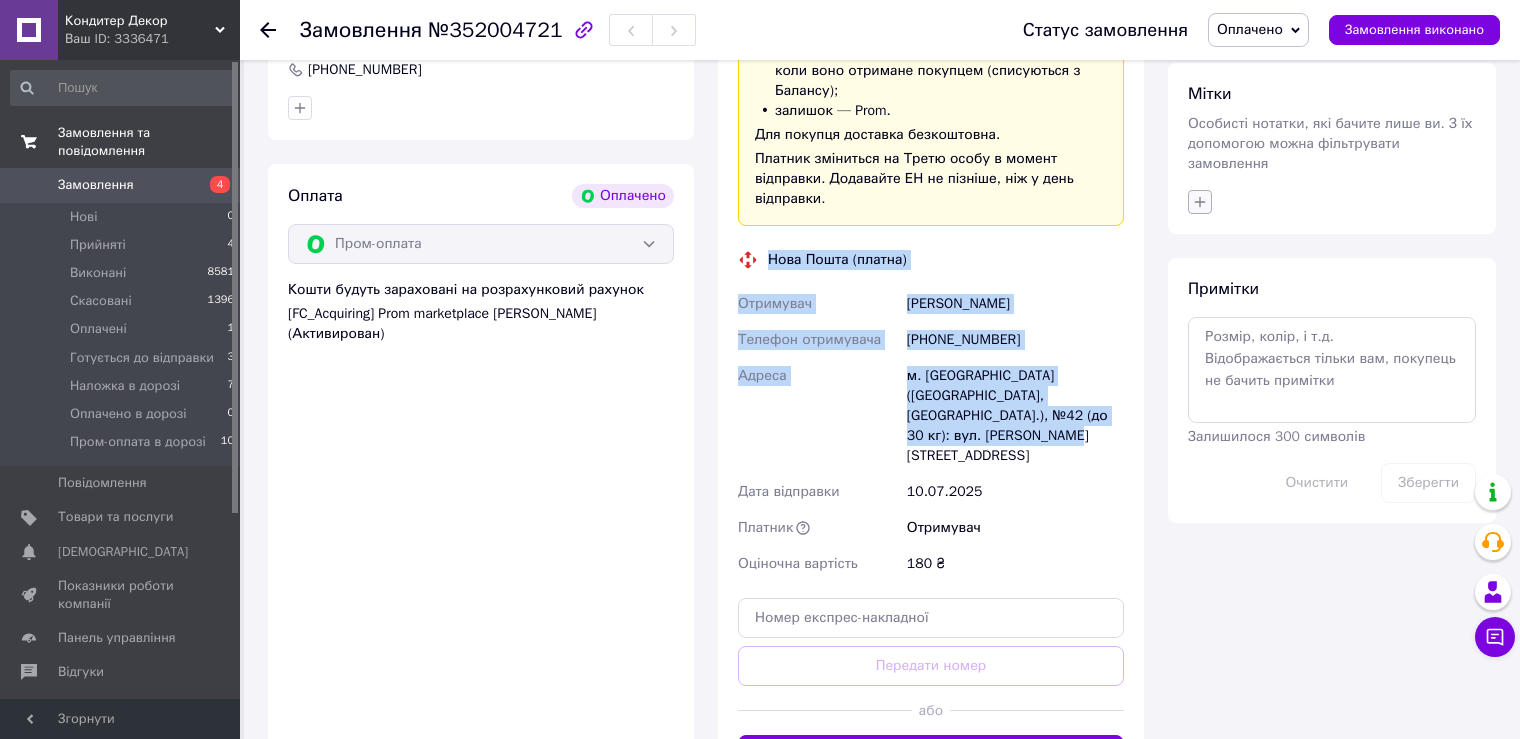click 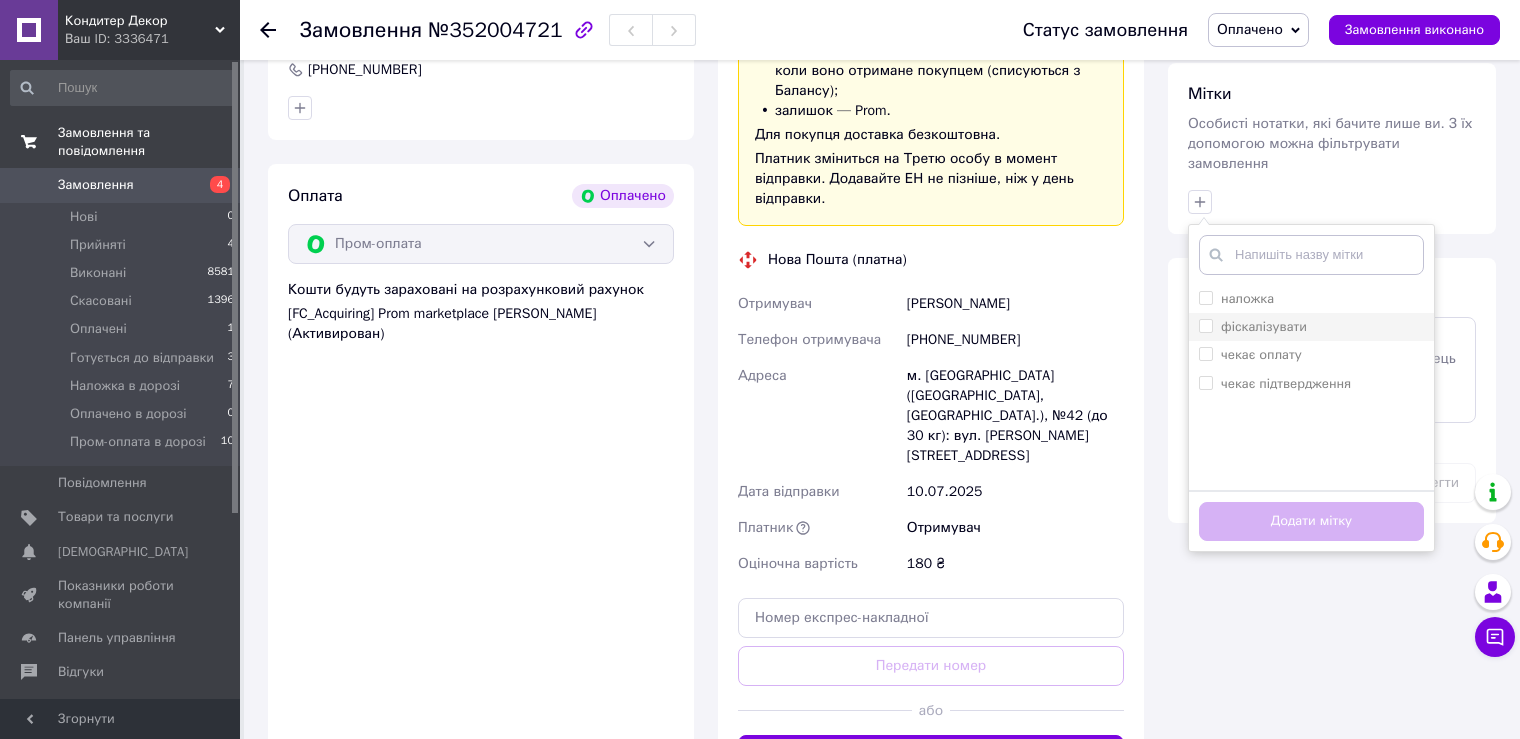 click on "фіскалізувати" at bounding box center (1253, 327) 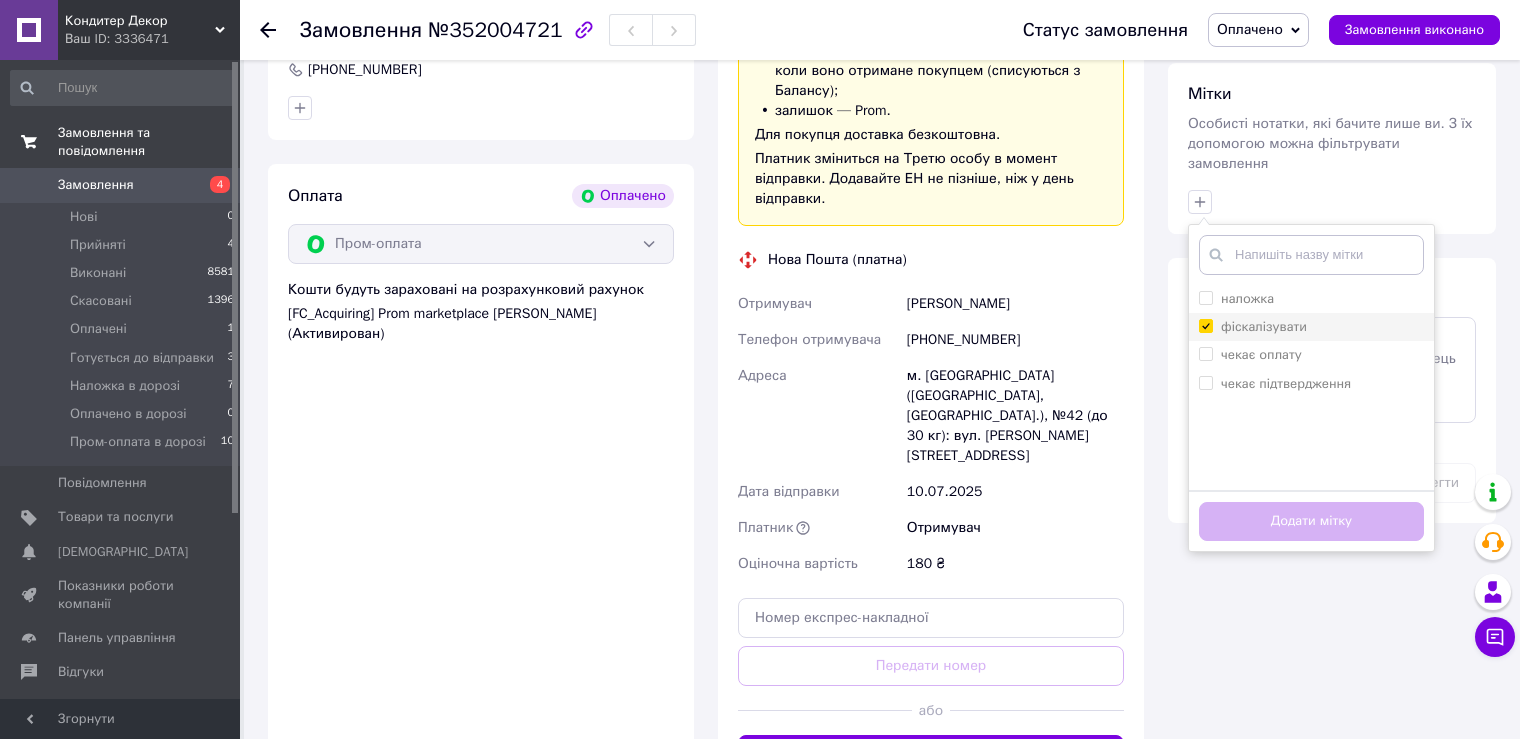 click on "фіскалізувати" at bounding box center (1205, 325) 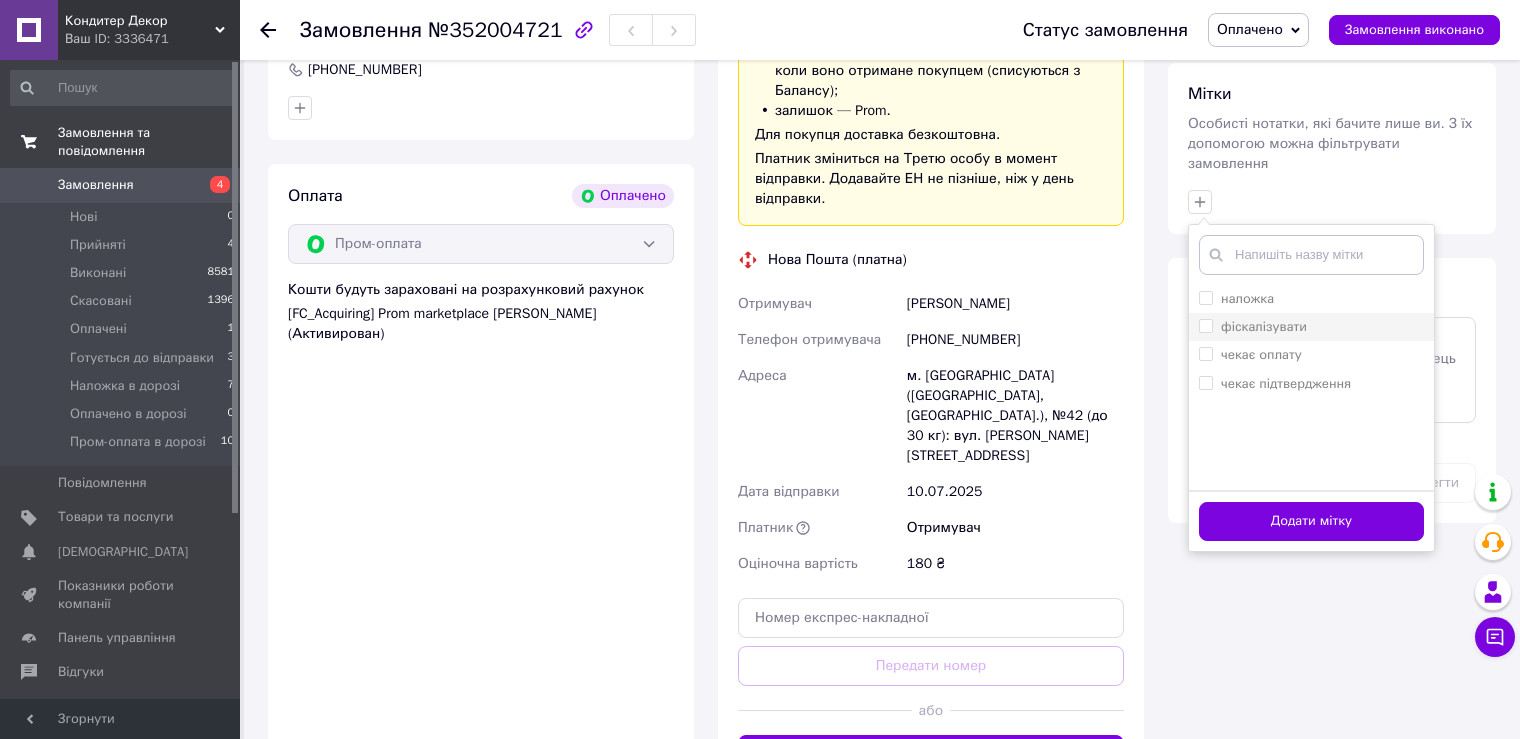 click on "фіскалізувати" at bounding box center [1205, 325] 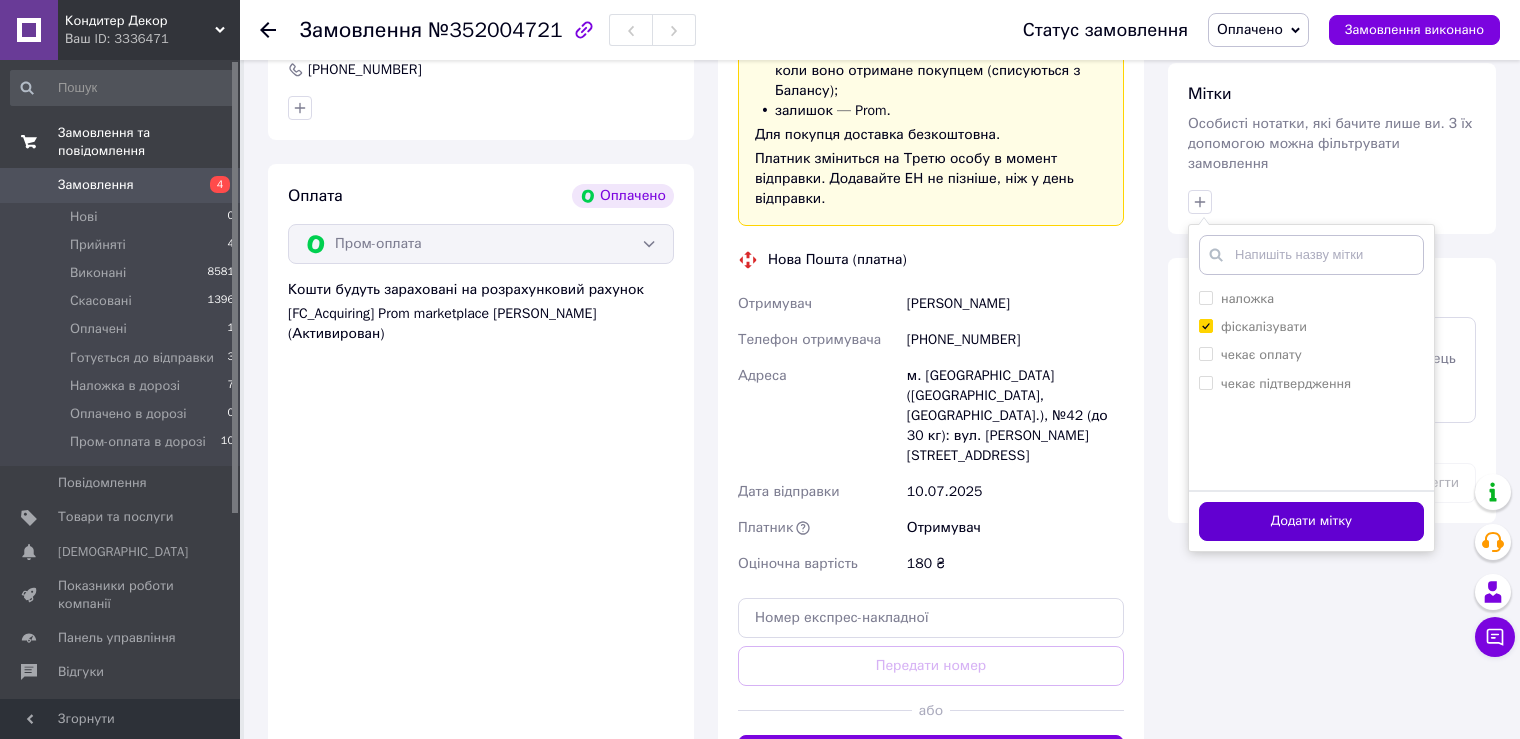 click on "Додати мітку" at bounding box center (1311, 521) 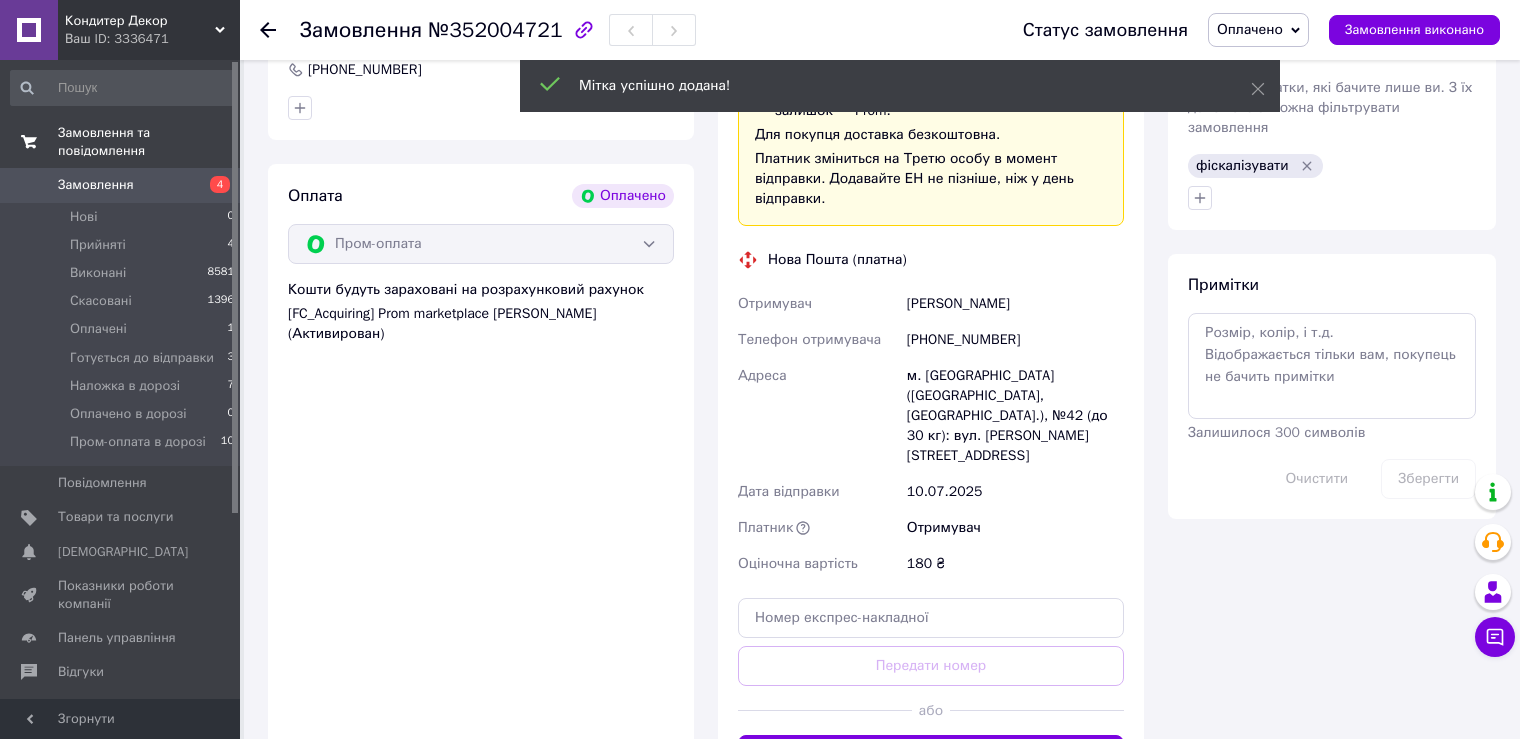 click 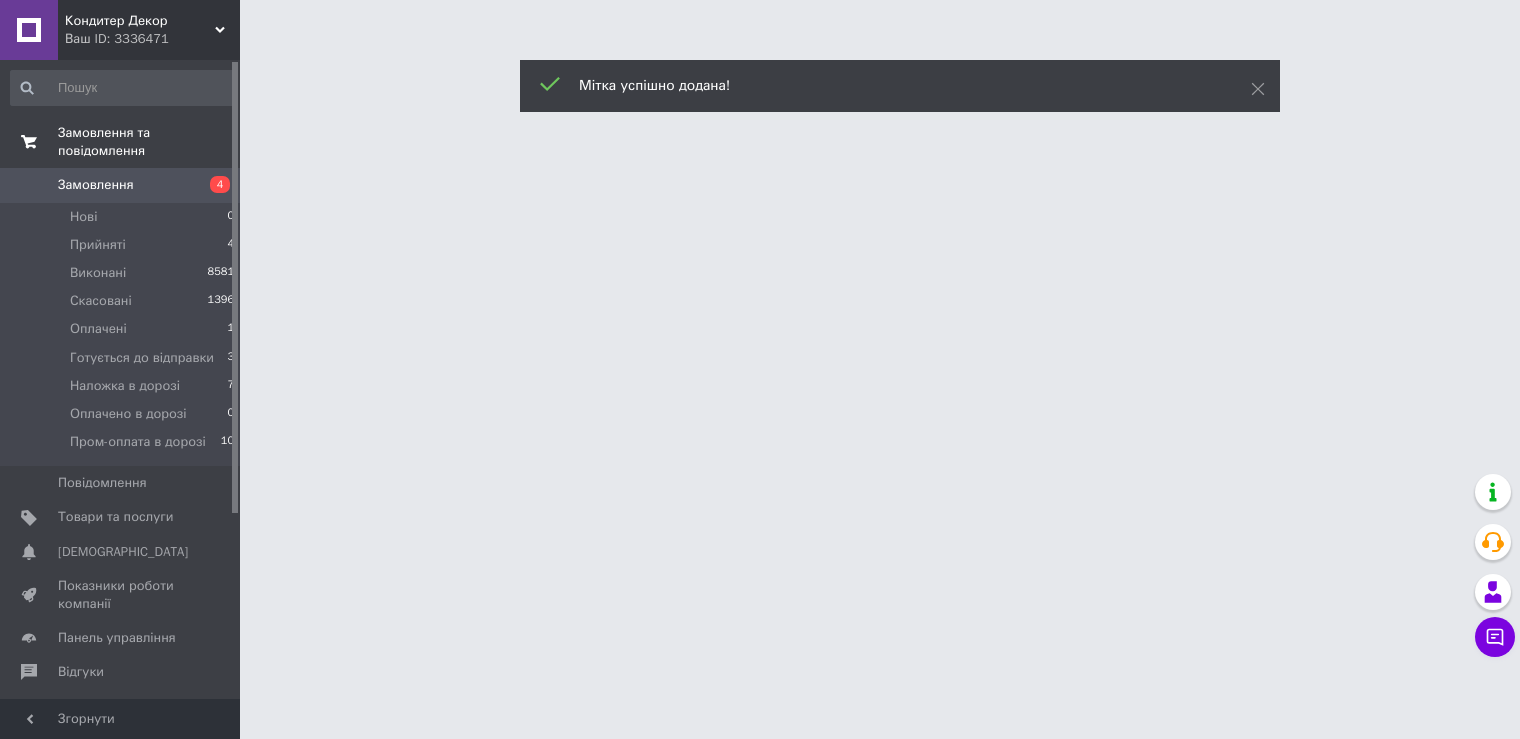 scroll, scrollTop: 0, scrollLeft: 0, axis: both 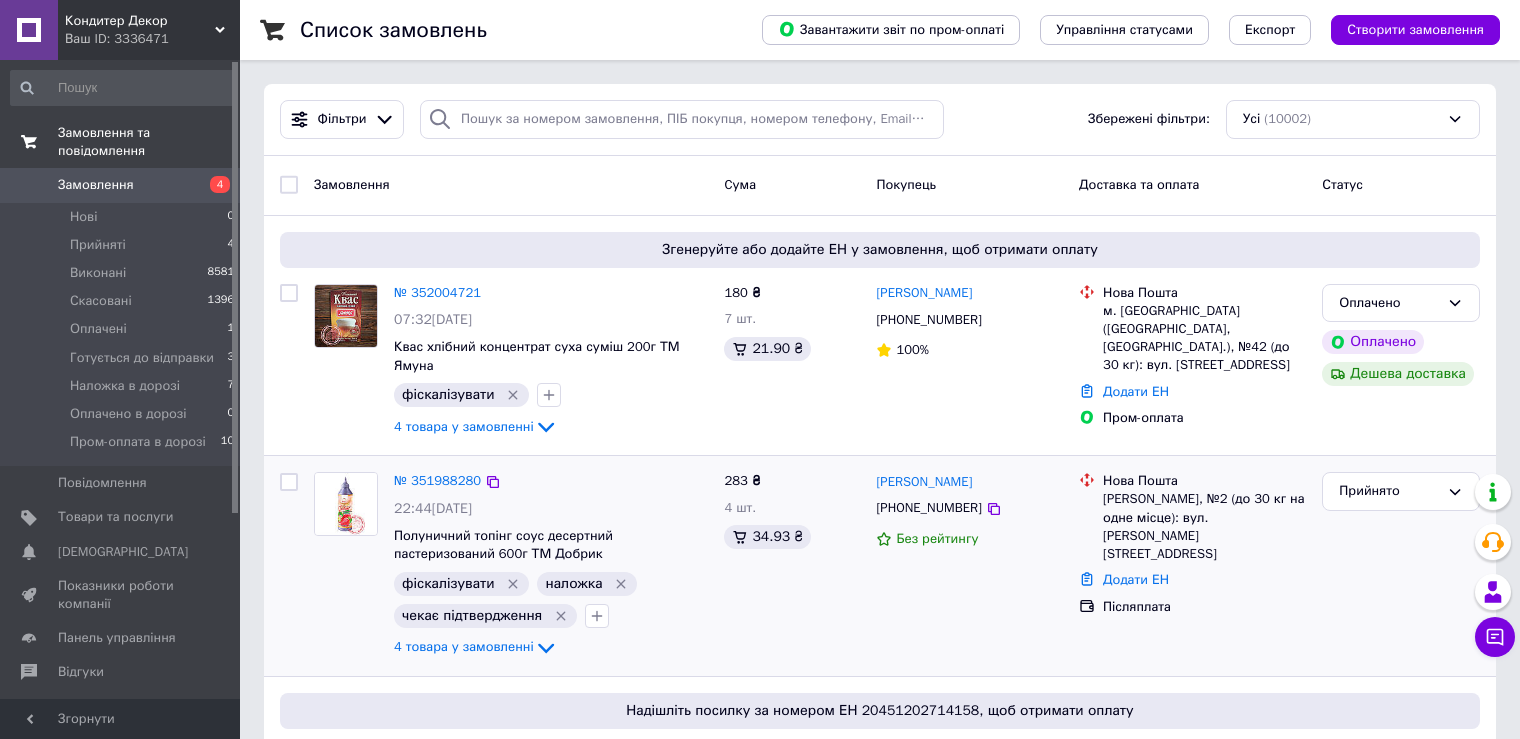 click 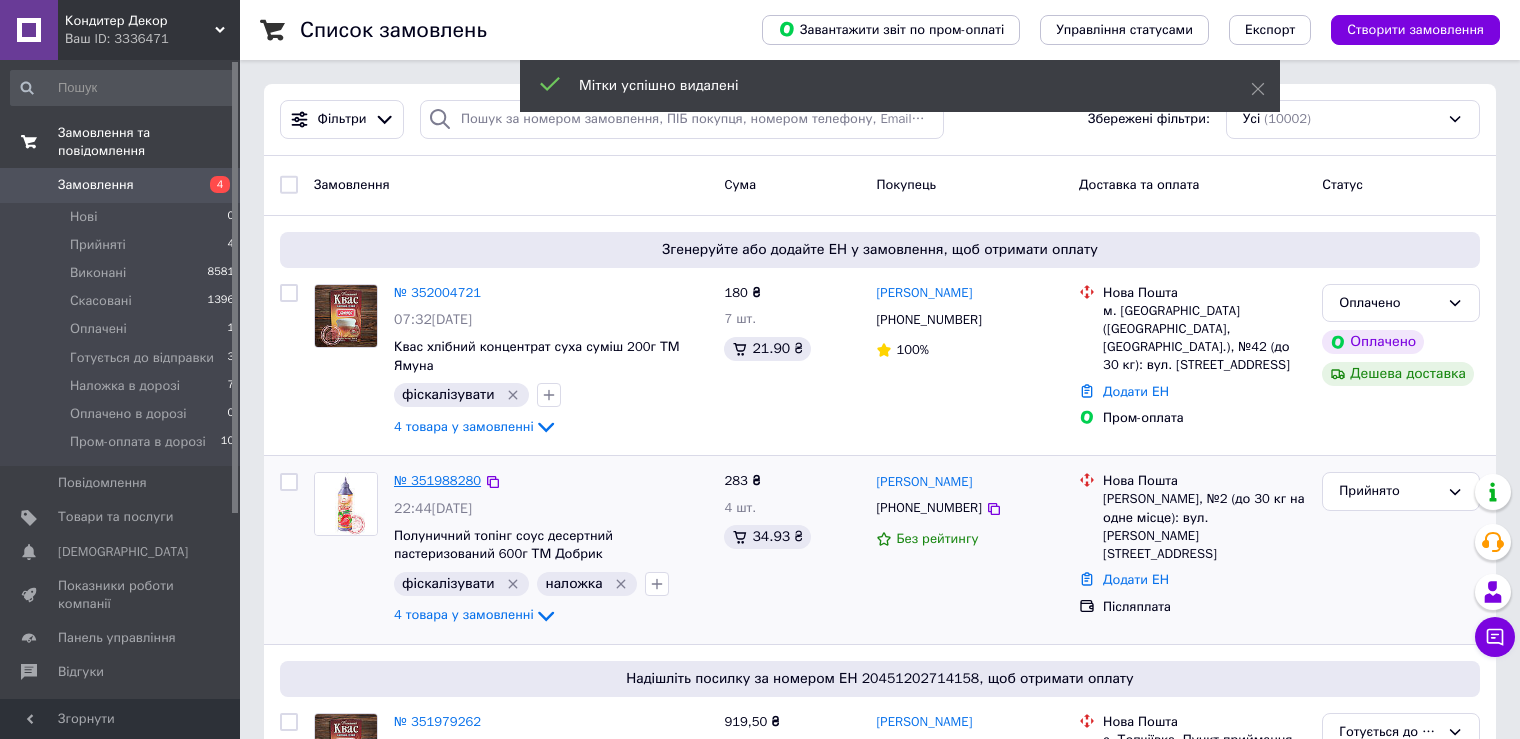 click on "№ 351988280" at bounding box center (437, 480) 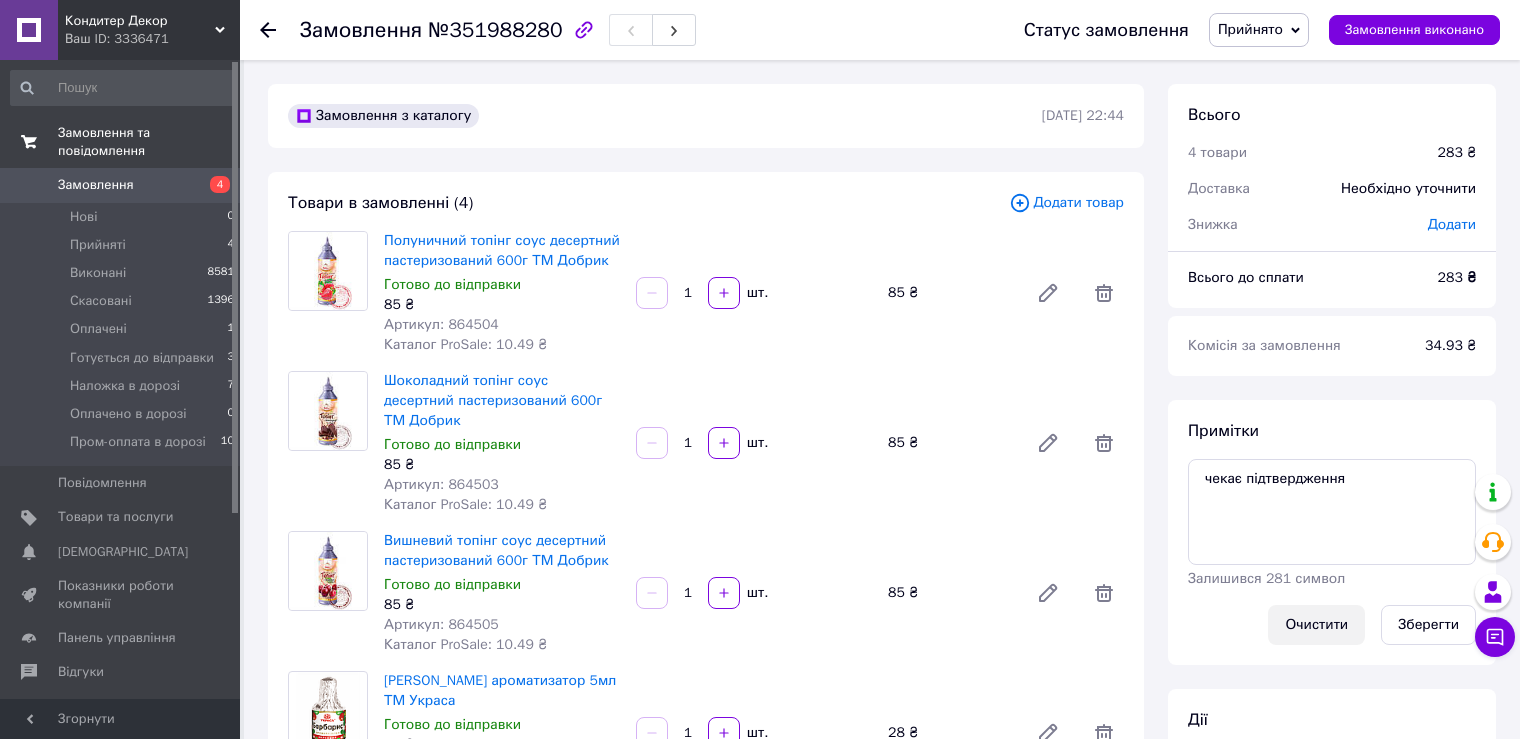 click on "Очистити" at bounding box center (1316, 625) 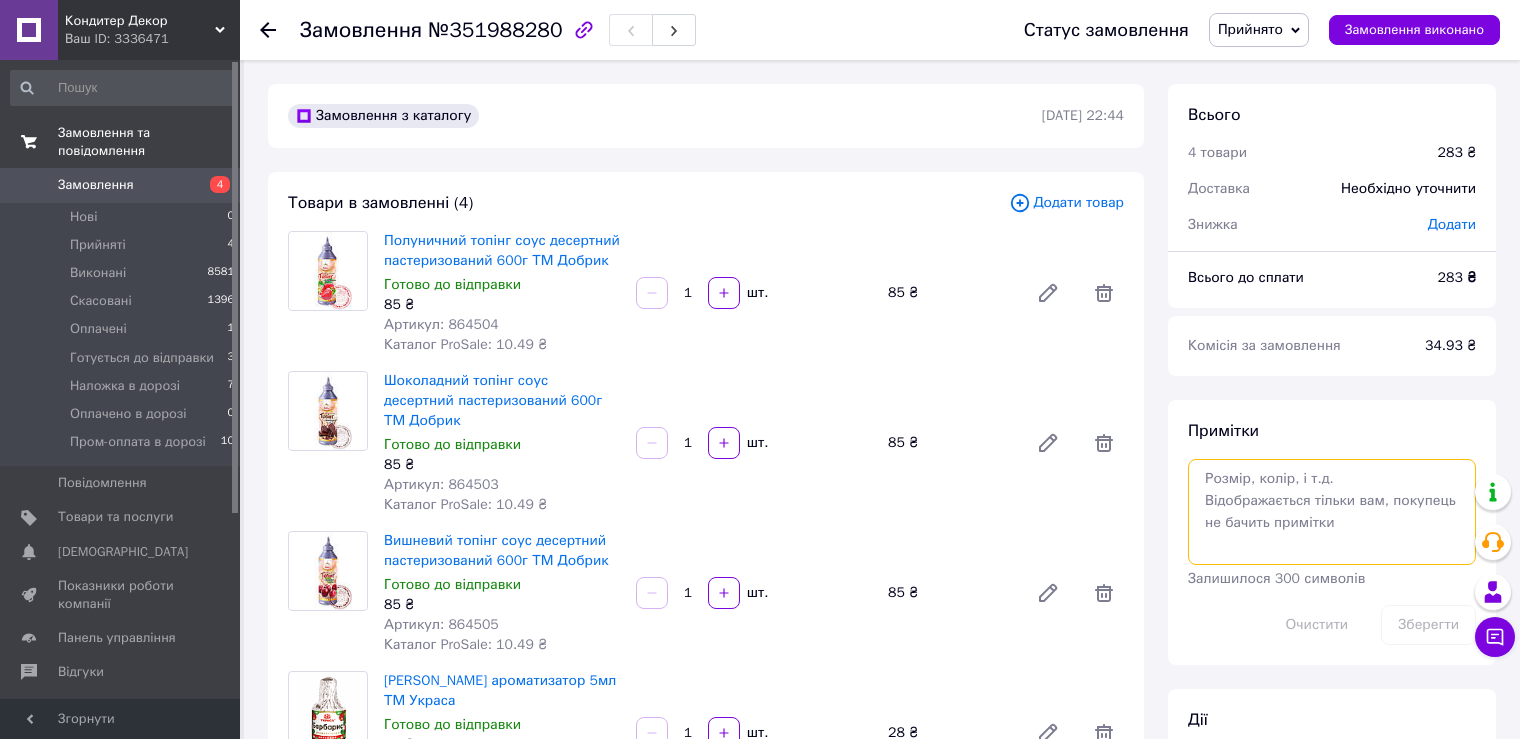 click at bounding box center [1332, 512] 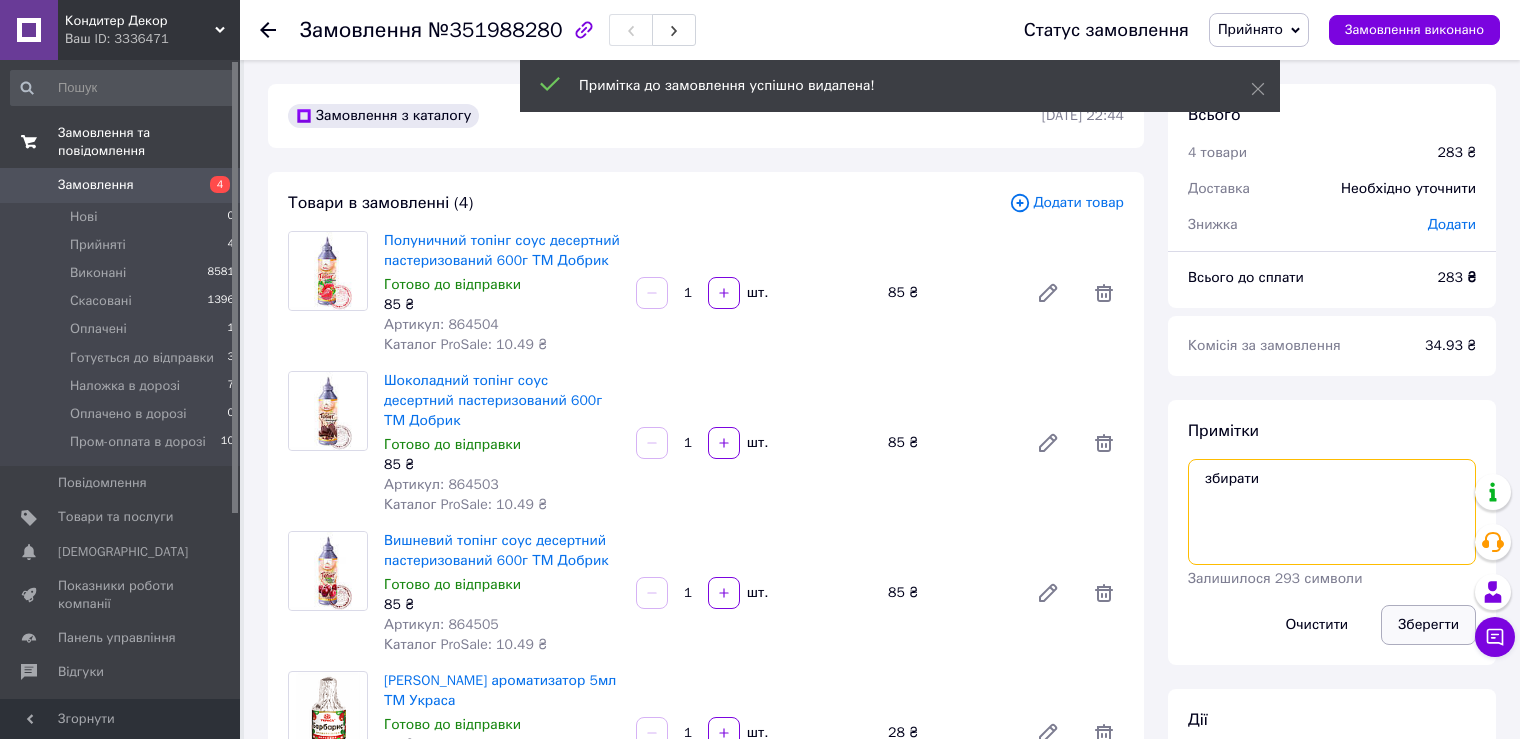type on "збирати" 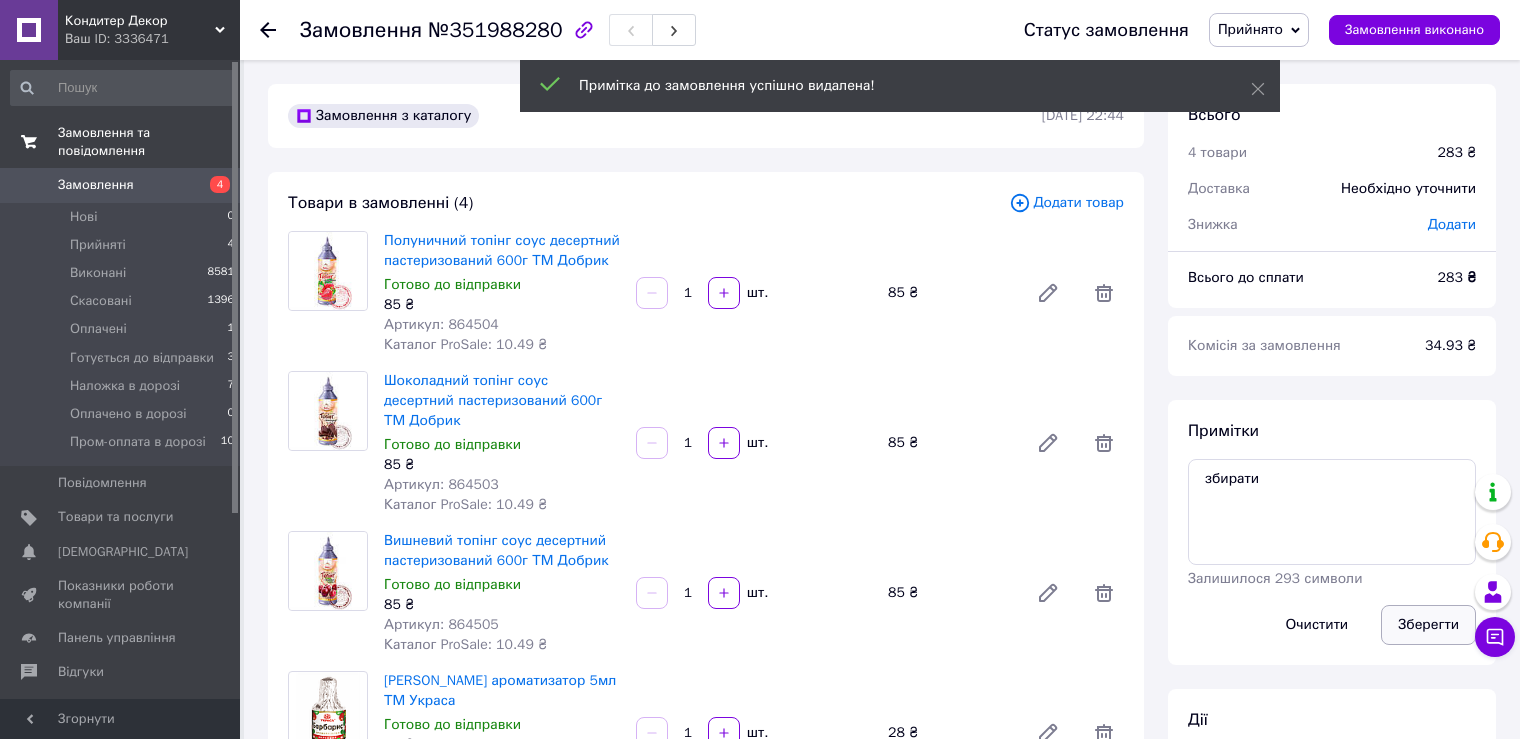 click on "Зберегти" at bounding box center [1428, 625] 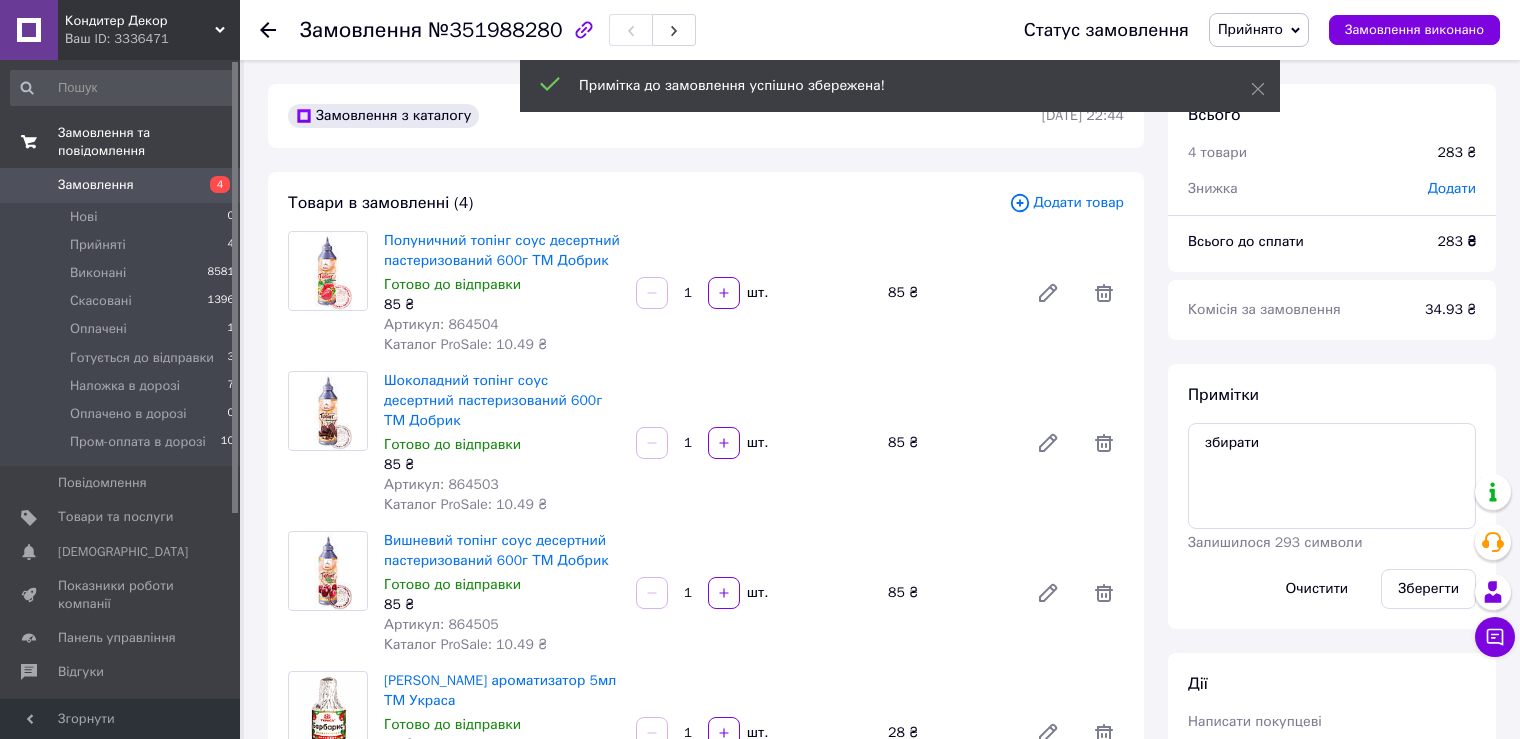 click 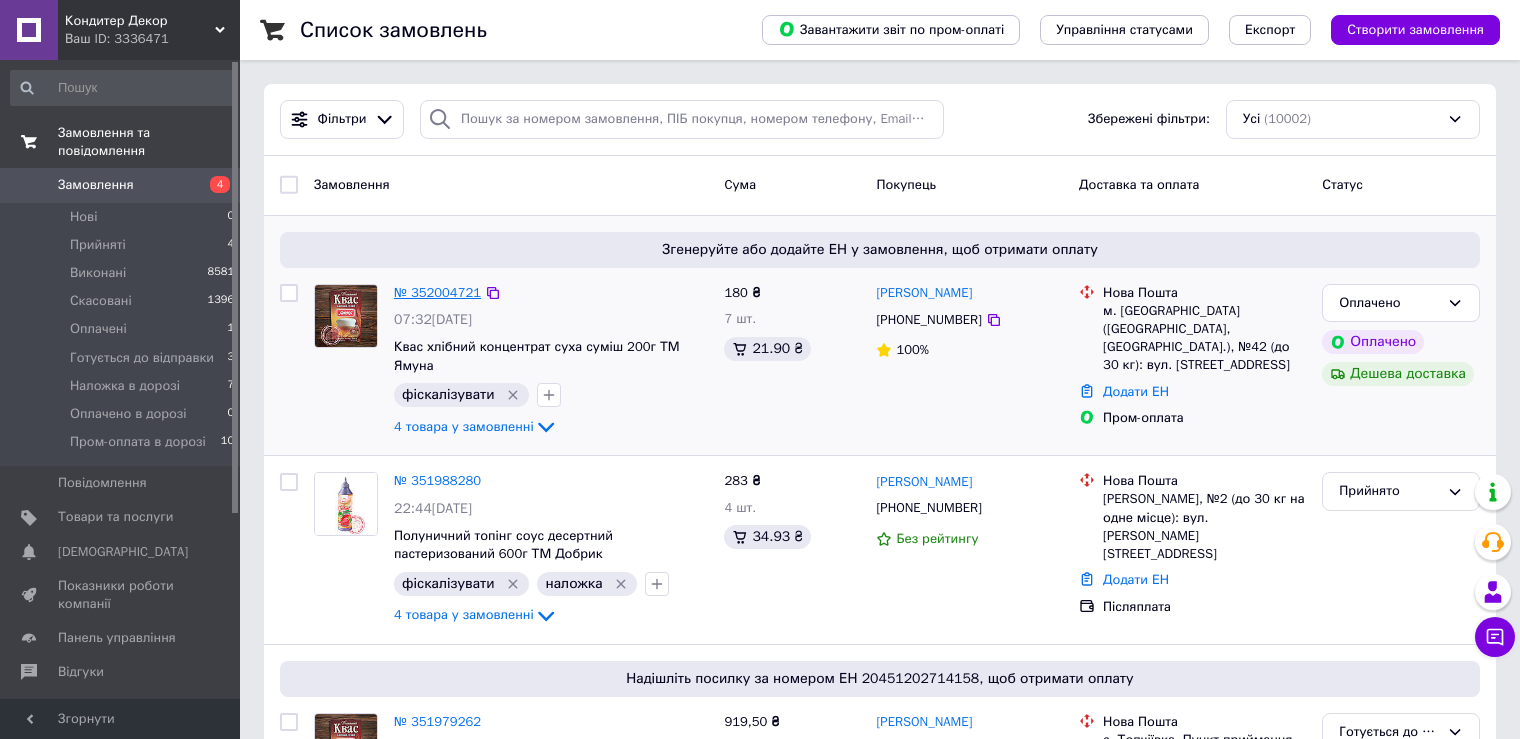 click on "№ 352004721" at bounding box center (437, 292) 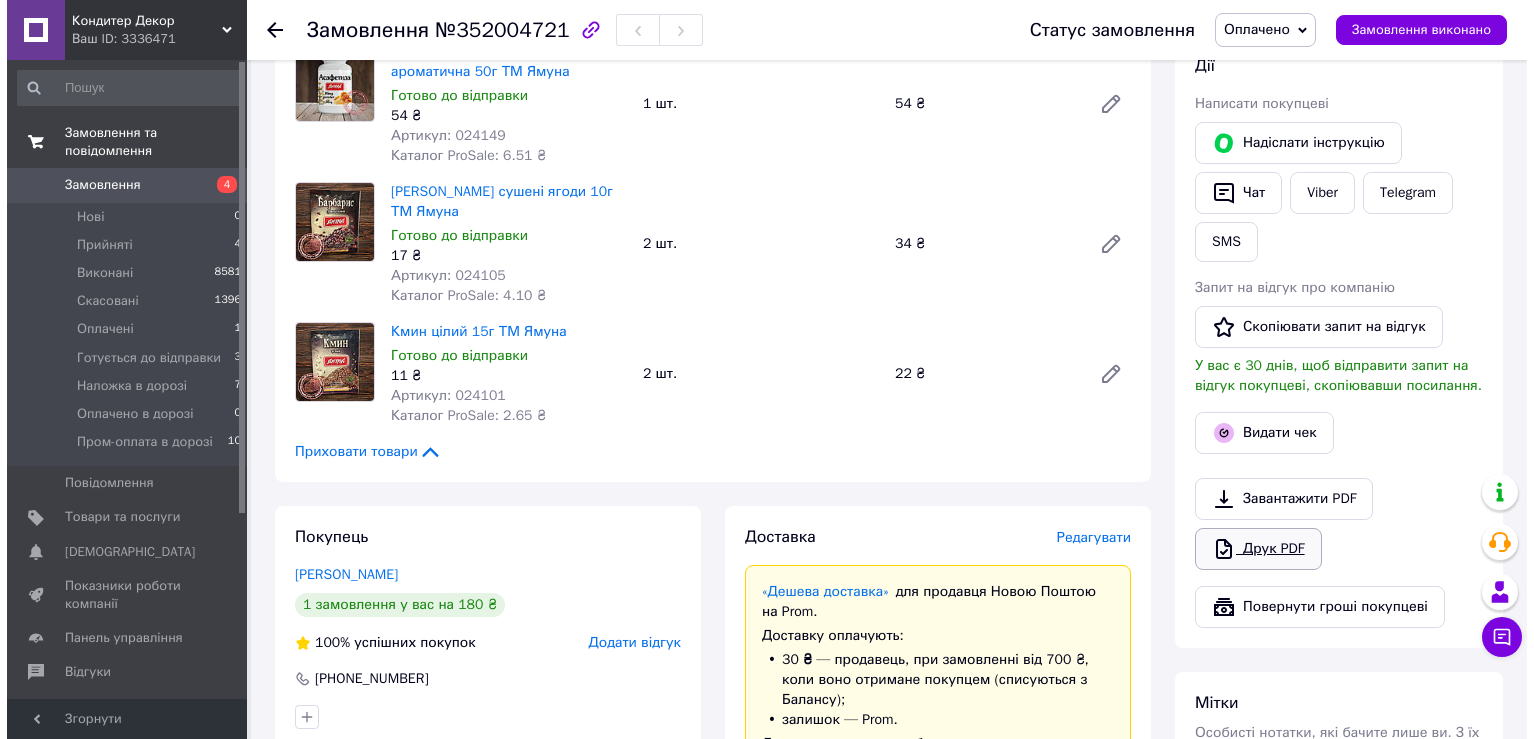 scroll, scrollTop: 400, scrollLeft: 0, axis: vertical 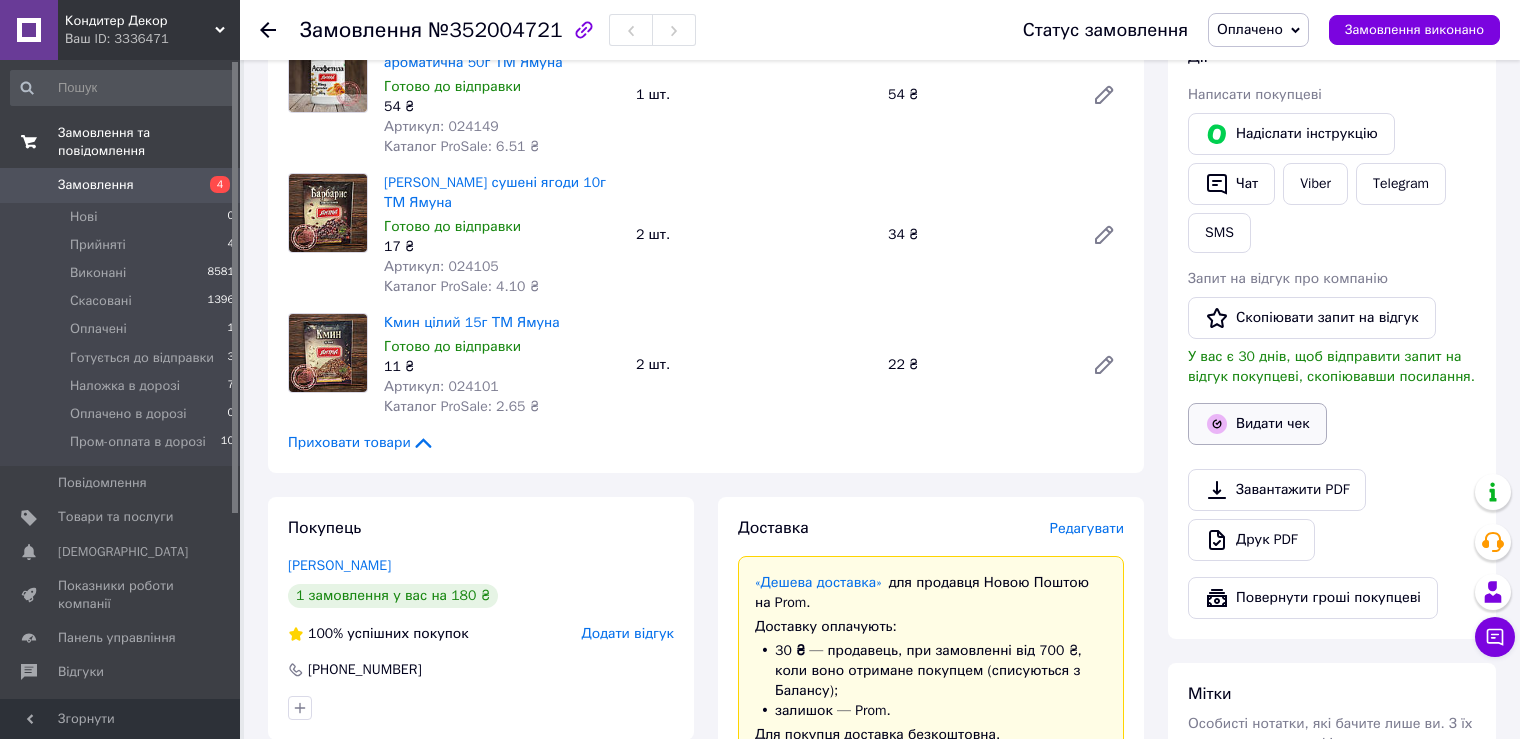 click on "Видати чек" at bounding box center [1257, 424] 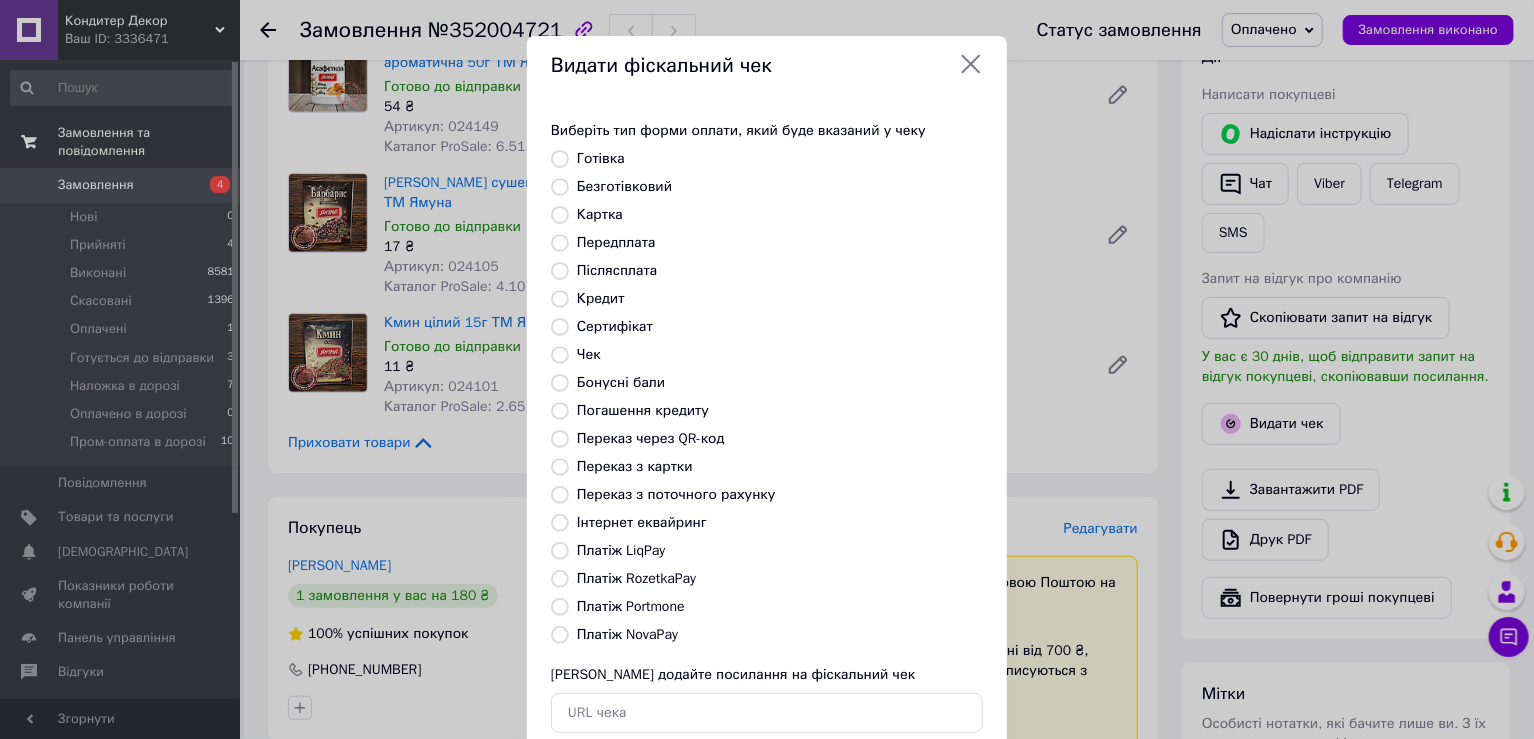 click on "Платіж RozetkaPay" at bounding box center [636, 578] 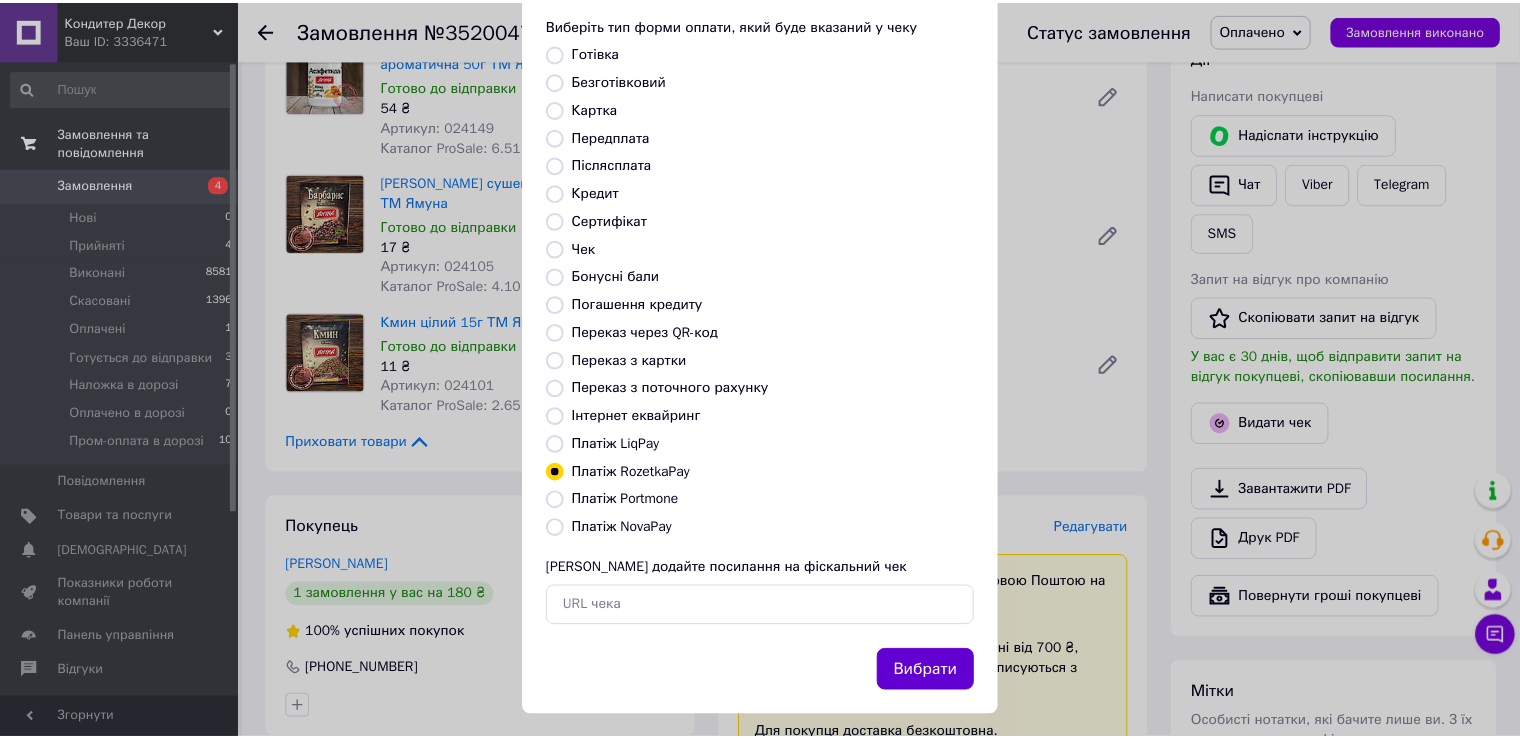 scroll, scrollTop: 119, scrollLeft: 0, axis: vertical 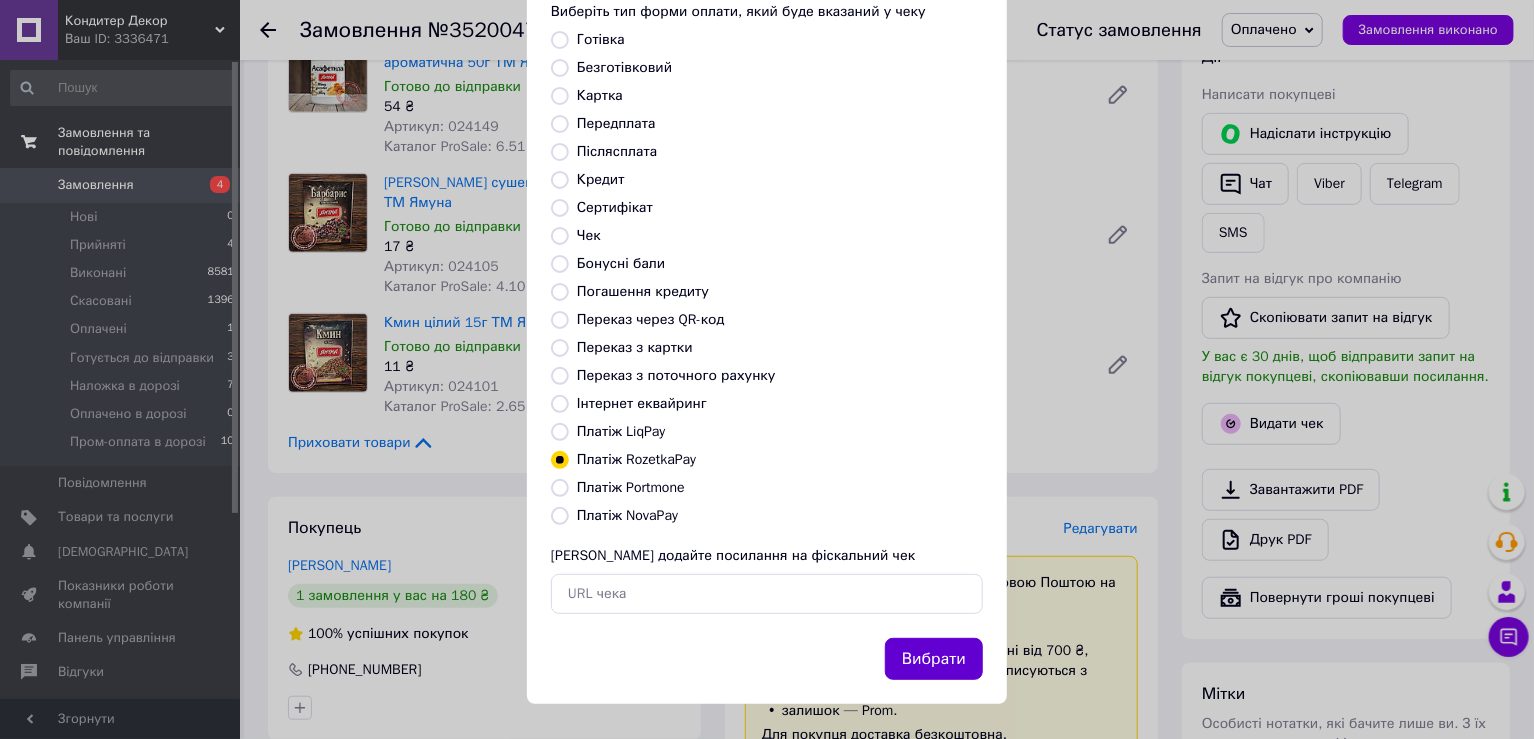 click on "Вибрати" at bounding box center [934, 659] 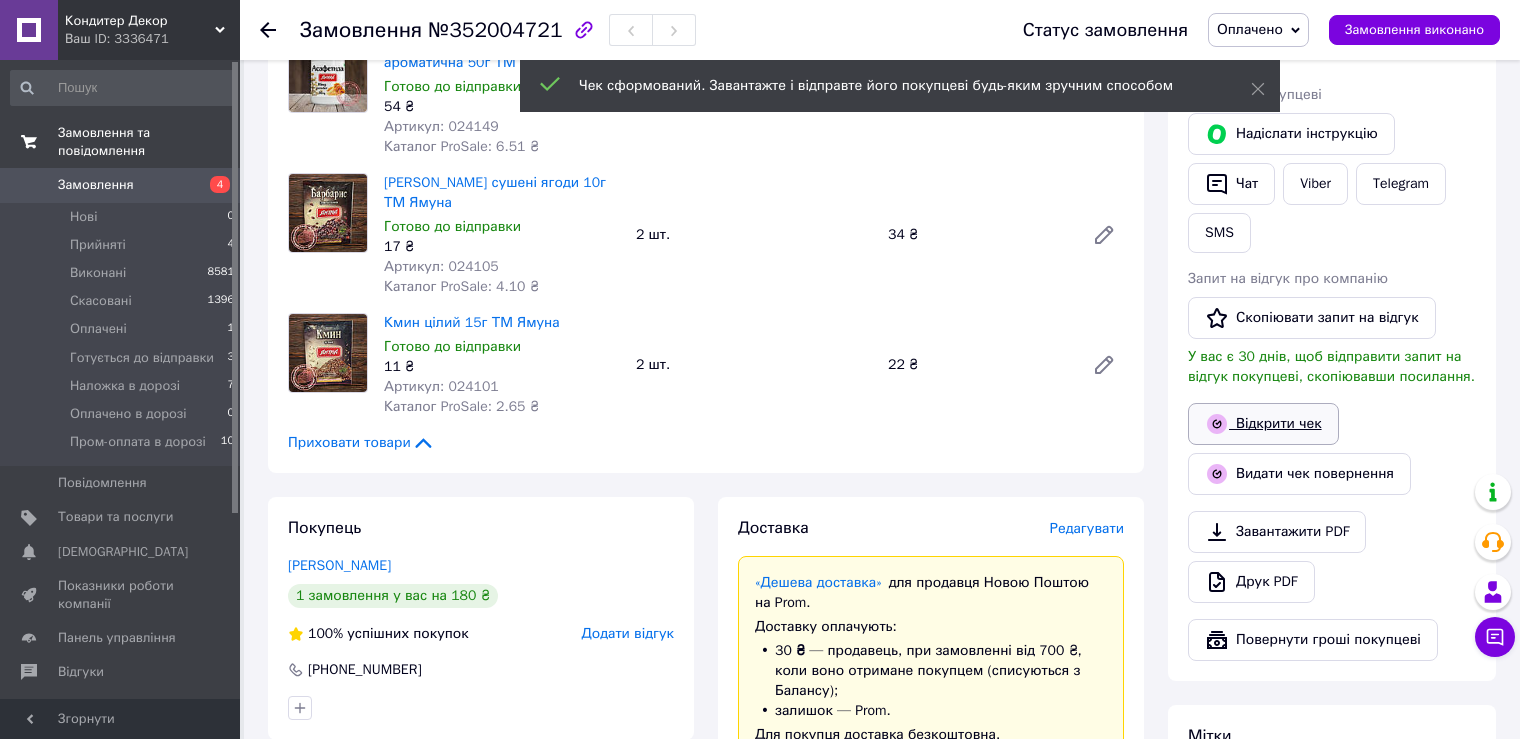 click on "Відкрити чек" at bounding box center [1263, 424] 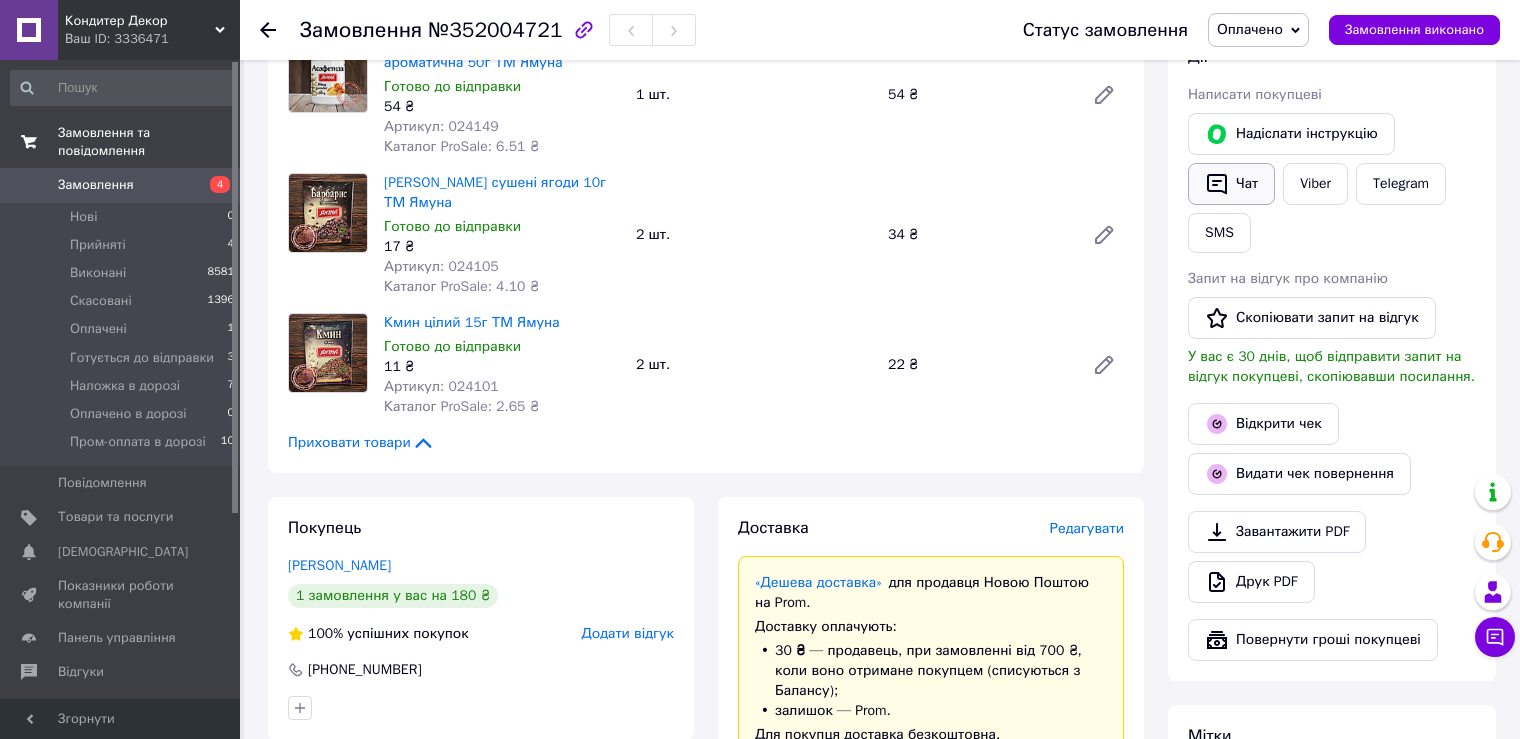 click on "Чат" at bounding box center (1231, 184) 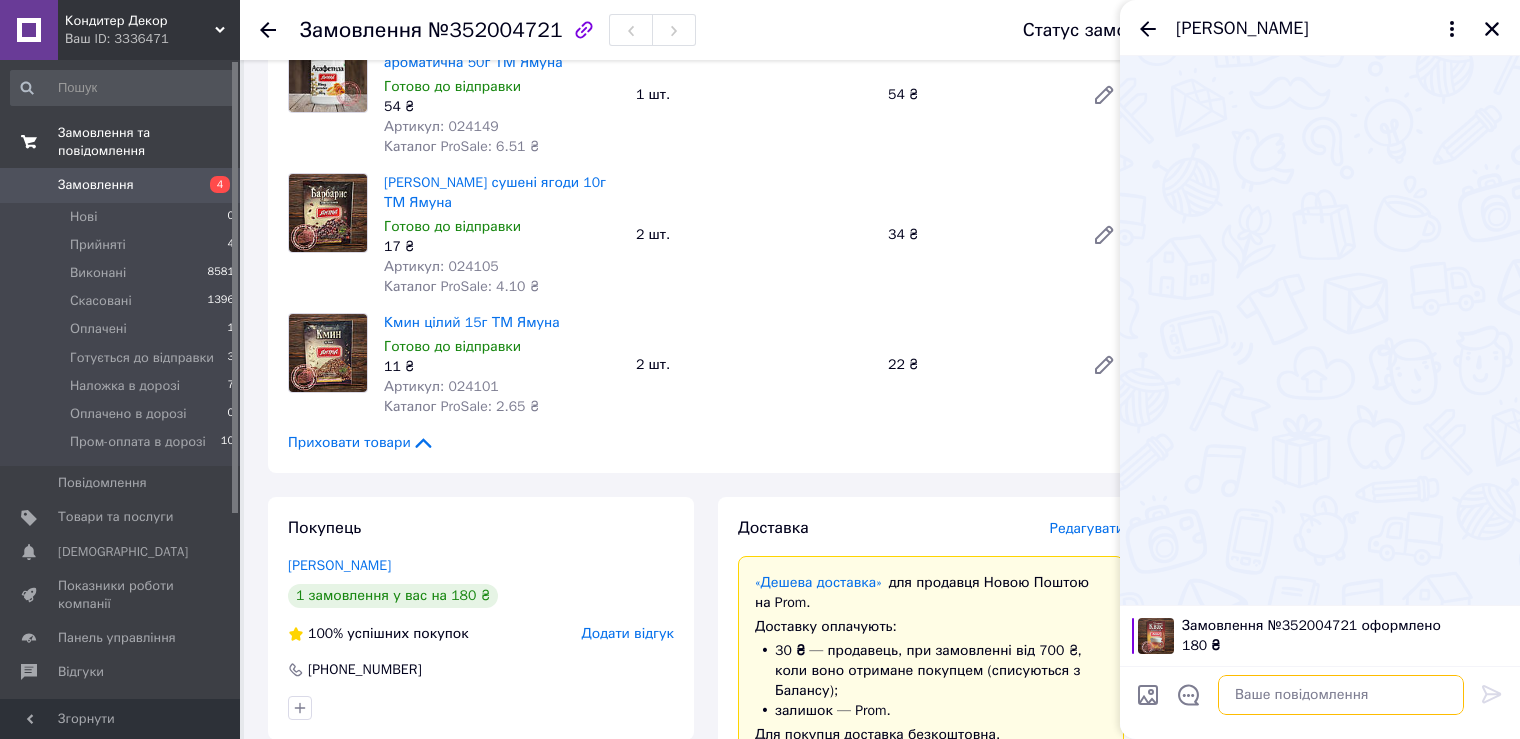 click at bounding box center [1341, 695] 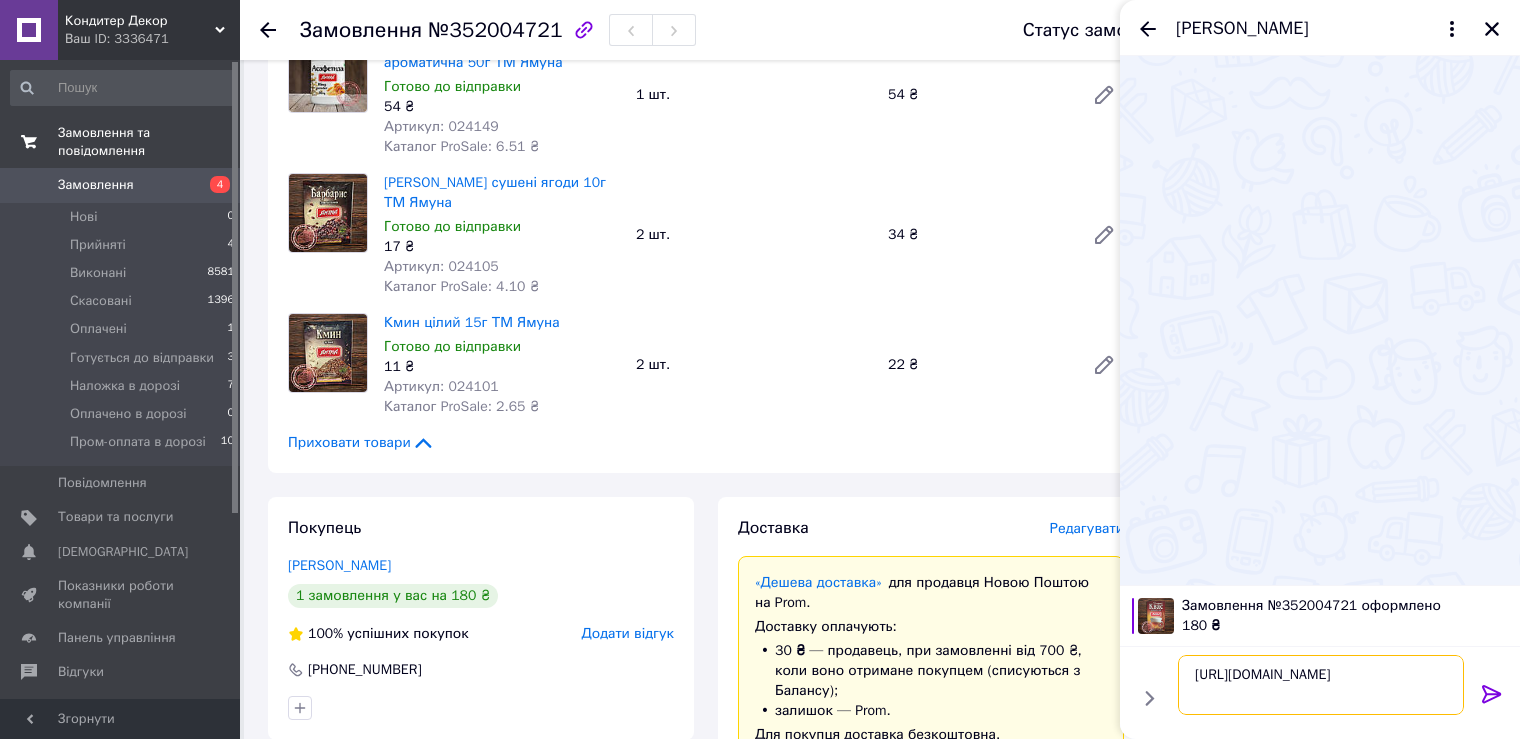 type 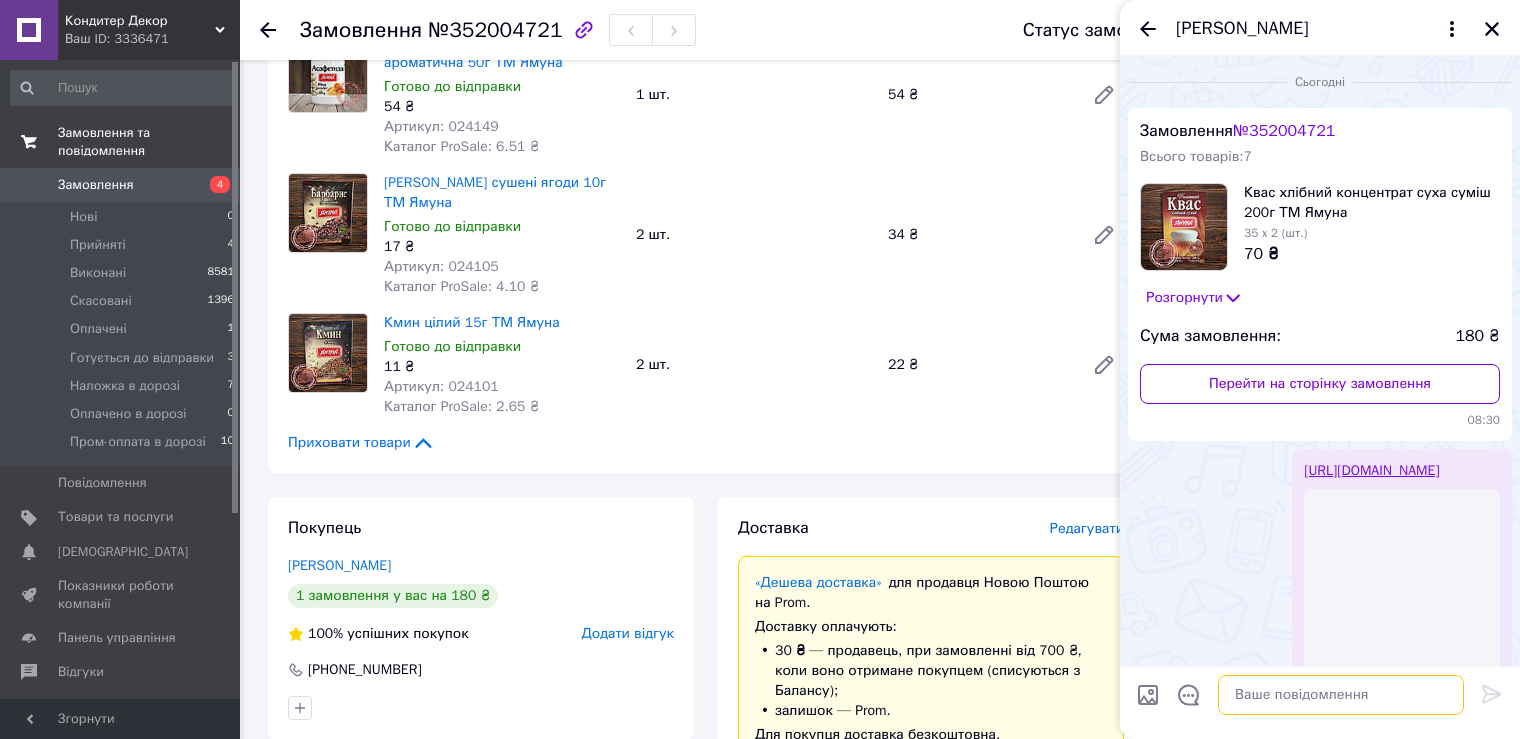 scroll, scrollTop: 123, scrollLeft: 0, axis: vertical 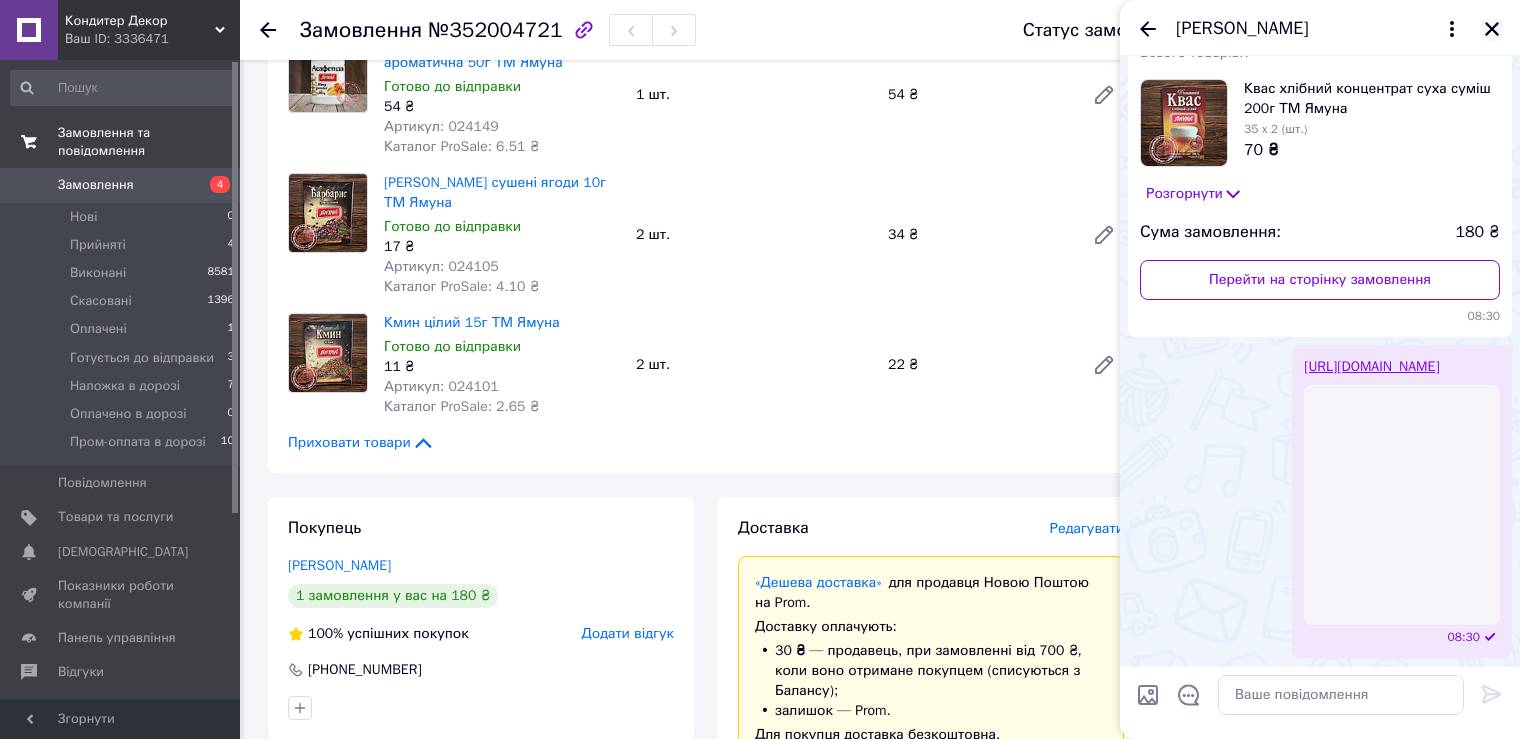 click 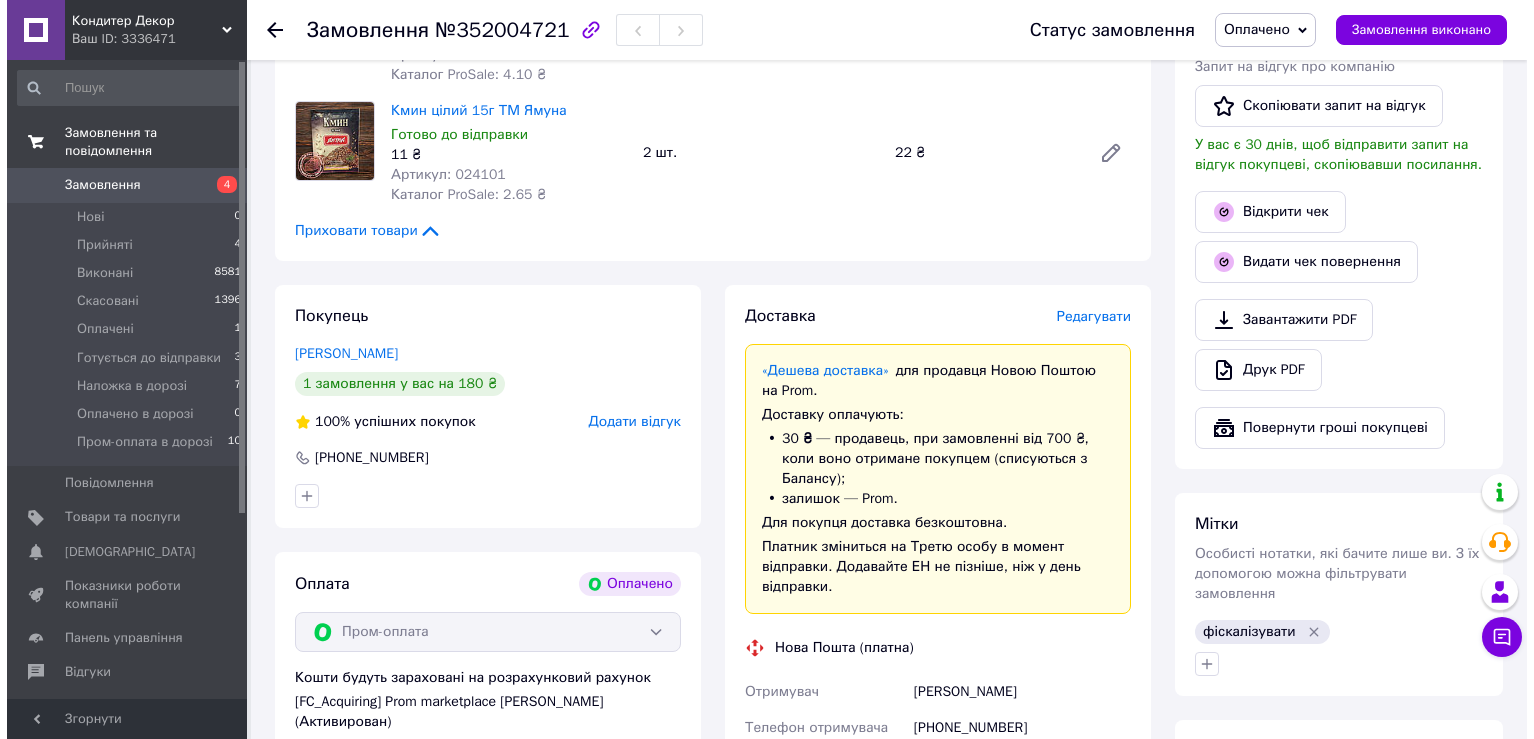 scroll, scrollTop: 700, scrollLeft: 0, axis: vertical 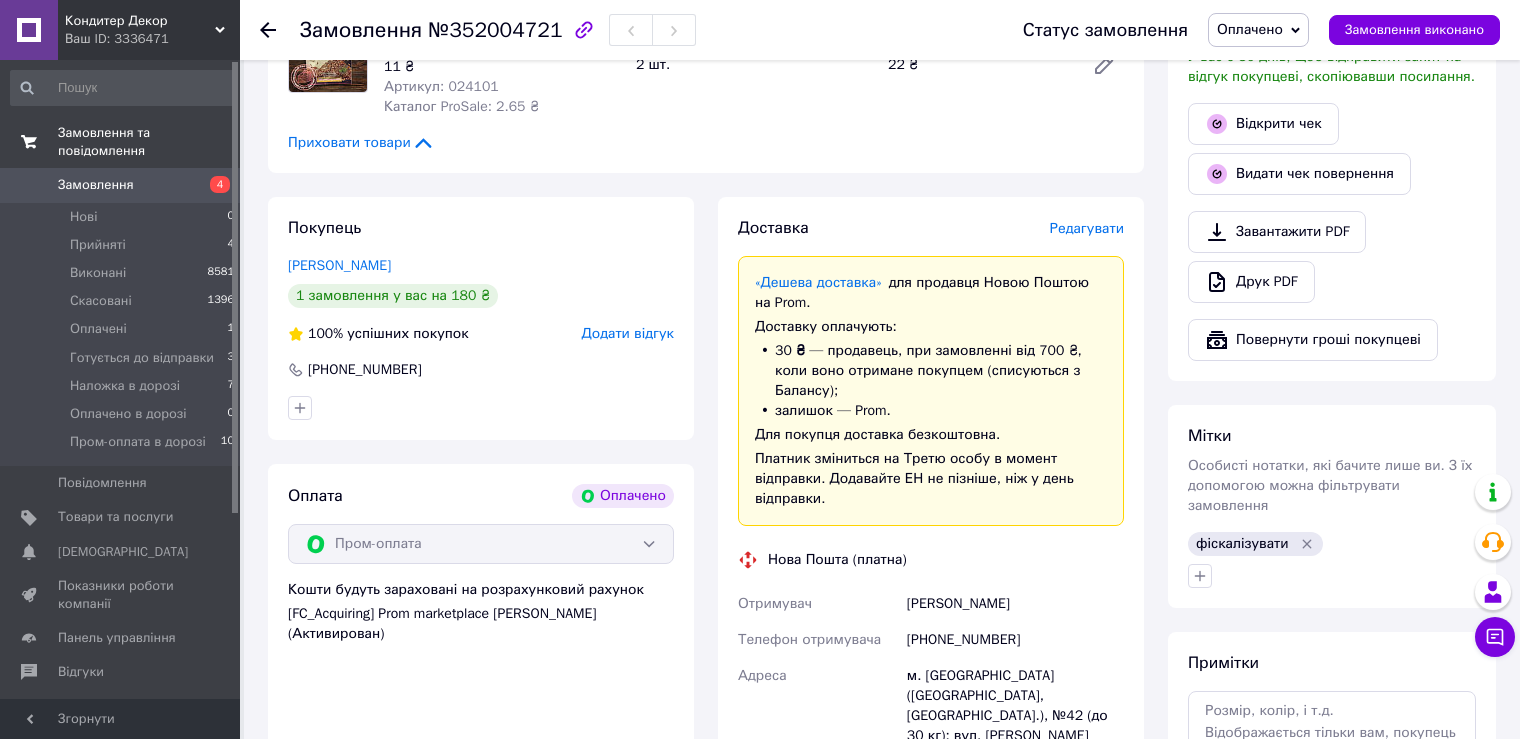 click on "Редагувати" at bounding box center [1087, 228] 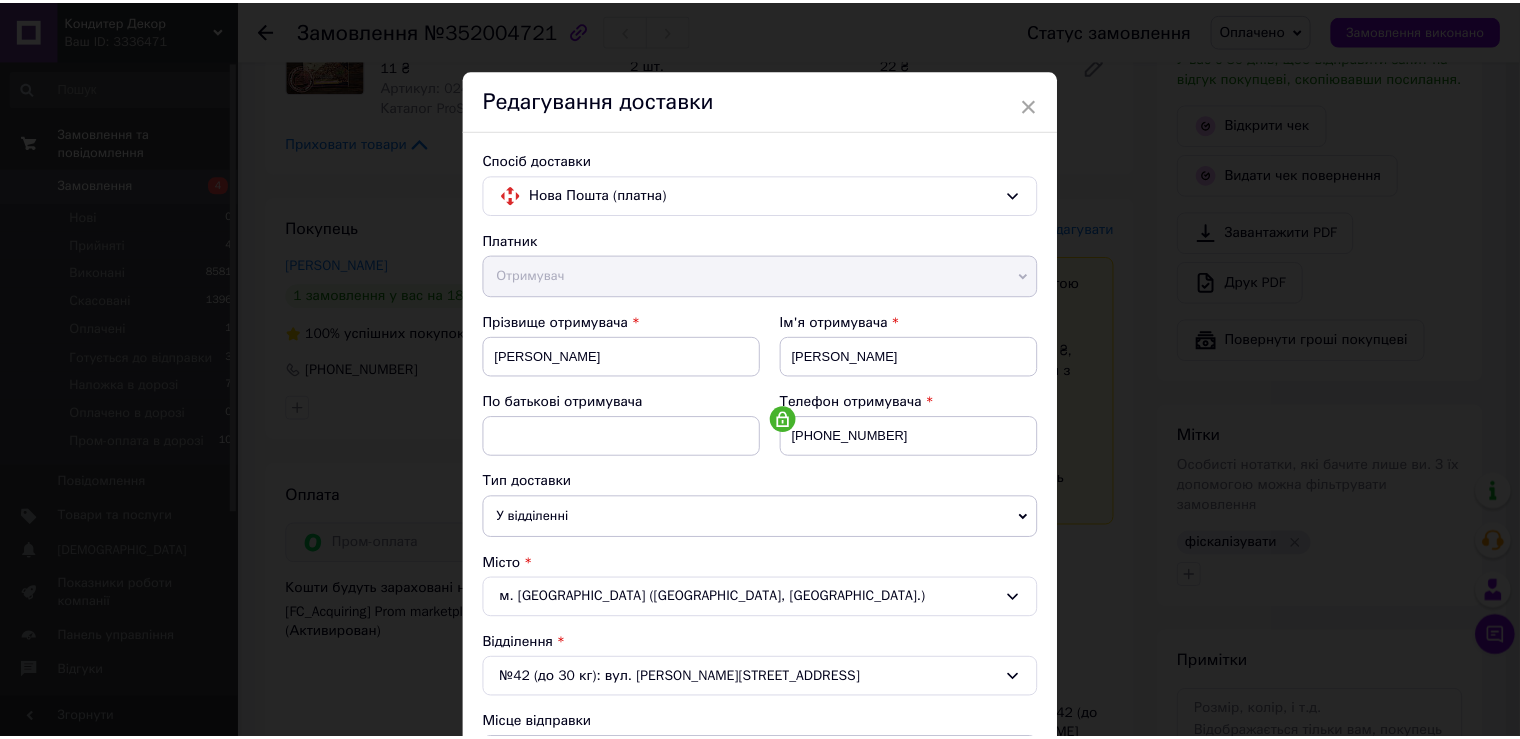 scroll, scrollTop: 583, scrollLeft: 0, axis: vertical 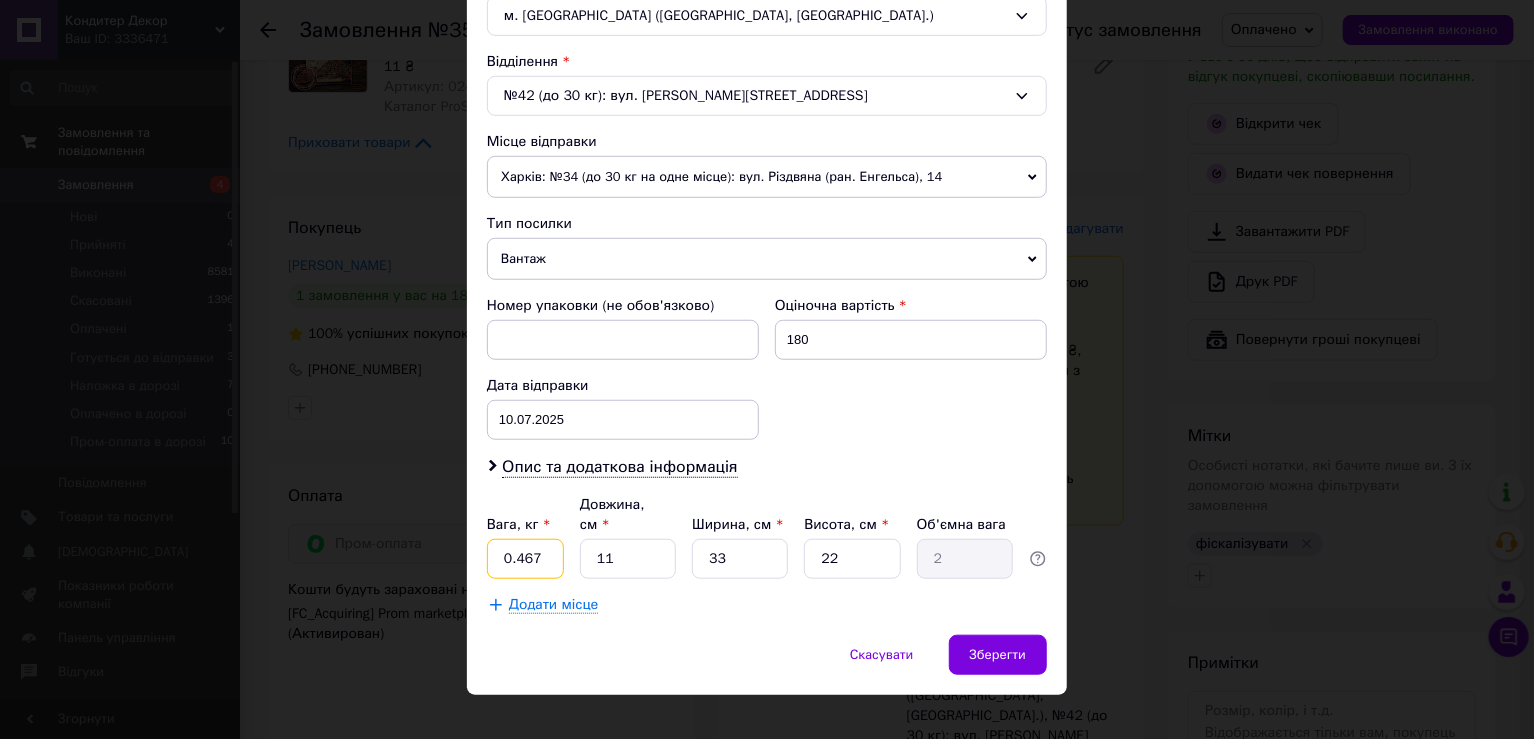 drag, startPoint x: 513, startPoint y: 535, endPoint x: 554, endPoint y: 531, distance: 41.19466 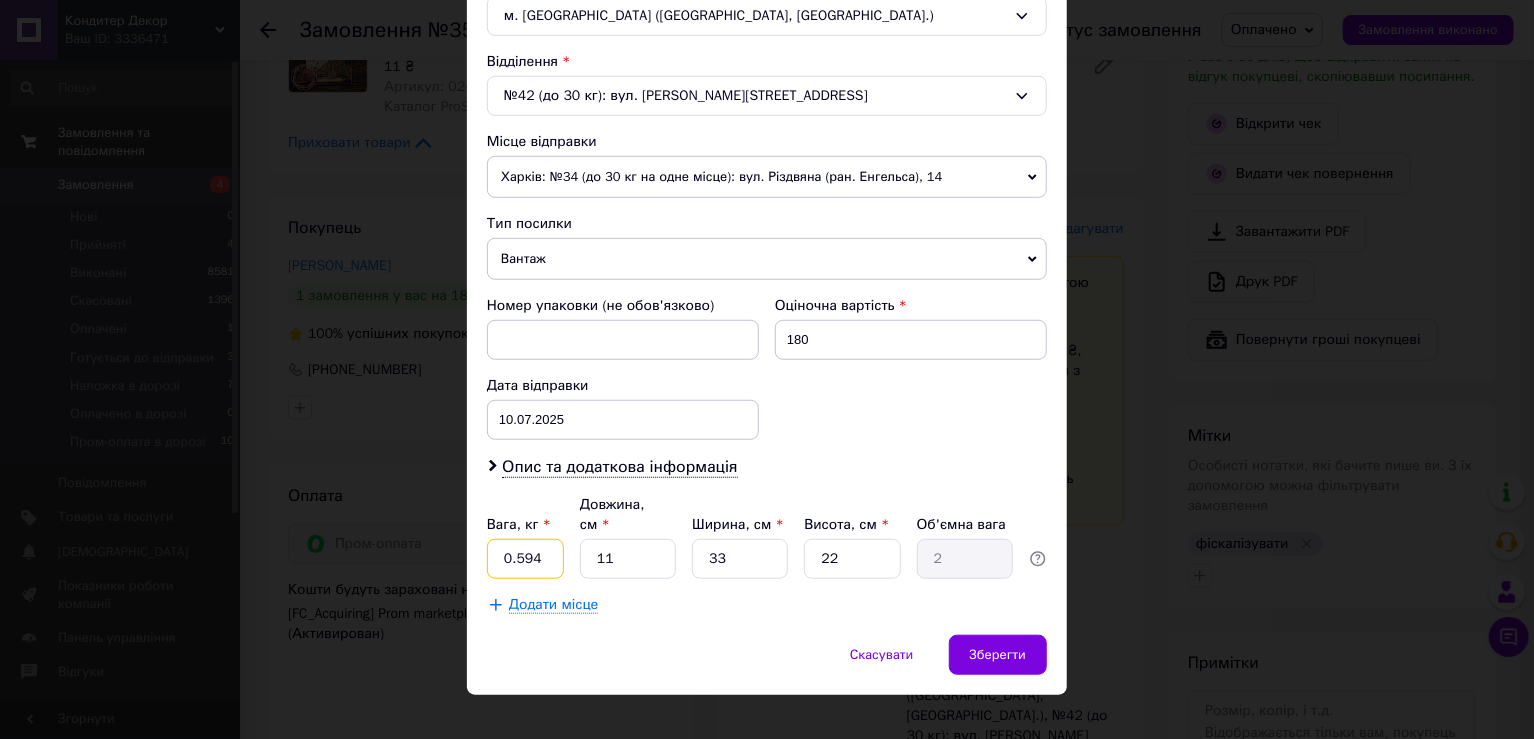 type on "0.594" 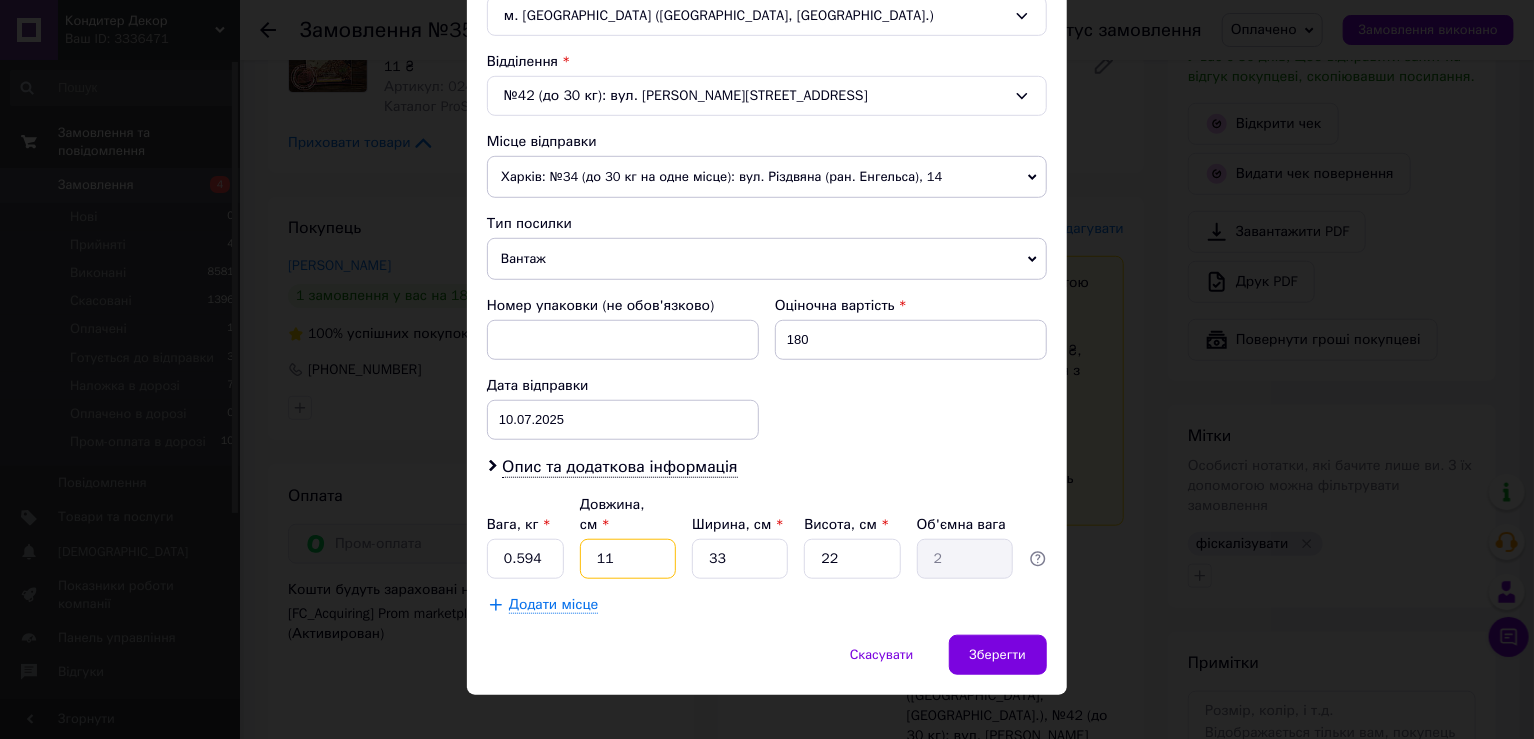 type on "1" 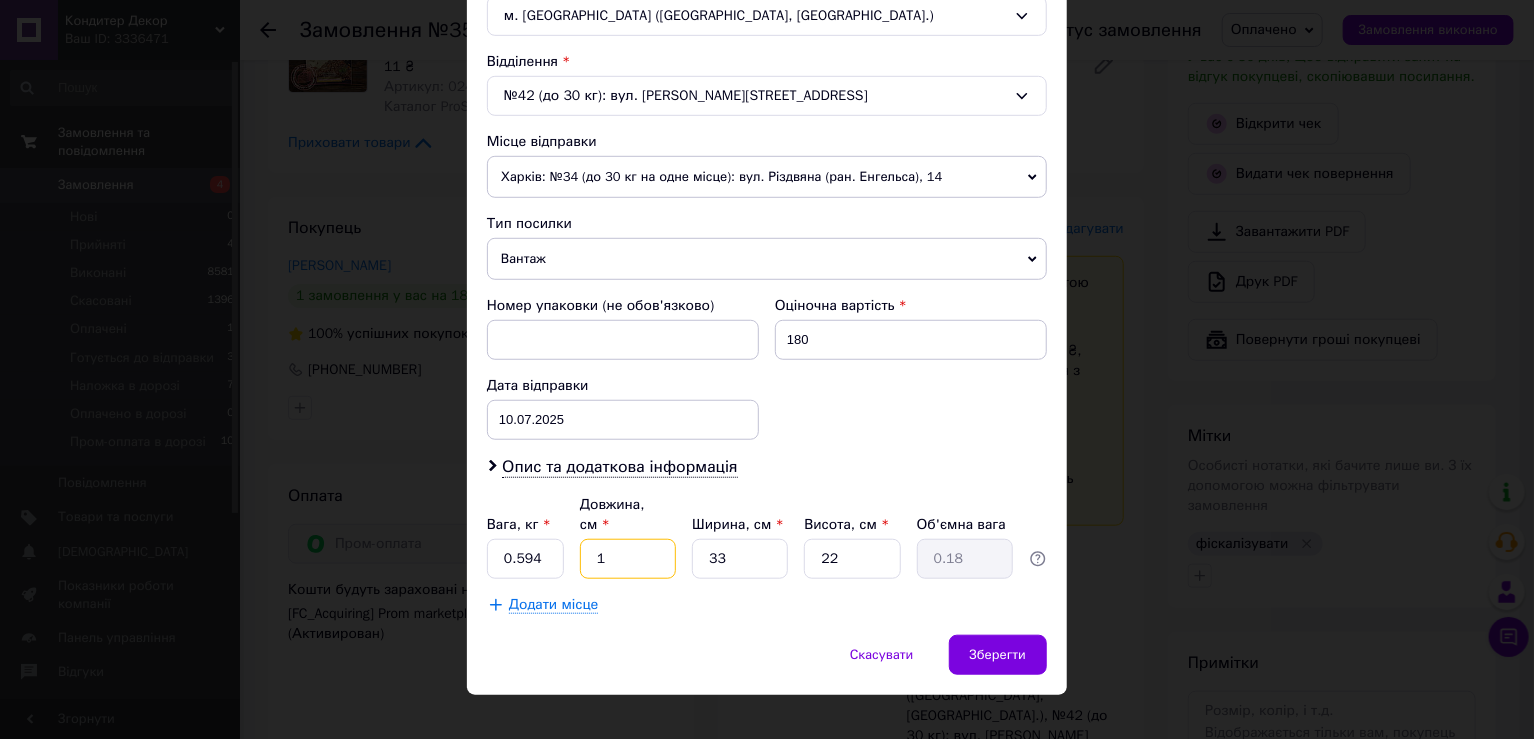 type on "18" 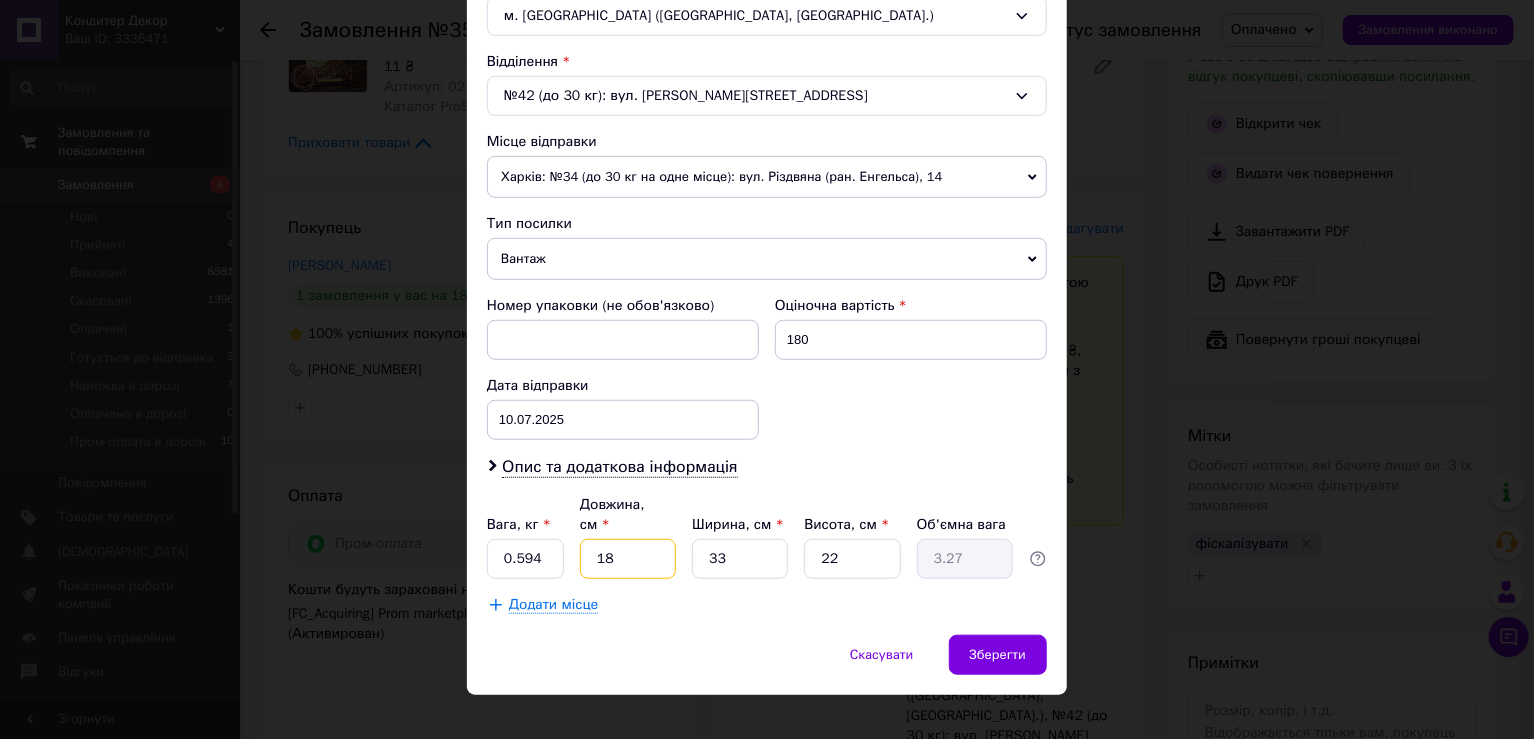 type on "18" 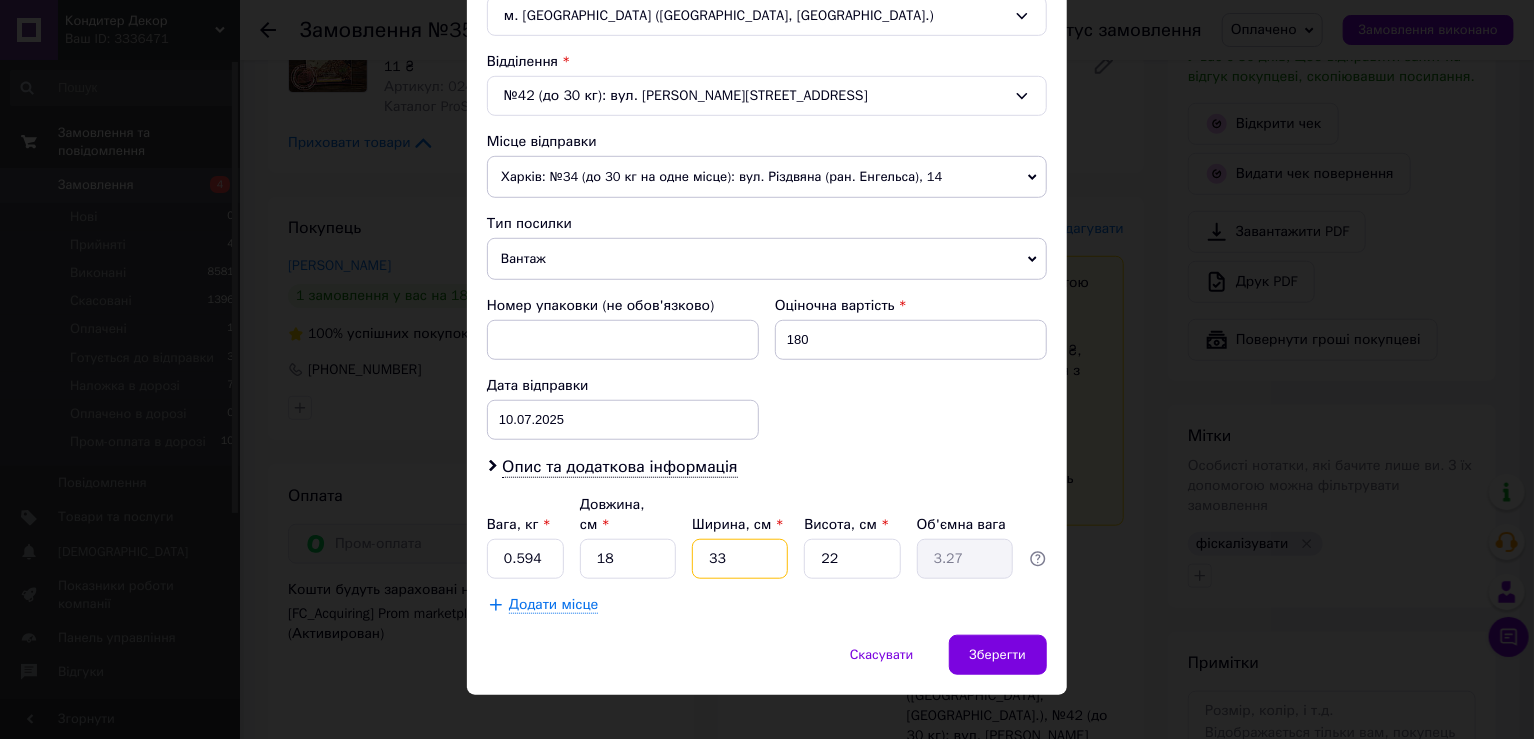 type on "1" 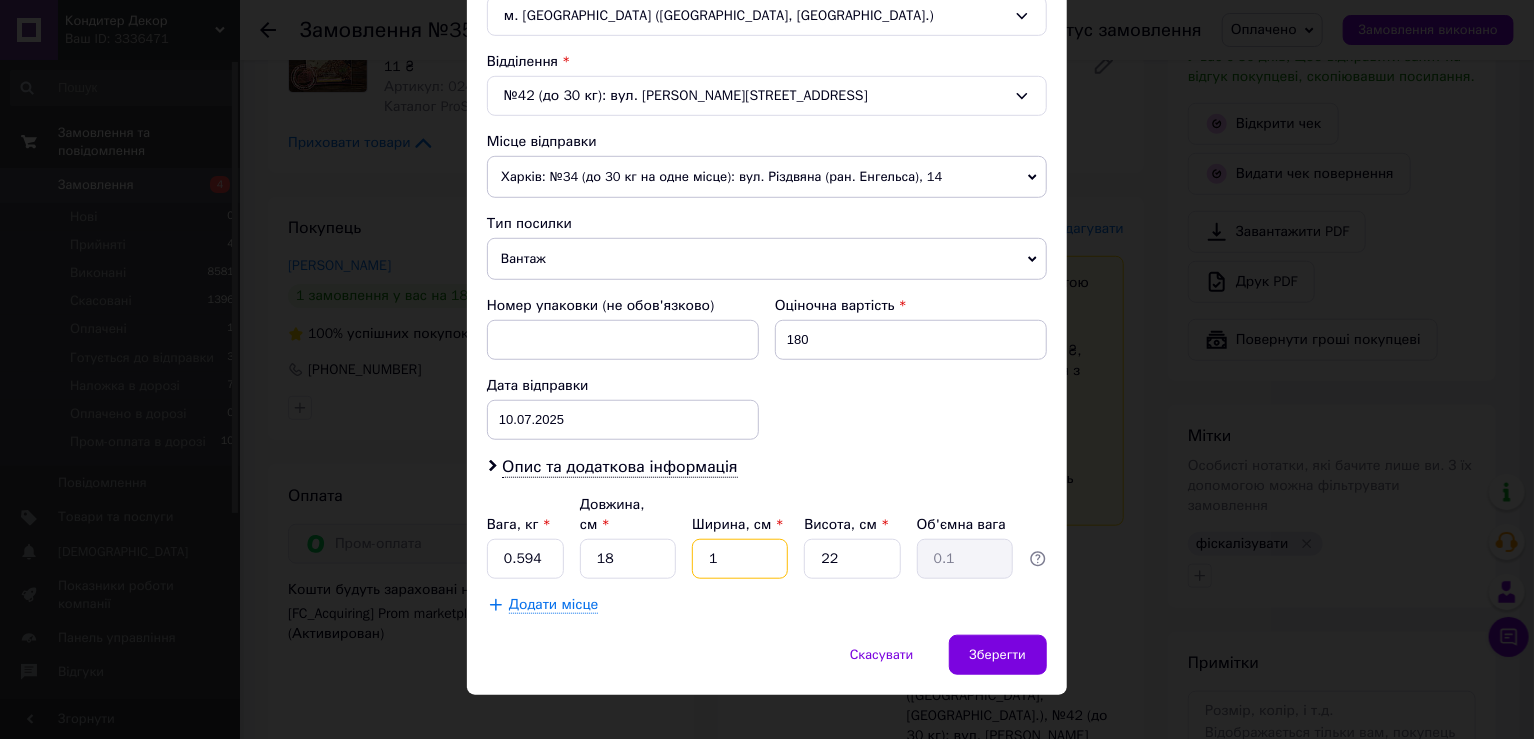 type on "11" 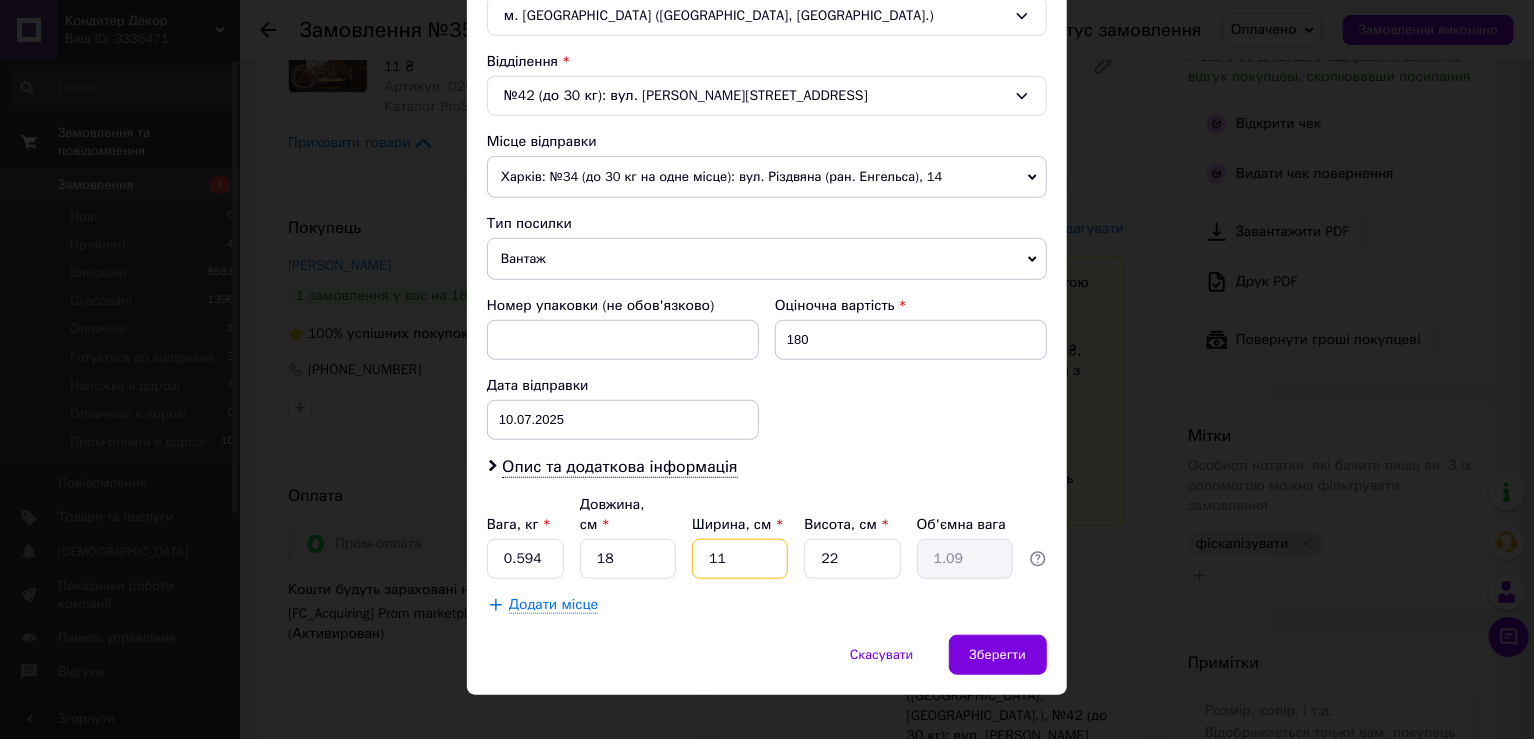 type on "11" 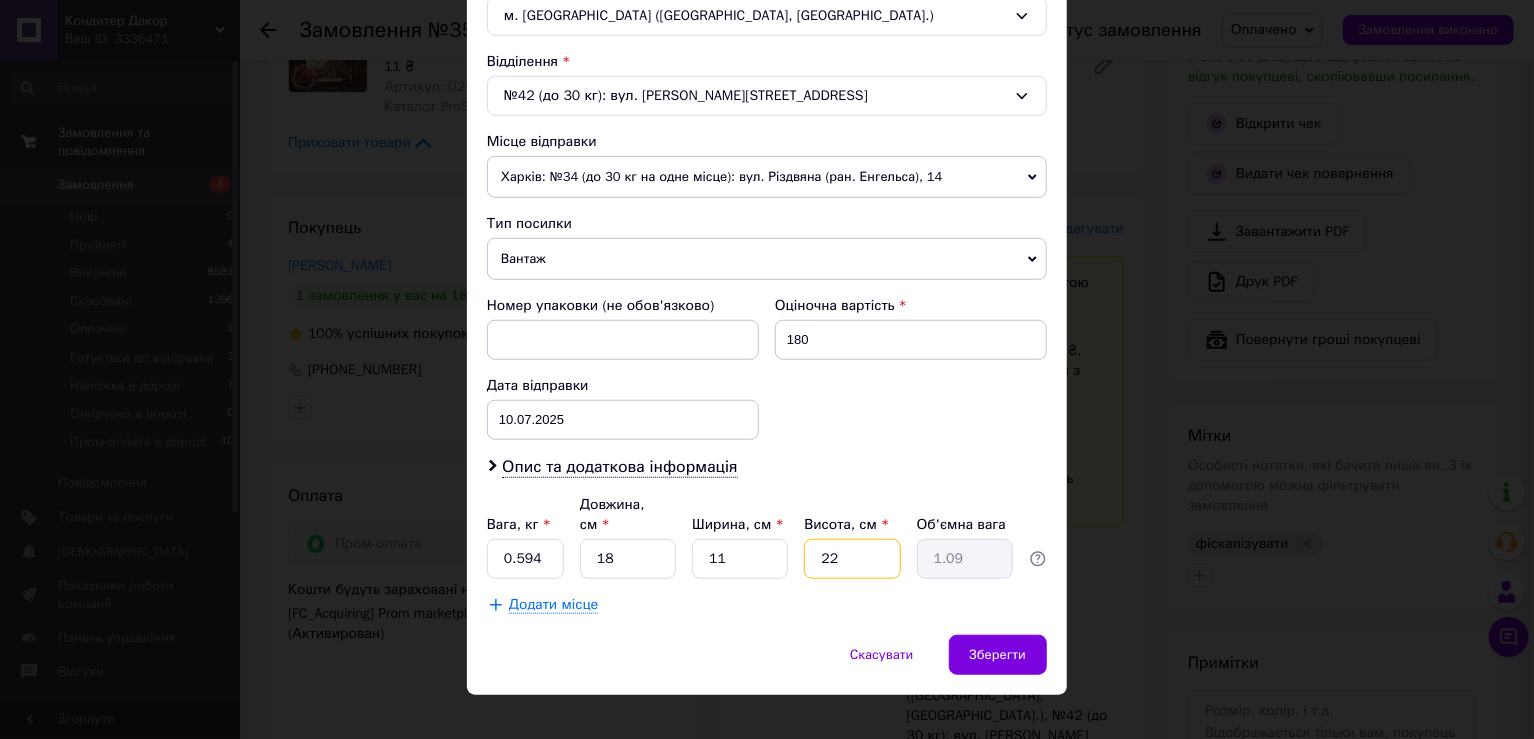 type on "9" 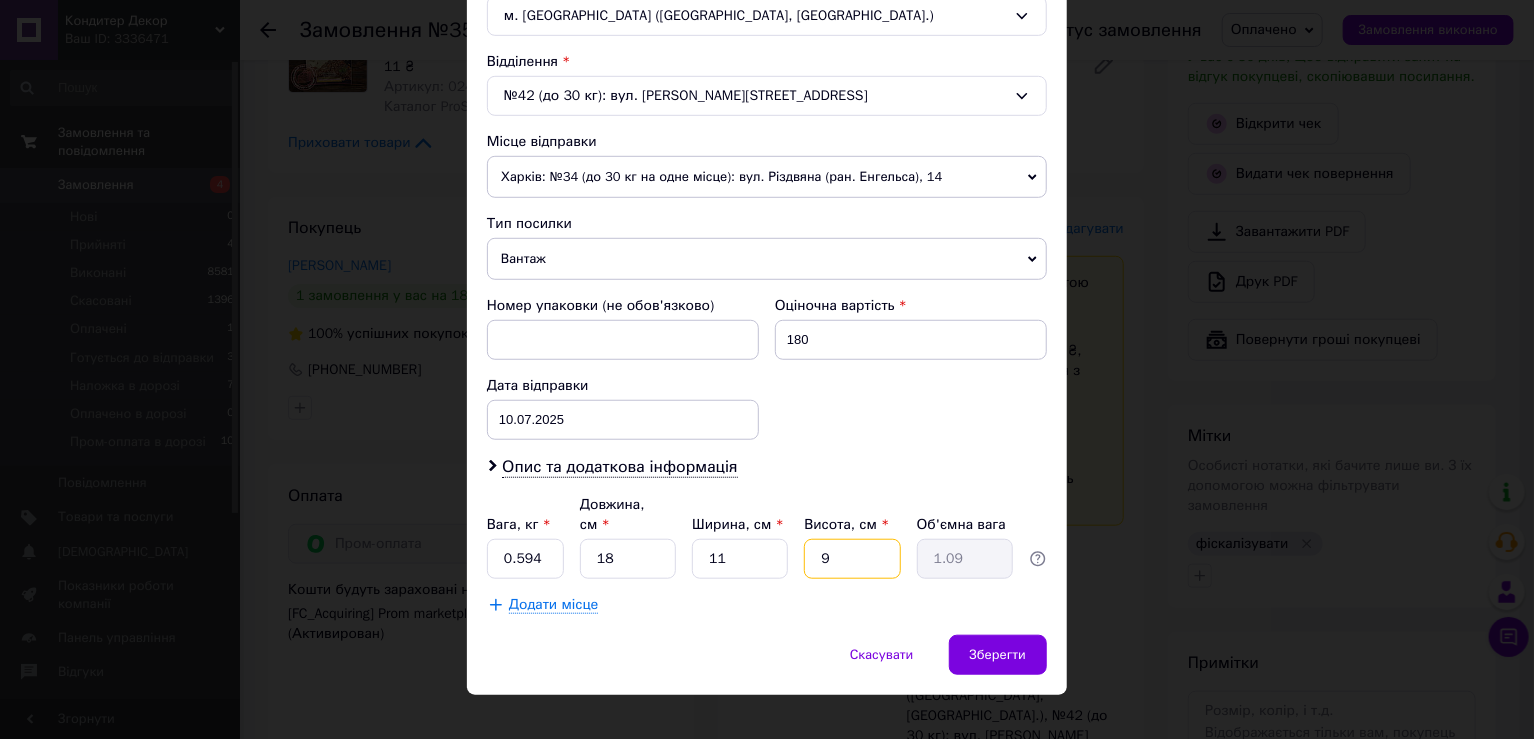 type on "0.45" 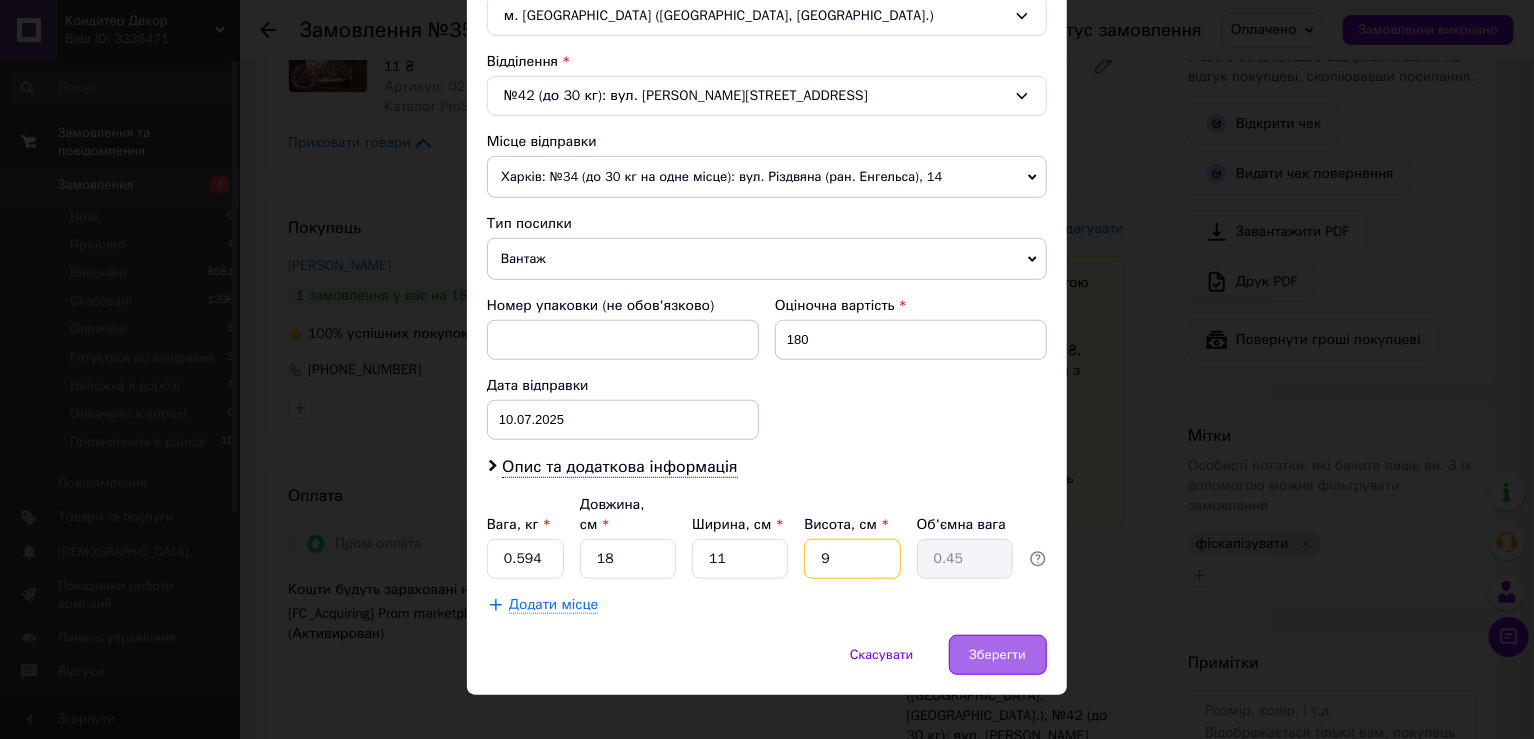 type on "9" 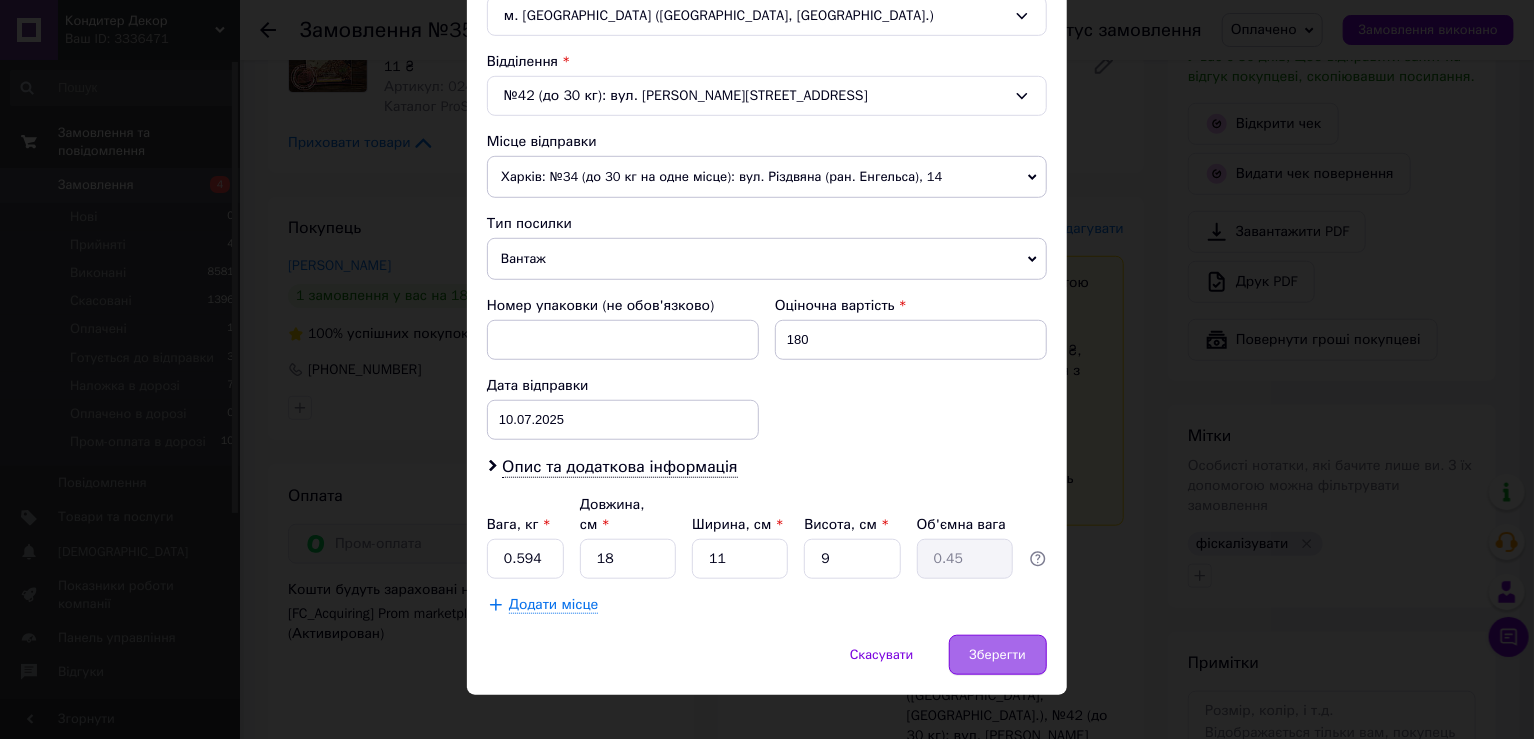 click on "Зберегти" at bounding box center (998, 655) 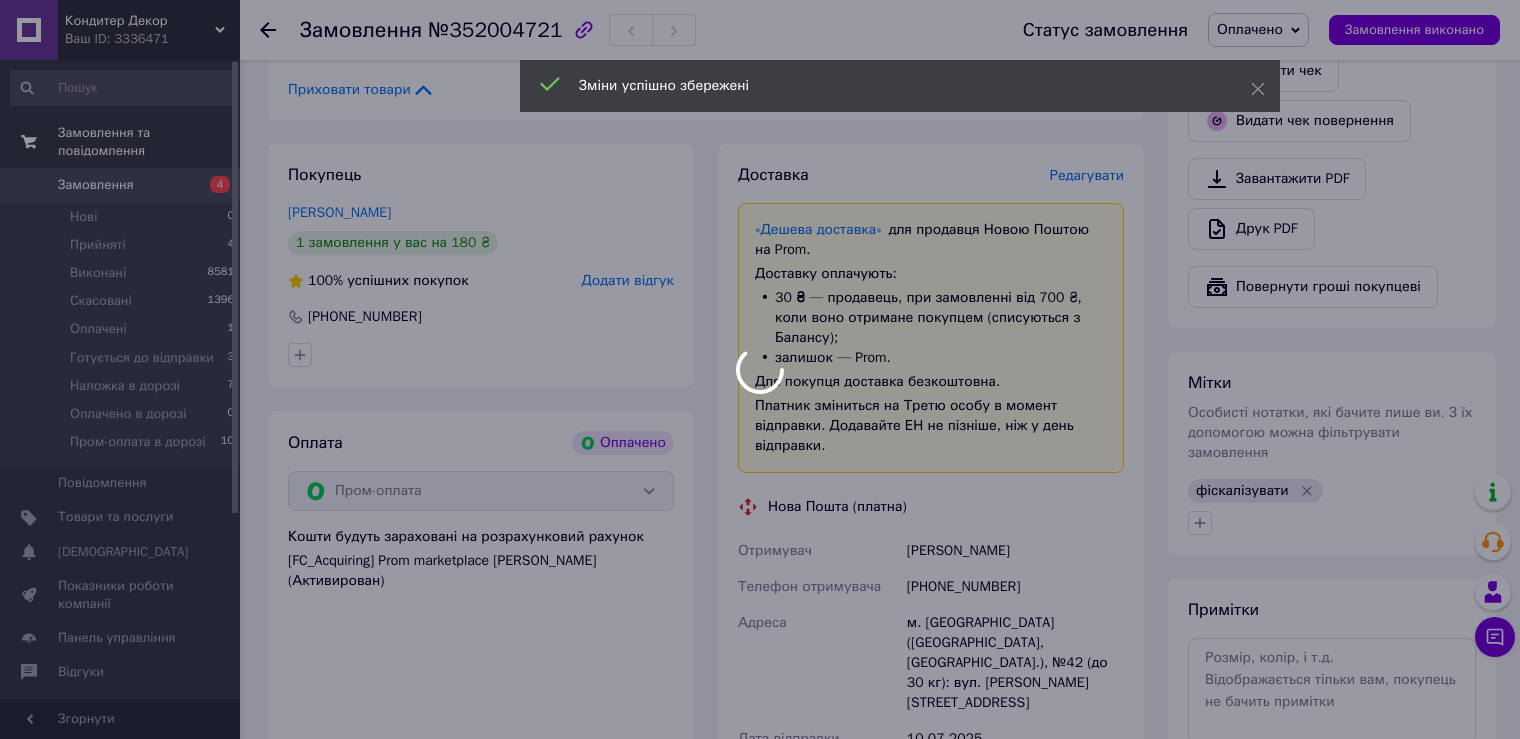scroll, scrollTop: 1000, scrollLeft: 0, axis: vertical 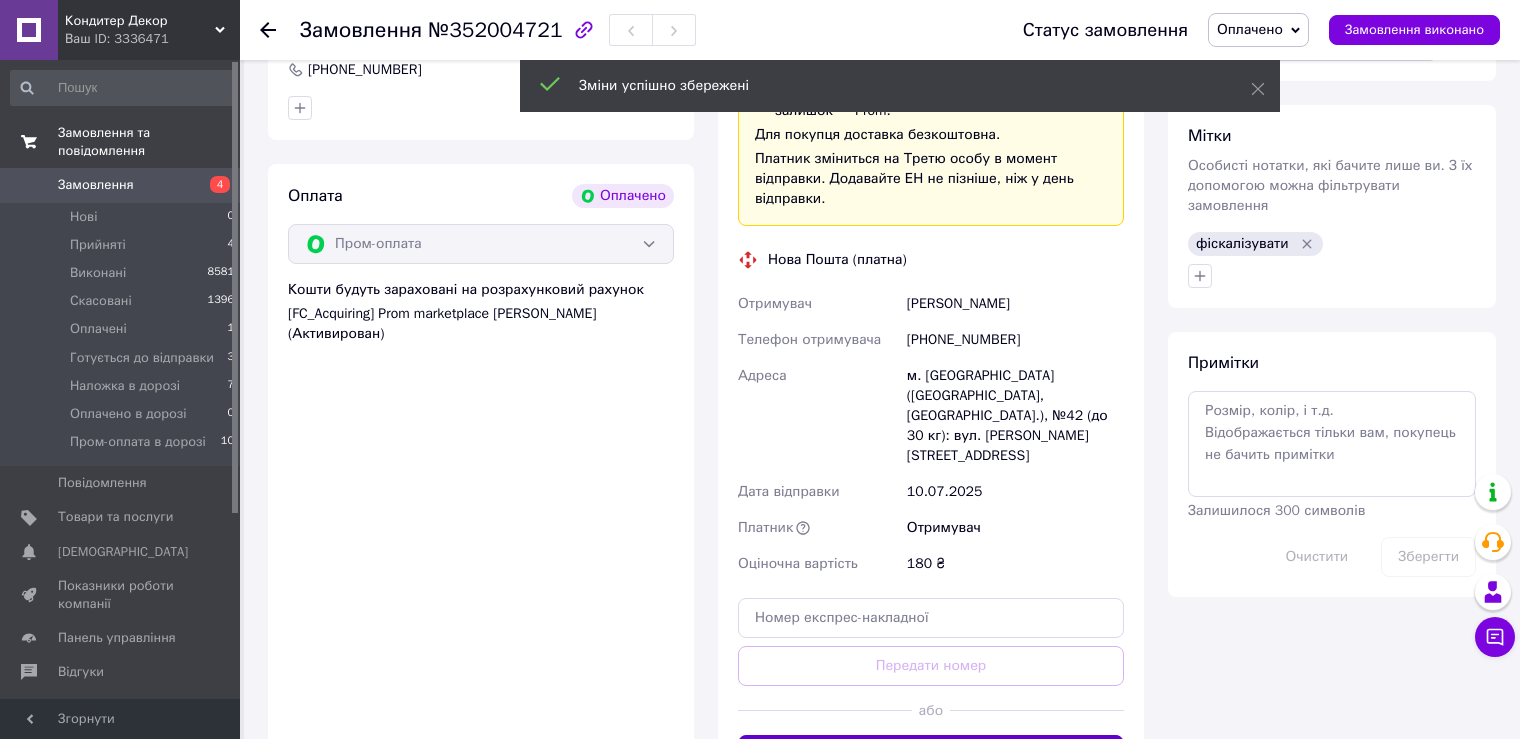 click on "Згенерувати ЕН" at bounding box center (931, 755) 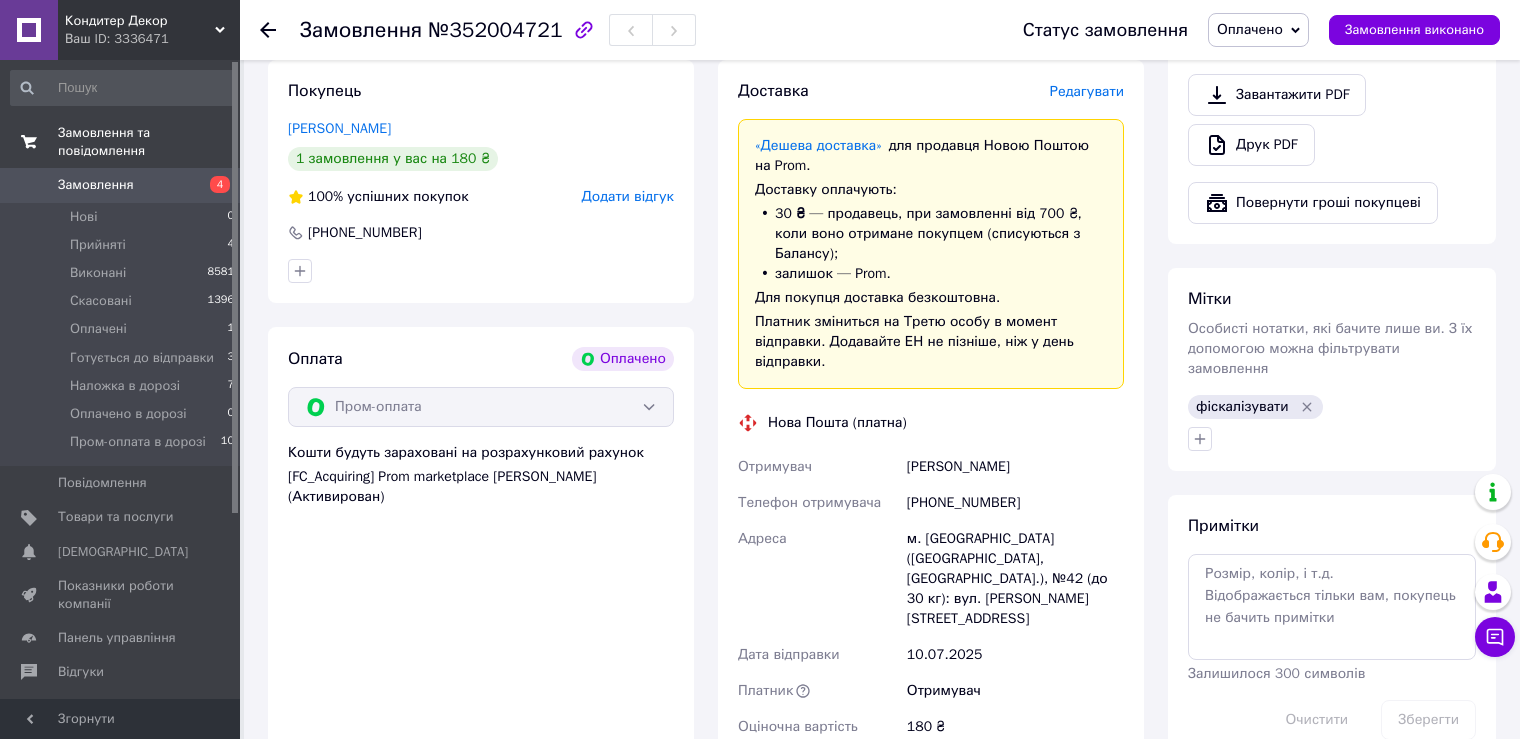 scroll, scrollTop: 800, scrollLeft: 0, axis: vertical 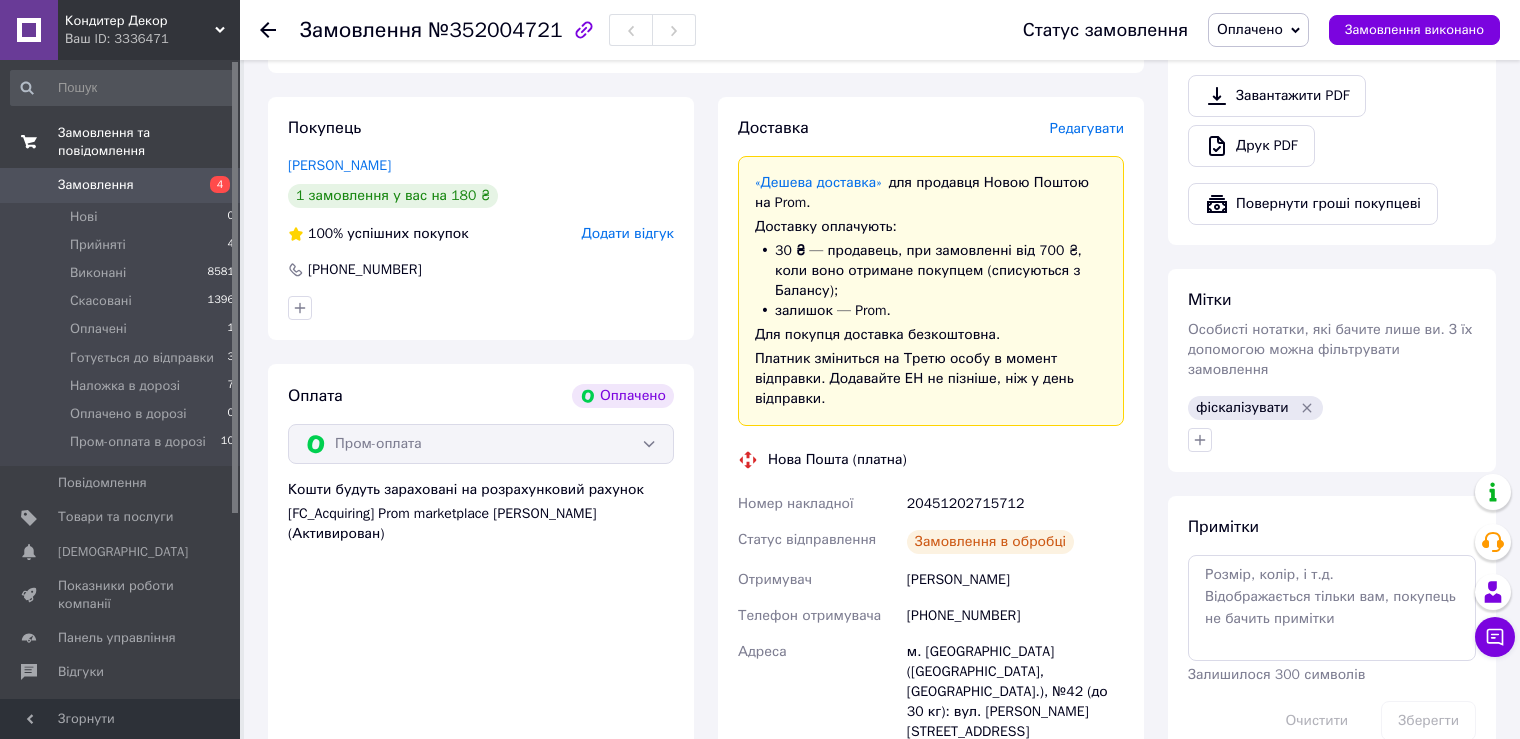 click on "Оплачено" at bounding box center [1250, 29] 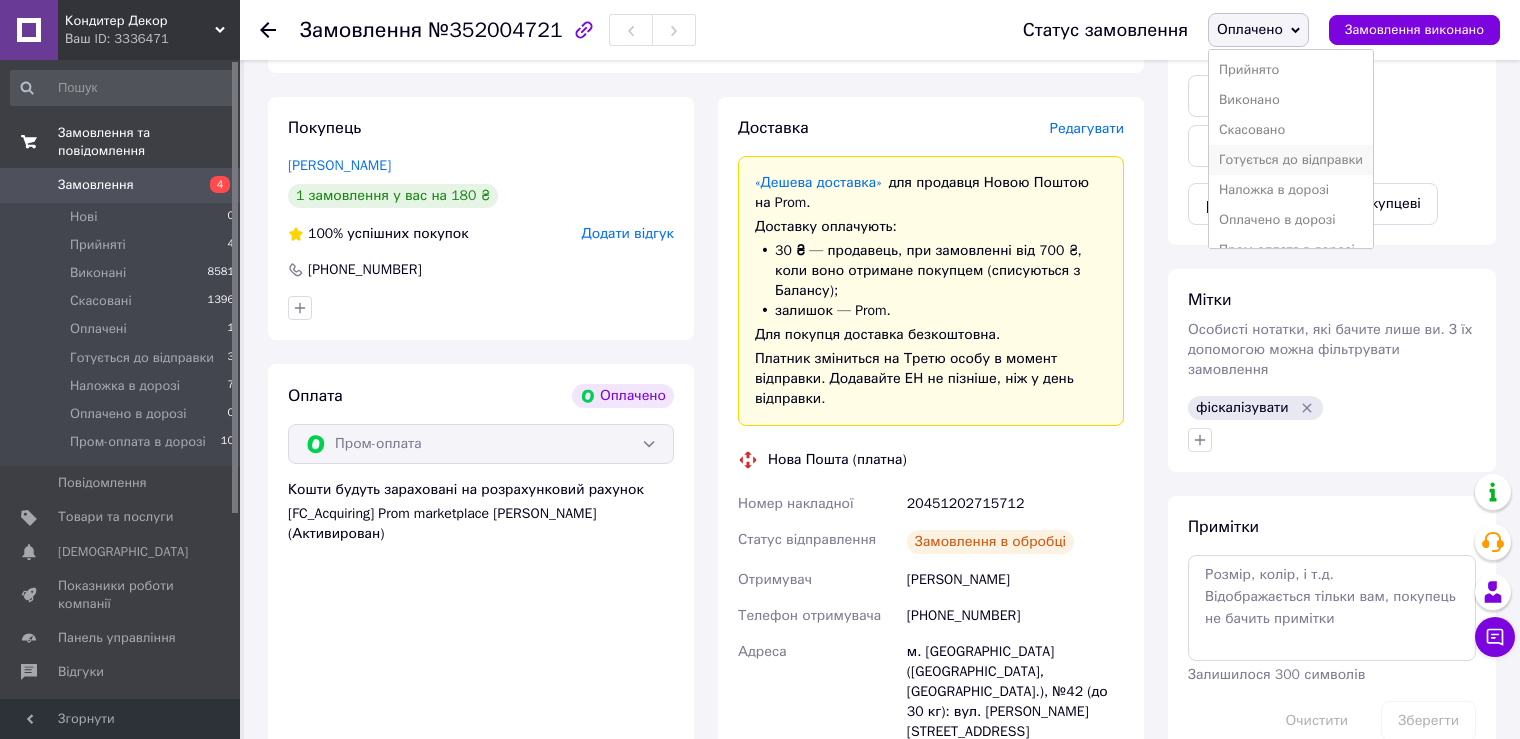 click on "Готується до відправки" at bounding box center (1291, 160) 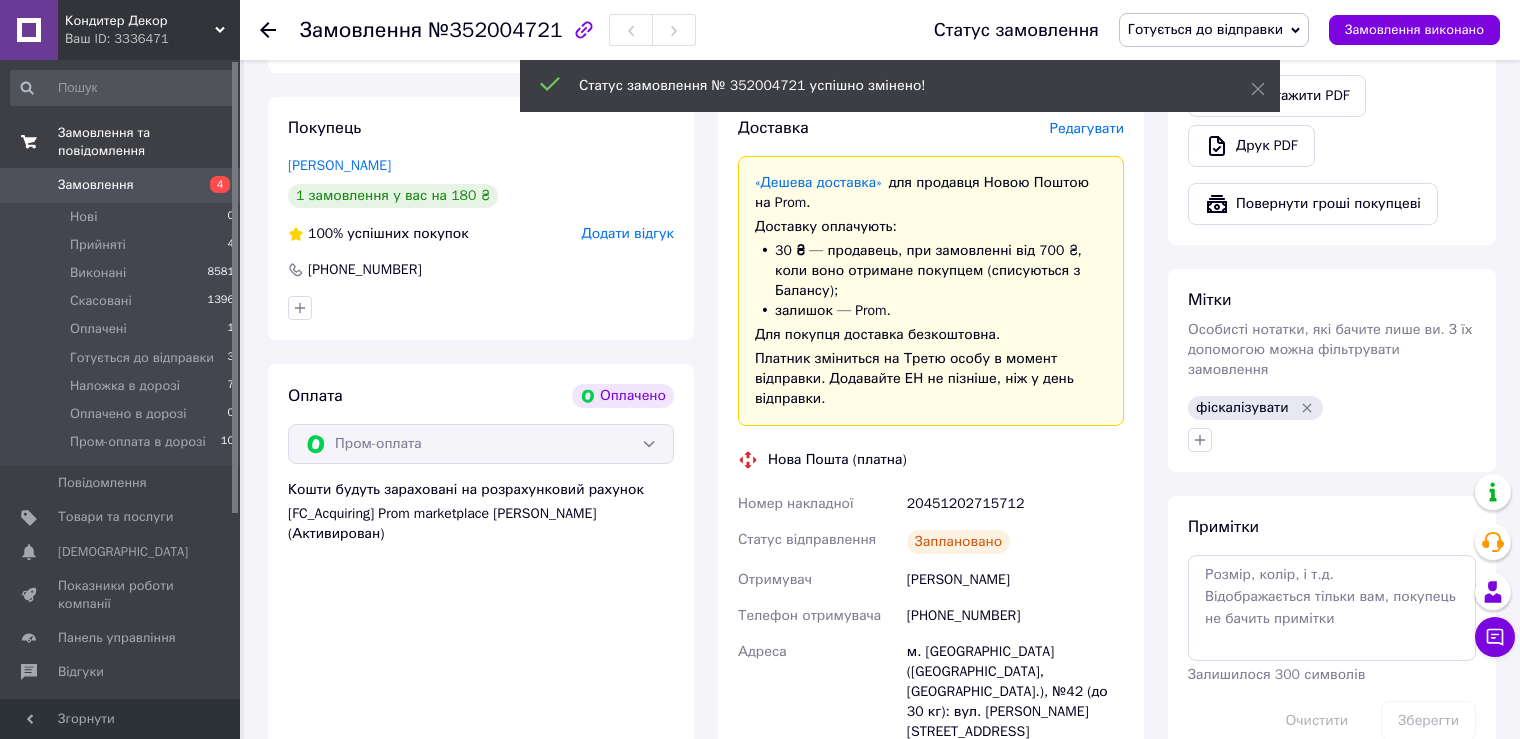 click on "Замовлення №352004721 Статус замовлення Готується до відправки Прийнято Виконано Скасовано Оплачено Наложка в дорозі Оплачено в дорозі Пром-оплата в дорозі Замовлення виконано" at bounding box center (880, 30) 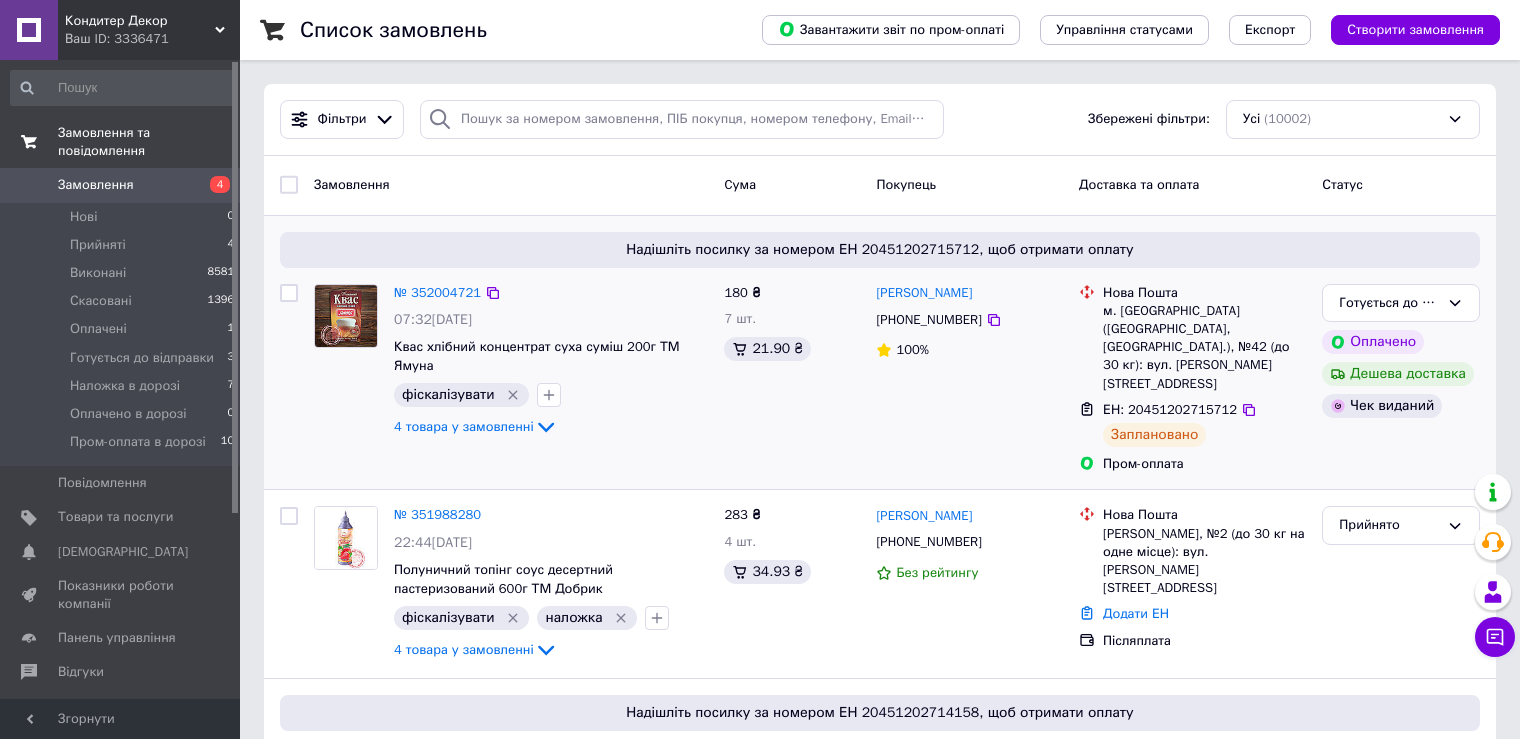 click 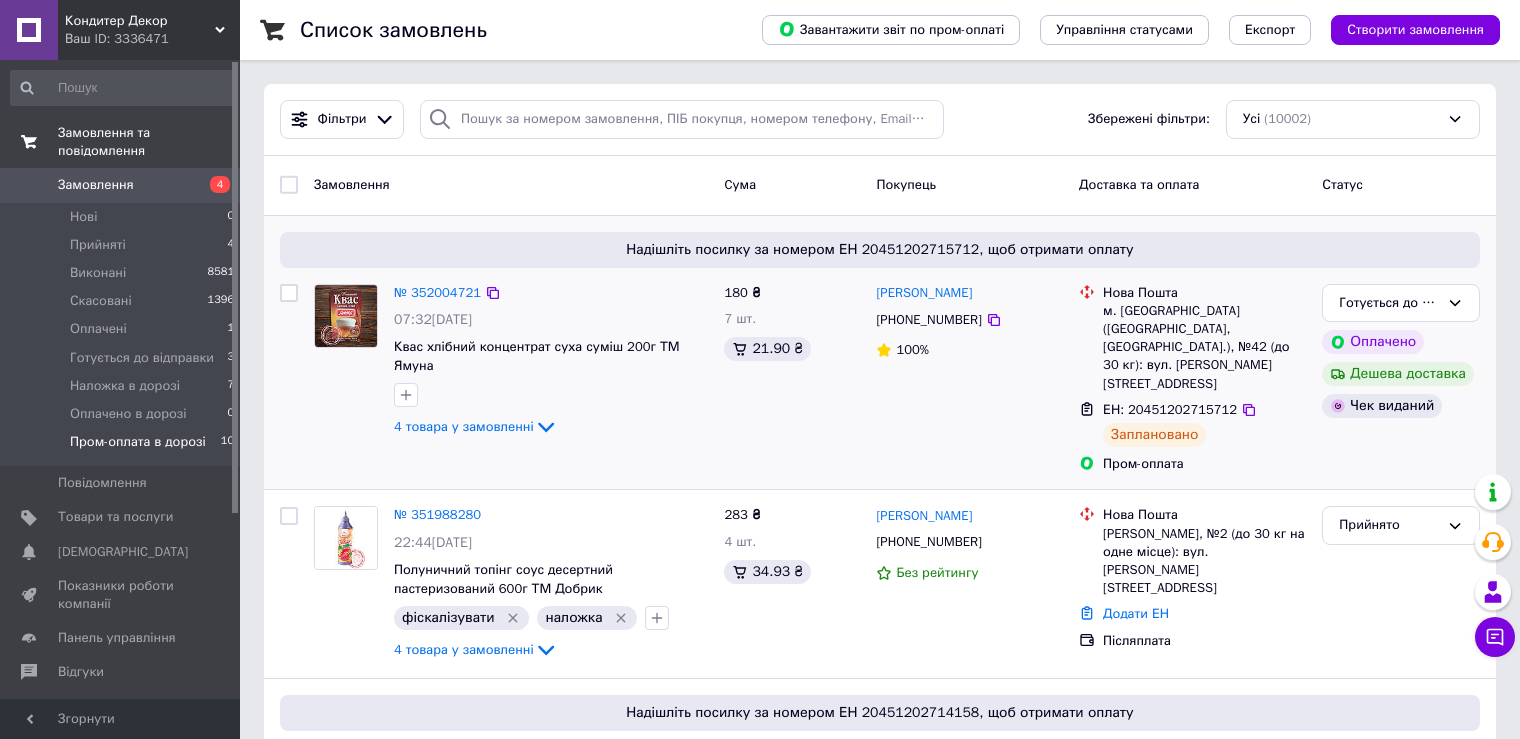 click on "Пром-оплата в дорозі" at bounding box center (138, 442) 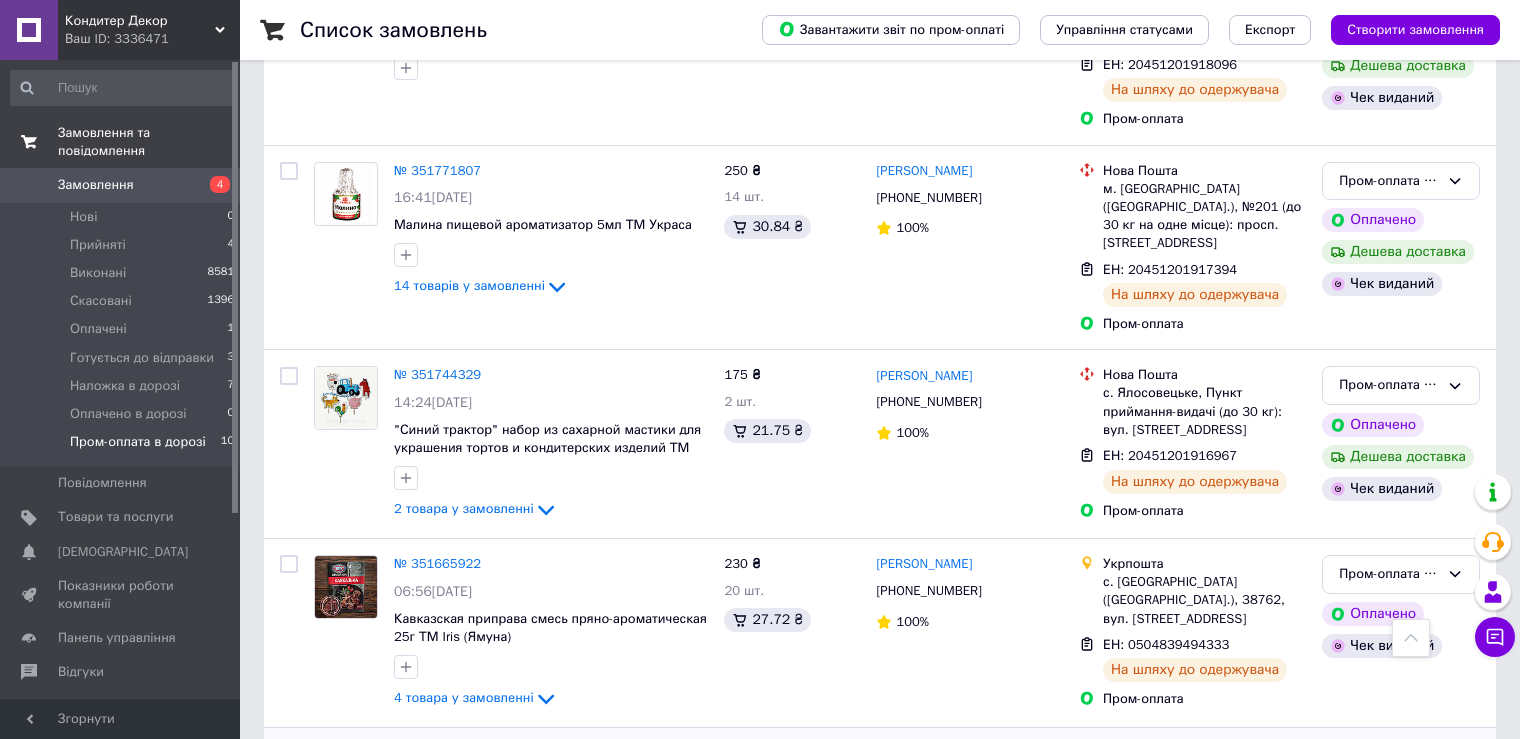 scroll, scrollTop: 921, scrollLeft: 0, axis: vertical 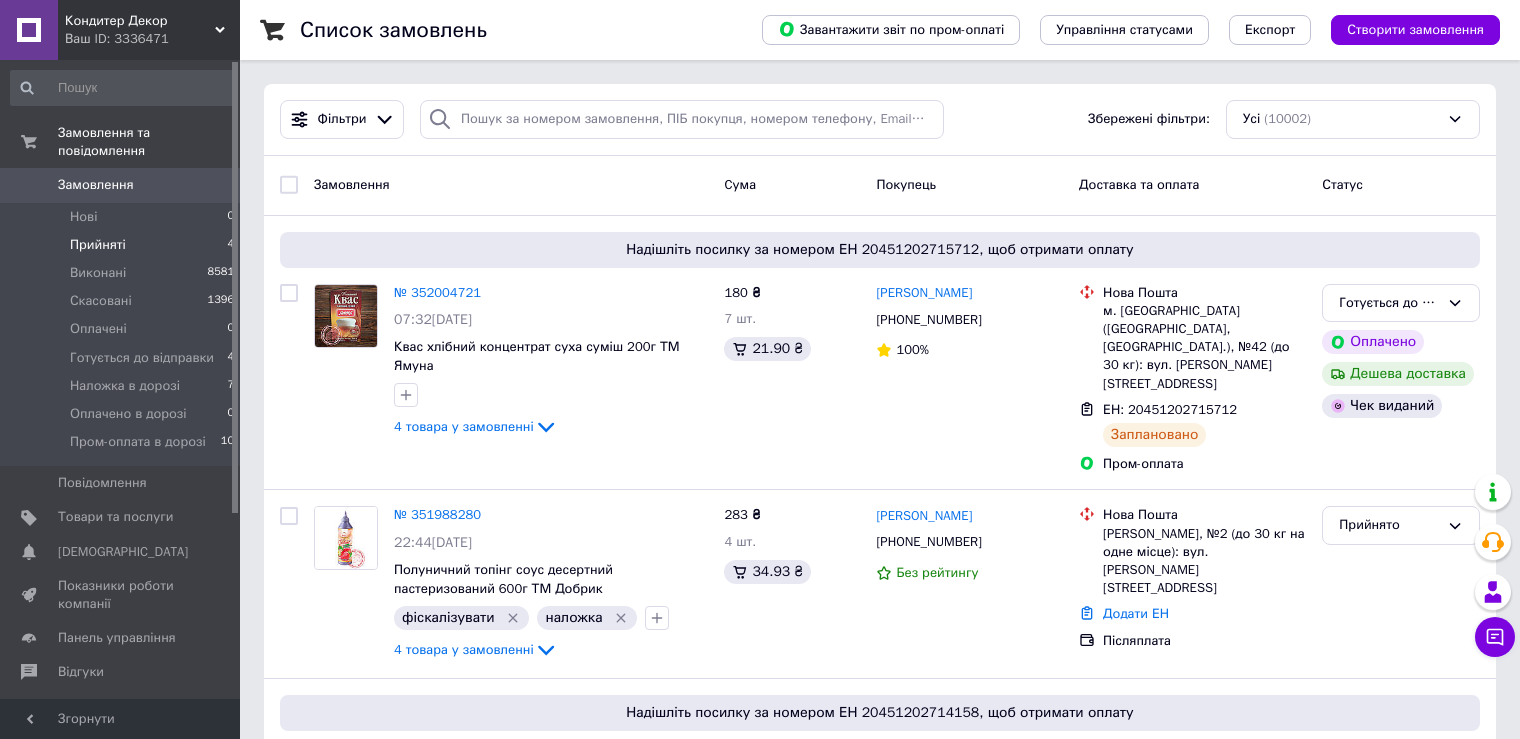 click on "Прийняті 4" at bounding box center [123, 245] 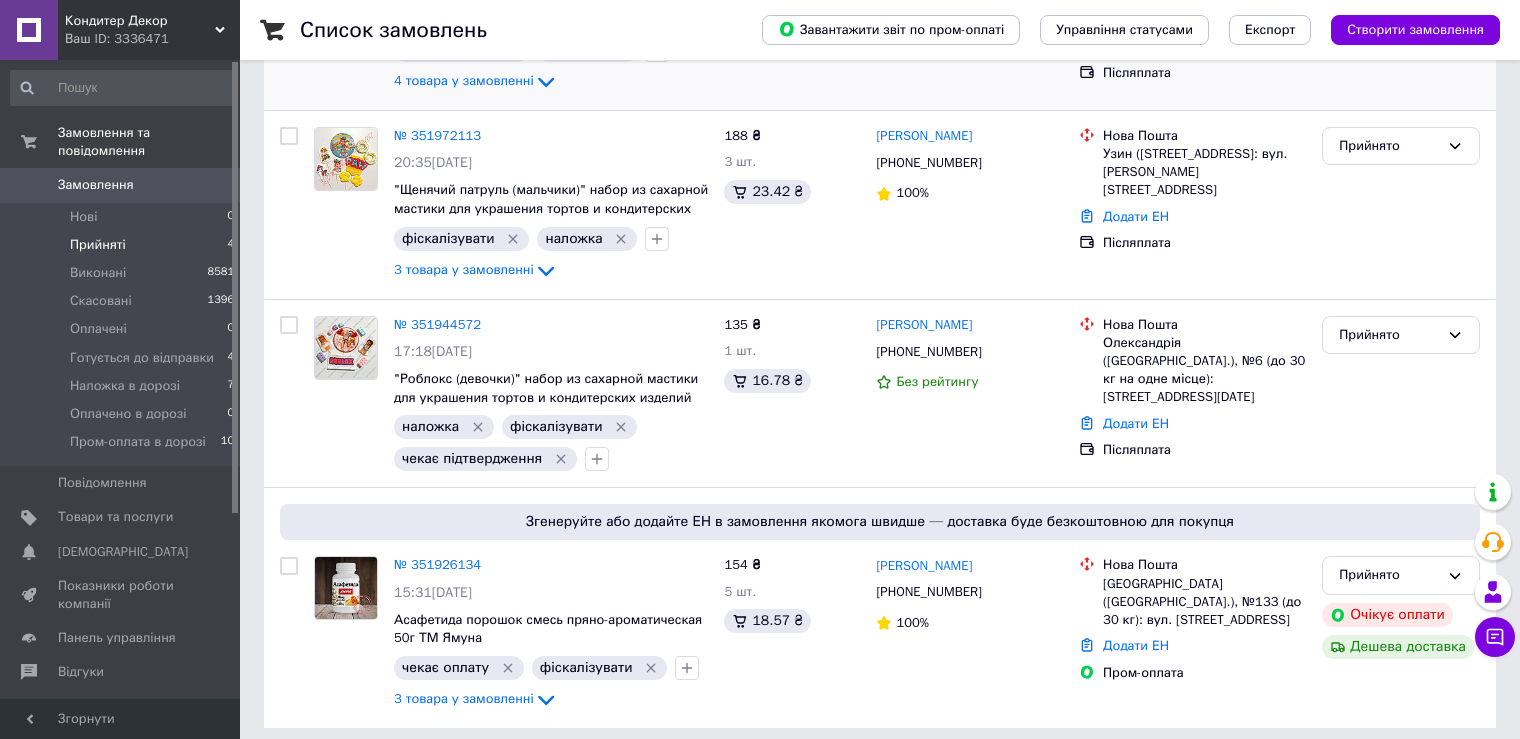 scroll, scrollTop: 376, scrollLeft: 0, axis: vertical 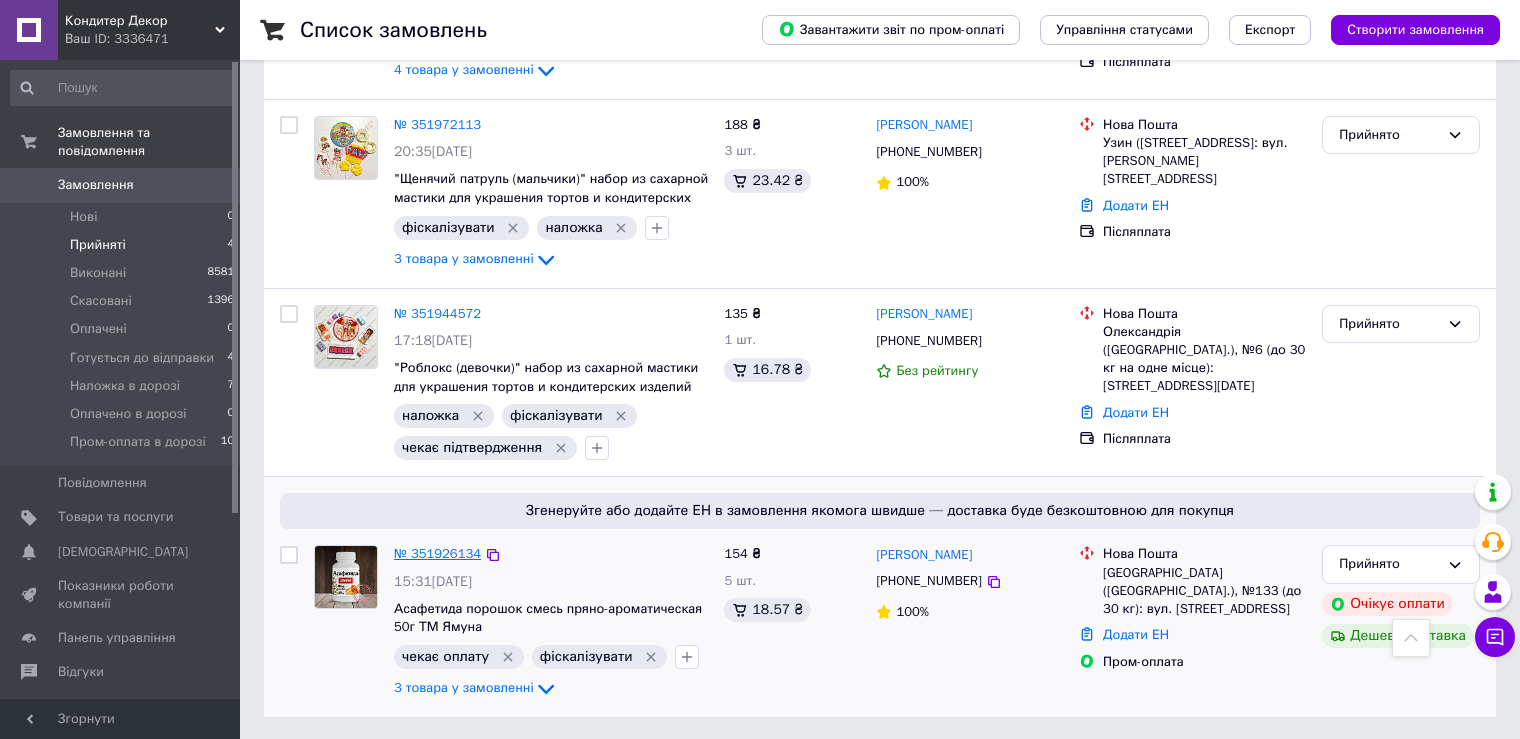 click on "№ 351926134" at bounding box center (437, 553) 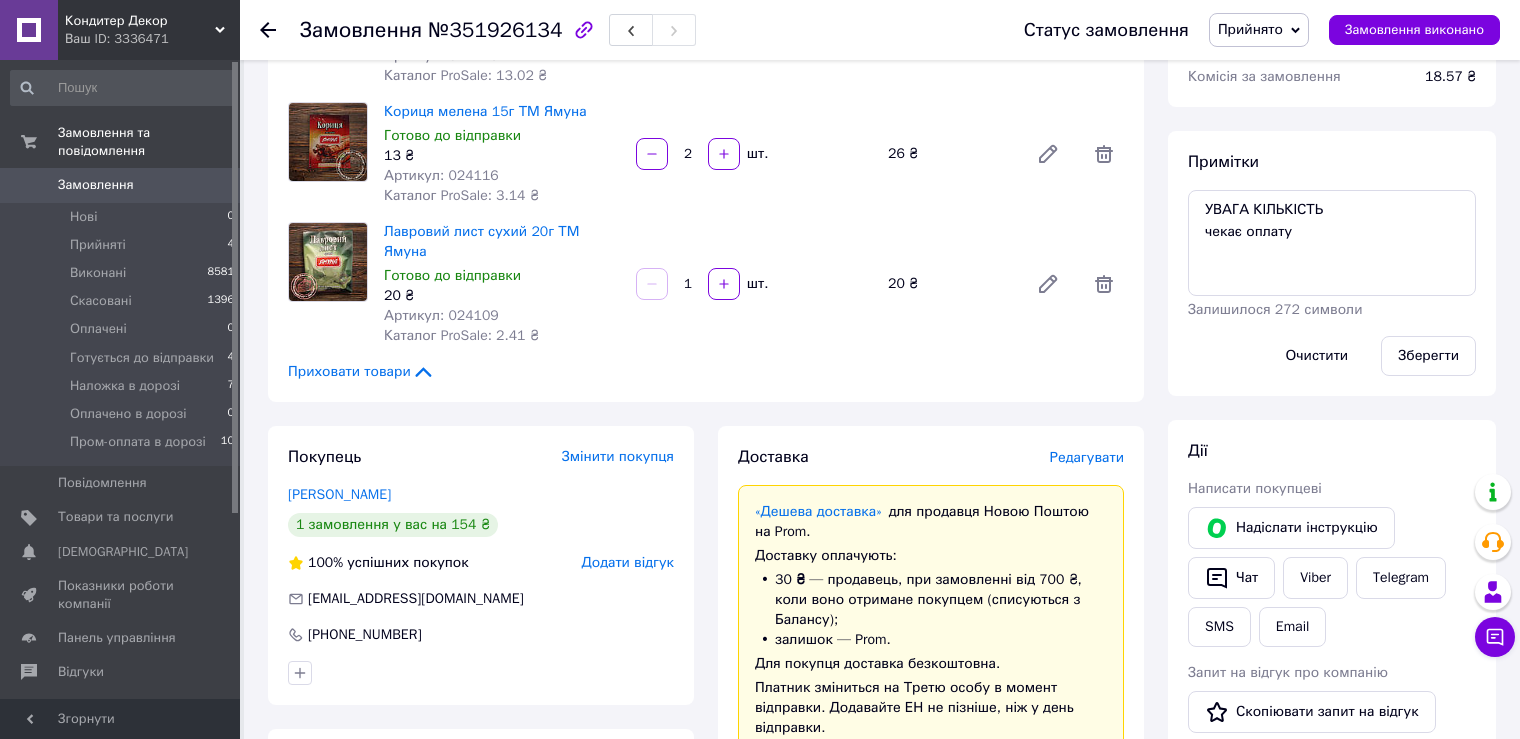 scroll, scrollTop: 400, scrollLeft: 0, axis: vertical 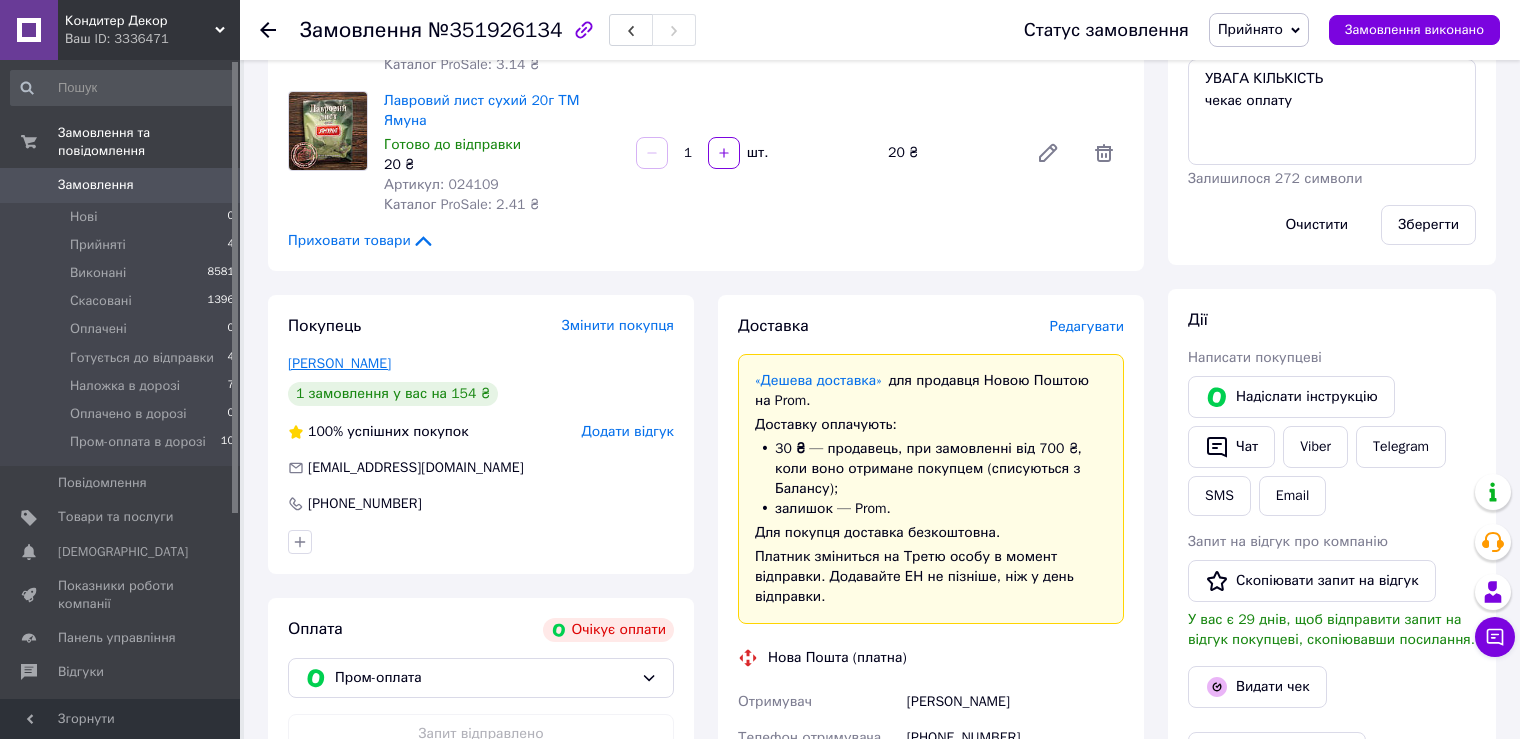 click on "[PERSON_NAME]" at bounding box center [339, 363] 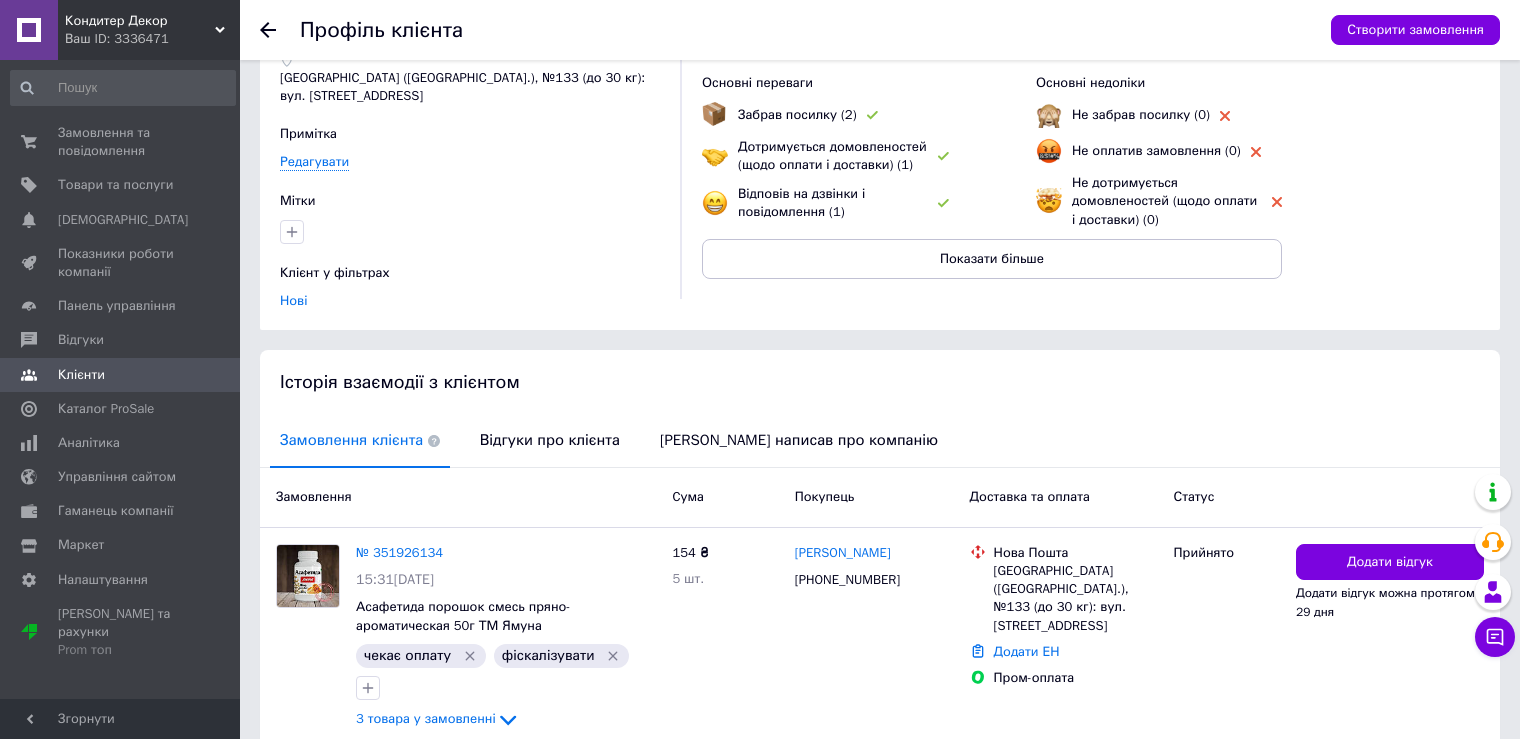 scroll, scrollTop: 160, scrollLeft: 0, axis: vertical 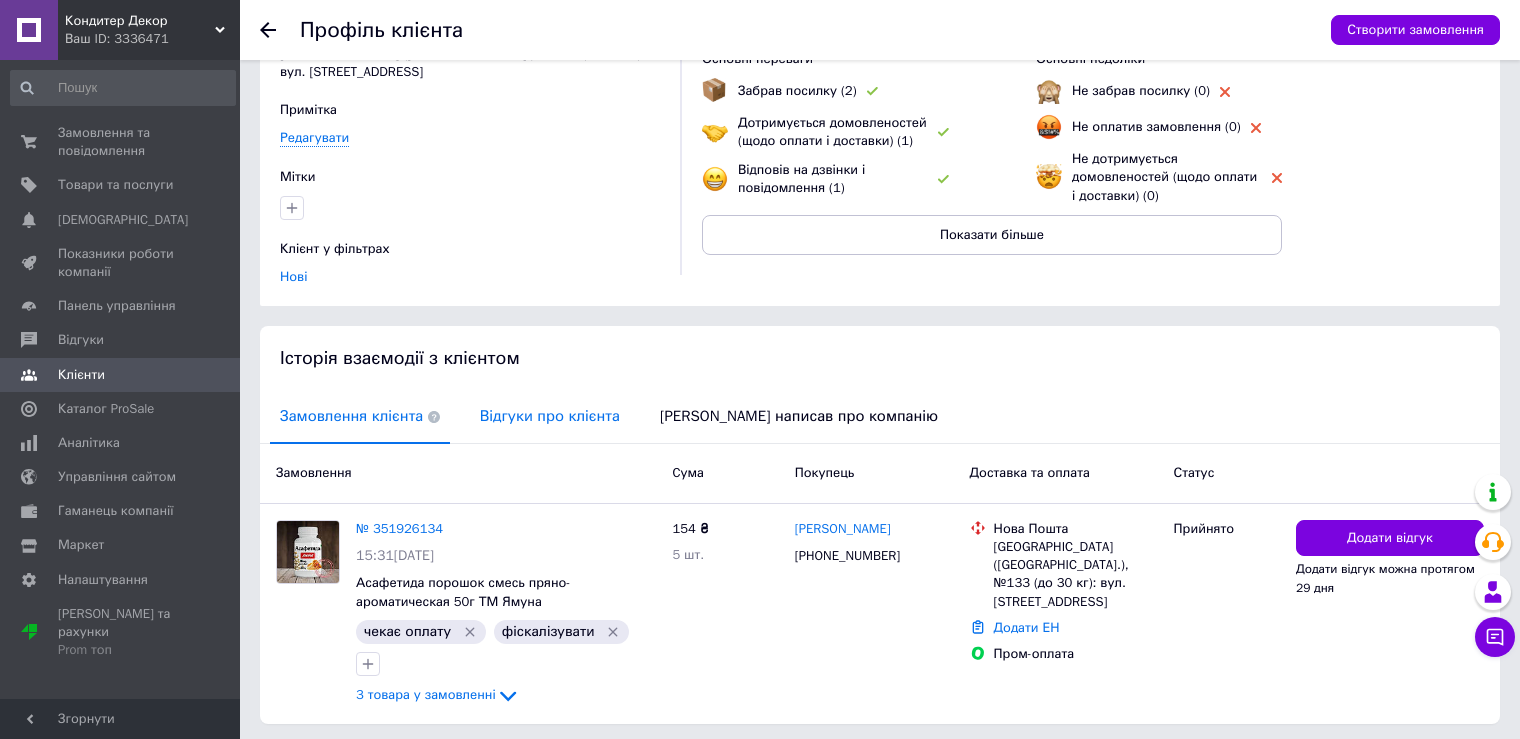 click on "Відгуки про клієнта" at bounding box center [550, 416] 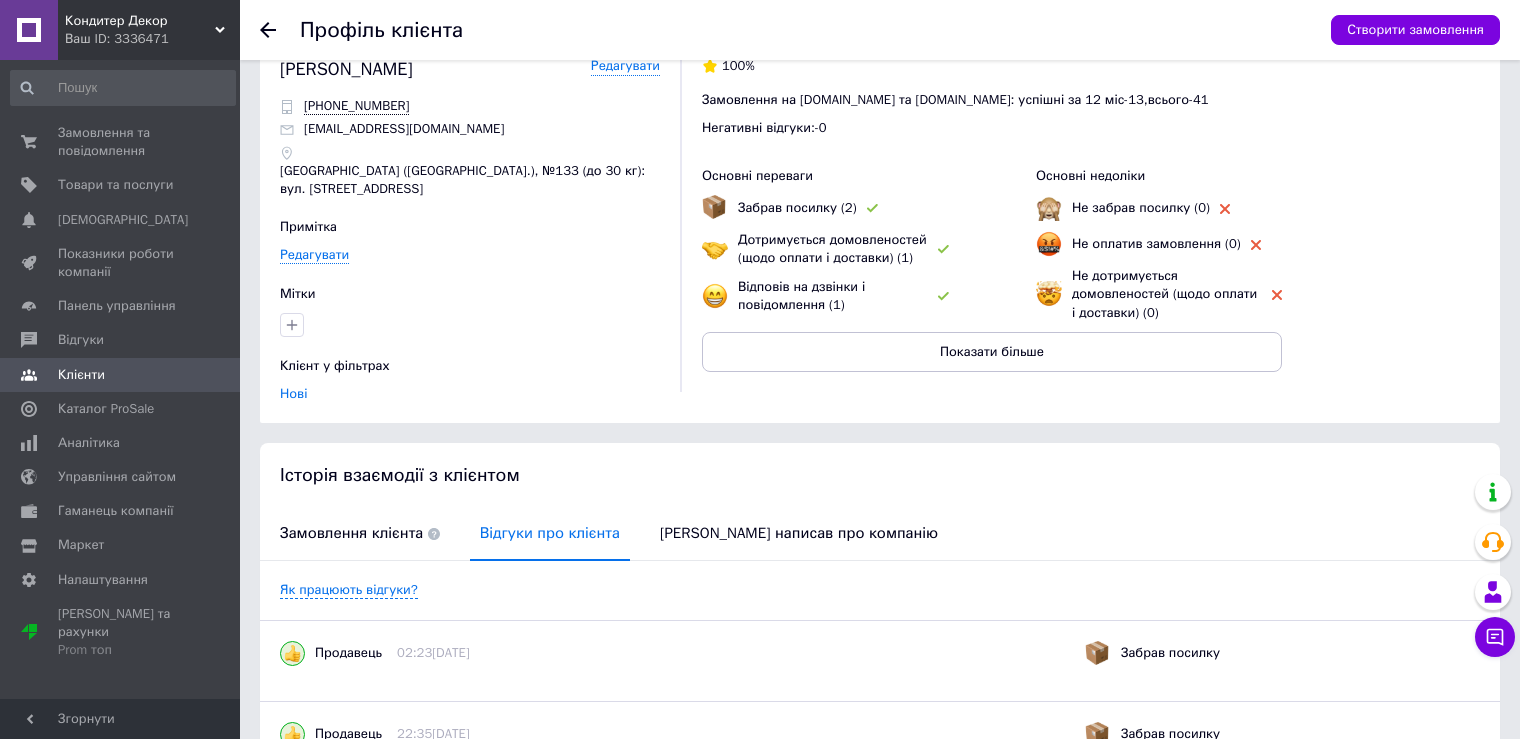 scroll, scrollTop: 0, scrollLeft: 0, axis: both 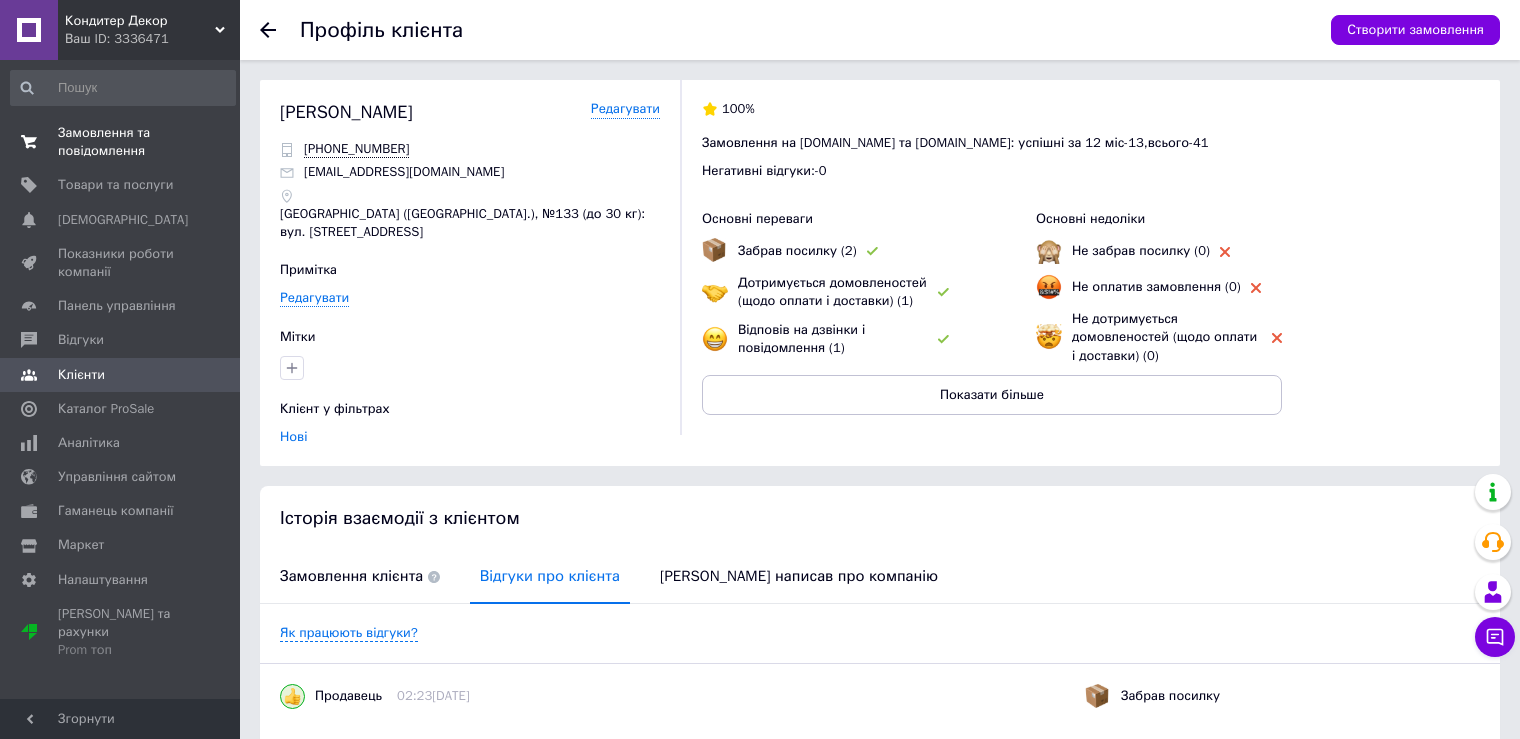 click on "0 0" at bounding box center [212, 142] 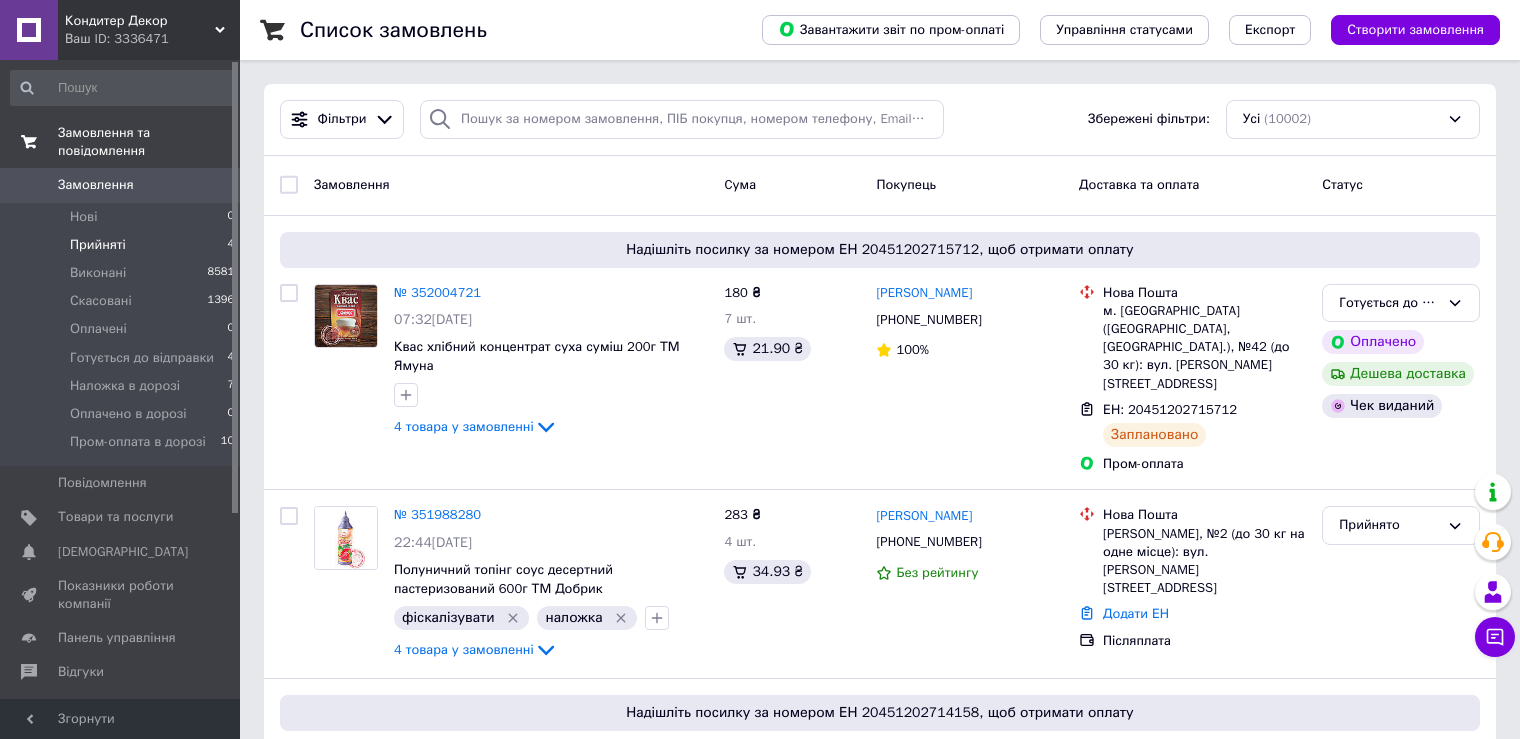 click on "Прийняті" at bounding box center [98, 245] 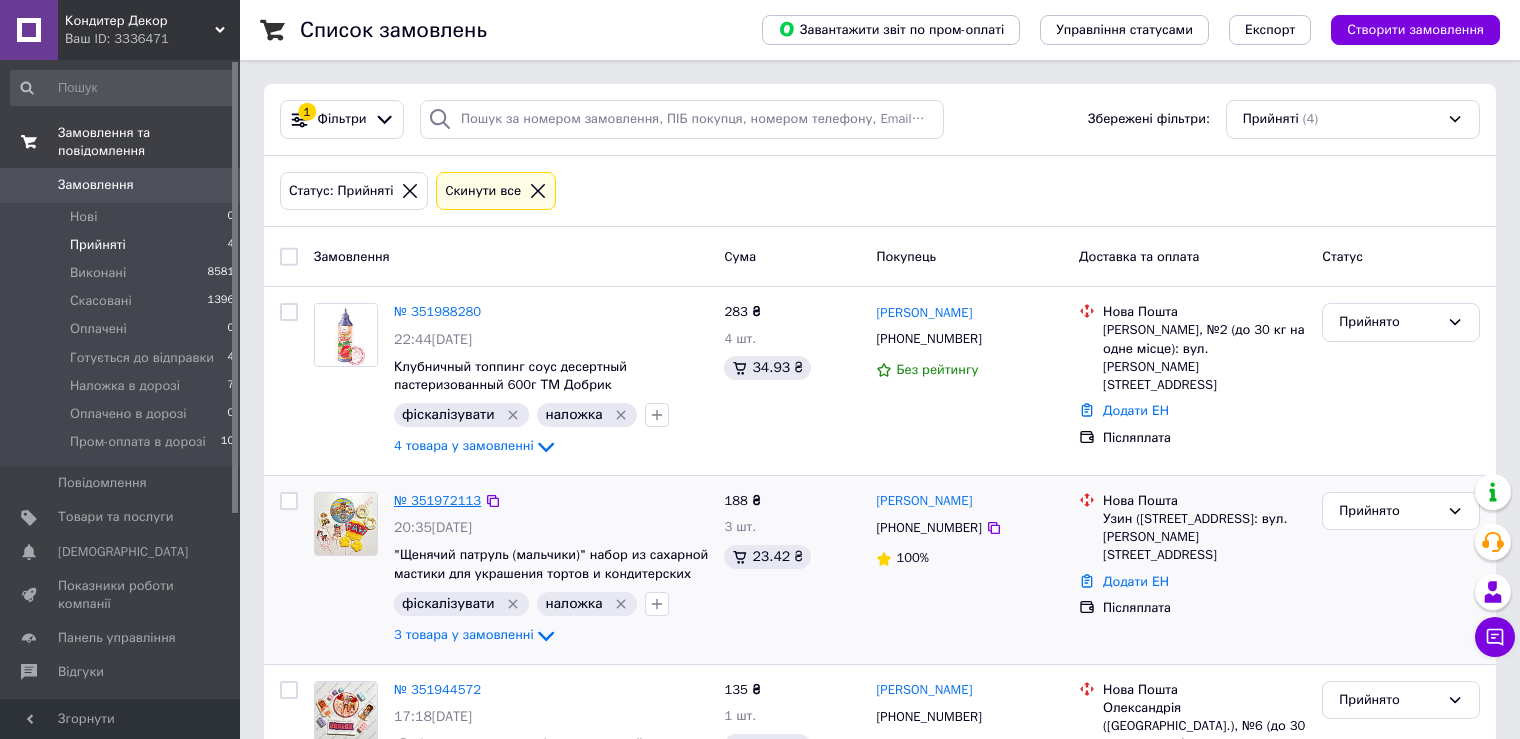 click on "№ 351972113" at bounding box center [437, 500] 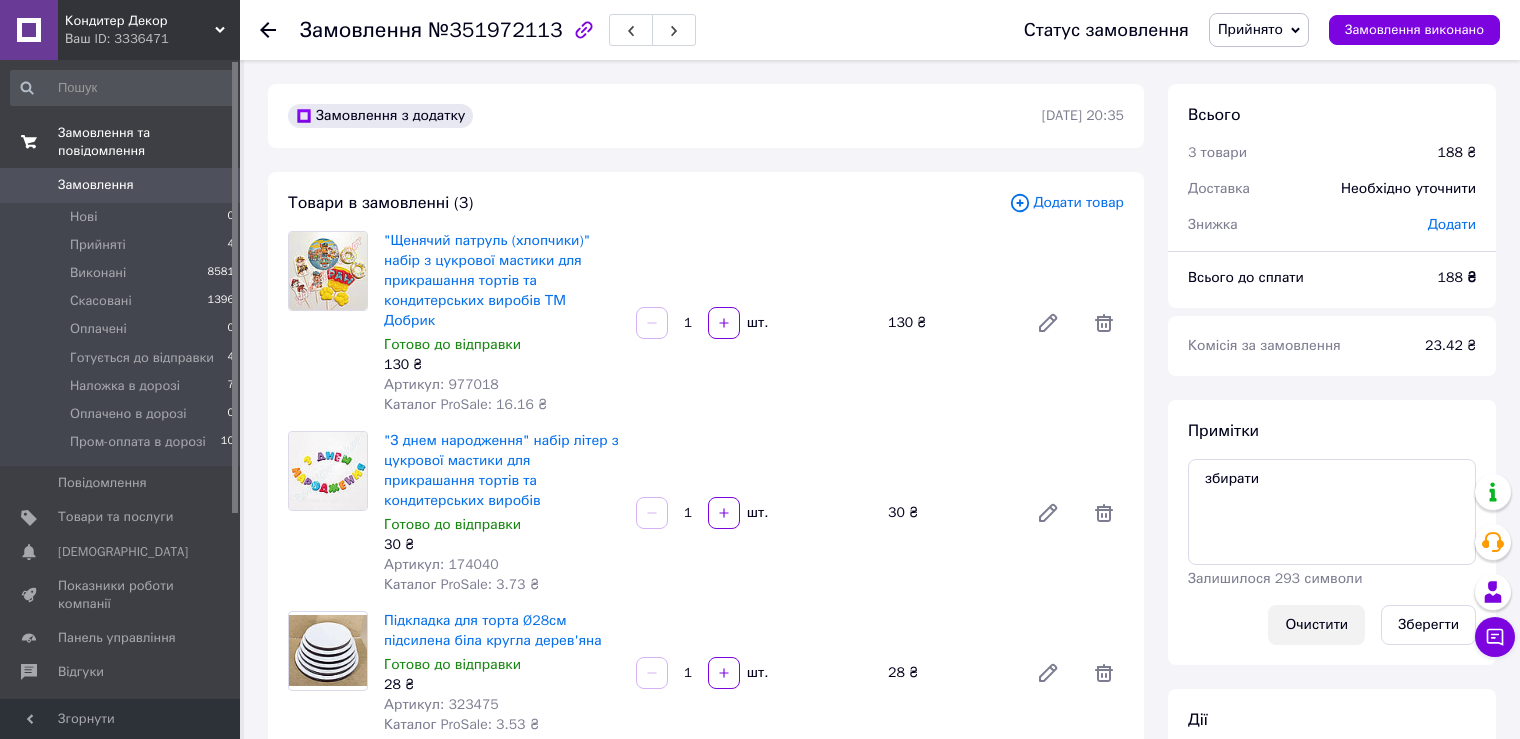 click on "Очистити" at bounding box center [1316, 625] 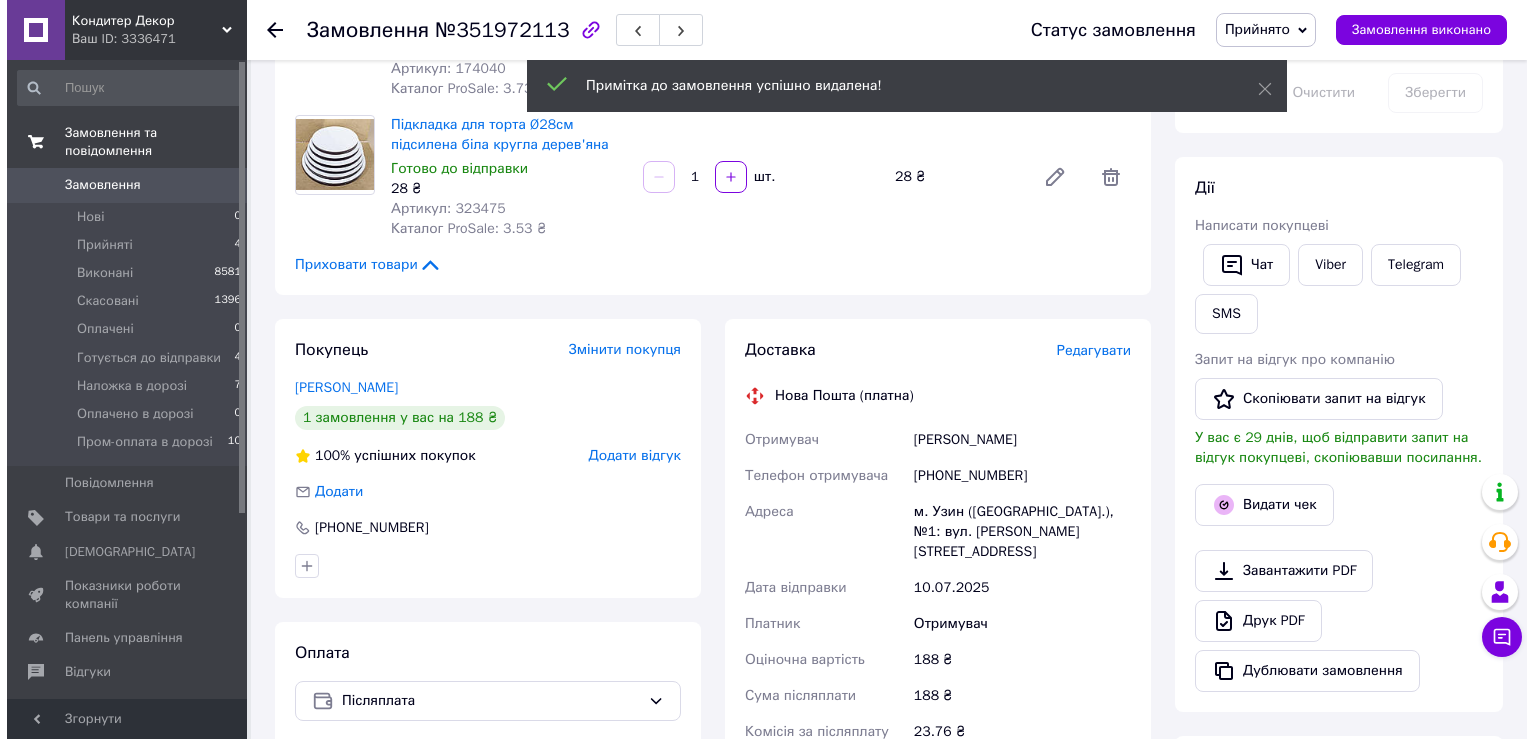 scroll, scrollTop: 500, scrollLeft: 0, axis: vertical 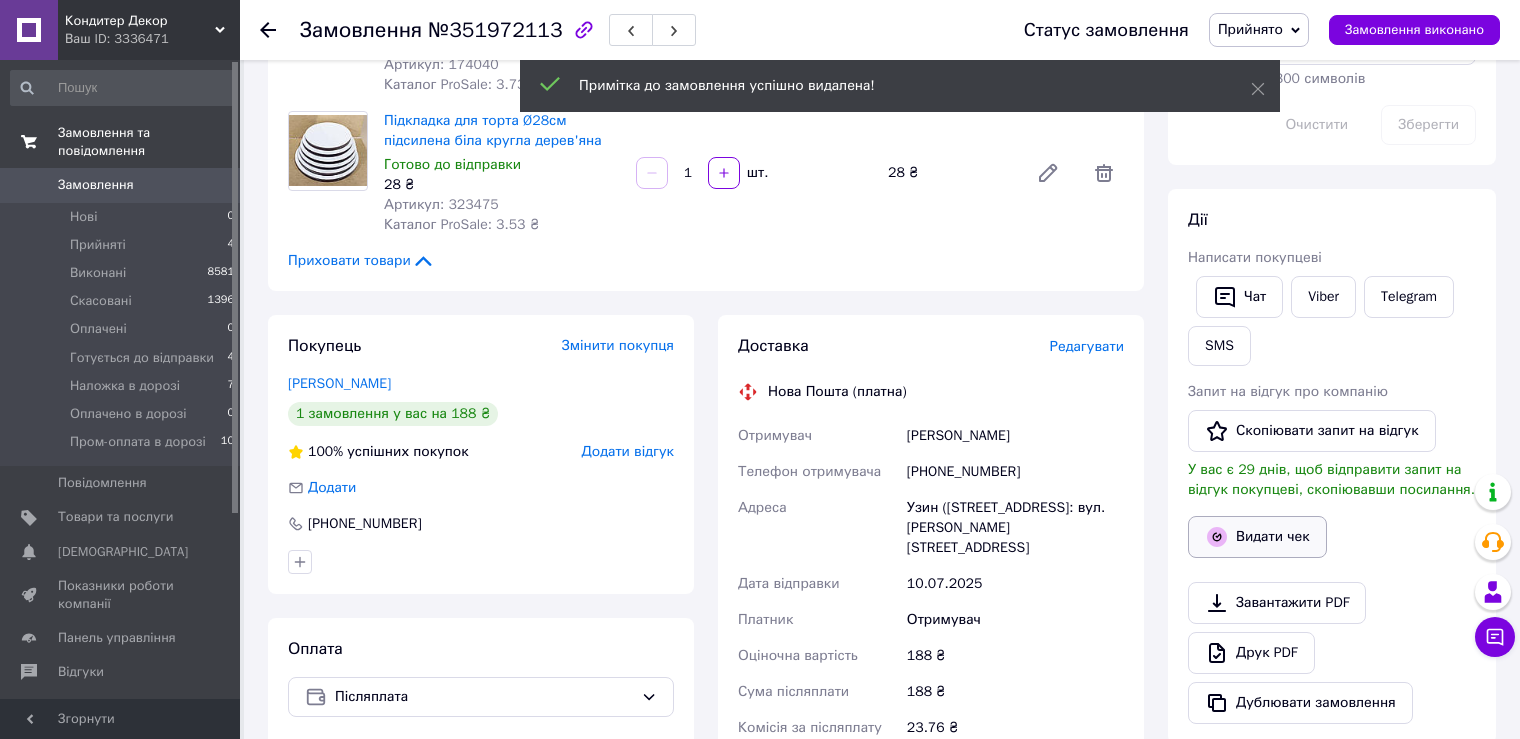 click on "Видати чек" at bounding box center [1257, 537] 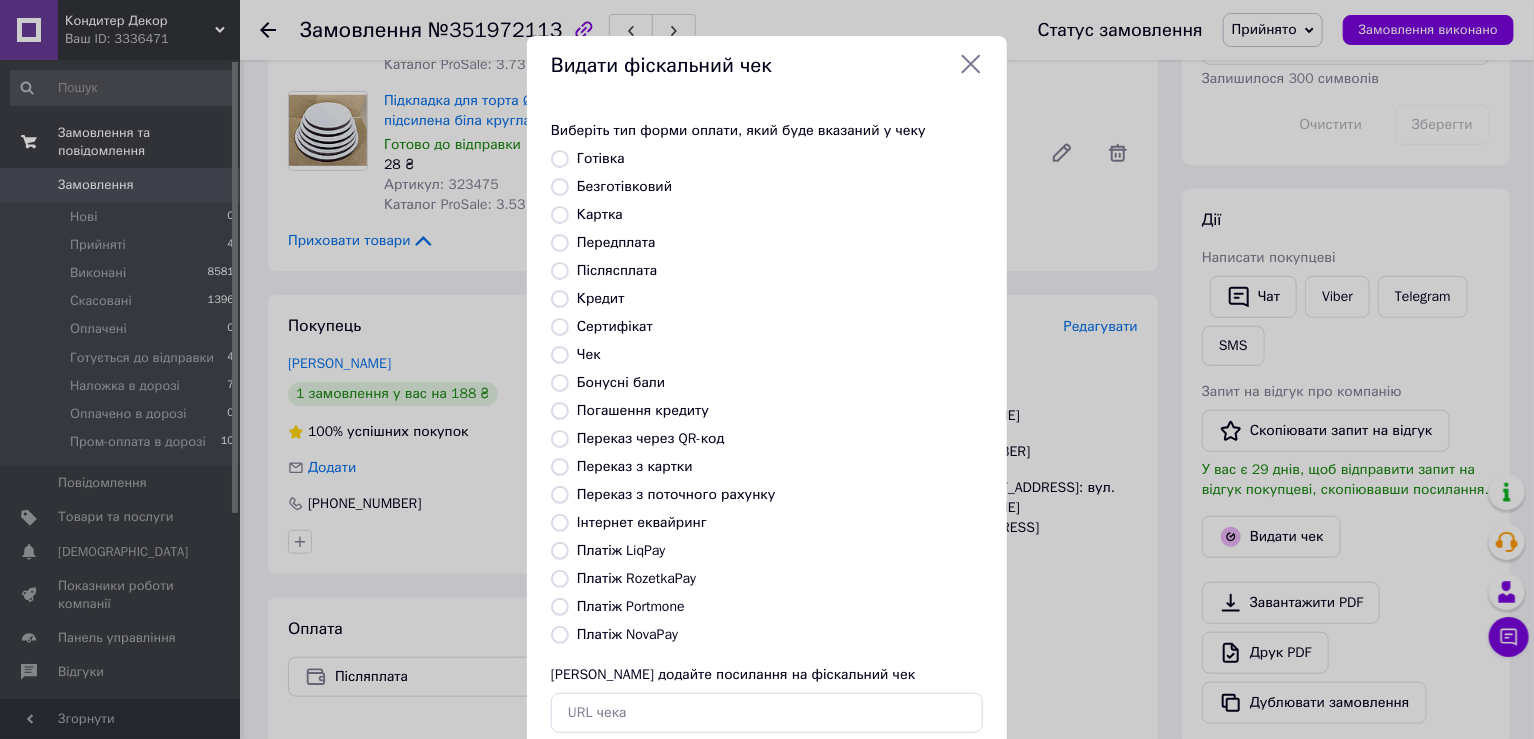 click on "Післясплата" at bounding box center [617, 270] 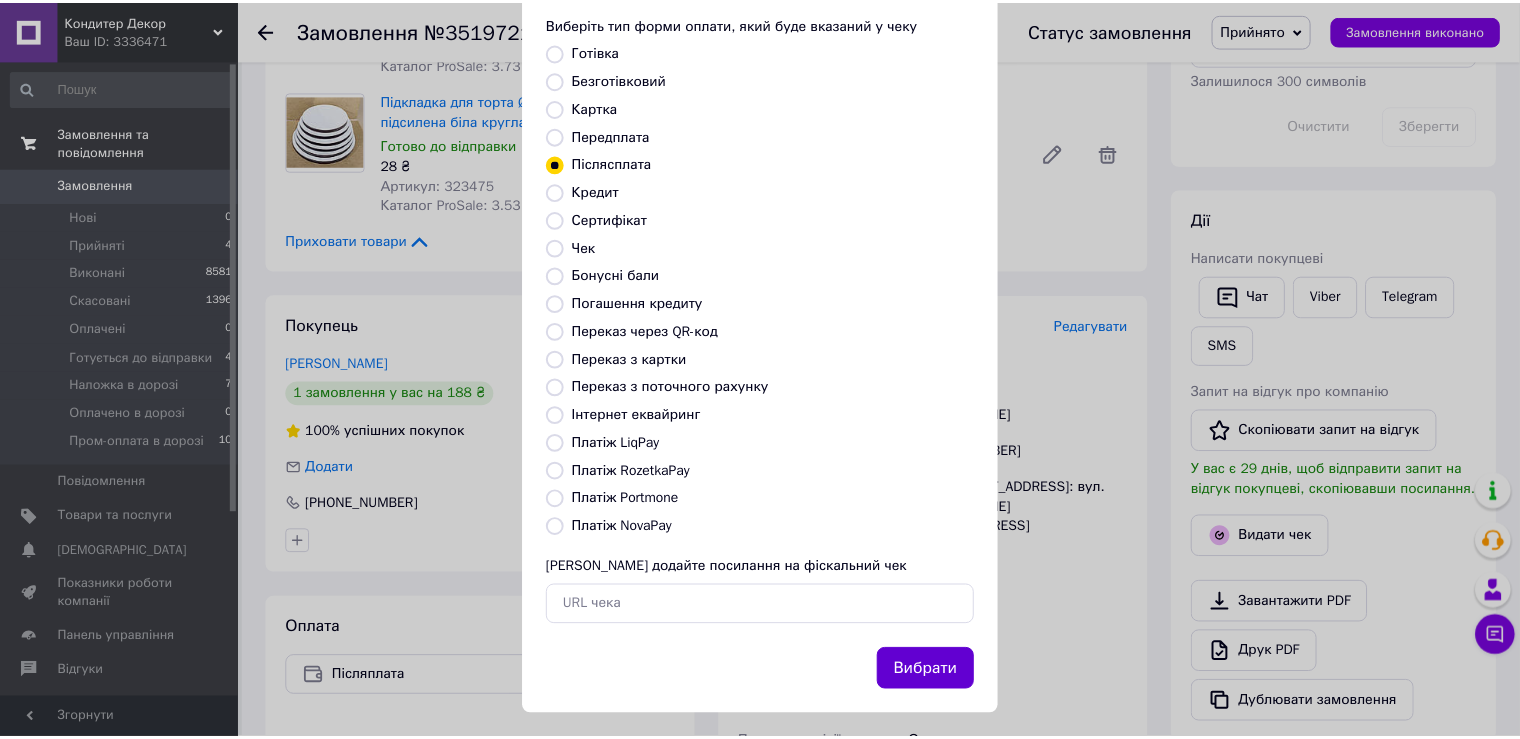 scroll, scrollTop: 119, scrollLeft: 0, axis: vertical 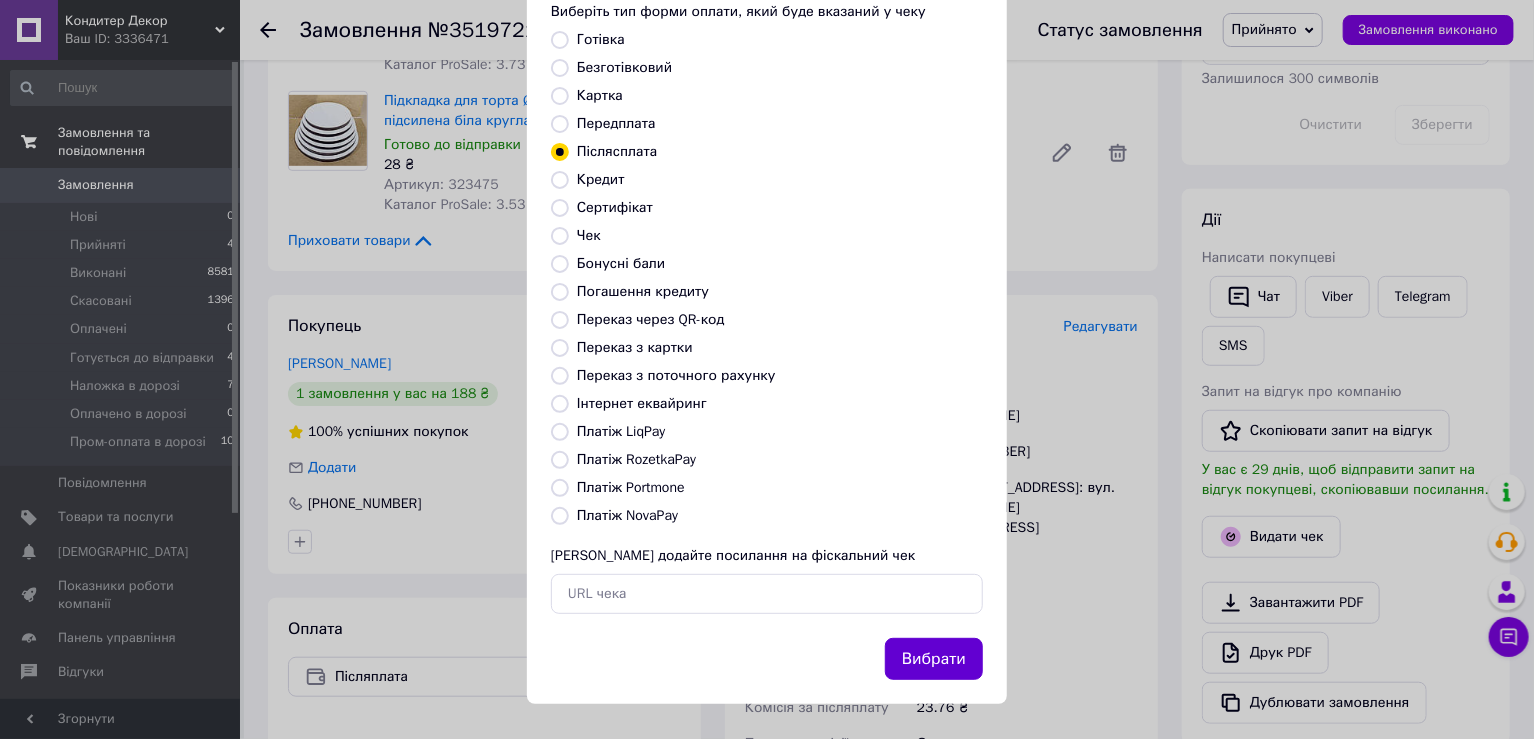 click on "Вибрати" at bounding box center (934, 659) 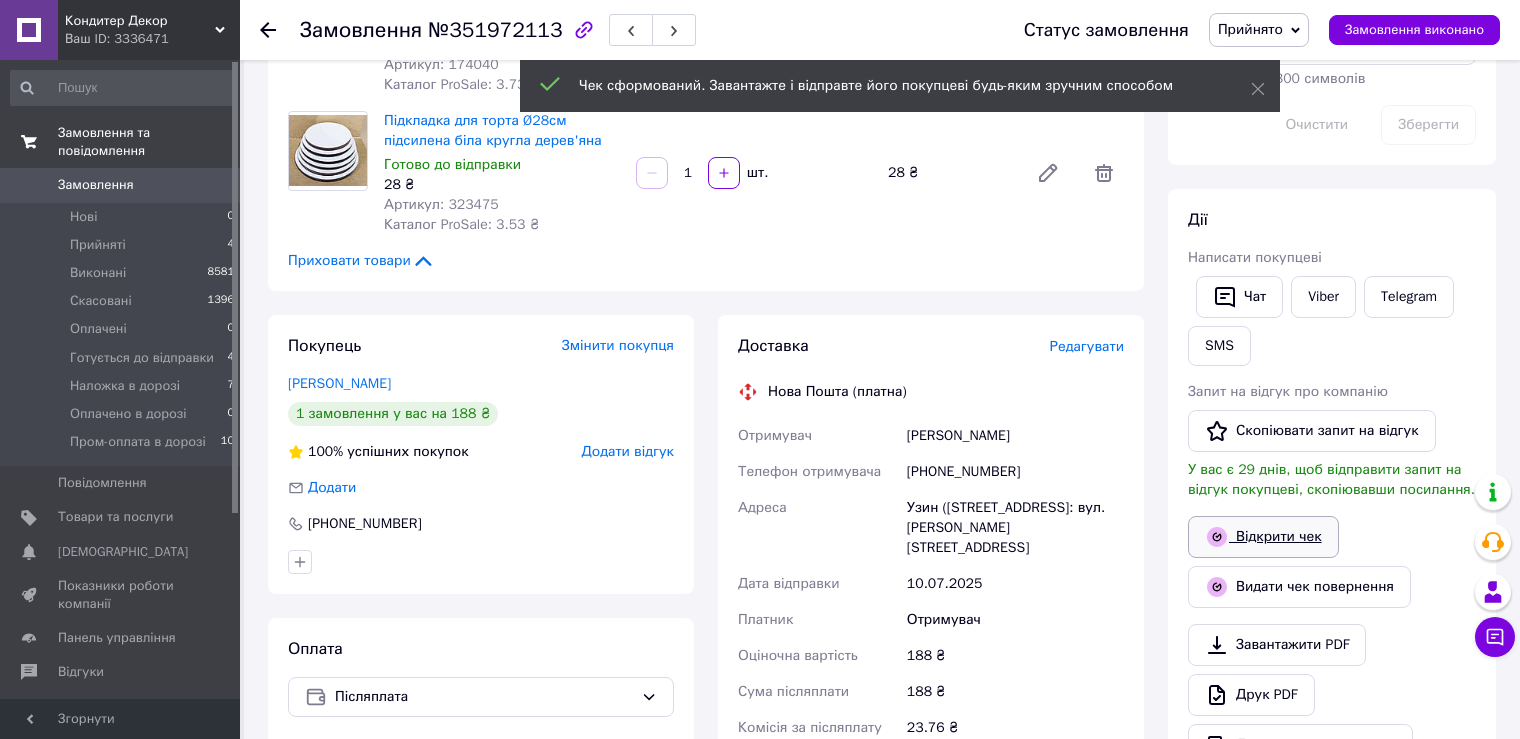 click on "Відкрити чек" at bounding box center [1263, 537] 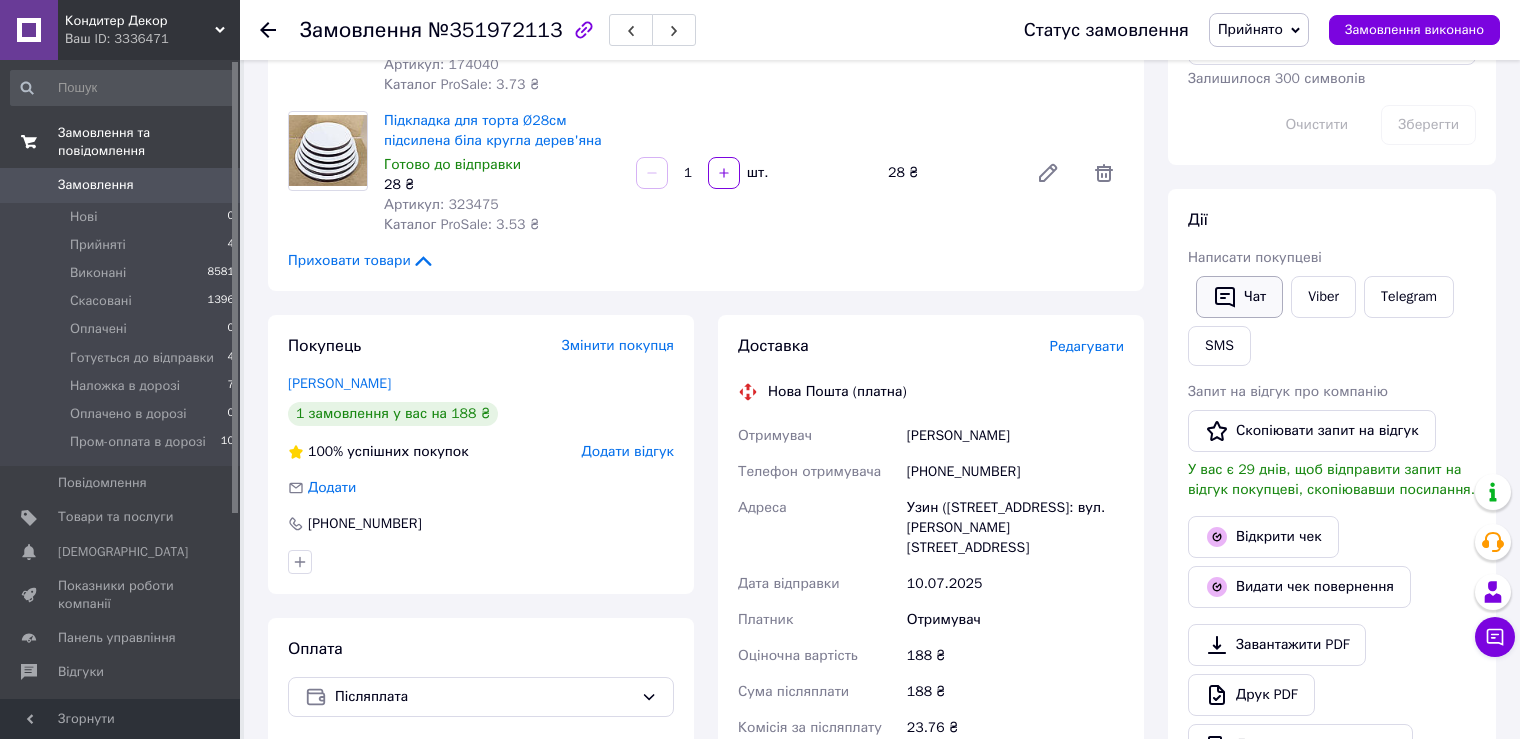 click on "Чат" at bounding box center [1239, 297] 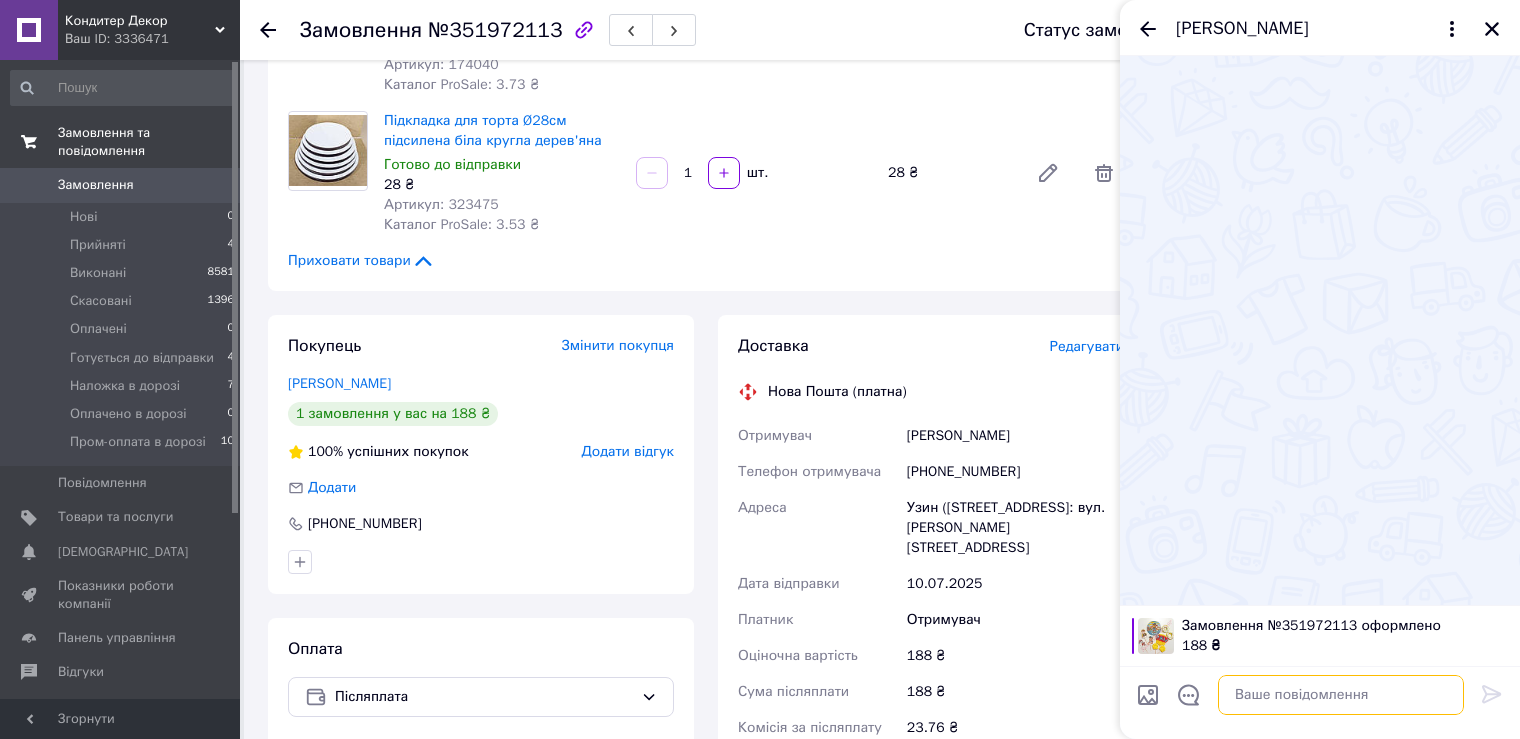 click at bounding box center (1341, 695) 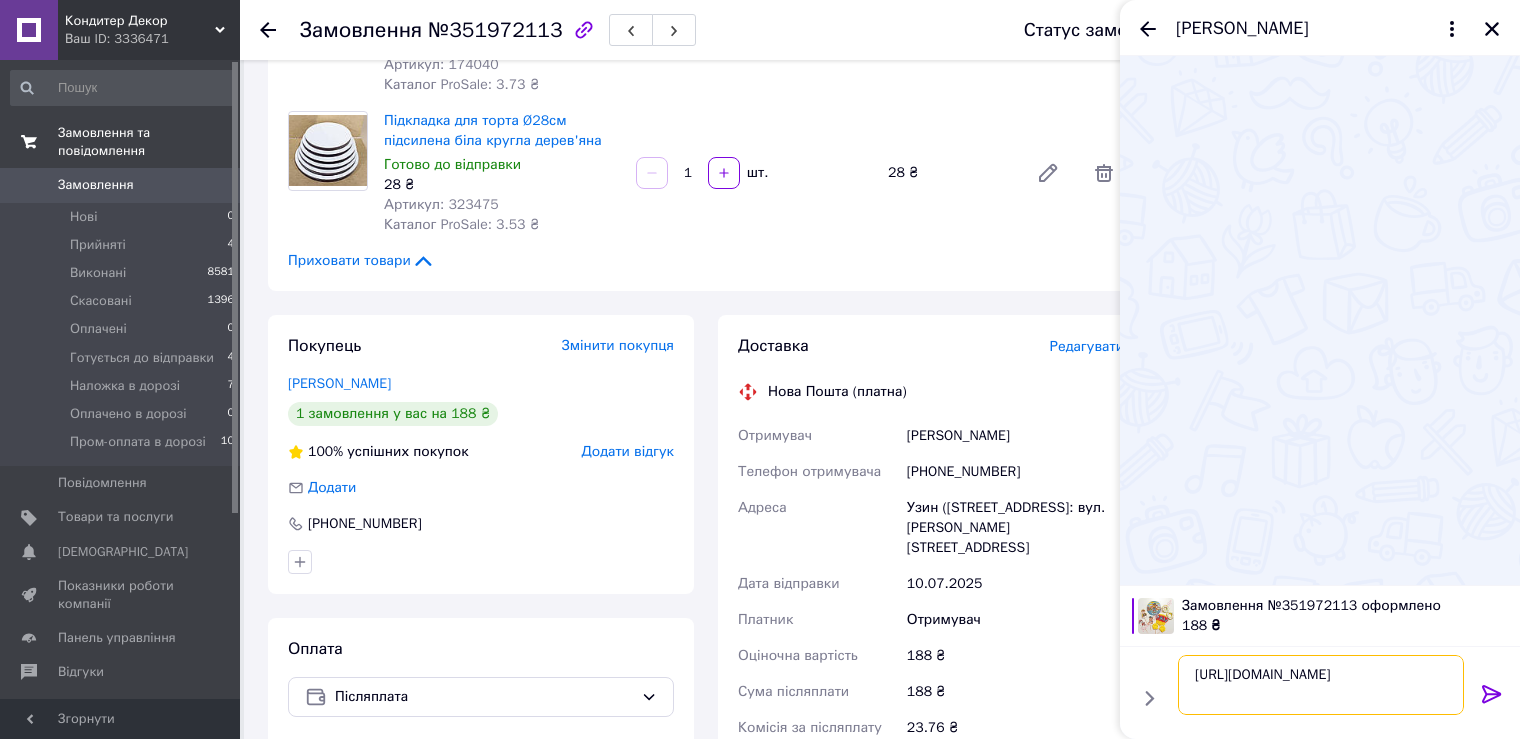 type 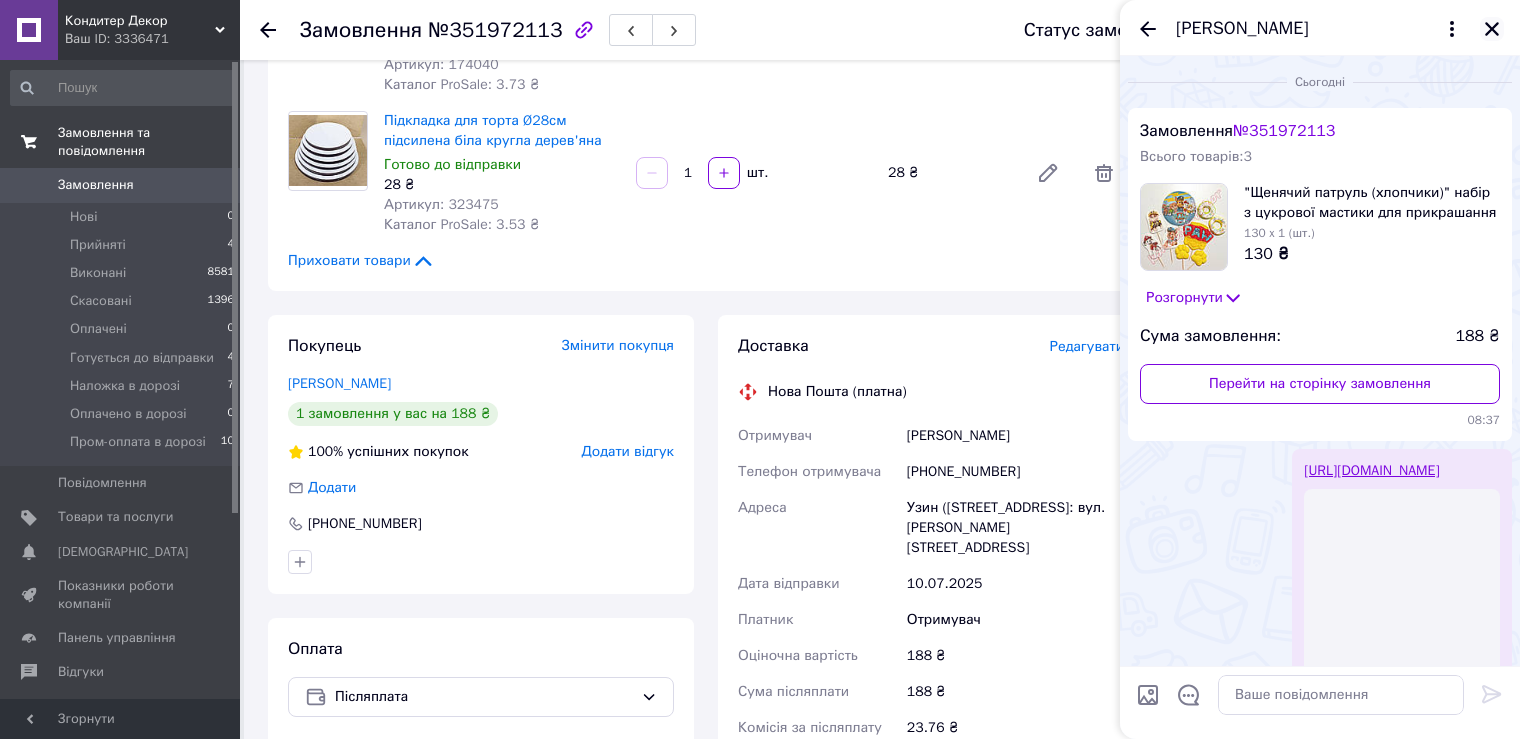 click 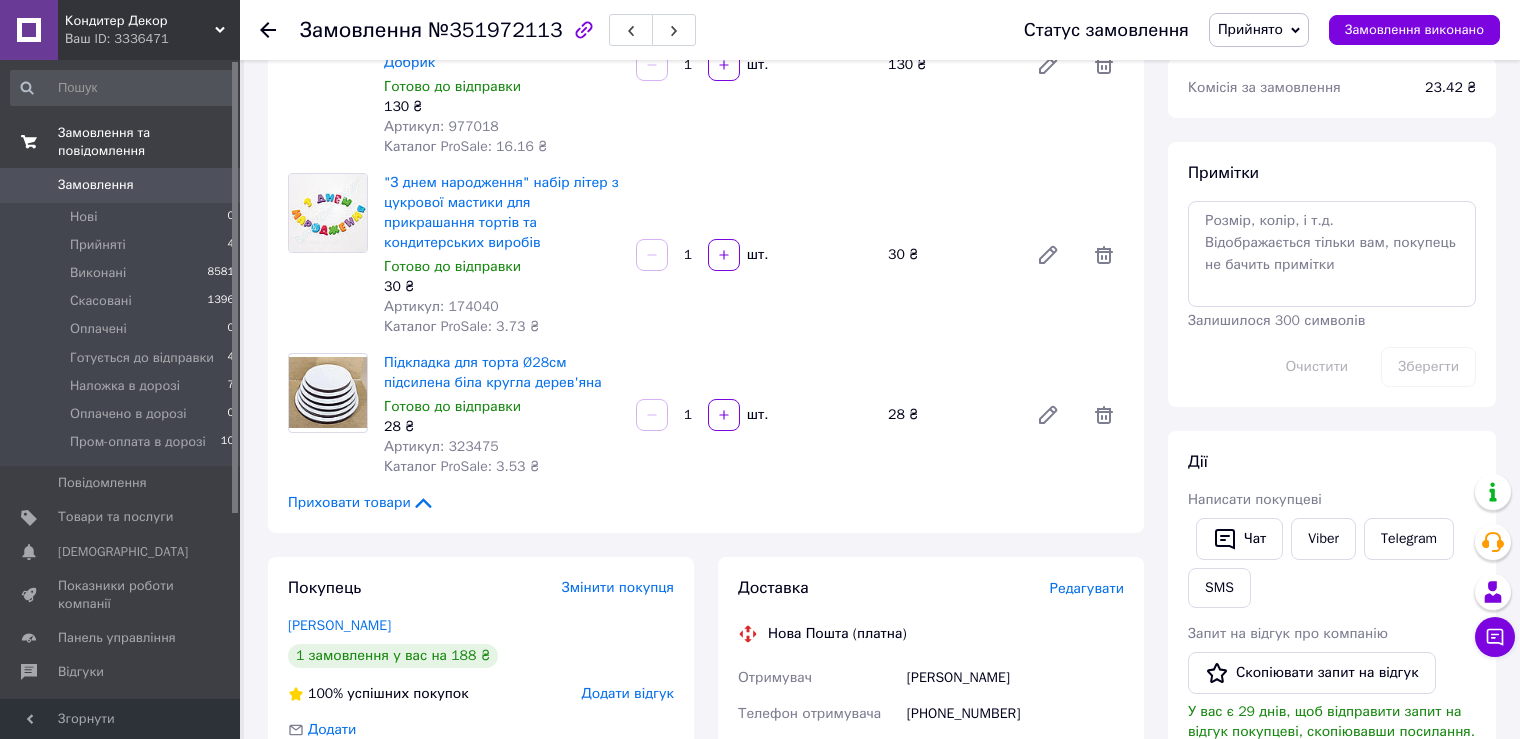 scroll, scrollTop: 600, scrollLeft: 0, axis: vertical 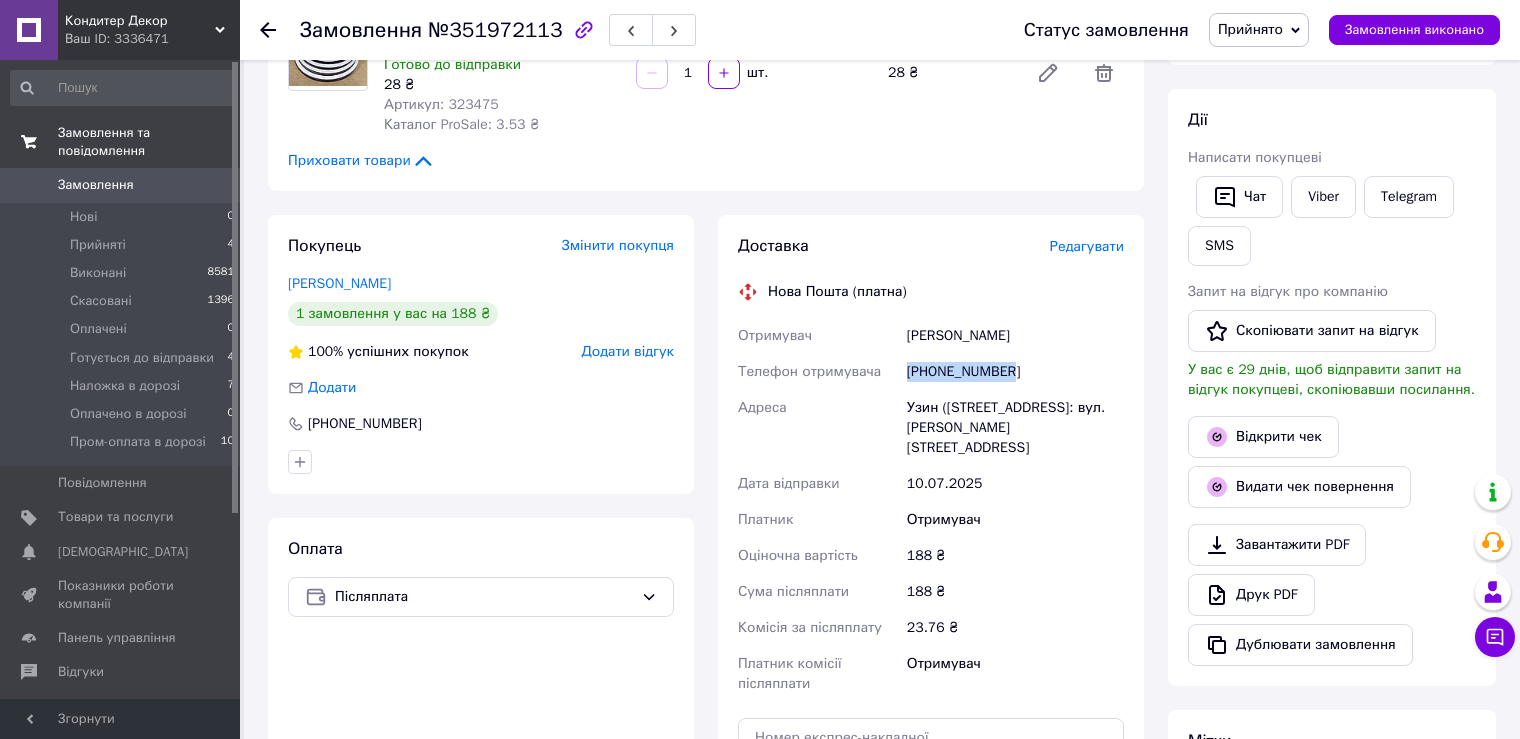 drag, startPoint x: 906, startPoint y: 332, endPoint x: 1045, endPoint y: 332, distance: 139 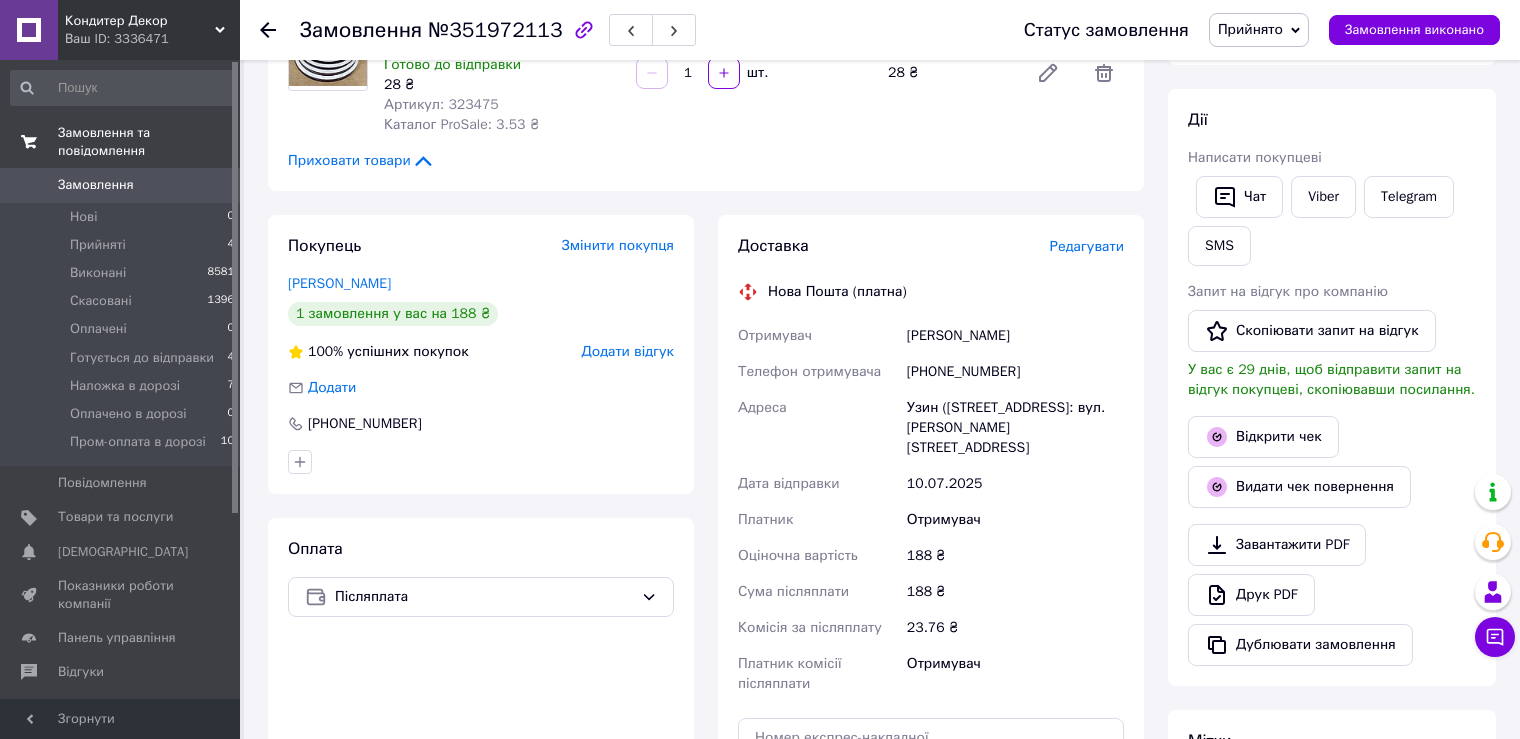 drag, startPoint x: 942, startPoint y: 293, endPoint x: 1052, endPoint y: 288, distance: 110.11358 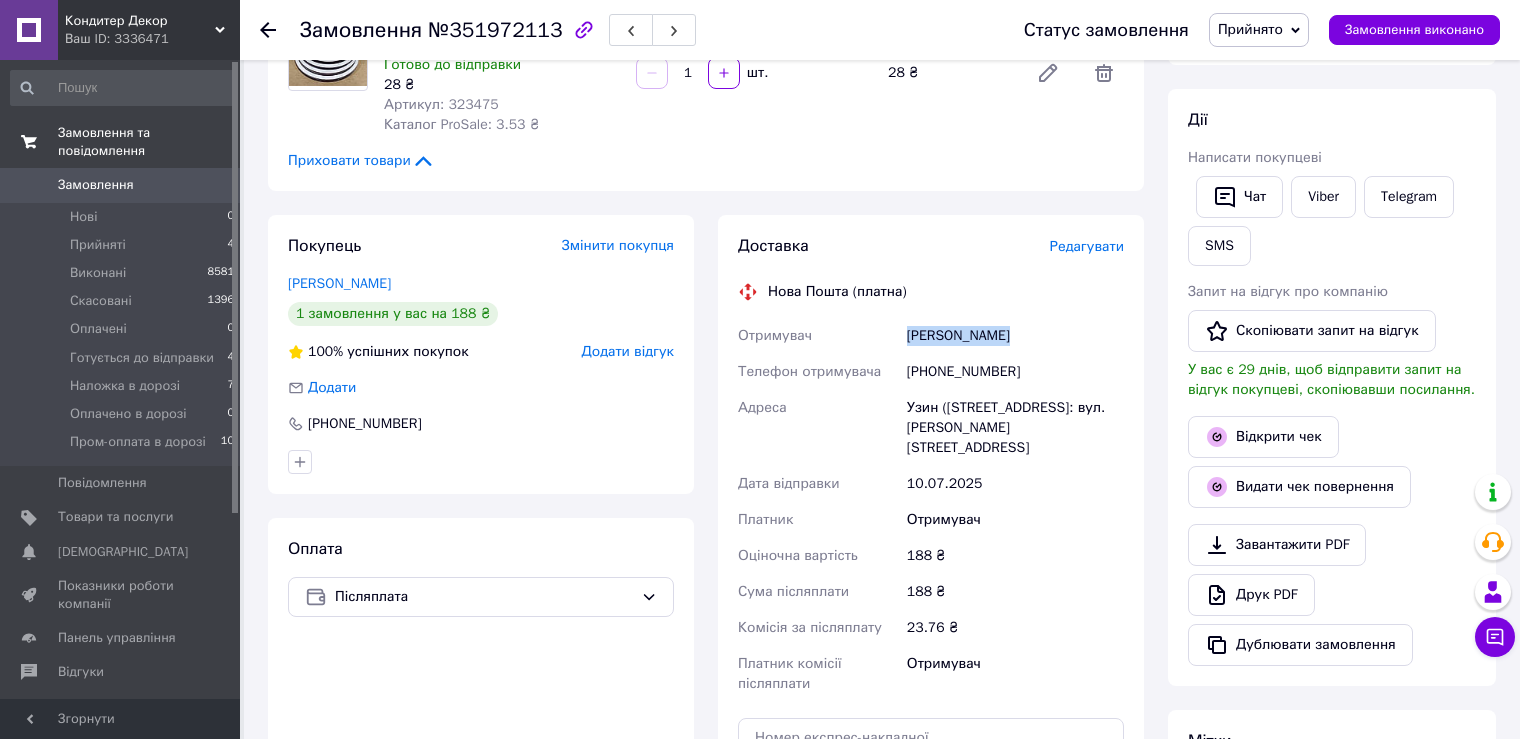 drag, startPoint x: 904, startPoint y: 292, endPoint x: 1063, endPoint y: 296, distance: 159.05031 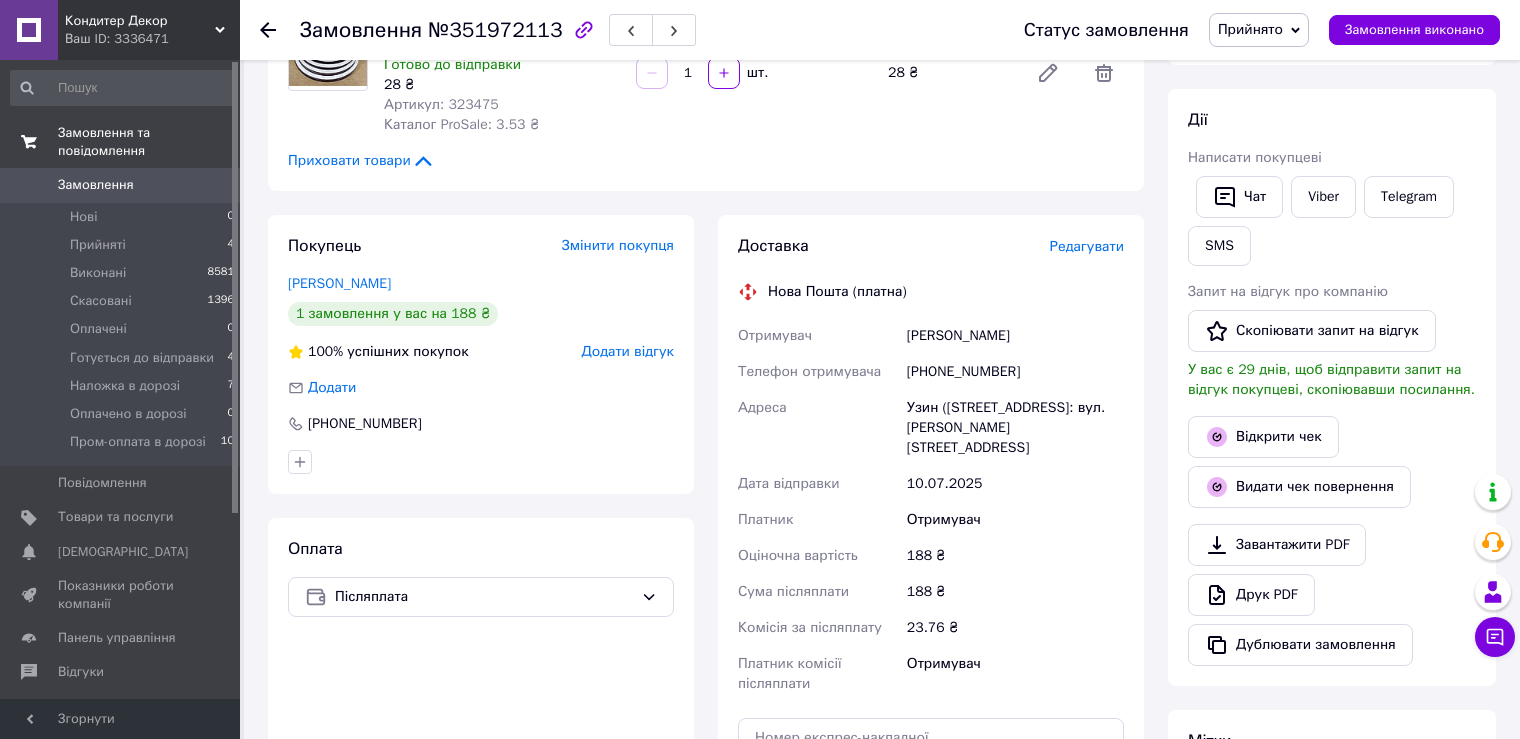 click on "Узин ([STREET_ADDRESS]: вул. [PERSON_NAME][STREET_ADDRESS]" at bounding box center [1015, 428] 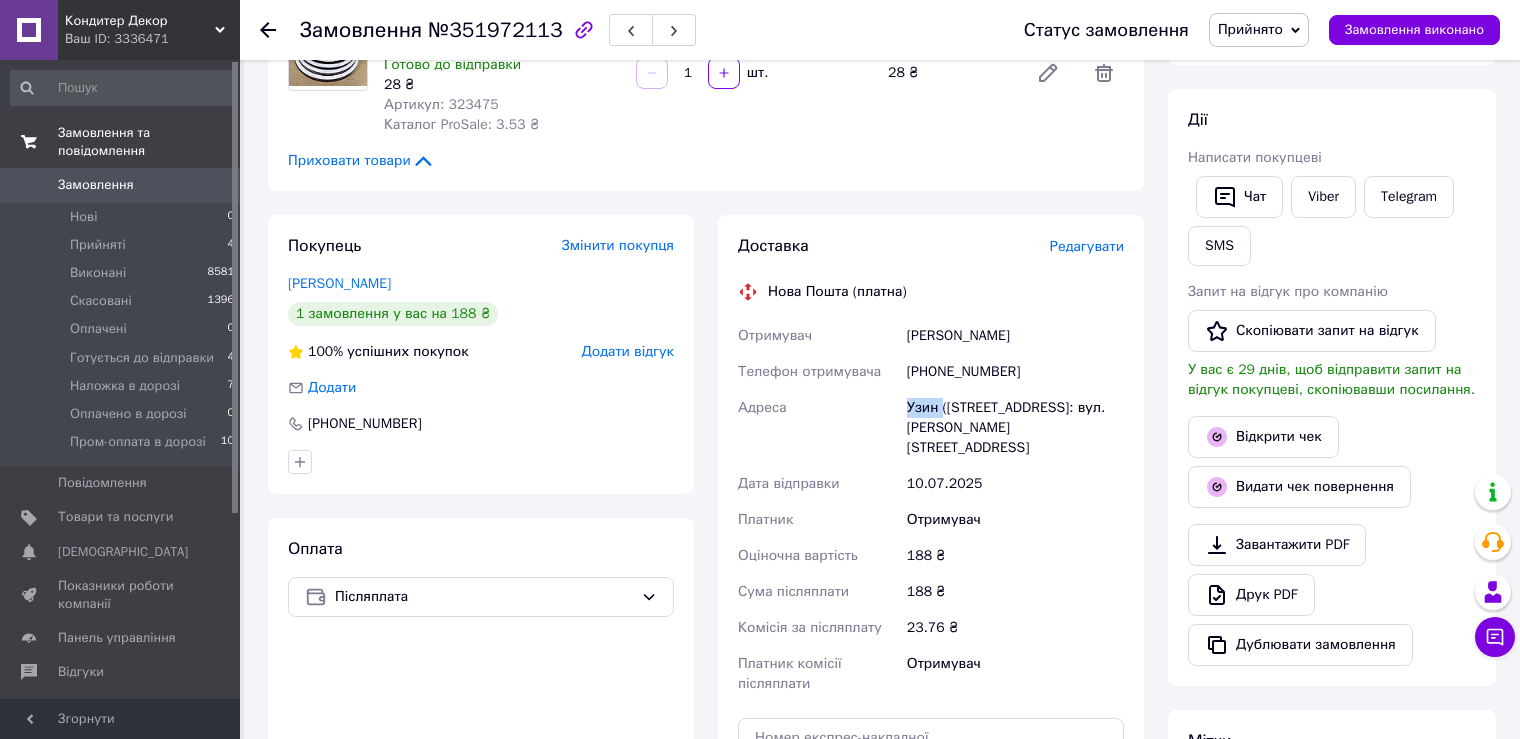 click on "Узин ([STREET_ADDRESS]: вул. [PERSON_NAME][STREET_ADDRESS]" at bounding box center (1015, 428) 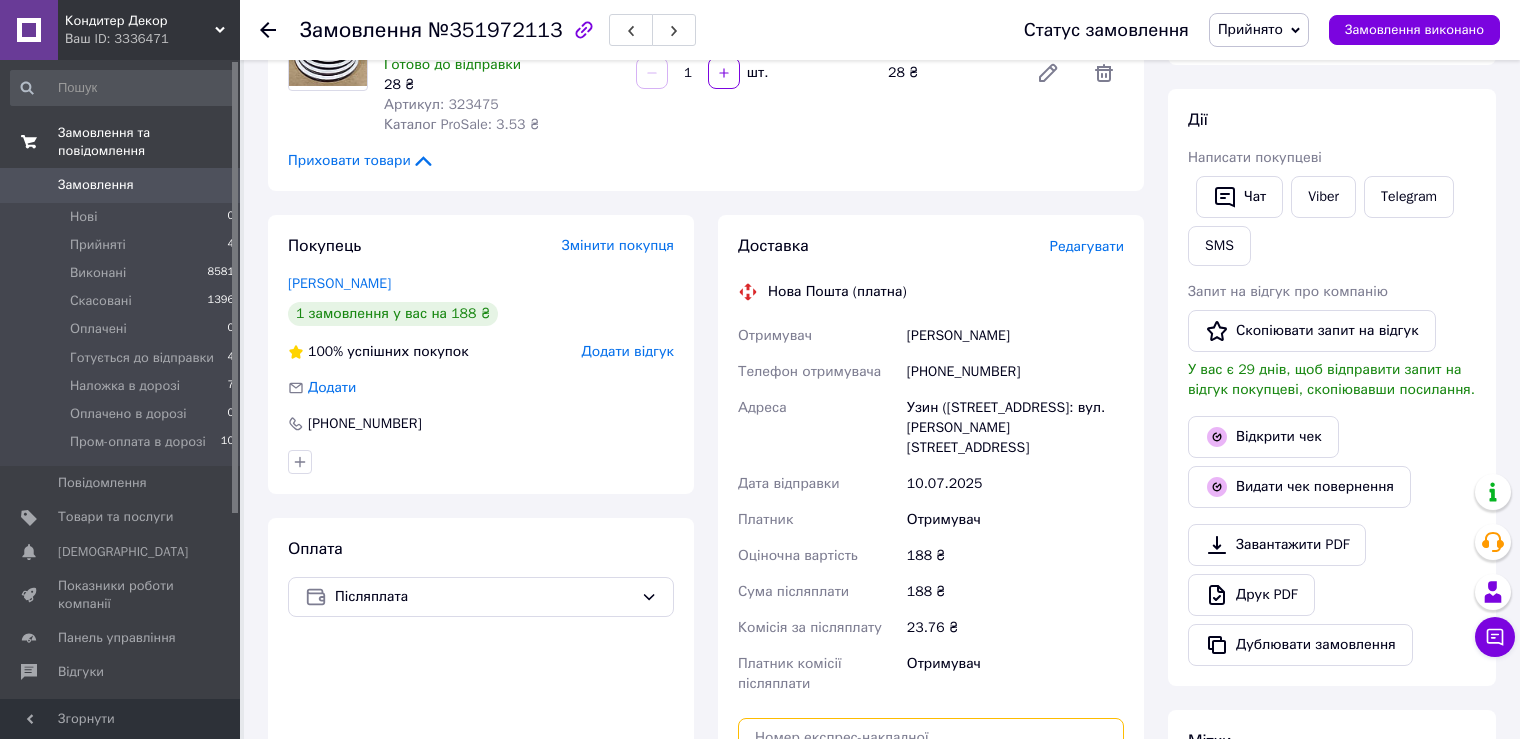 click at bounding box center [931, 738] 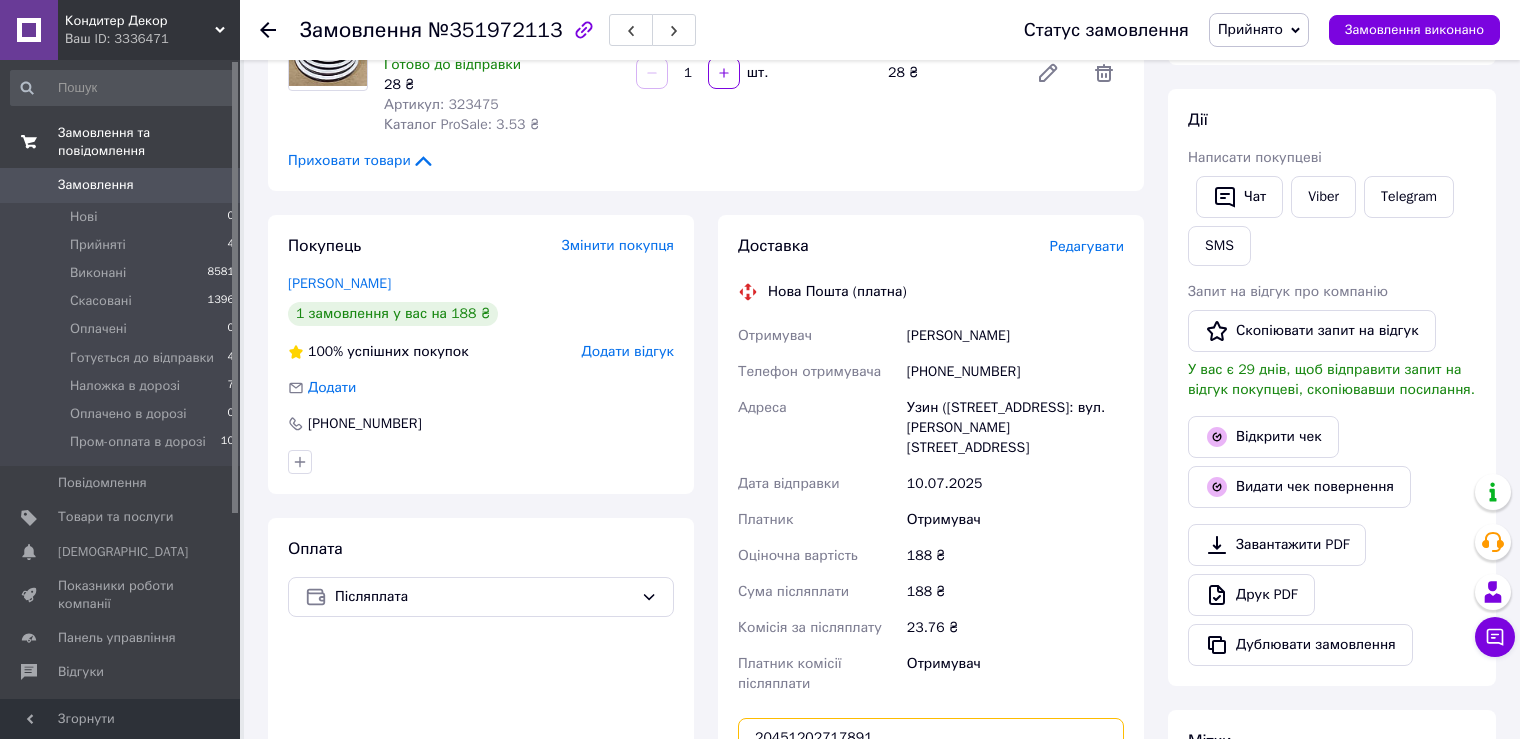 type on "20451202717891" 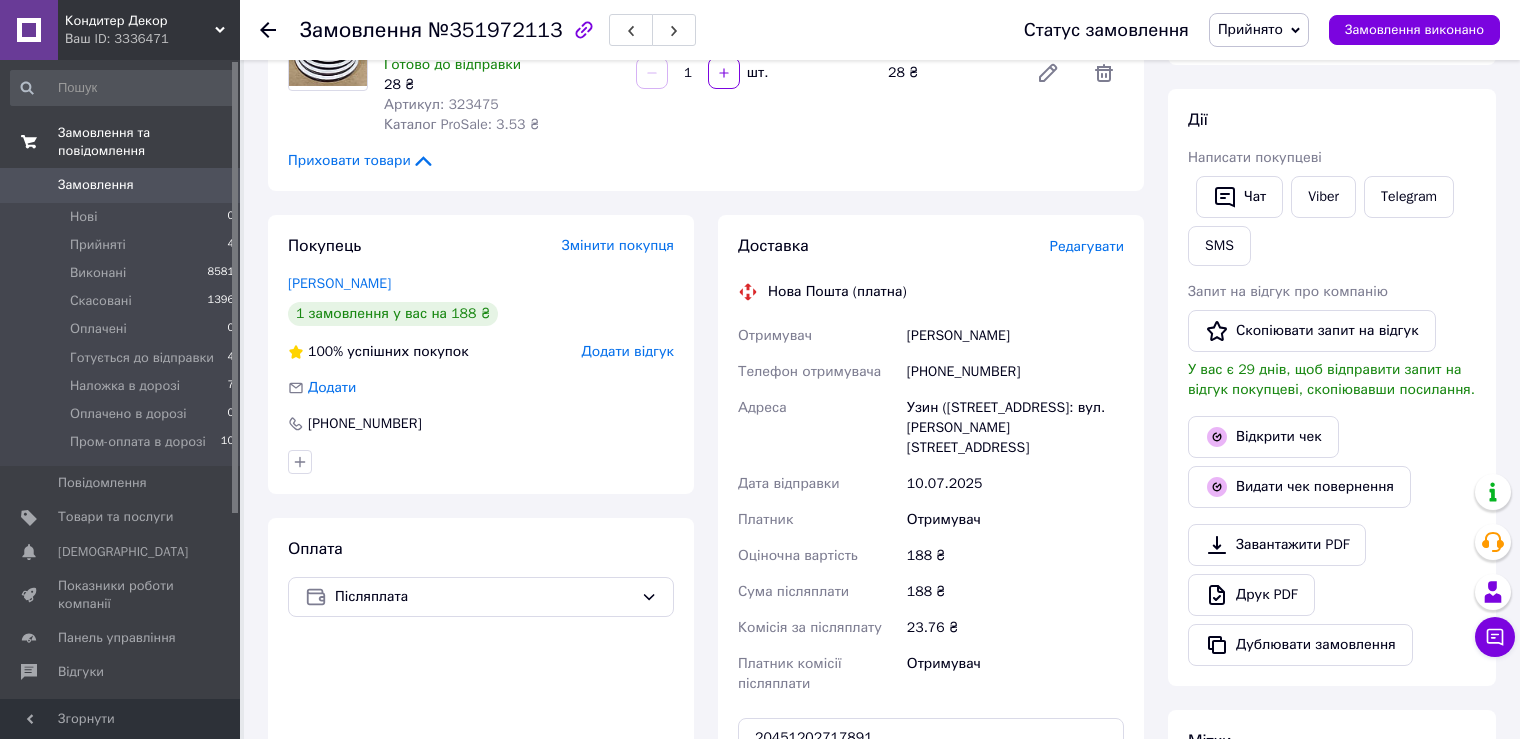 click on "Передати номер" at bounding box center [931, 786] 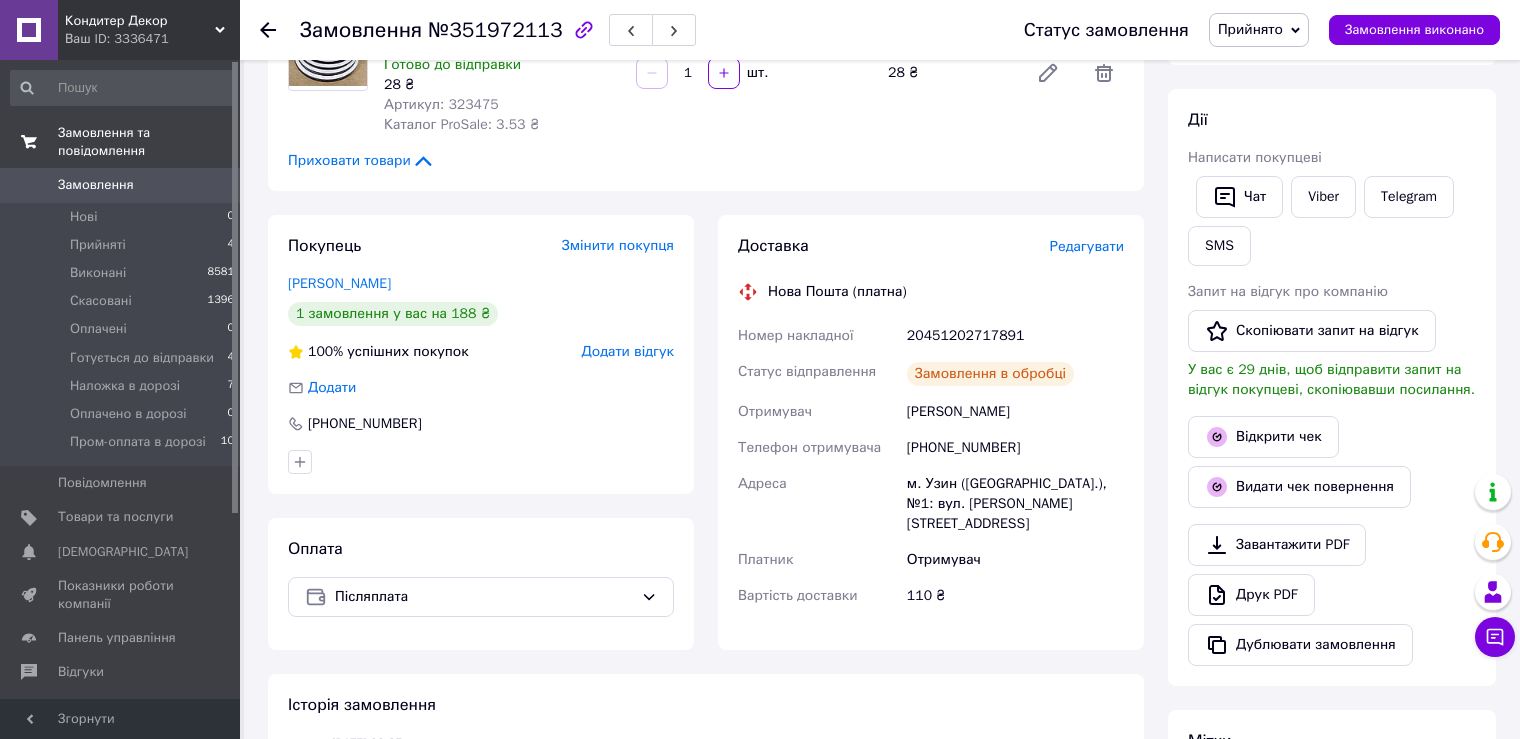 click on "Прийнято" at bounding box center (1250, 29) 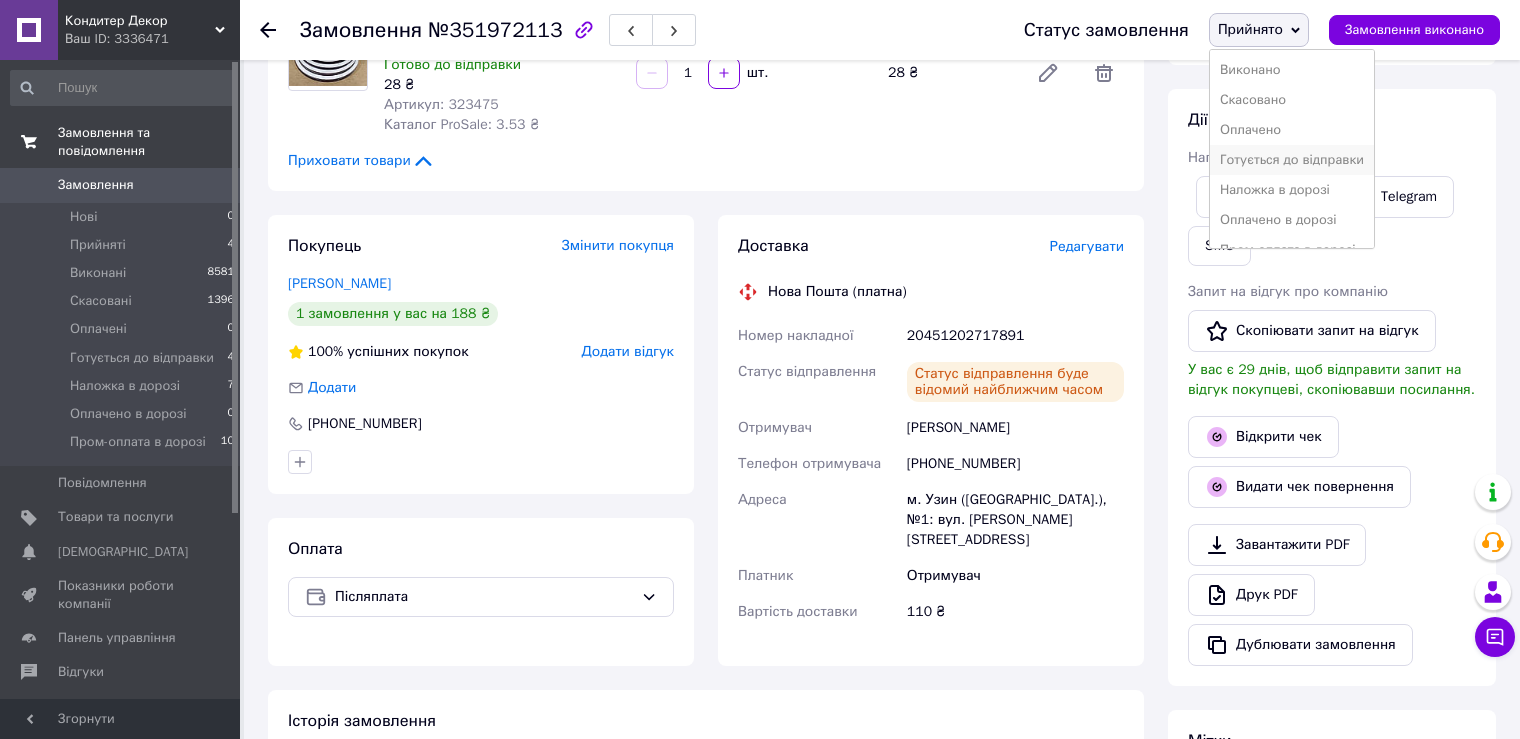 click on "Готується до відправки" at bounding box center [1292, 160] 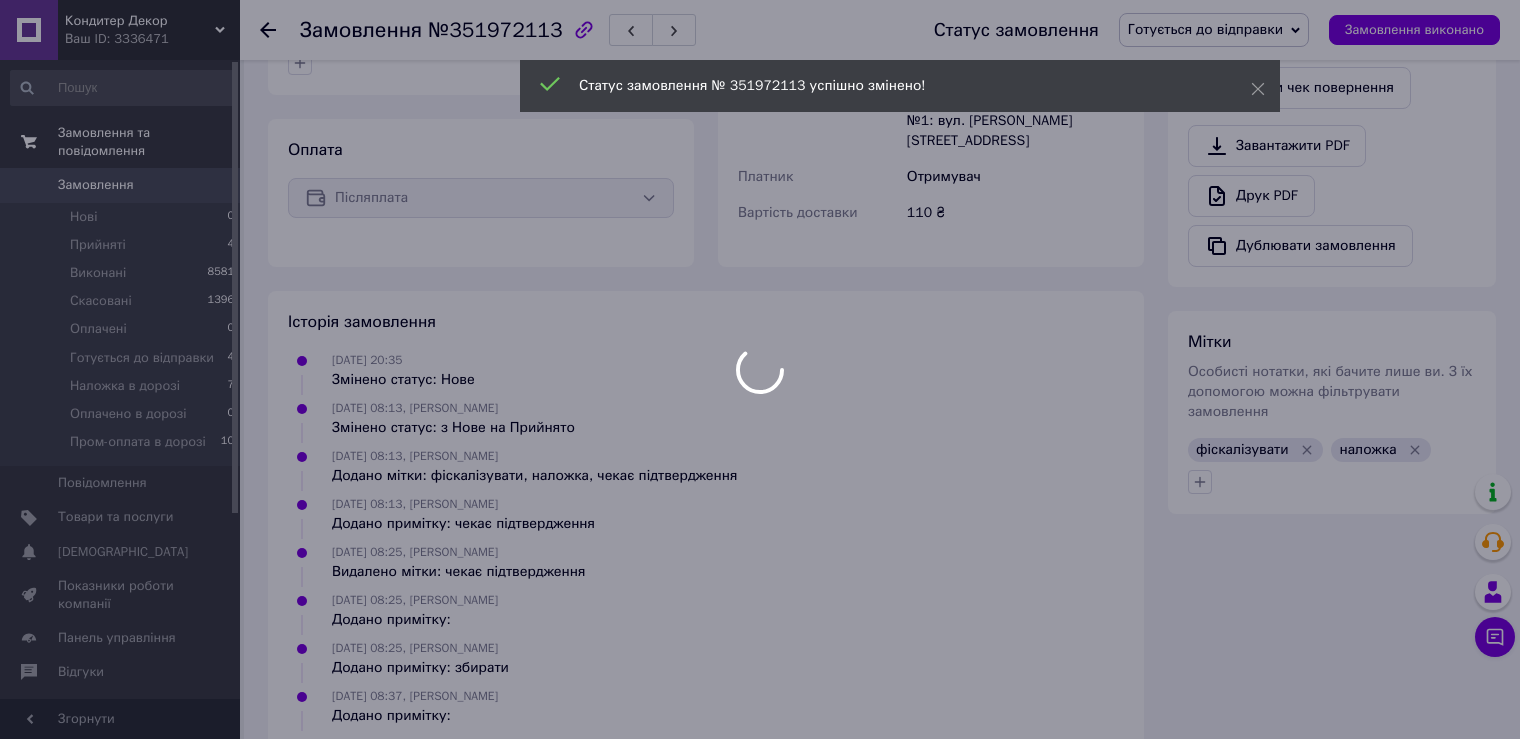 scroll, scrollTop: 1000, scrollLeft: 0, axis: vertical 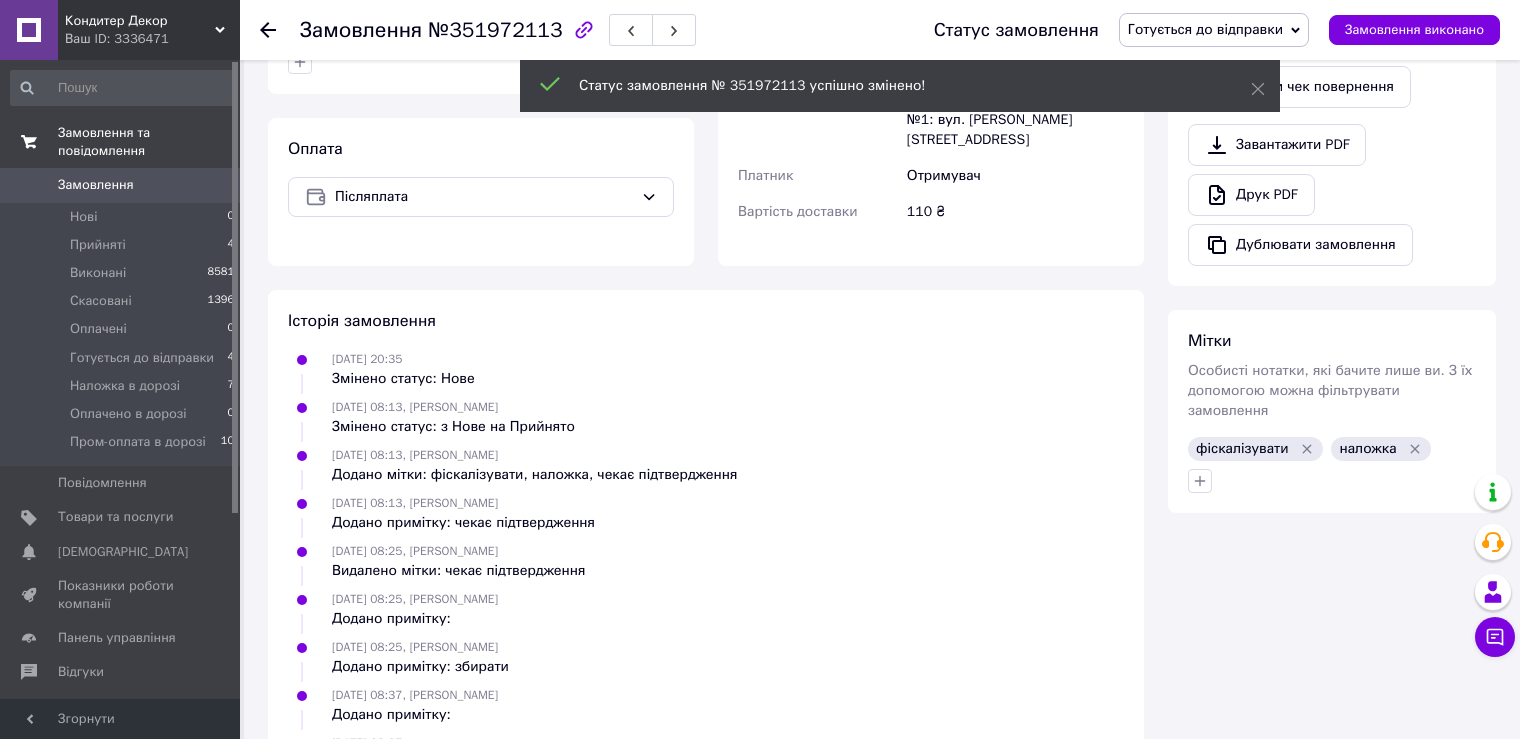 click 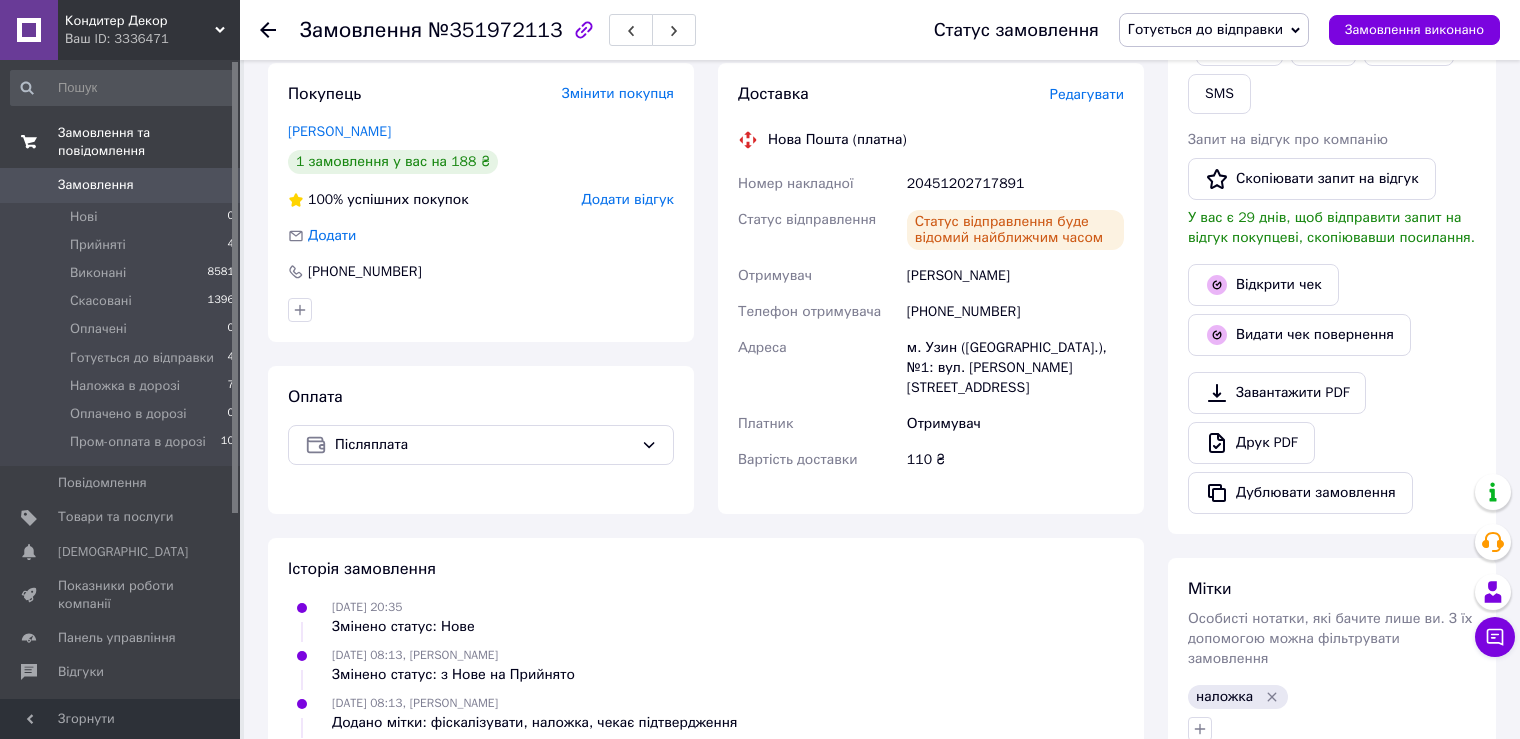 scroll, scrollTop: 666, scrollLeft: 0, axis: vertical 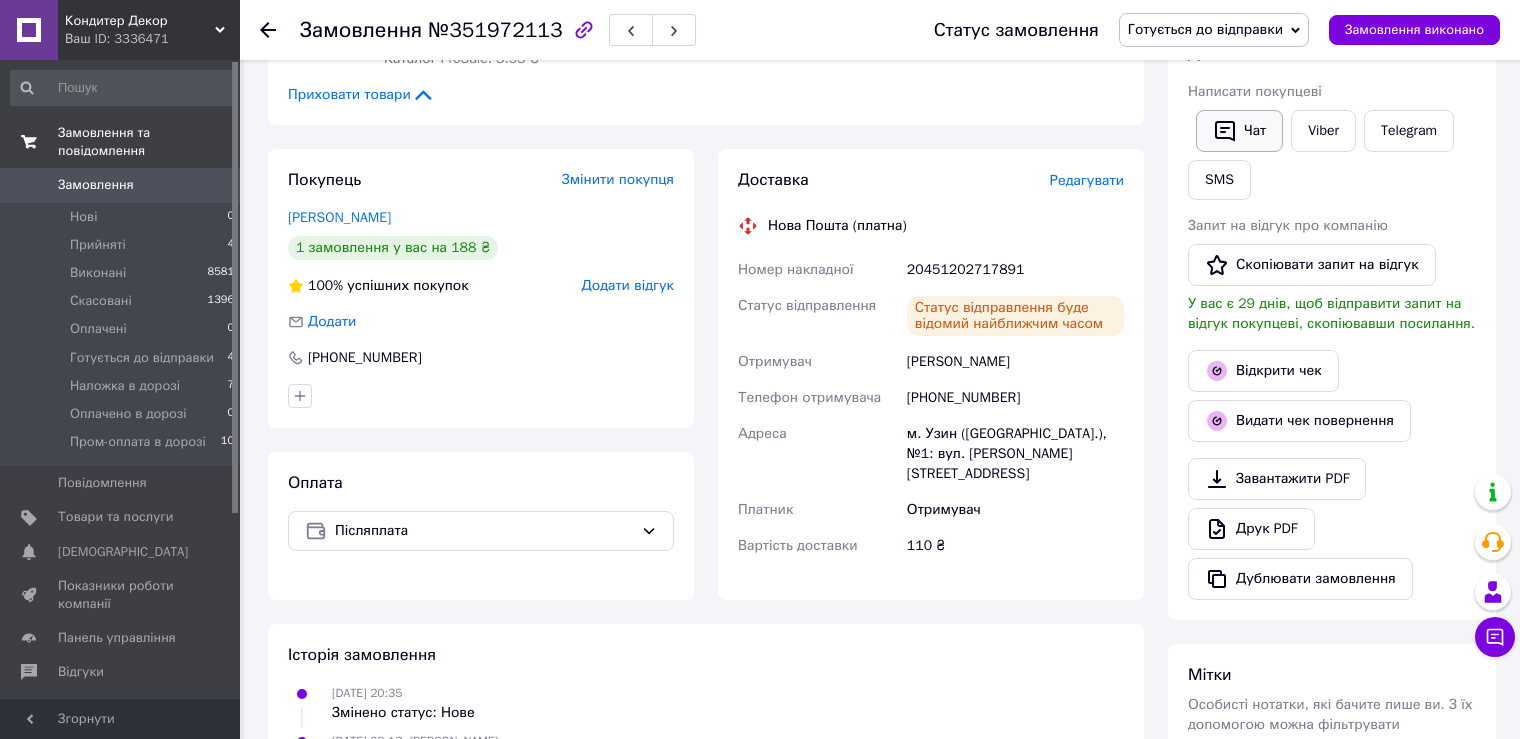 click 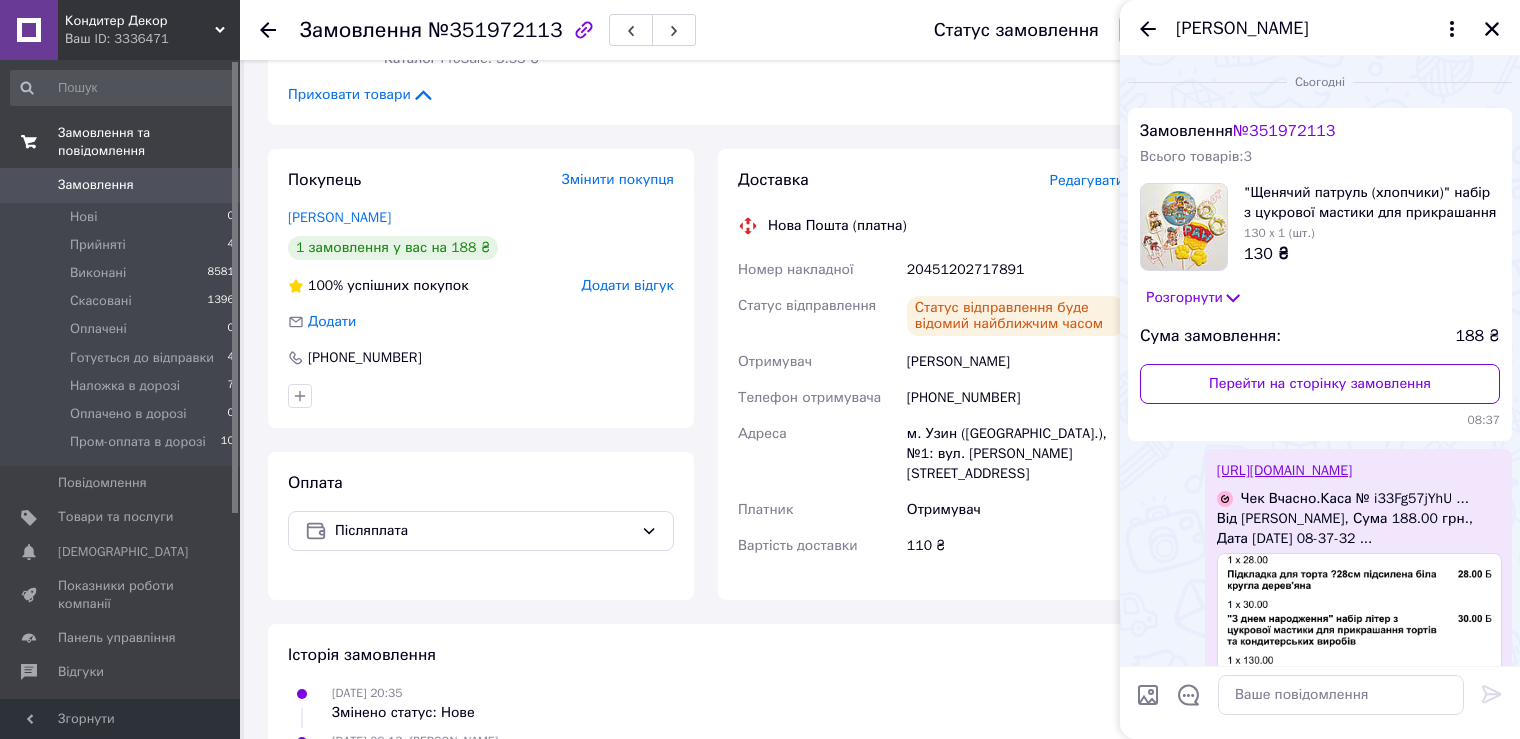 scroll, scrollTop: 100, scrollLeft: 0, axis: vertical 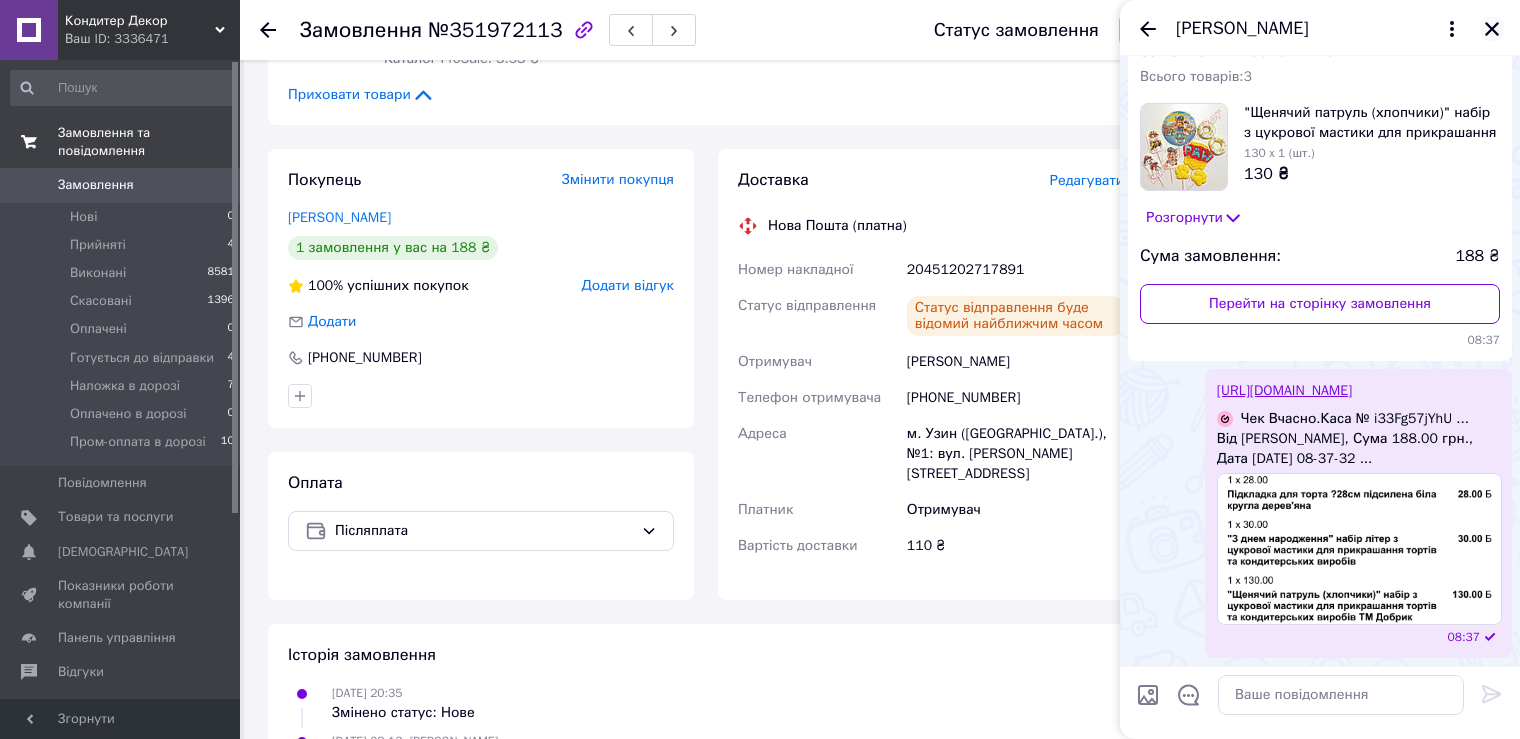 click 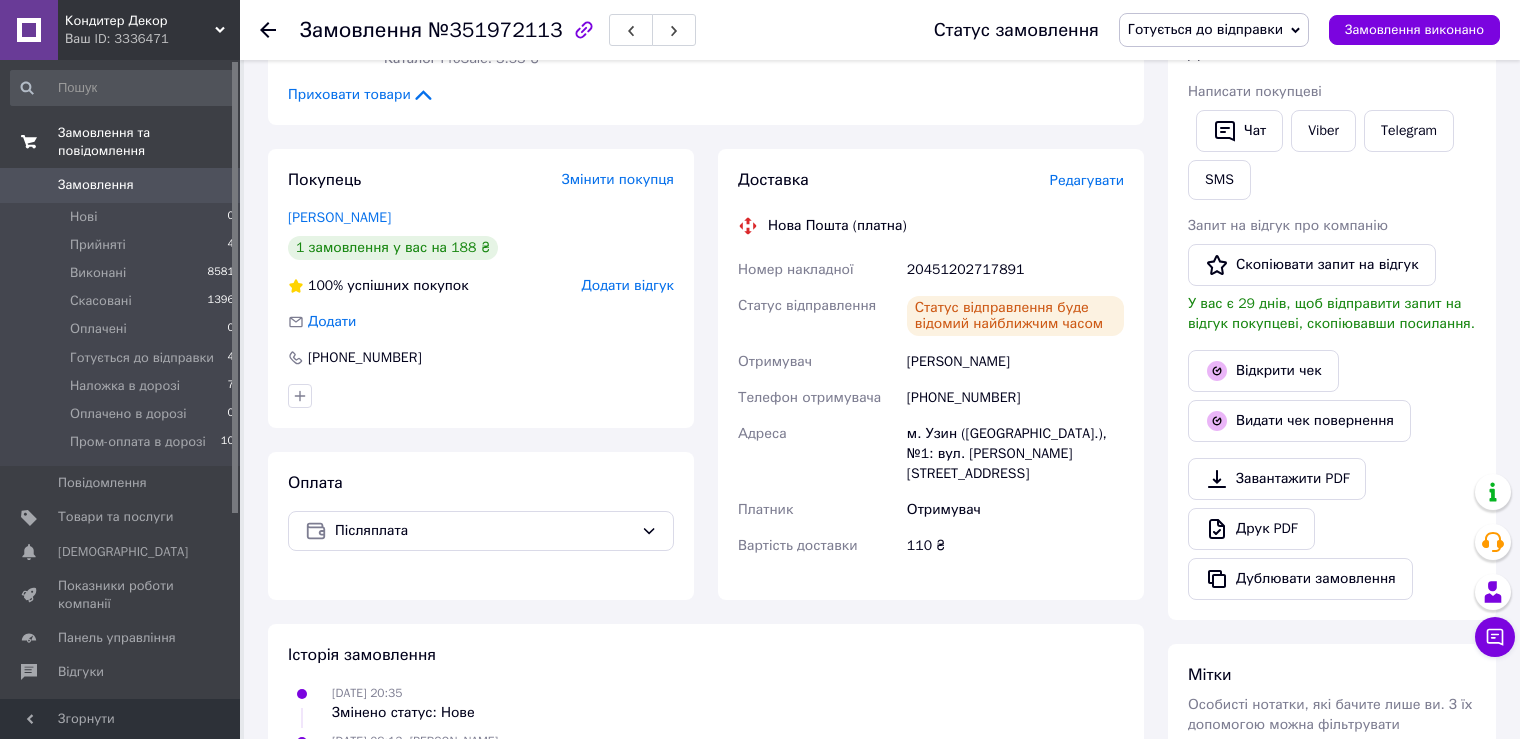 click 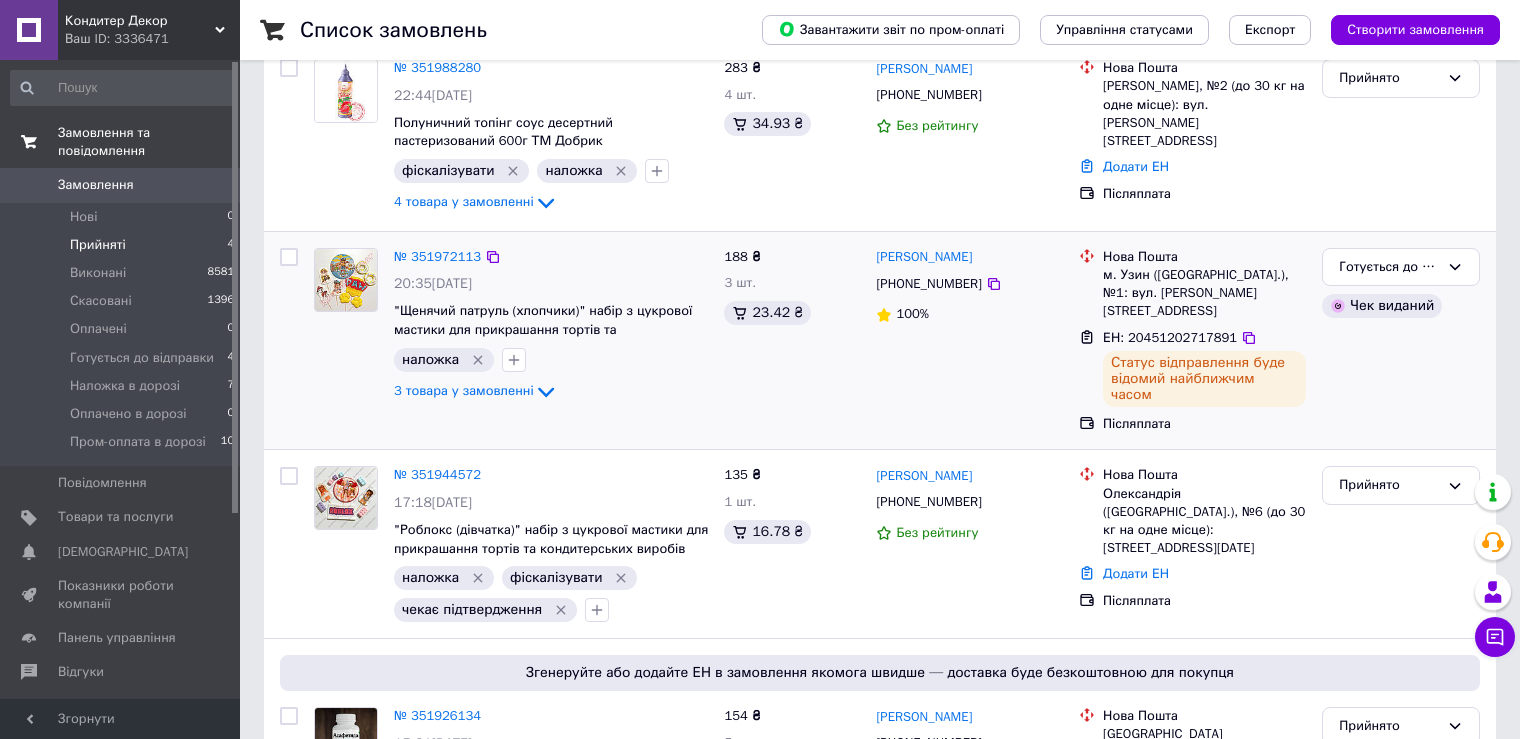 scroll, scrollTop: 376, scrollLeft: 0, axis: vertical 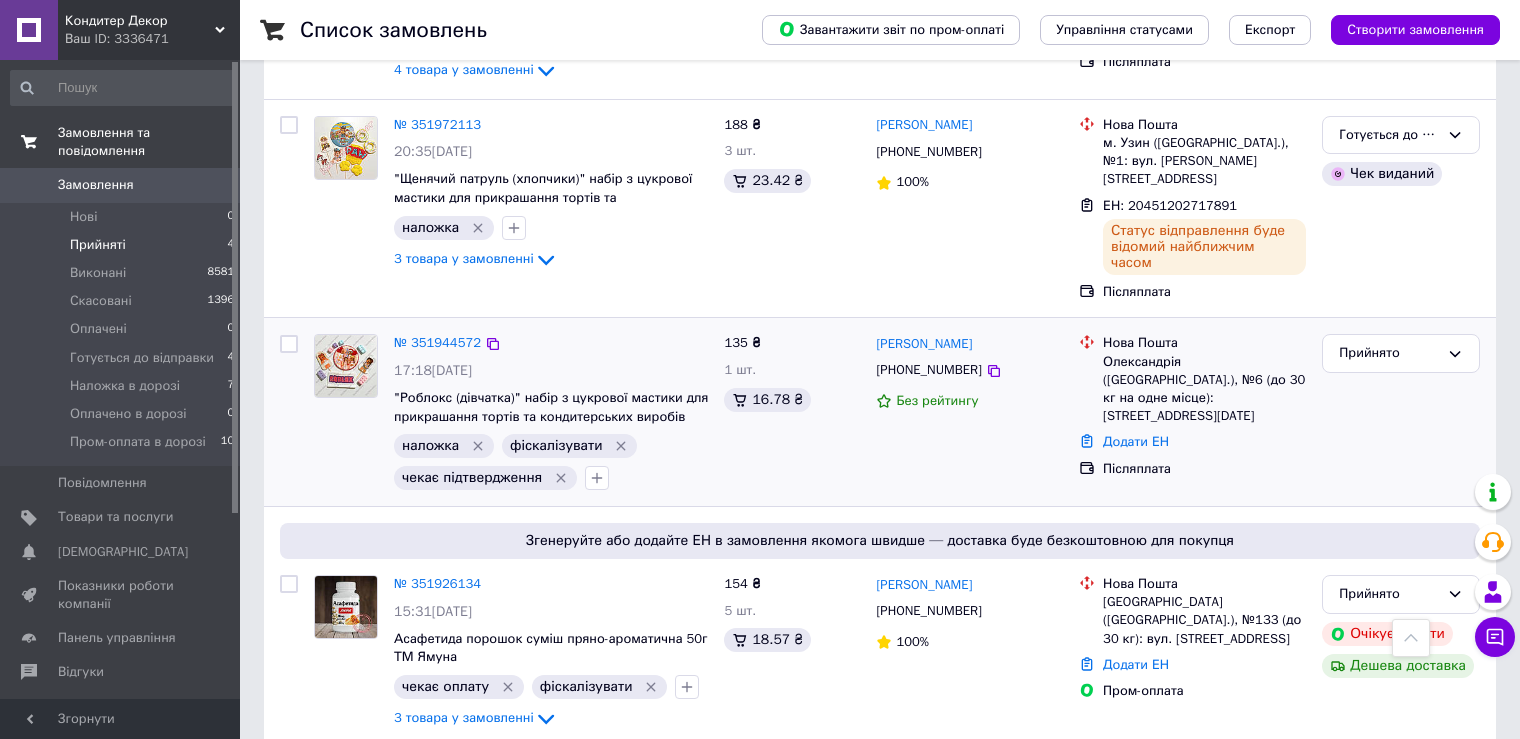 drag, startPoint x: 923, startPoint y: 315, endPoint x: 1045, endPoint y: 315, distance: 122 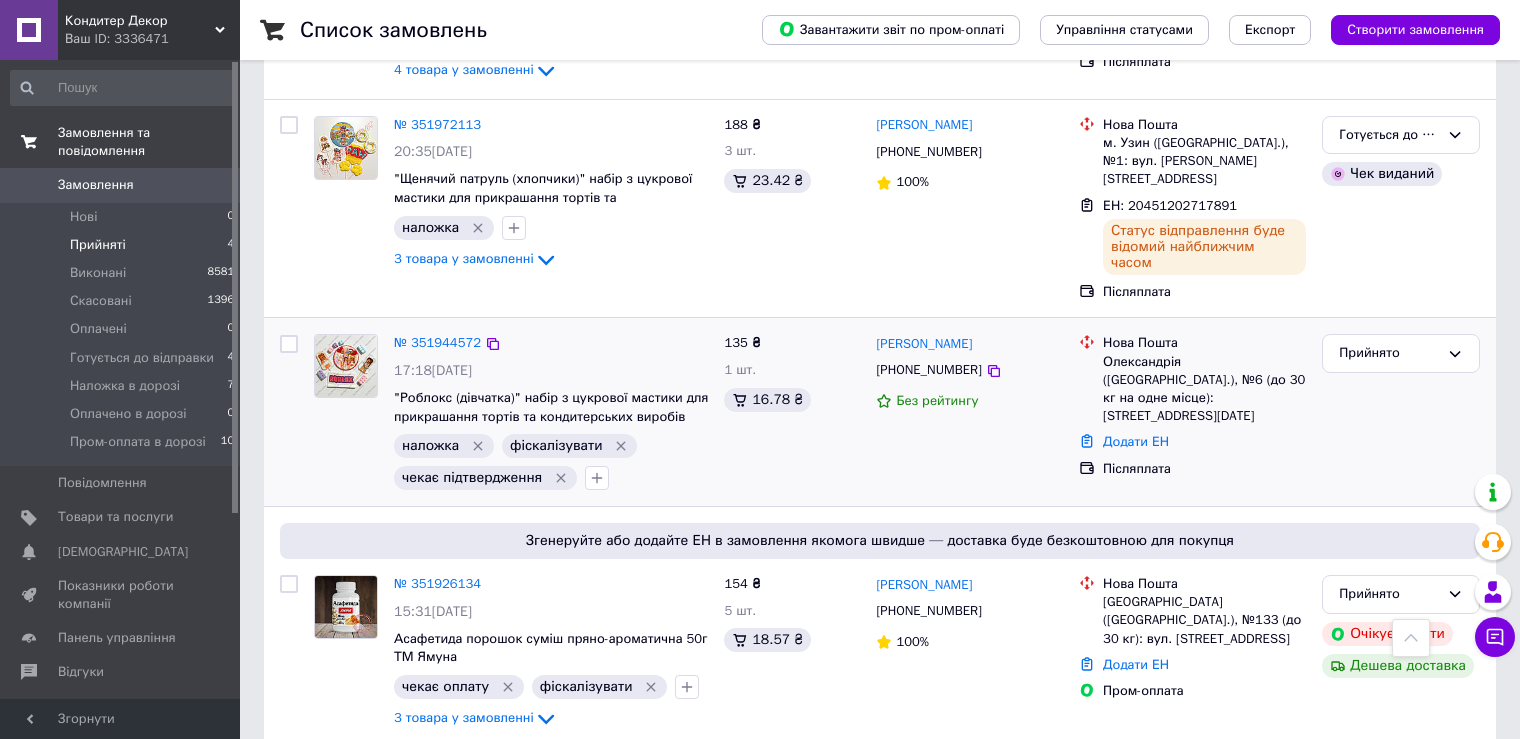 click on "№ 351944572" at bounding box center [551, 343] 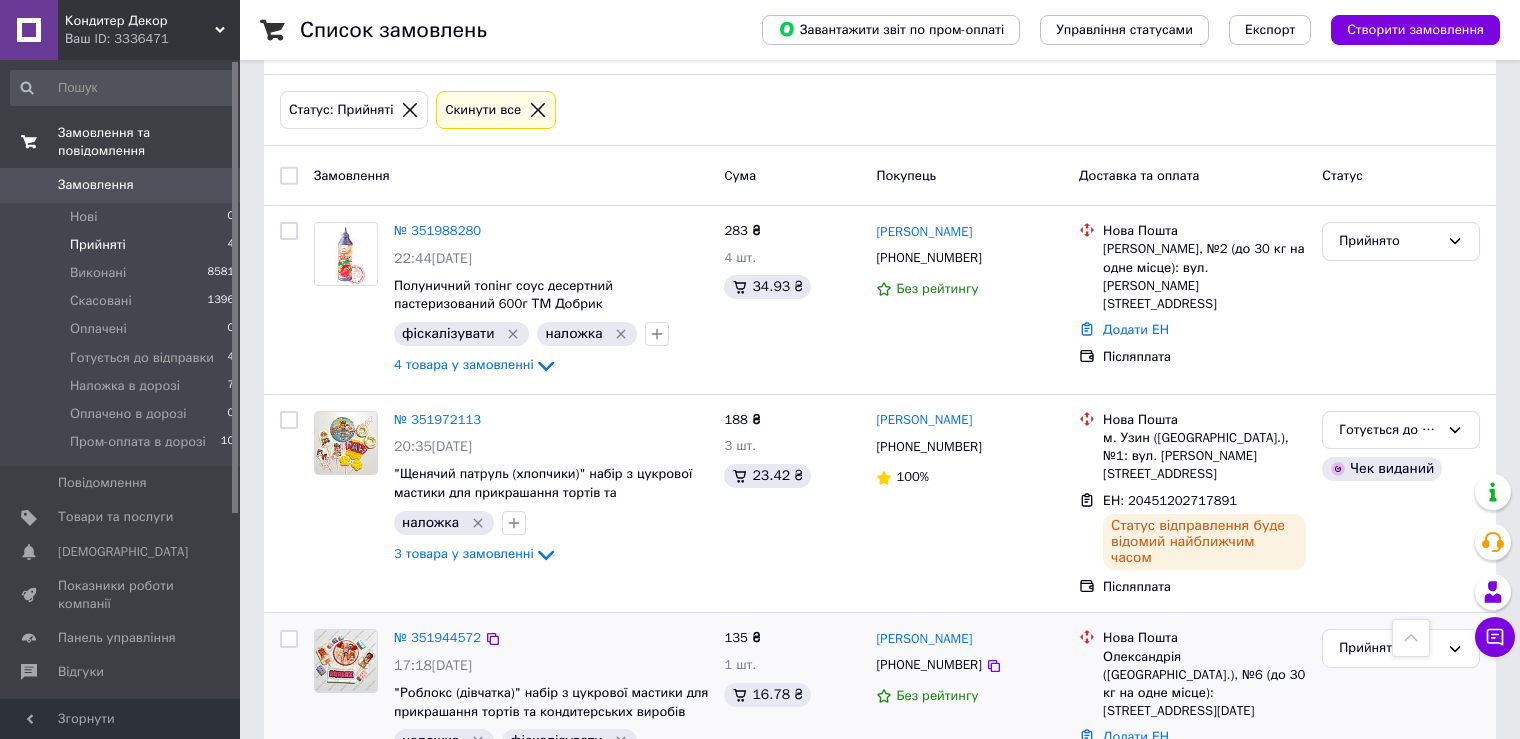 scroll, scrollTop: 76, scrollLeft: 0, axis: vertical 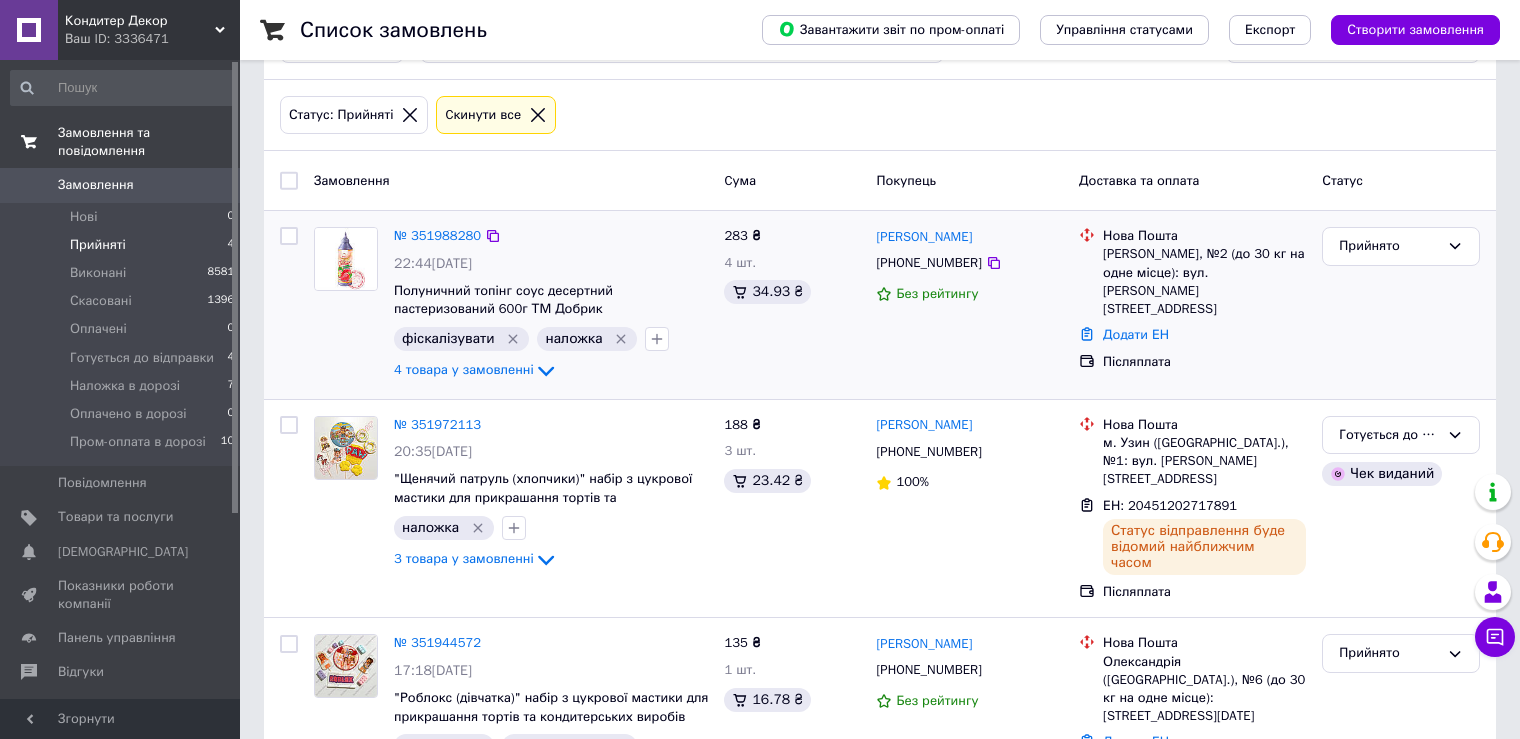 click on "№ 351988280" at bounding box center (437, 236) 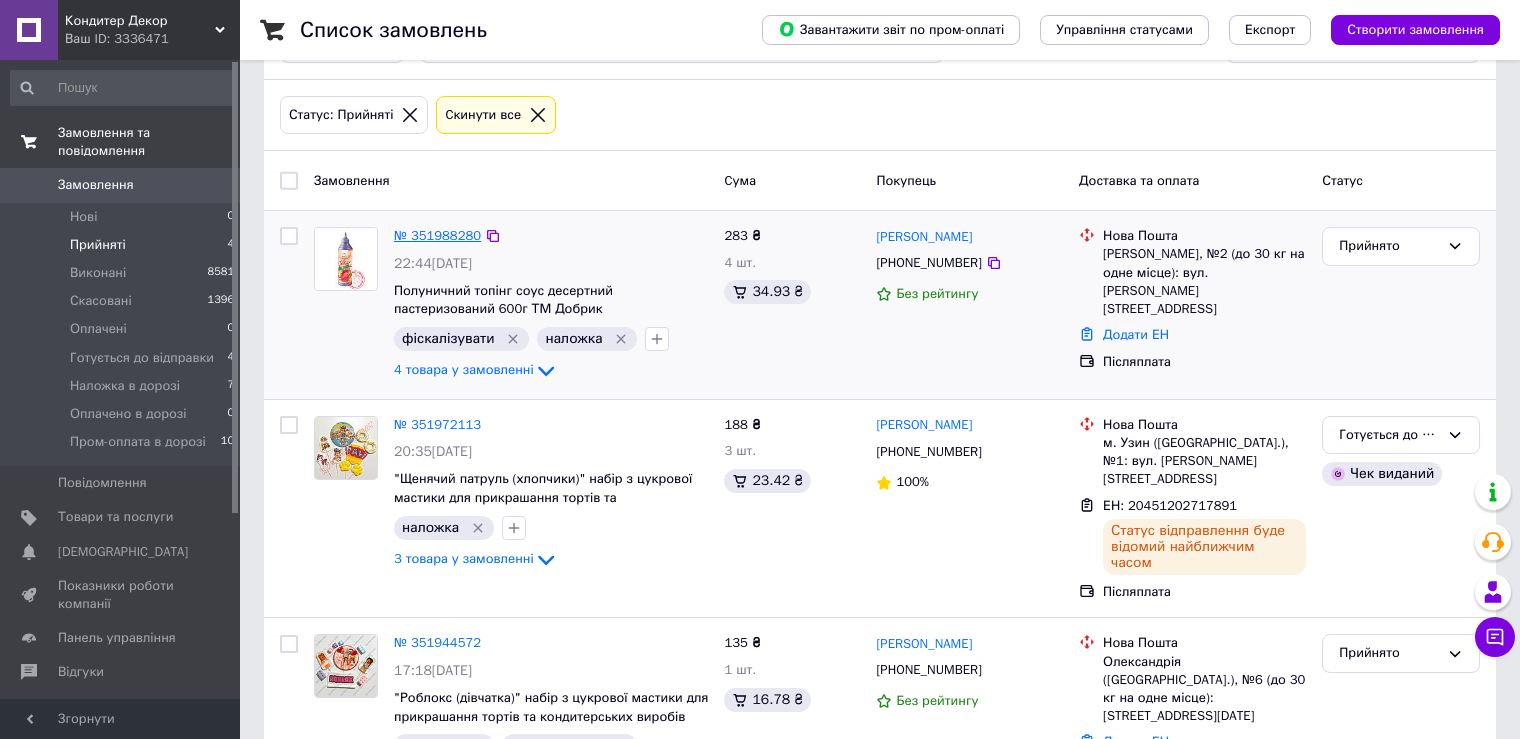 click on "№ 351988280" at bounding box center [437, 235] 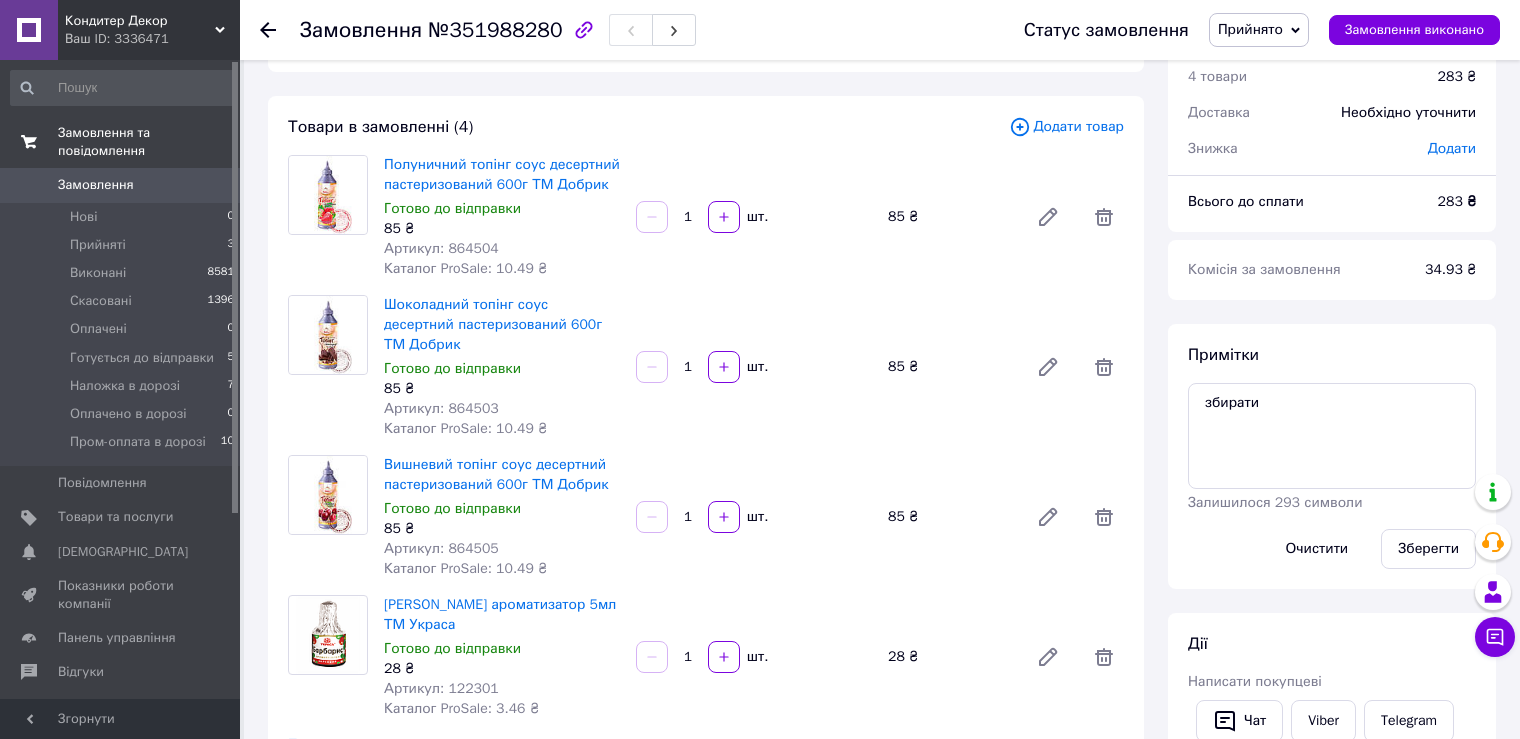 click on "Очистити" at bounding box center [1316, 549] 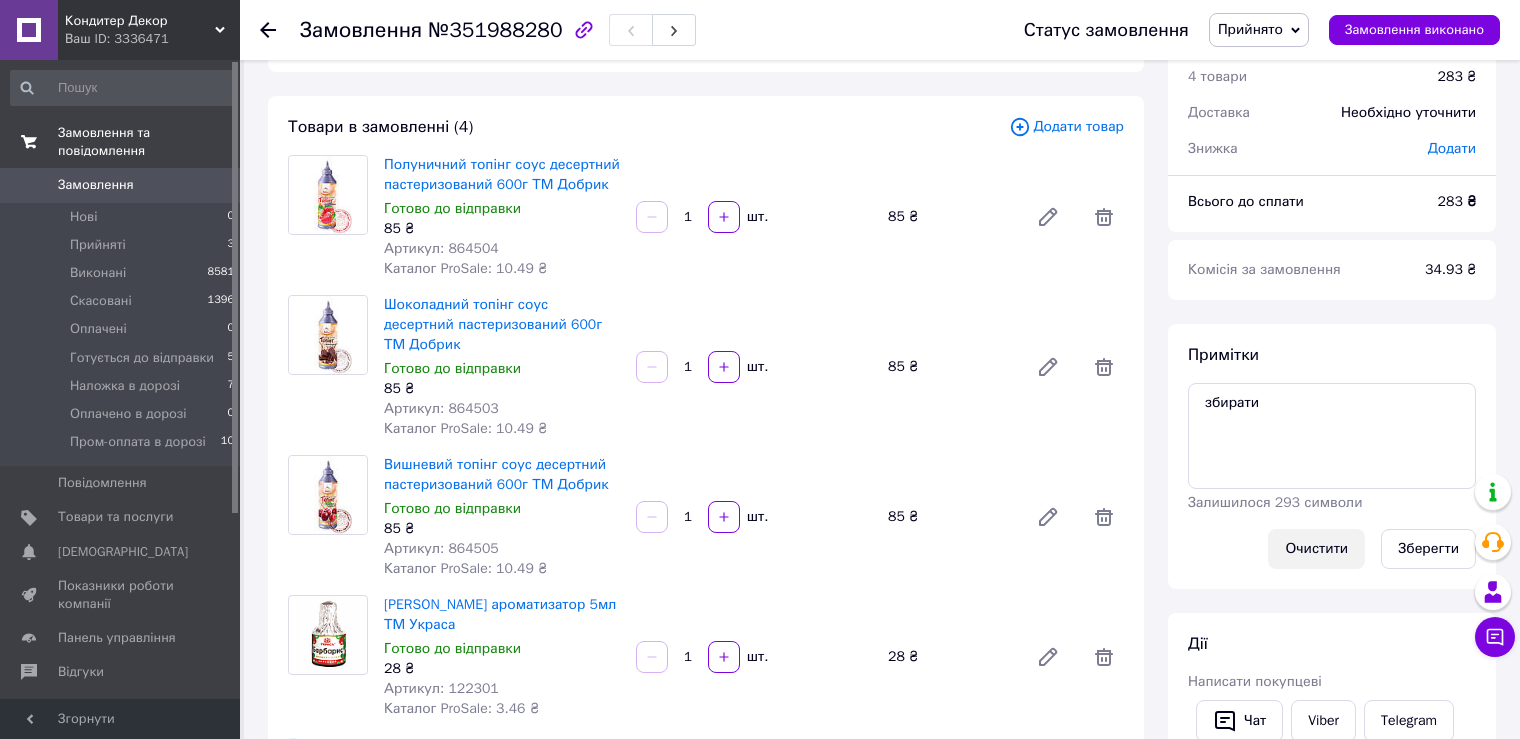 click on "Очистити" at bounding box center (1316, 549) 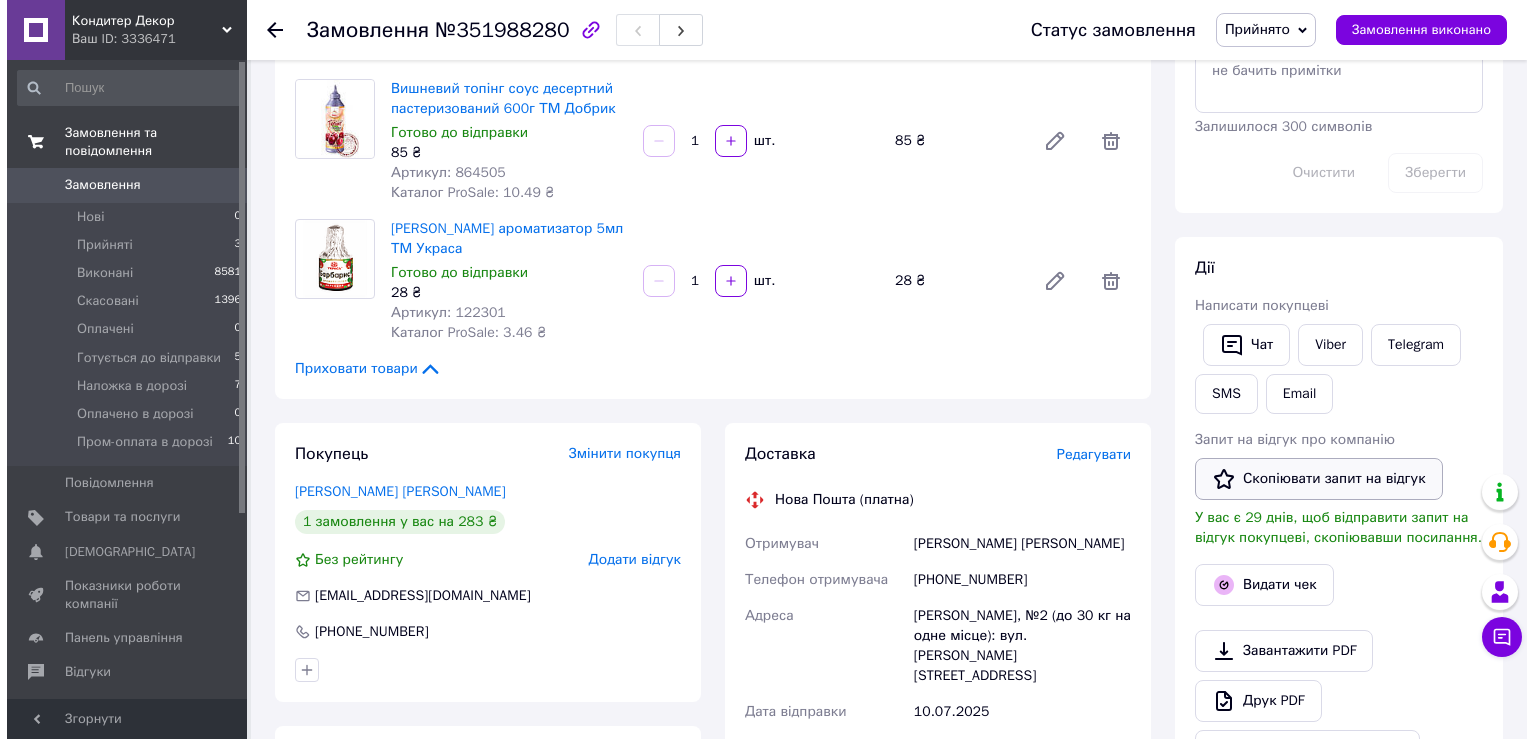 scroll, scrollTop: 476, scrollLeft: 0, axis: vertical 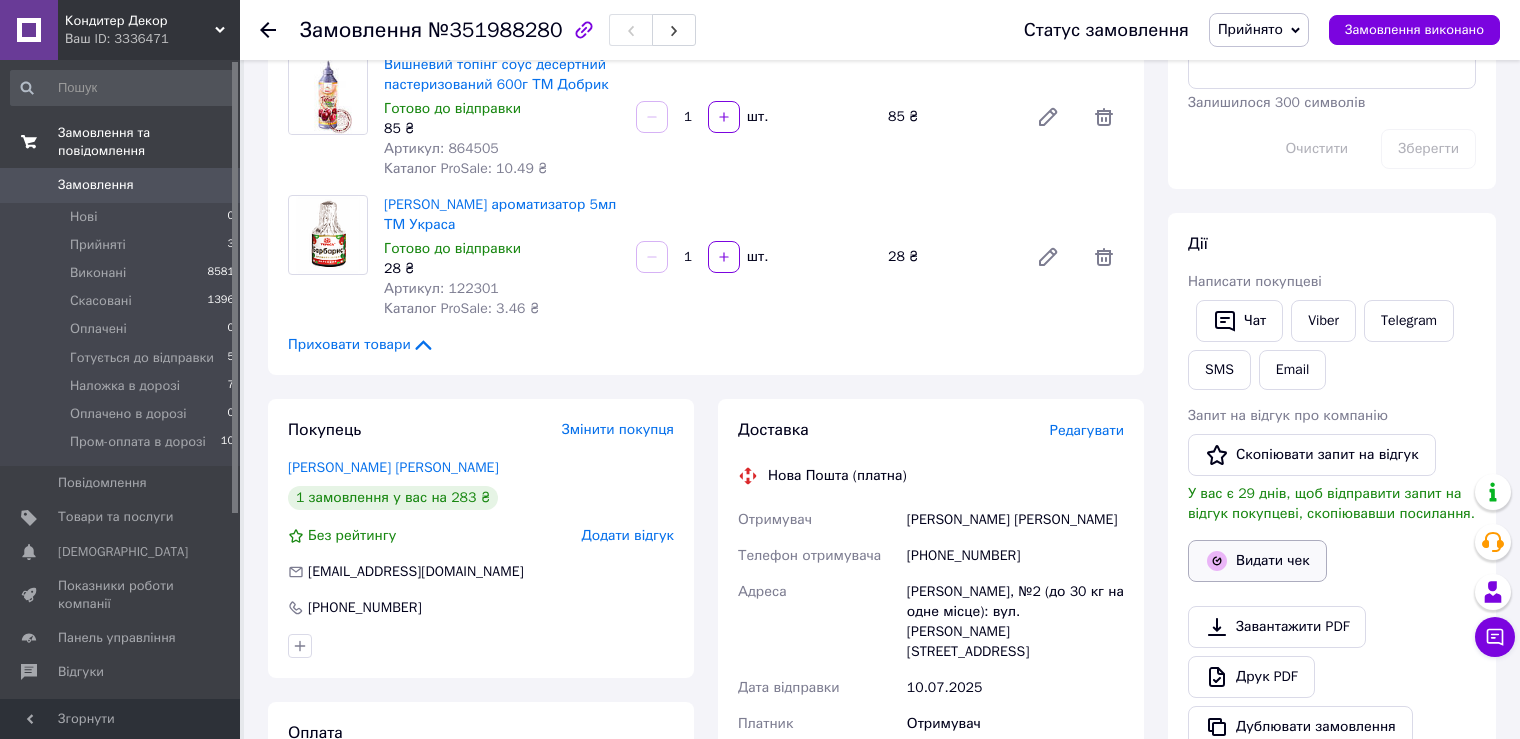click on "Видати чек" at bounding box center (1257, 561) 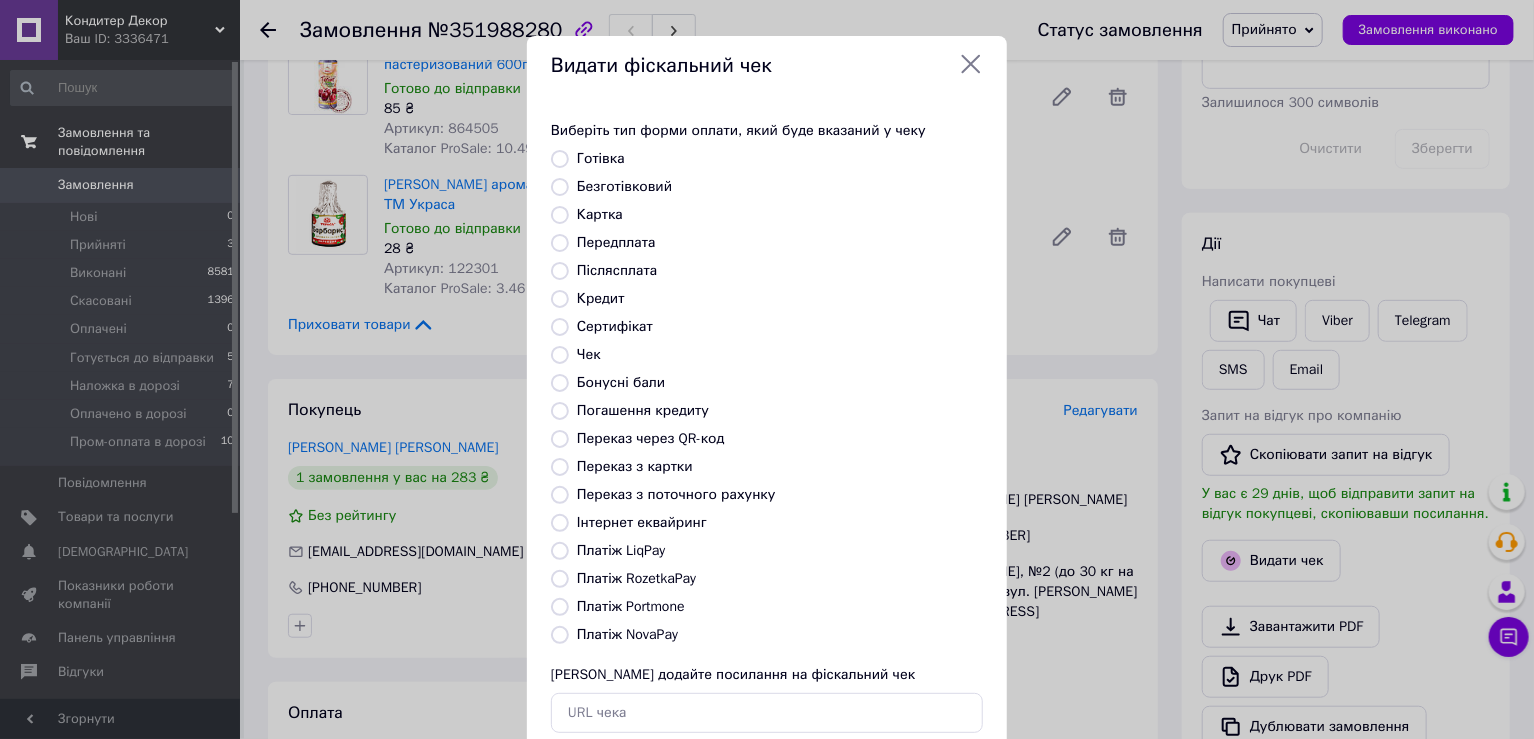 click on "Післясплата" at bounding box center (617, 270) 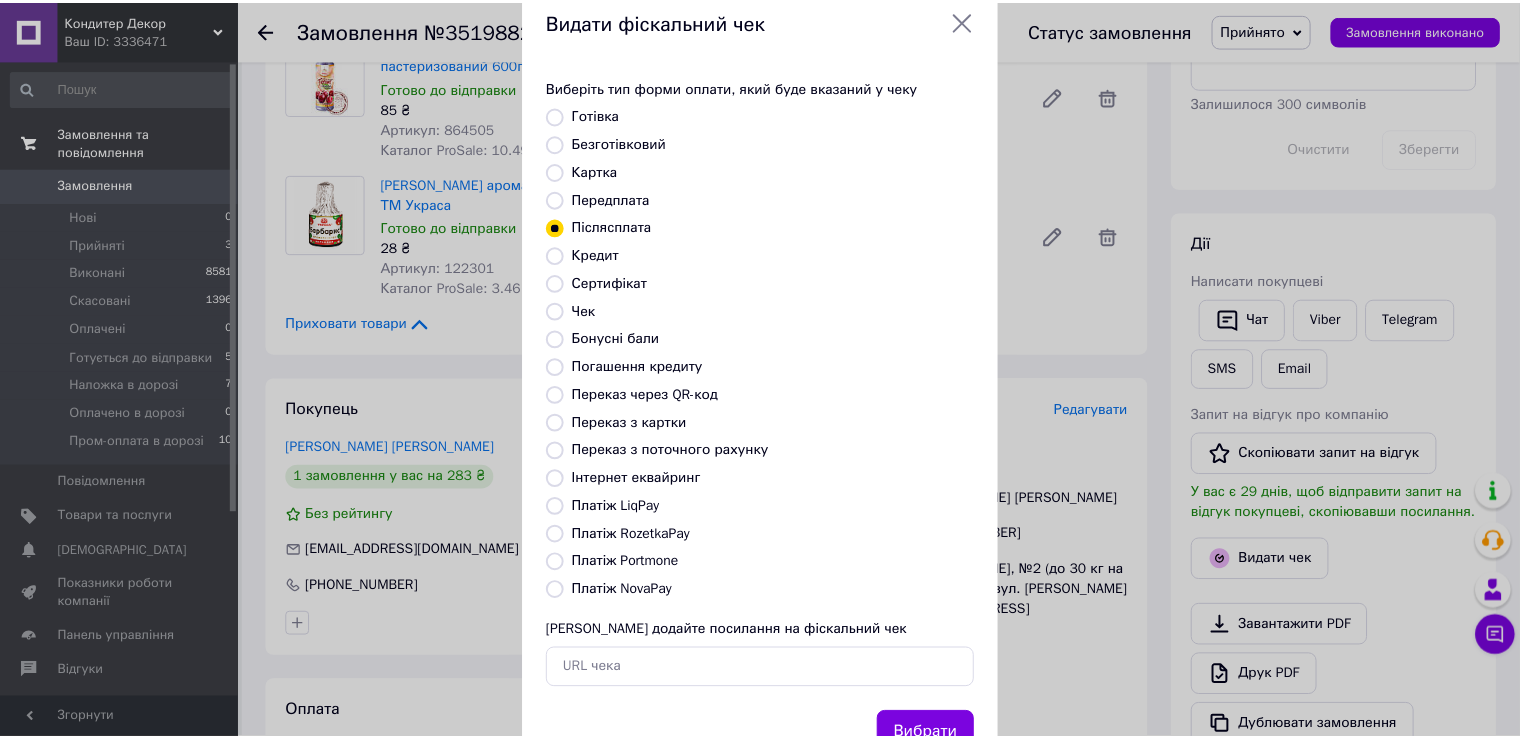 scroll, scrollTop: 119, scrollLeft: 0, axis: vertical 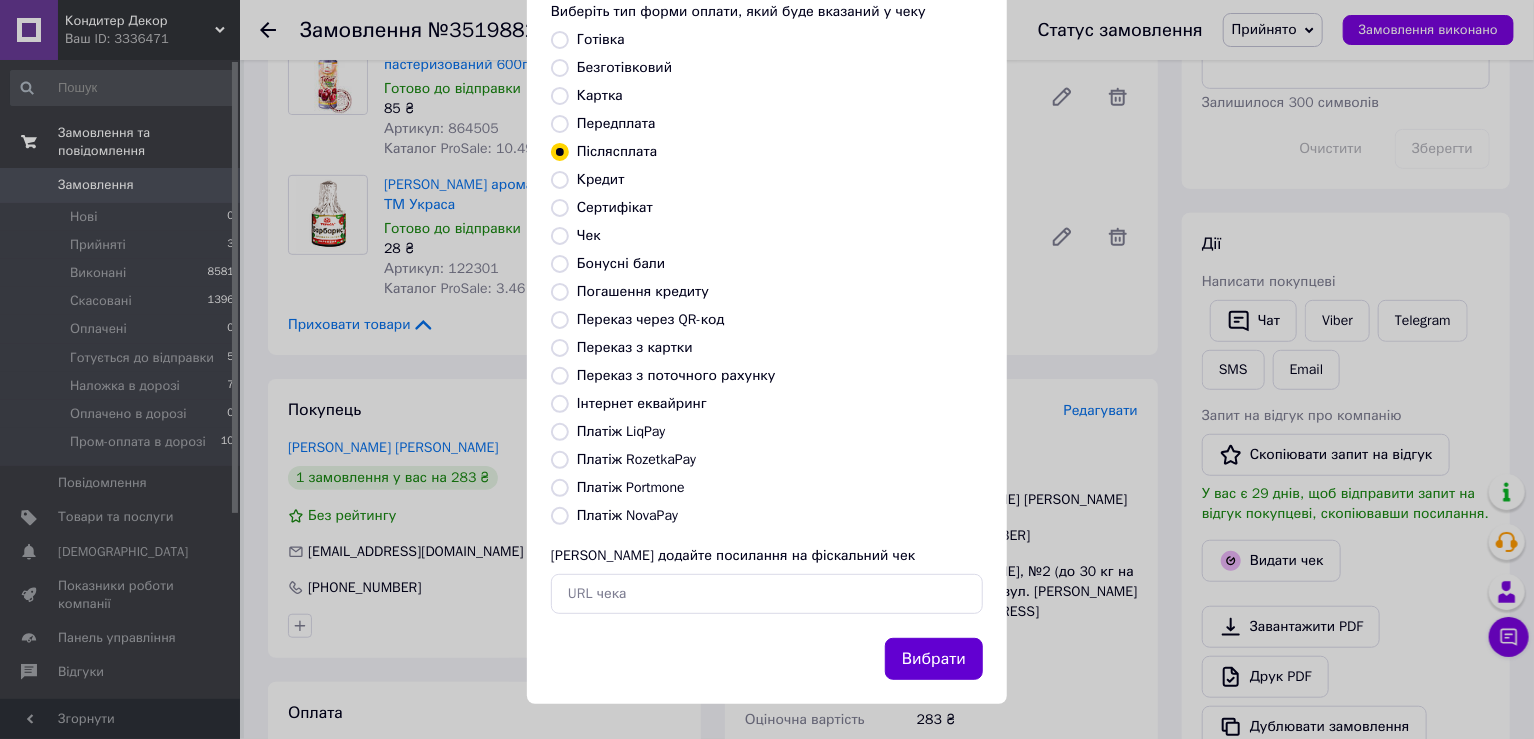click on "Вибрати" at bounding box center [934, 659] 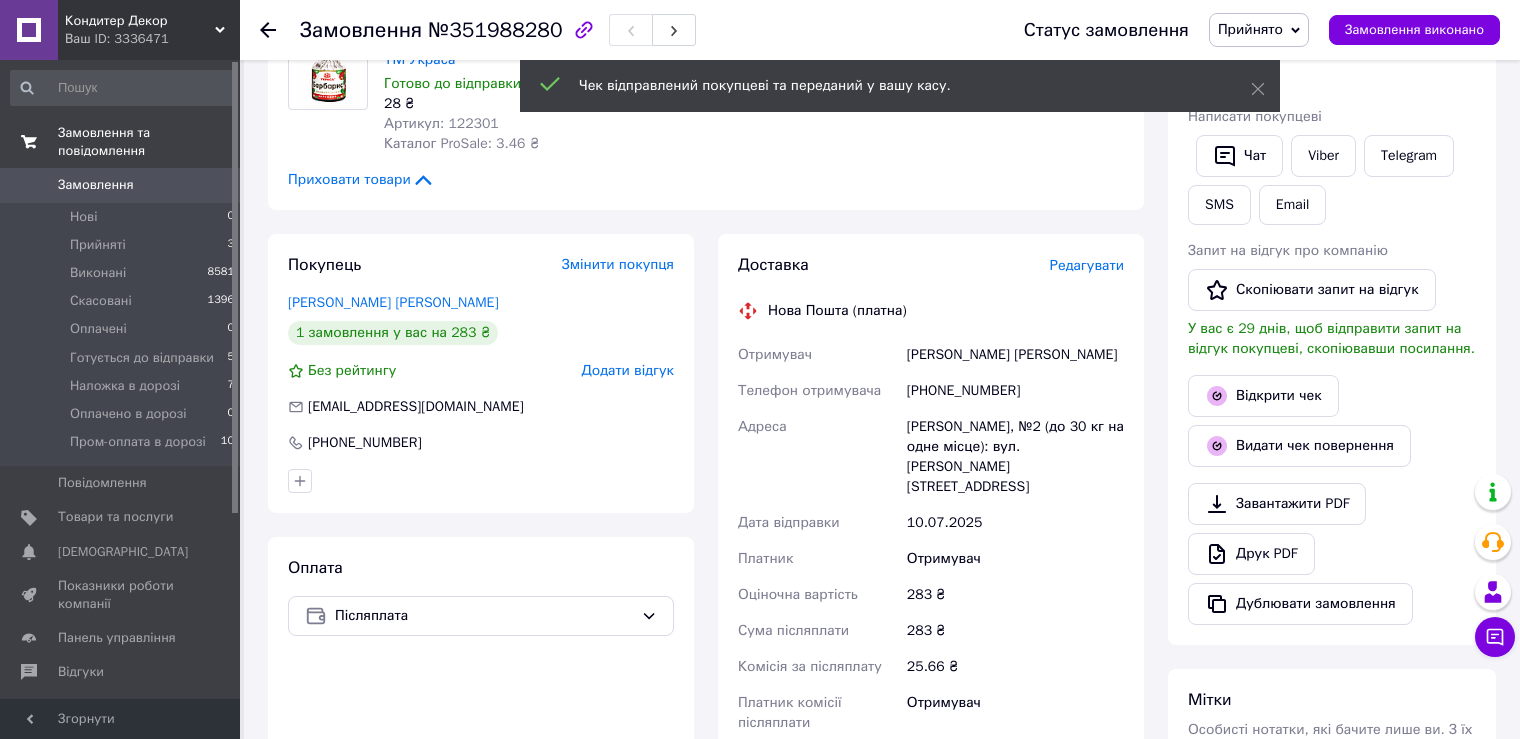 scroll, scrollTop: 776, scrollLeft: 0, axis: vertical 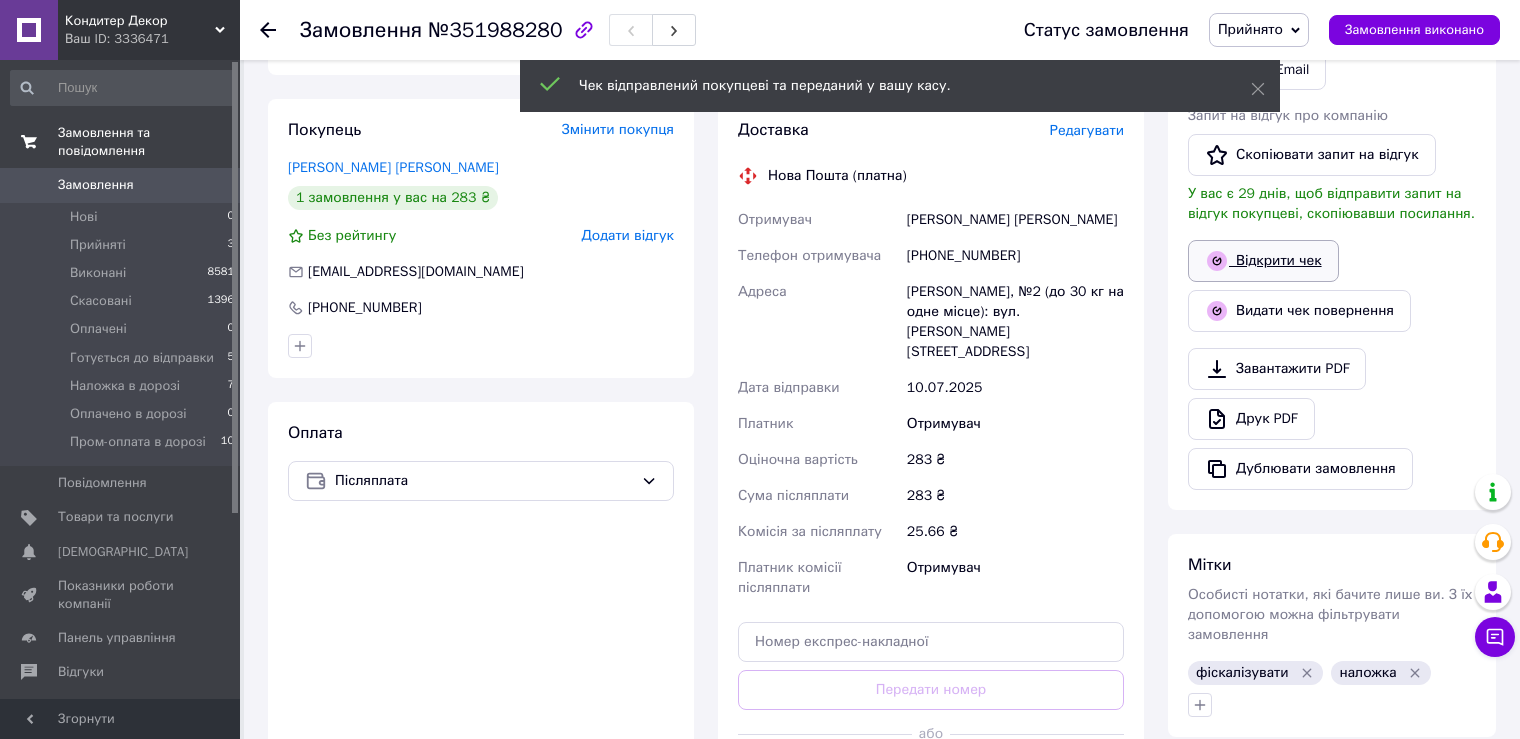 click on "Відкрити чек" at bounding box center (1263, 261) 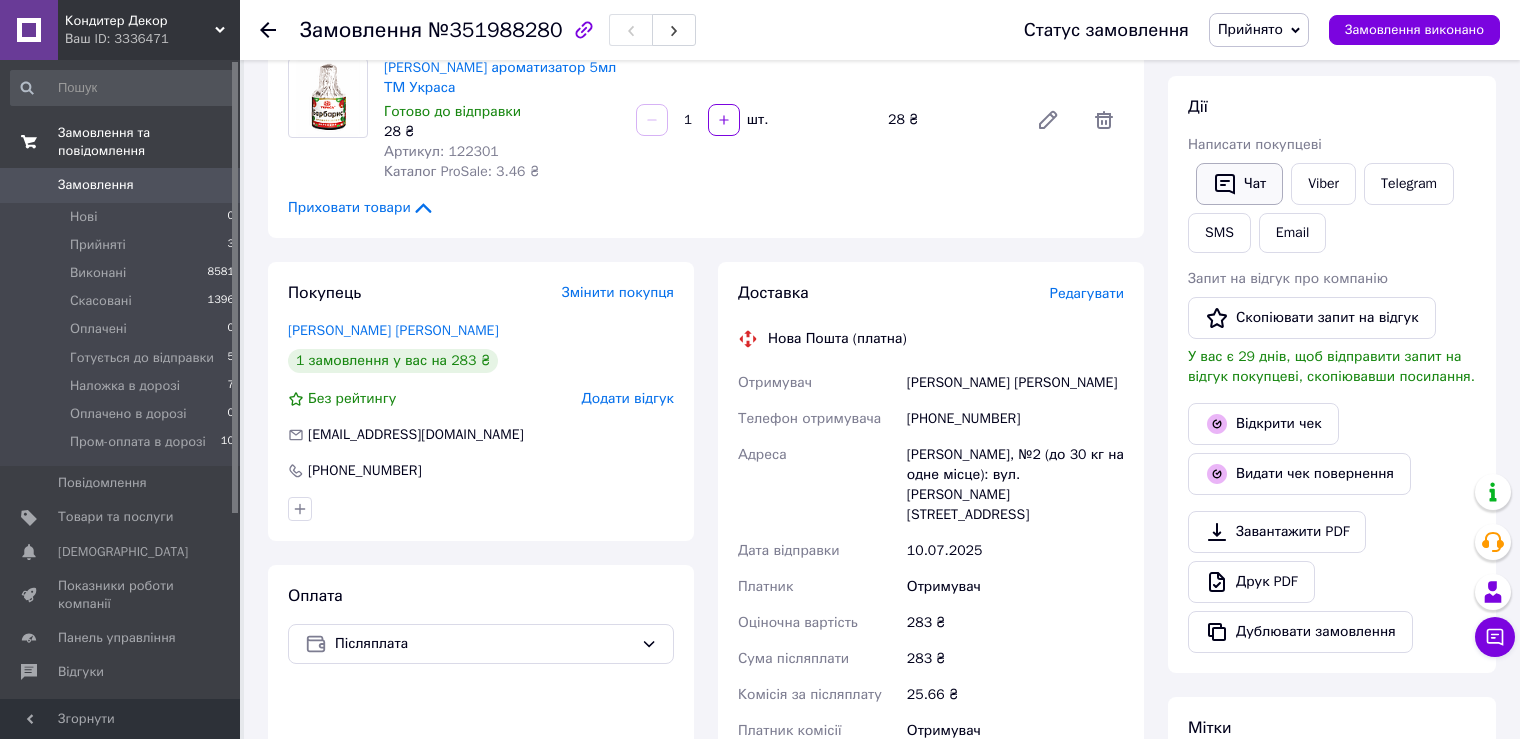 scroll, scrollTop: 576, scrollLeft: 0, axis: vertical 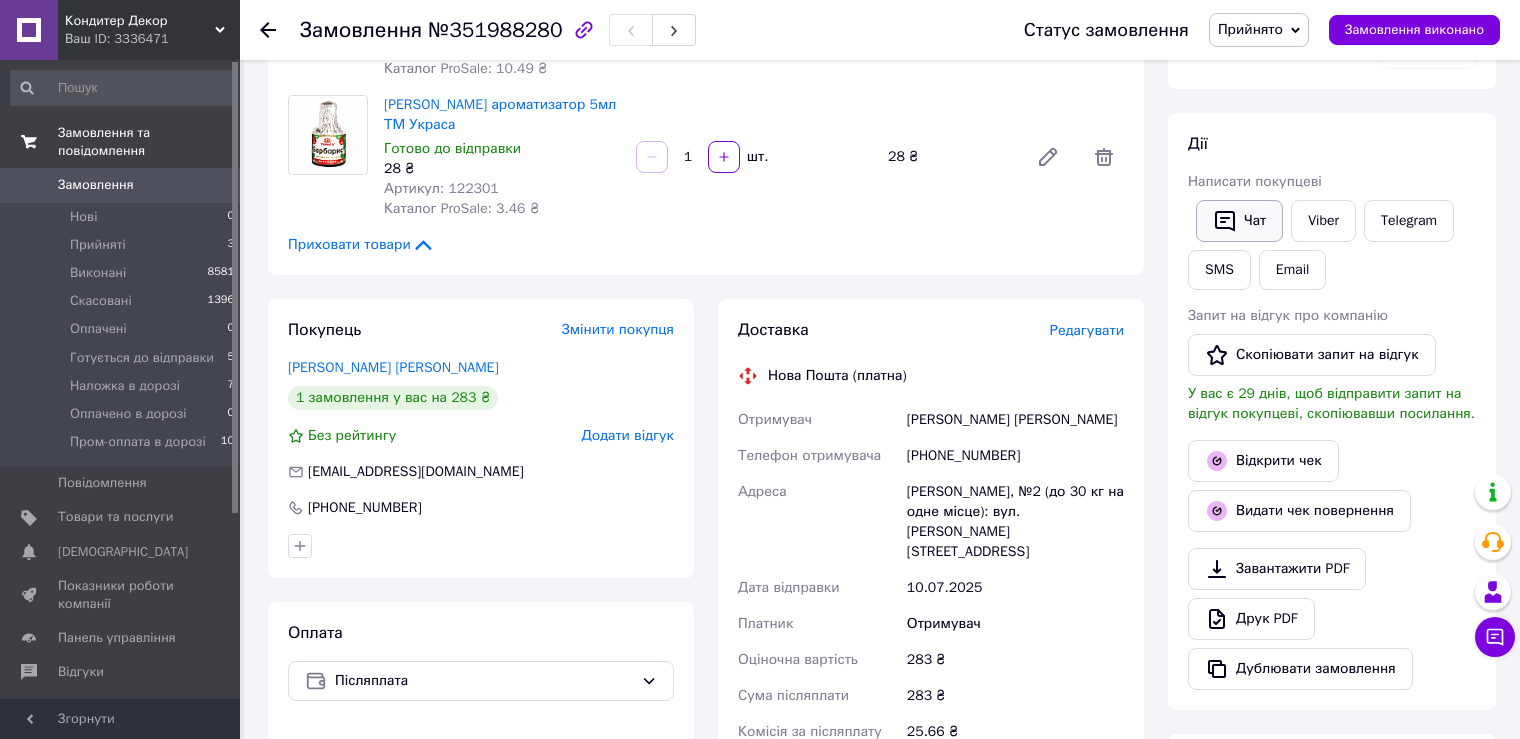 click on "Чат" at bounding box center (1239, 221) 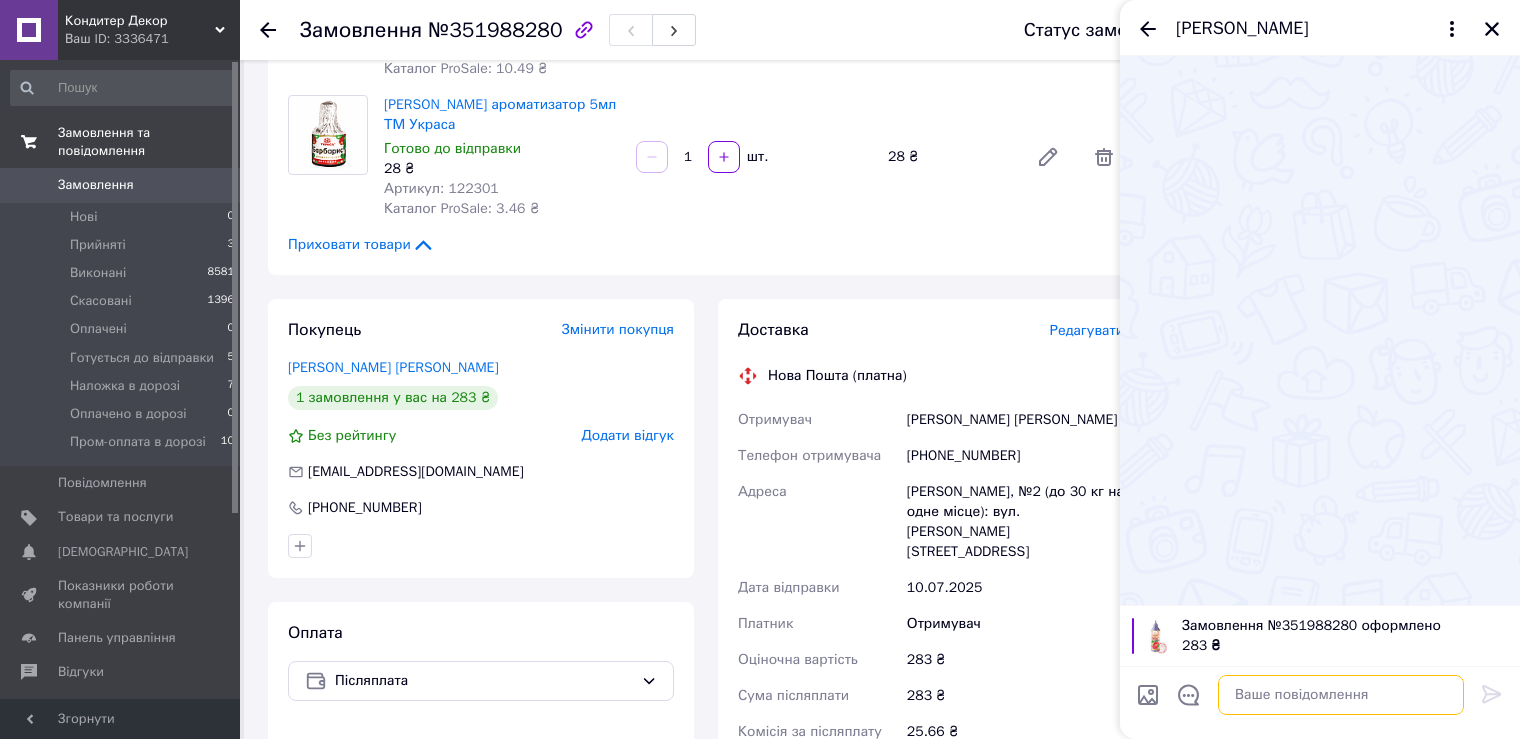 click at bounding box center [1341, 695] 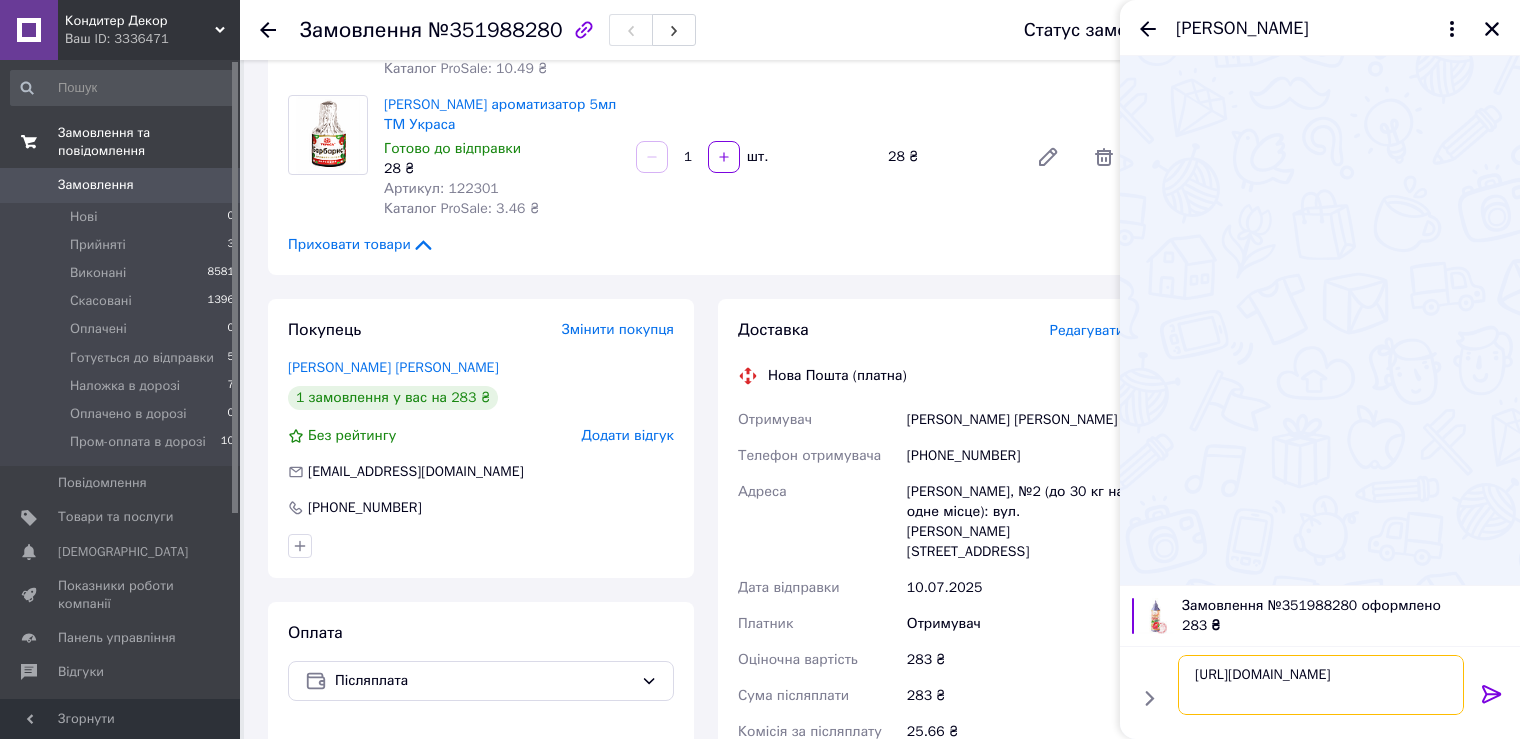 type 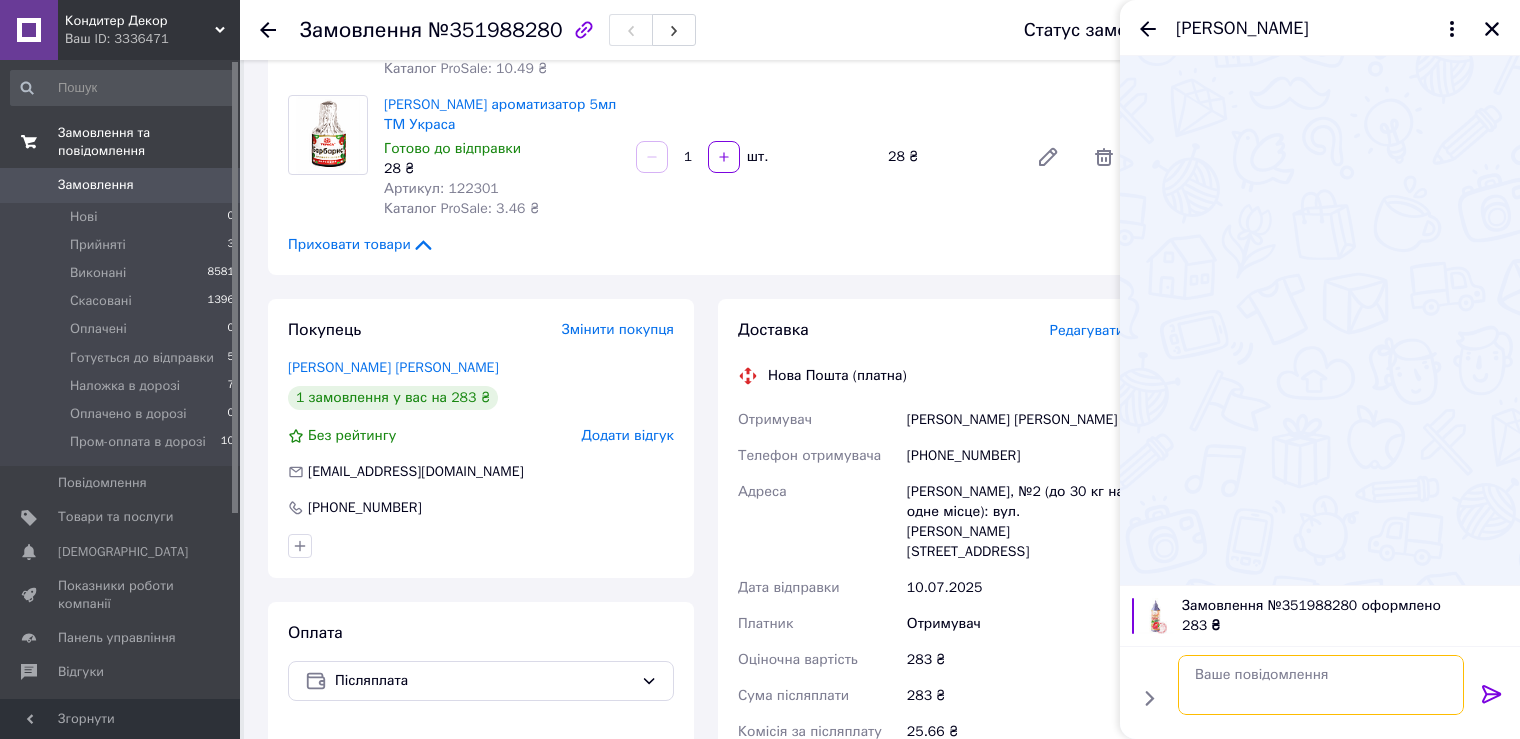 scroll, scrollTop: 123, scrollLeft: 0, axis: vertical 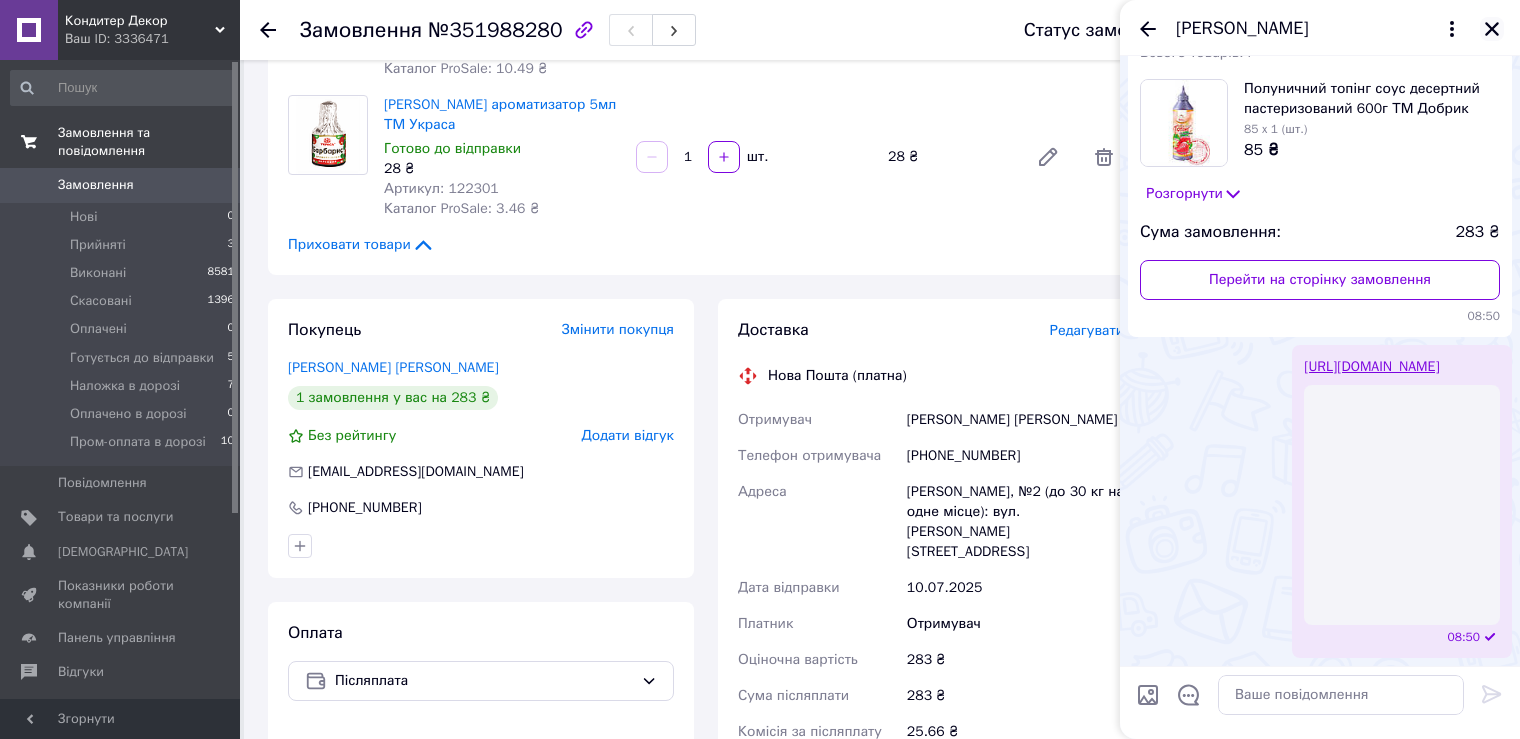 click 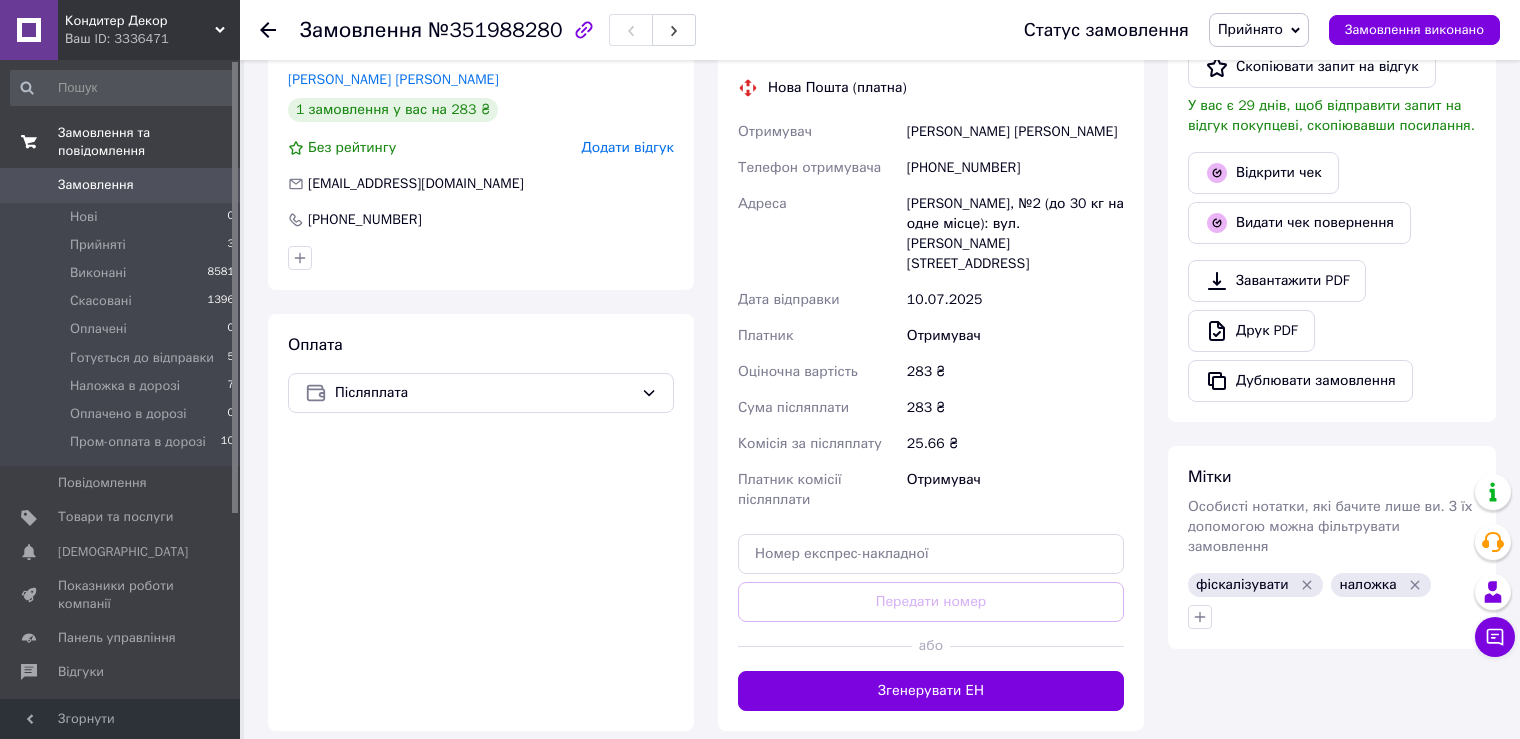 scroll, scrollTop: 876, scrollLeft: 0, axis: vertical 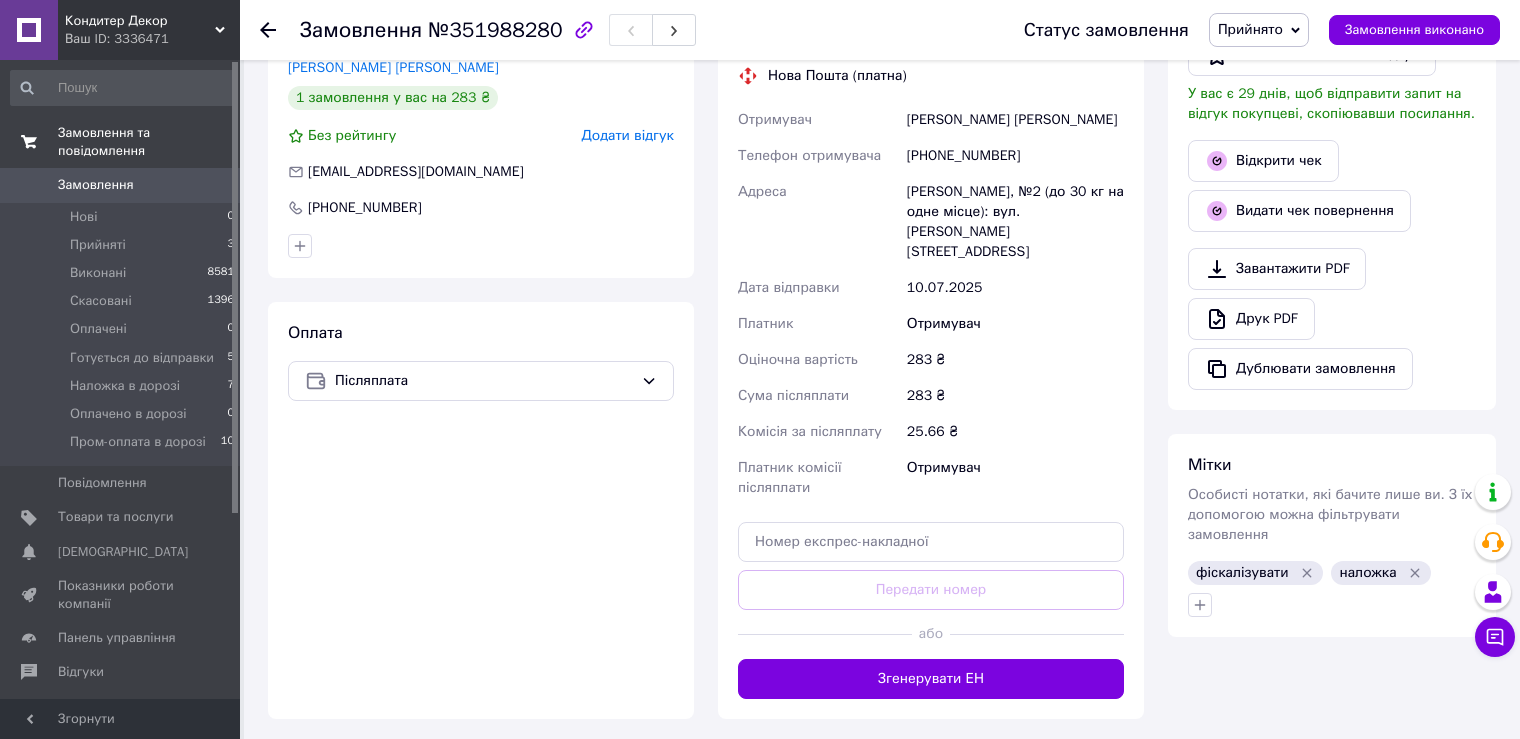 click 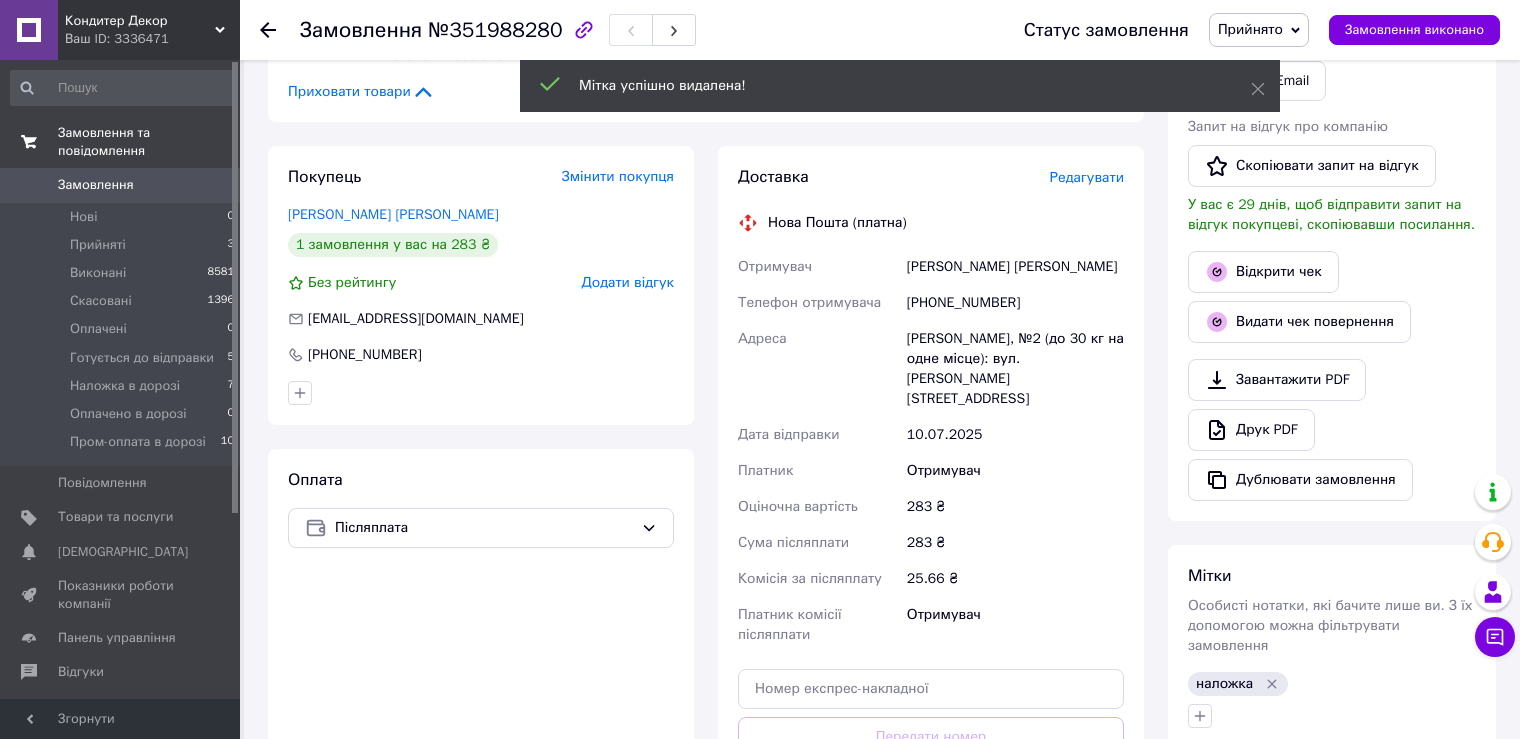 scroll, scrollTop: 676, scrollLeft: 0, axis: vertical 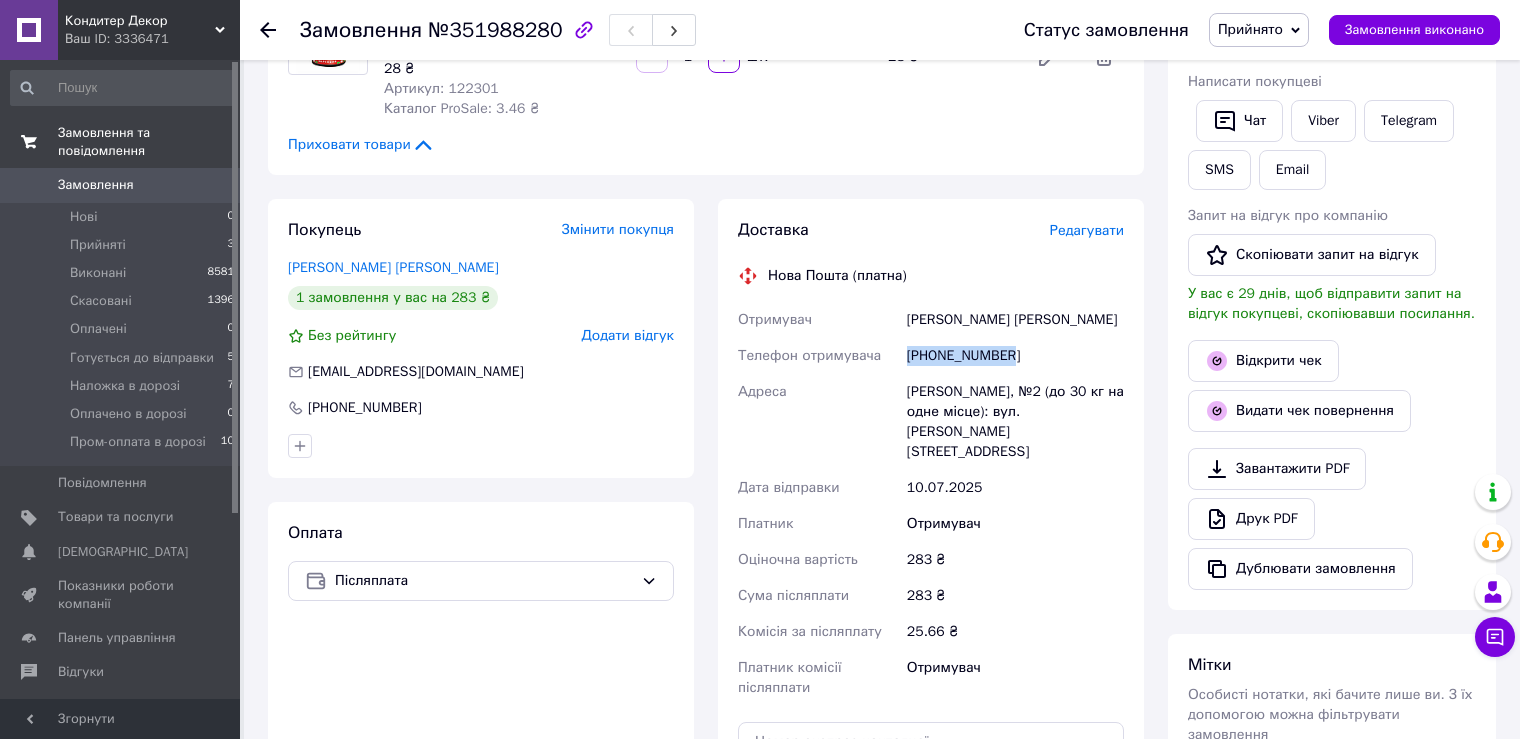 drag, startPoint x: 907, startPoint y: 334, endPoint x: 1056, endPoint y: 336, distance: 149.01343 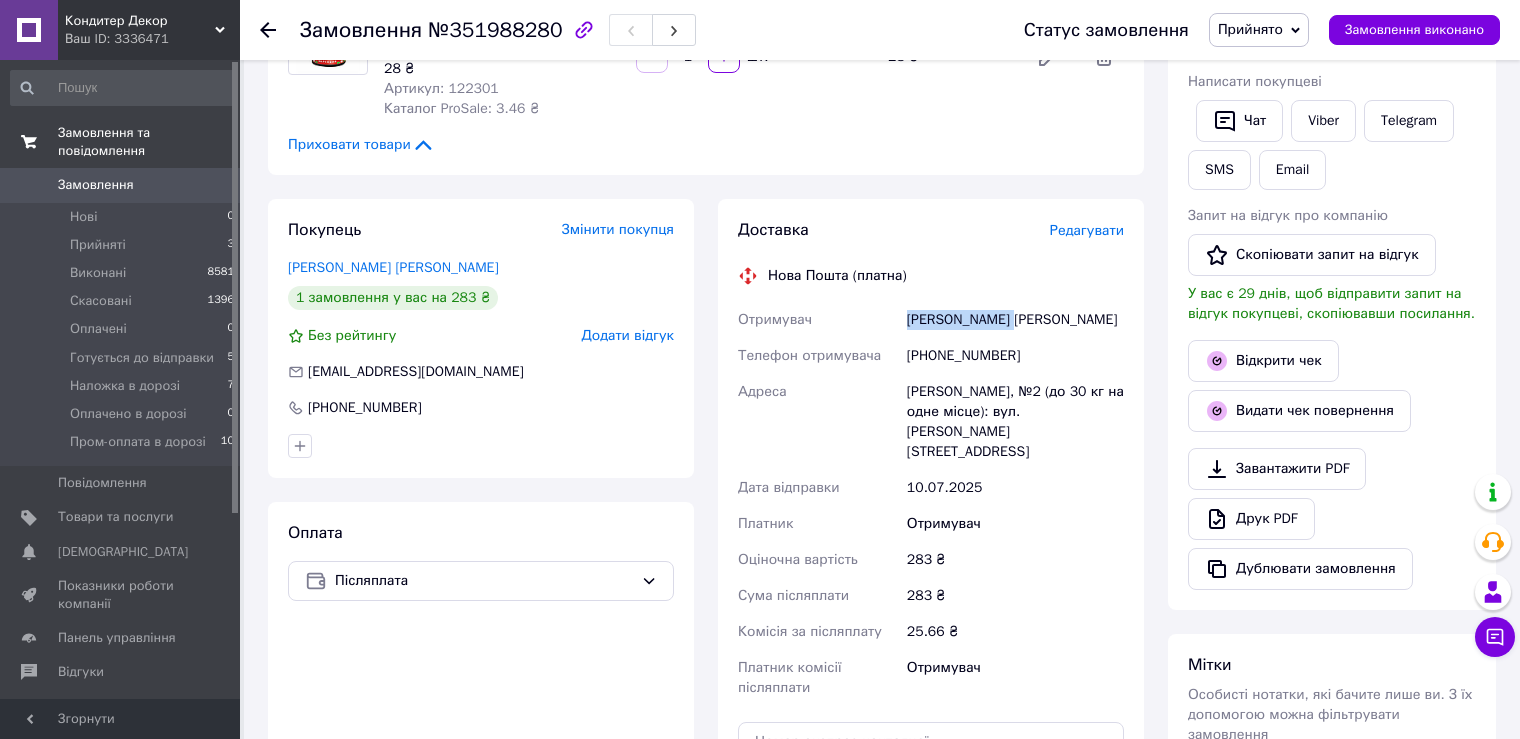 drag, startPoint x: 907, startPoint y: 302, endPoint x: 1052, endPoint y: 299, distance: 145.03104 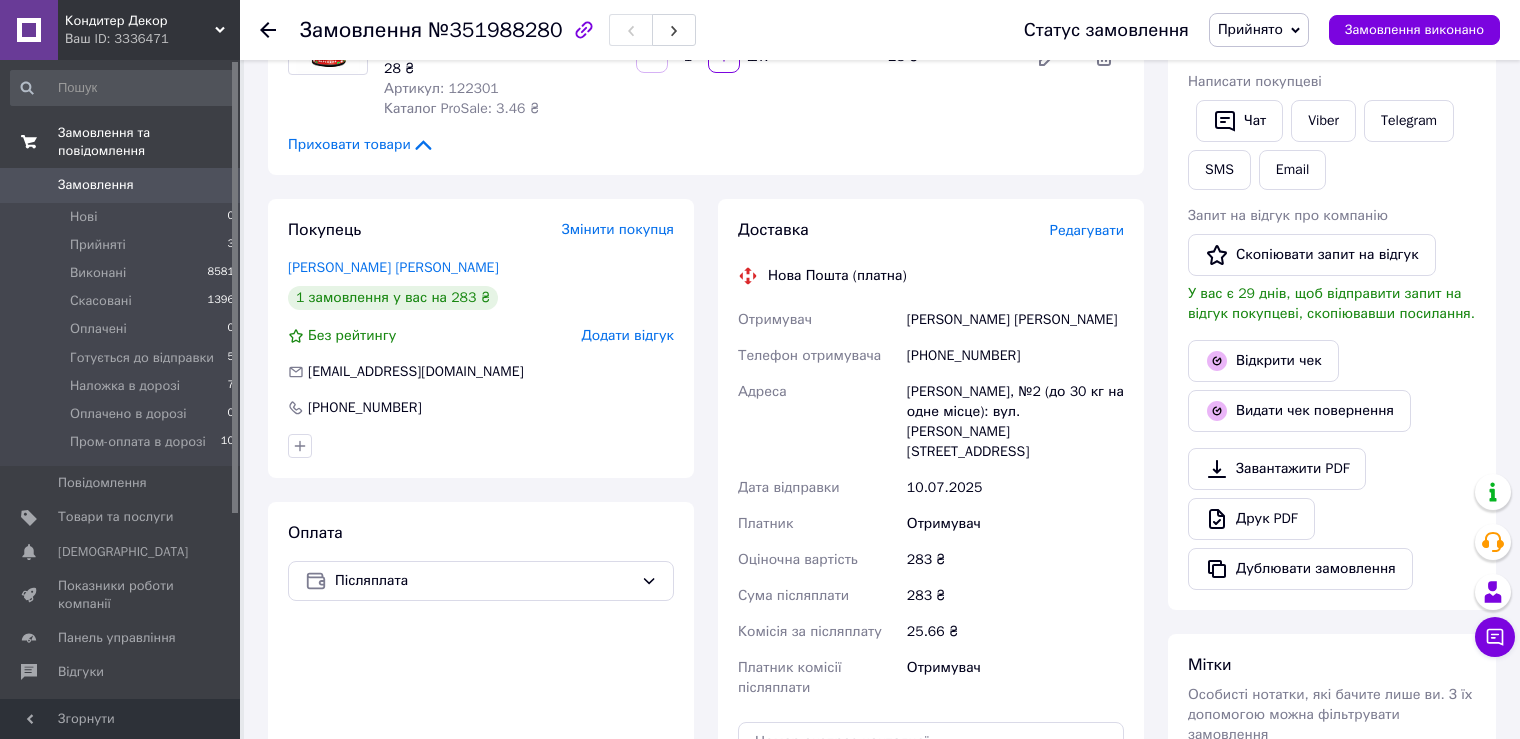 click on "[PERSON_NAME], №2 (до 30 кг на одне місце): вул. [PERSON_NAME][STREET_ADDRESS]" at bounding box center (1015, 422) 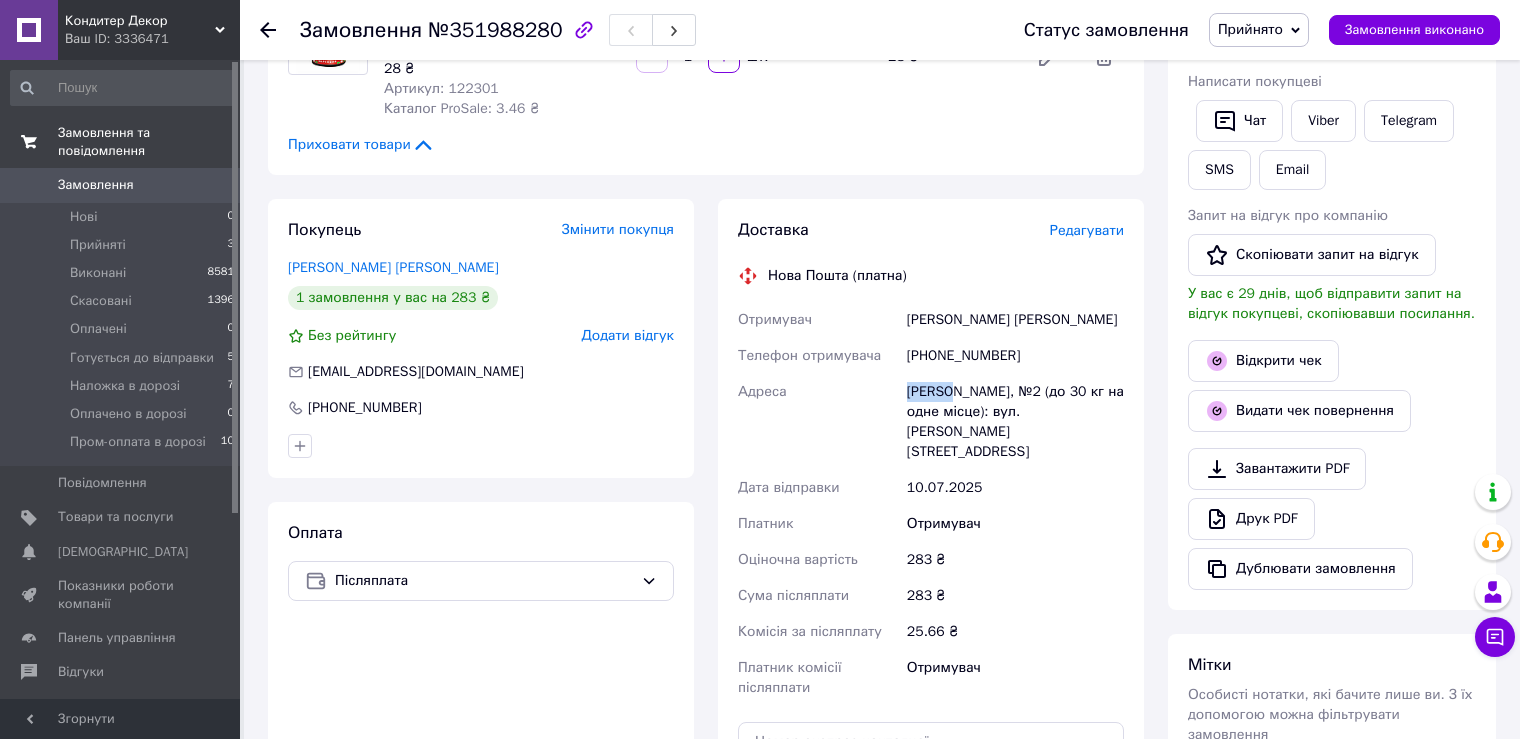 click on "[PERSON_NAME], №2 (до 30 кг на одне місце): вул. [PERSON_NAME][STREET_ADDRESS]" at bounding box center [1015, 422] 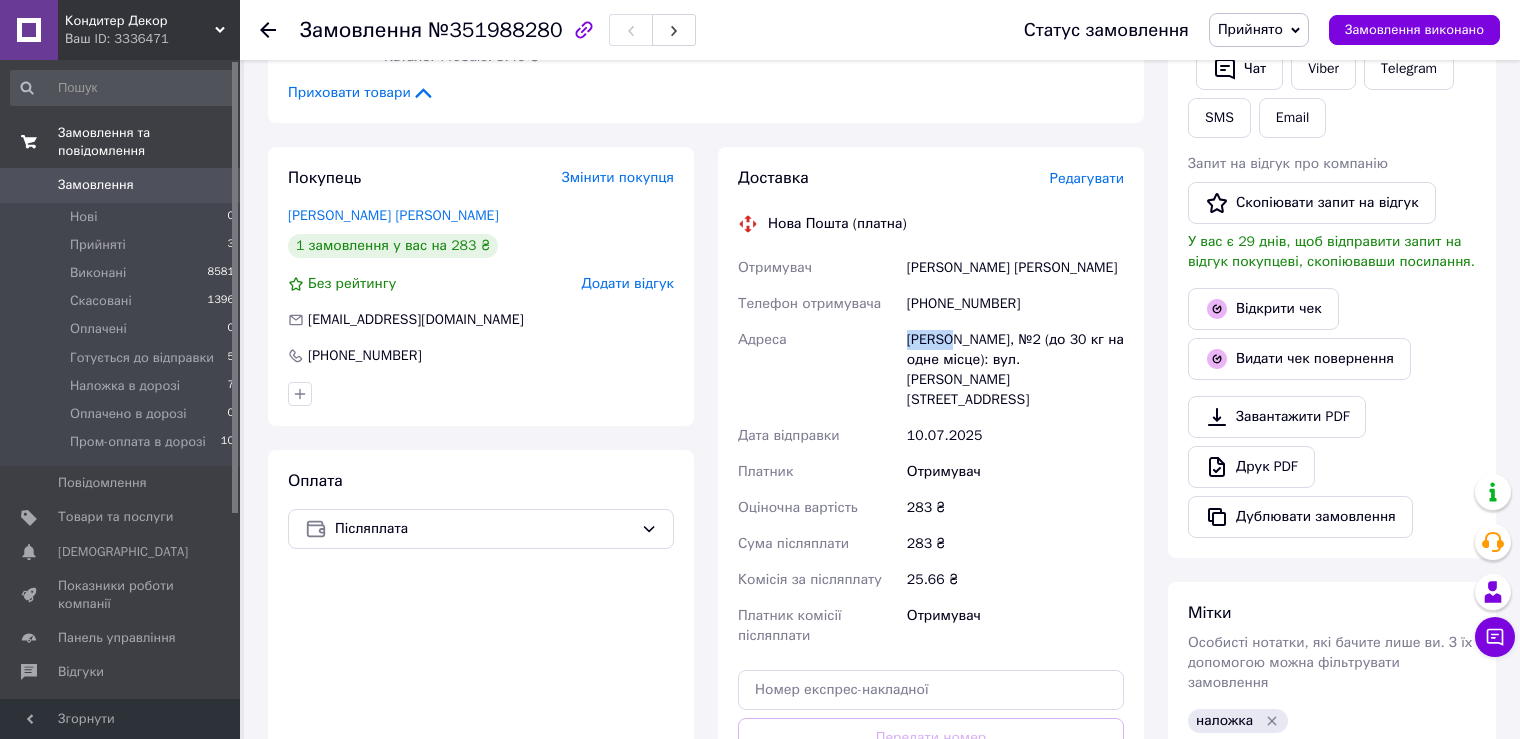 scroll, scrollTop: 876, scrollLeft: 0, axis: vertical 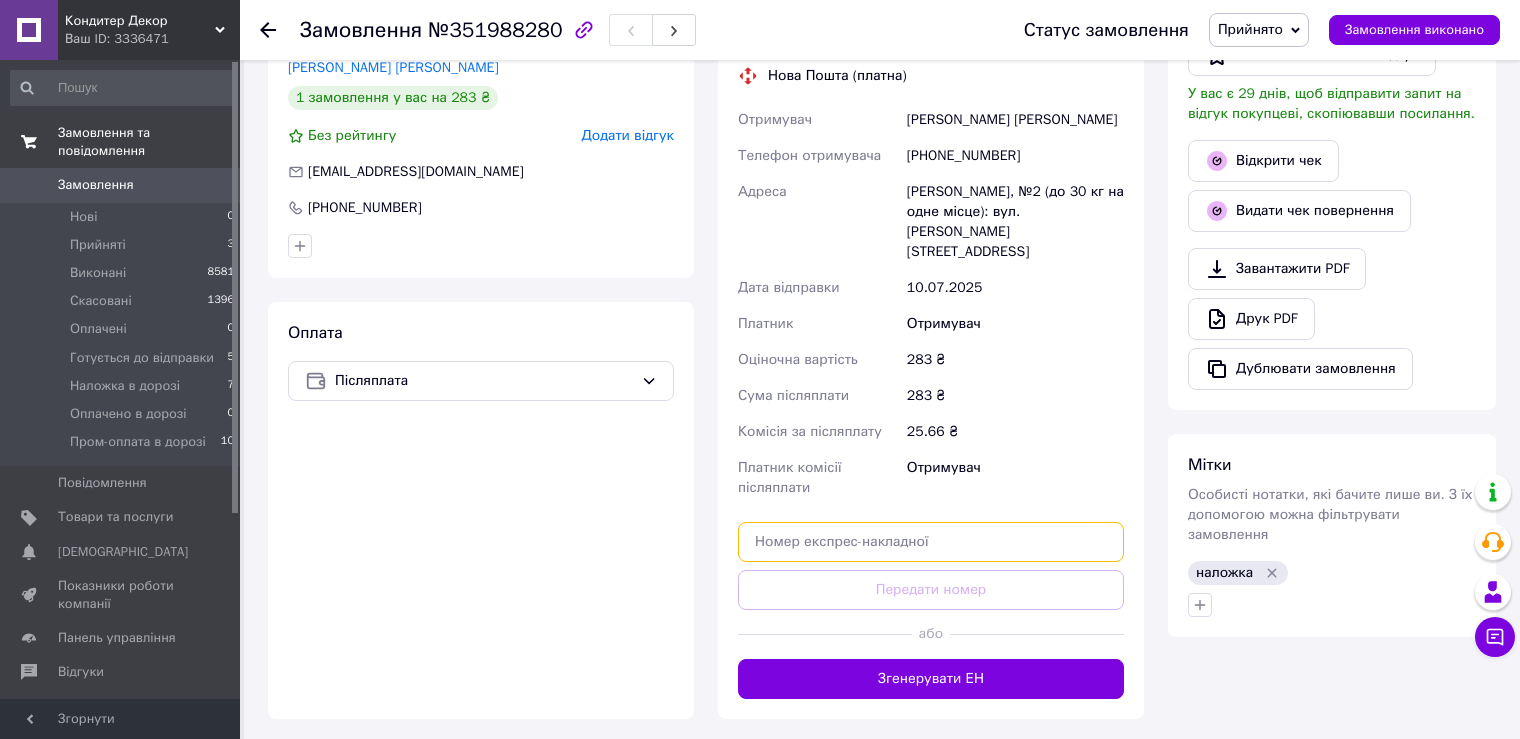 click at bounding box center (931, 542) 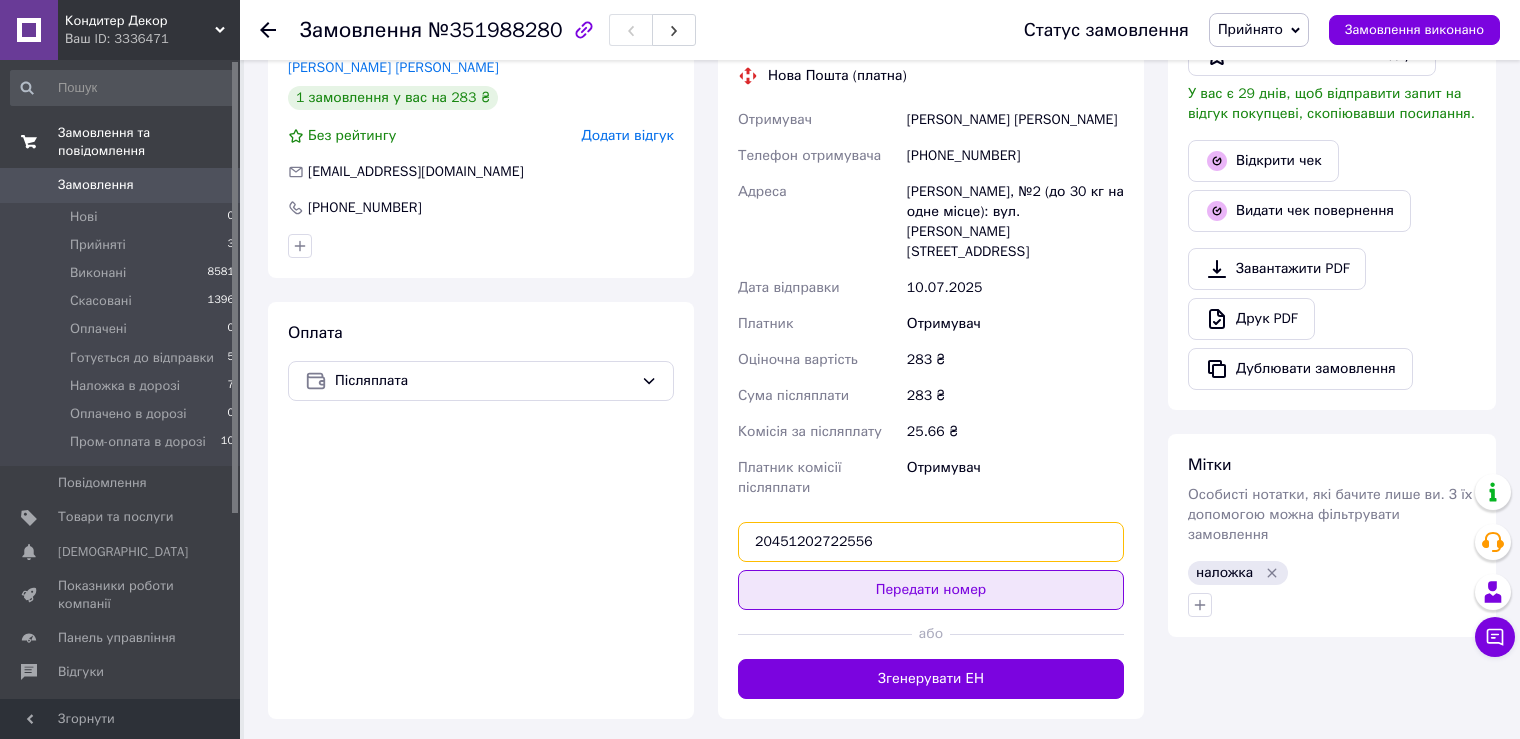 type on "20451202722556" 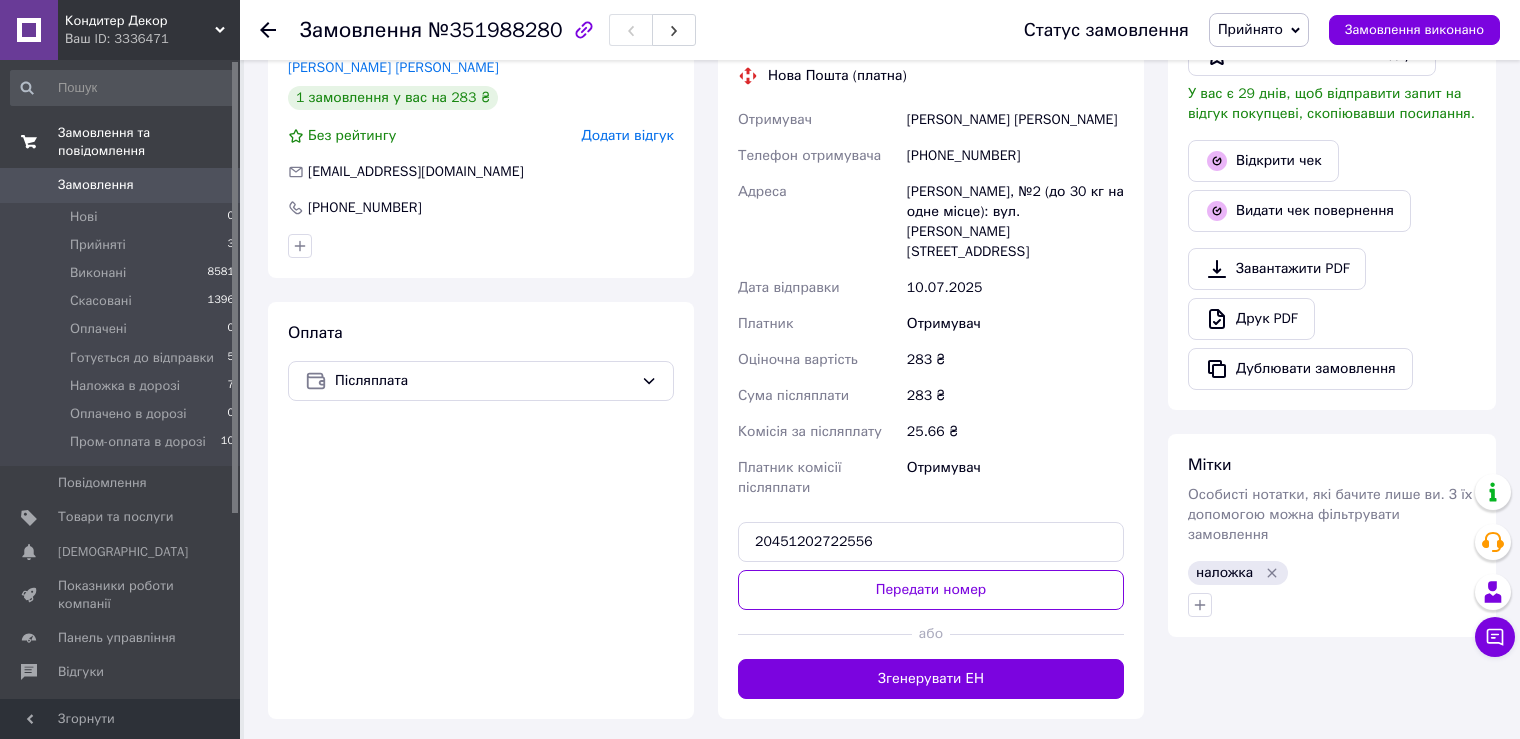 click on "Передати номер" at bounding box center (931, 590) 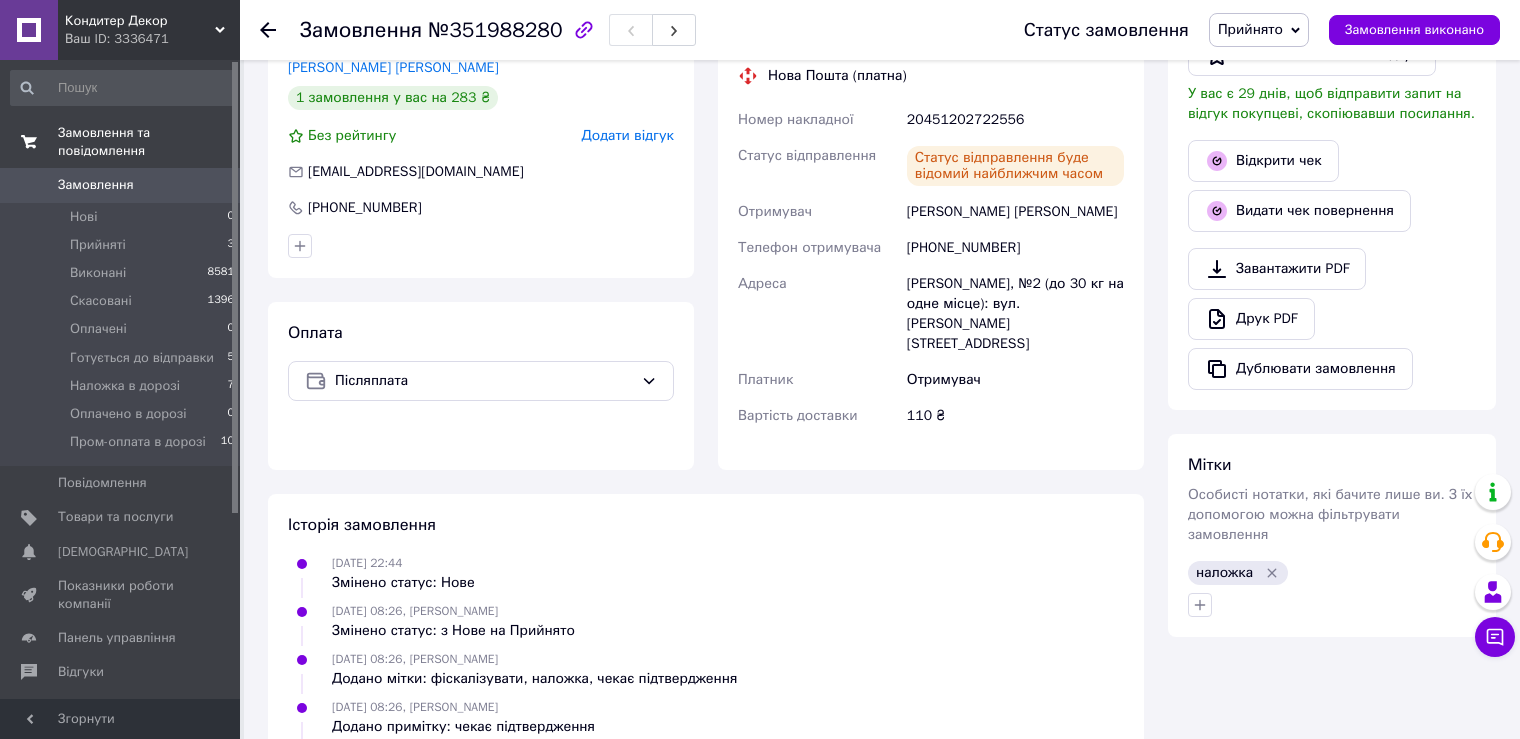 click on "Прийнято" at bounding box center (1250, 29) 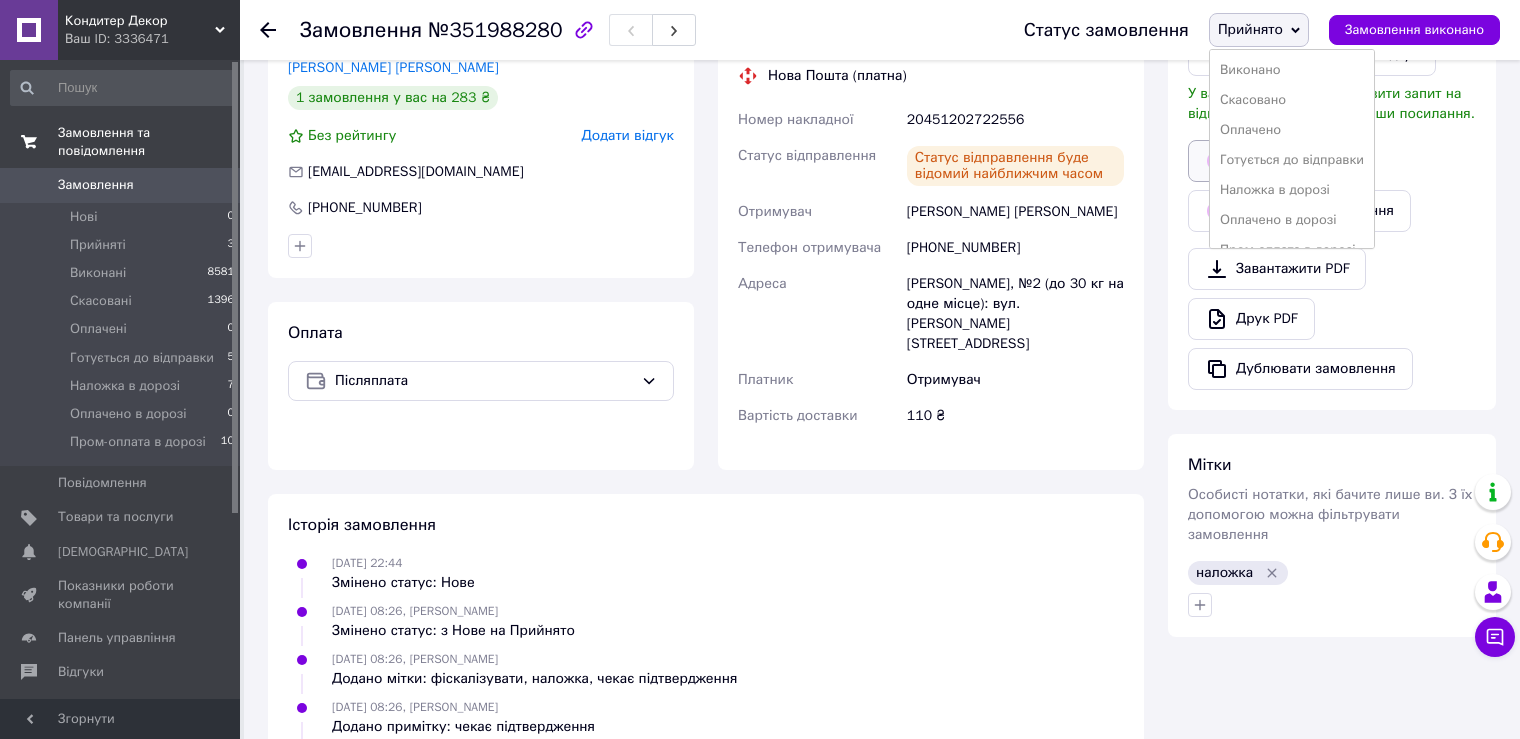 click on "Готується до відправки" at bounding box center [1292, 160] 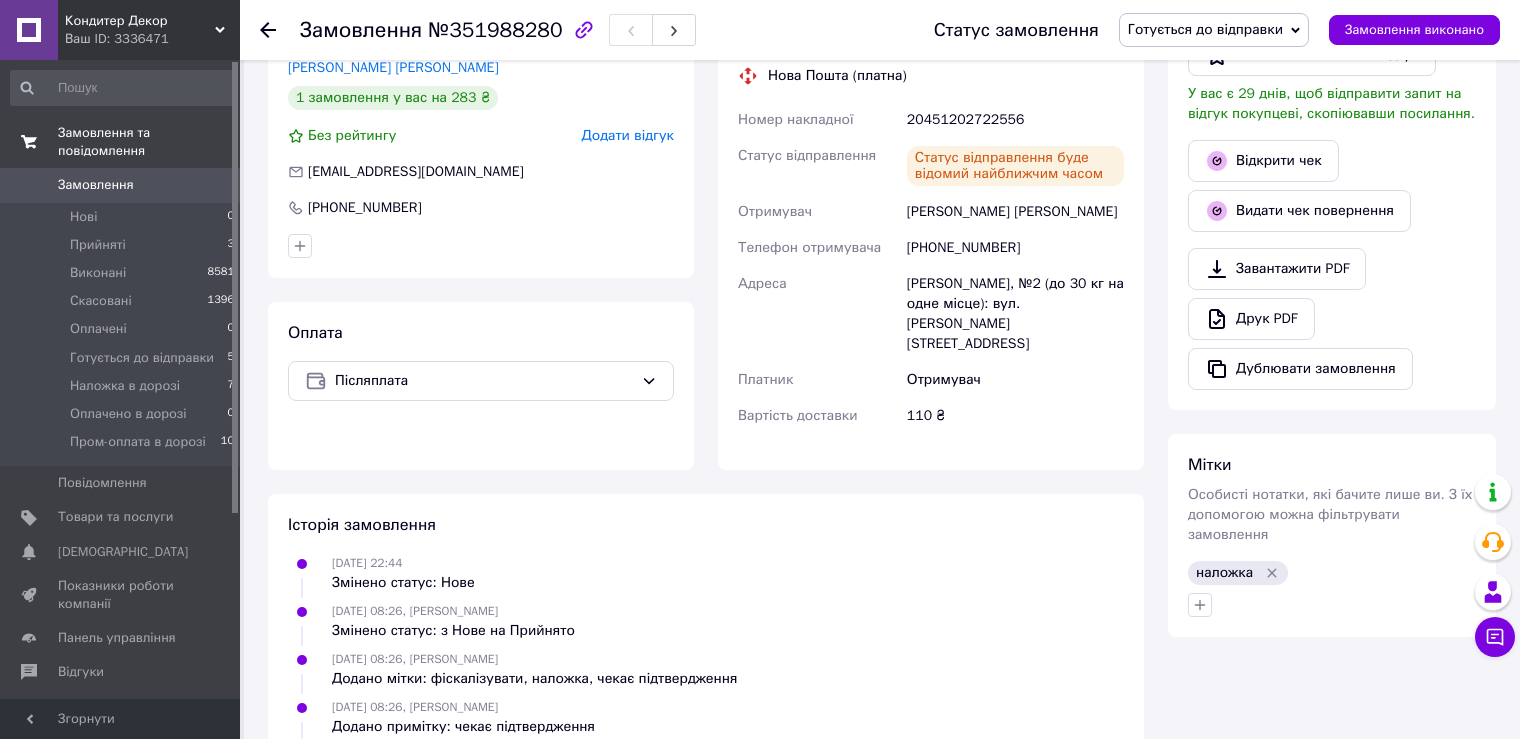 drag, startPoint x: 266, startPoint y: 20, endPoint x: 274, endPoint y: 30, distance: 12.806249 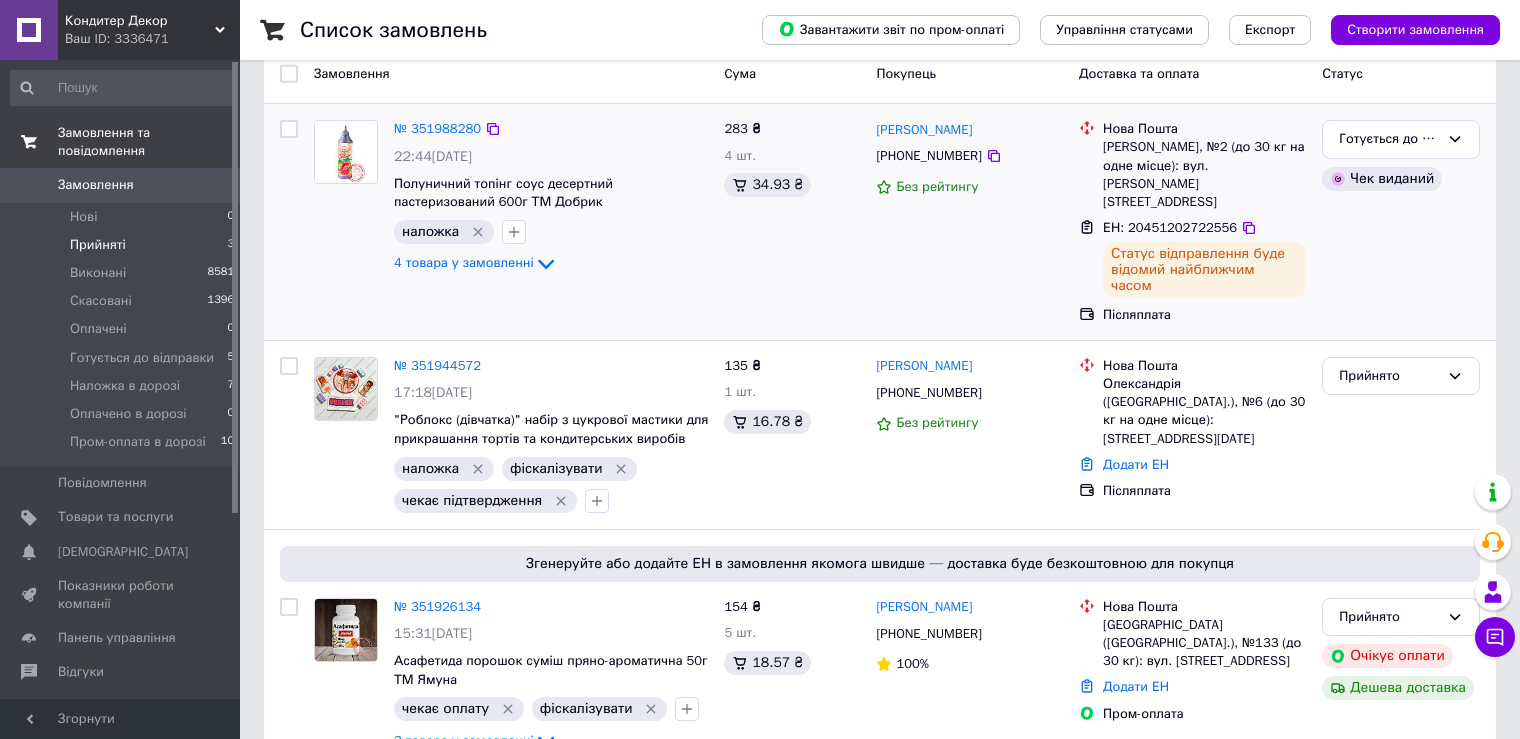 scroll, scrollTop: 187, scrollLeft: 0, axis: vertical 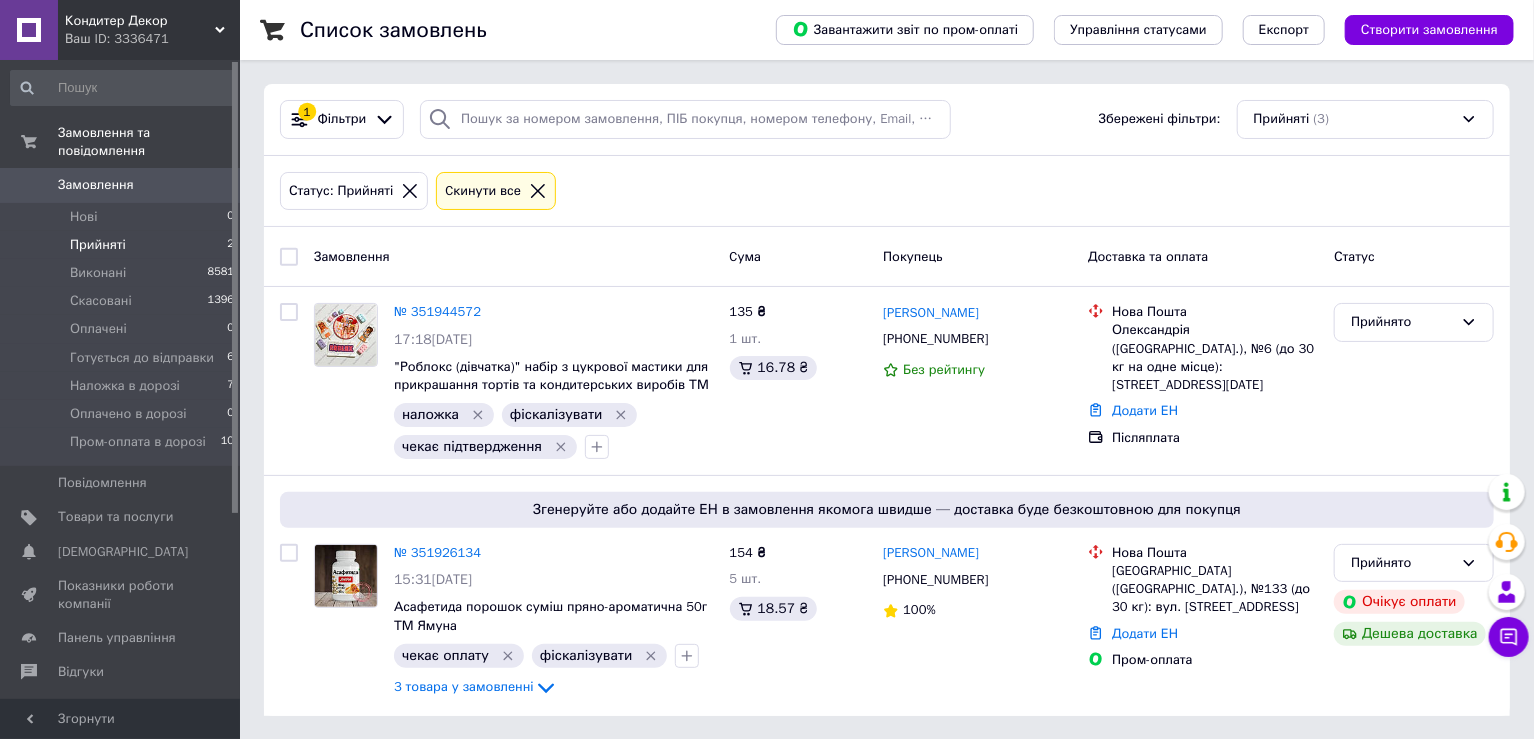 click on "Замовлення" at bounding box center [121, 185] 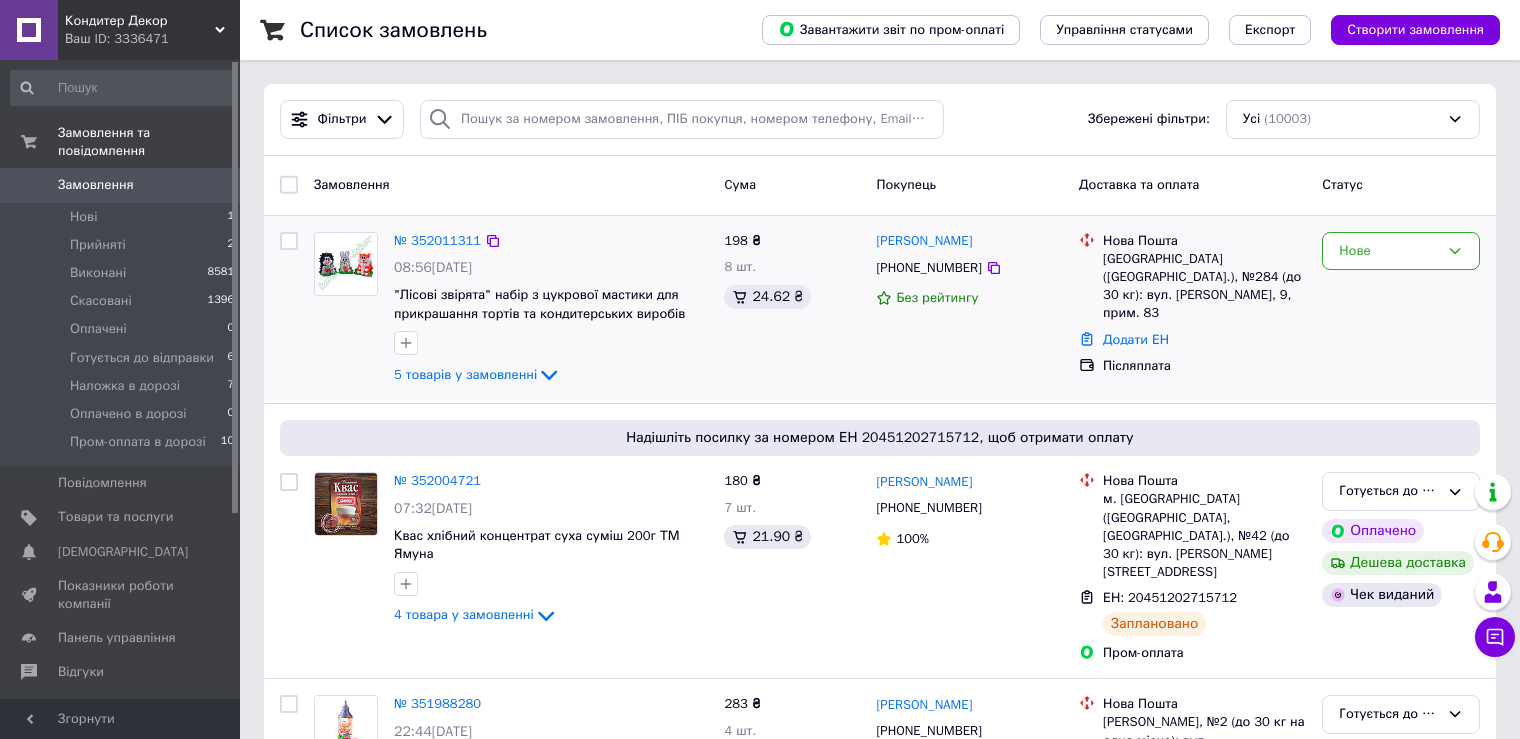 click on "№ 352011311 08:56, 10.07.2025 "Лісові звірята" набір з цукрової мастики для прикрашання тортів та кондитерських виробів ТМ Добрик 5 товарів у замовленні" at bounding box center [551, 310] 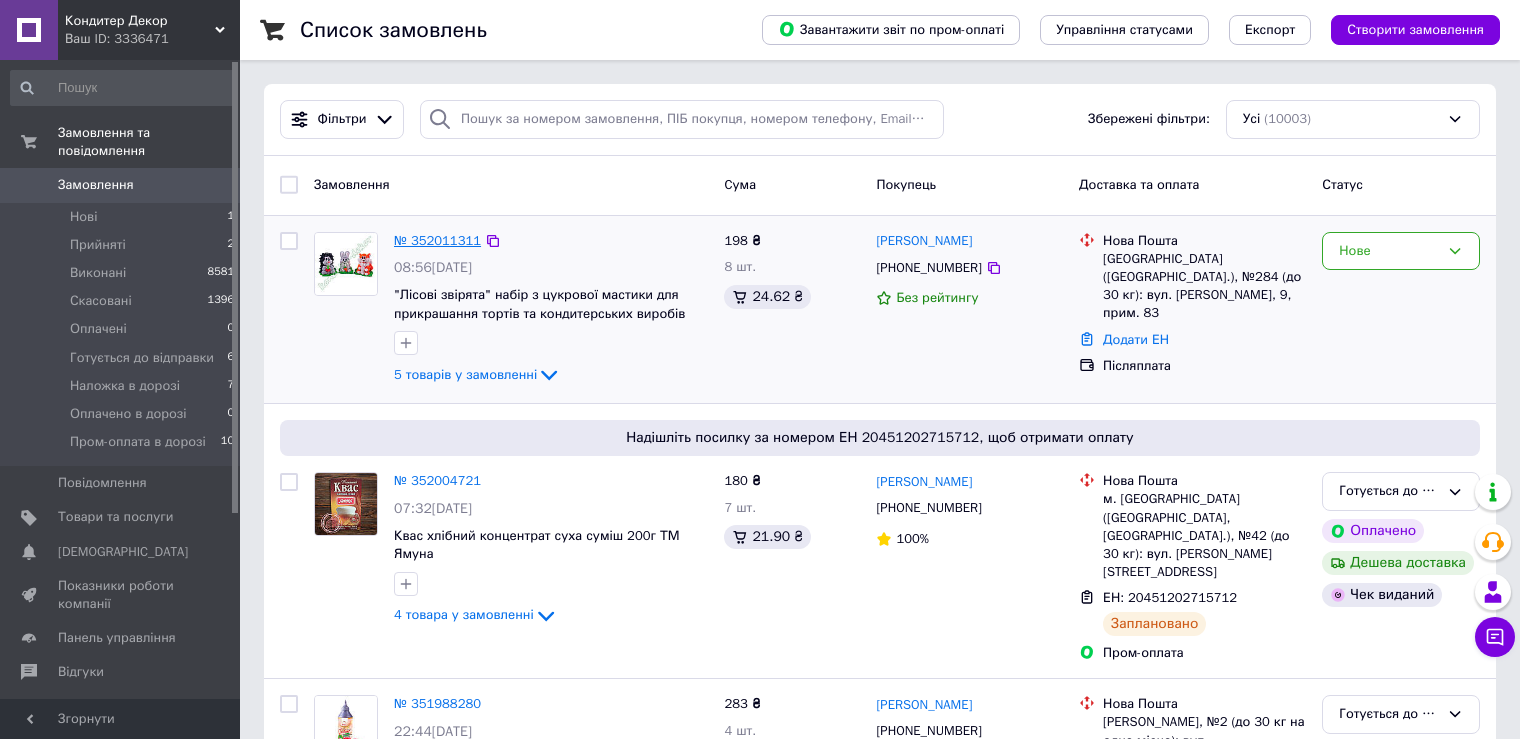 click on "№ 352011311" at bounding box center [437, 240] 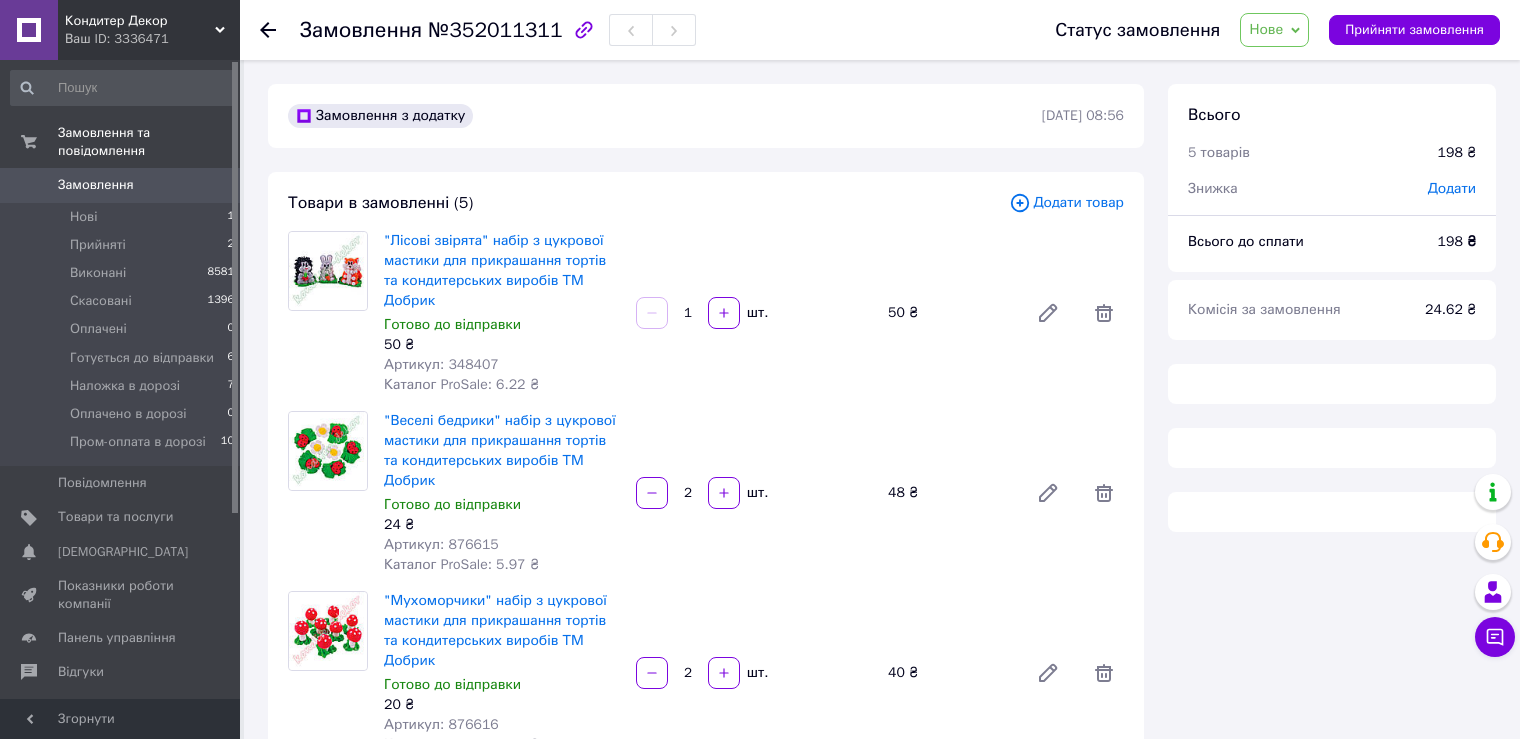 click on "Нове" at bounding box center (1274, 30) 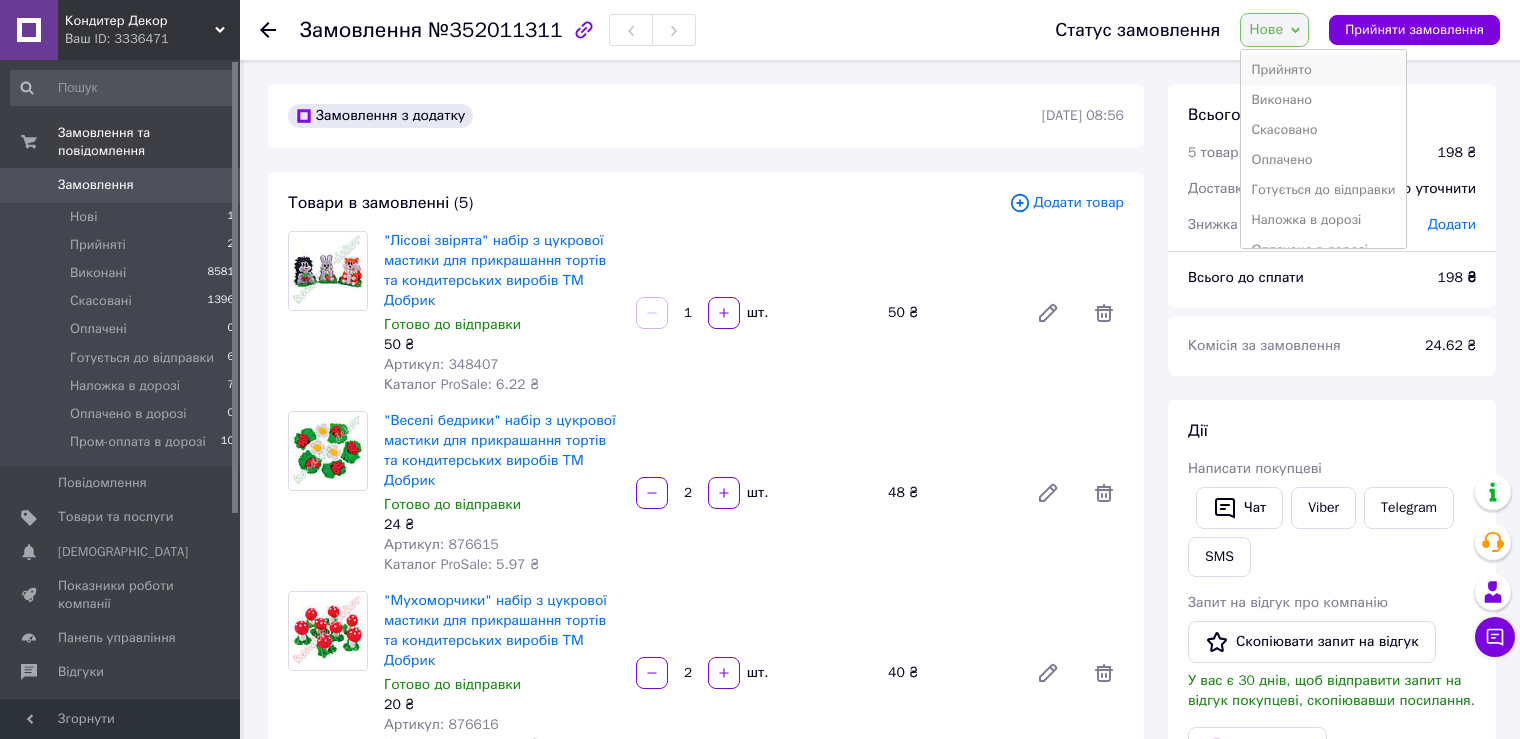 click on "Прийнято" at bounding box center (1323, 70) 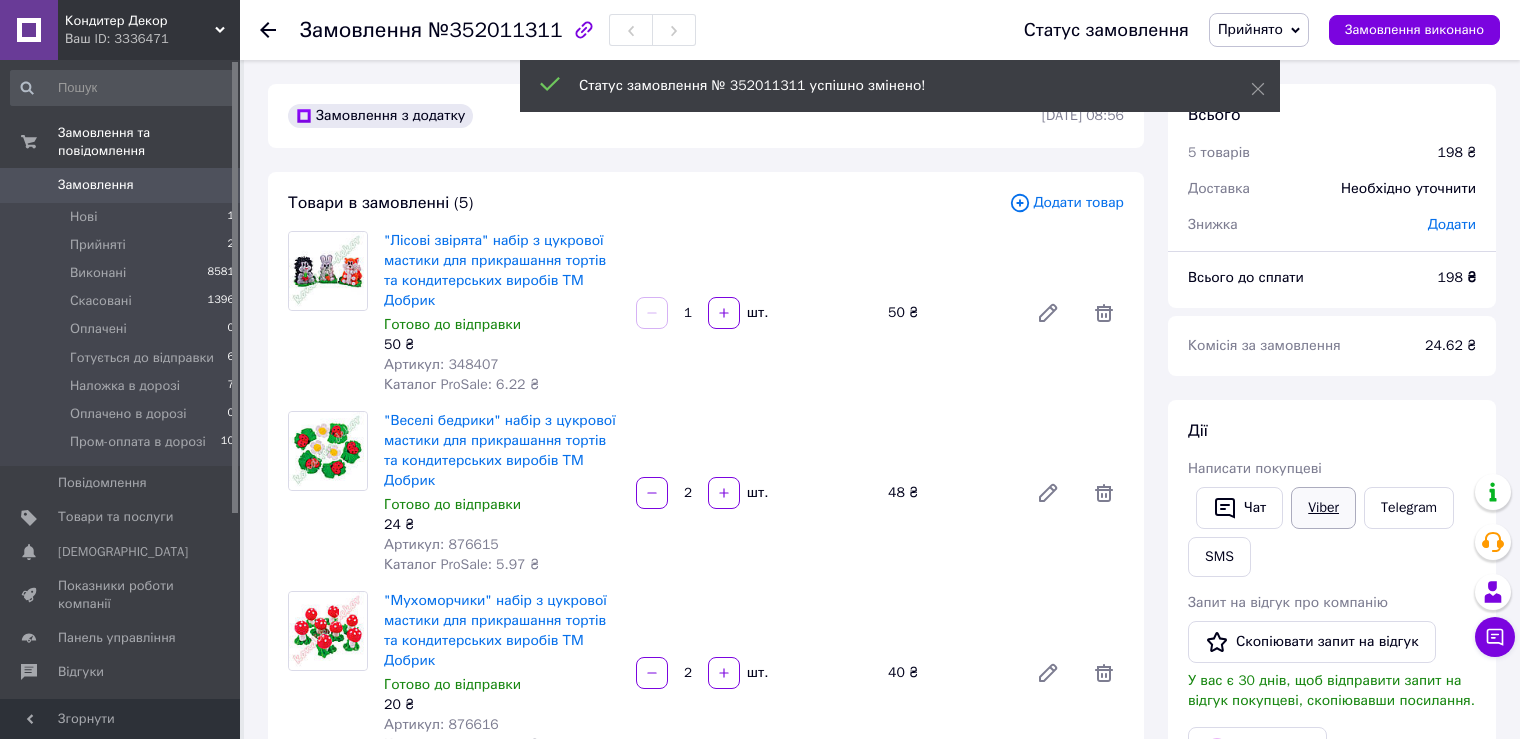 click on "Viber" at bounding box center [1323, 508] 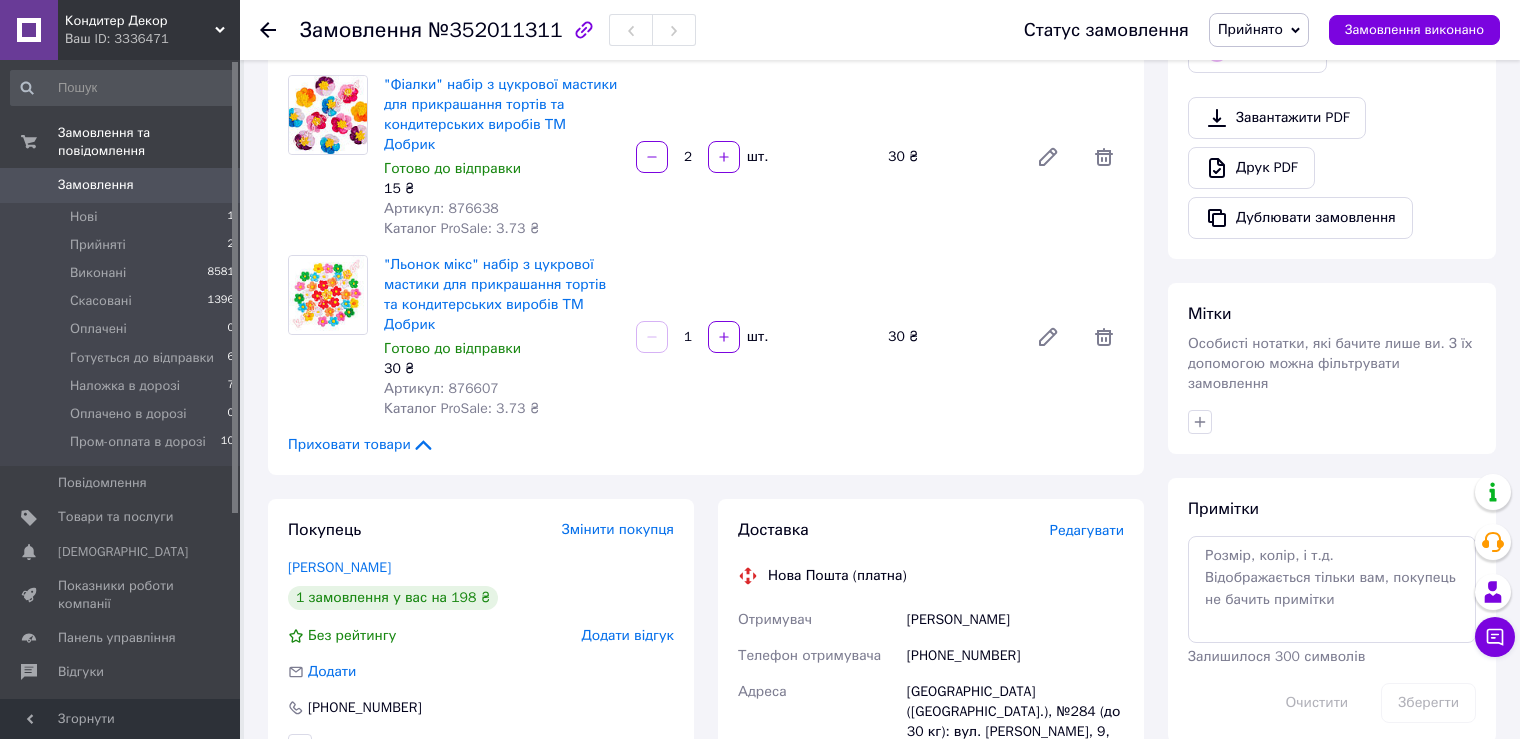 scroll, scrollTop: 1000, scrollLeft: 0, axis: vertical 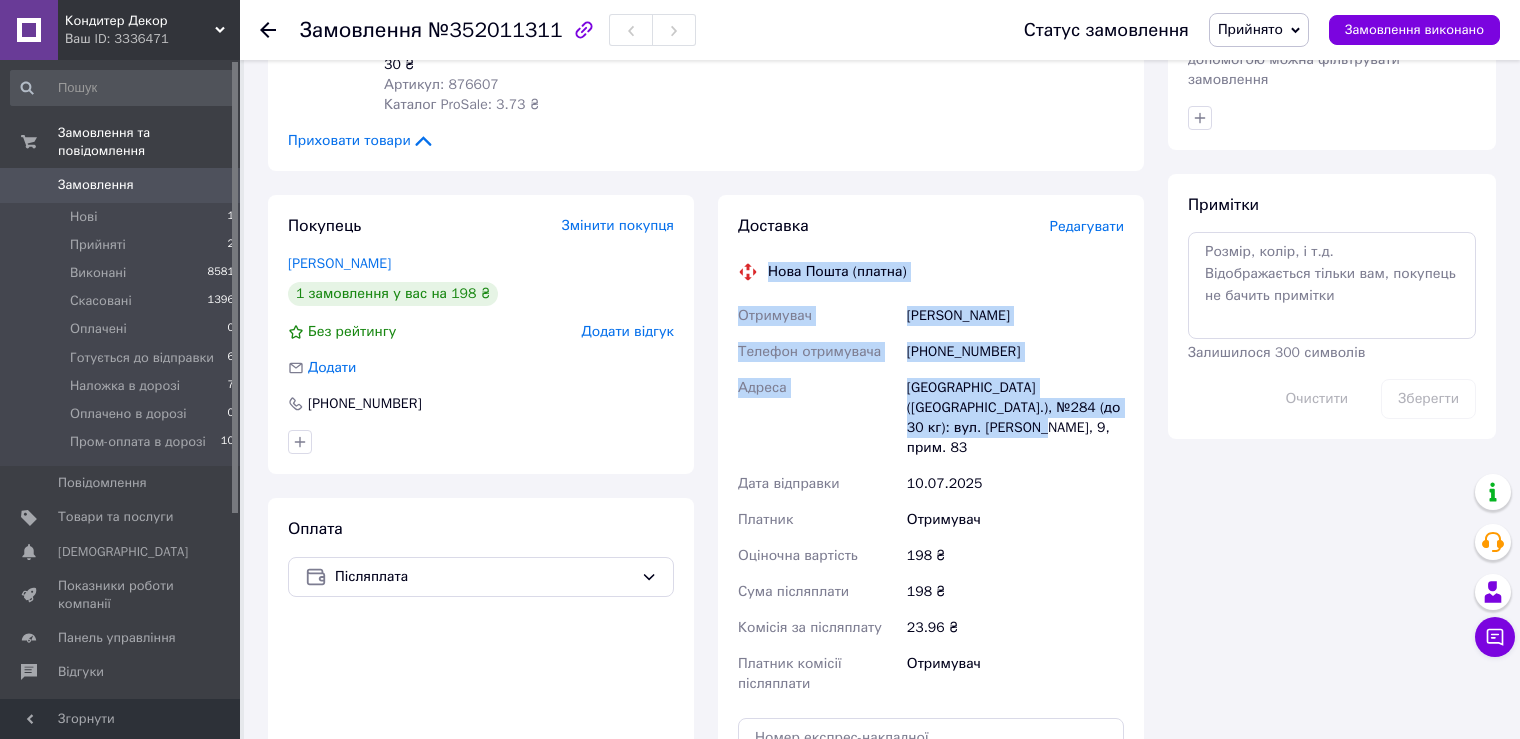 drag, startPoint x: 770, startPoint y: 173, endPoint x: 964, endPoint y: 325, distance: 246.45486 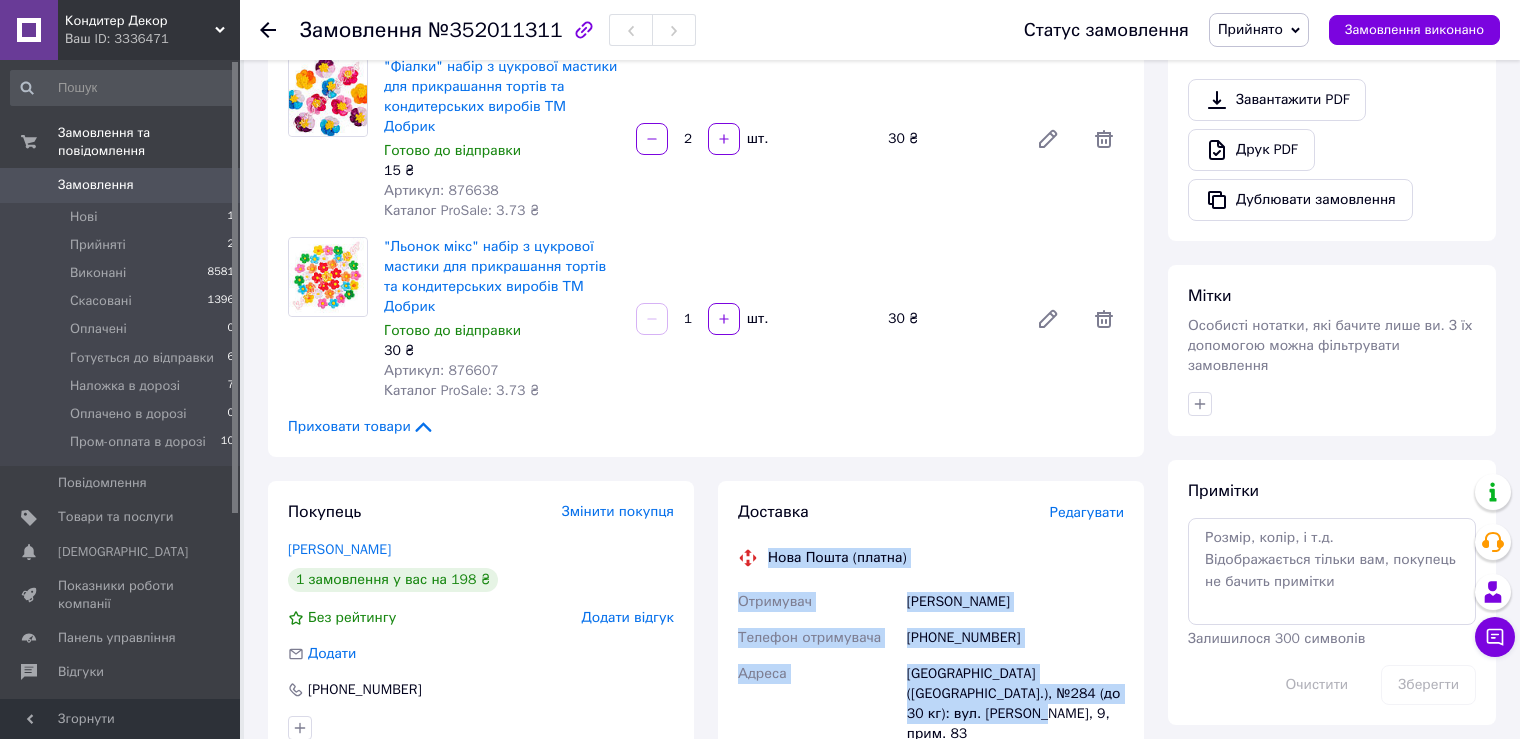 scroll, scrollTop: 700, scrollLeft: 0, axis: vertical 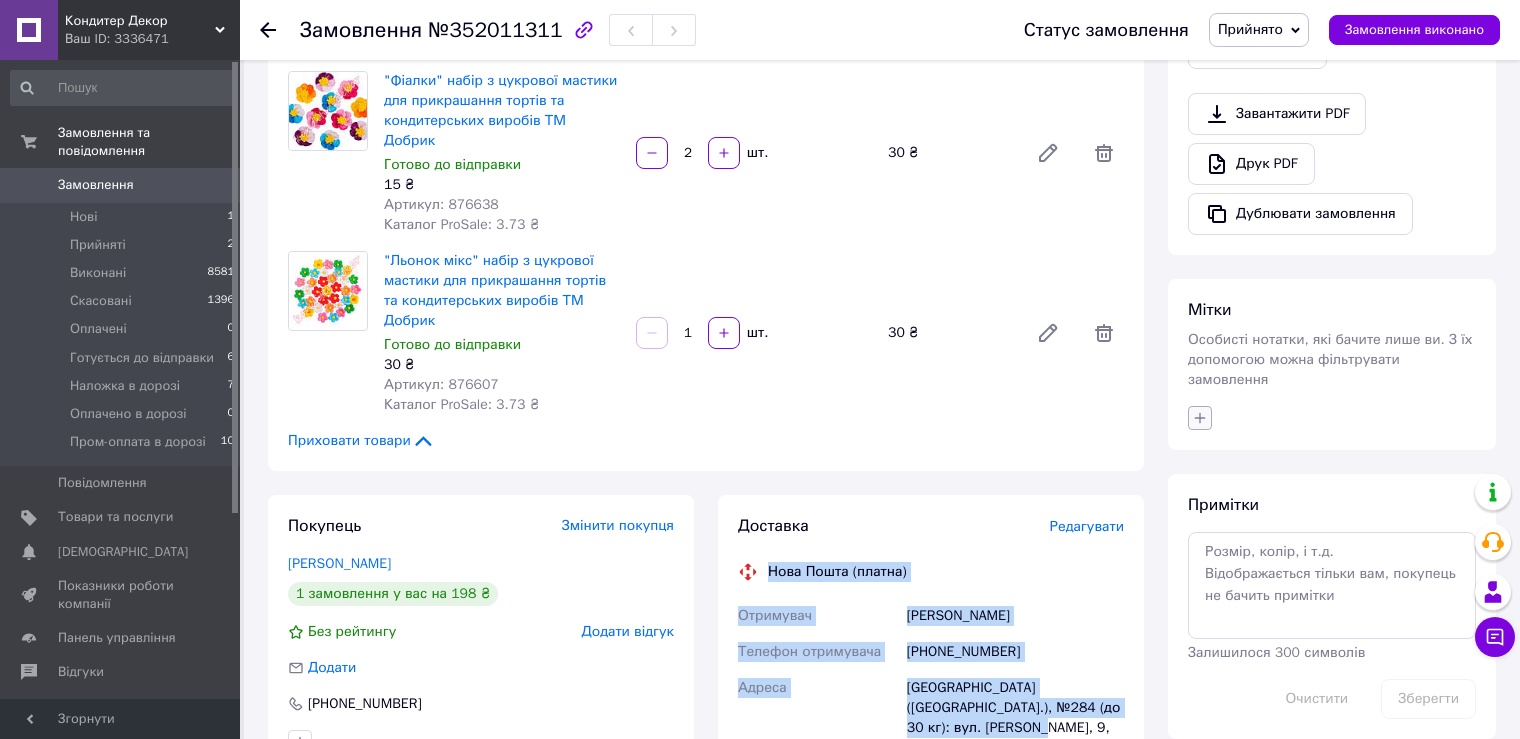 click 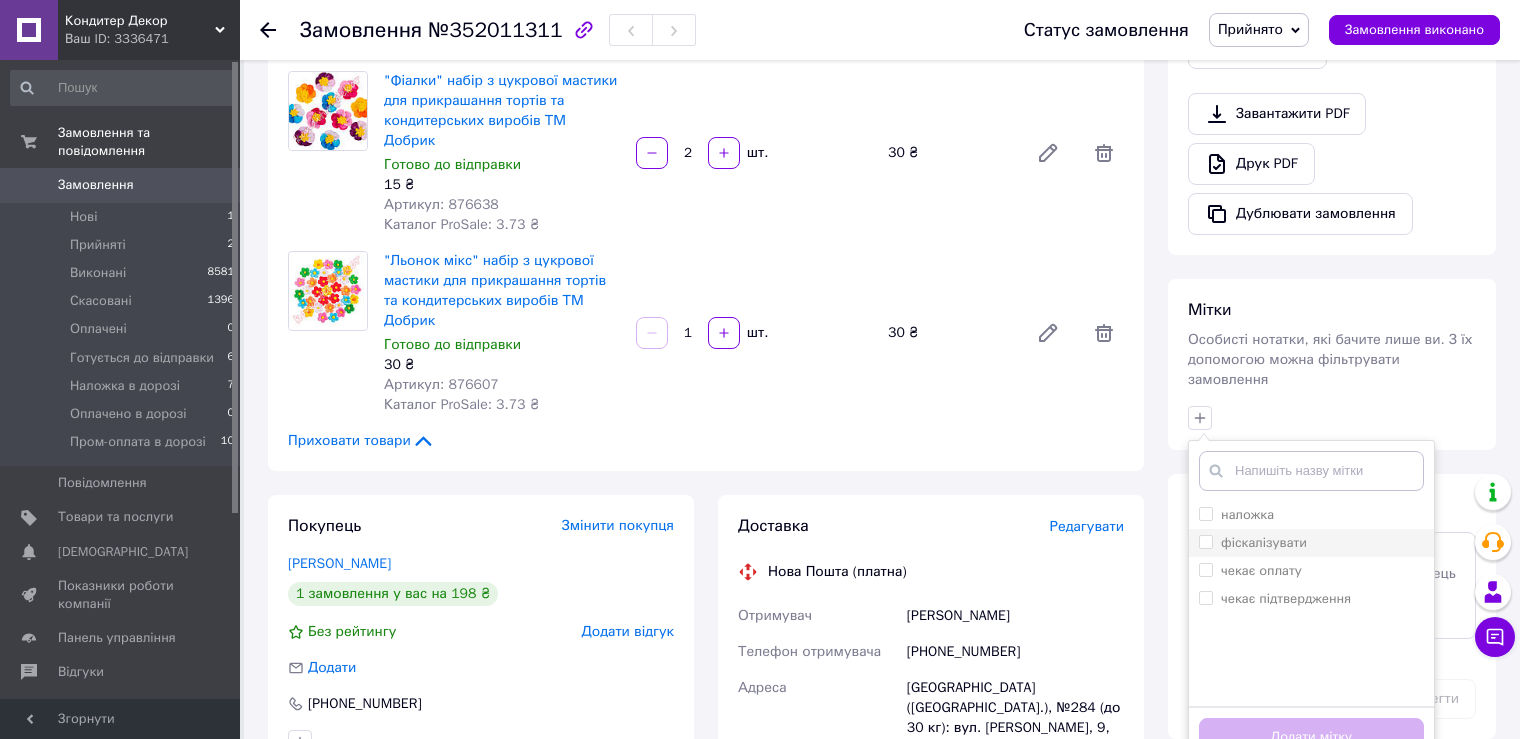 drag, startPoint x: 1205, startPoint y: 494, endPoint x: 1205, endPoint y: 520, distance: 26 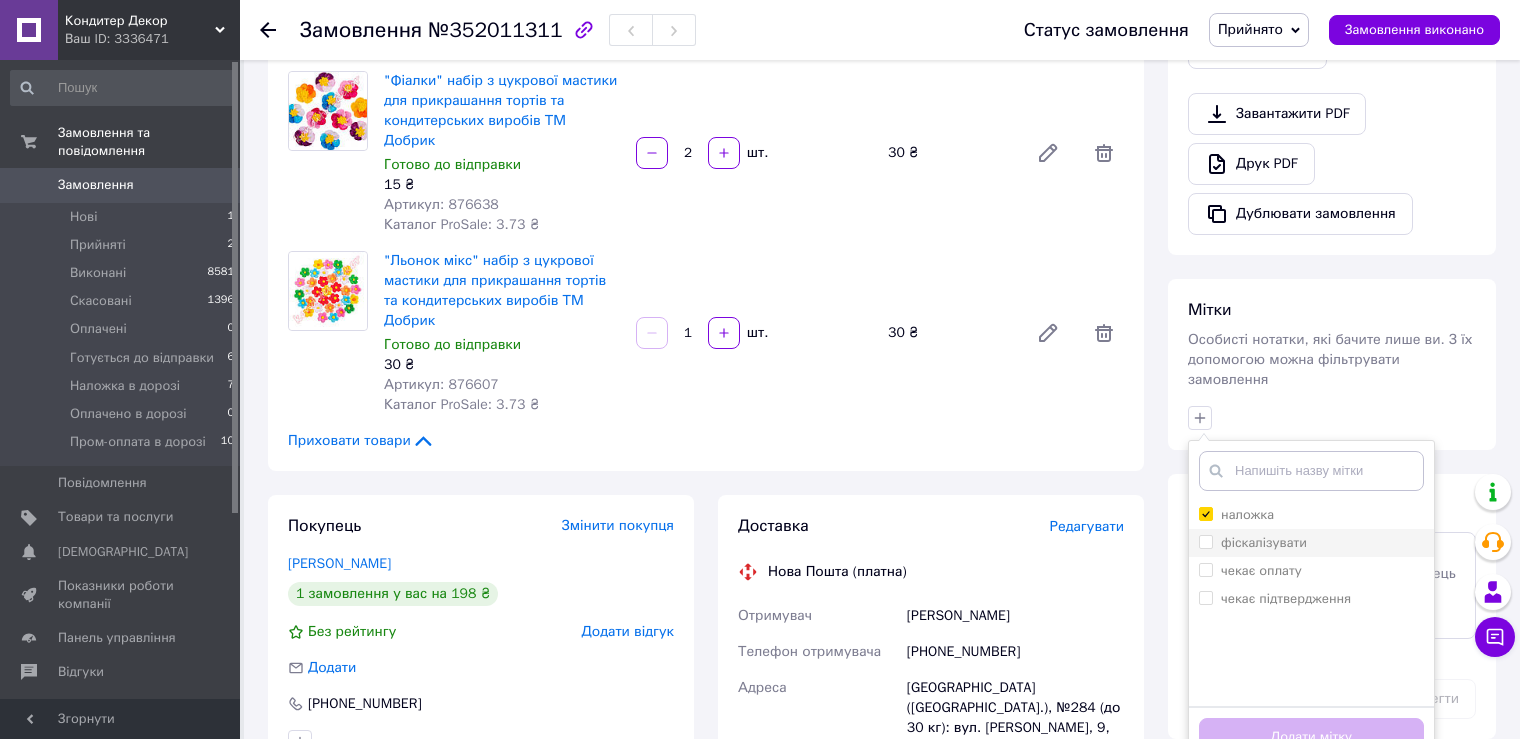 click on "наложка" at bounding box center (1205, 513) 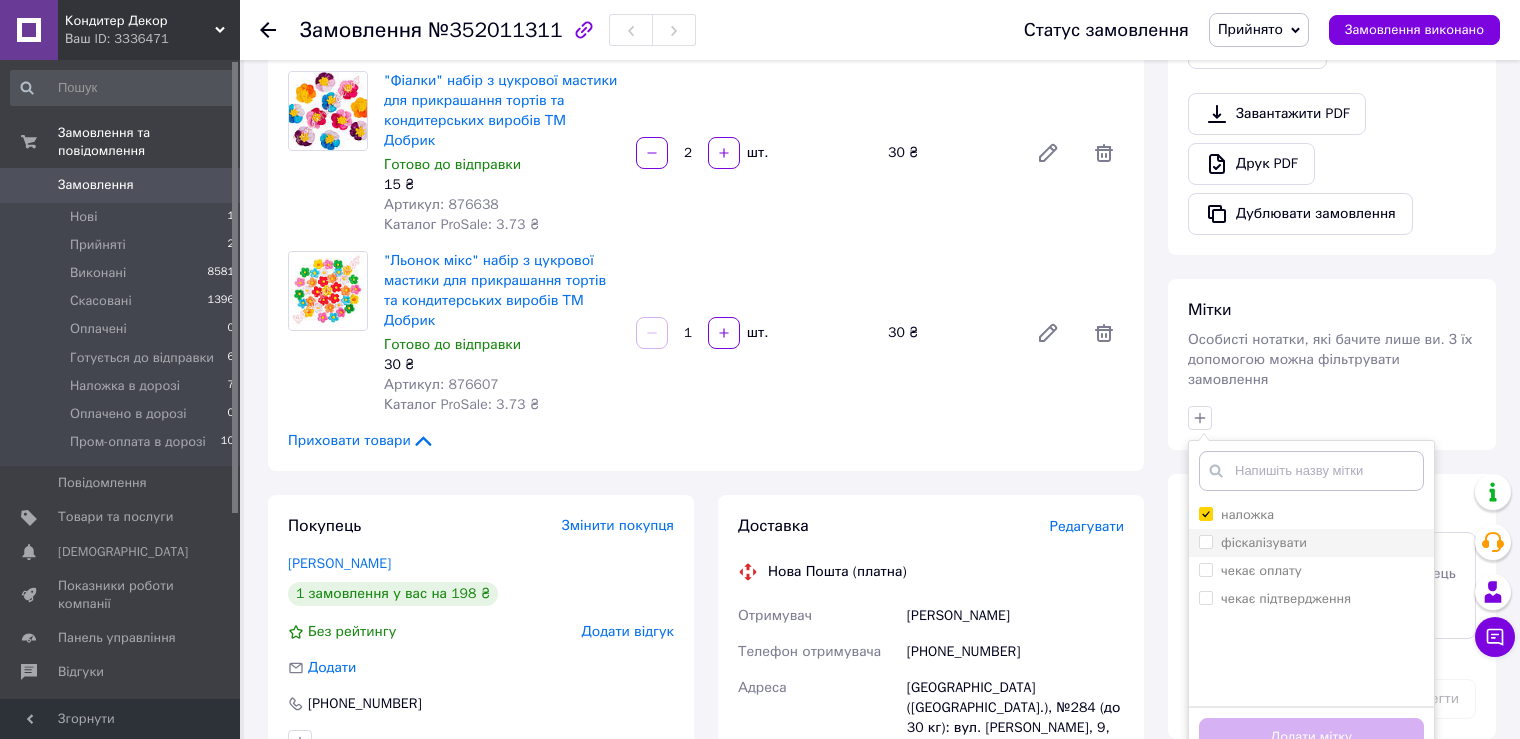 checkbox on "false" 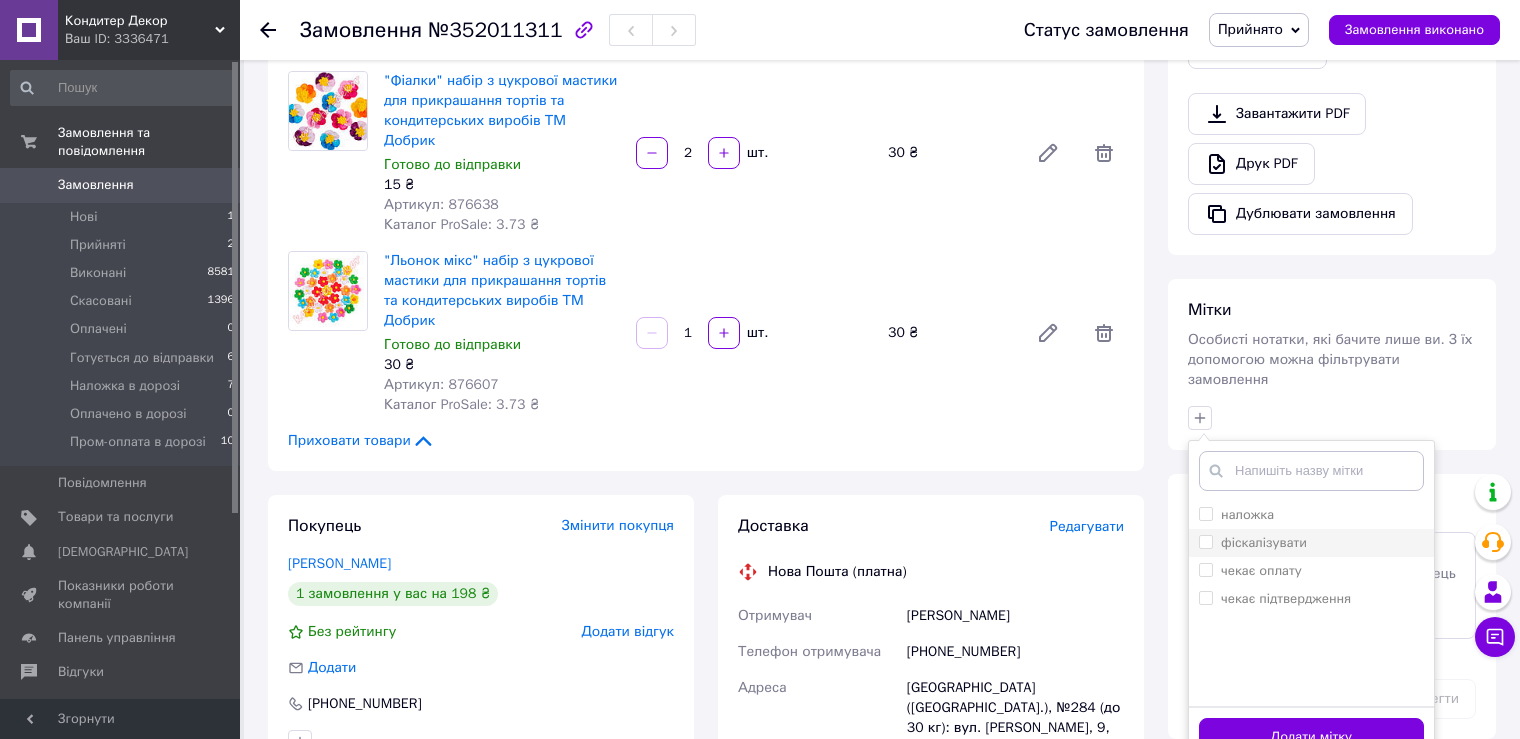 click on "фіскалізувати" at bounding box center (1205, 541) 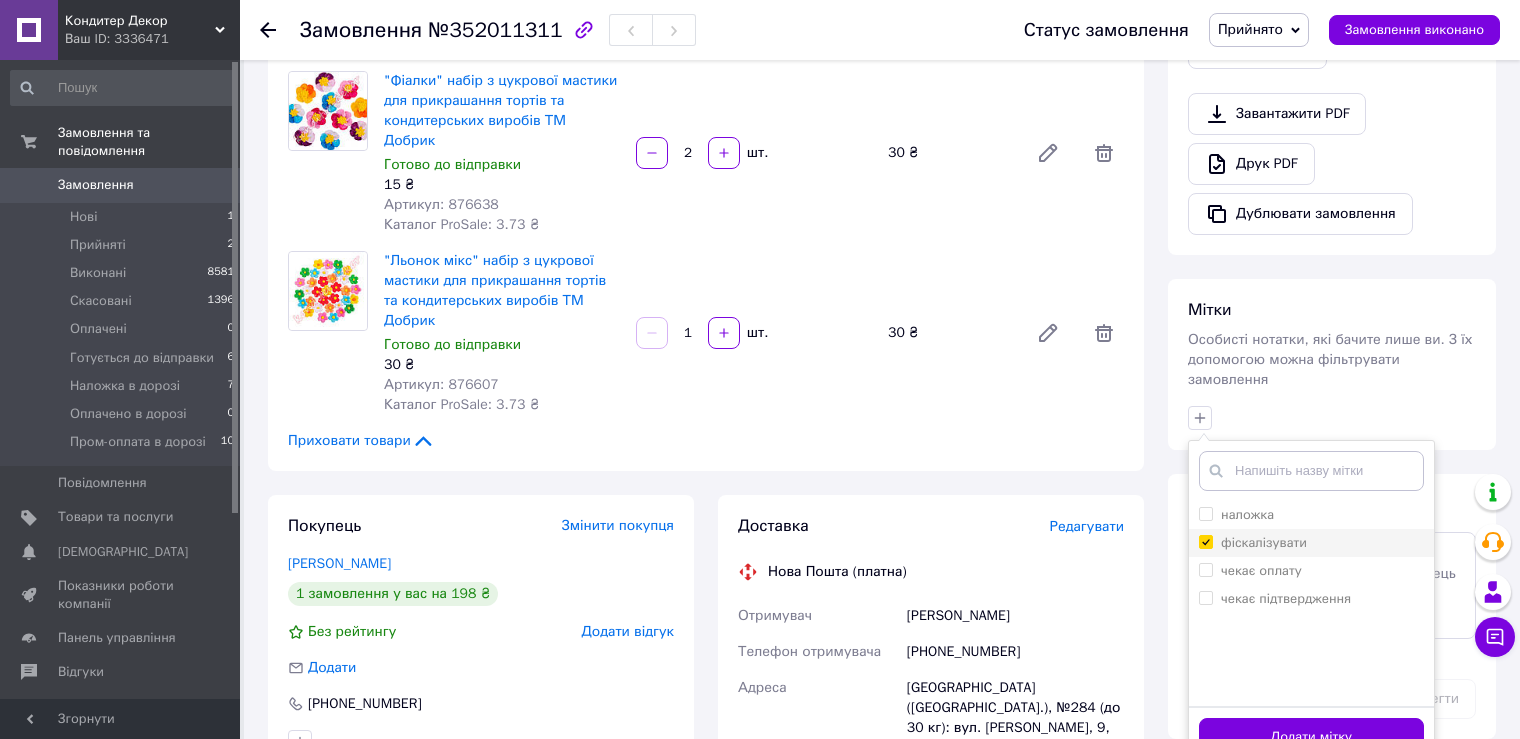 checkbox on "true" 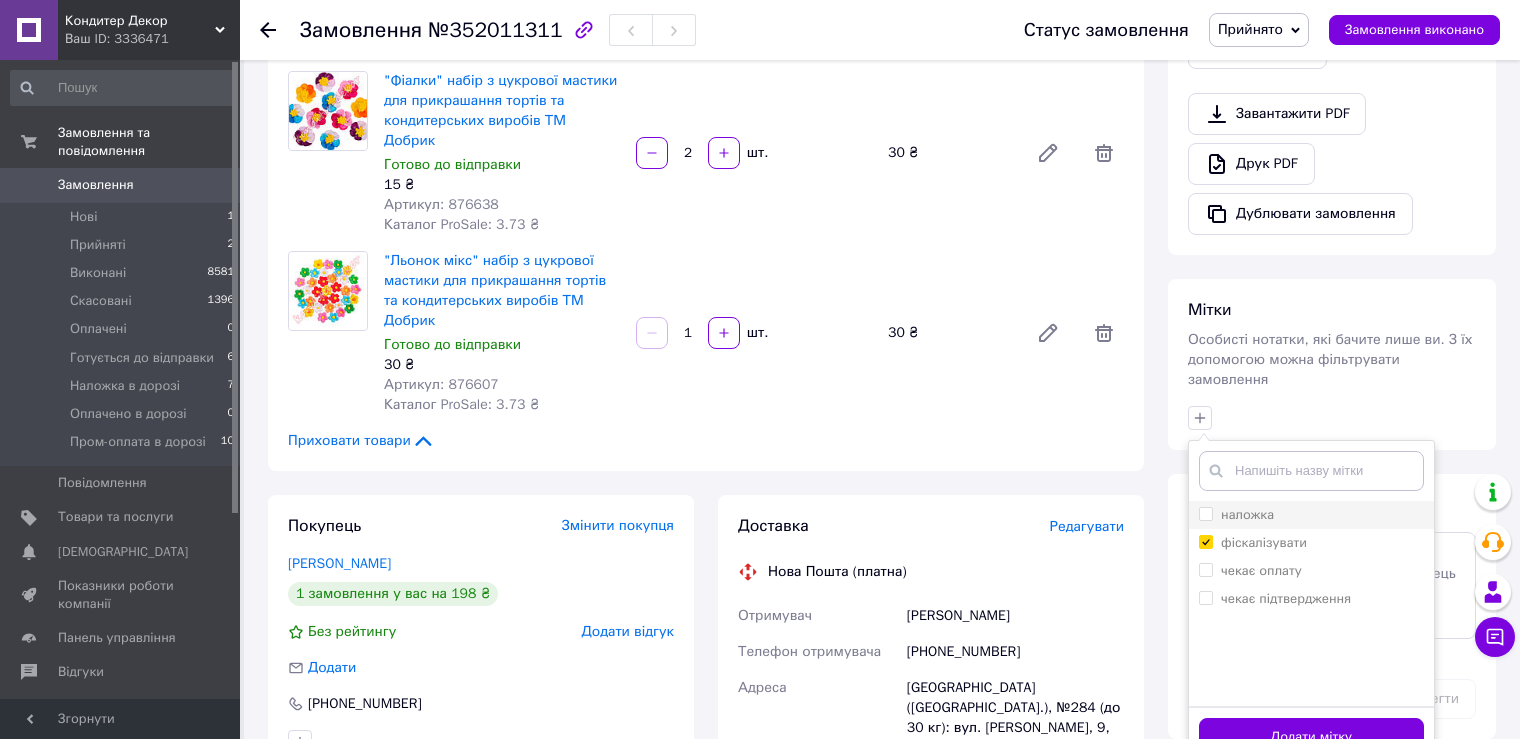 click on "наложка" at bounding box center [1205, 513] 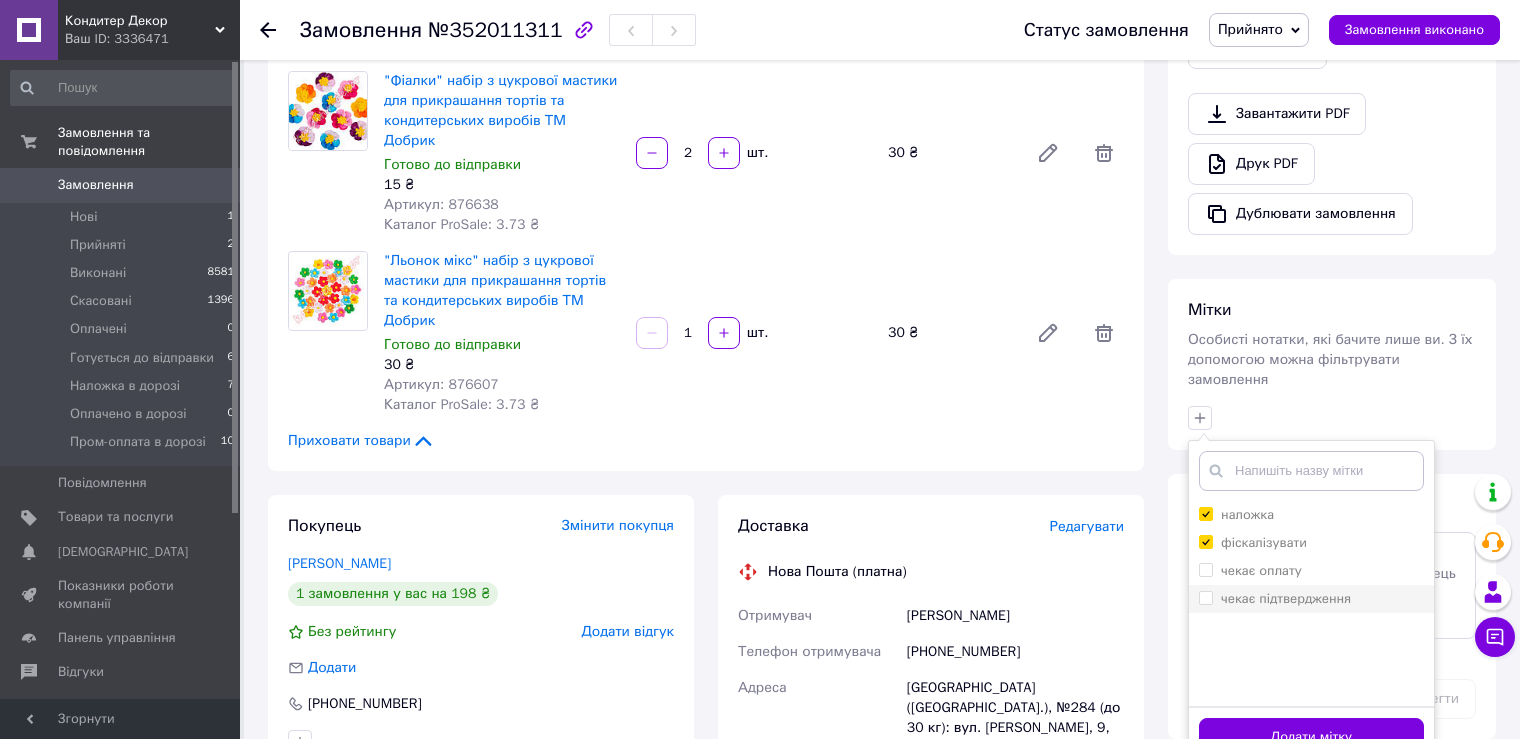 click on "чекає підтвердження" at bounding box center [1205, 597] 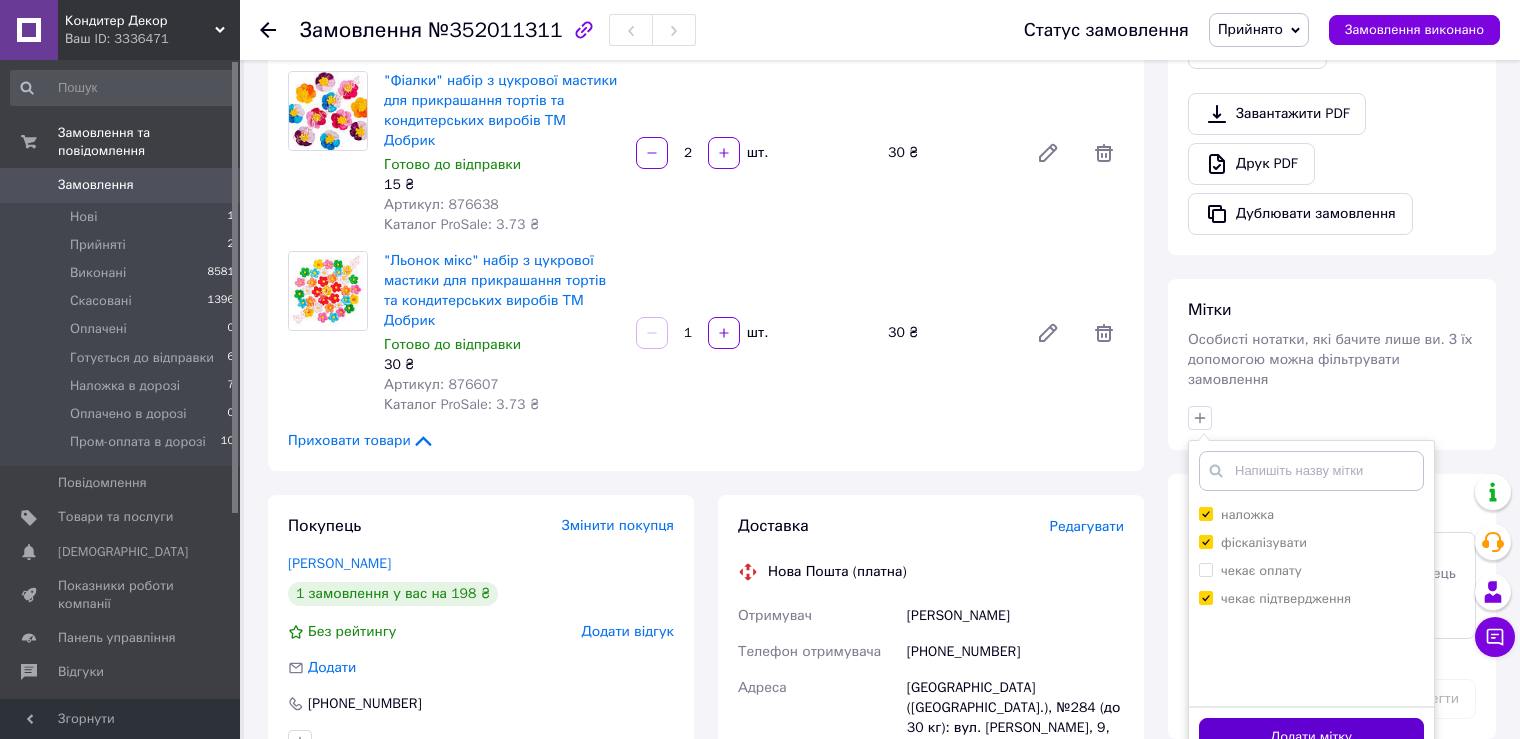 click on "Додати мітку" at bounding box center (1311, 737) 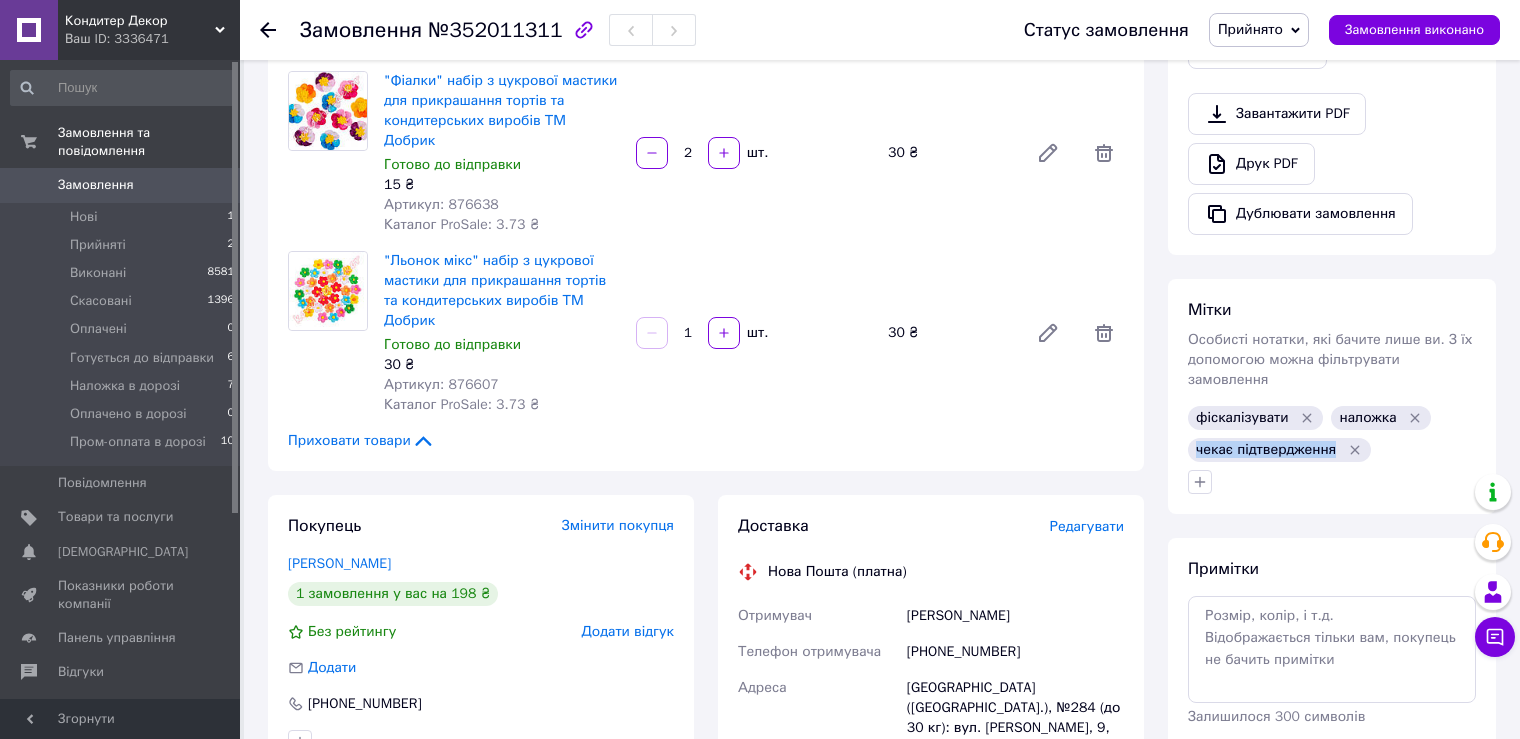 drag, startPoint x: 1241, startPoint y: 431, endPoint x: 1332, endPoint y: 431, distance: 91 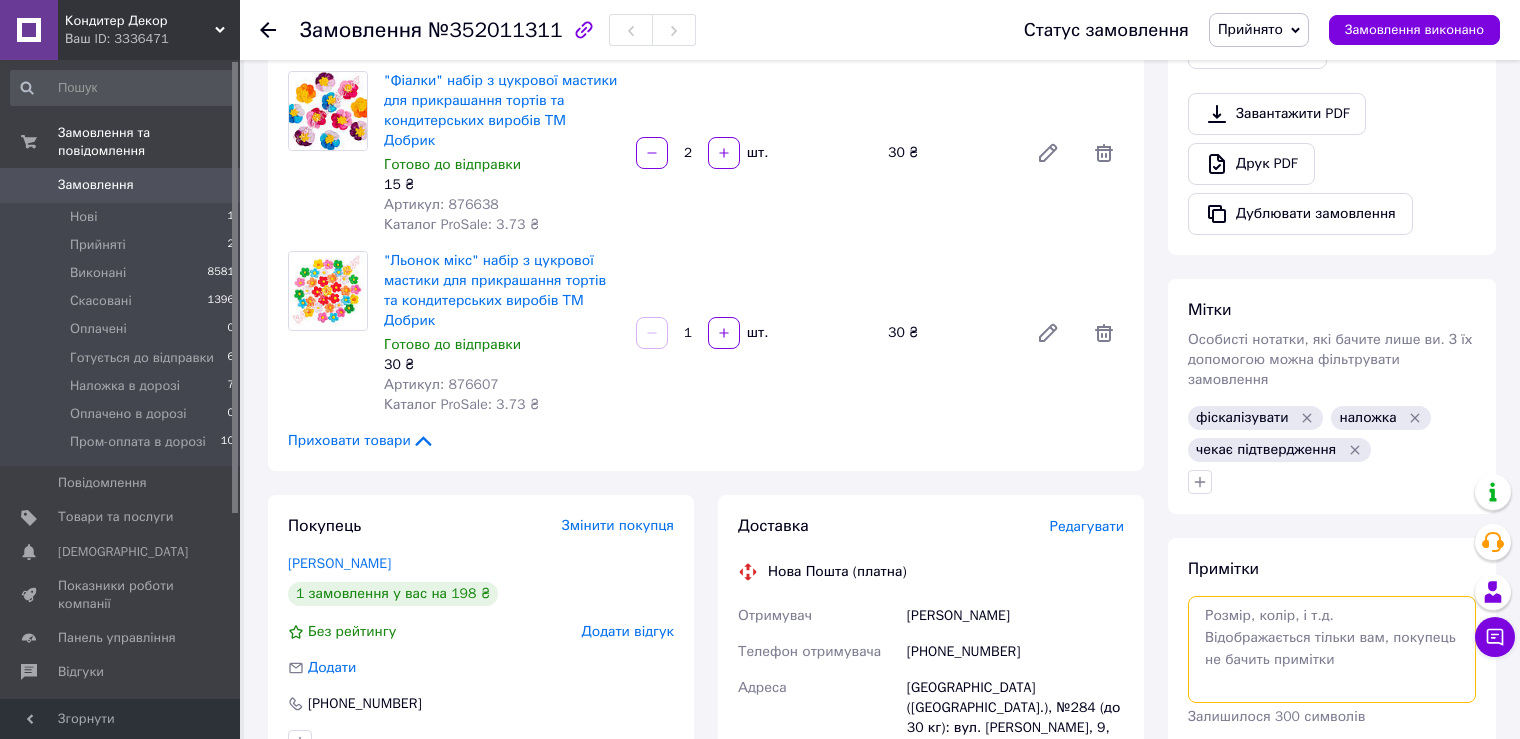 click at bounding box center [1332, 649] 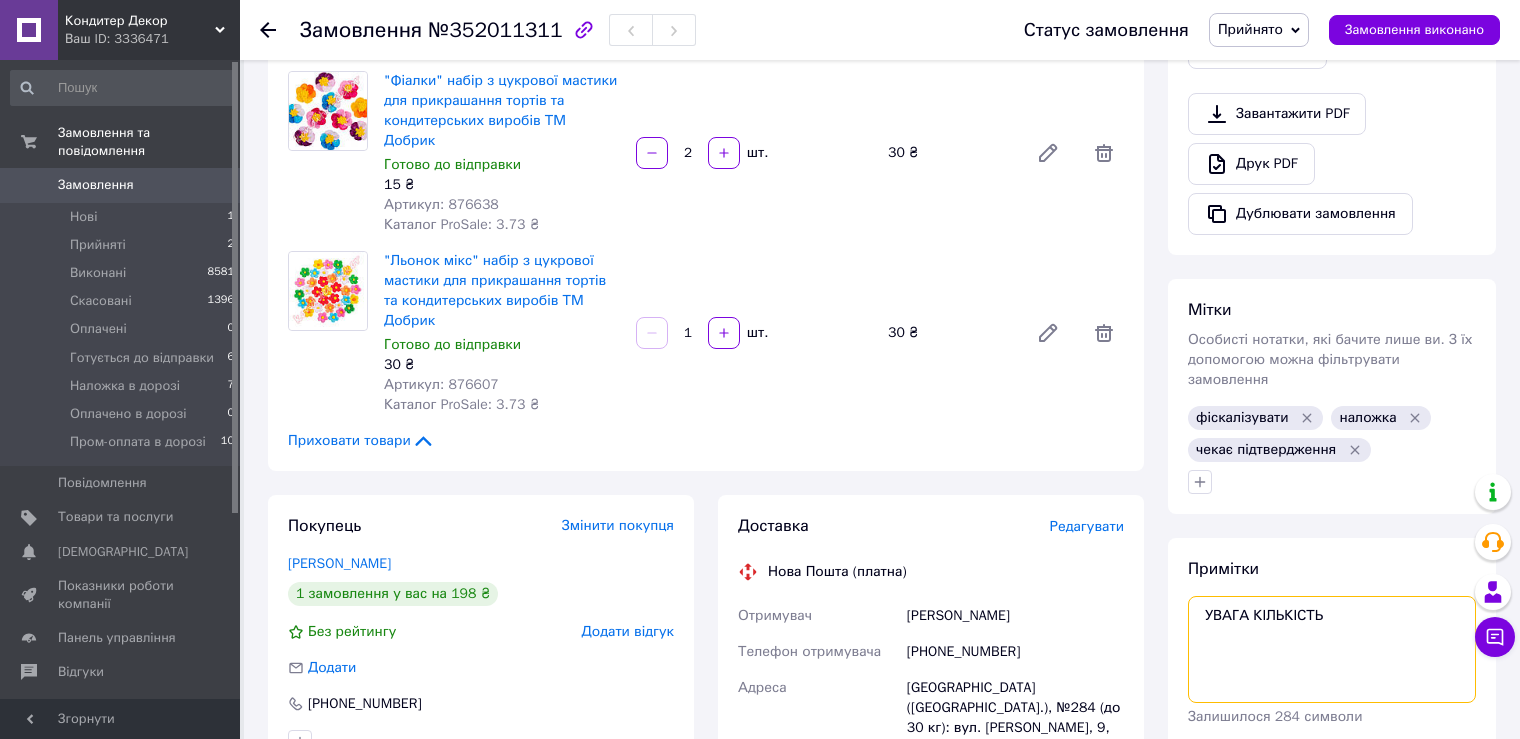 paste on "чекає підтвердження" 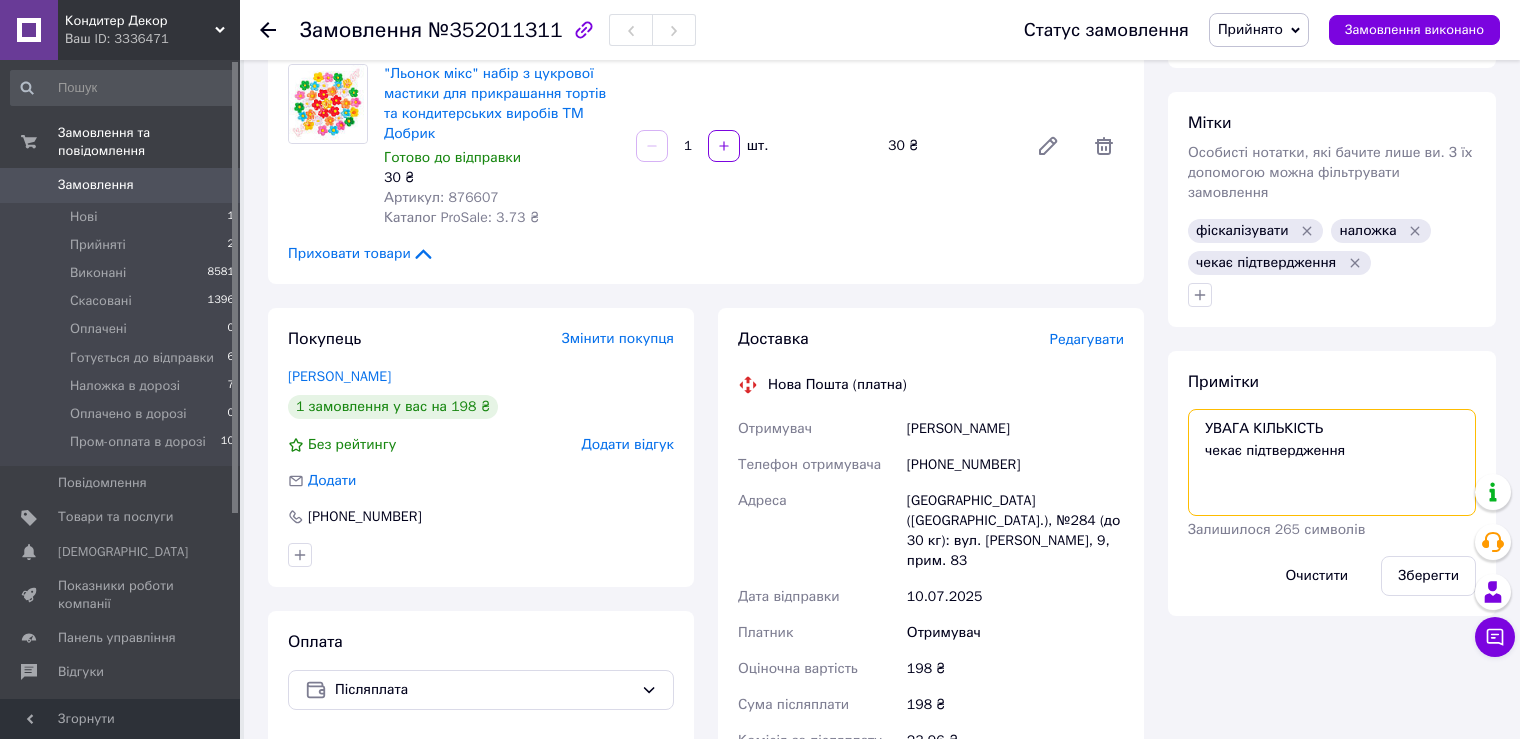 scroll, scrollTop: 900, scrollLeft: 0, axis: vertical 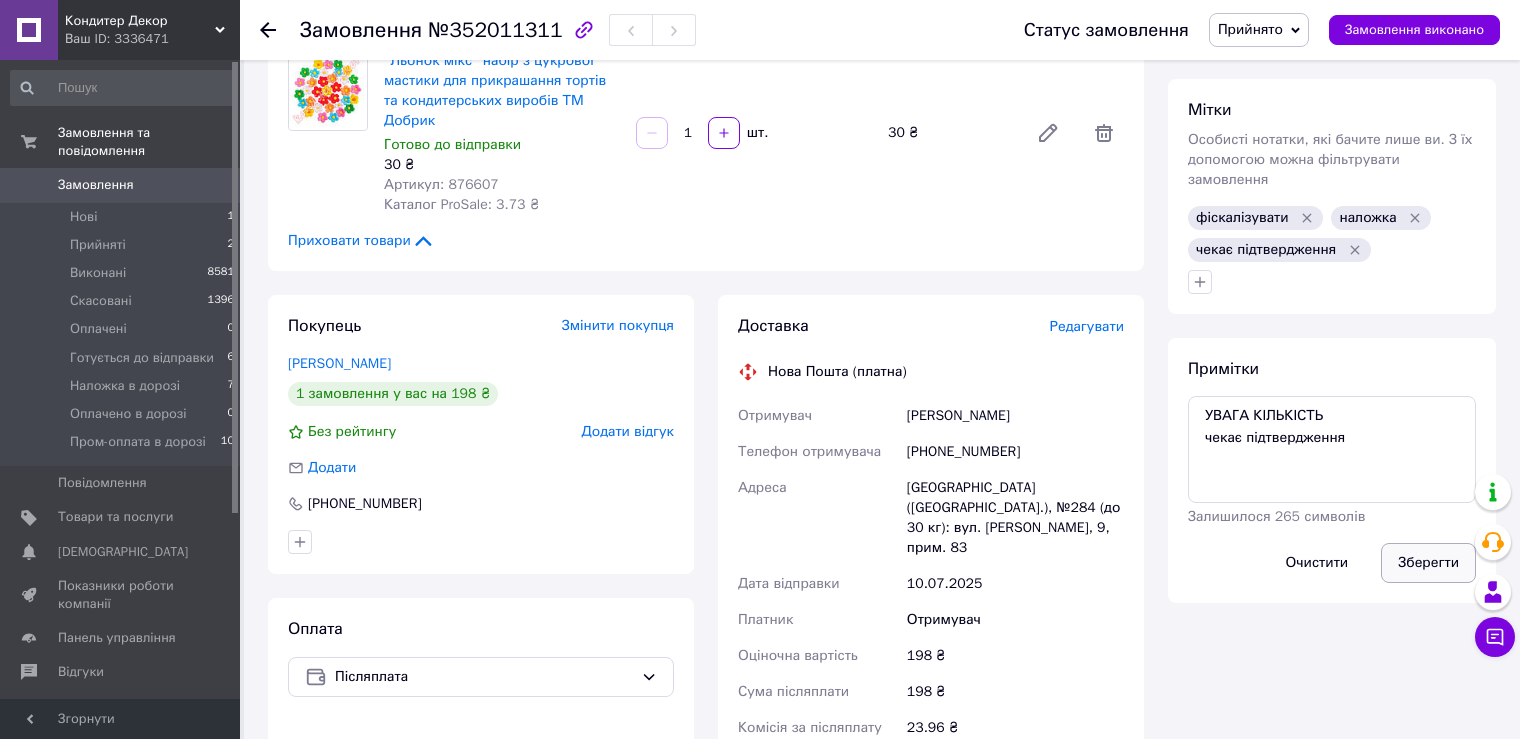 click on "Зберегти" at bounding box center [1428, 563] 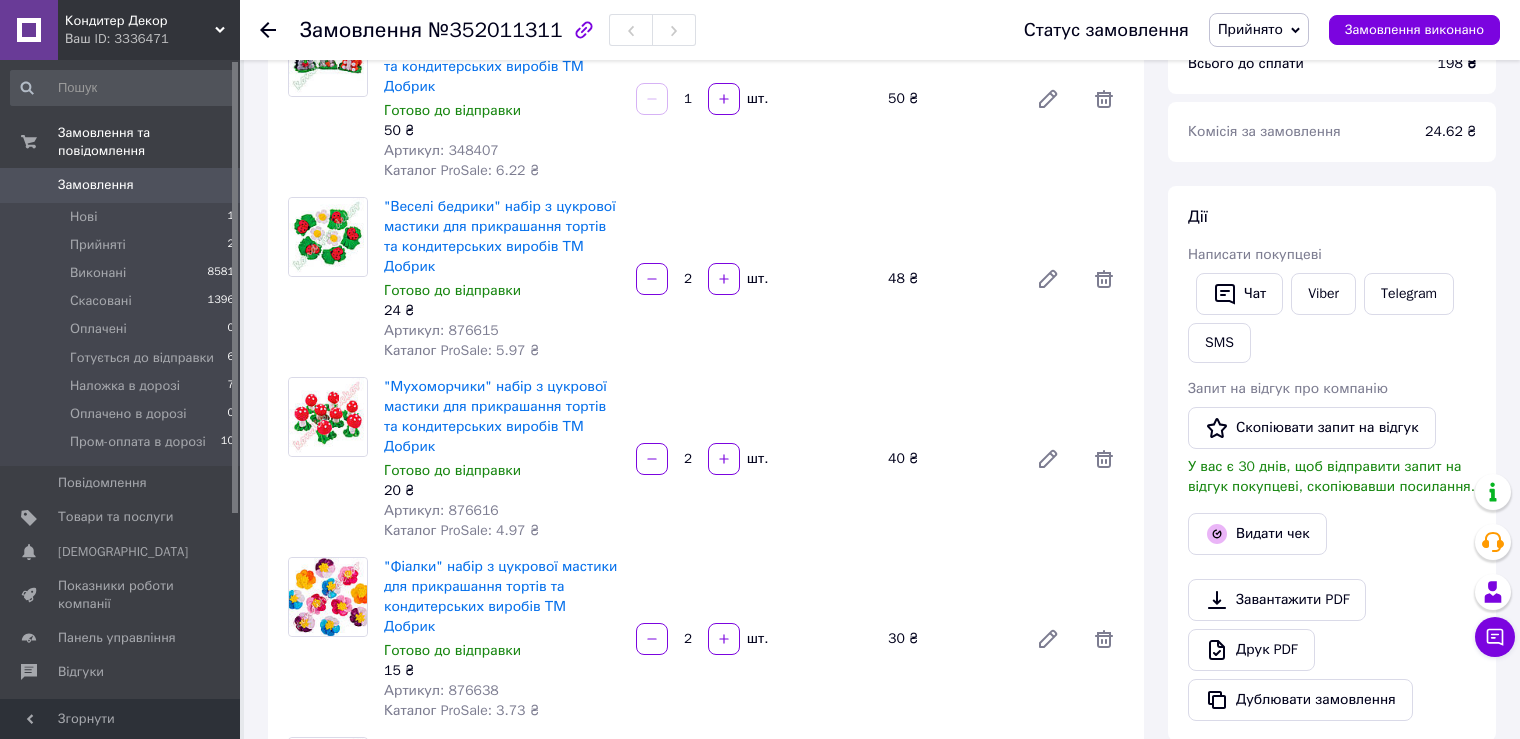 scroll, scrollTop: 100, scrollLeft: 0, axis: vertical 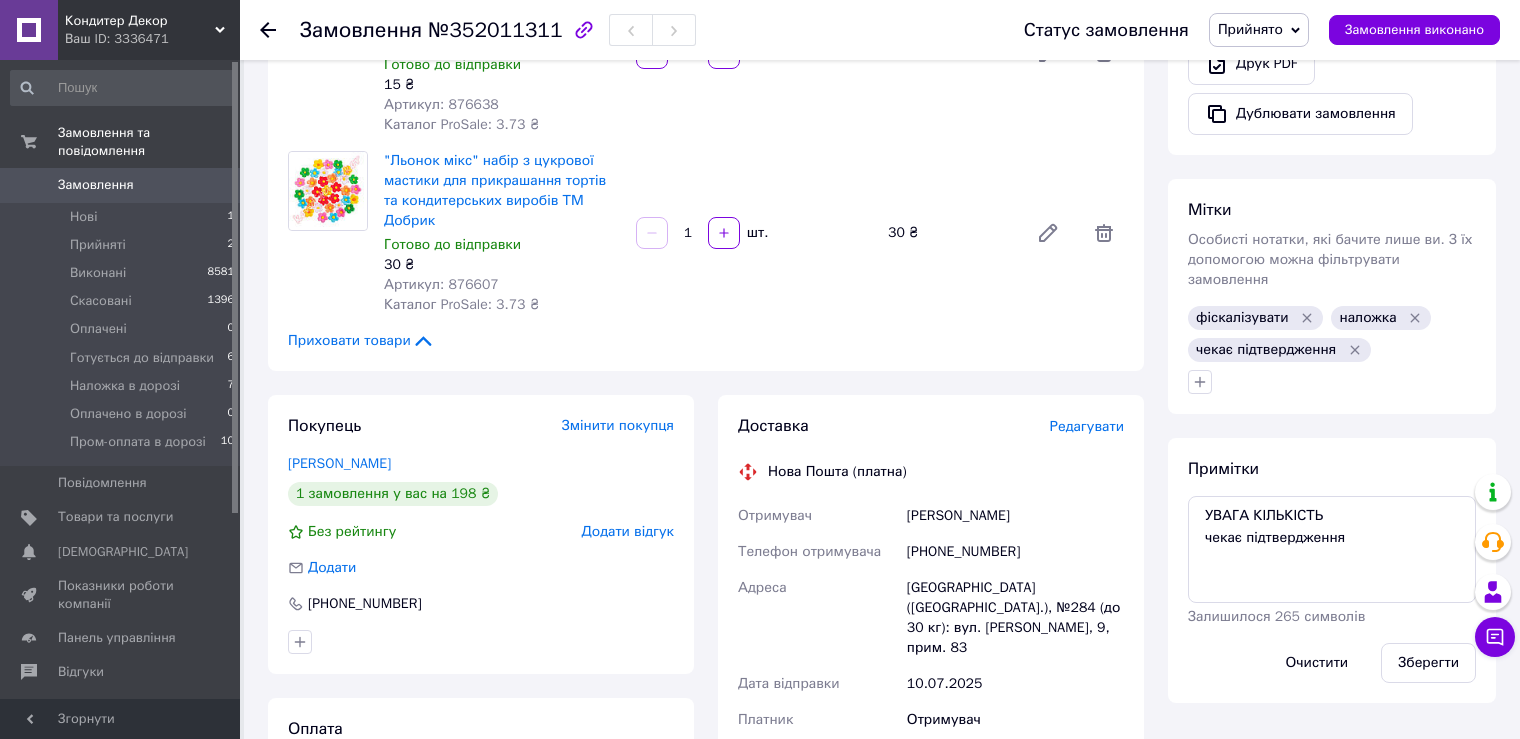 click 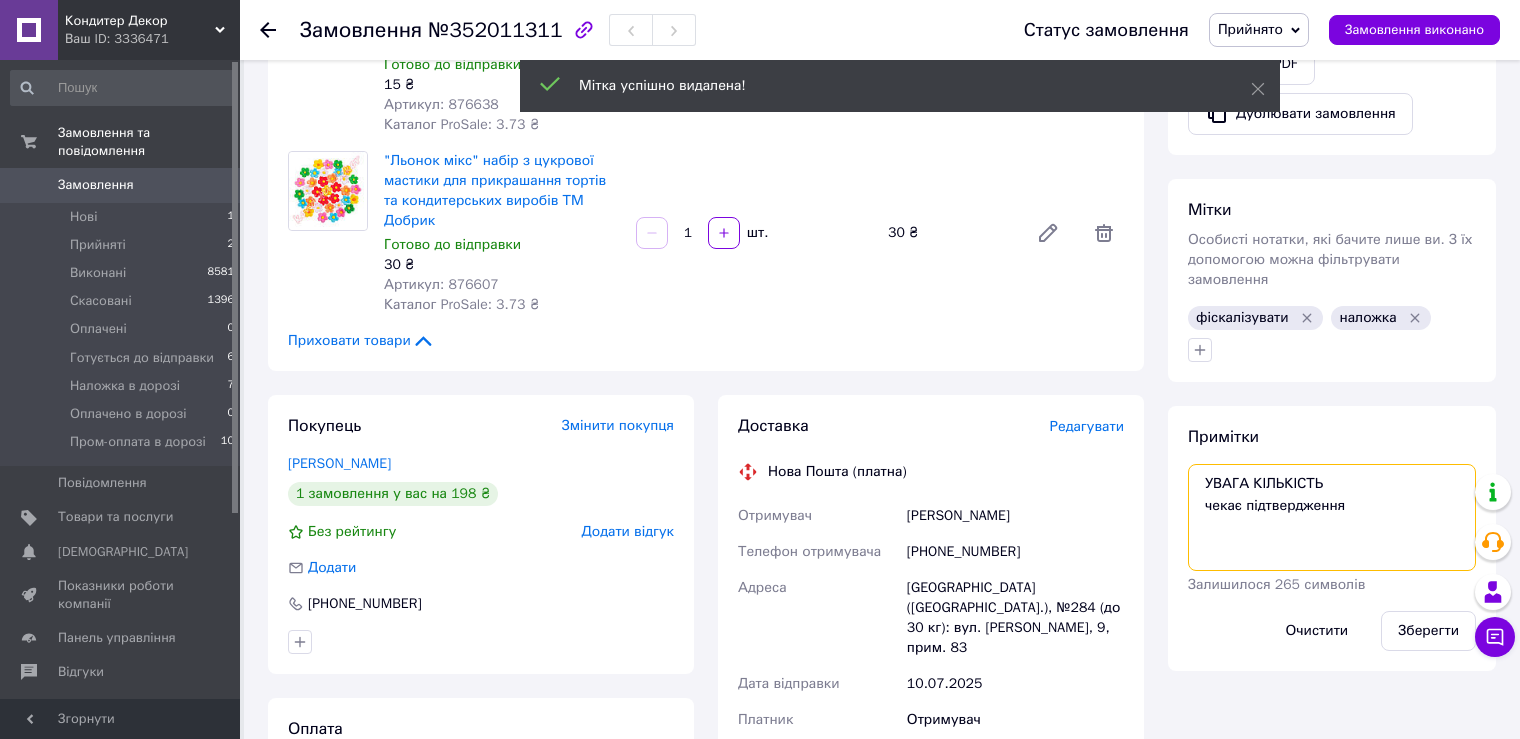 drag, startPoint x: 1288, startPoint y: 487, endPoint x: 1199, endPoint y: 489, distance: 89.02247 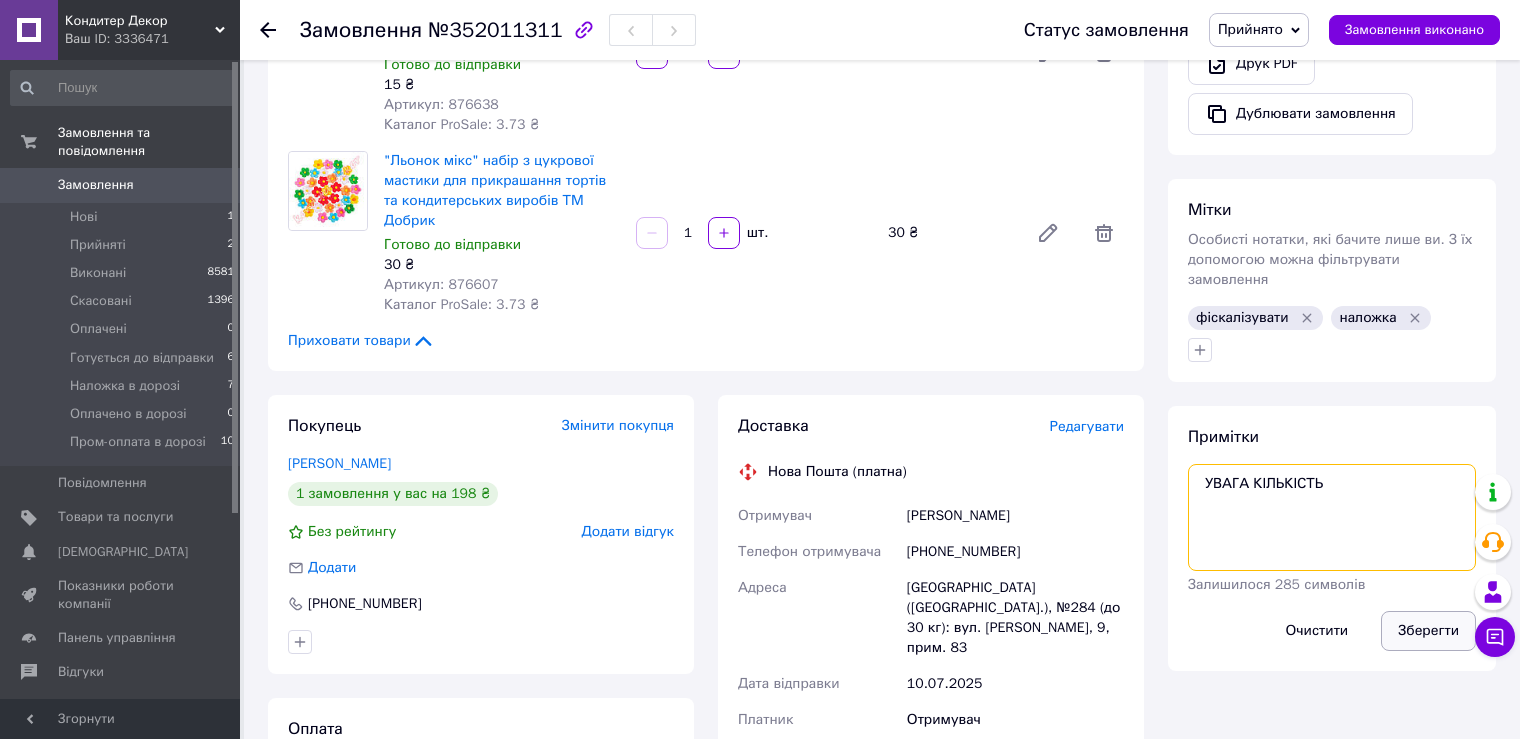 type on "УВАГА КІЛЬКІСТЬ" 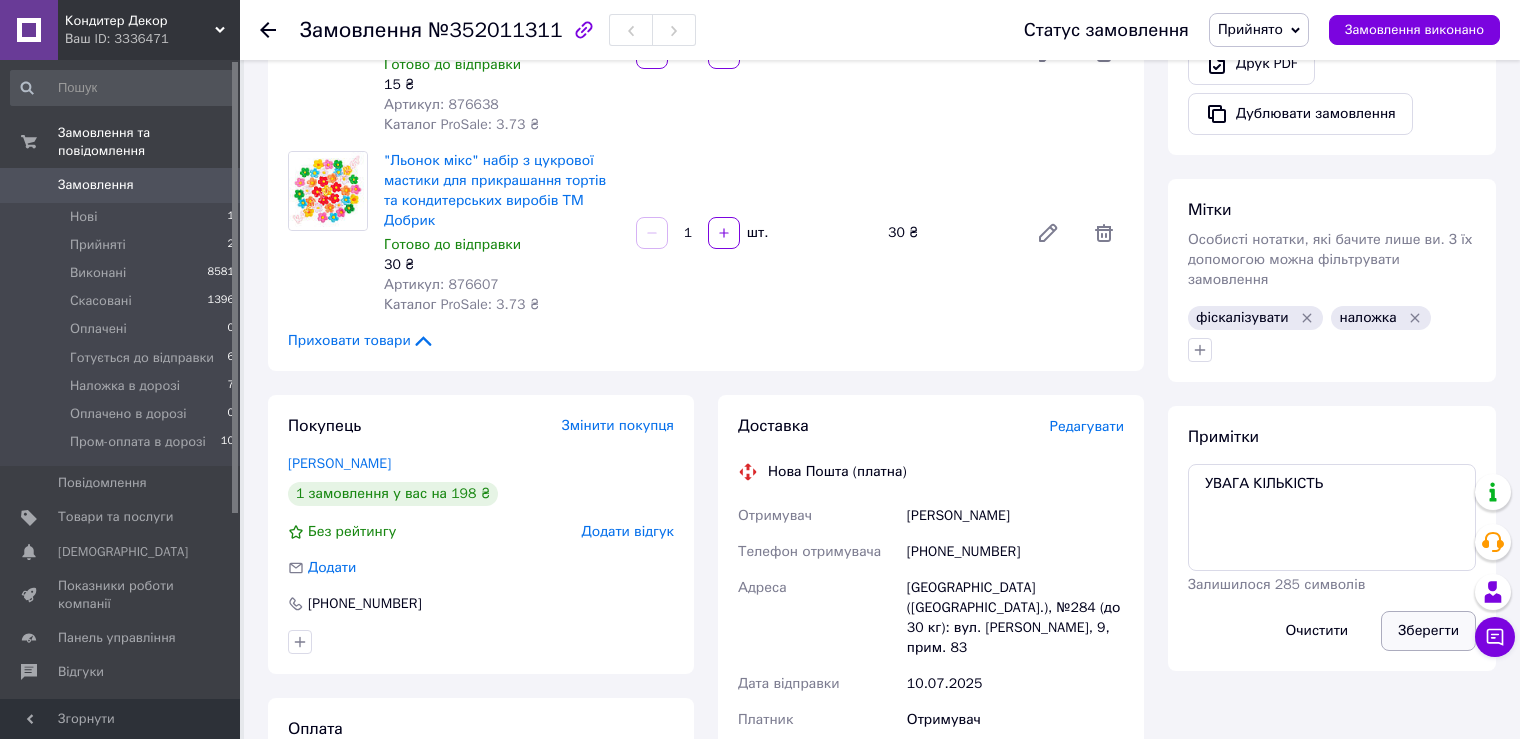 click on "Зберегти" at bounding box center [1428, 631] 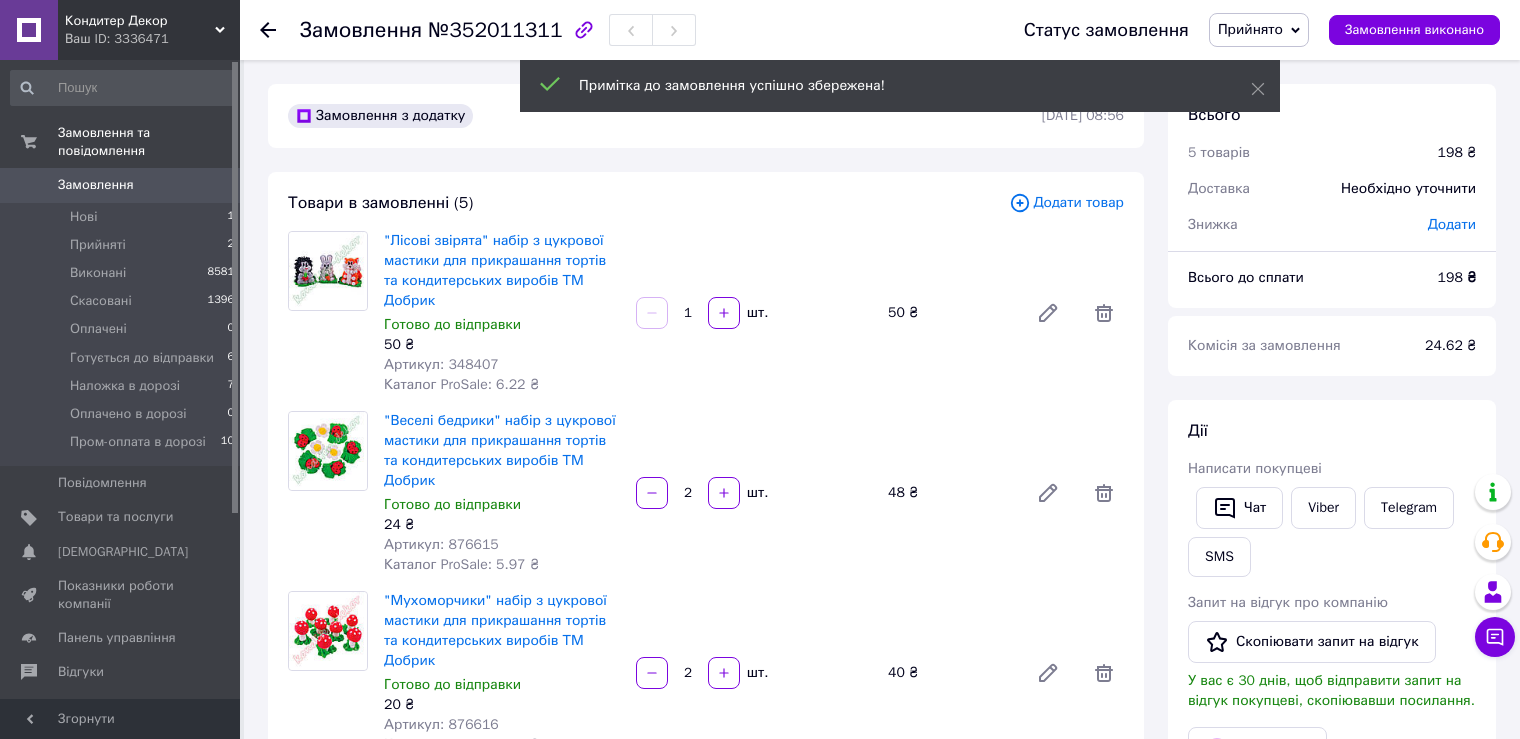 scroll, scrollTop: 0, scrollLeft: 0, axis: both 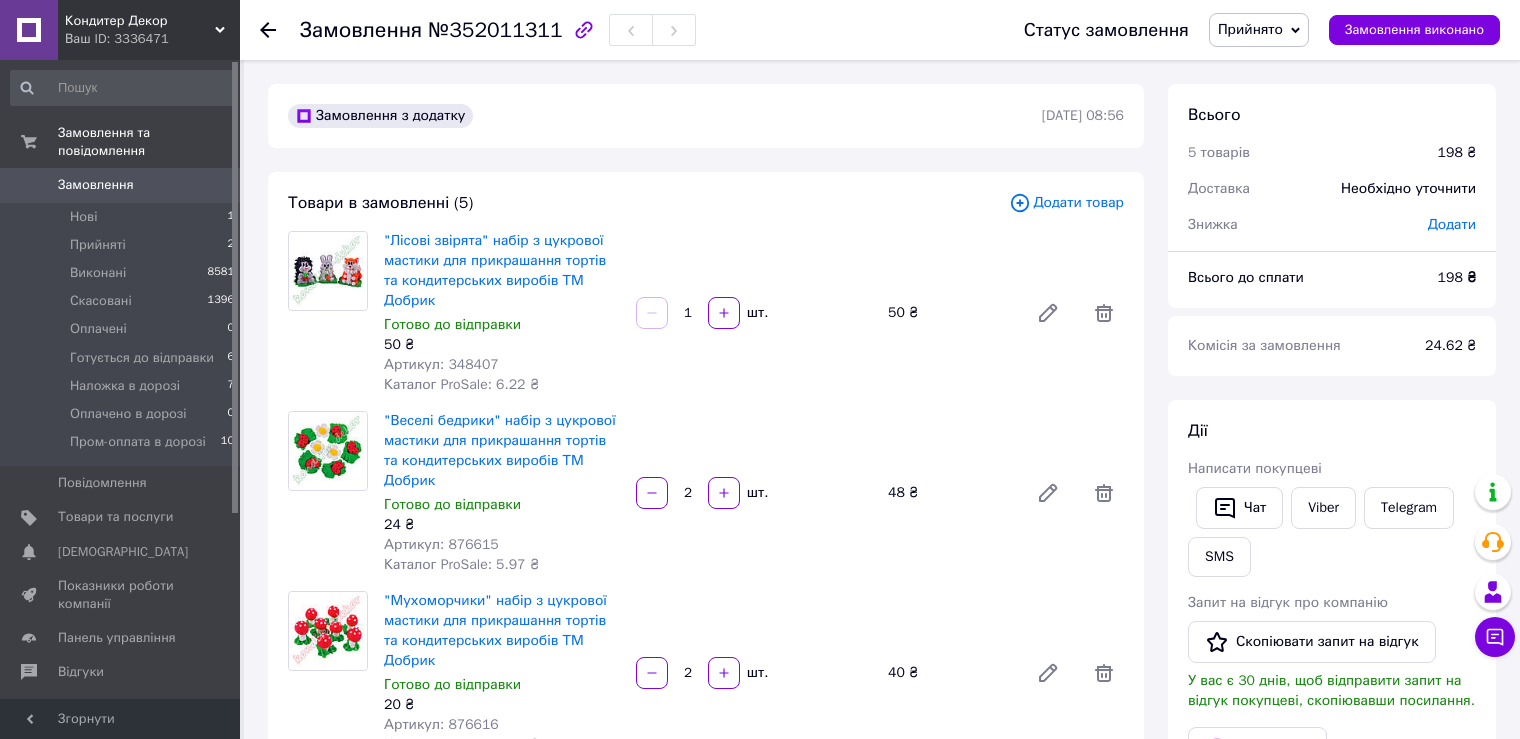click 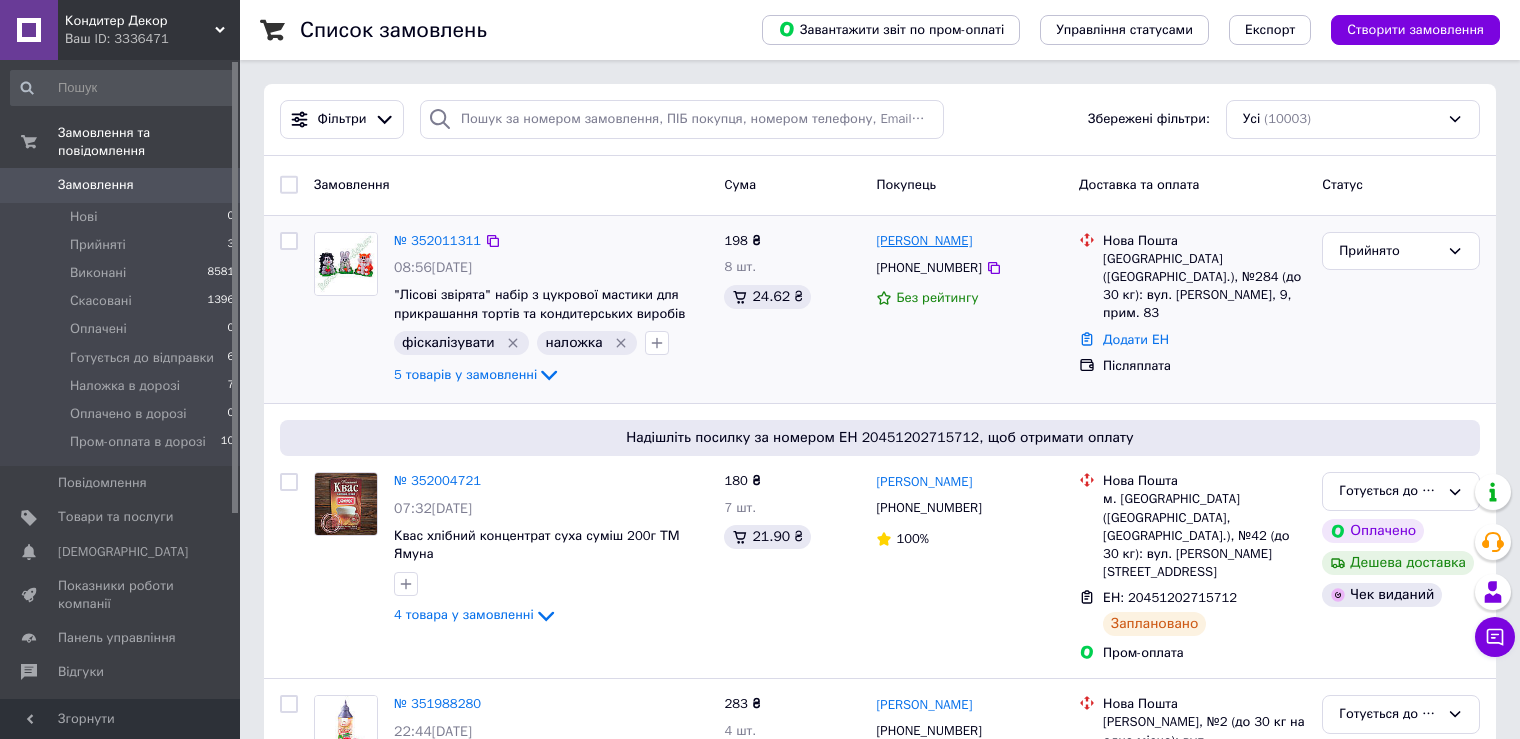 click on "Світлана Блищук" at bounding box center (924, 241) 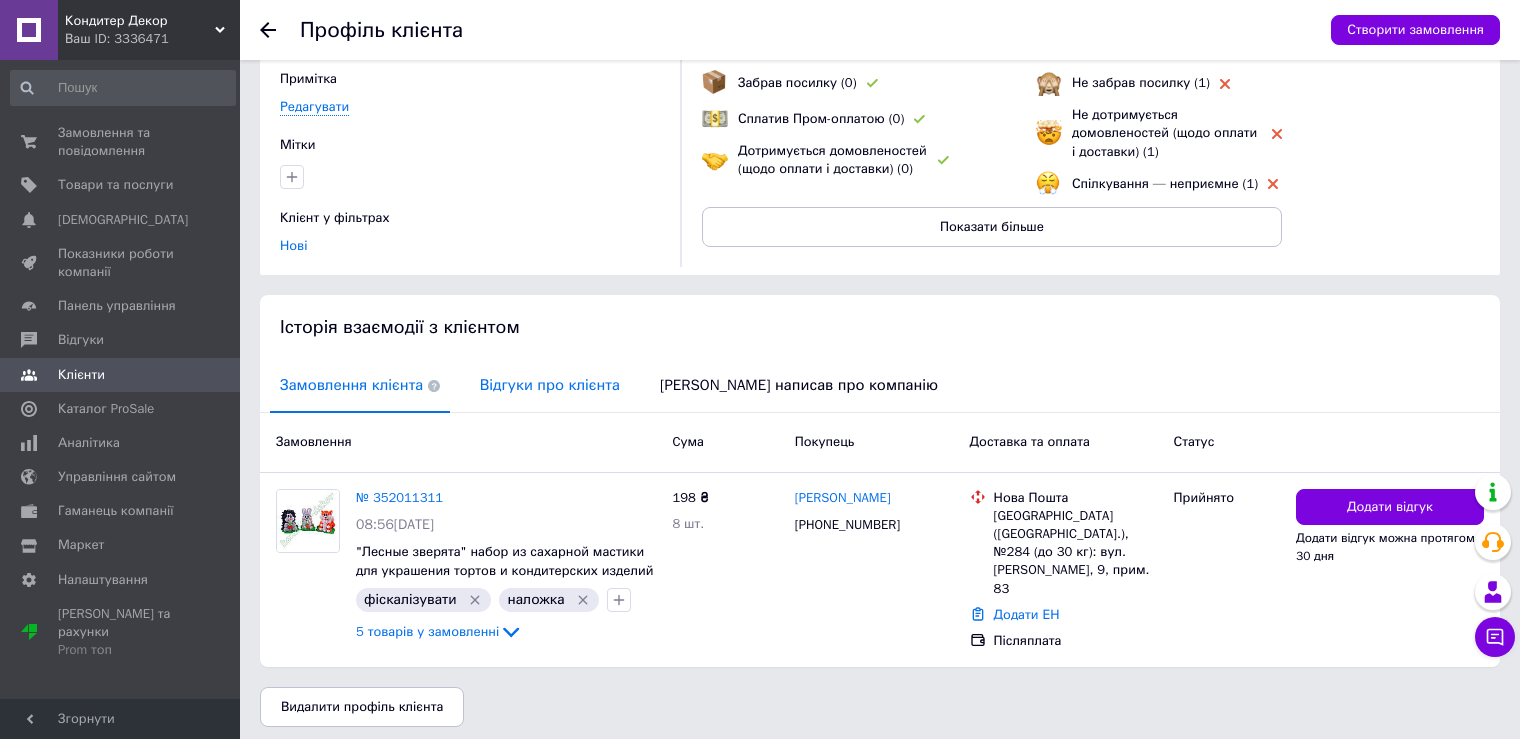 click on "Відгуки про клієнта" at bounding box center (550, 385) 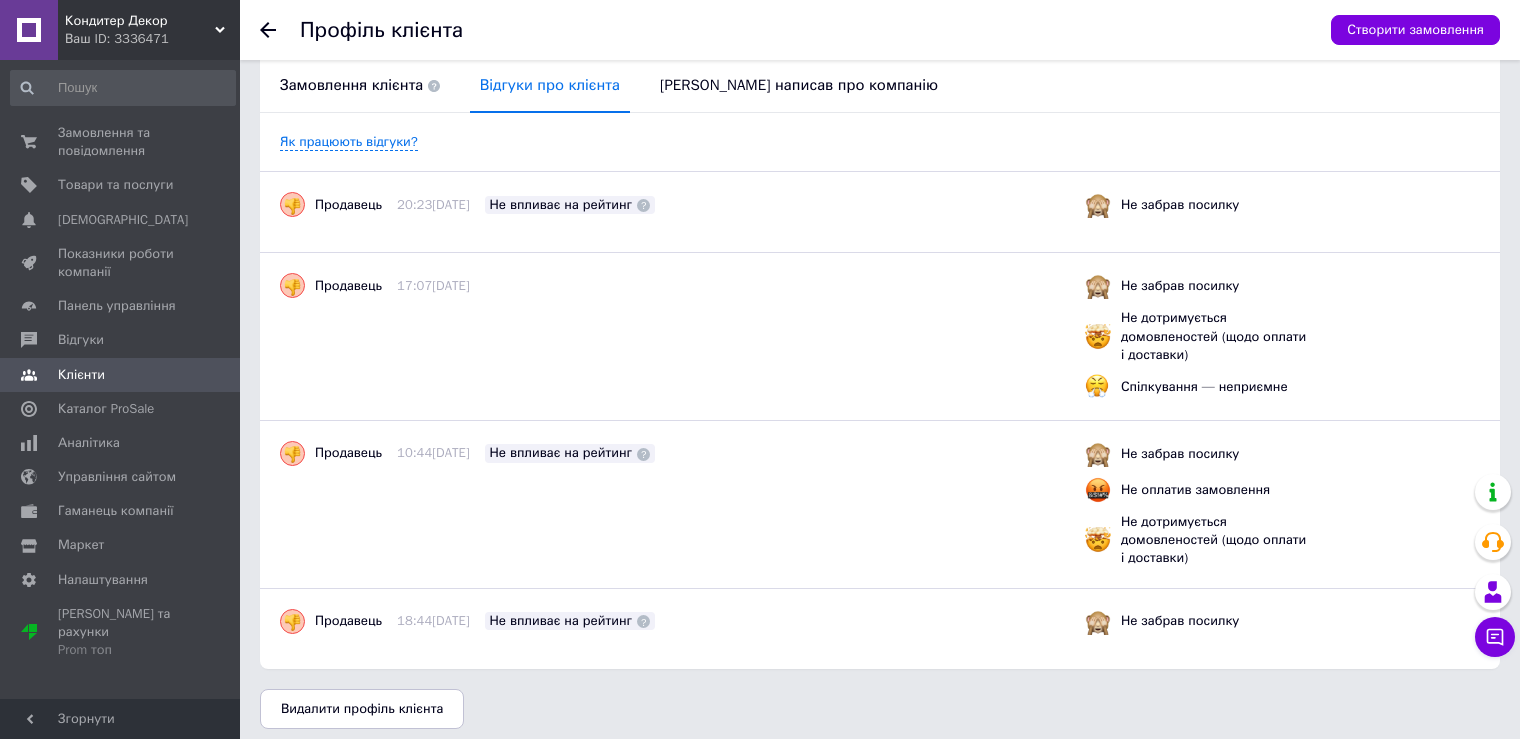 scroll, scrollTop: 476, scrollLeft: 0, axis: vertical 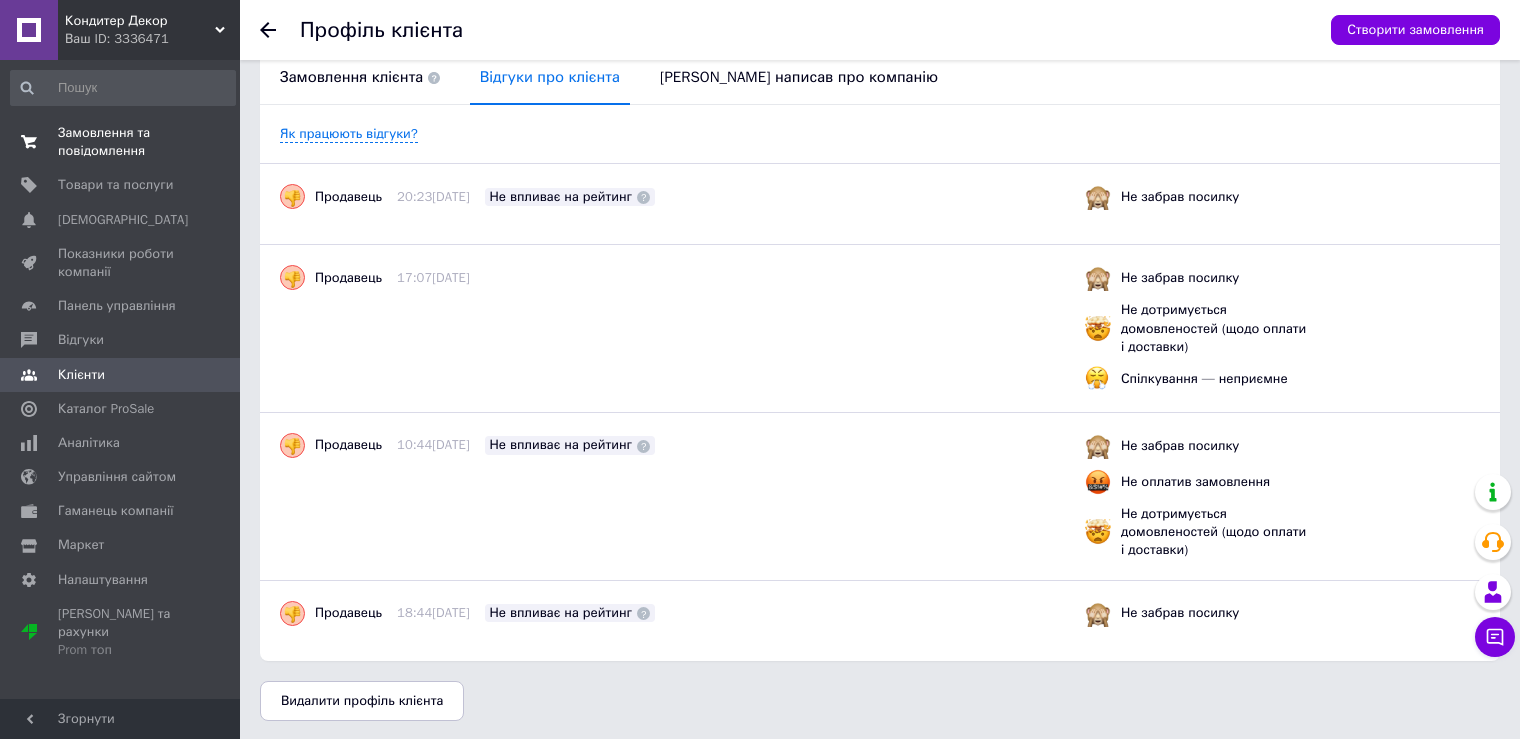 click on "Замовлення та повідомлення" at bounding box center (121, 142) 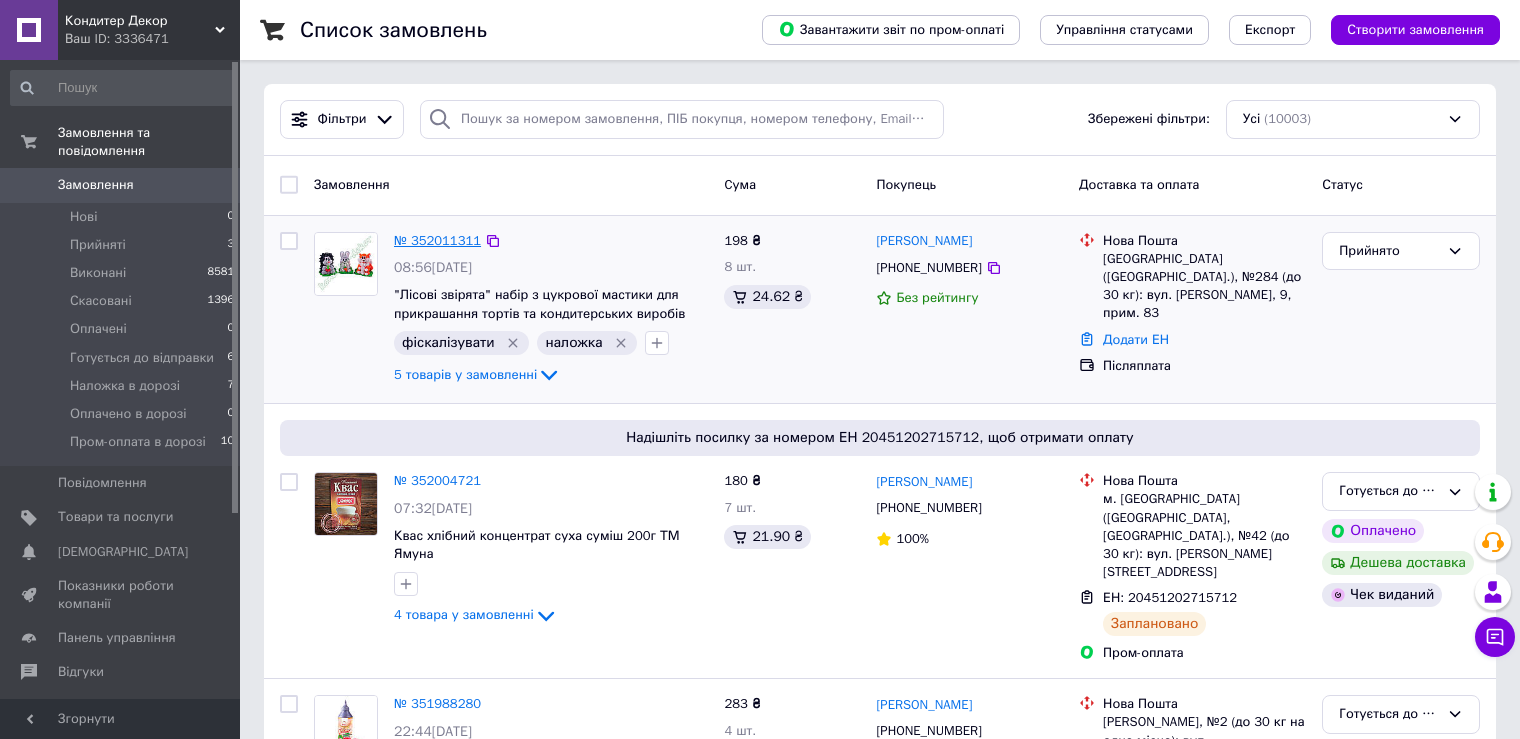 click on "№ 352011311" at bounding box center [437, 240] 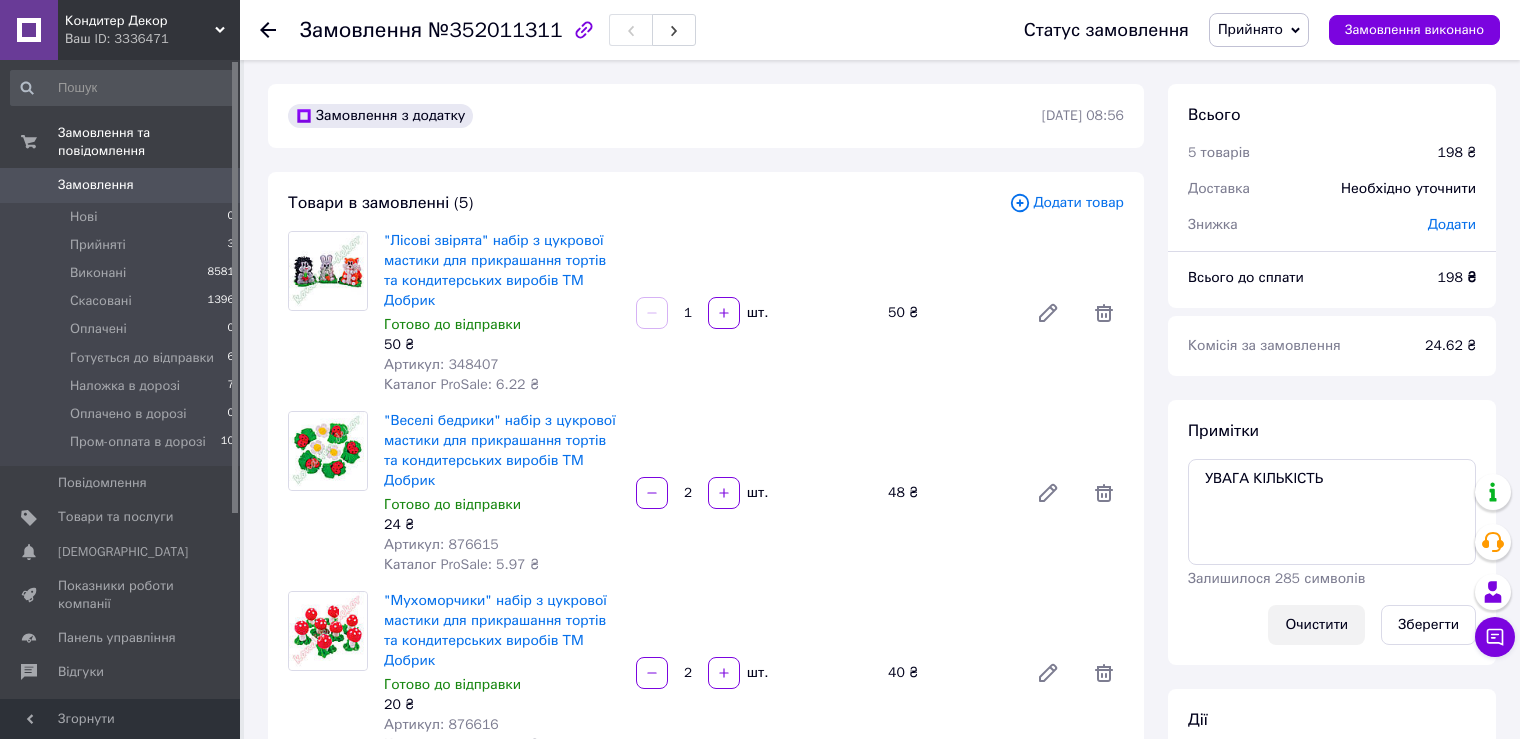 click on "Очистити" at bounding box center (1316, 625) 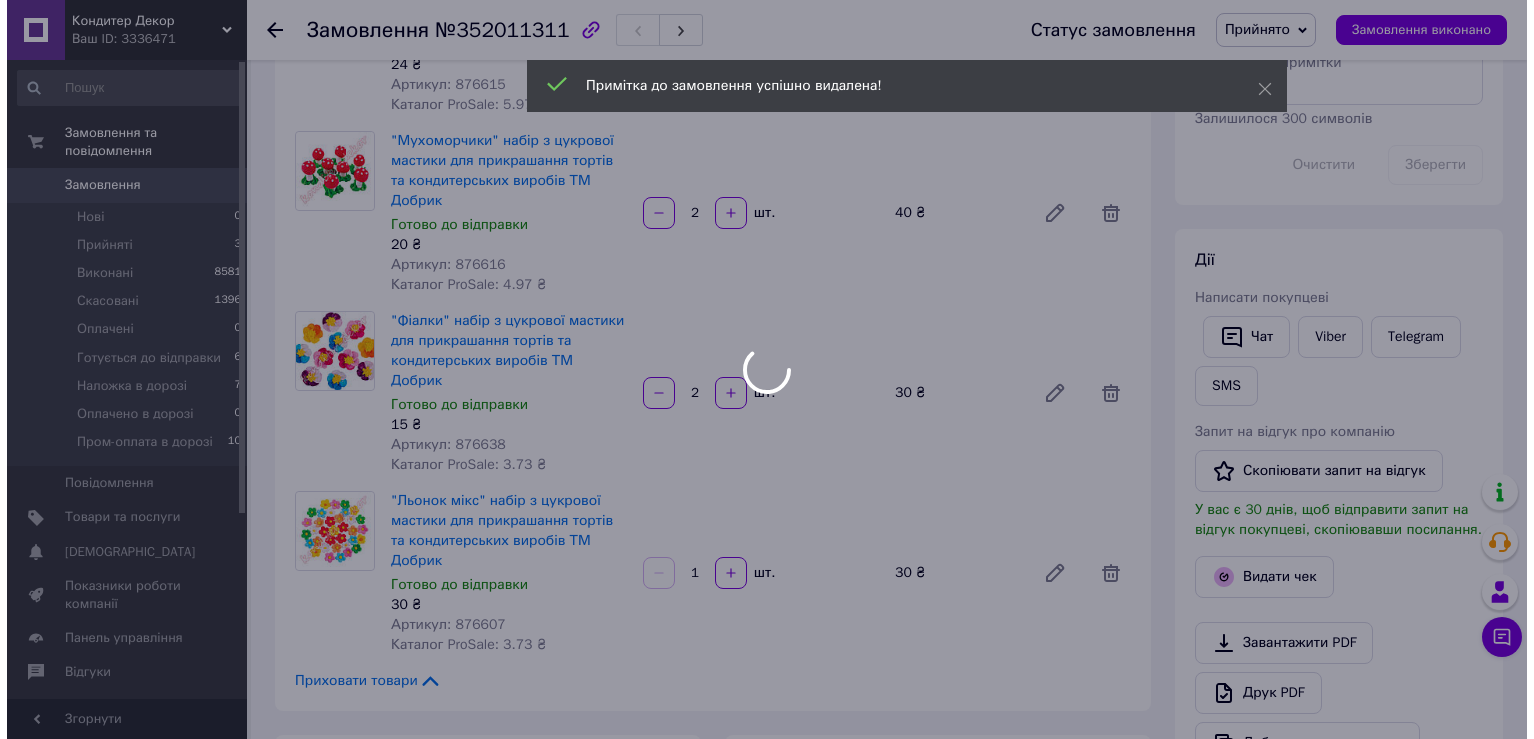 scroll, scrollTop: 500, scrollLeft: 0, axis: vertical 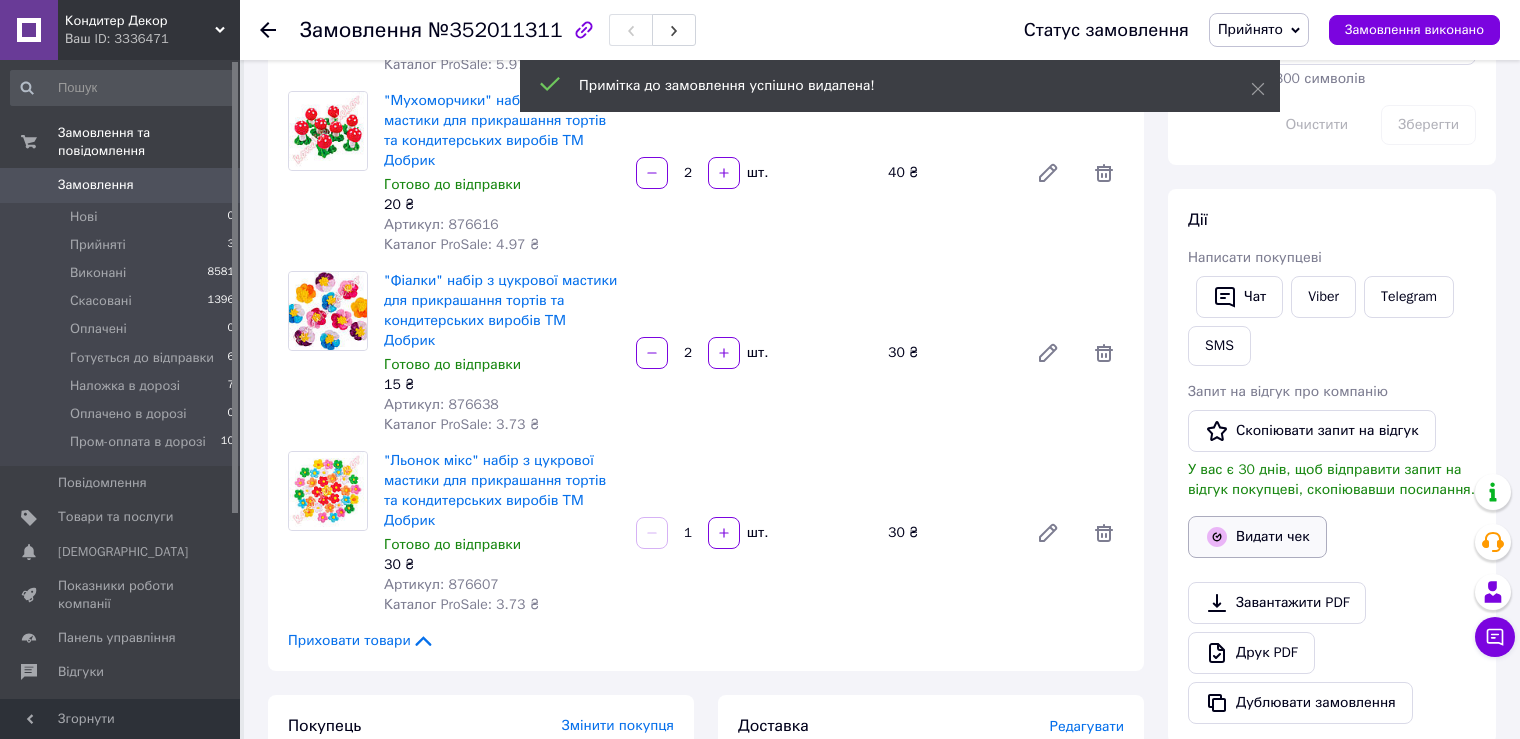 click on "Видати чек" at bounding box center (1257, 537) 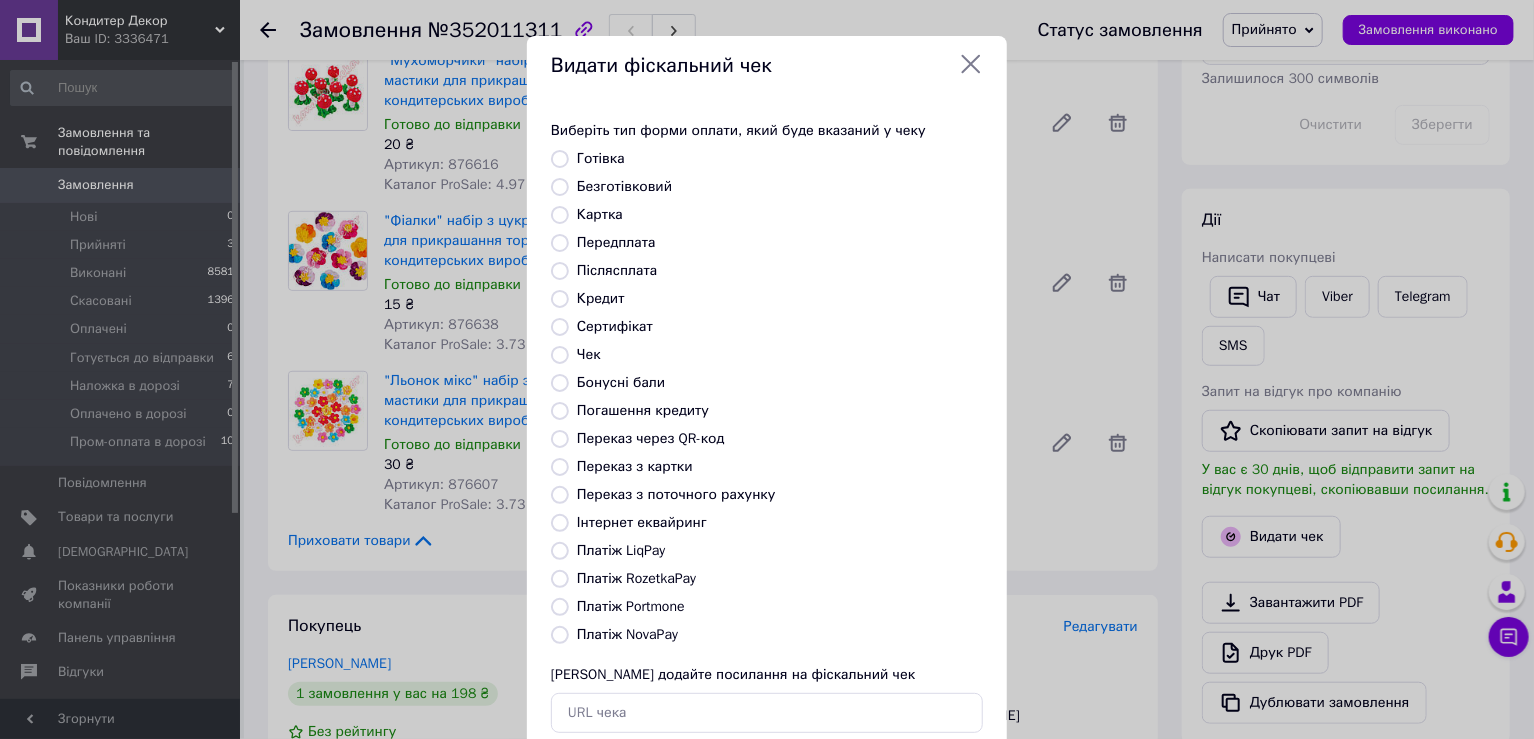 click on "Платіж RozetkaPay" at bounding box center (636, 578) 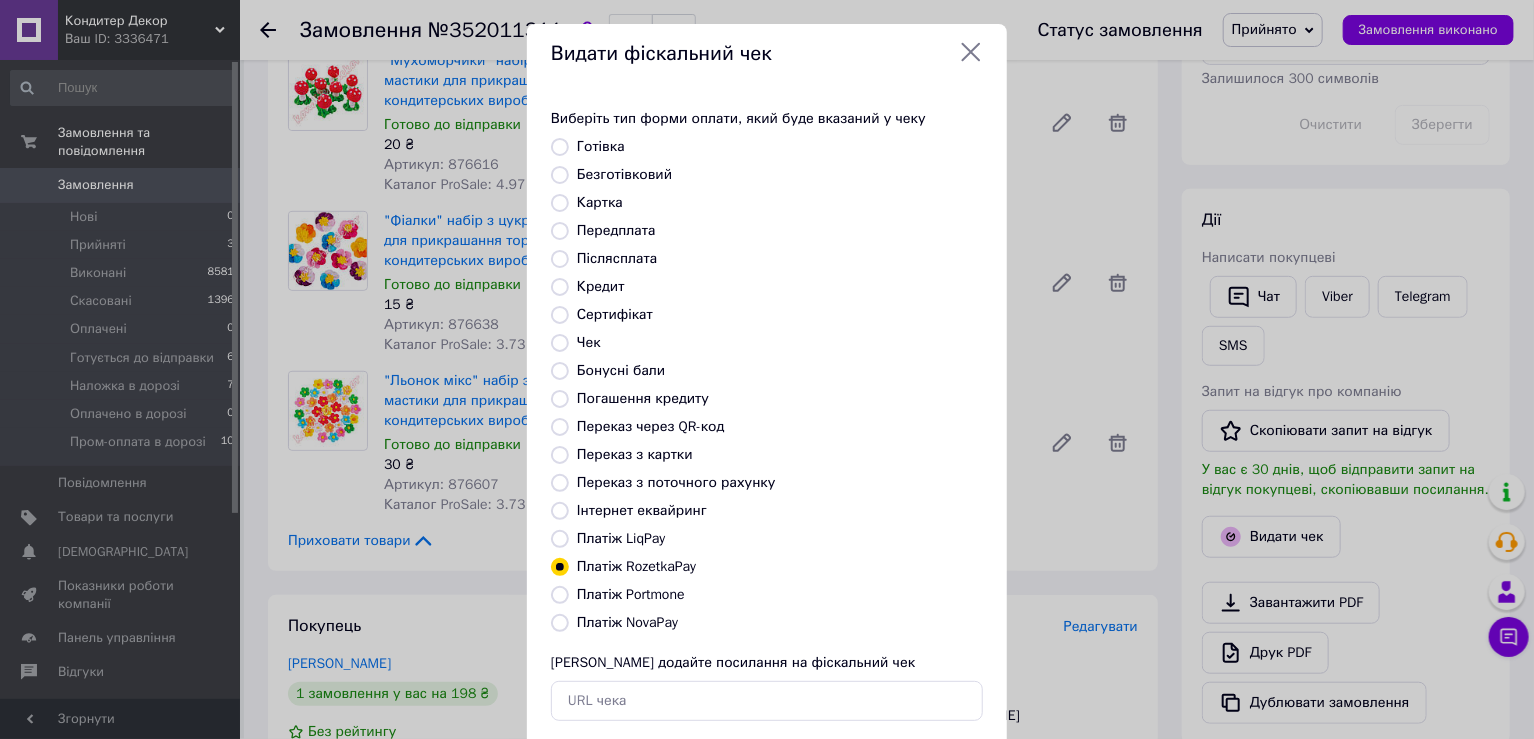 scroll, scrollTop: 0, scrollLeft: 0, axis: both 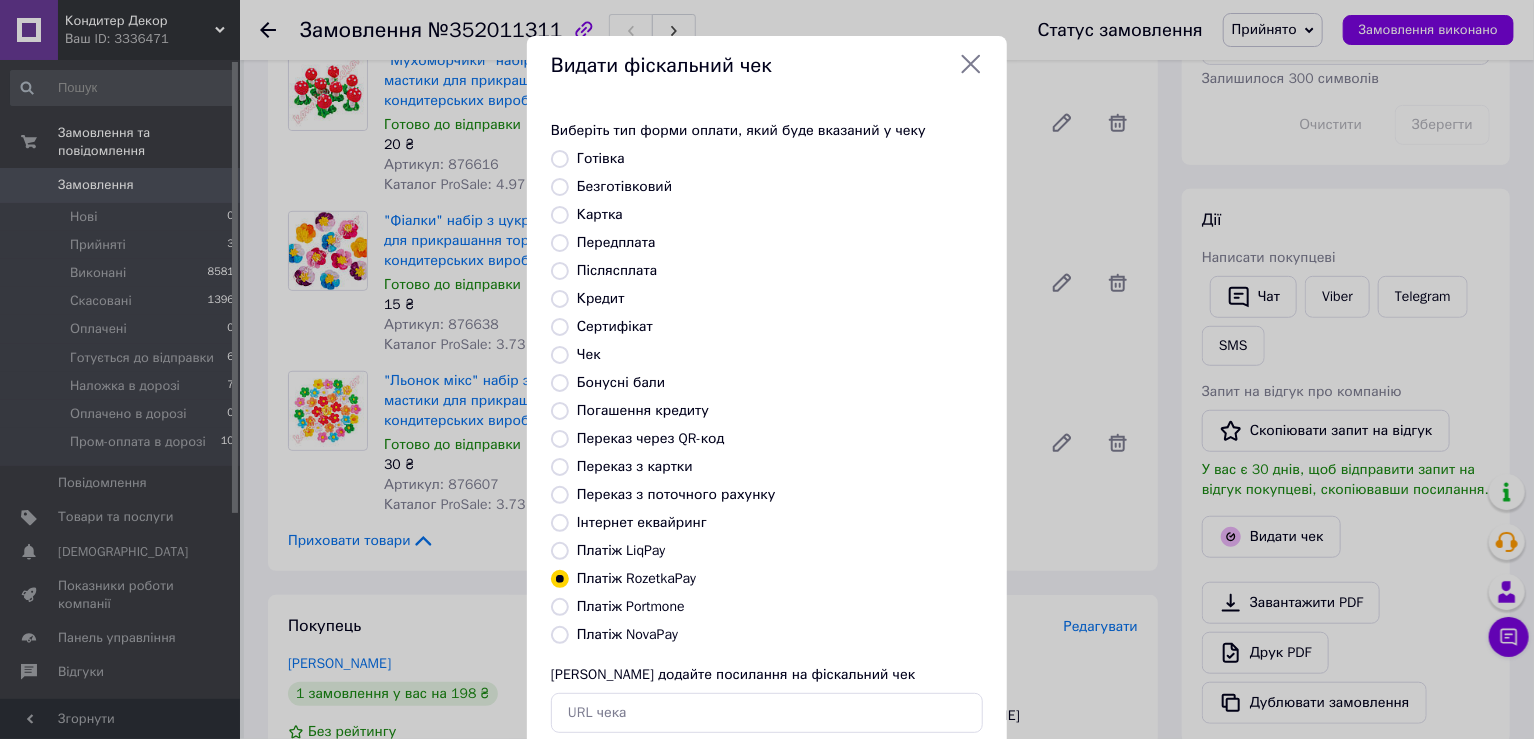click on "Післясплата" at bounding box center [617, 270] 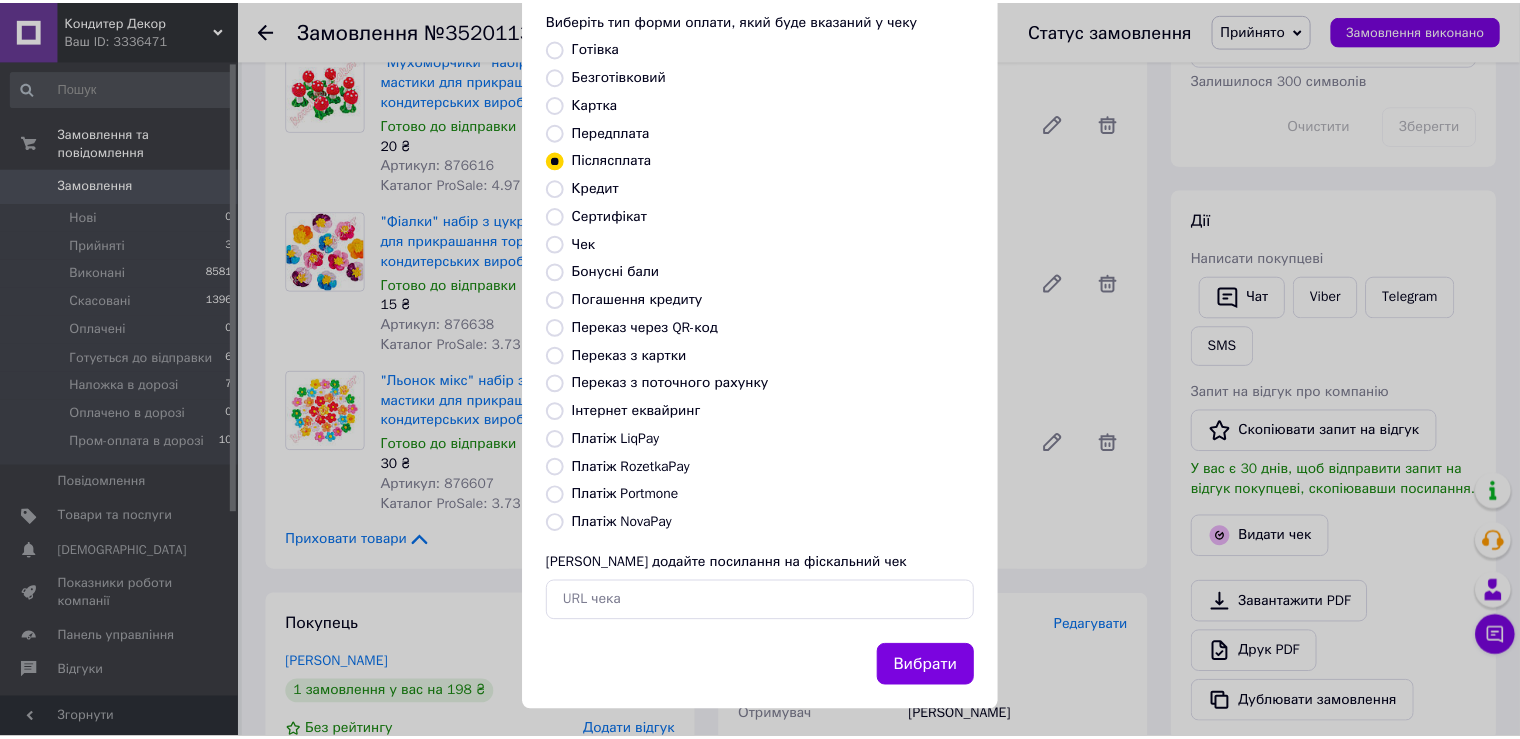 scroll, scrollTop: 119, scrollLeft: 0, axis: vertical 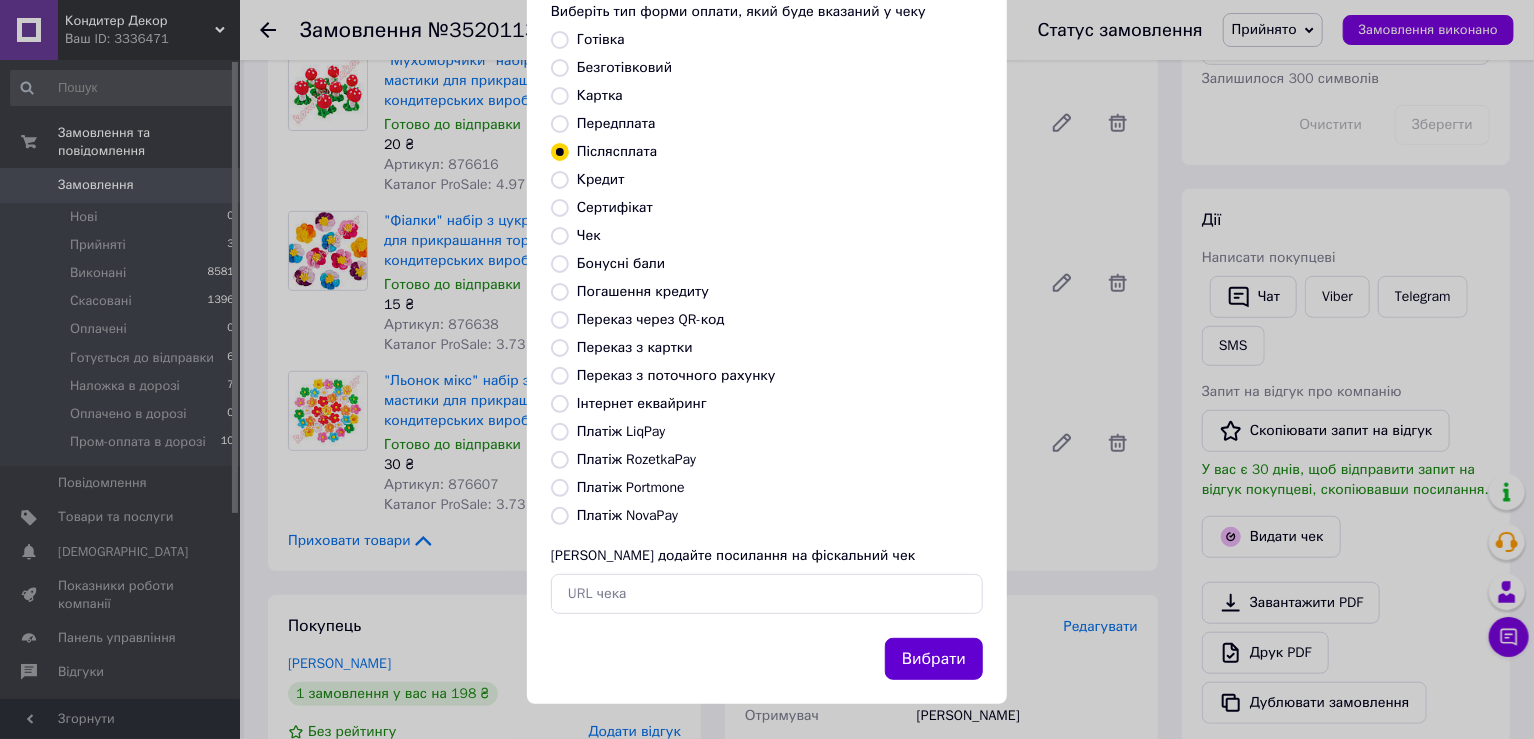 click on "Вибрати" at bounding box center (934, 659) 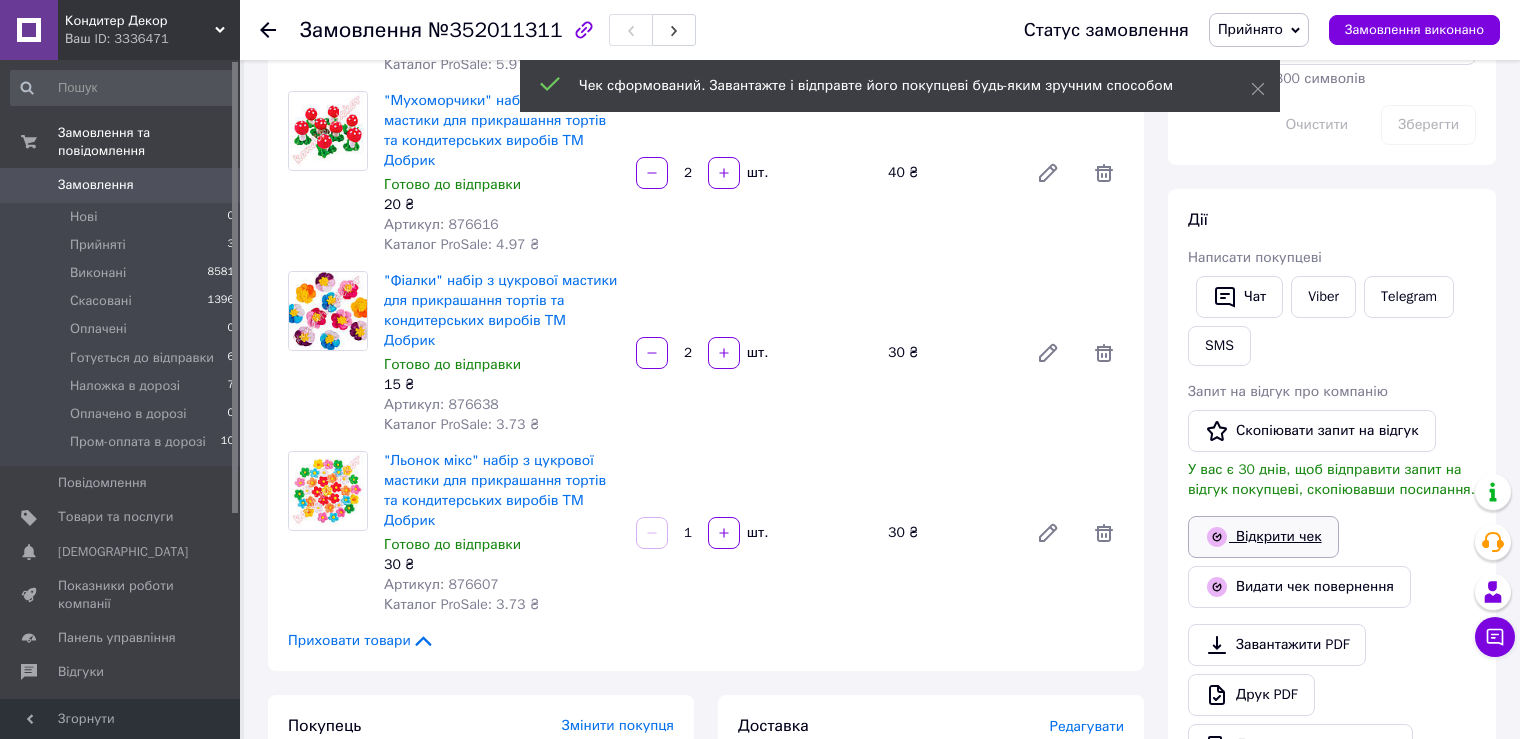 click on "Відкрити чек" at bounding box center [1263, 537] 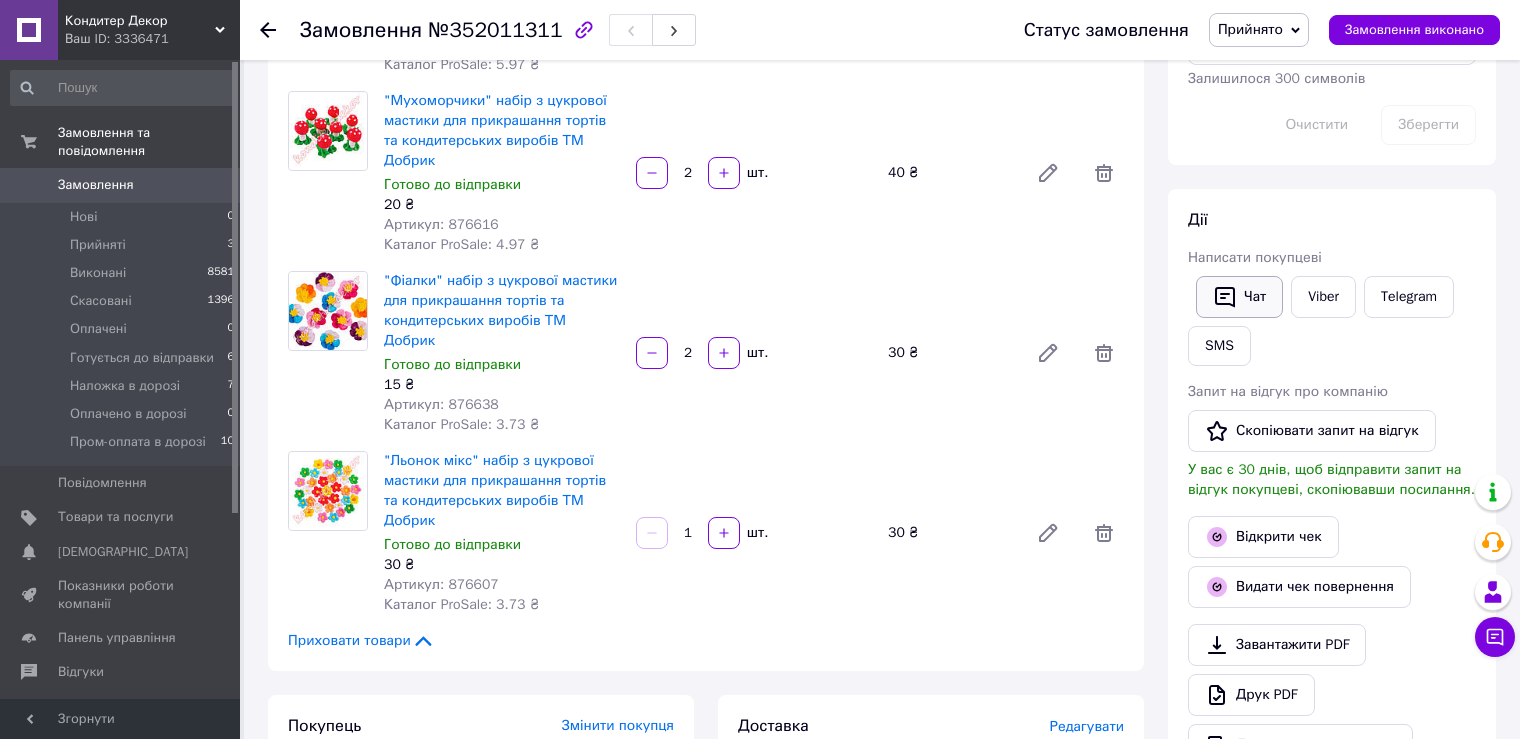 click on "Чат" at bounding box center [1239, 297] 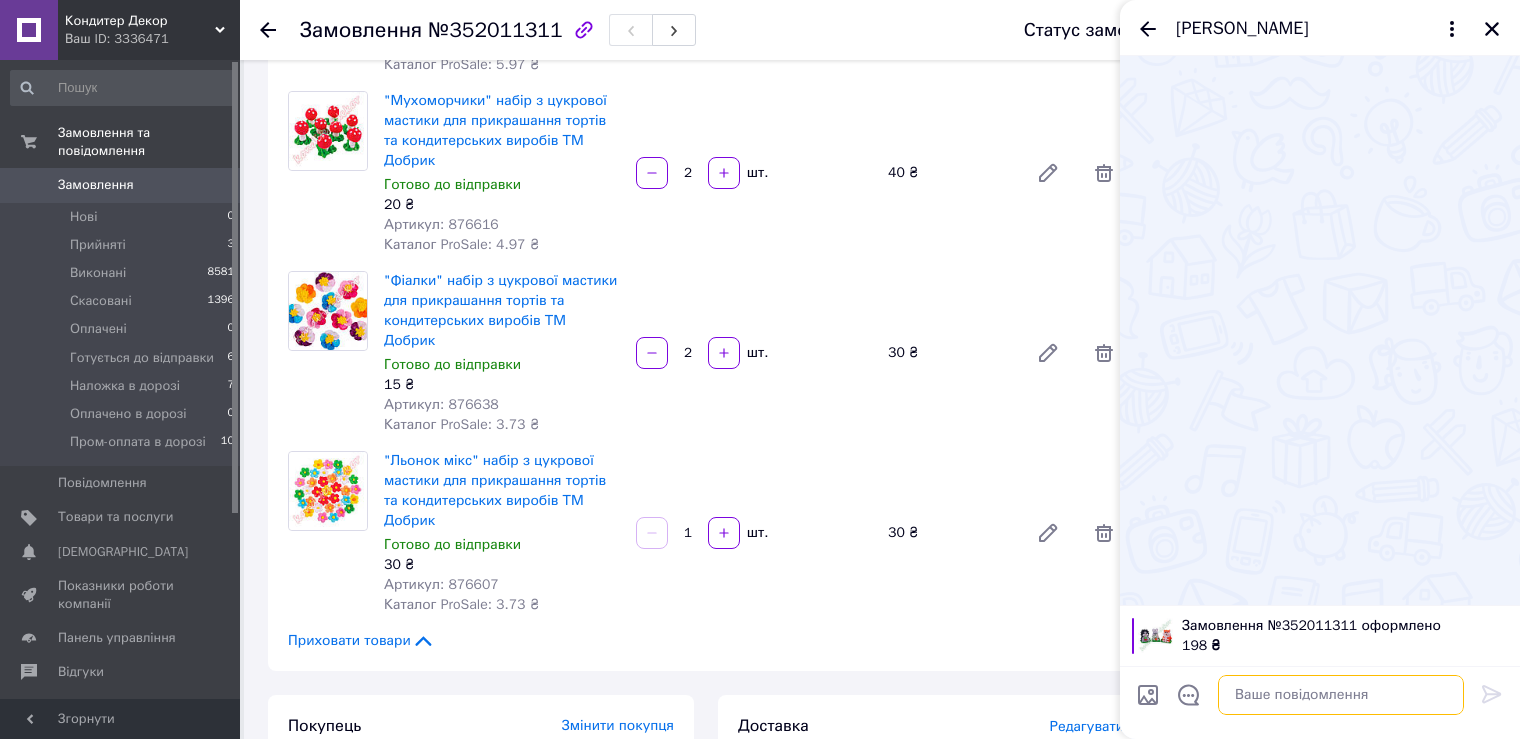 click at bounding box center [1341, 695] 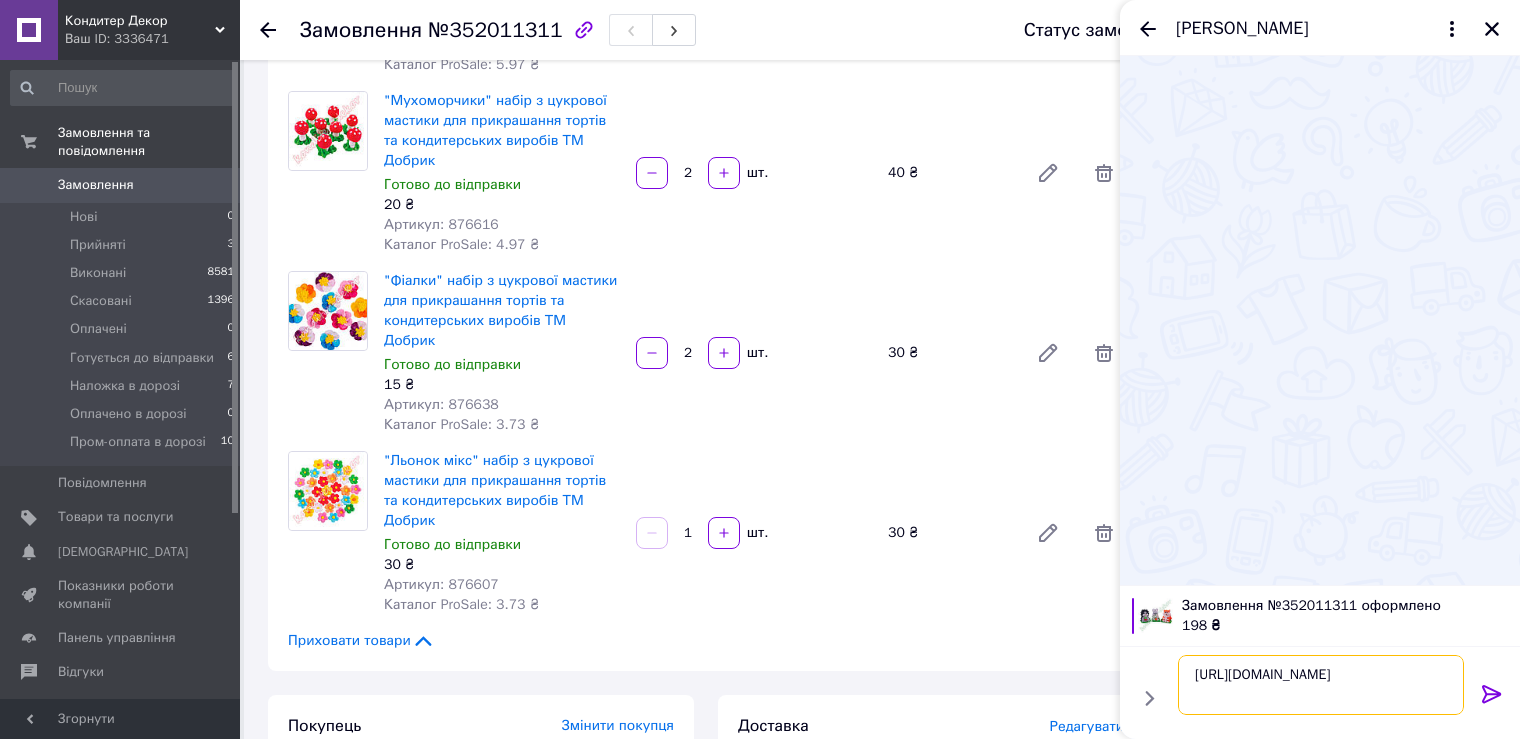 type on "https://kasa.vchasno.ua/check-viewer/F2_aXqy4I884" 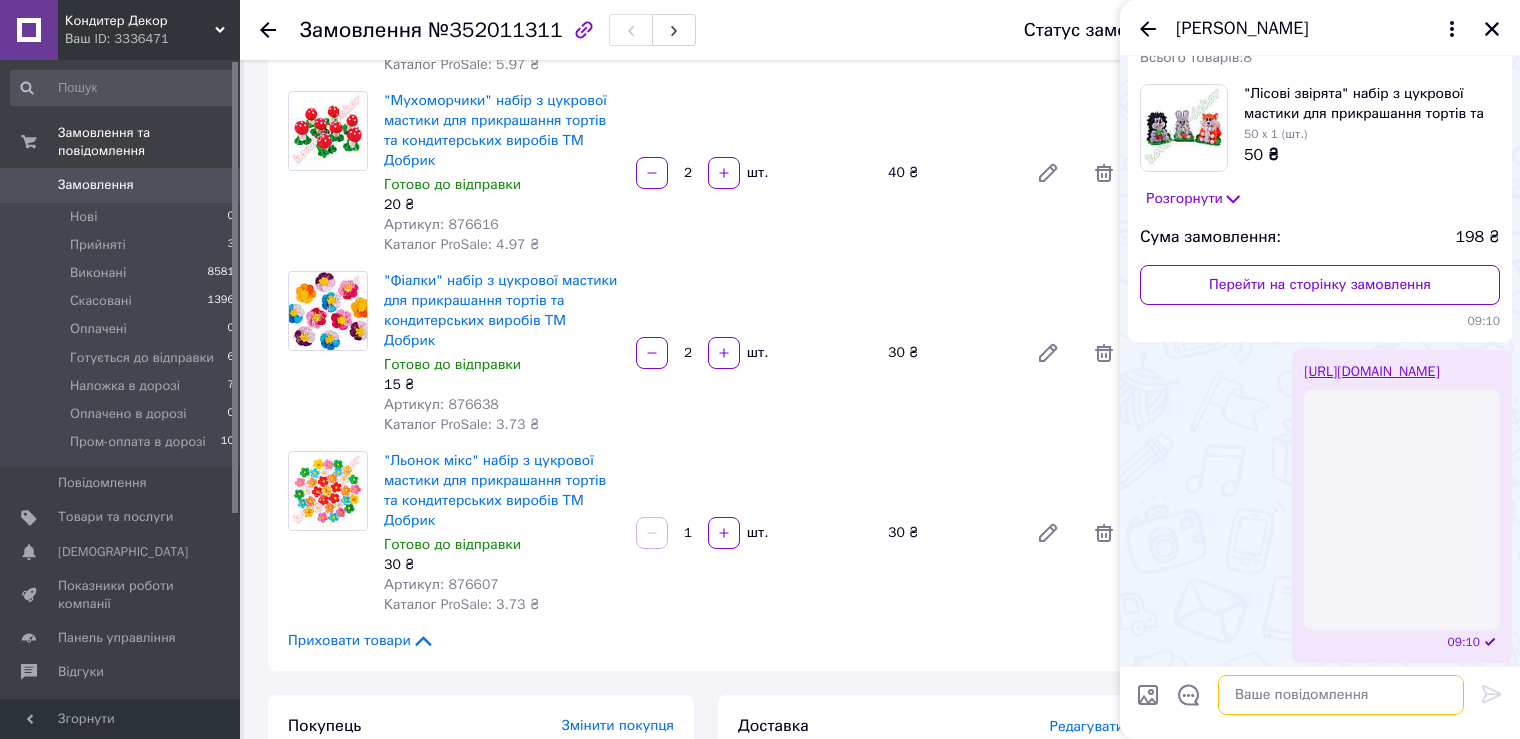 scroll, scrollTop: 123, scrollLeft: 0, axis: vertical 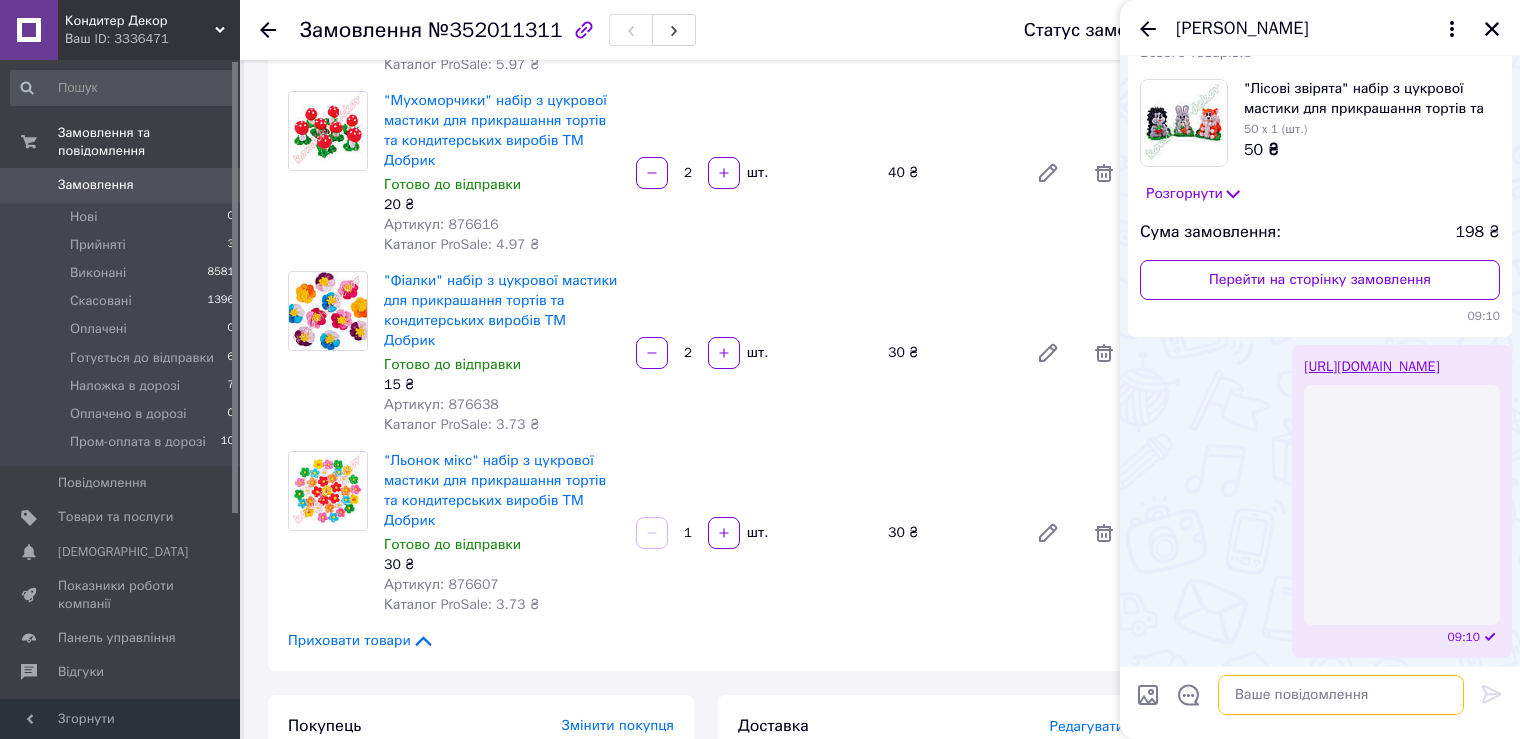 paste on "https://kasa.vchasno.ua/check-viewer/F2_aXqy4I88" 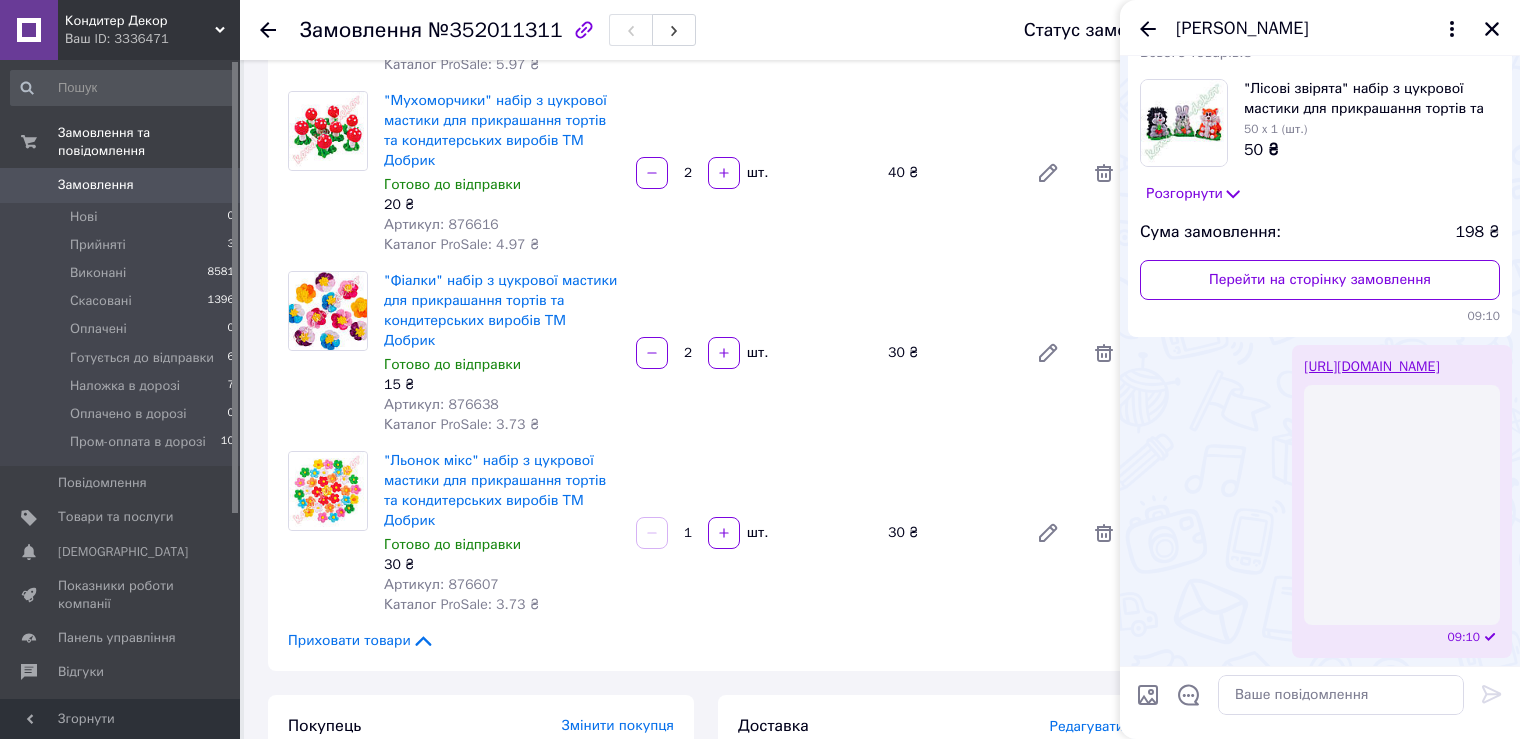 click on "https://kasa.vchasno.ua/check-viewer/F2_aXqy4I884" at bounding box center [1371, 367] 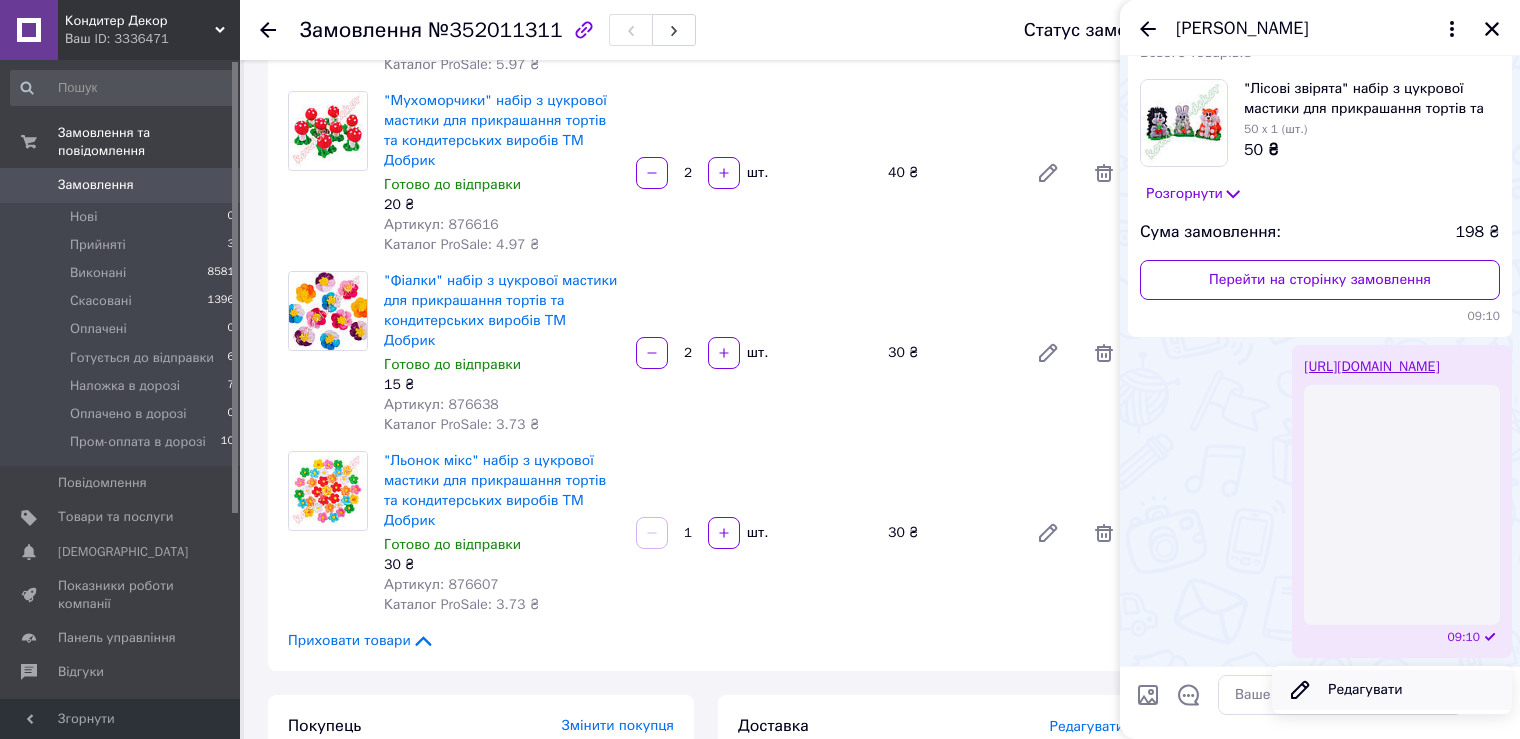 click on "Редагувати" at bounding box center [1392, 690] 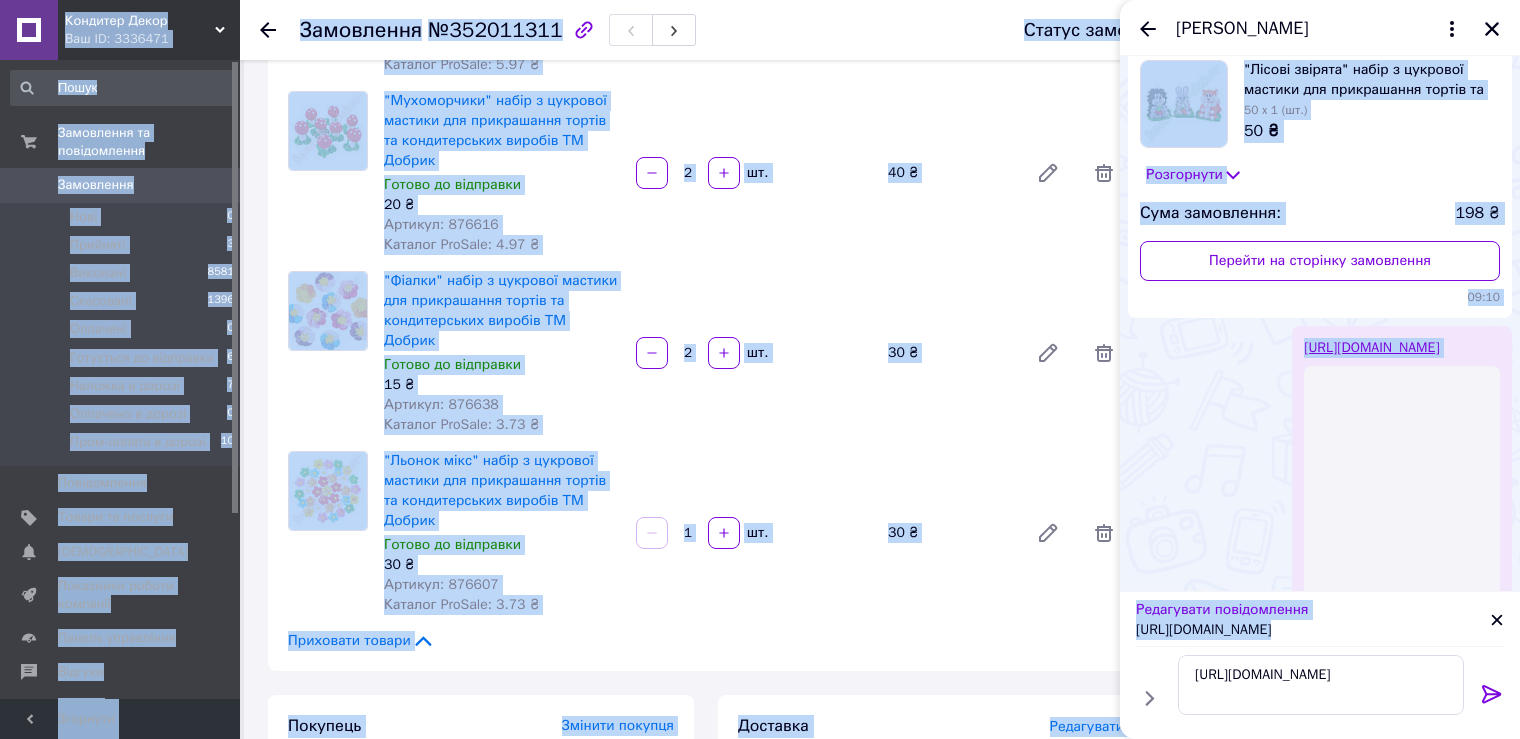 click on "https://kasa.vchasno.ua/check-viewer/F2_aXqy4I884 https://kasa.vchasno.ua/check-viewer/F2_aXqy4I884" at bounding box center (1321, 685) 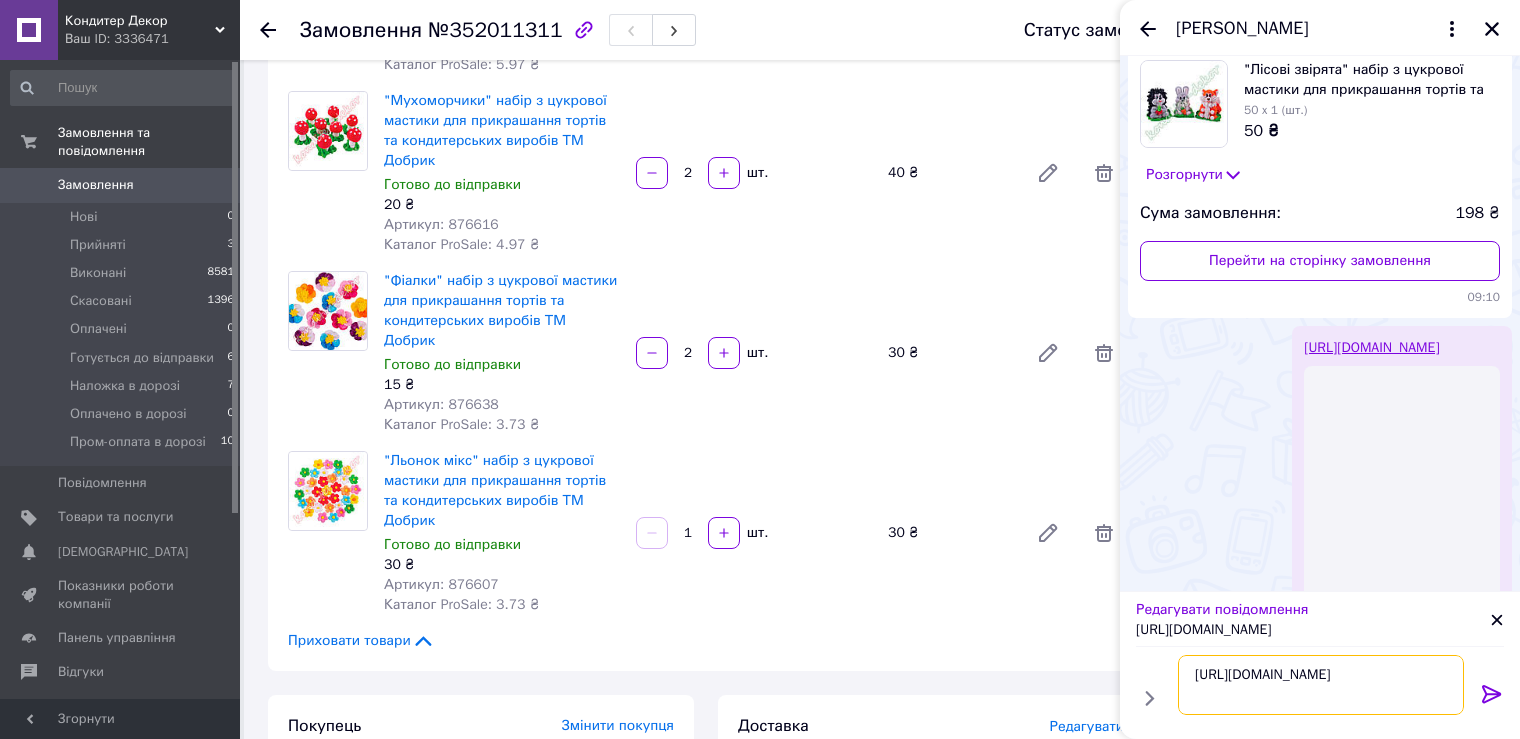 click on "https://kasa.vchasno.ua/check-viewer/F2_aXqy4I884" at bounding box center (1321, 685) 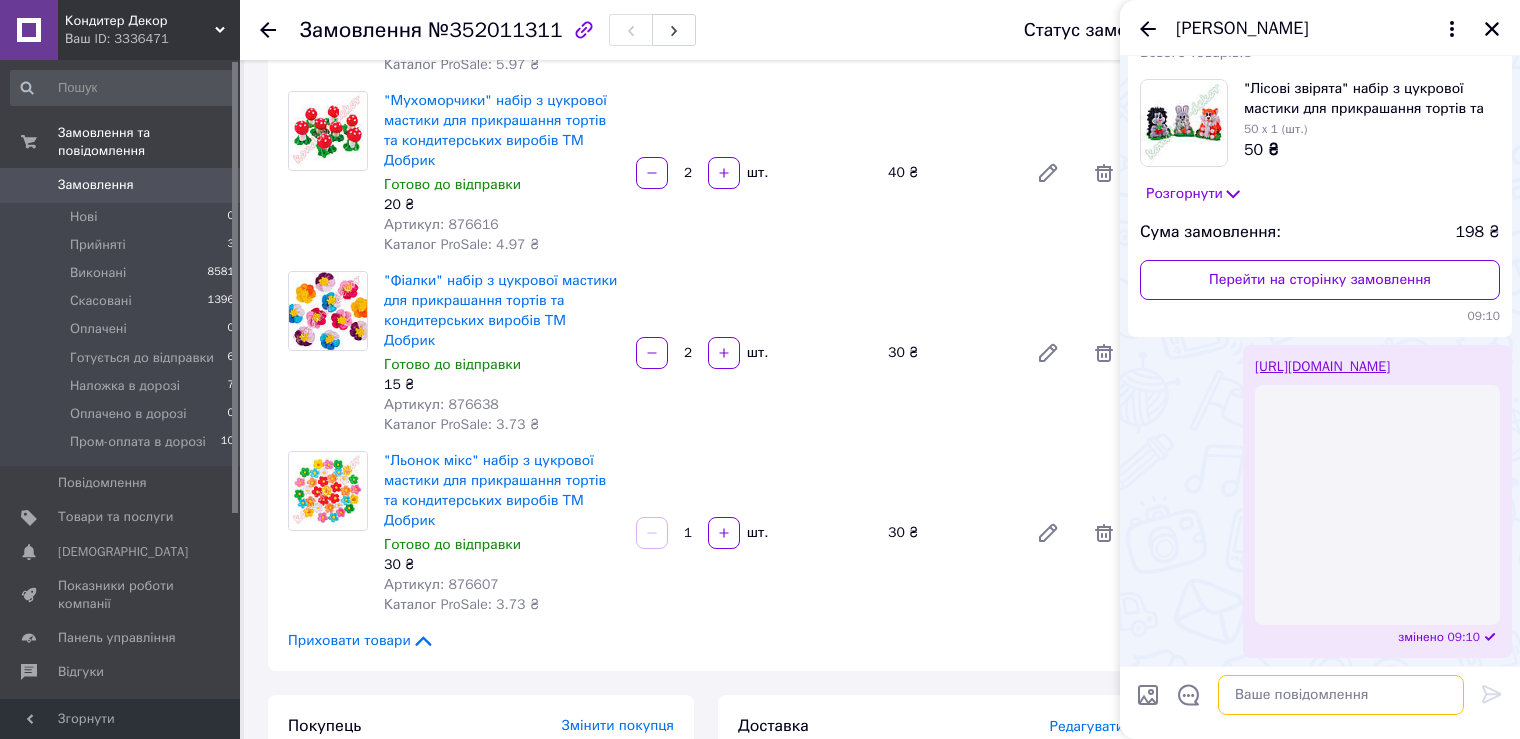 type 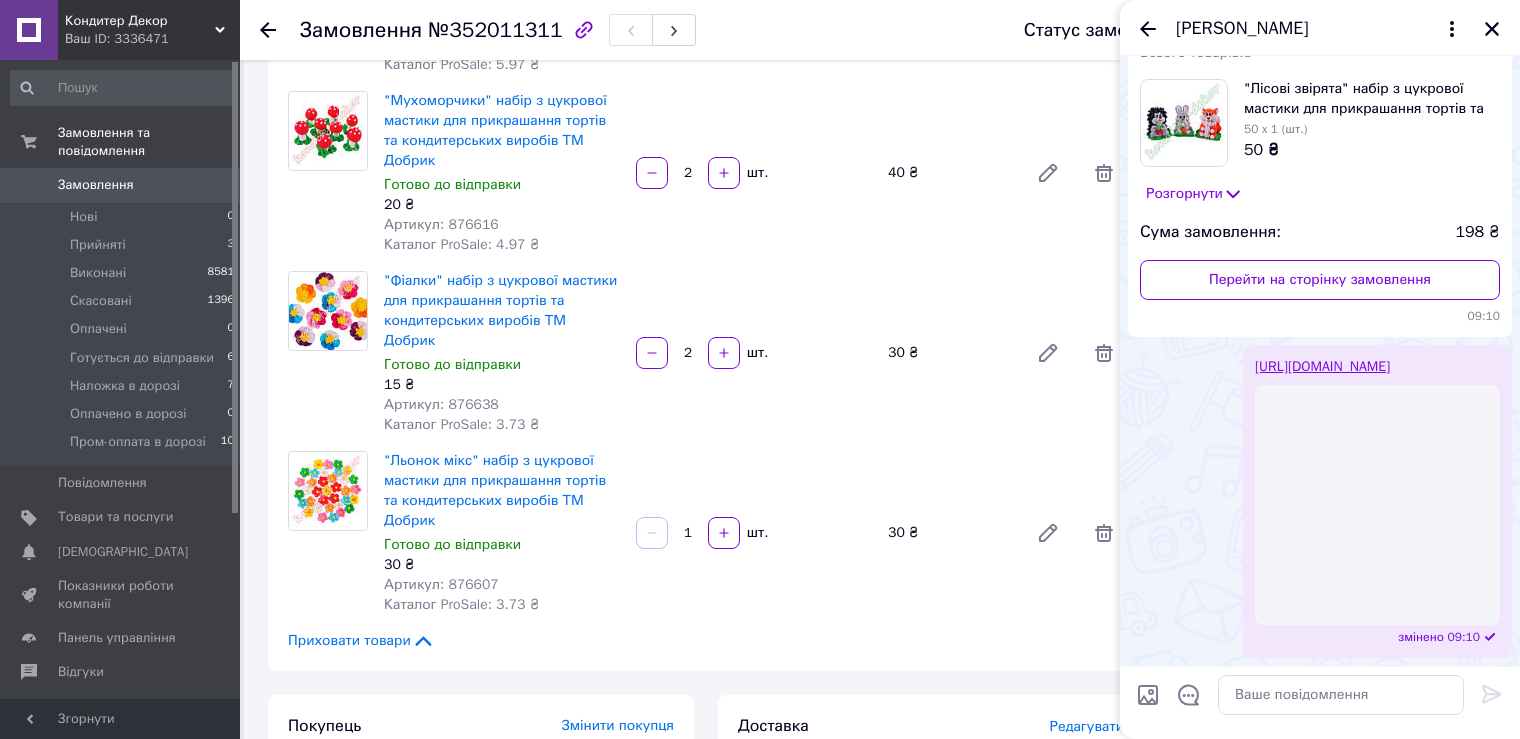 click on "https://kasa.vchasno.ua/check-viewer/F2_aXqy4I88" at bounding box center [1322, 366] 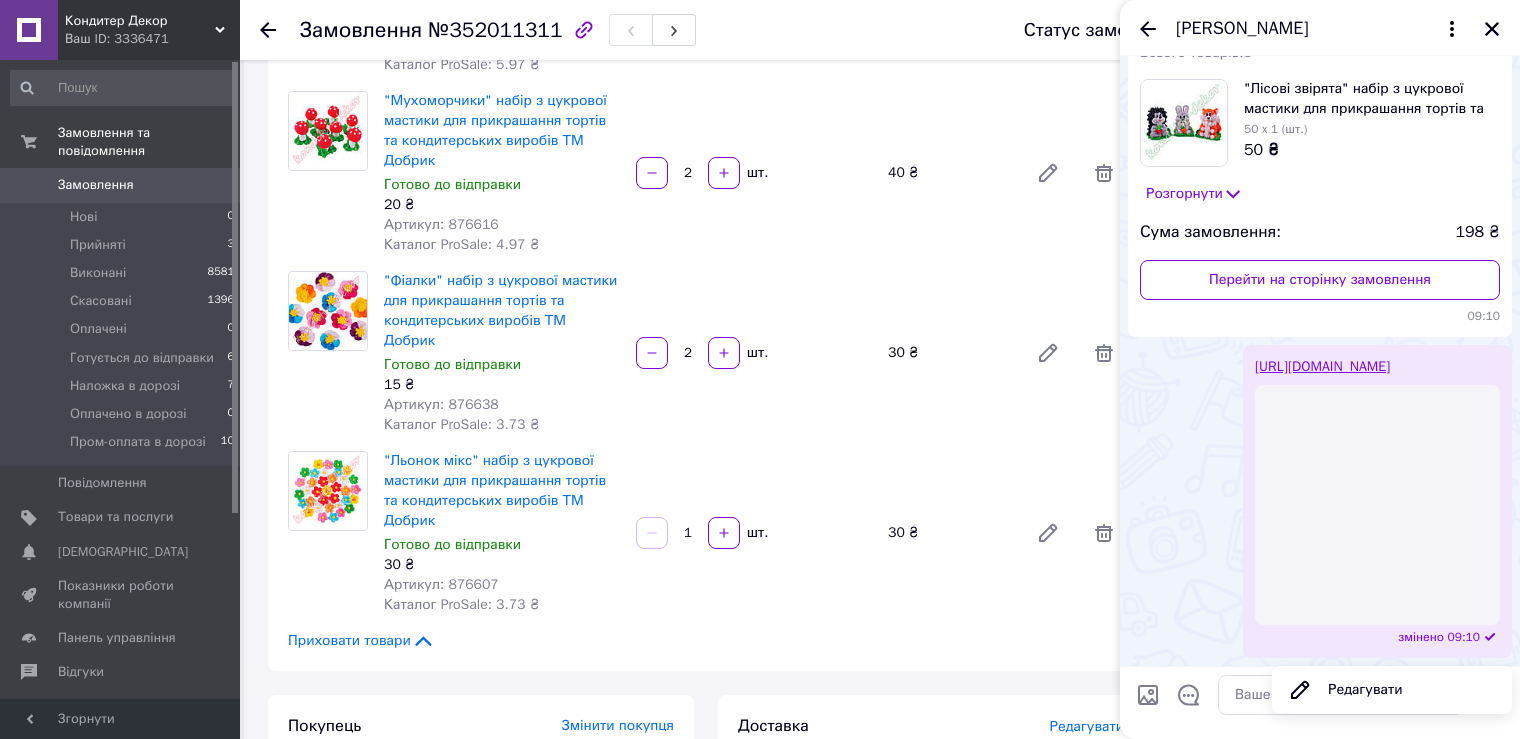 click 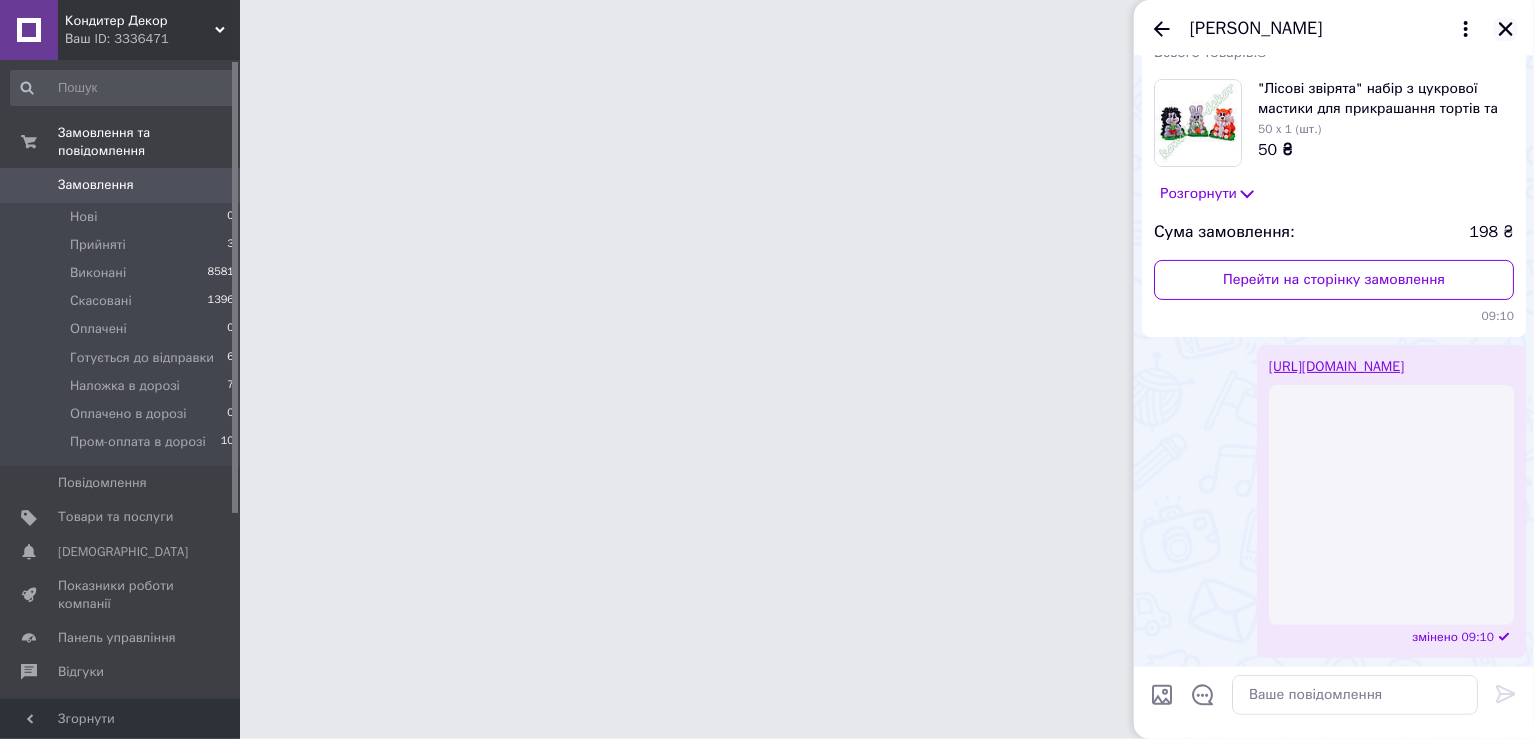 click 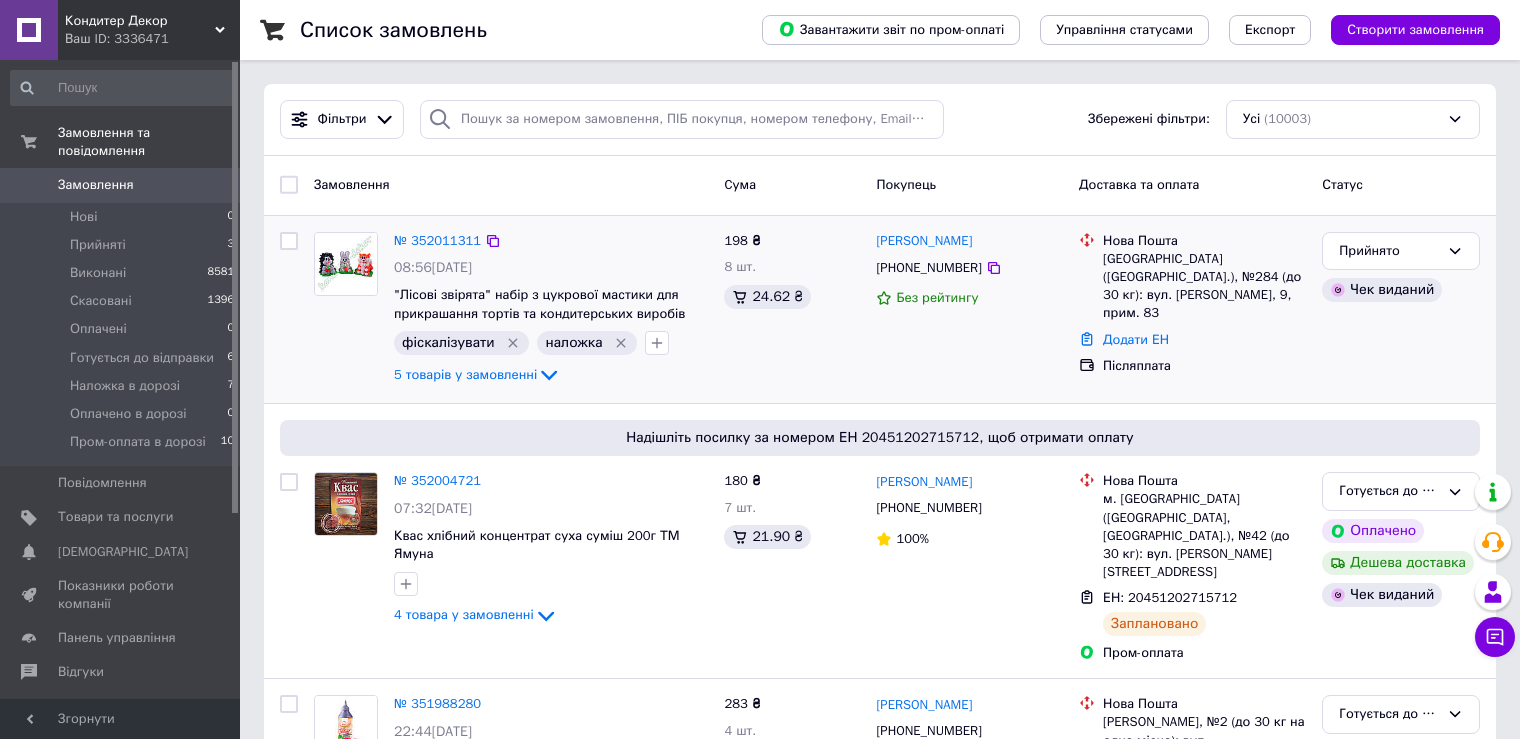 click 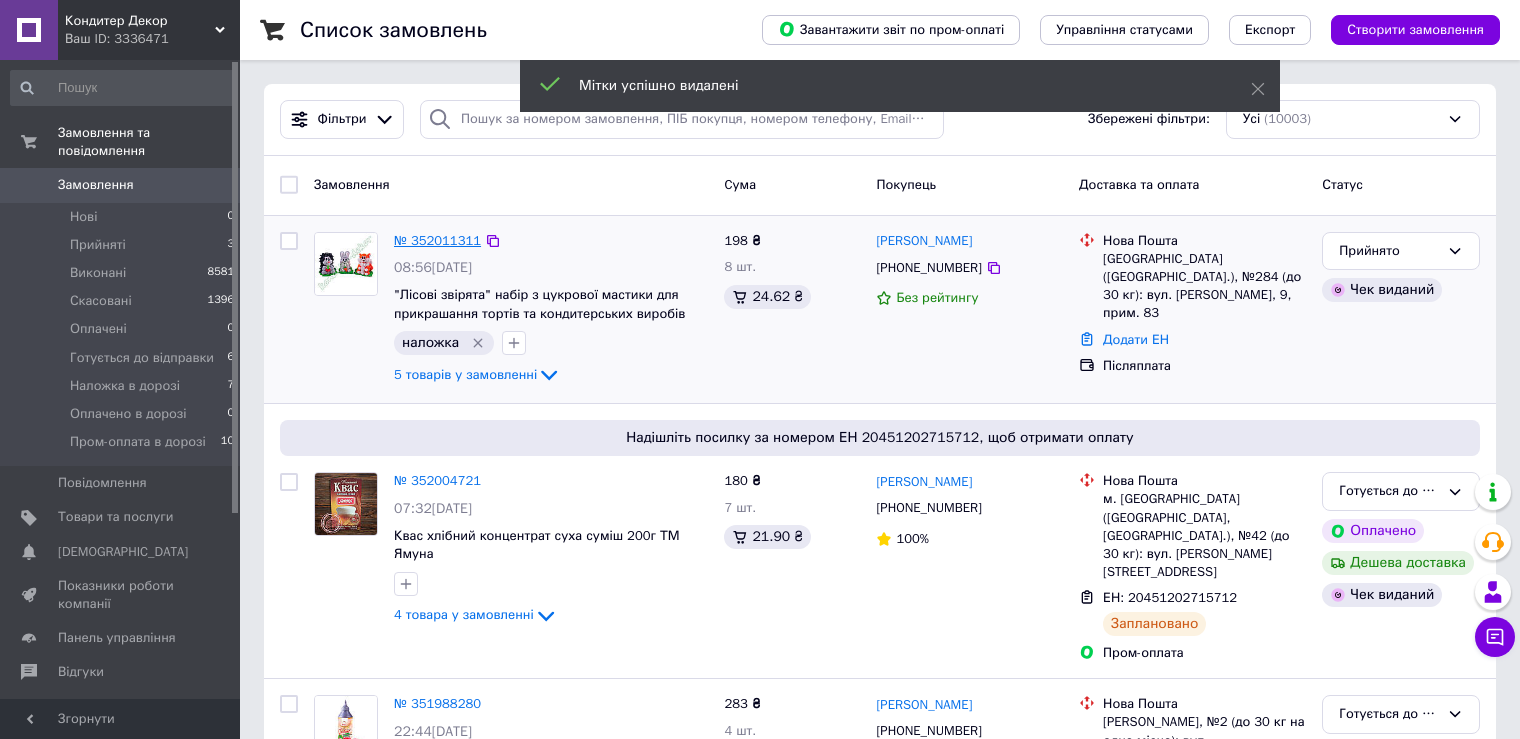 click on "№ 352011311" at bounding box center (437, 240) 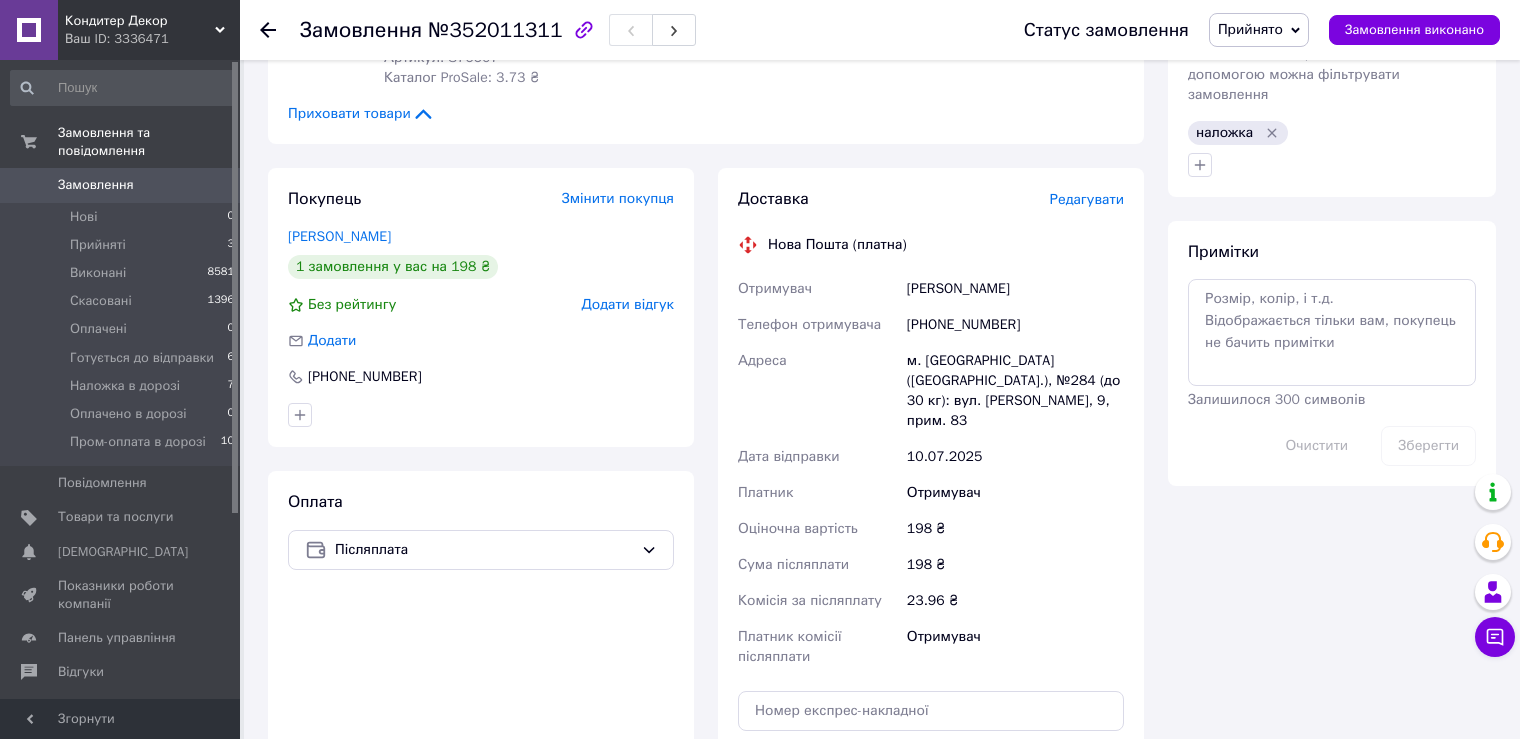 scroll, scrollTop: 900, scrollLeft: 0, axis: vertical 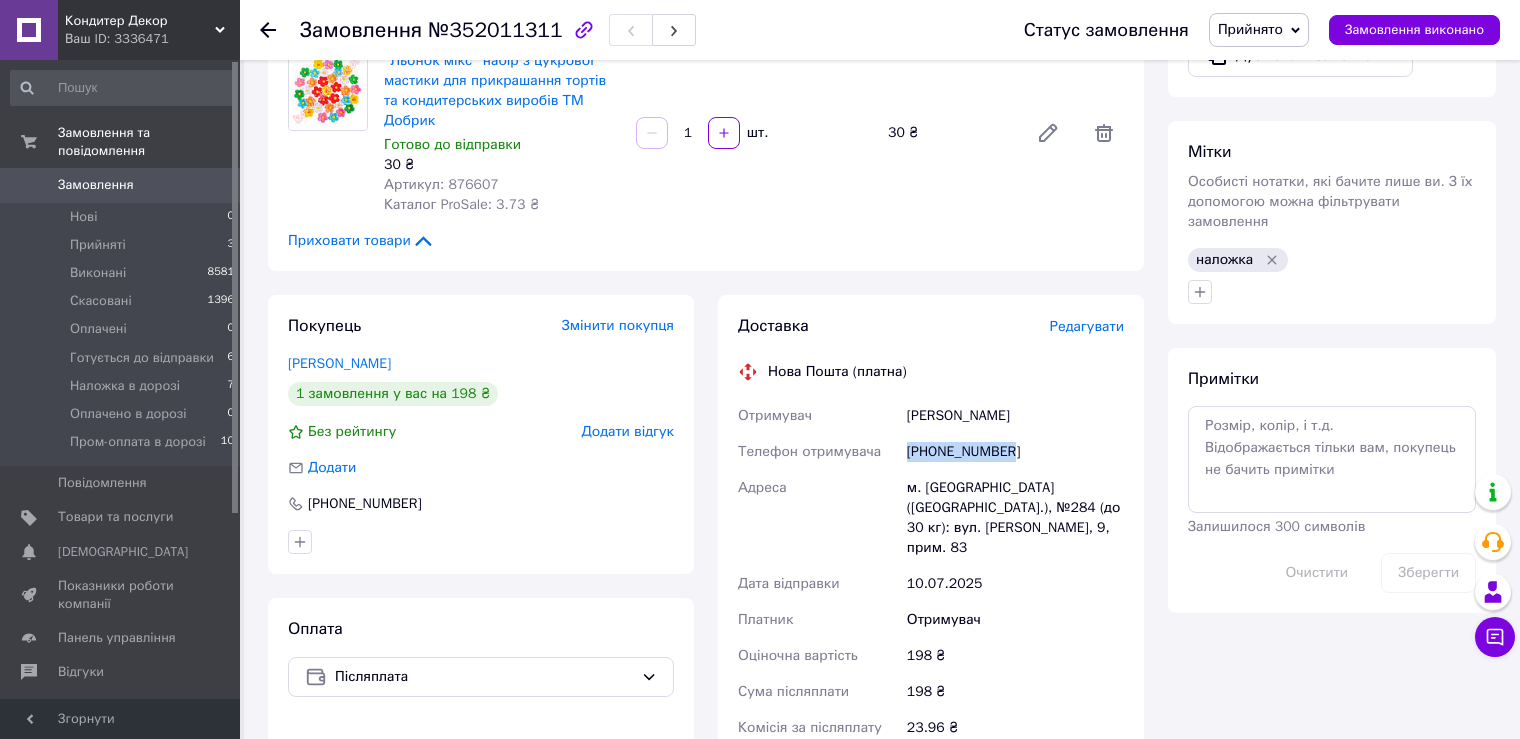 drag, startPoint x: 908, startPoint y: 348, endPoint x: 1026, endPoint y: 349, distance: 118.004234 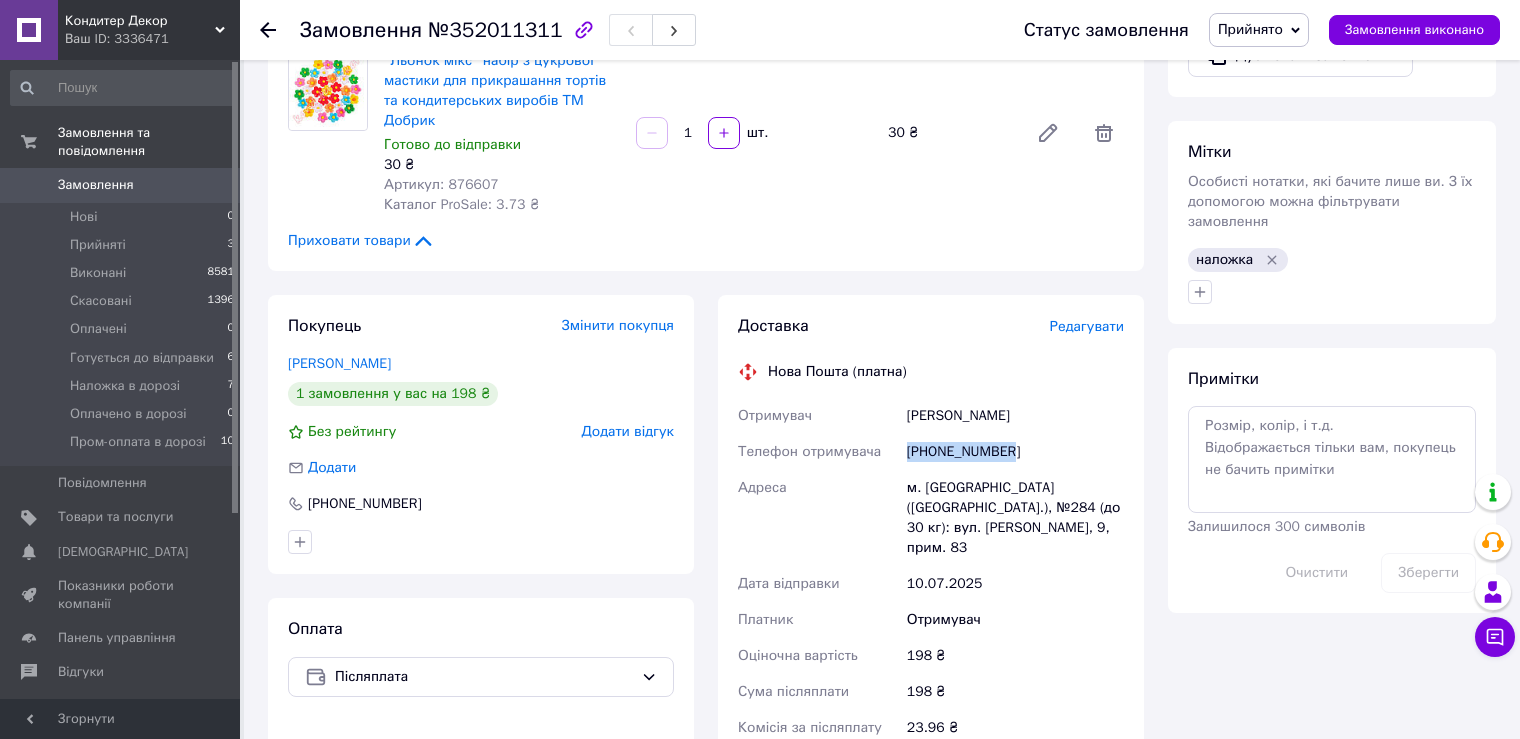 drag, startPoint x: 908, startPoint y: 316, endPoint x: 1035, endPoint y: 314, distance: 127.01575 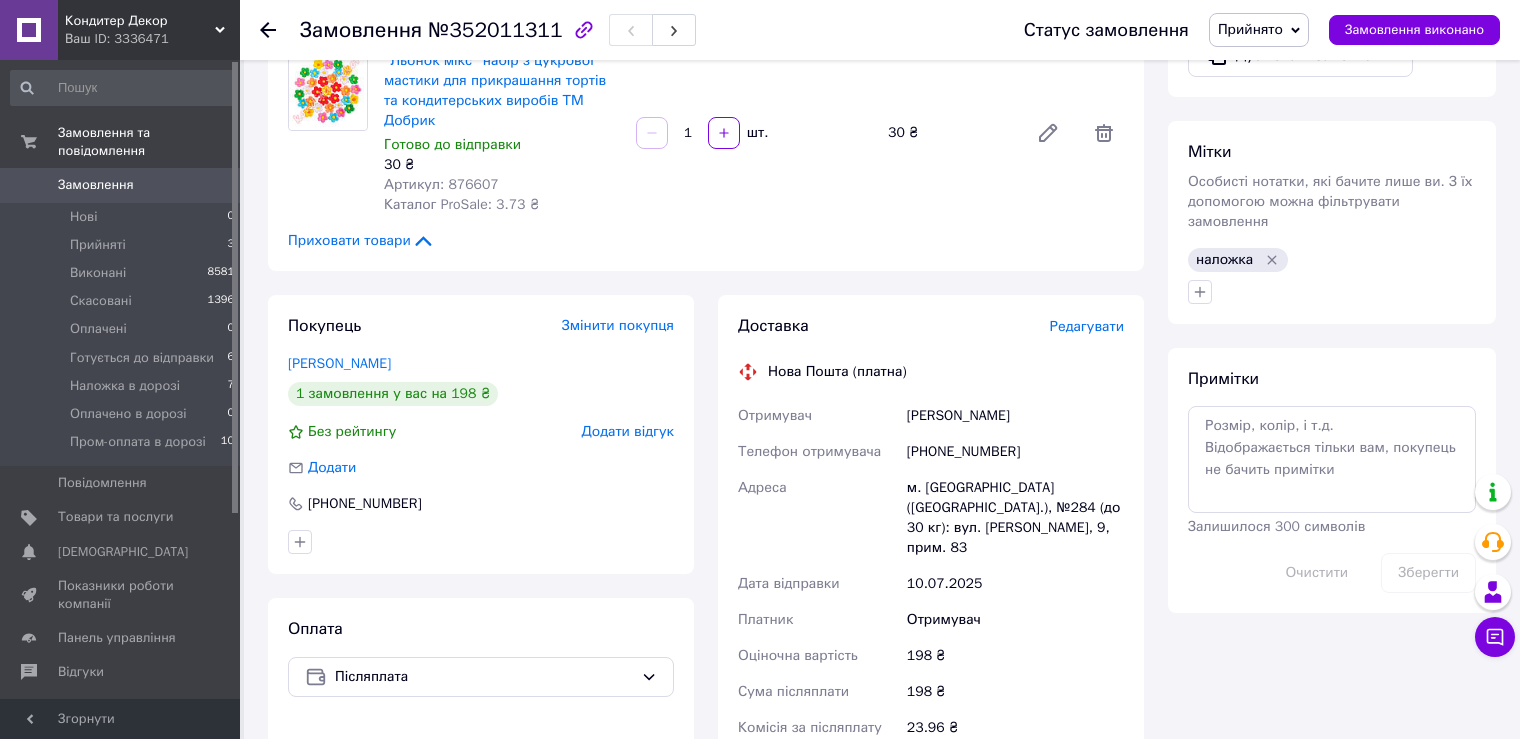 click on "м. Київ (Київська обл.), №284 (до 30 кг): вул. Самійла Кішки, 9, прим. 83" at bounding box center [1015, 518] 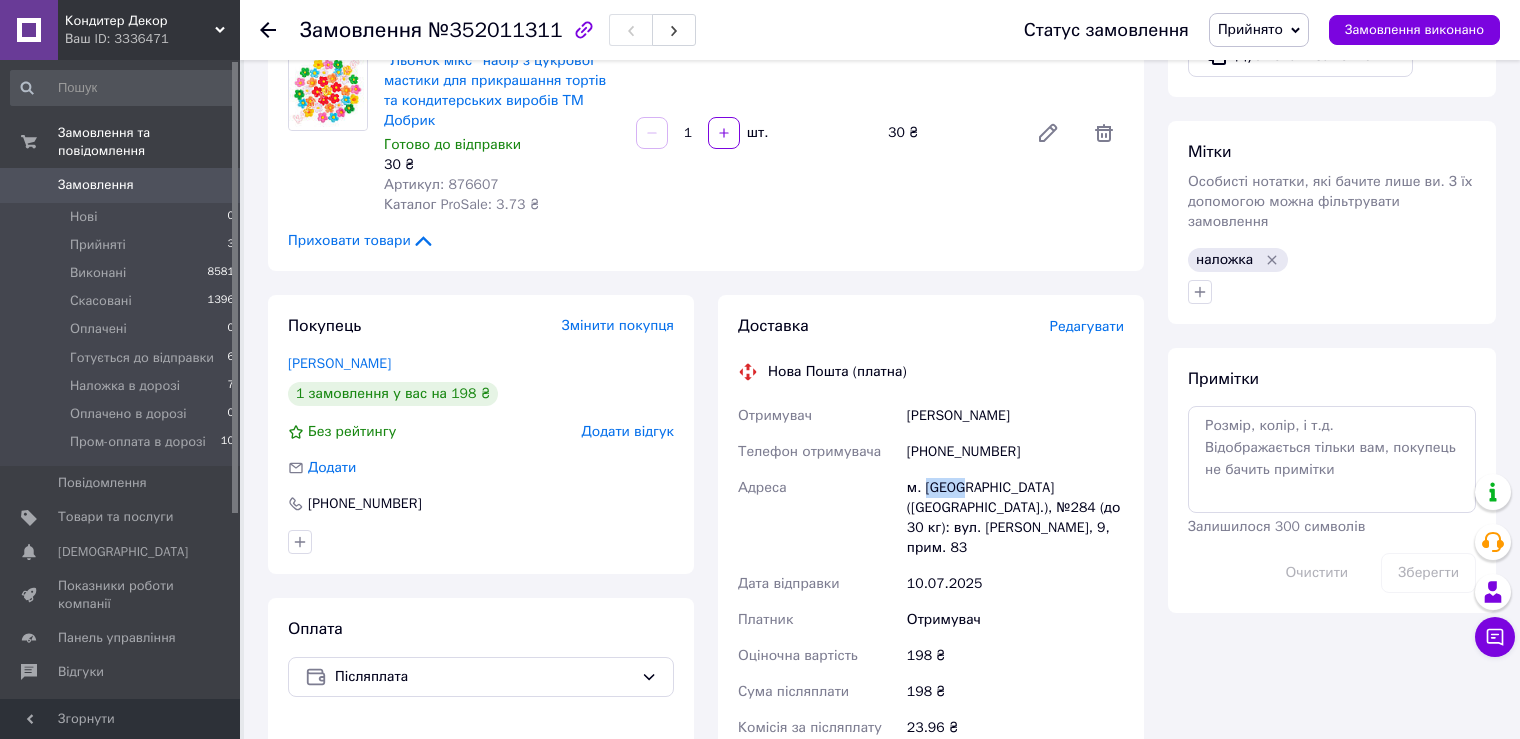 click on "м. Київ (Київська обл.), №284 (до 30 кг): вул. Самійла Кішки, 9, прим. 83" at bounding box center [1015, 518] 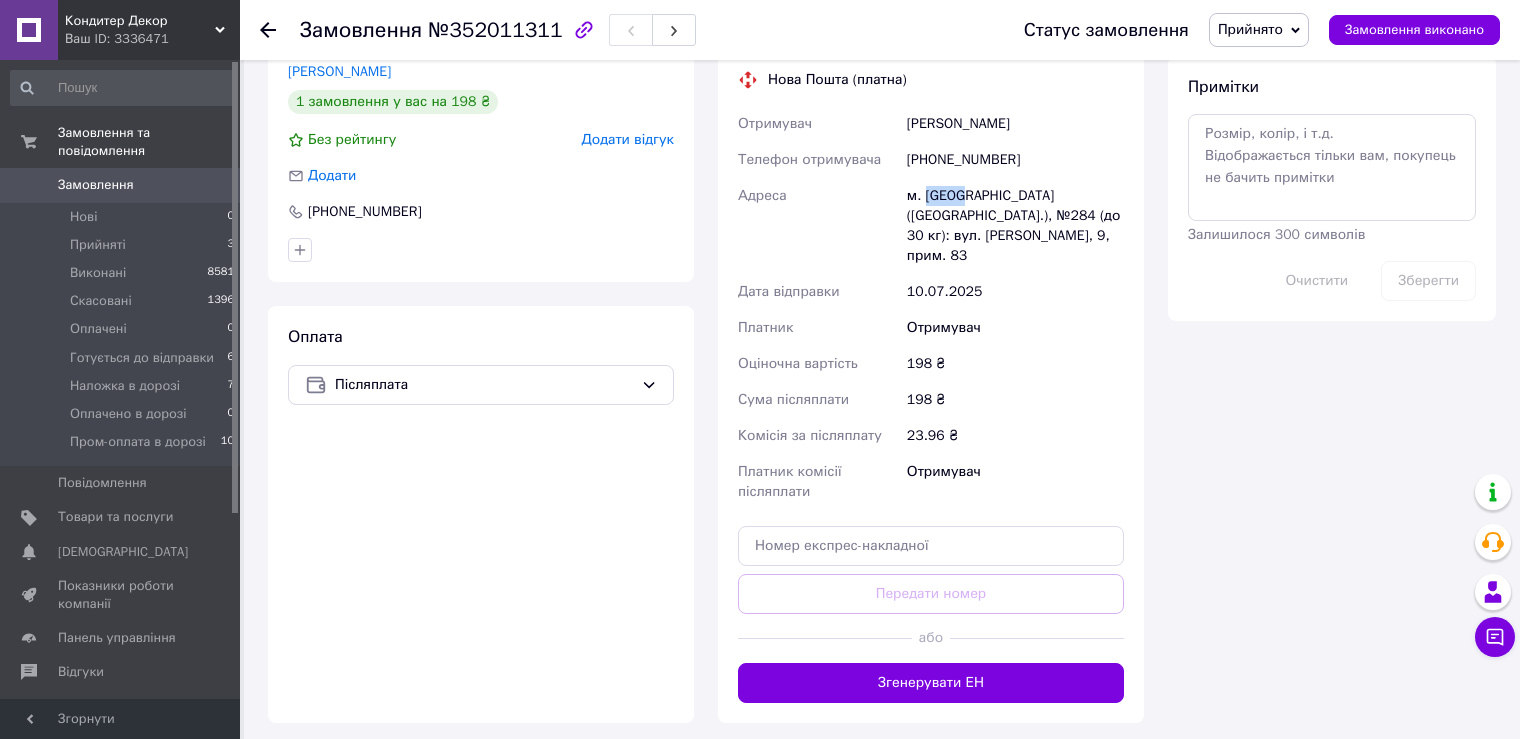 scroll, scrollTop: 1200, scrollLeft: 0, axis: vertical 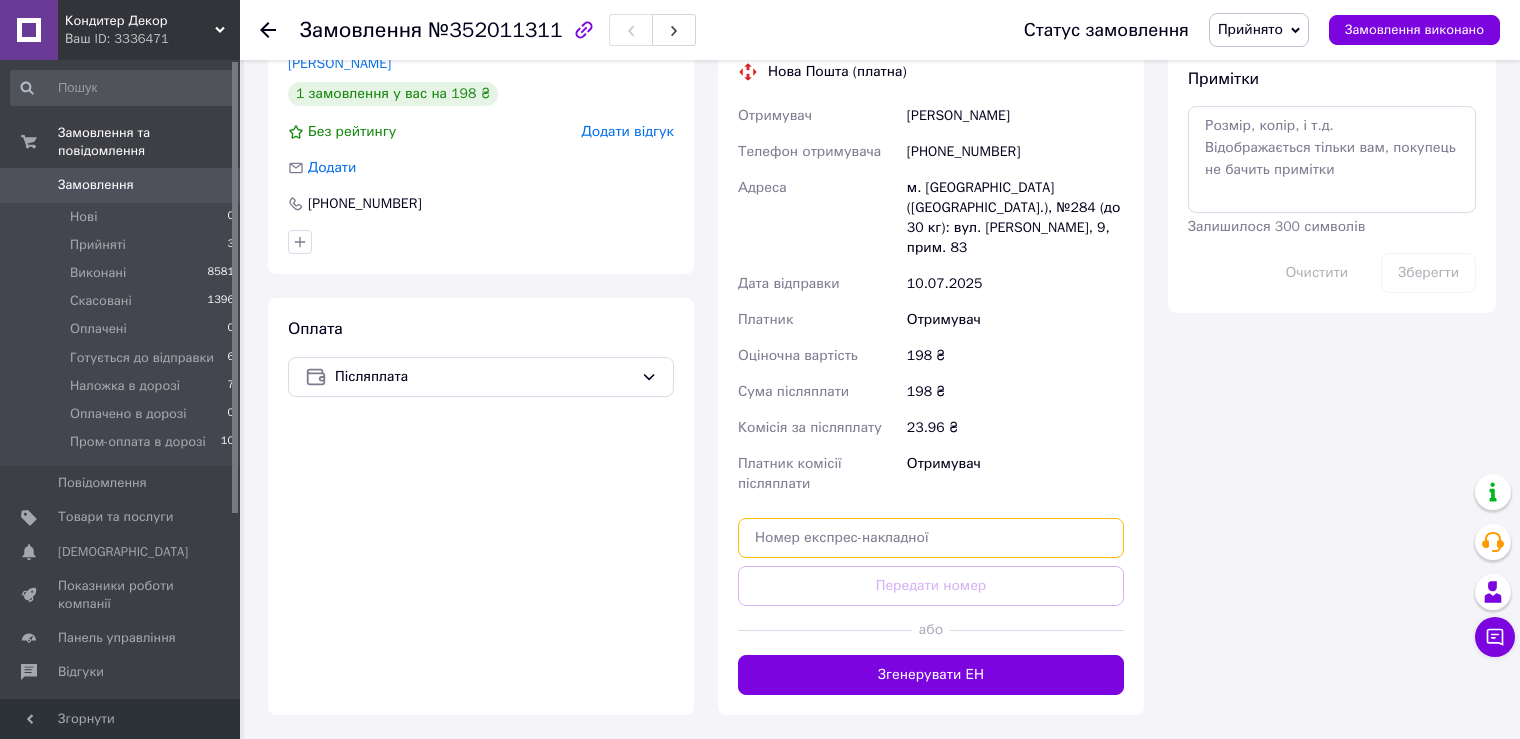 click at bounding box center (931, 538) 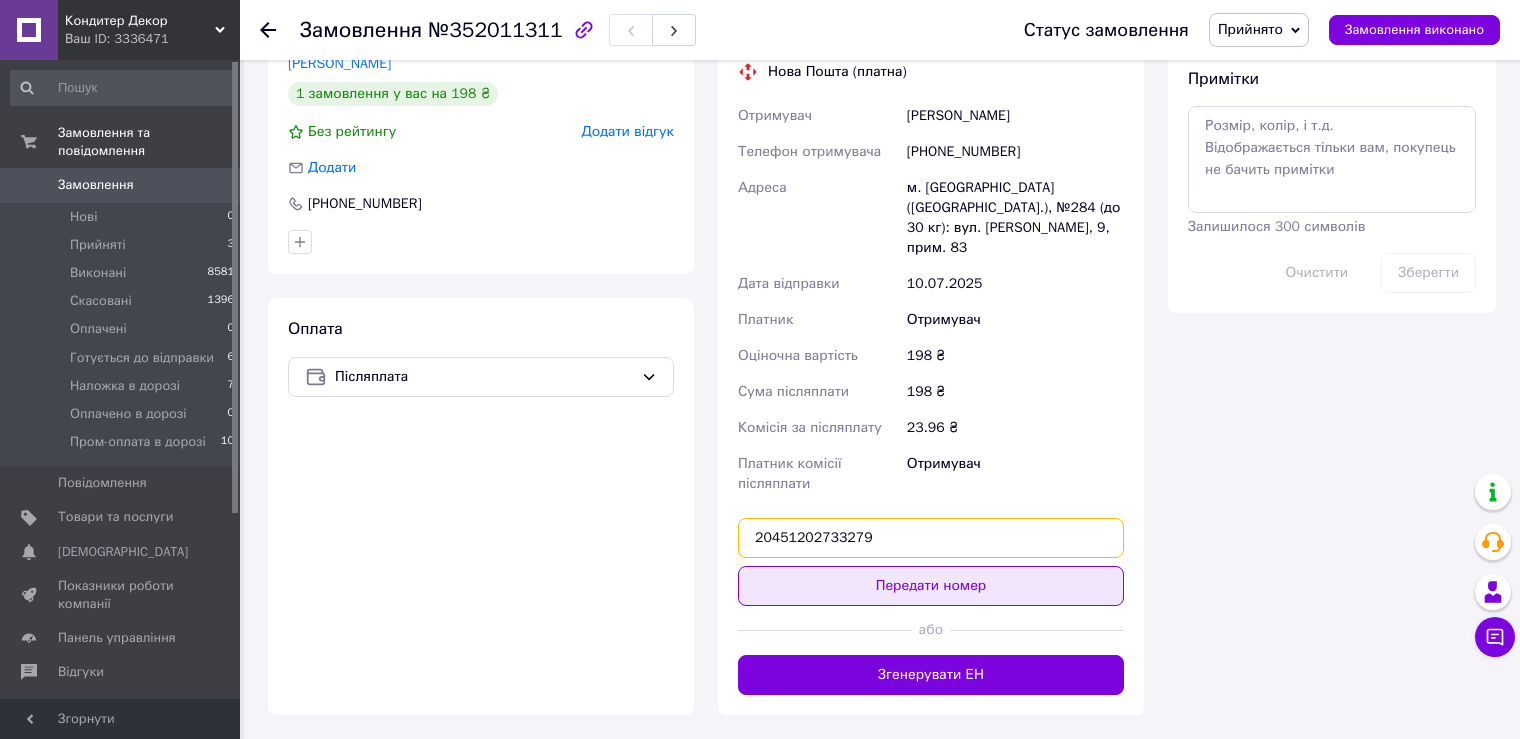 type on "20451202733279" 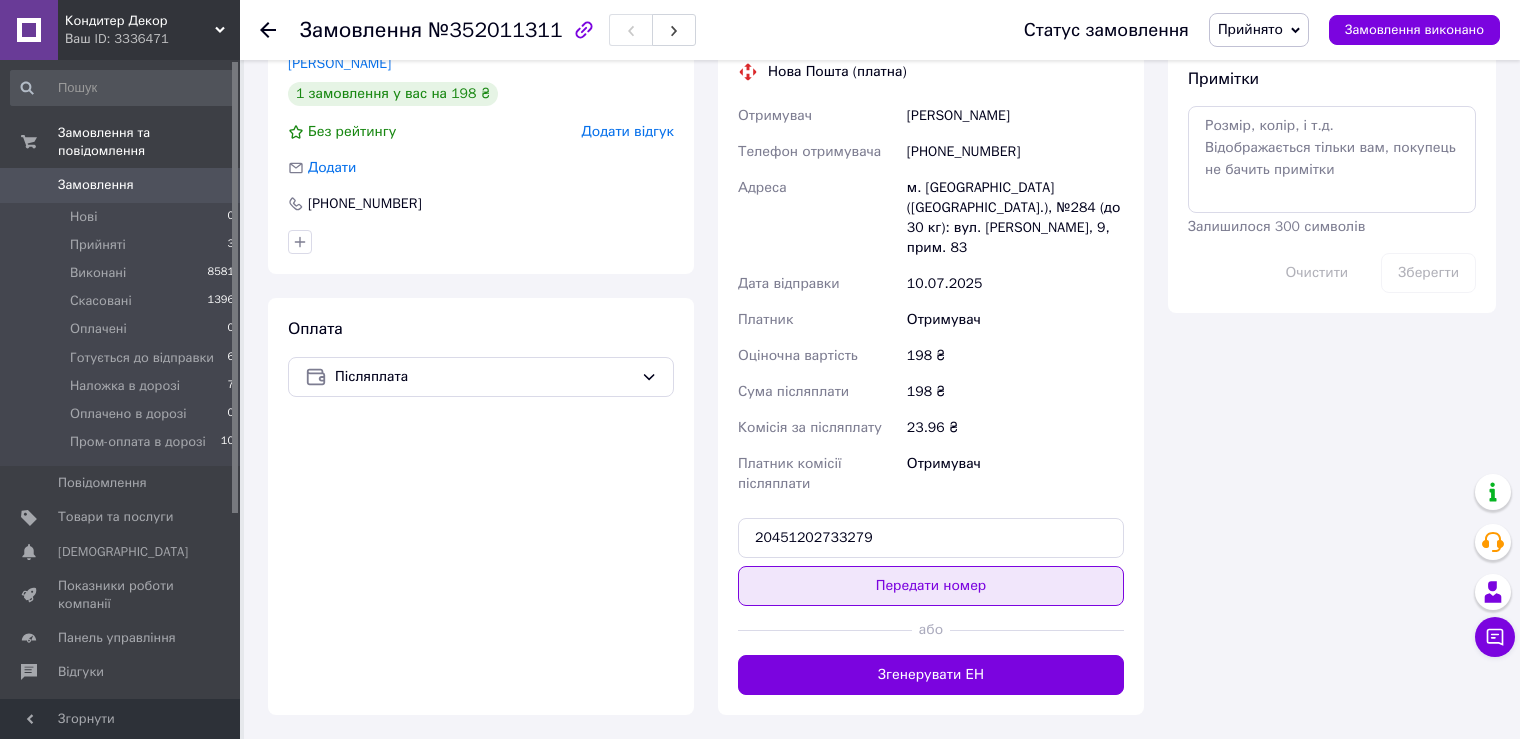 click on "Передати номер" at bounding box center (931, 586) 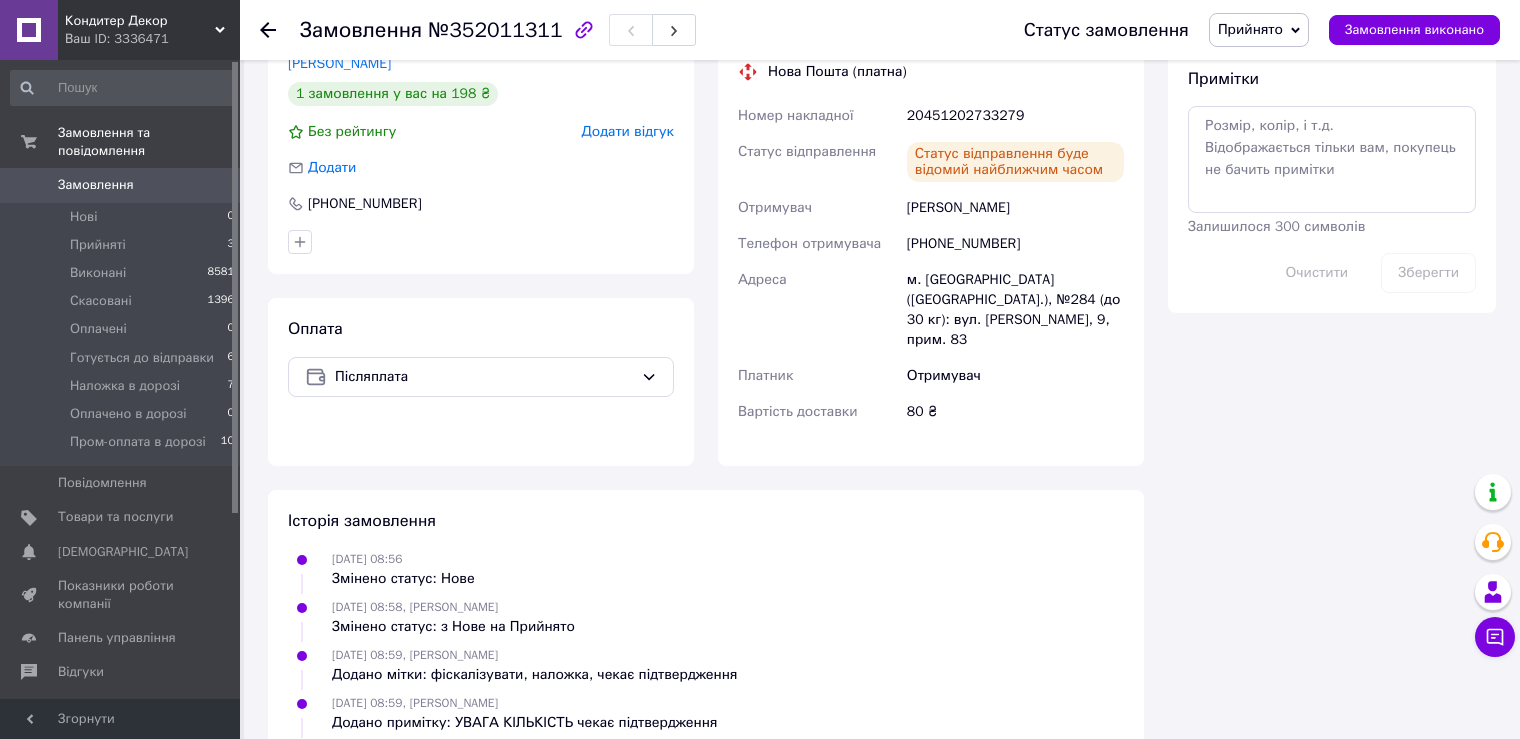 click on "Прийнято" at bounding box center (1259, 30) 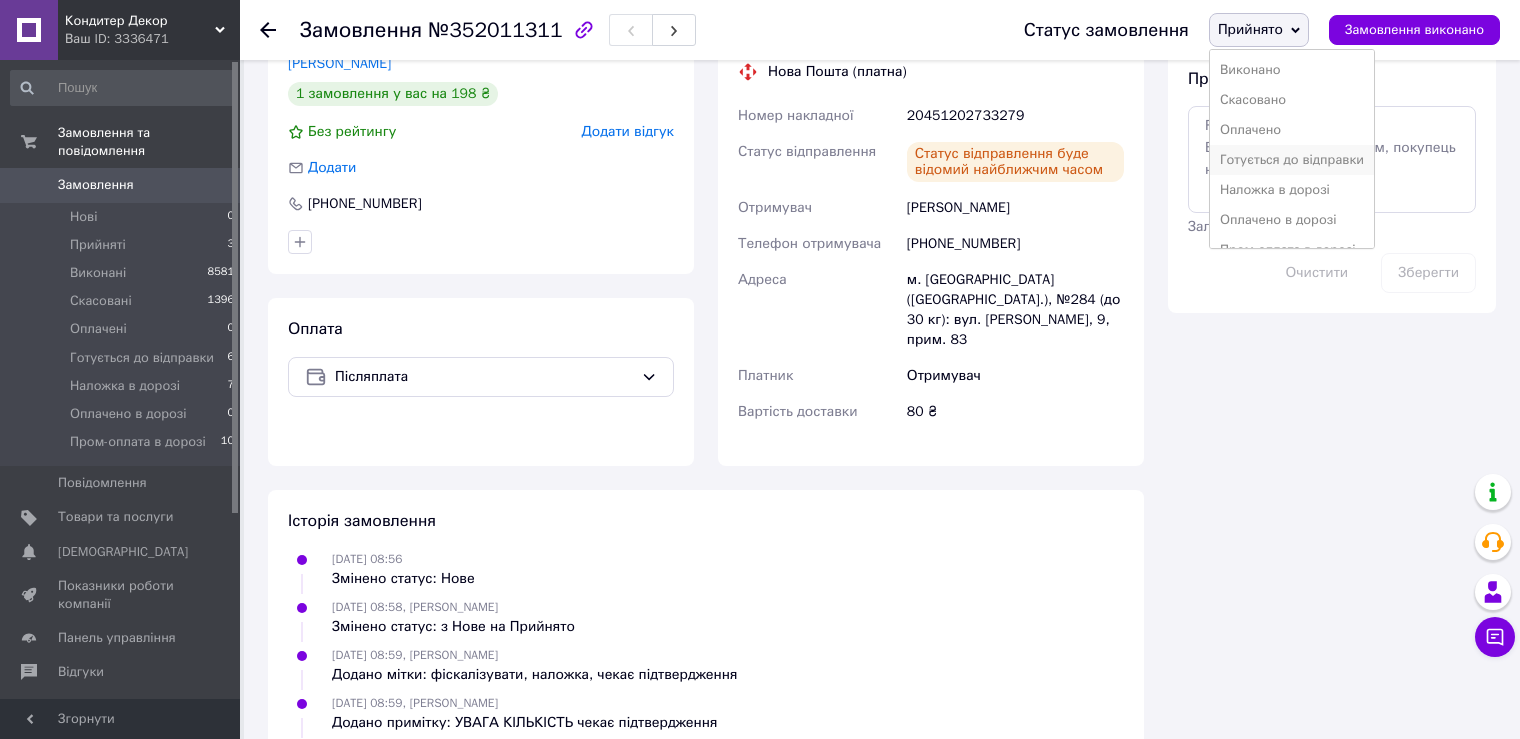 click on "Готується до відправки" at bounding box center [1292, 160] 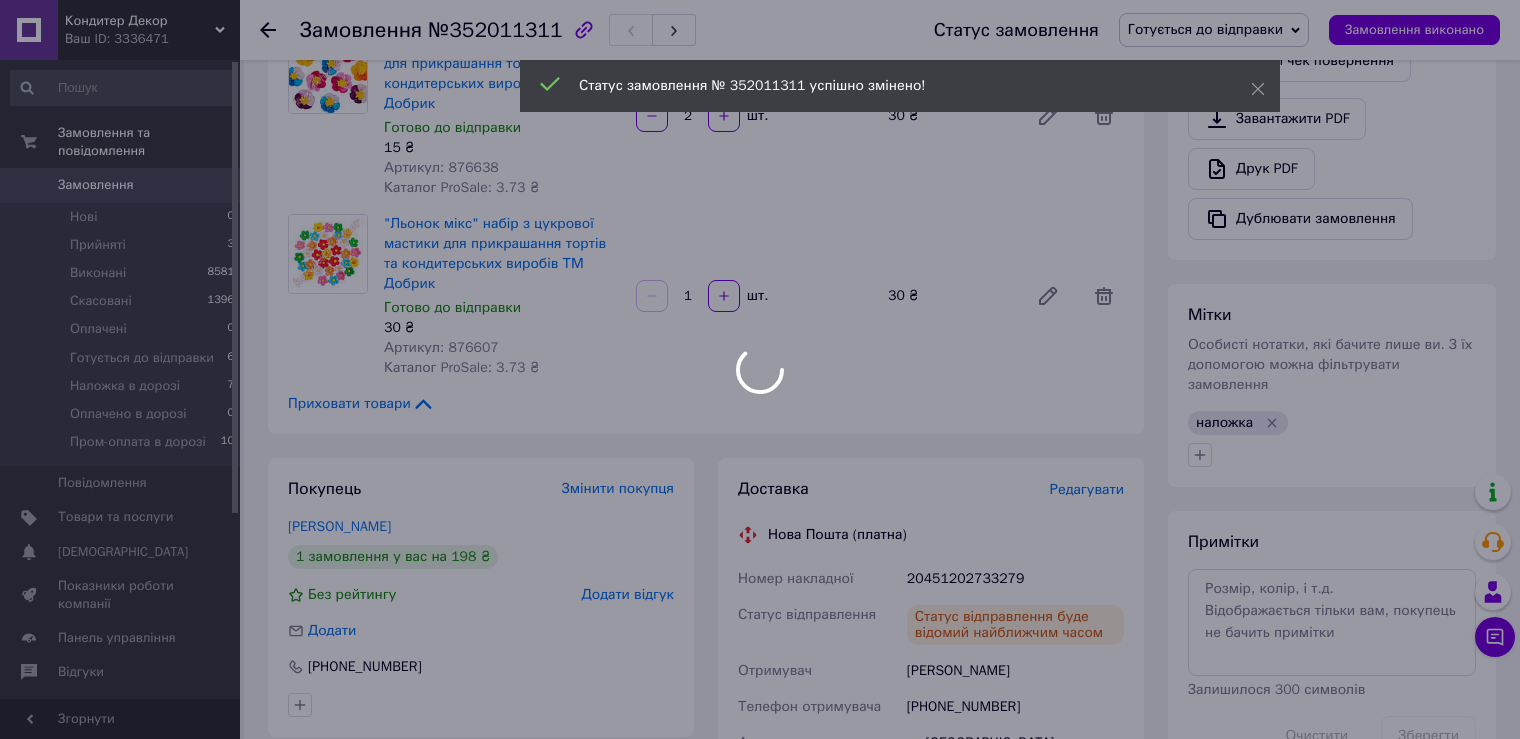 scroll, scrollTop: 700, scrollLeft: 0, axis: vertical 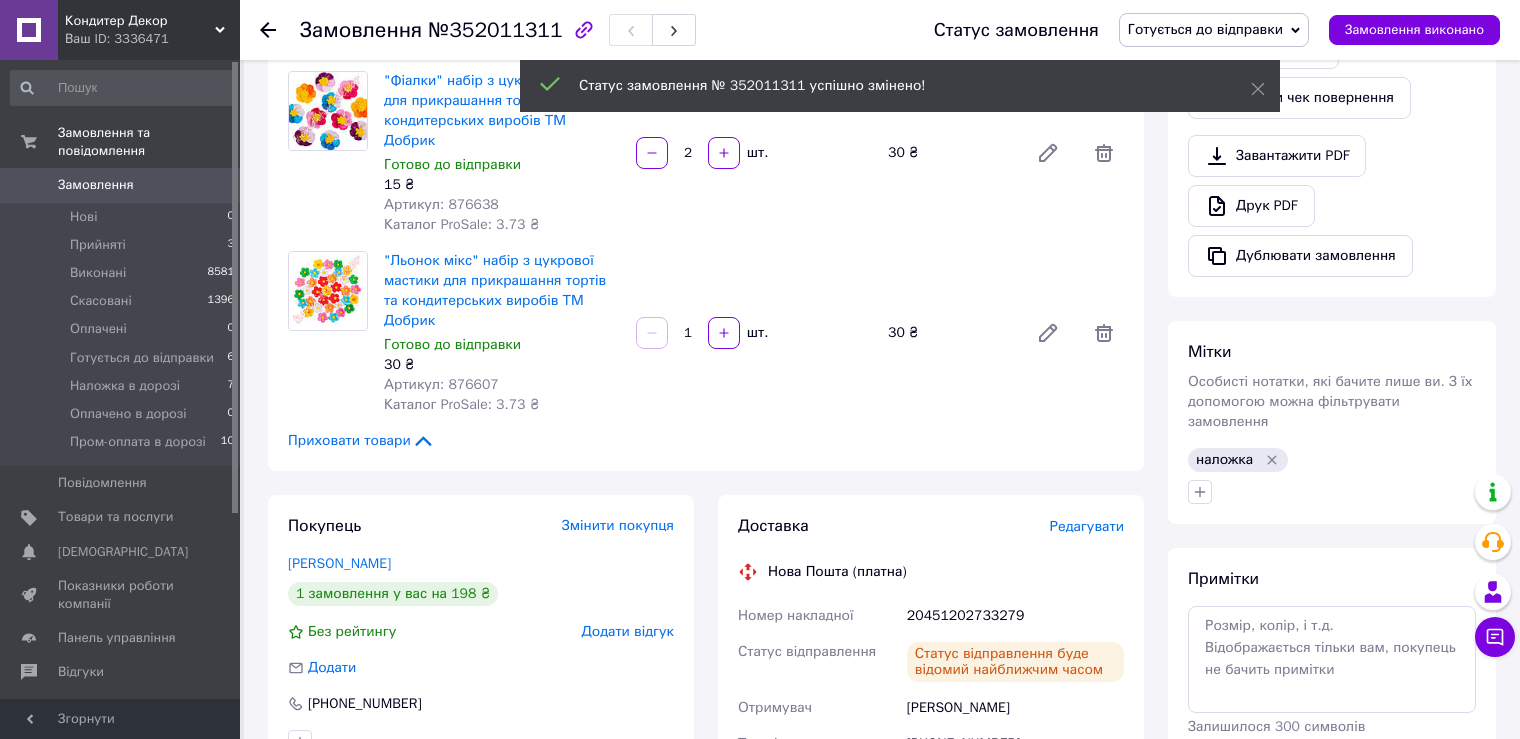 click at bounding box center [280, 30] 